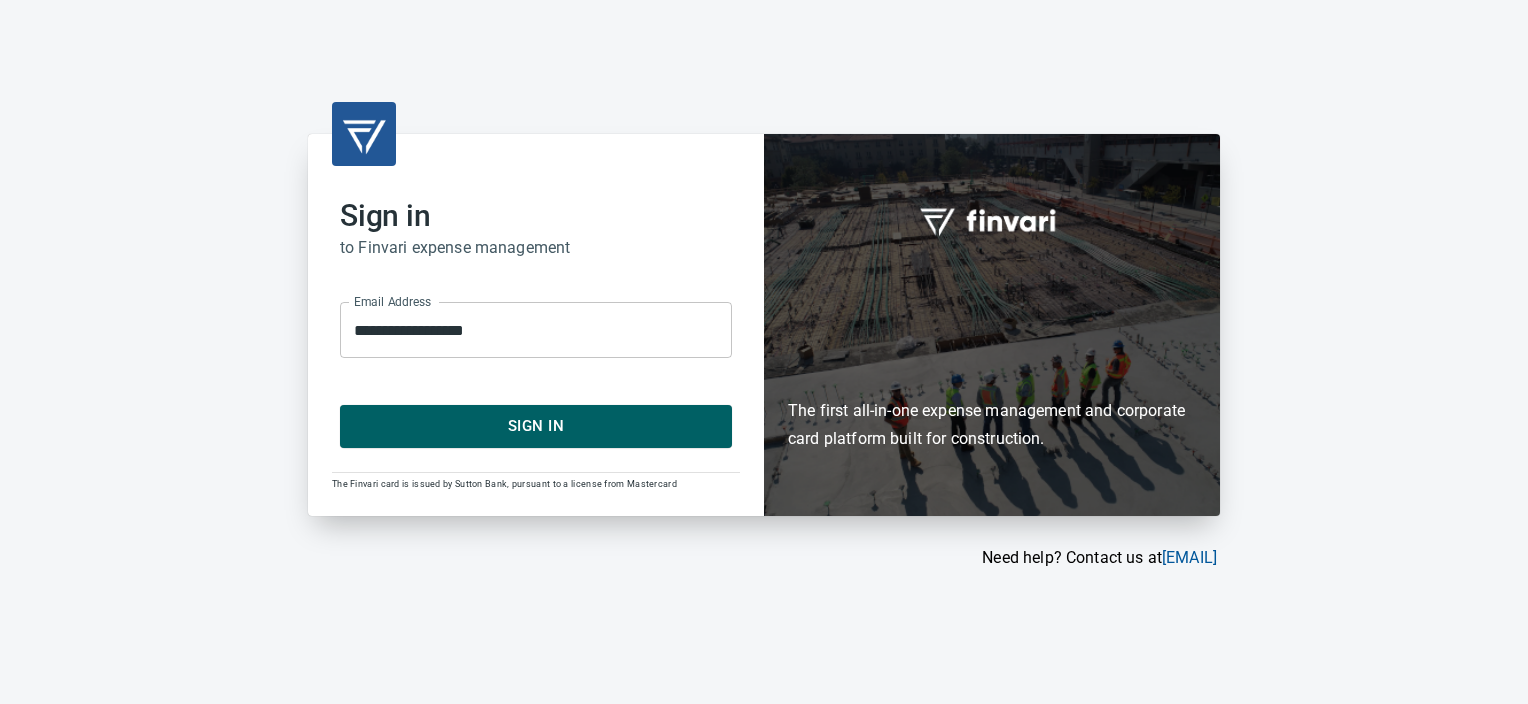 scroll, scrollTop: 0, scrollLeft: 0, axis: both 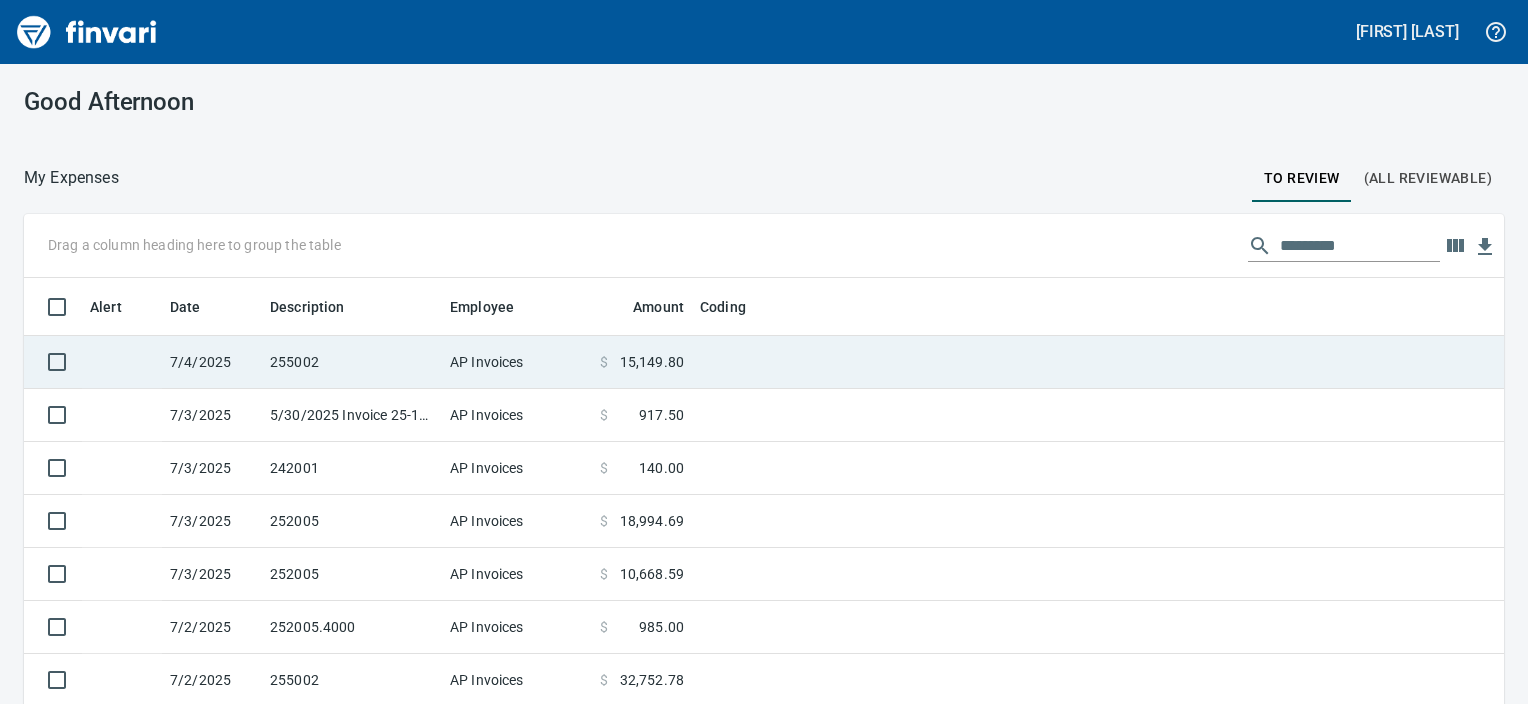 click on "255002" at bounding box center (352, 362) 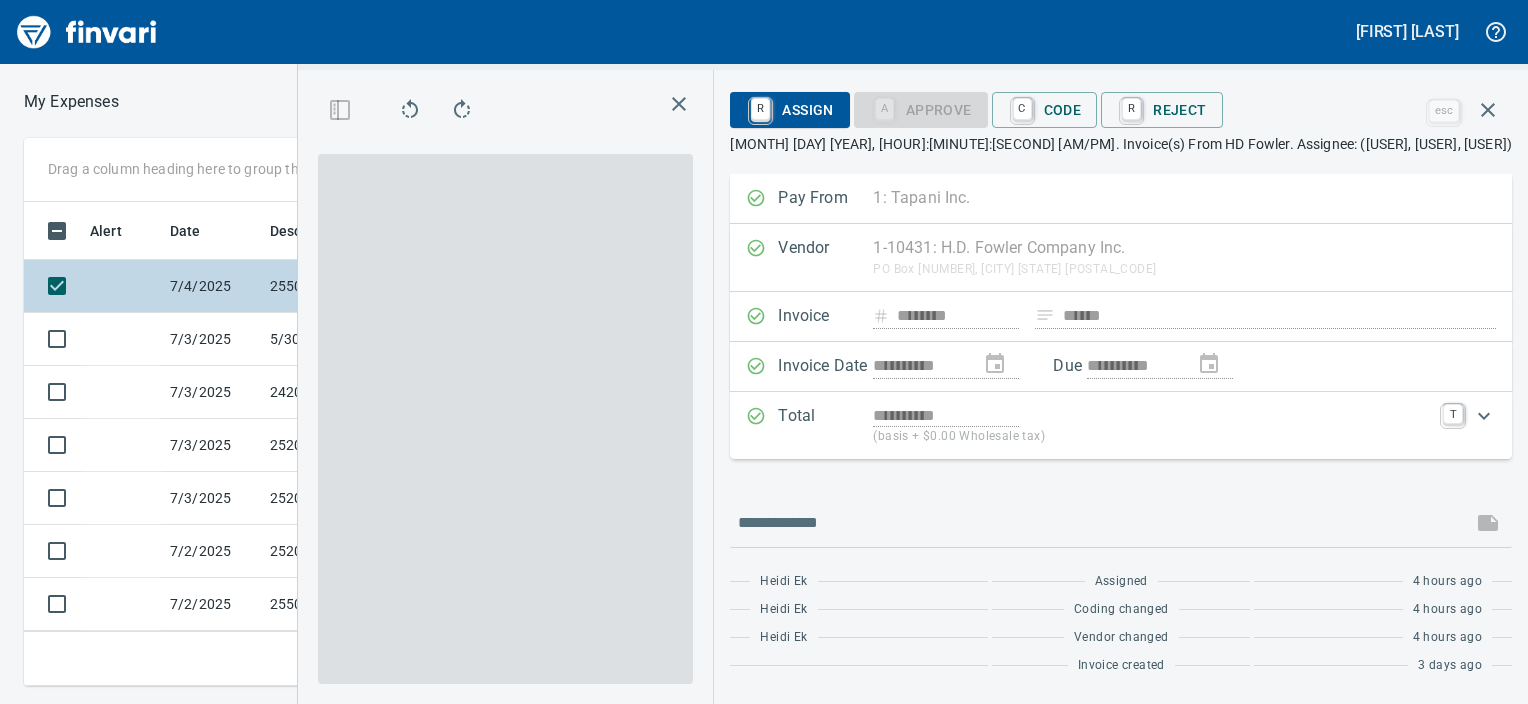 scroll, scrollTop: 453, scrollLeft: 949, axis: both 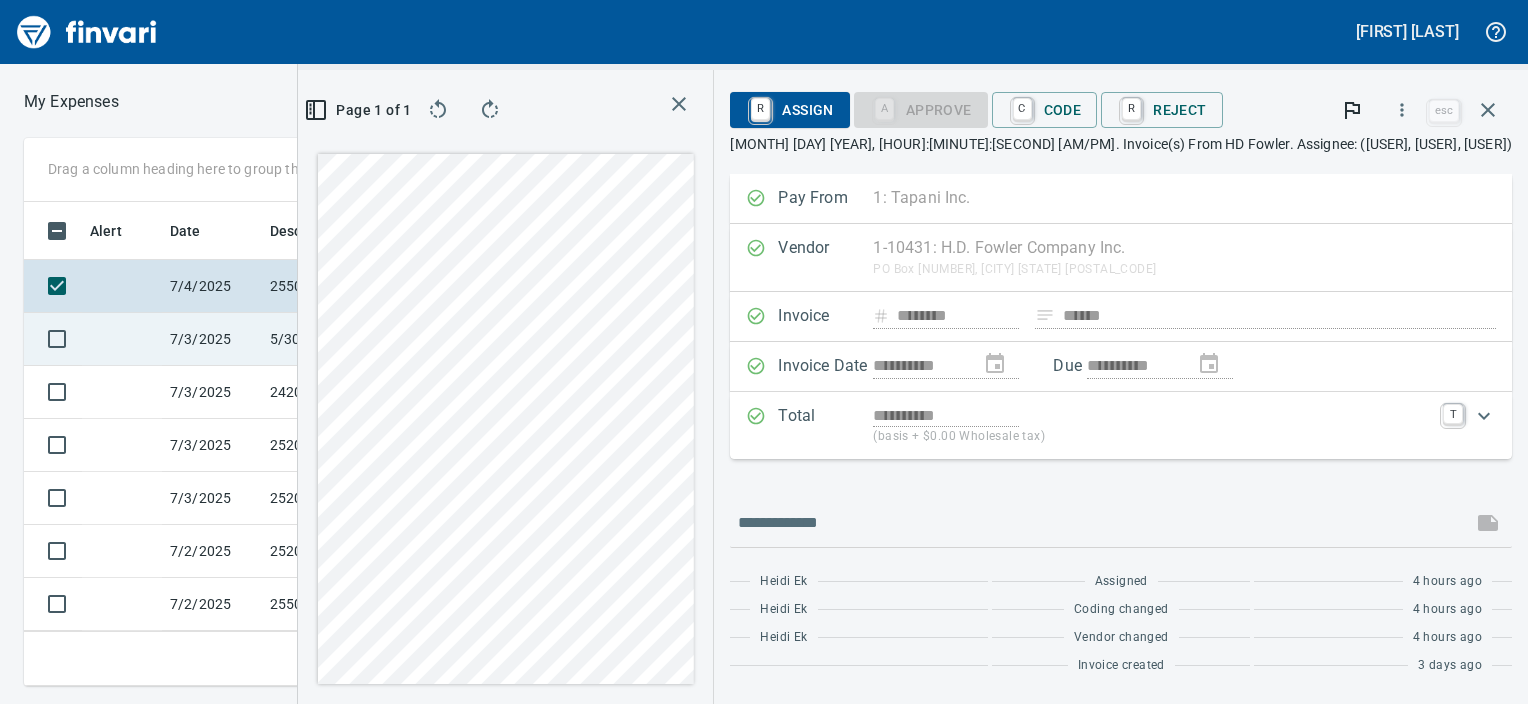 click on "5/30/2025 Invoice 25-1635.1 from Cascade Concrete Sawing & Drilling, Inc (1-22157)" at bounding box center (352, 339) 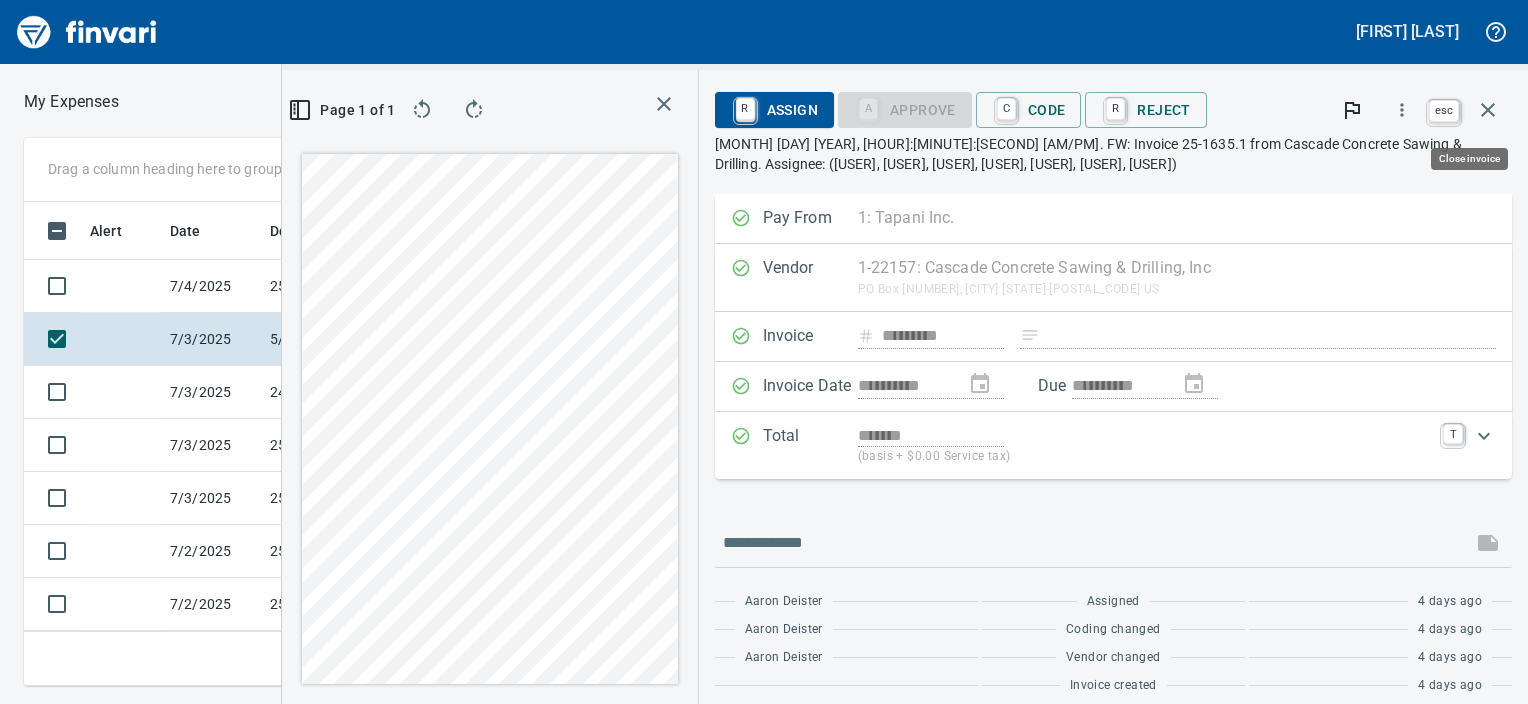 click at bounding box center [1488, 110] 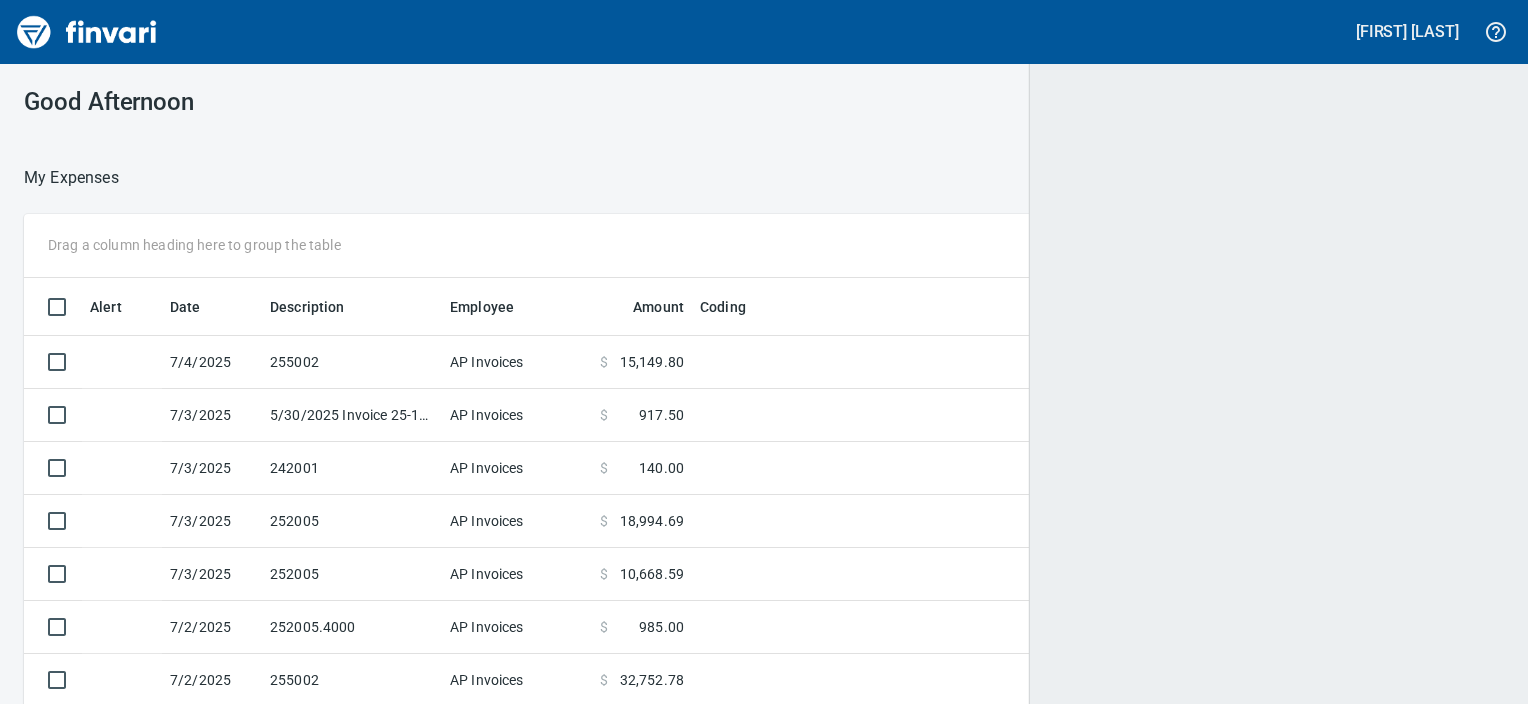 scroll, scrollTop: 468, scrollLeft: 1430, axis: both 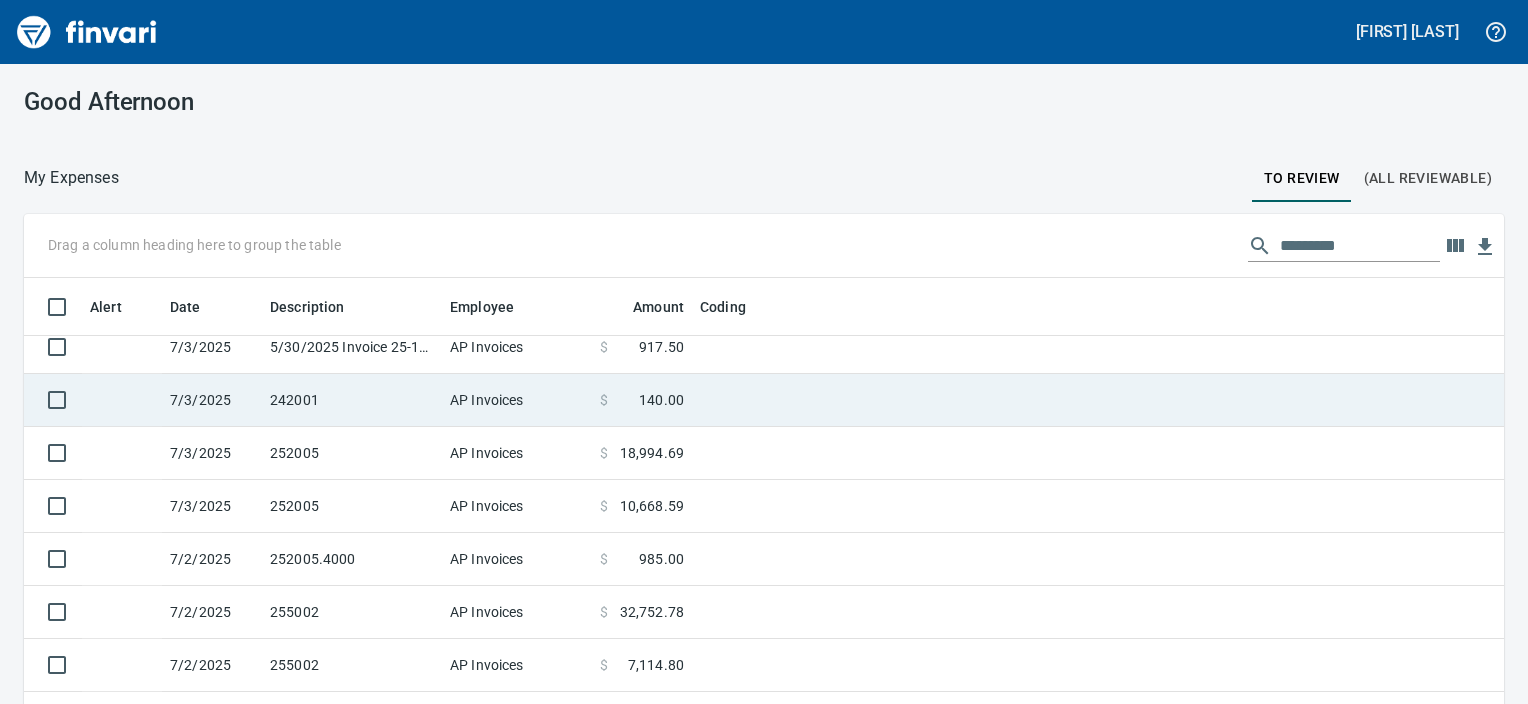 click on "AP Invoices" at bounding box center [517, 294] 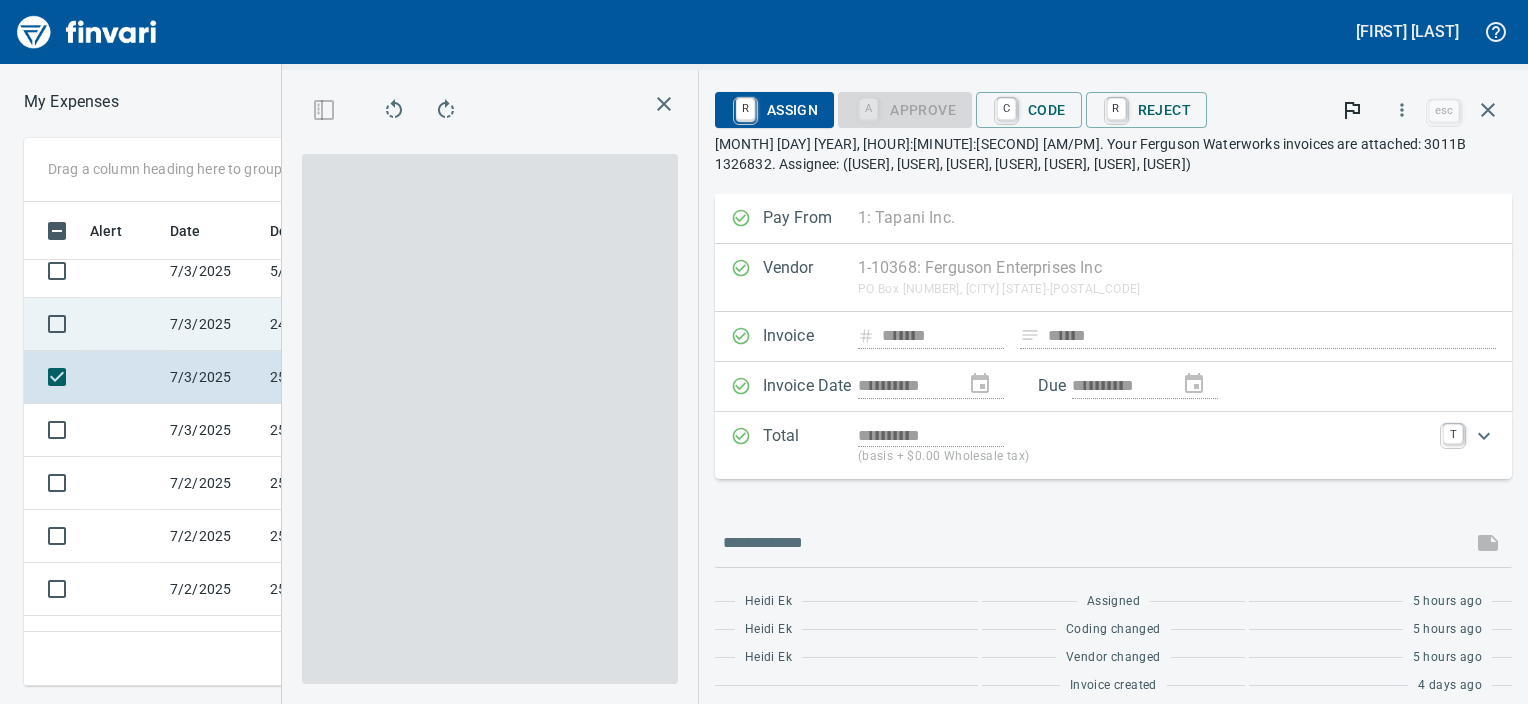 scroll, scrollTop: 453, scrollLeft: 949, axis: both 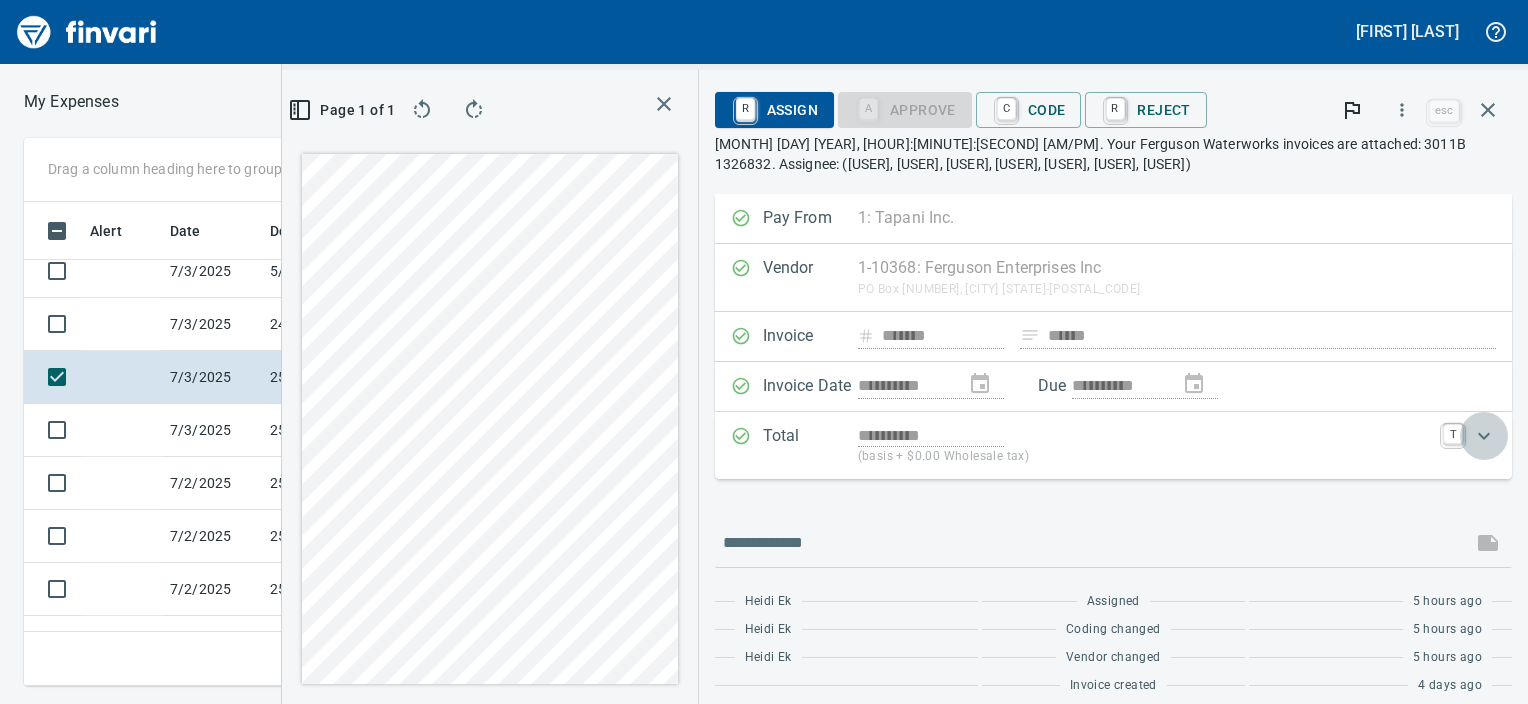 click at bounding box center (1484, 436) 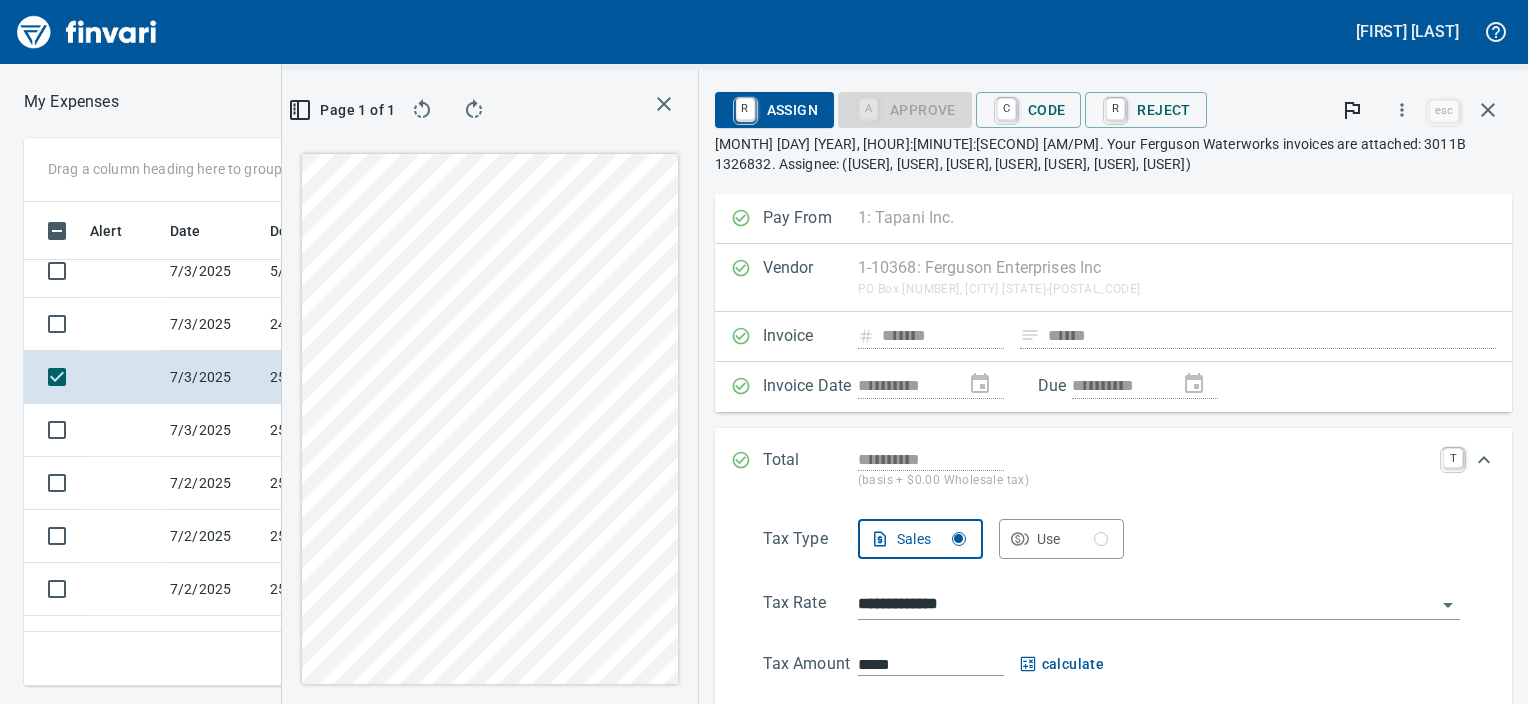 scroll, scrollTop: 0, scrollLeft: 0, axis: both 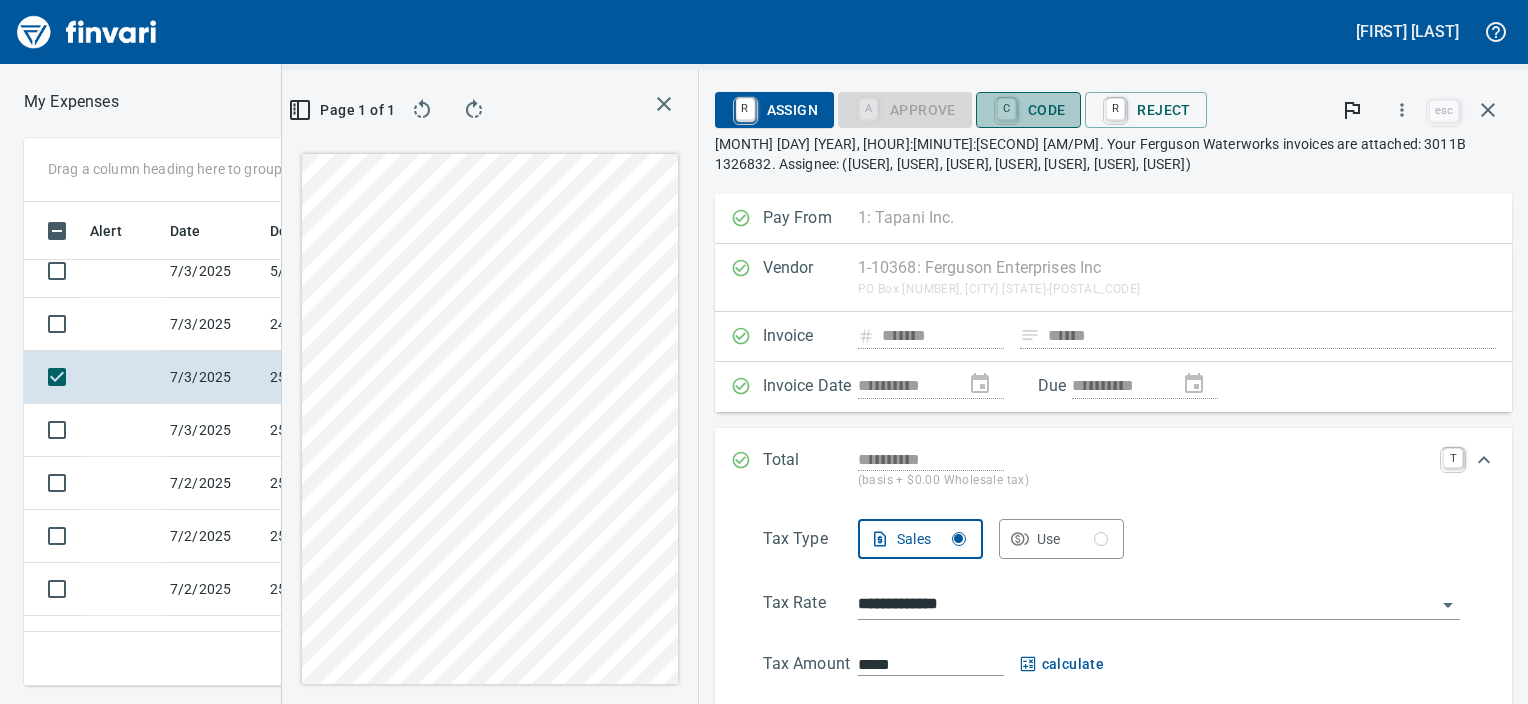 click on "C Code" at bounding box center (1029, 110) 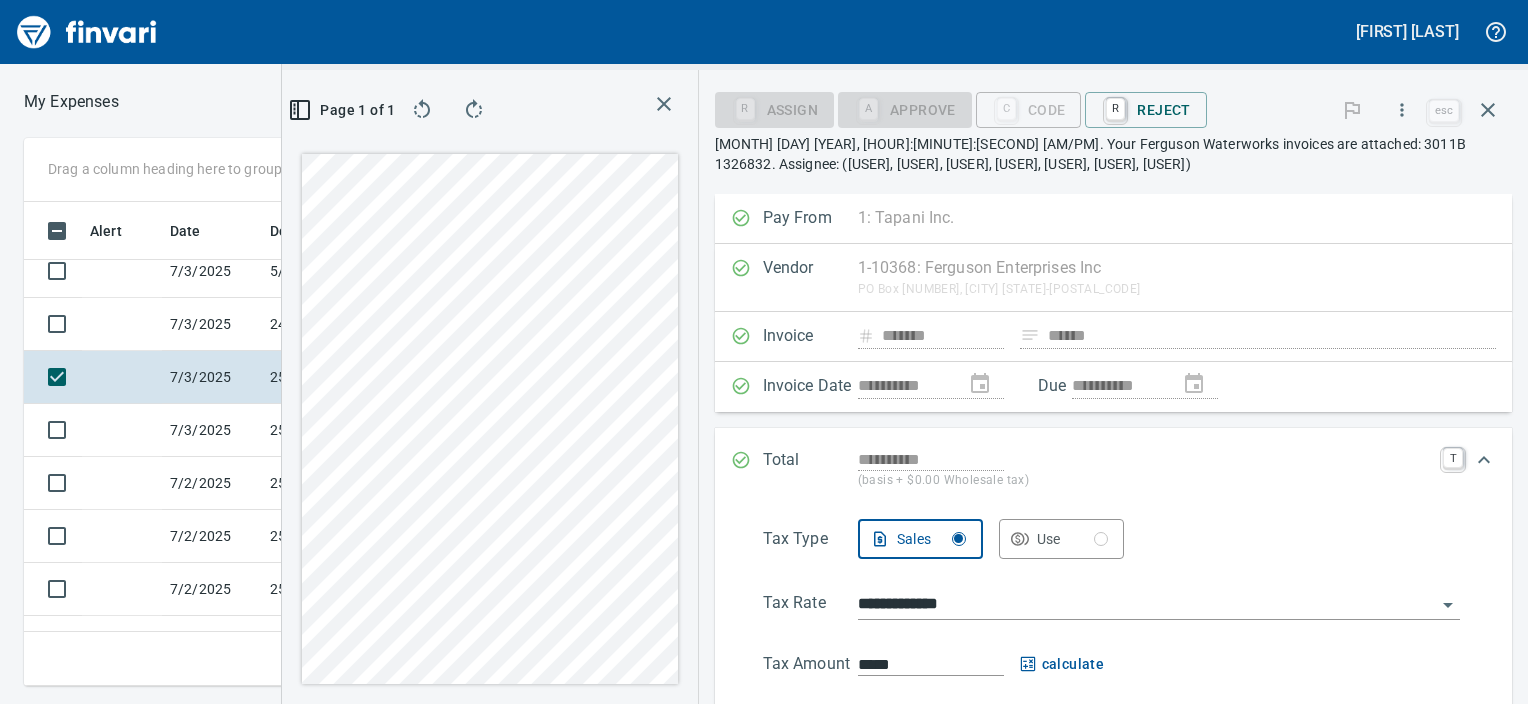scroll, scrollTop: 438, scrollLeft: 0, axis: vertical 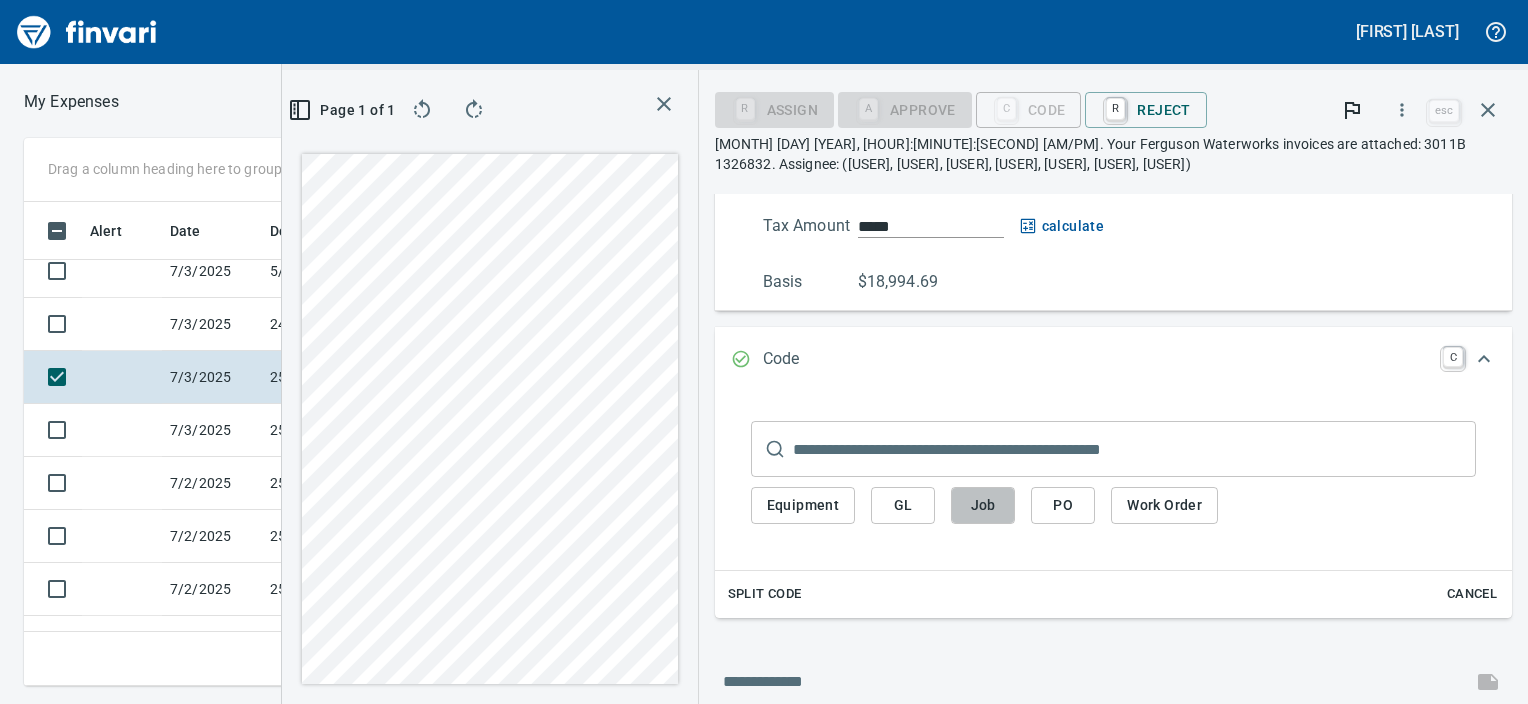 click on "Job" at bounding box center (803, 505) 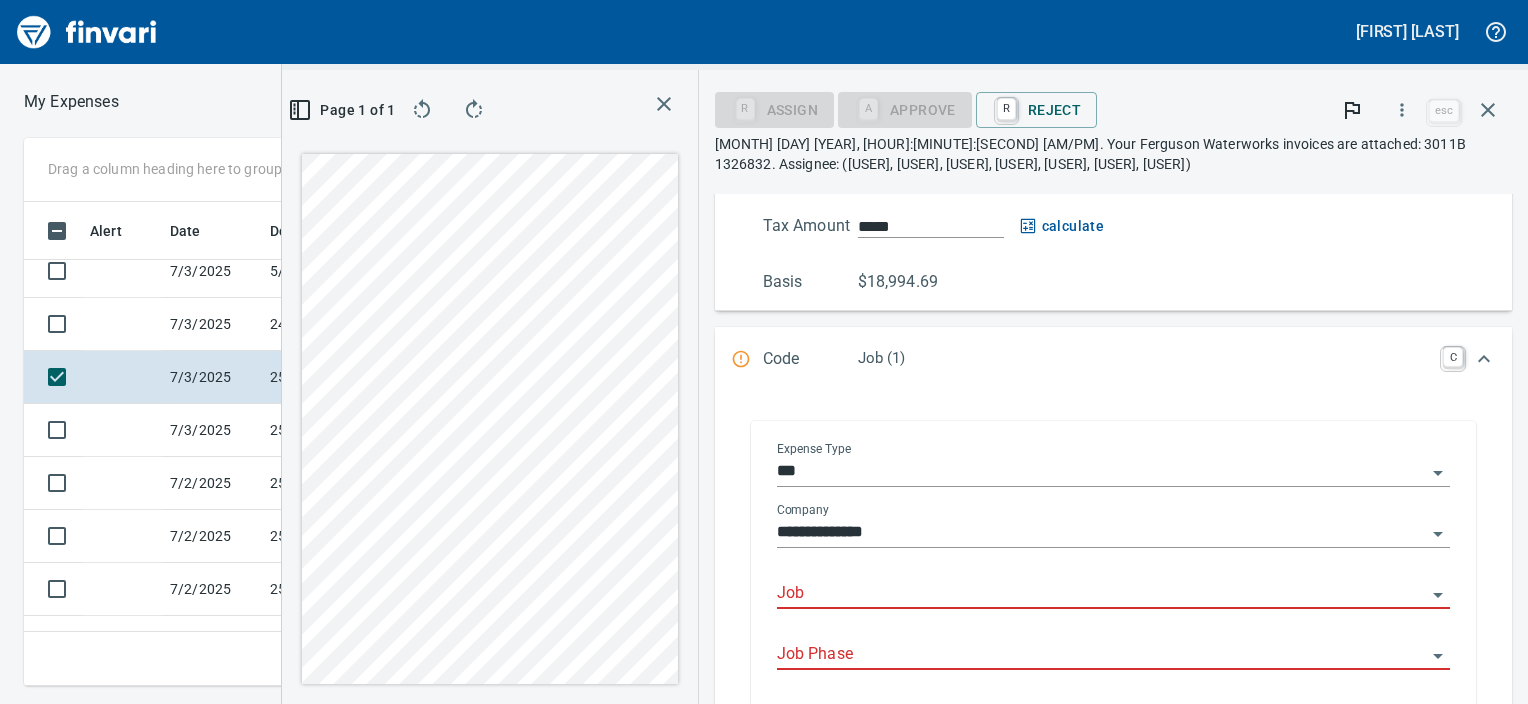 scroll, scrollTop: 453, scrollLeft: 949, axis: both 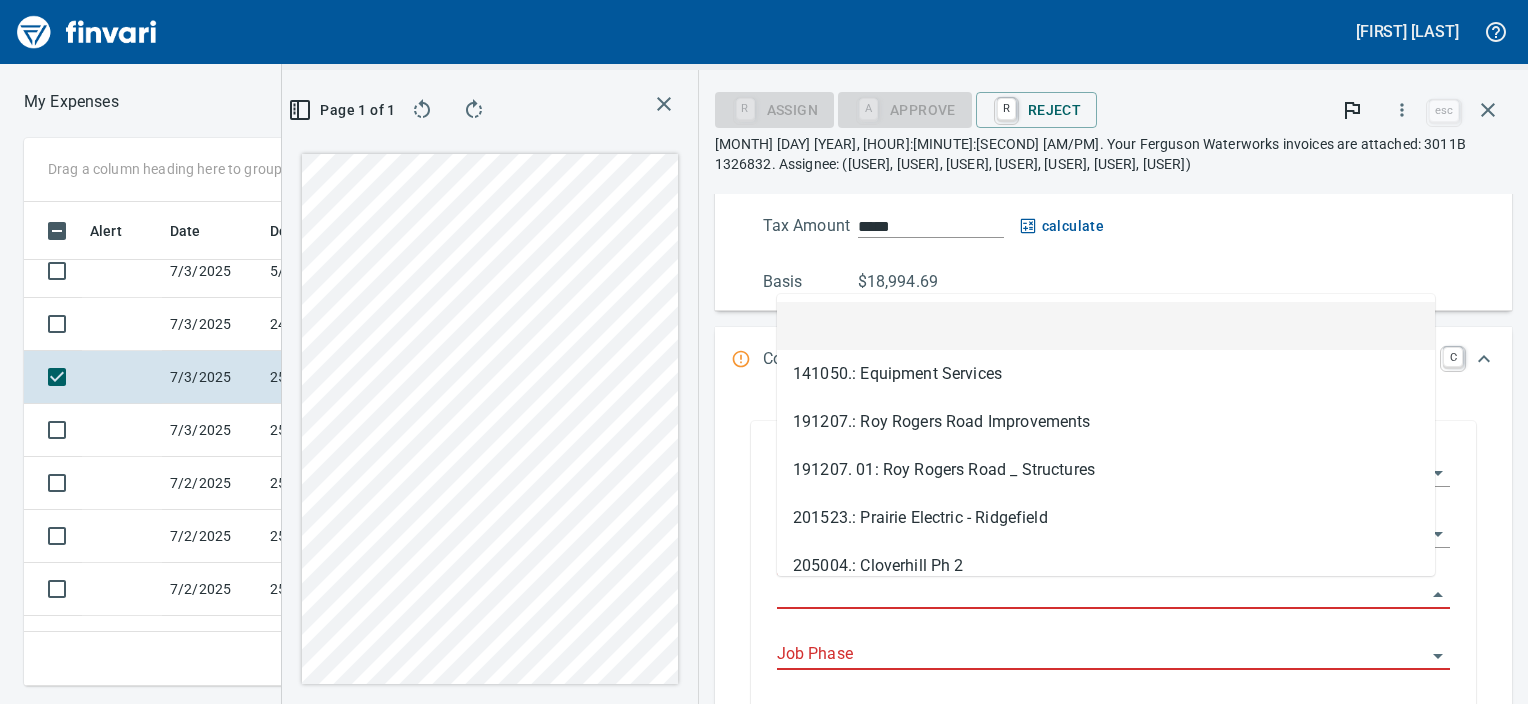 click on "Job" at bounding box center (1101, 594) 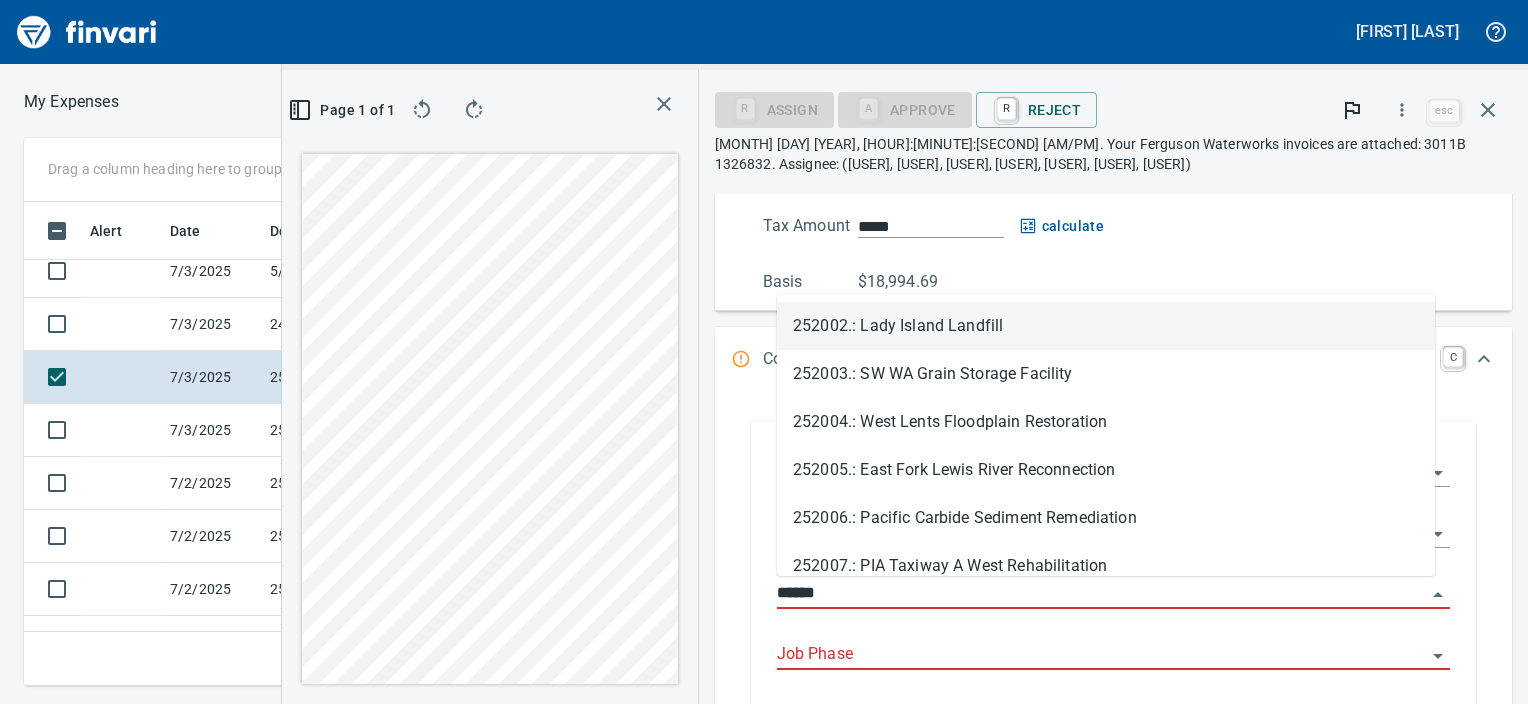 scroll, scrollTop: 453, scrollLeft: 949, axis: both 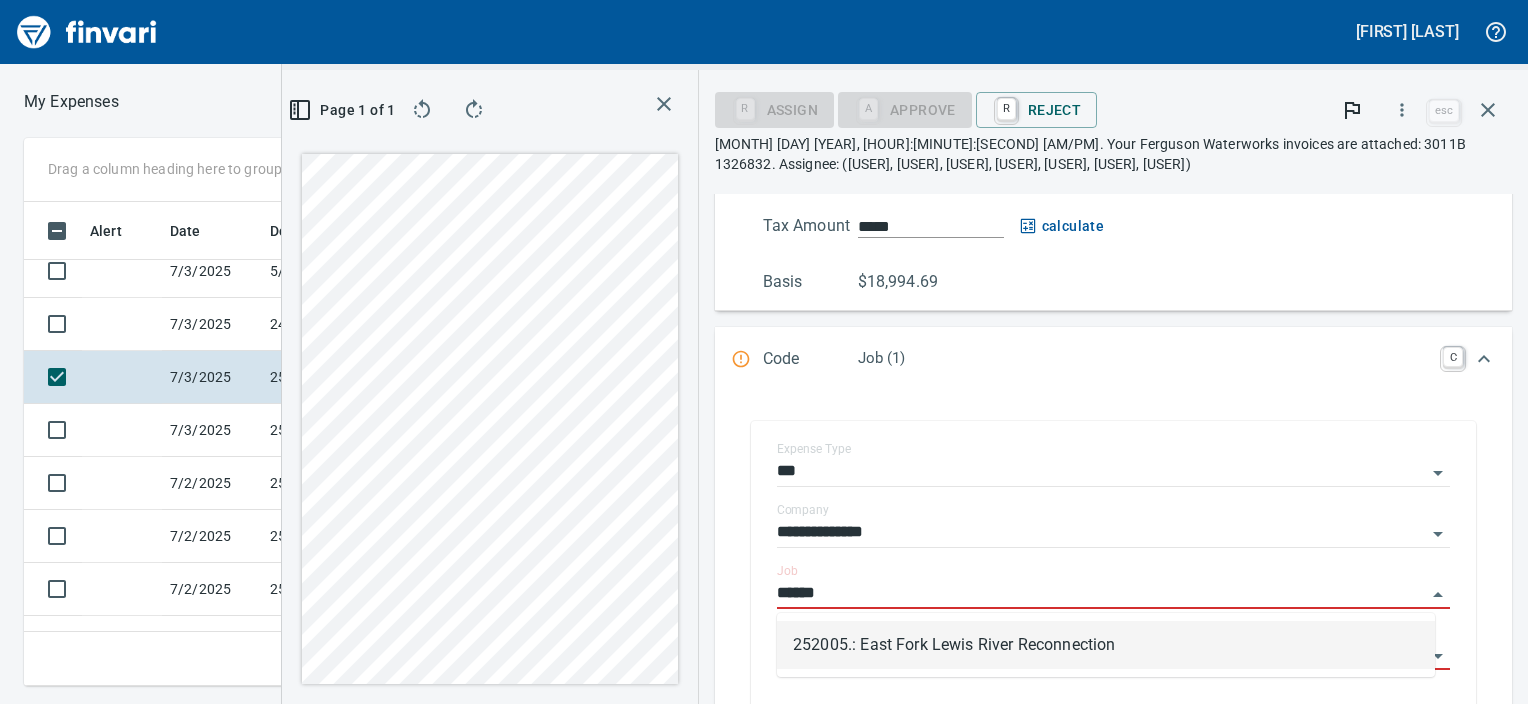 click on "252005.: East Fork Lewis River Reconnection" at bounding box center (1106, 645) 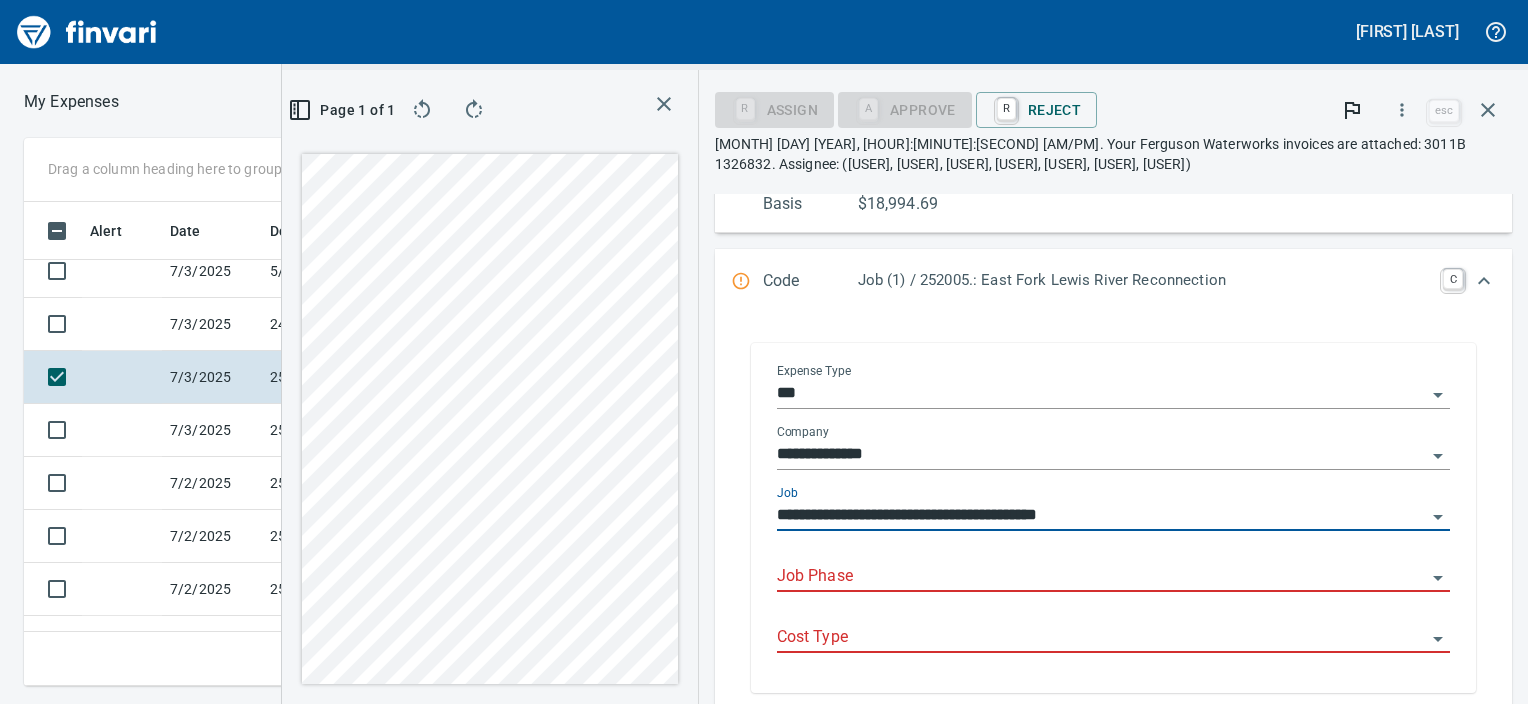 scroll, scrollTop: 517, scrollLeft: 0, axis: vertical 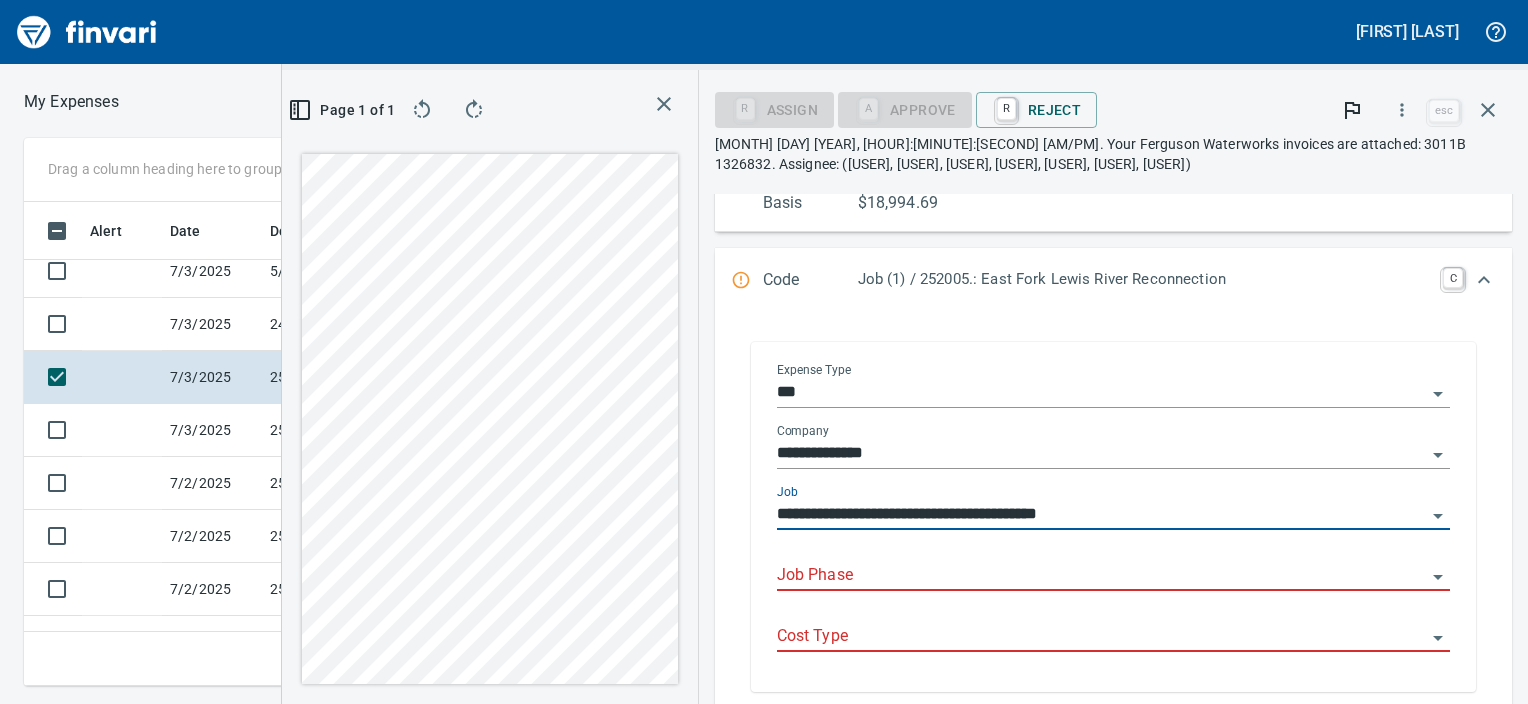 type on "**********" 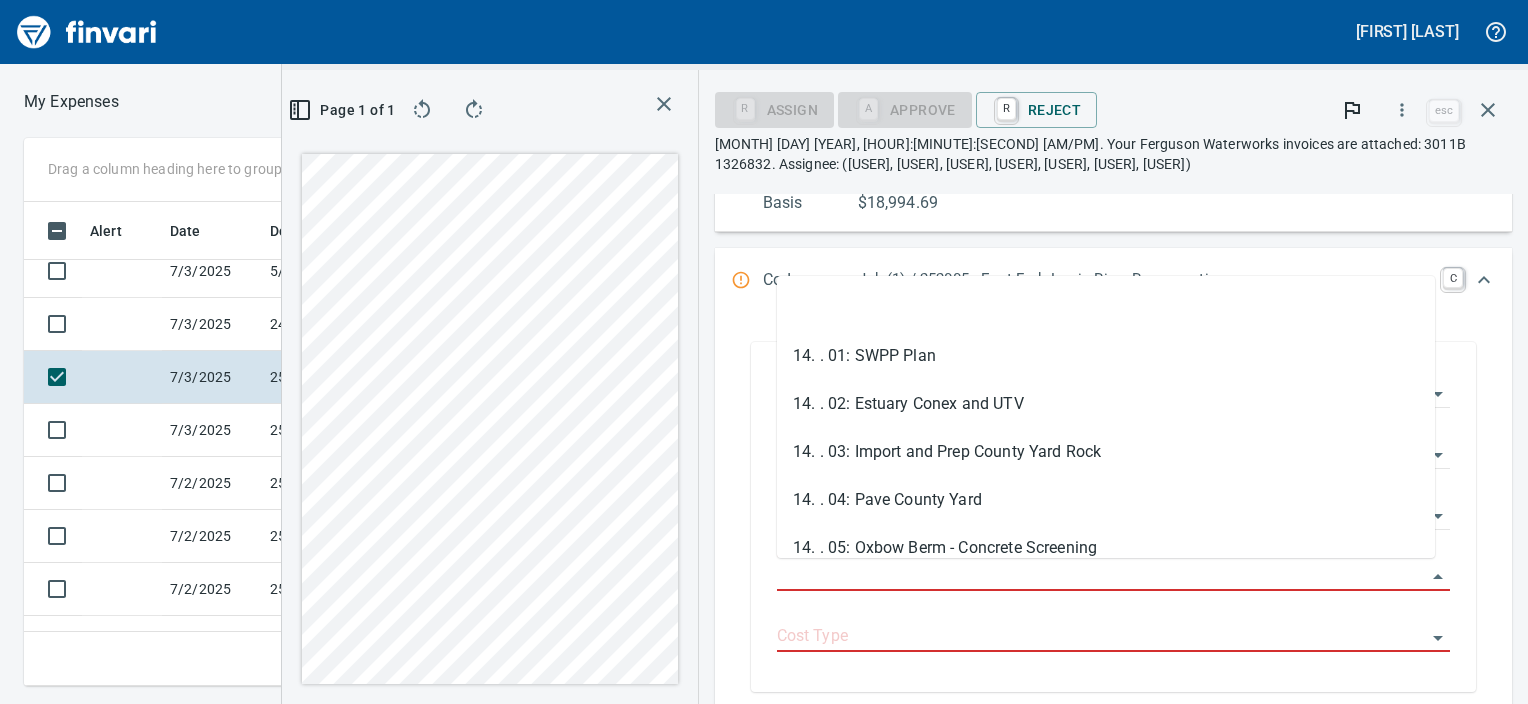 scroll, scrollTop: 116, scrollLeft: 0, axis: vertical 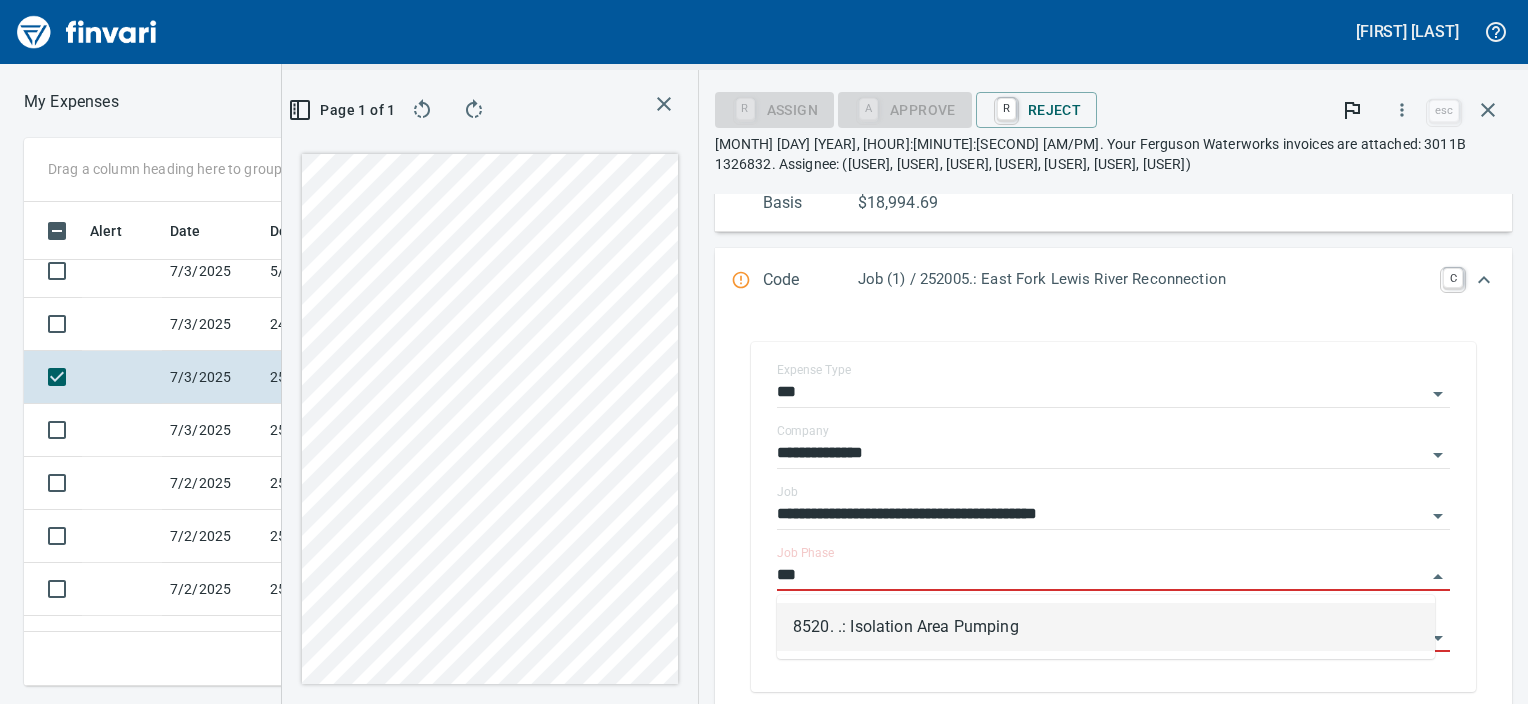 click on "8520.    .: Isolation Area Pumping" at bounding box center [1106, 627] 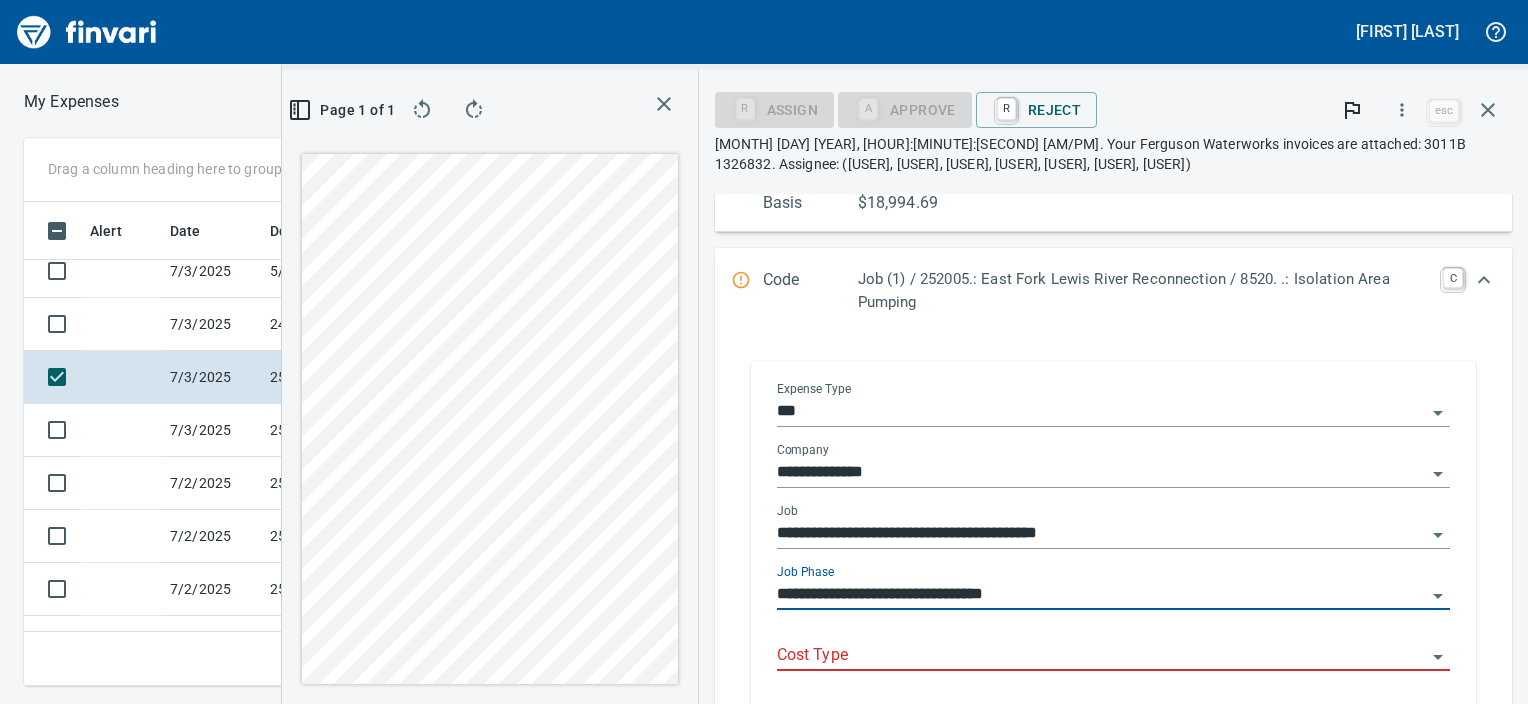 type on "**********" 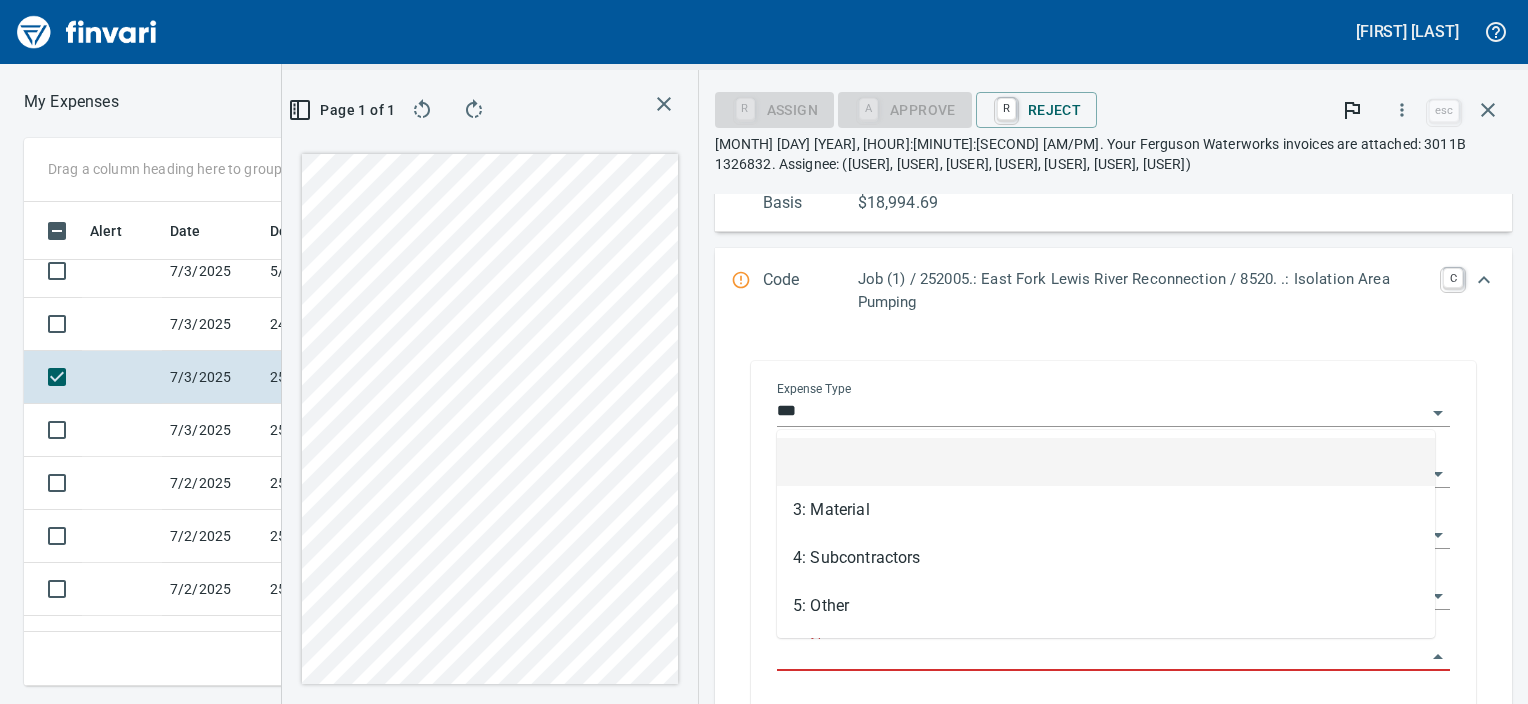click on "Cost Type" at bounding box center (1101, 656) 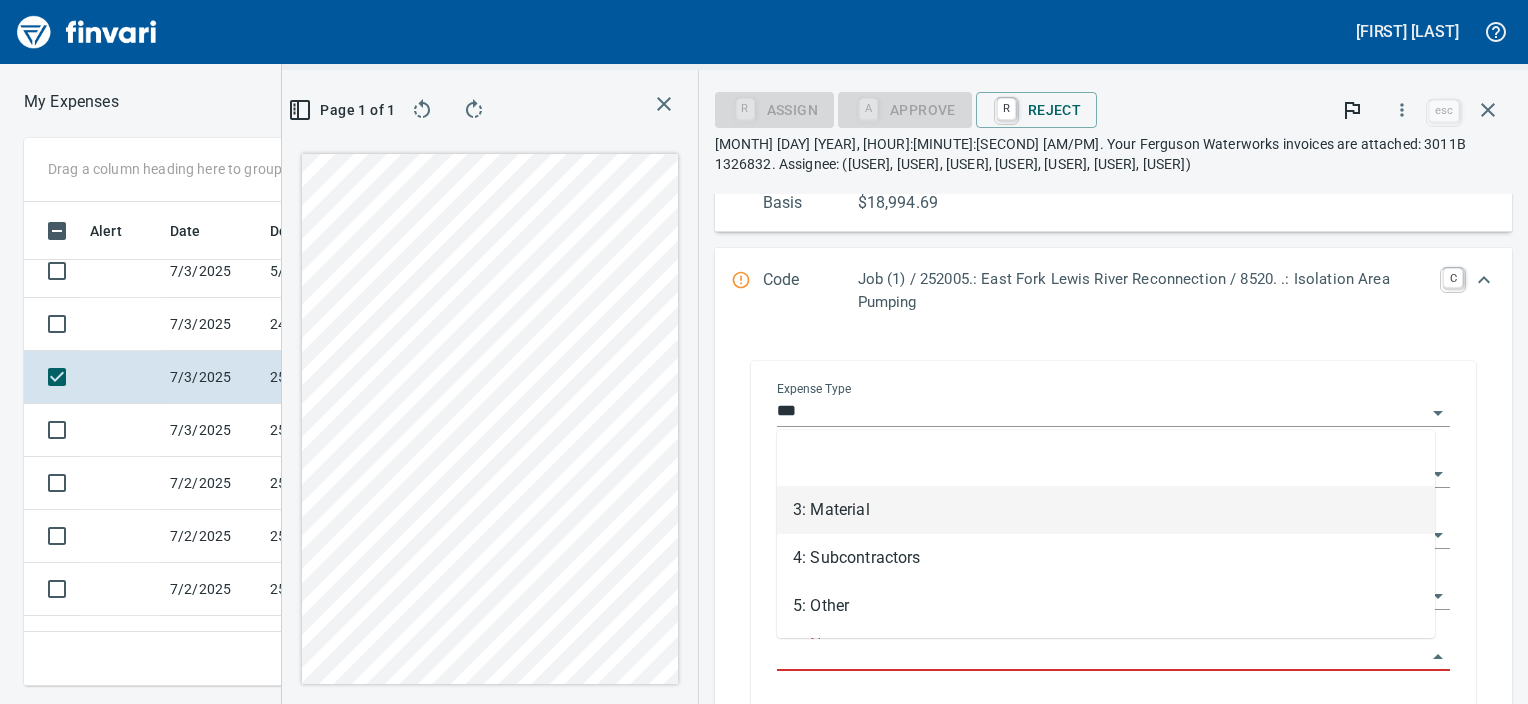 click on "3: Material" at bounding box center [1106, 510] 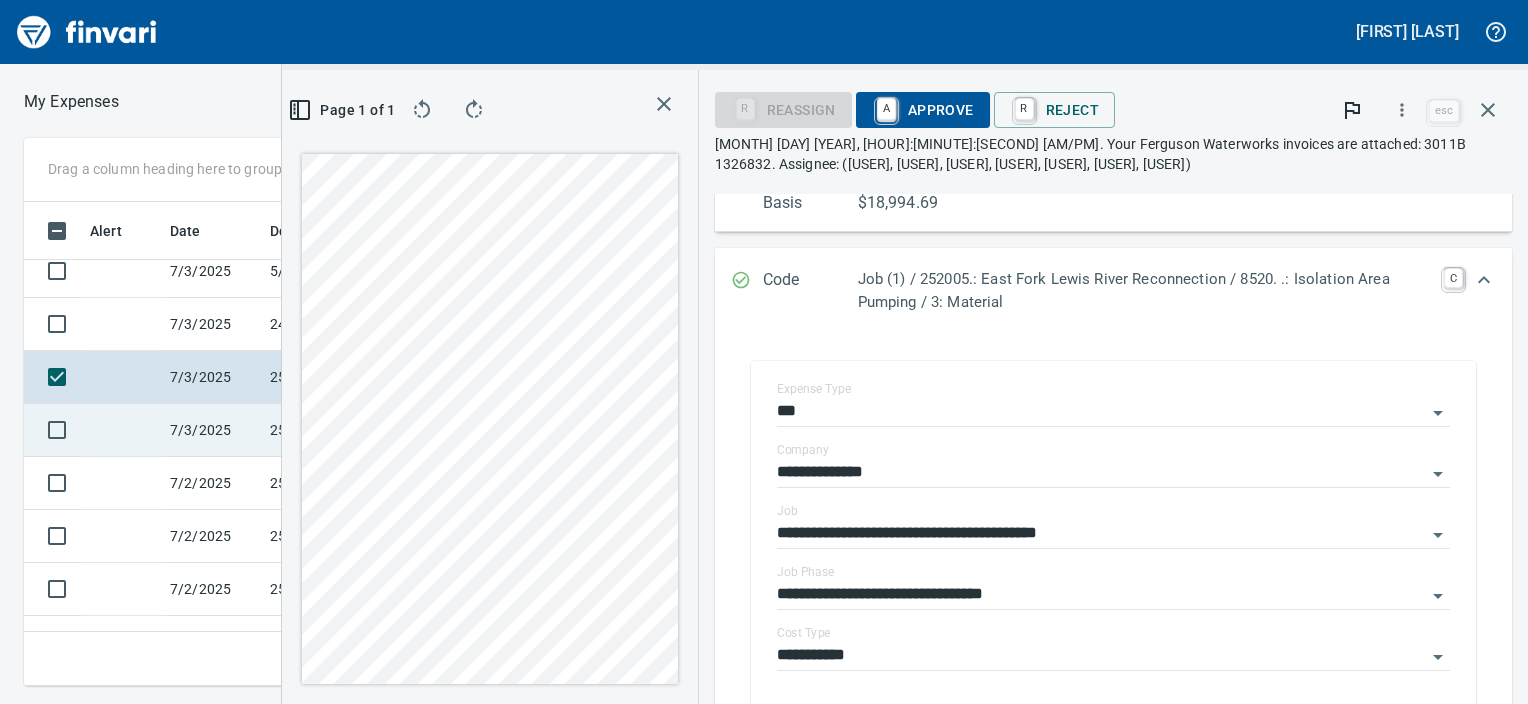 click on "7/3/2025" at bounding box center (212, 218) 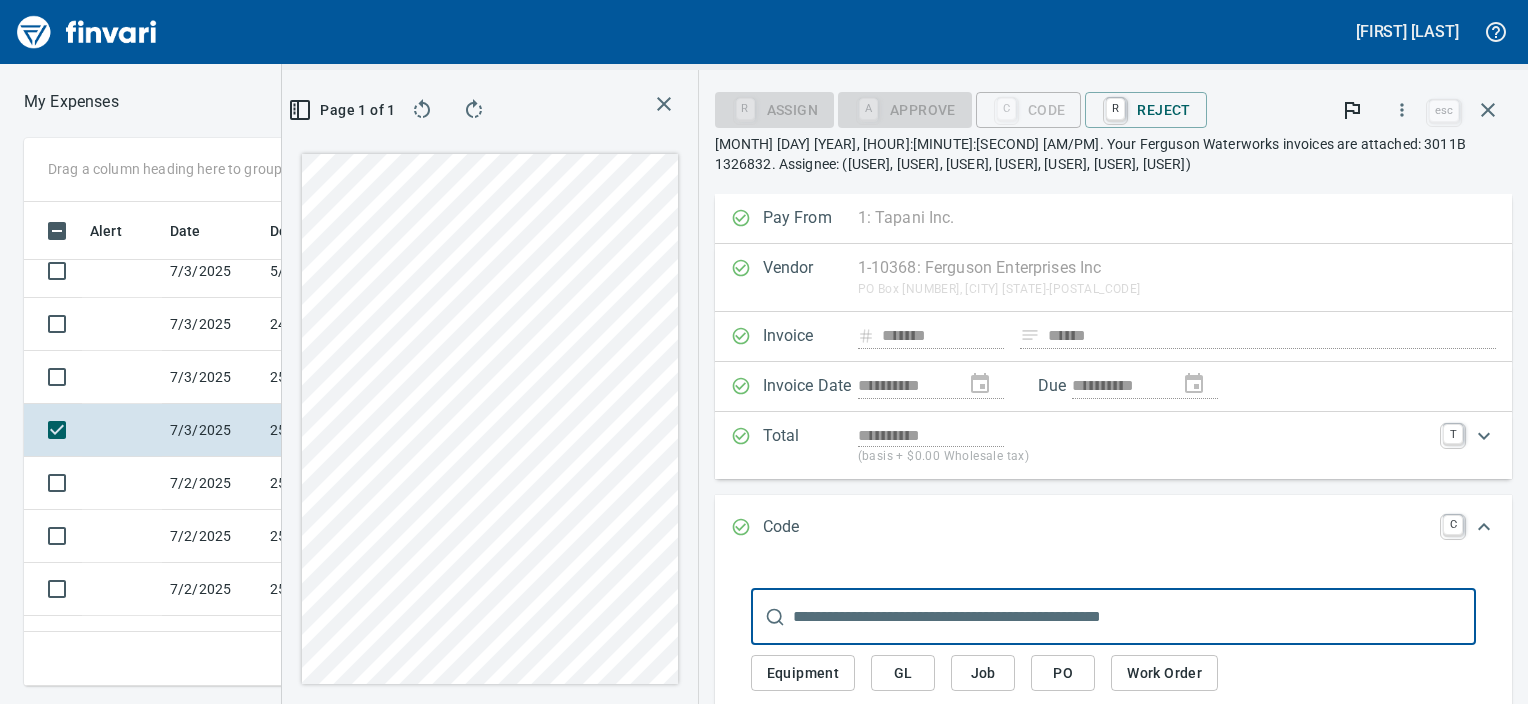scroll, scrollTop: 0, scrollLeft: 0, axis: both 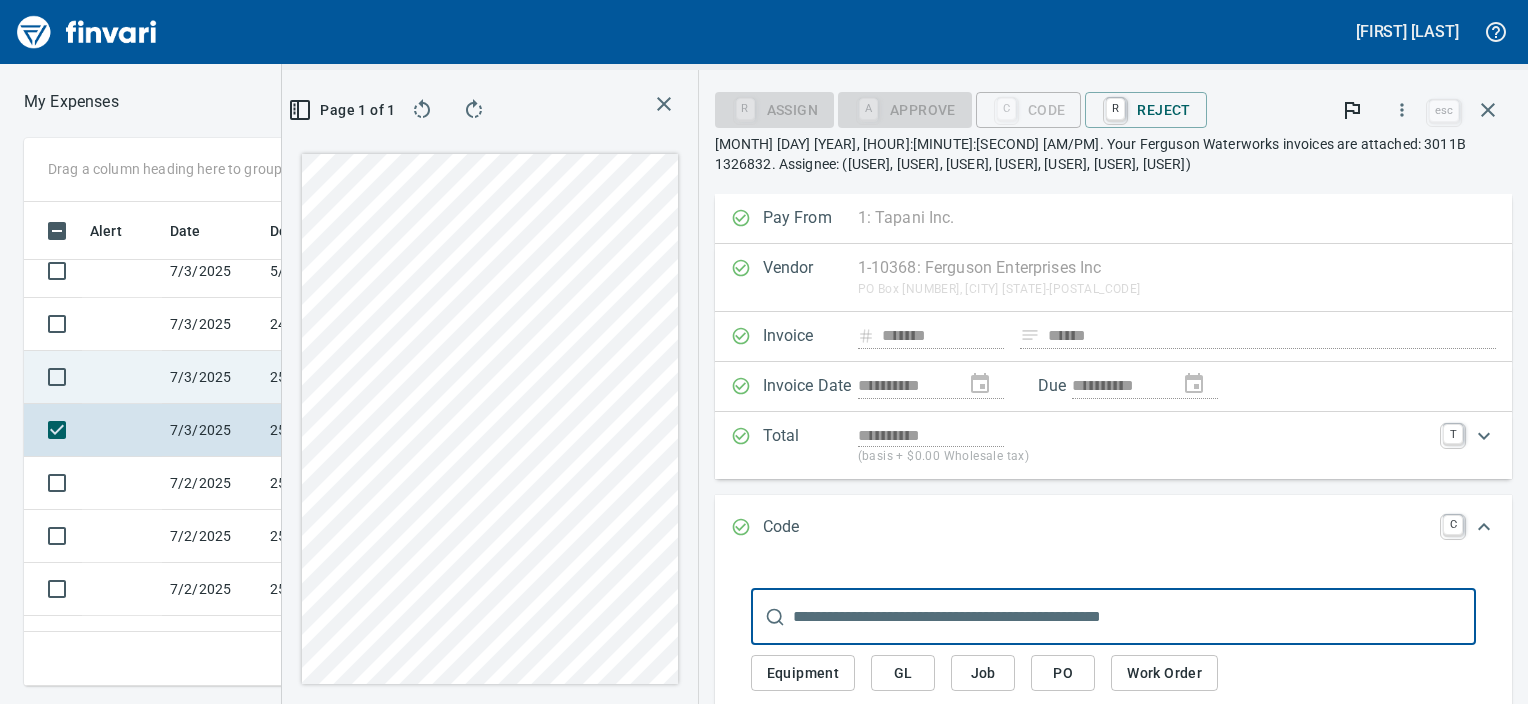 click on "252005" at bounding box center (352, 218) 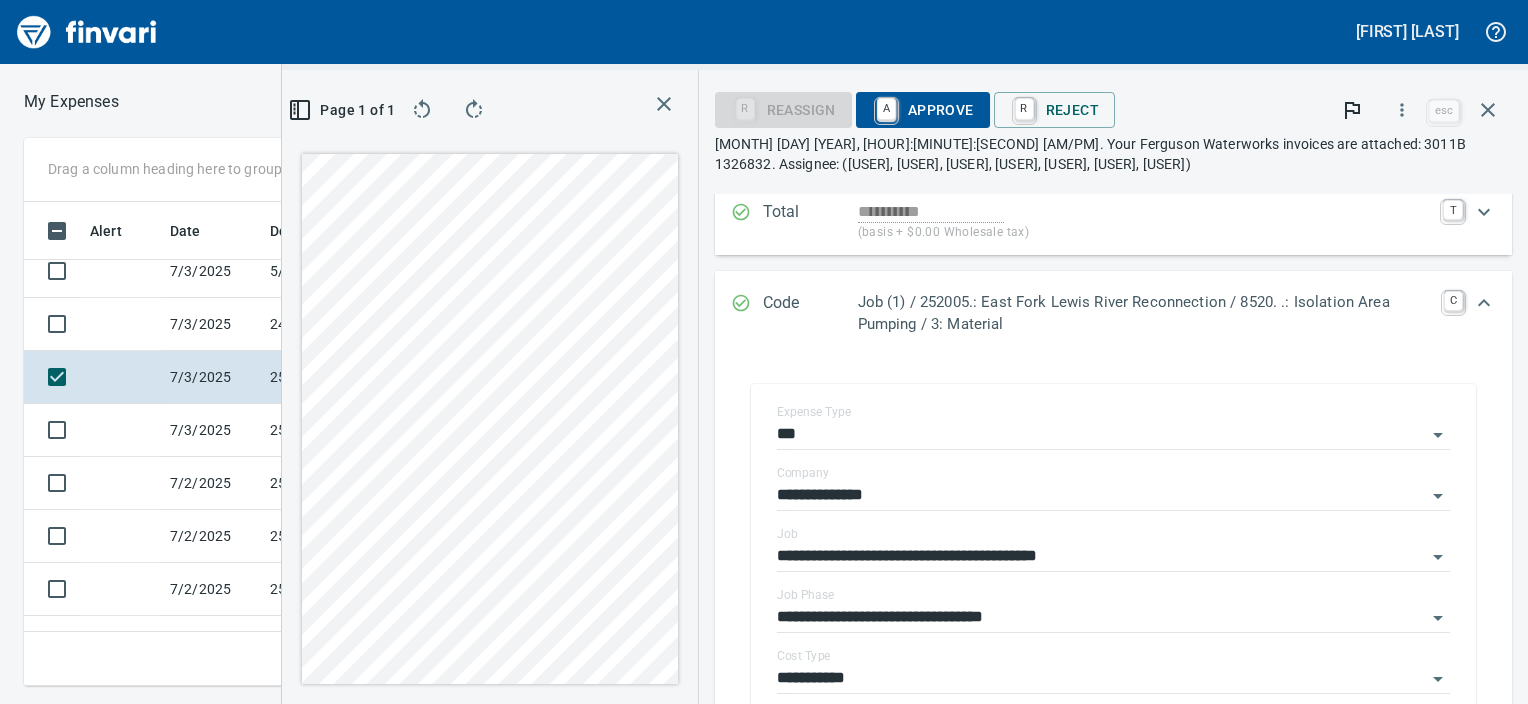 scroll, scrollTop: 188, scrollLeft: 0, axis: vertical 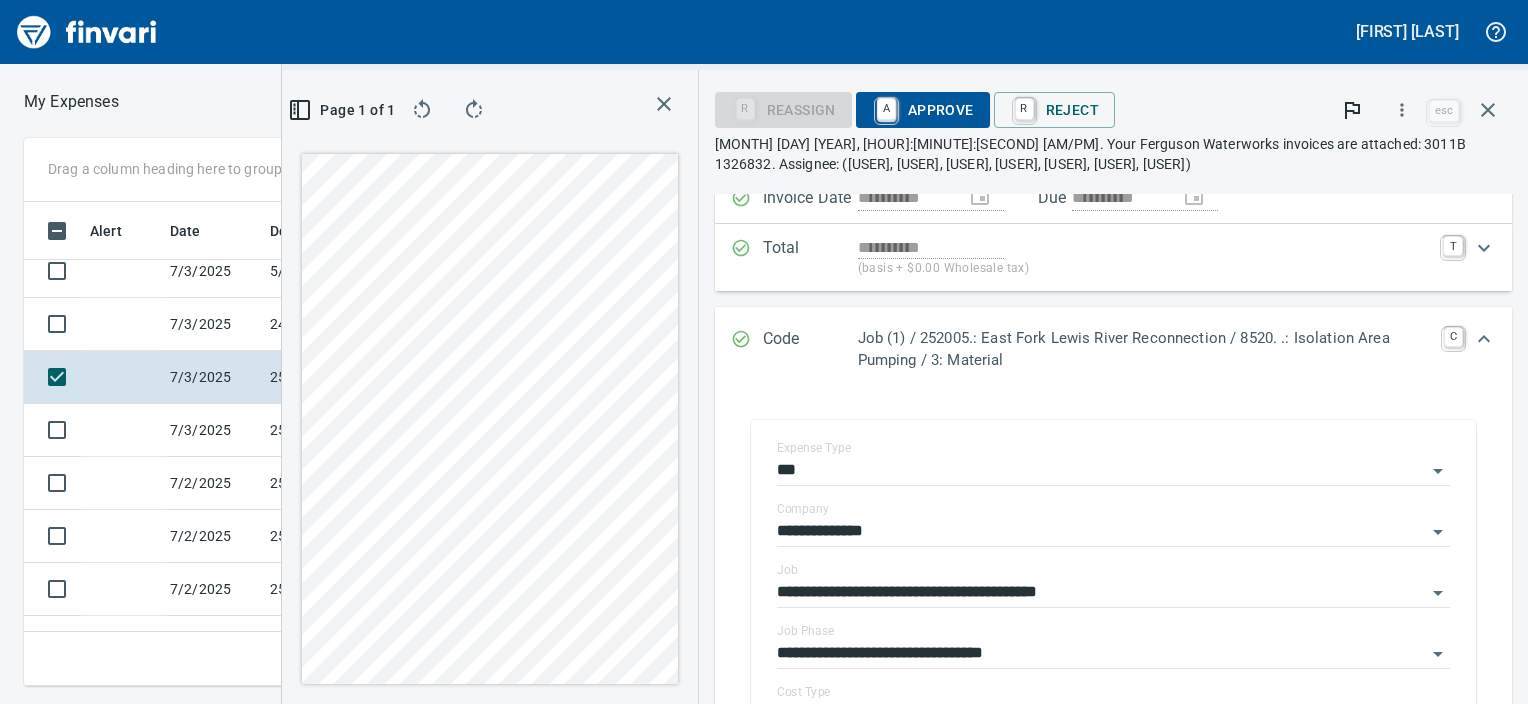 click on "A Approve" at bounding box center [783, 110] 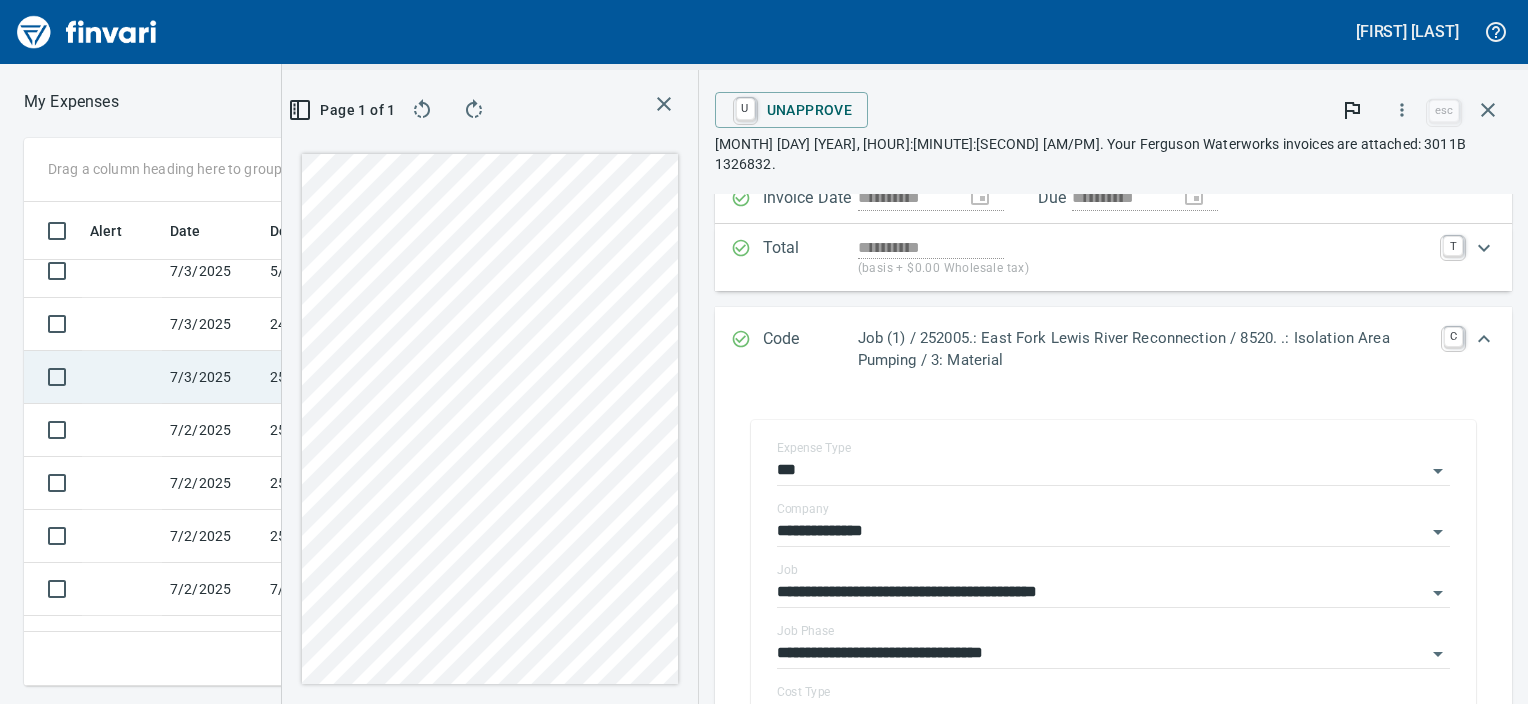 click on "7/3/2025" at bounding box center [212, 218] 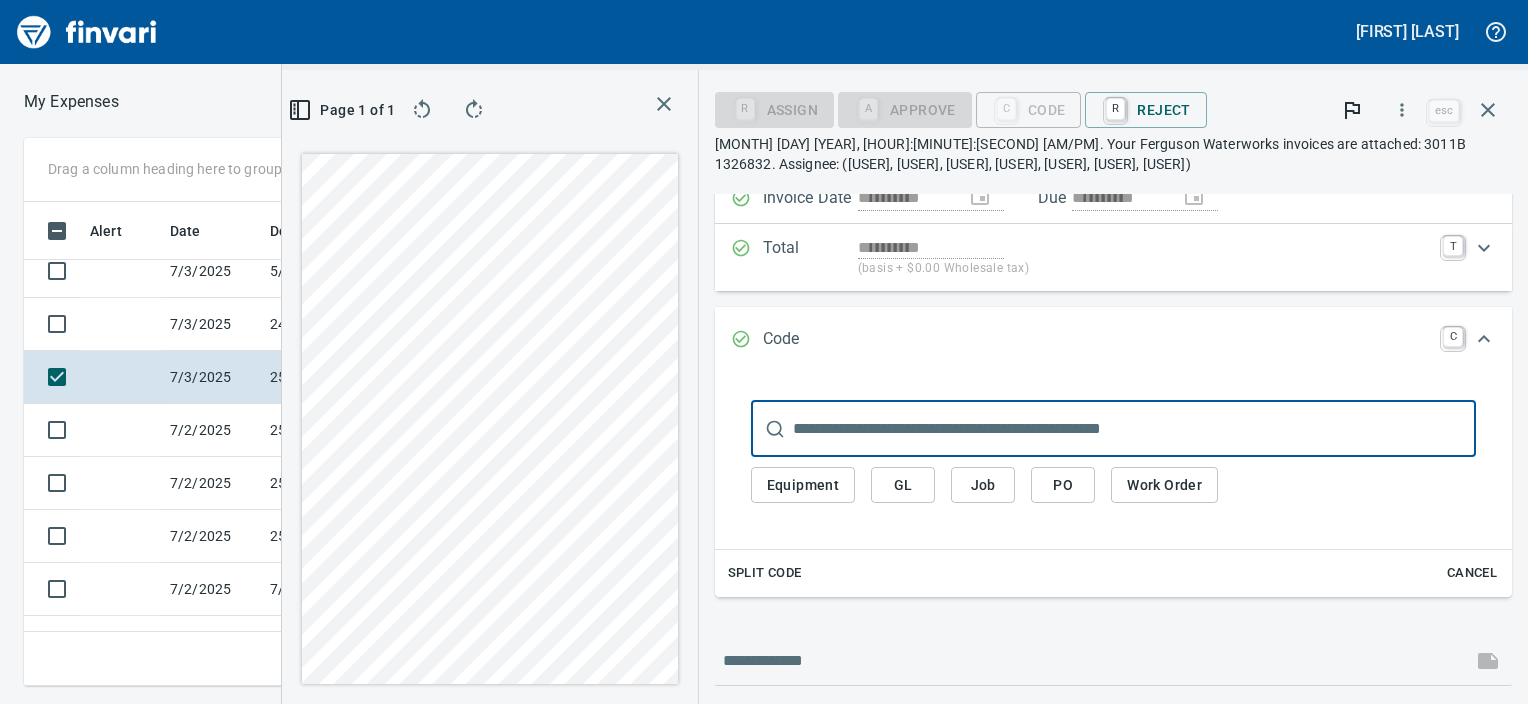 click on "Job" at bounding box center (803, 485) 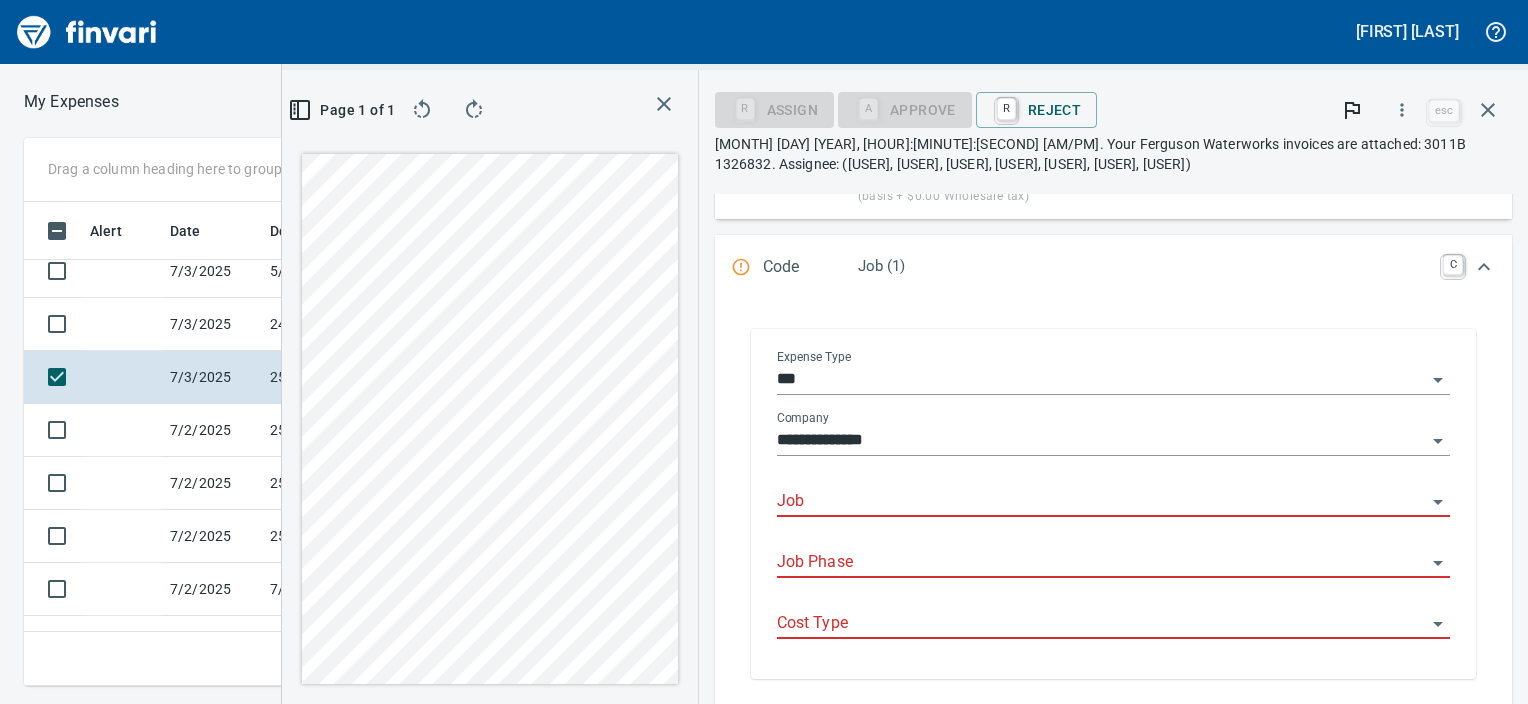 scroll, scrollTop: 275, scrollLeft: 0, axis: vertical 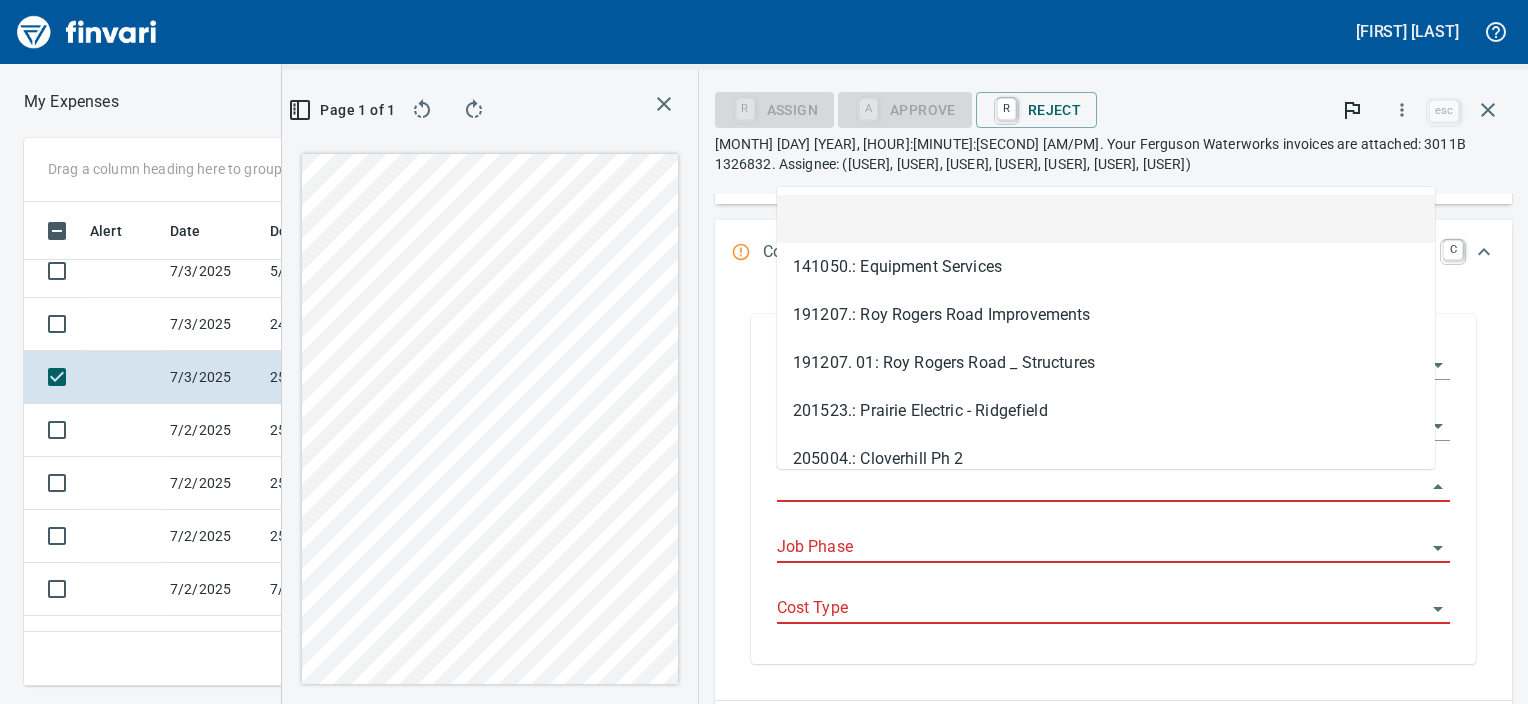 click on "Job" at bounding box center (1101, 487) 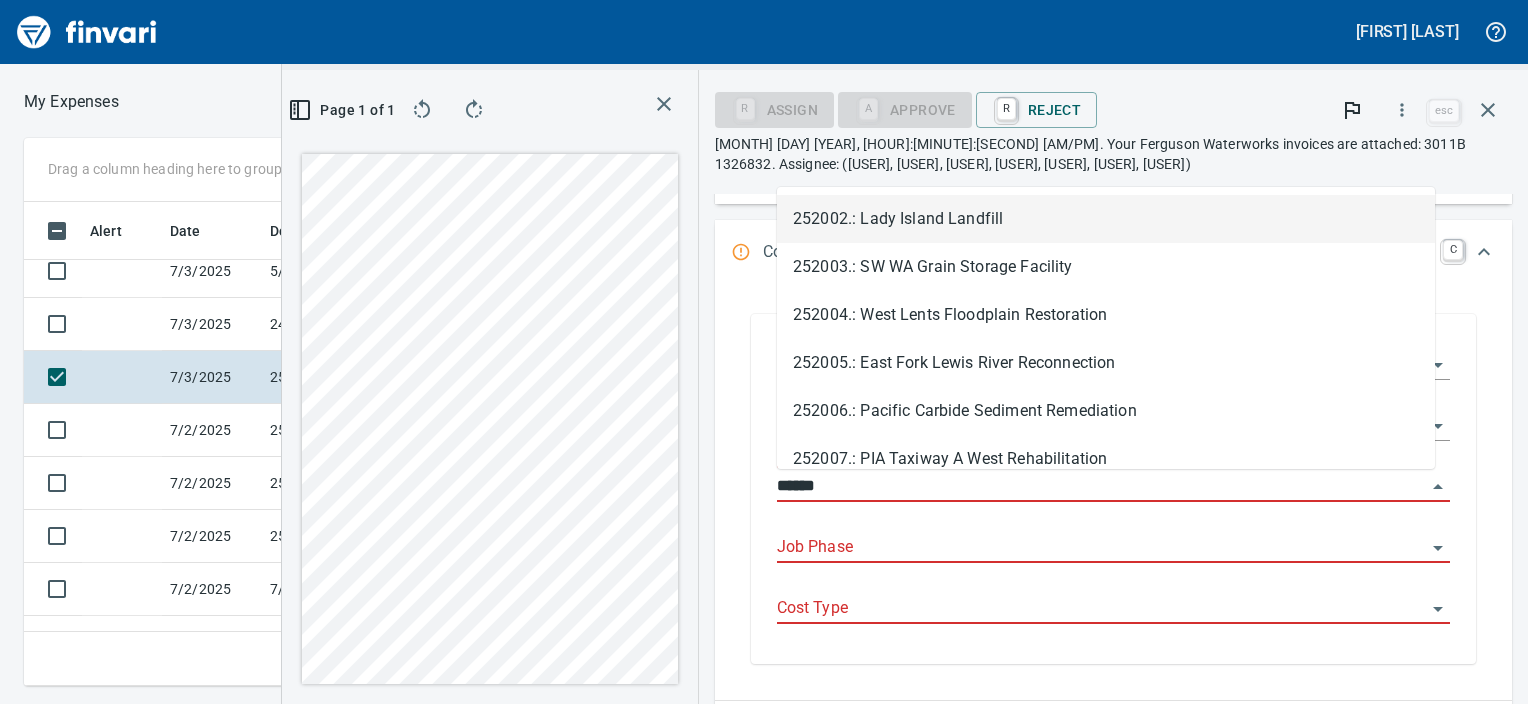 scroll, scrollTop: 453, scrollLeft: 949, axis: both 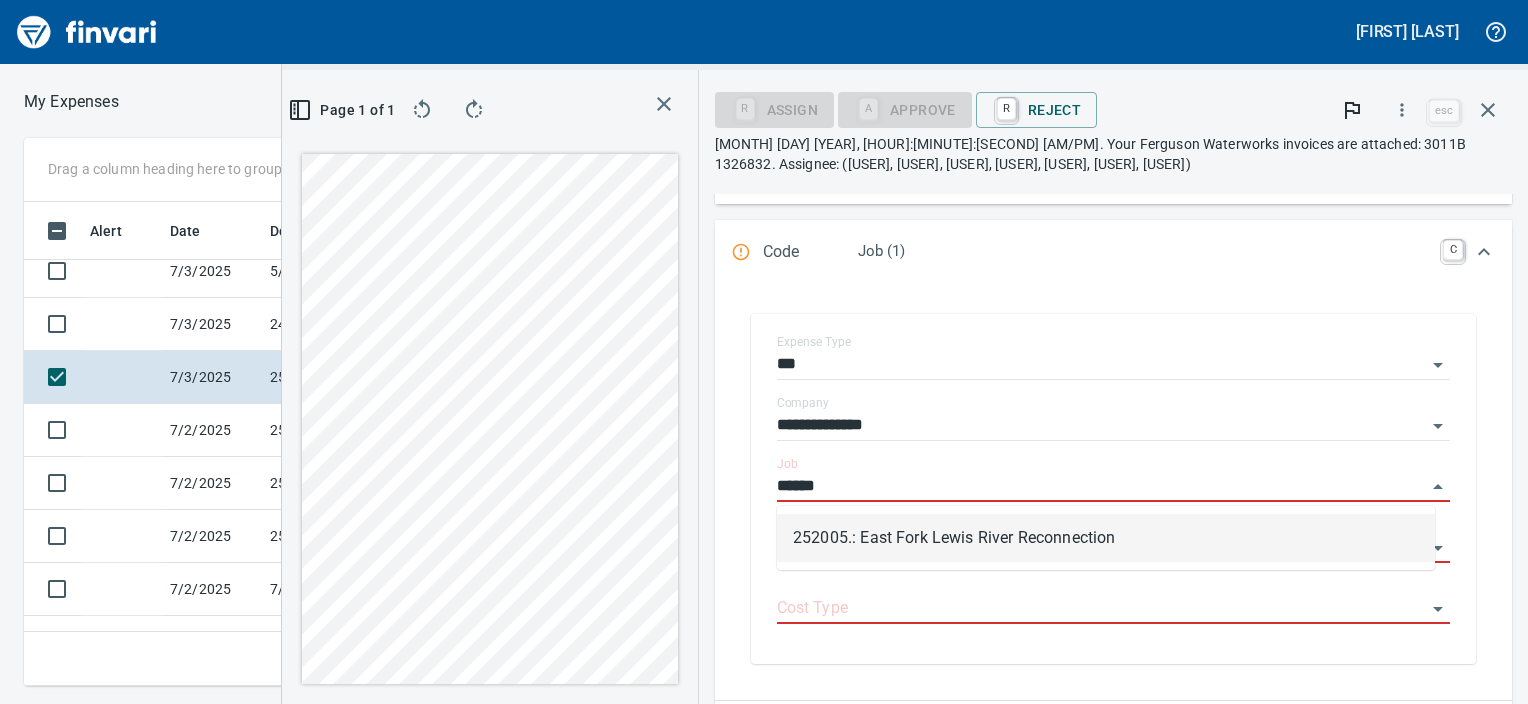 click on "252005.: East Fork Lewis River Reconnection" at bounding box center (1106, 538) 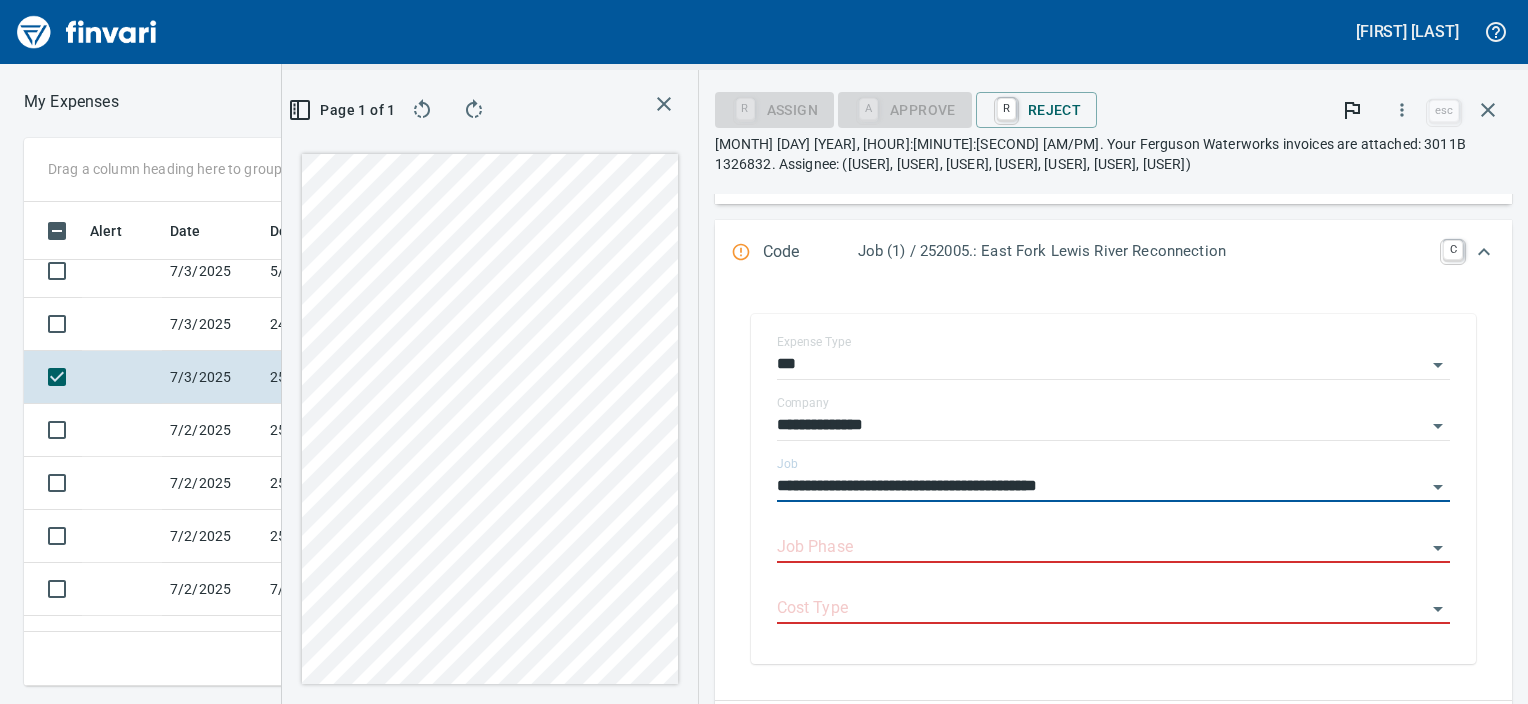 type on "**********" 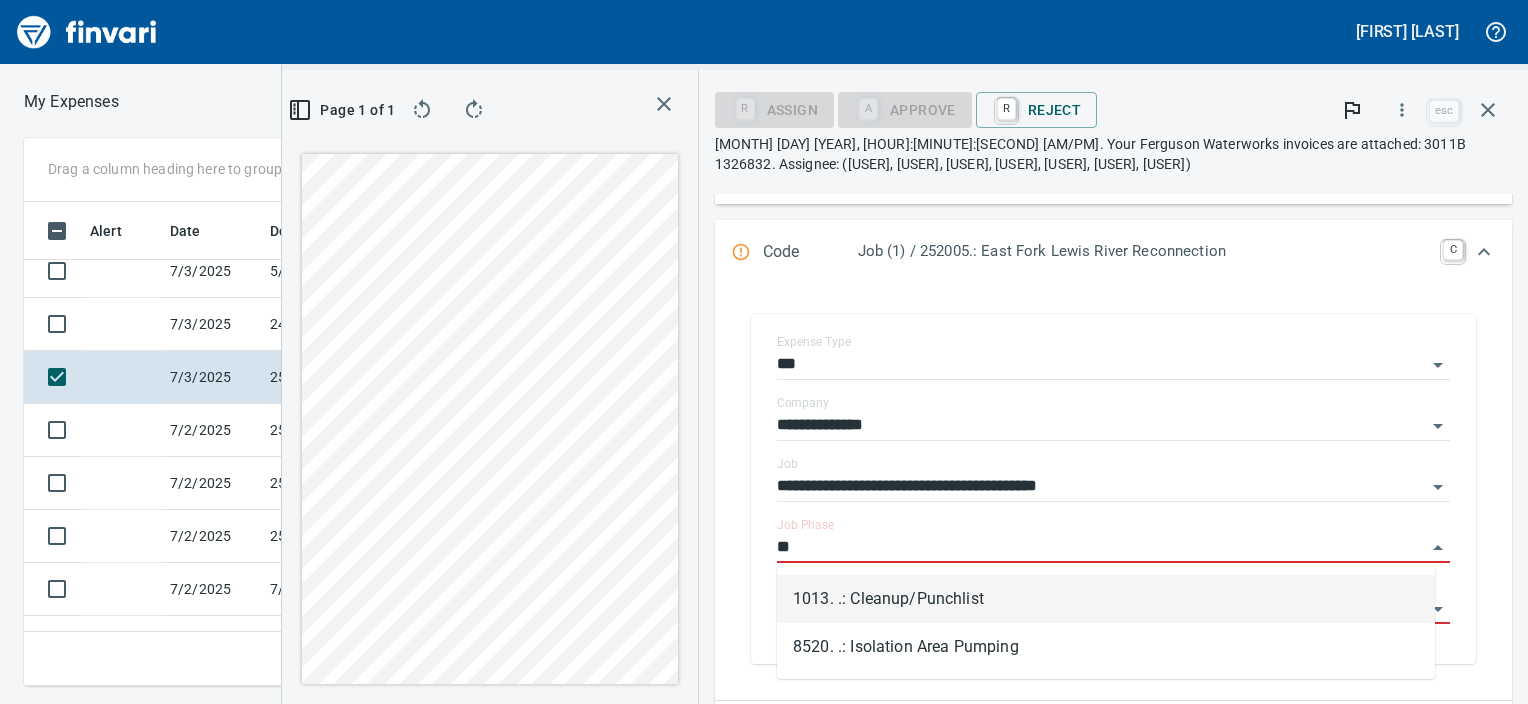 scroll, scrollTop: 453, scrollLeft: 949, axis: both 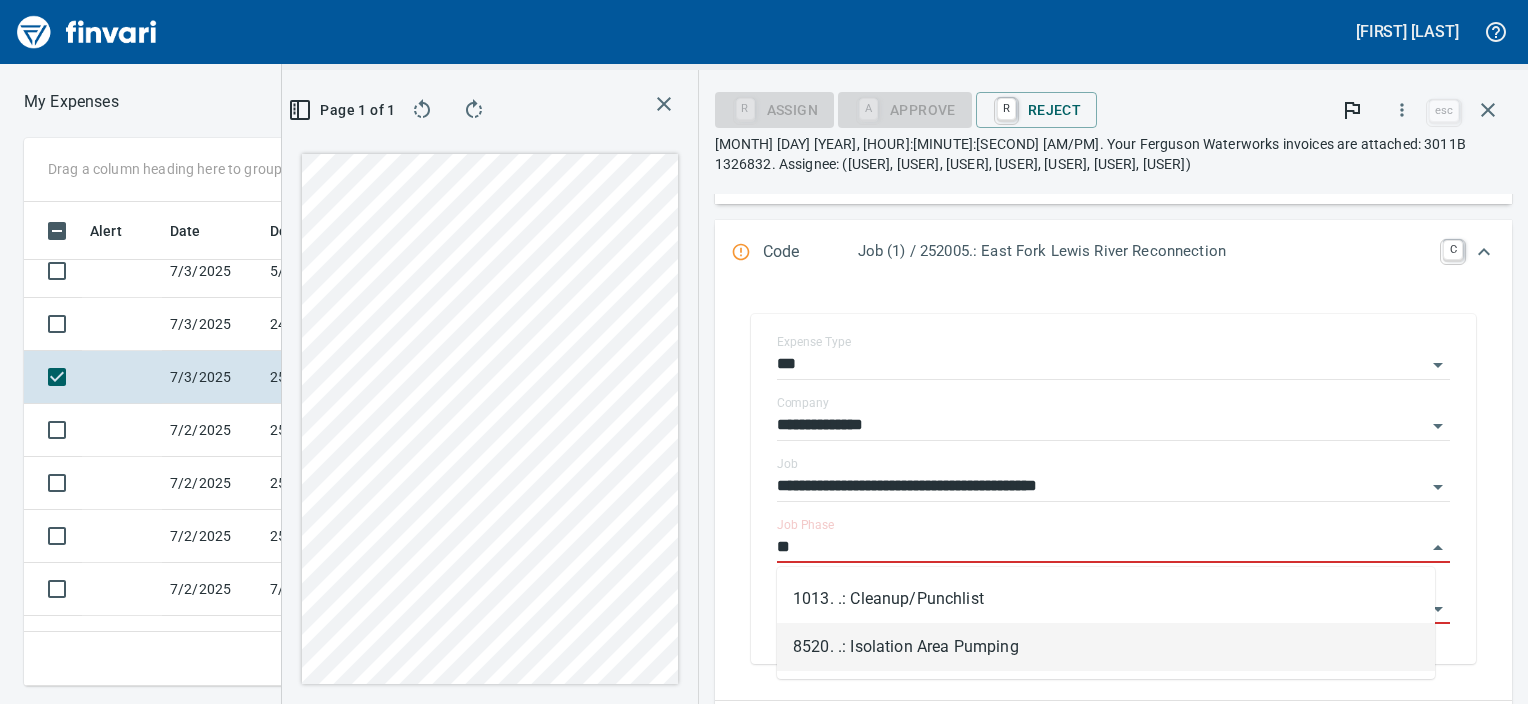 click on "8520.    .: Isolation Area Pumping" at bounding box center (1106, 647) 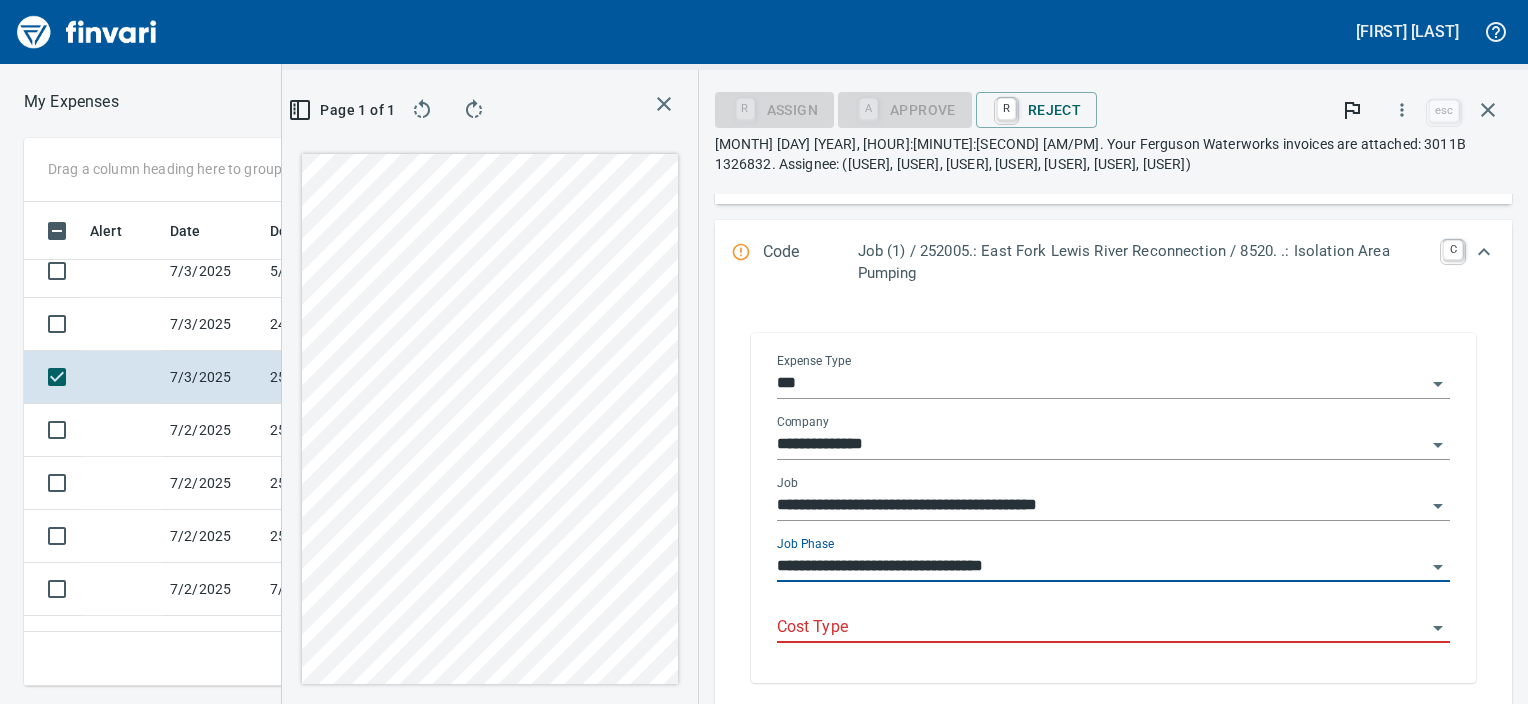 type on "**********" 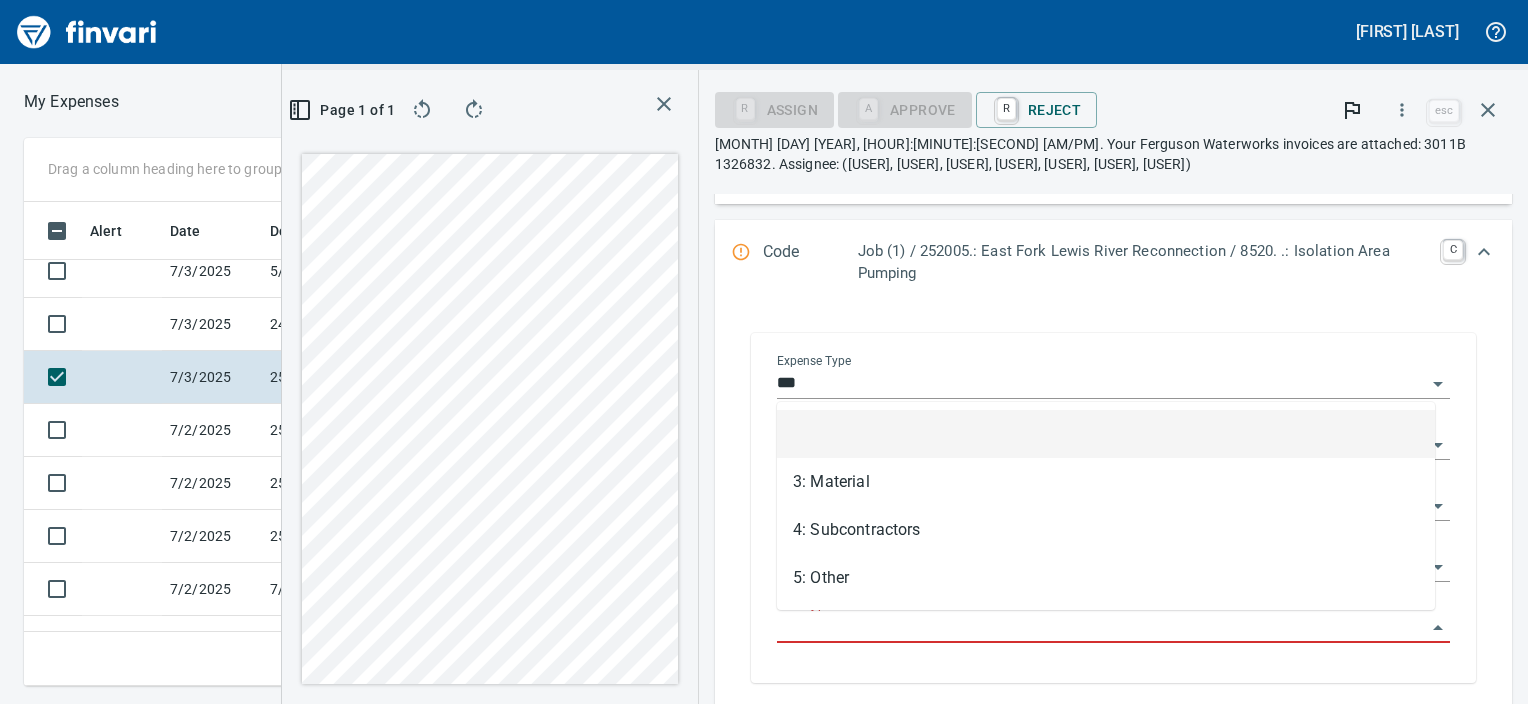 scroll, scrollTop: 453, scrollLeft: 949, axis: both 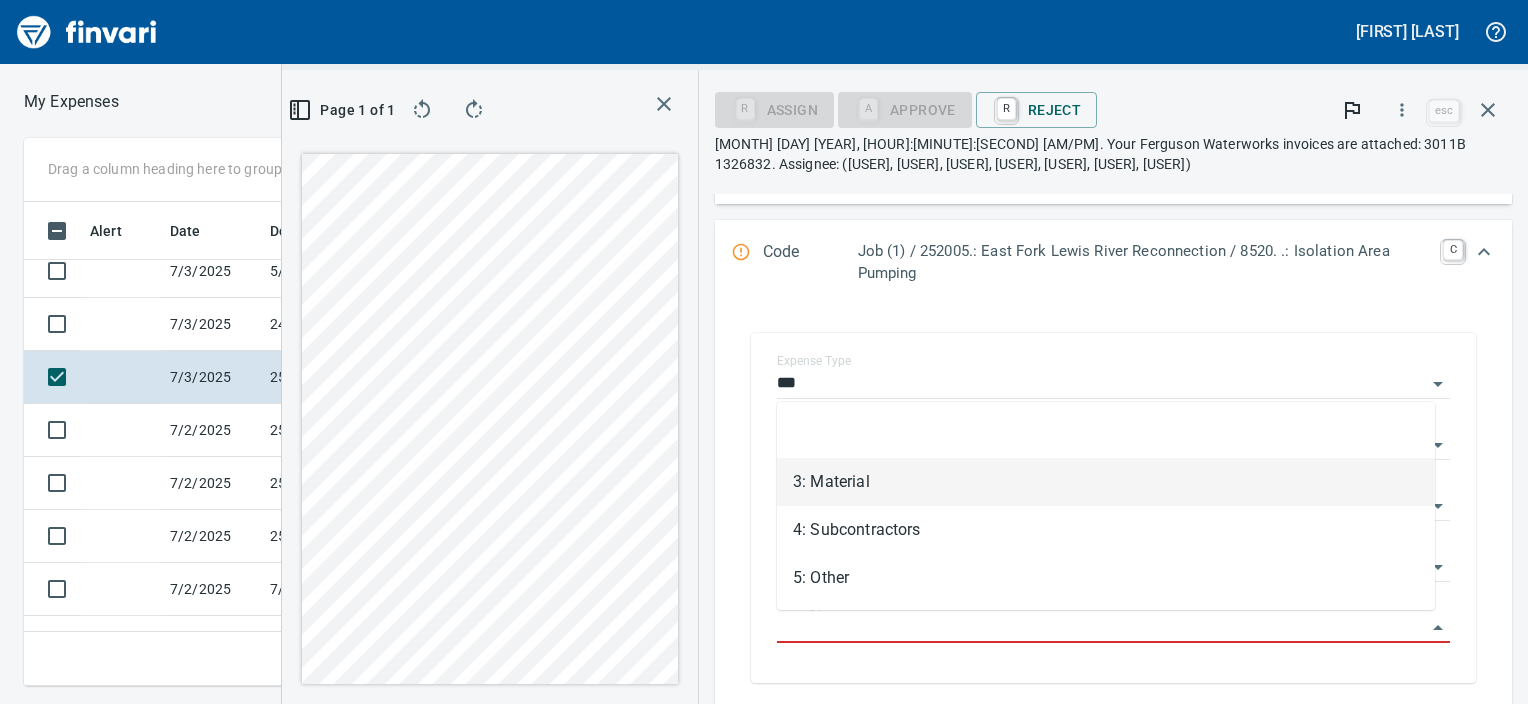 click on "3: Material" at bounding box center [1106, 482] 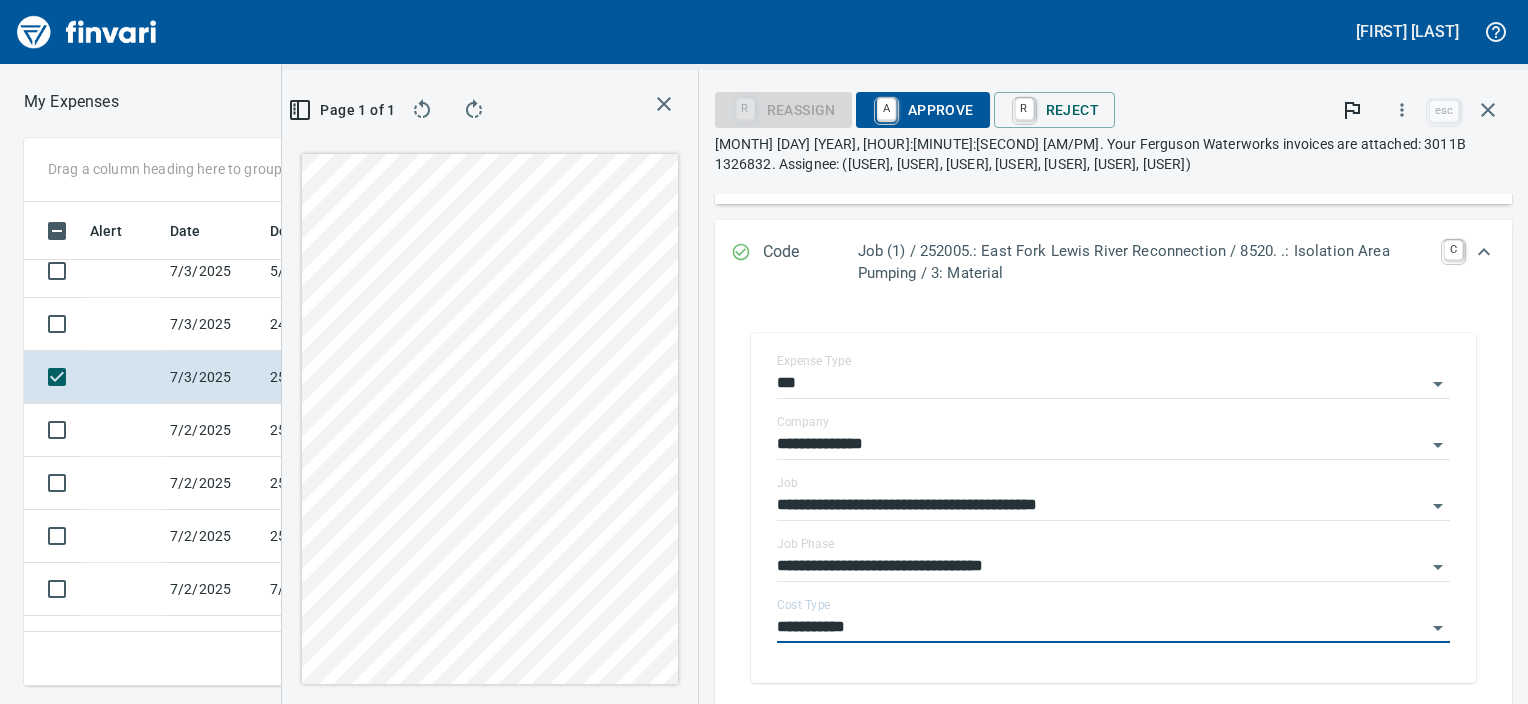 click on "A Approve" at bounding box center [783, 110] 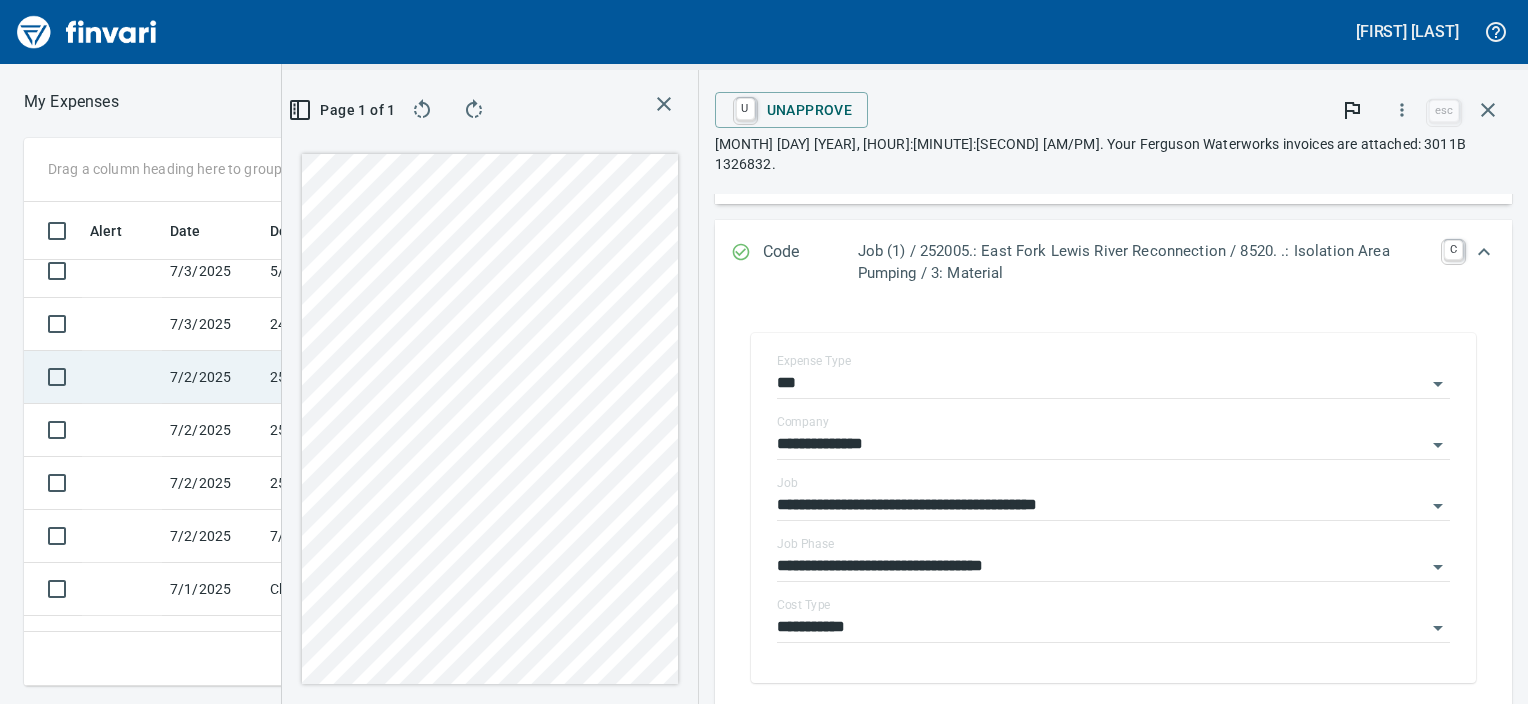 click on "7/2/2025" at bounding box center (212, 218) 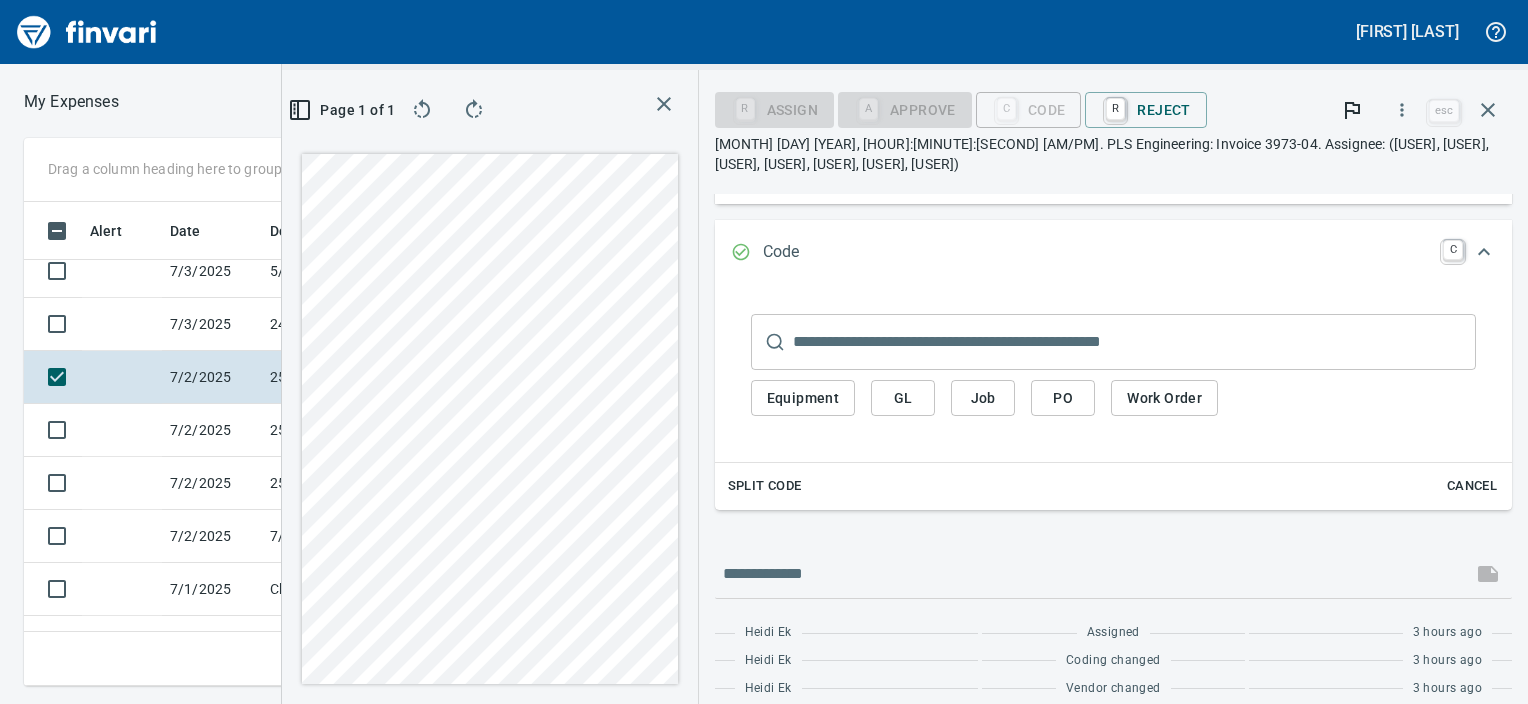 click at bounding box center [298, 110] 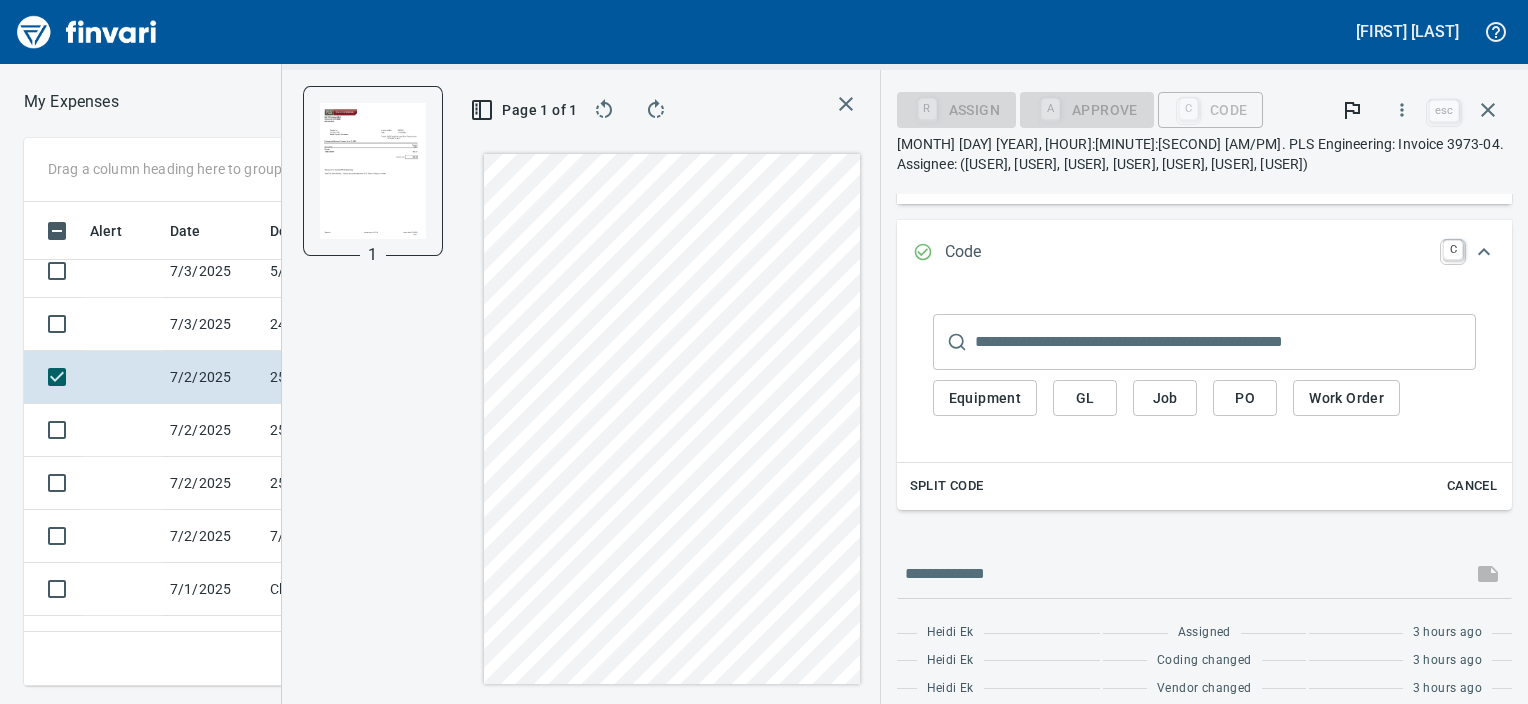 click at bounding box center [372, 171] 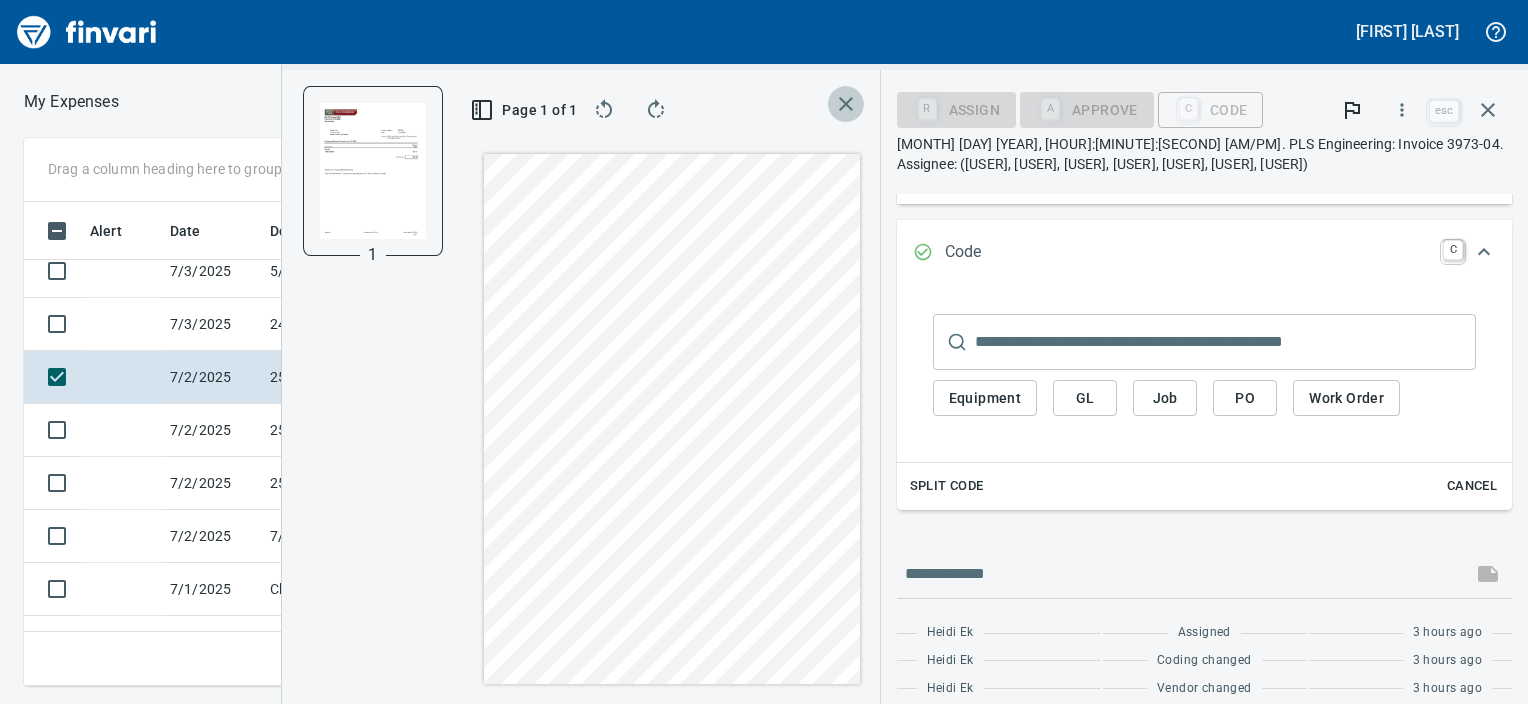 click at bounding box center [604, 110] 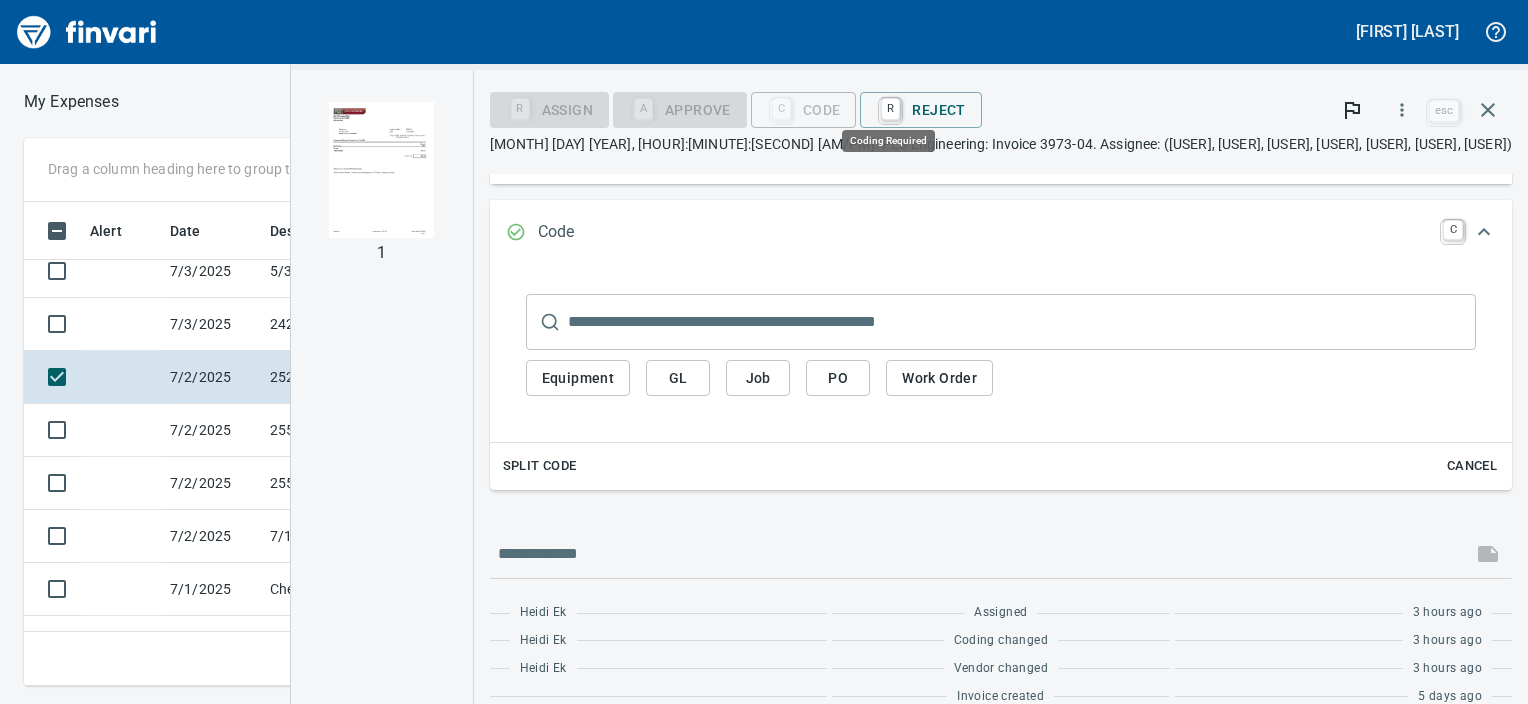 scroll, scrollTop: 453, scrollLeft: 949, axis: both 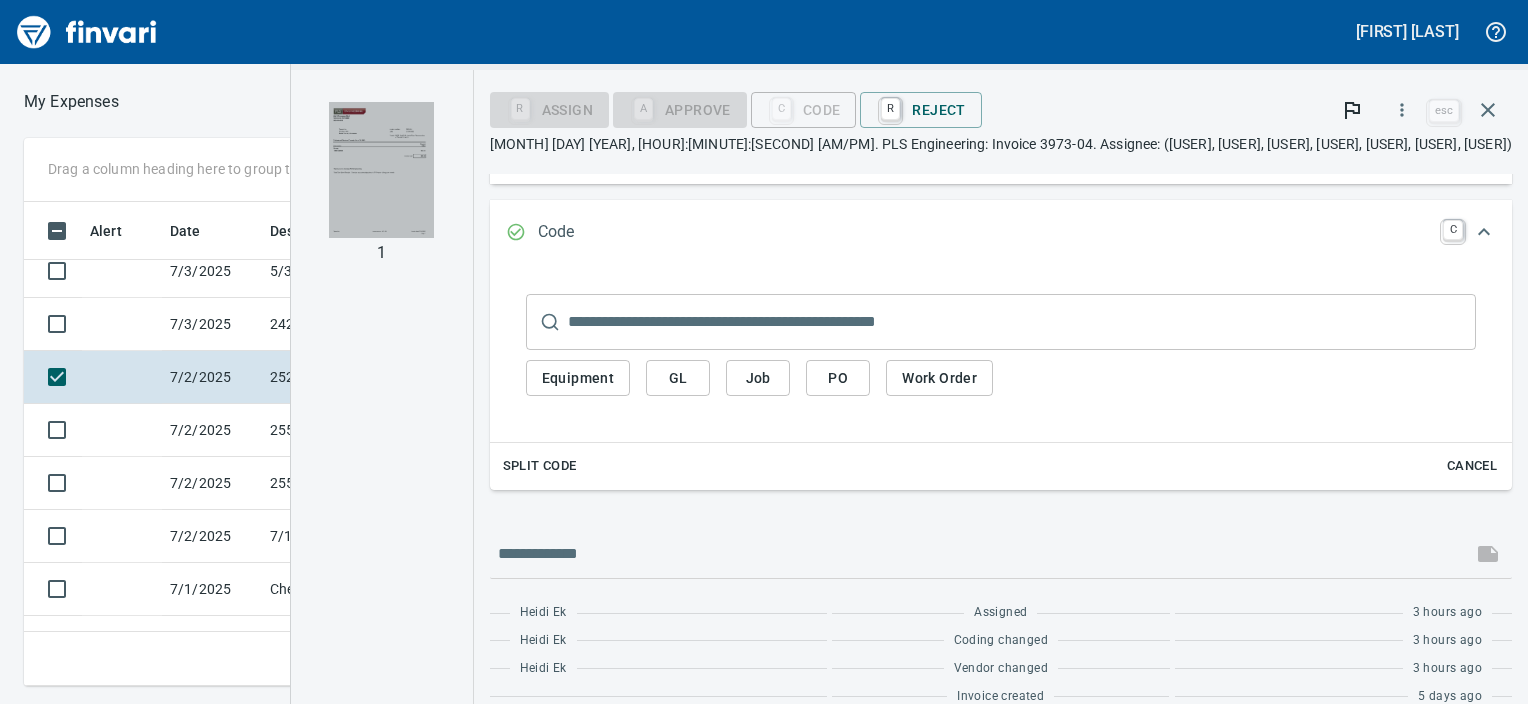 click at bounding box center (381, 170) 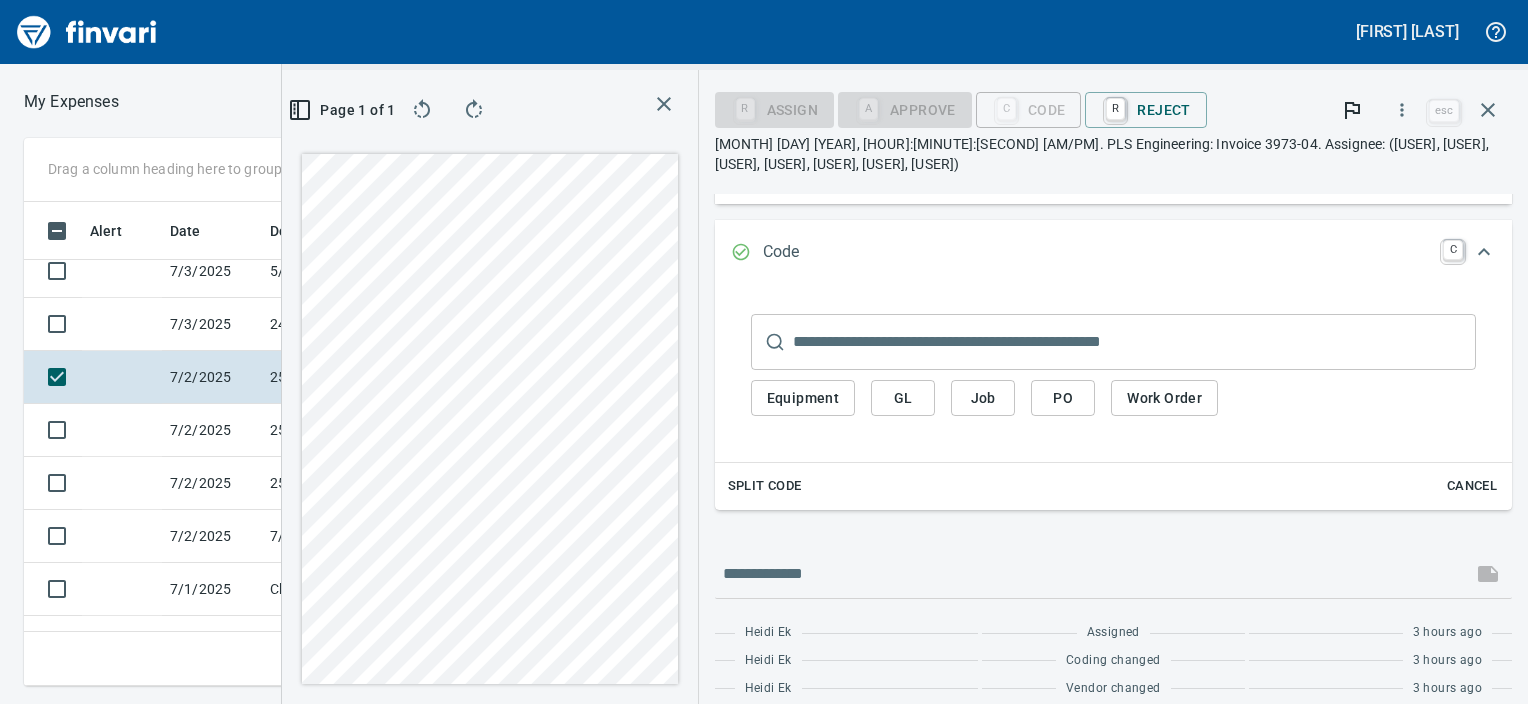 click at bounding box center [539, 110] 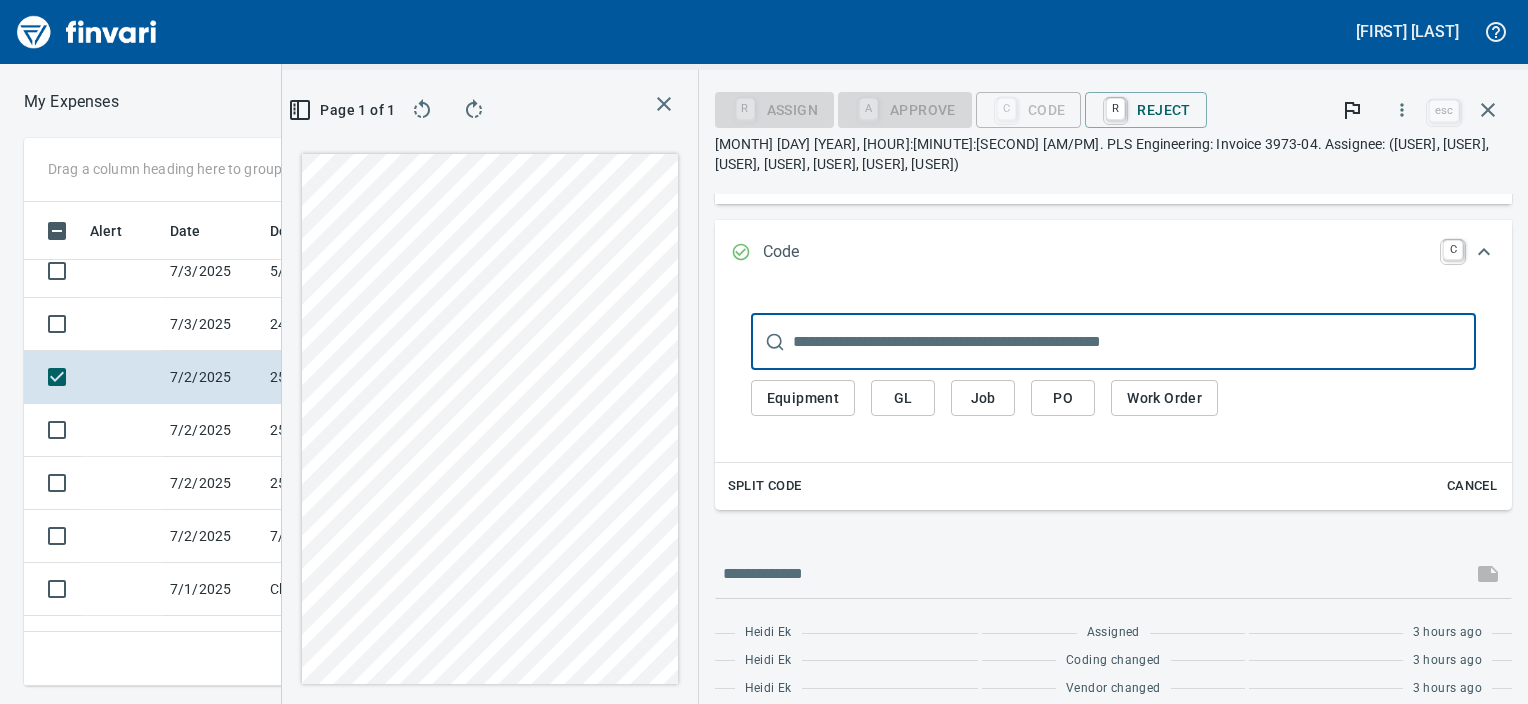 click at bounding box center (1134, 342) 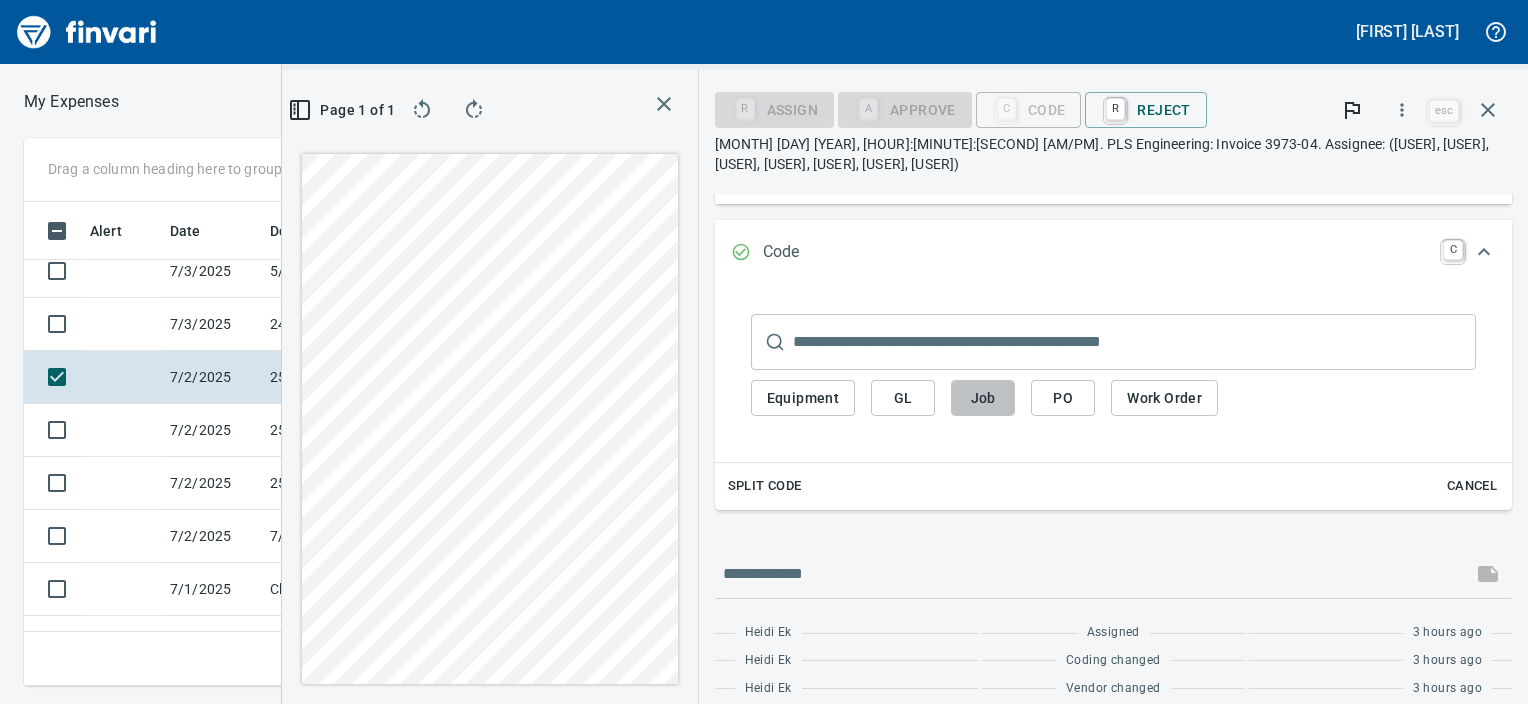 click on "Job" at bounding box center [983, 398] 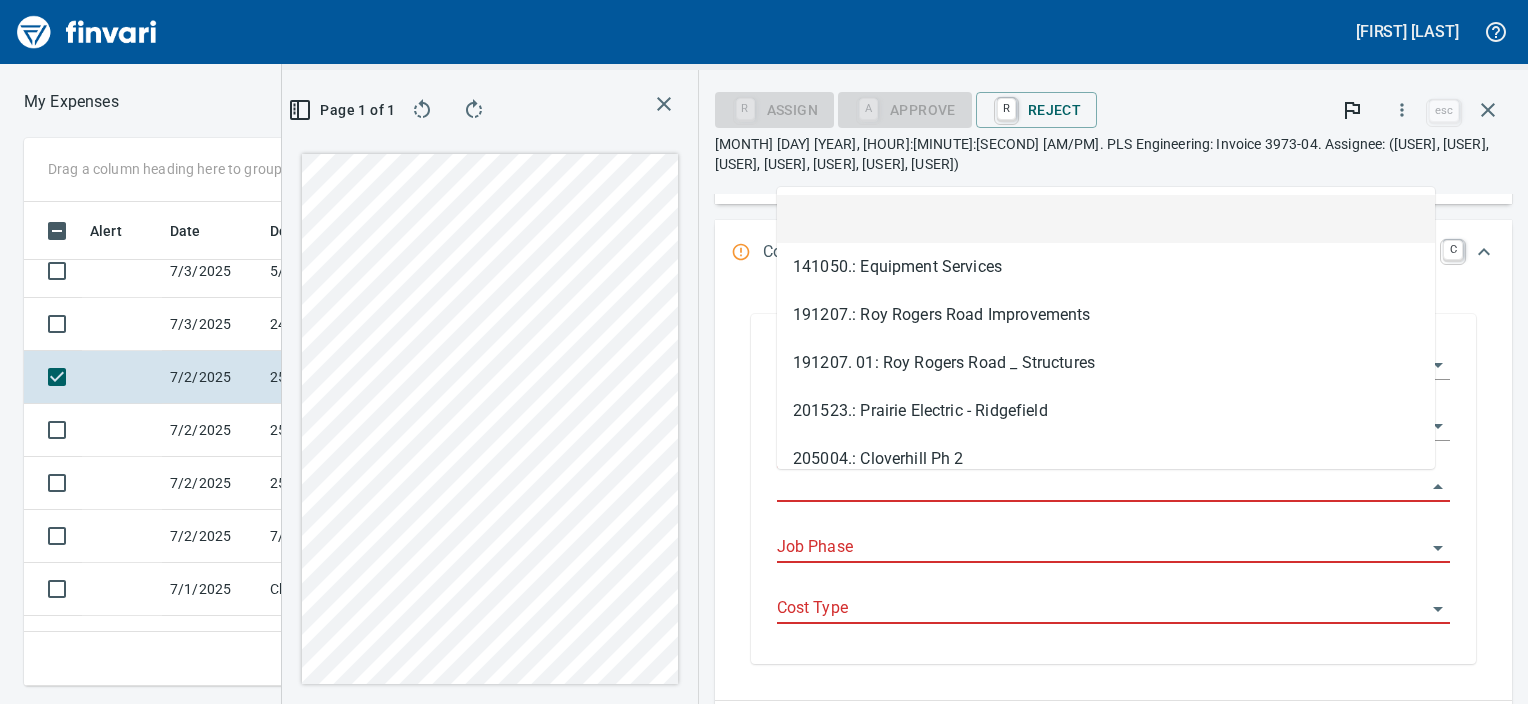 scroll, scrollTop: 453, scrollLeft: 949, axis: both 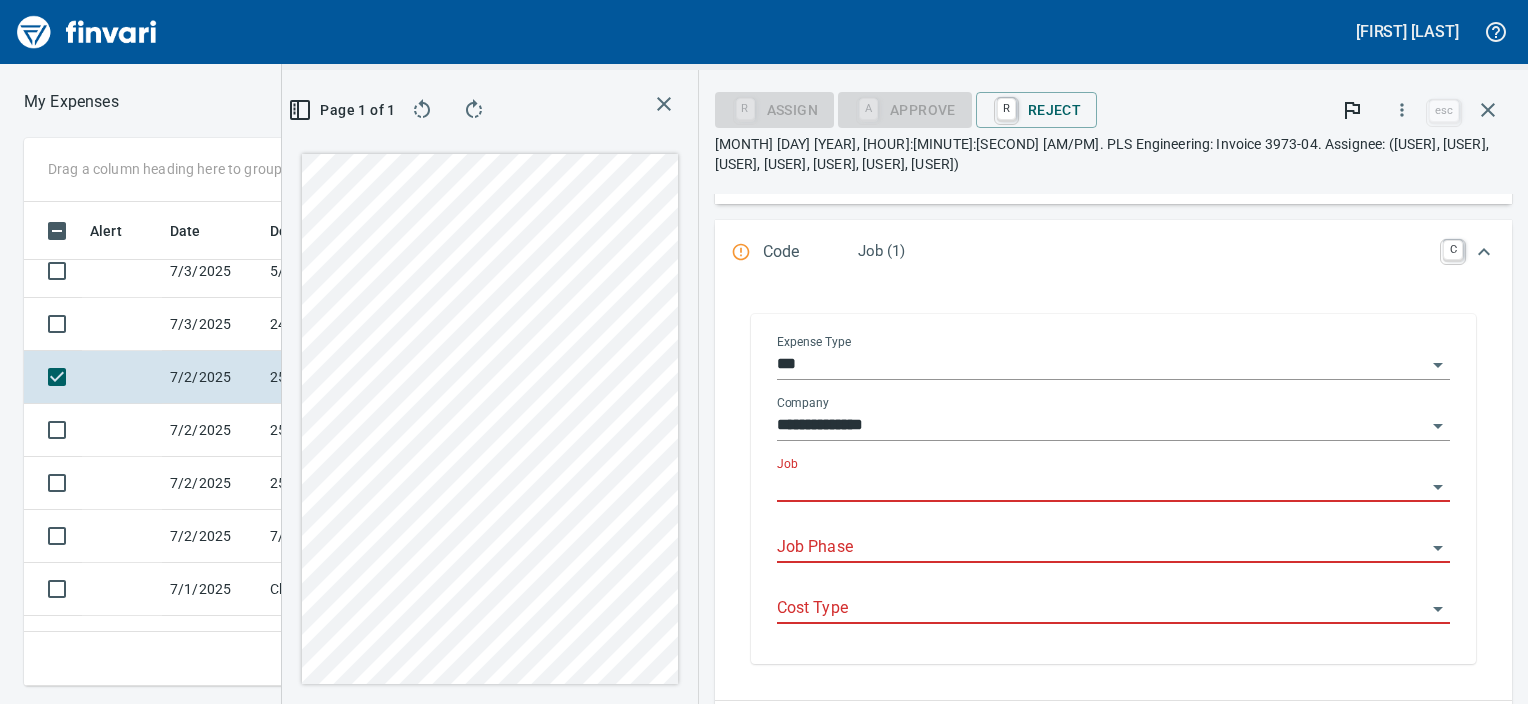 drag, startPoint x: 892, startPoint y: 480, endPoint x: 910, endPoint y: 469, distance: 21.095022 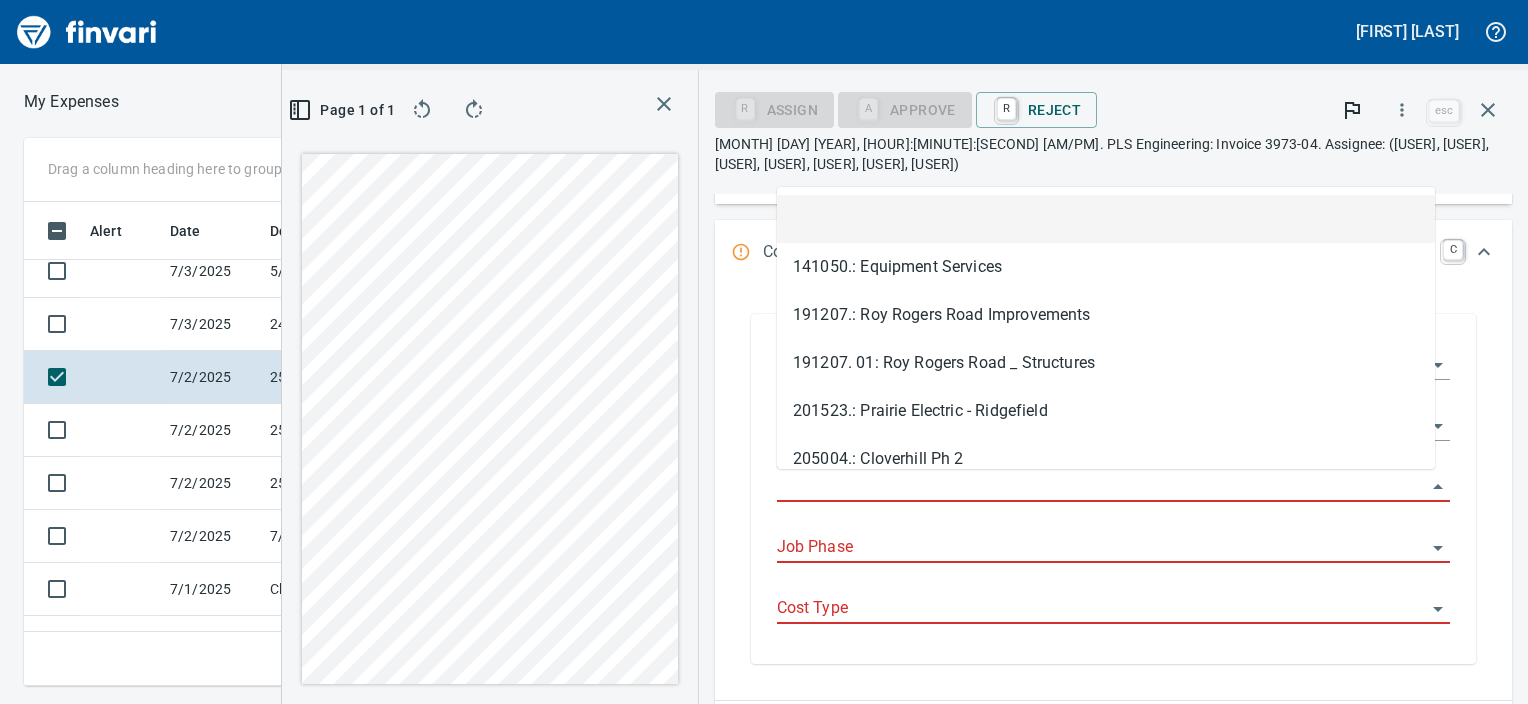 click on "Job" at bounding box center [1101, 487] 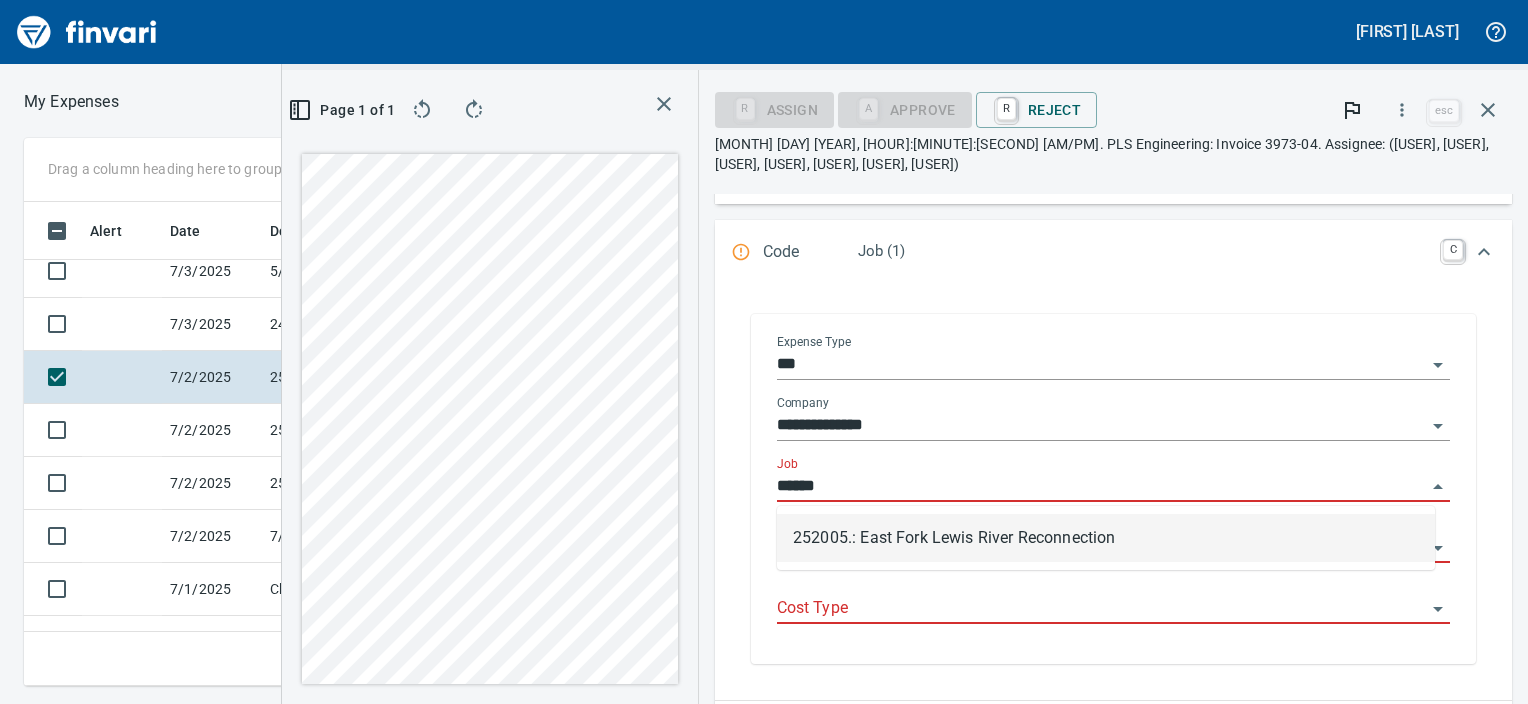 scroll, scrollTop: 453, scrollLeft: 949, axis: both 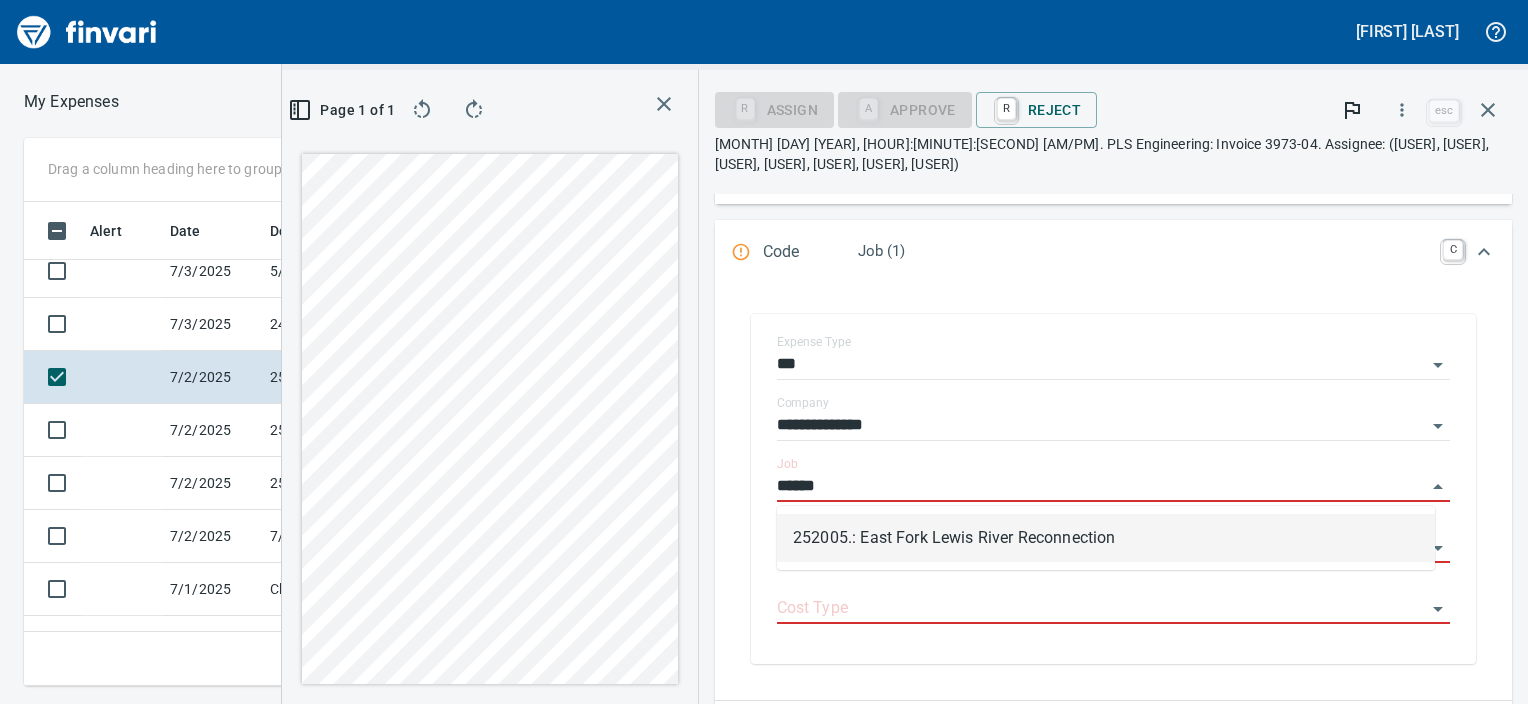 click on "252005.: East Fork Lewis River Reconnection" at bounding box center [1106, 538] 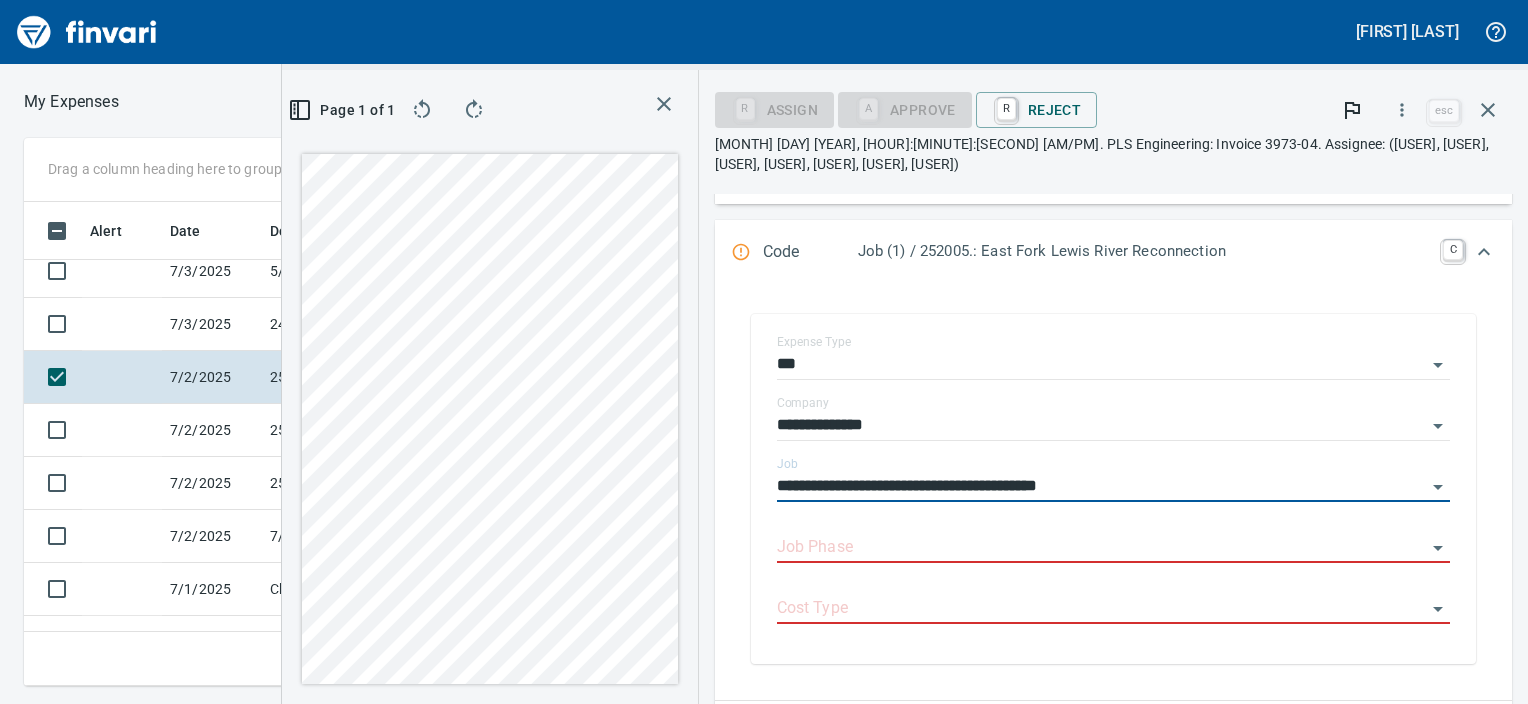 type on "**********" 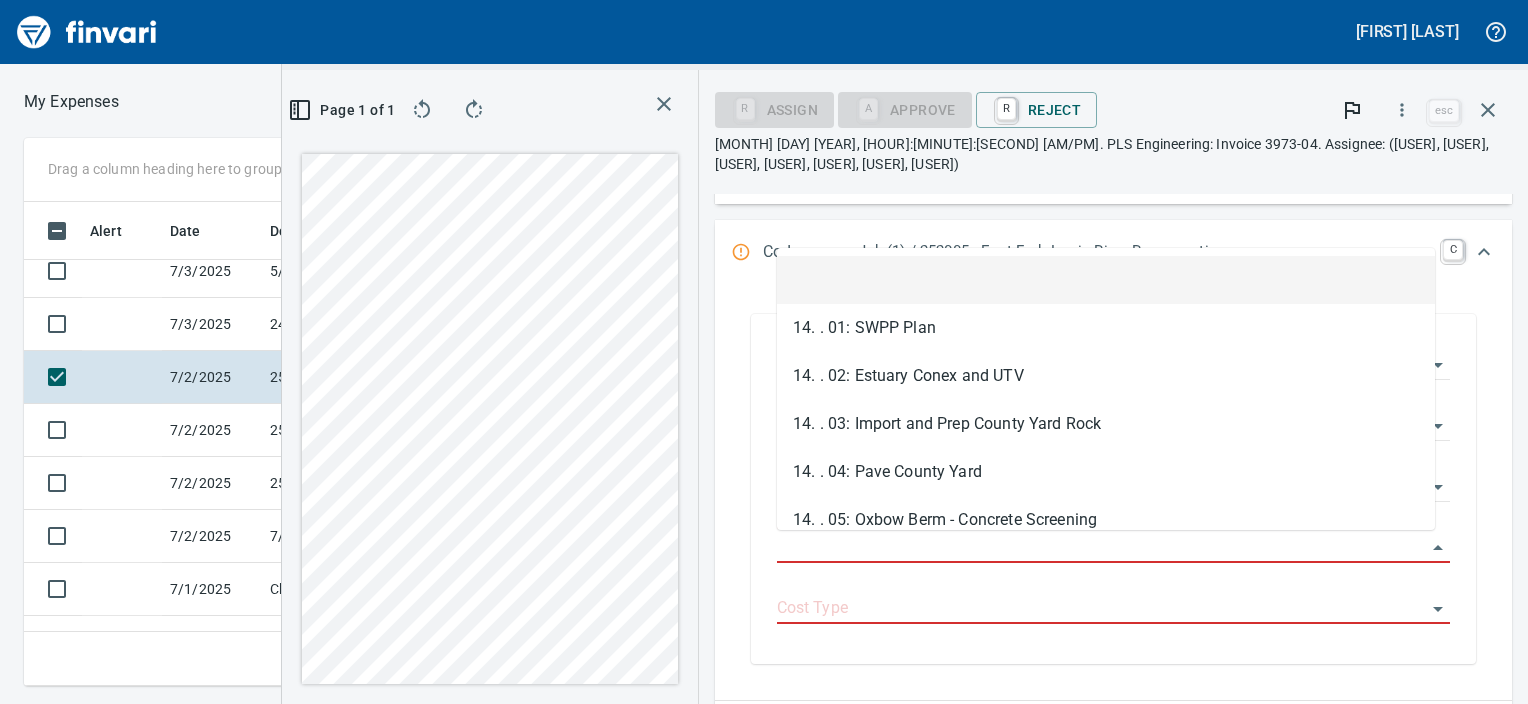 scroll, scrollTop: 453, scrollLeft: 949, axis: both 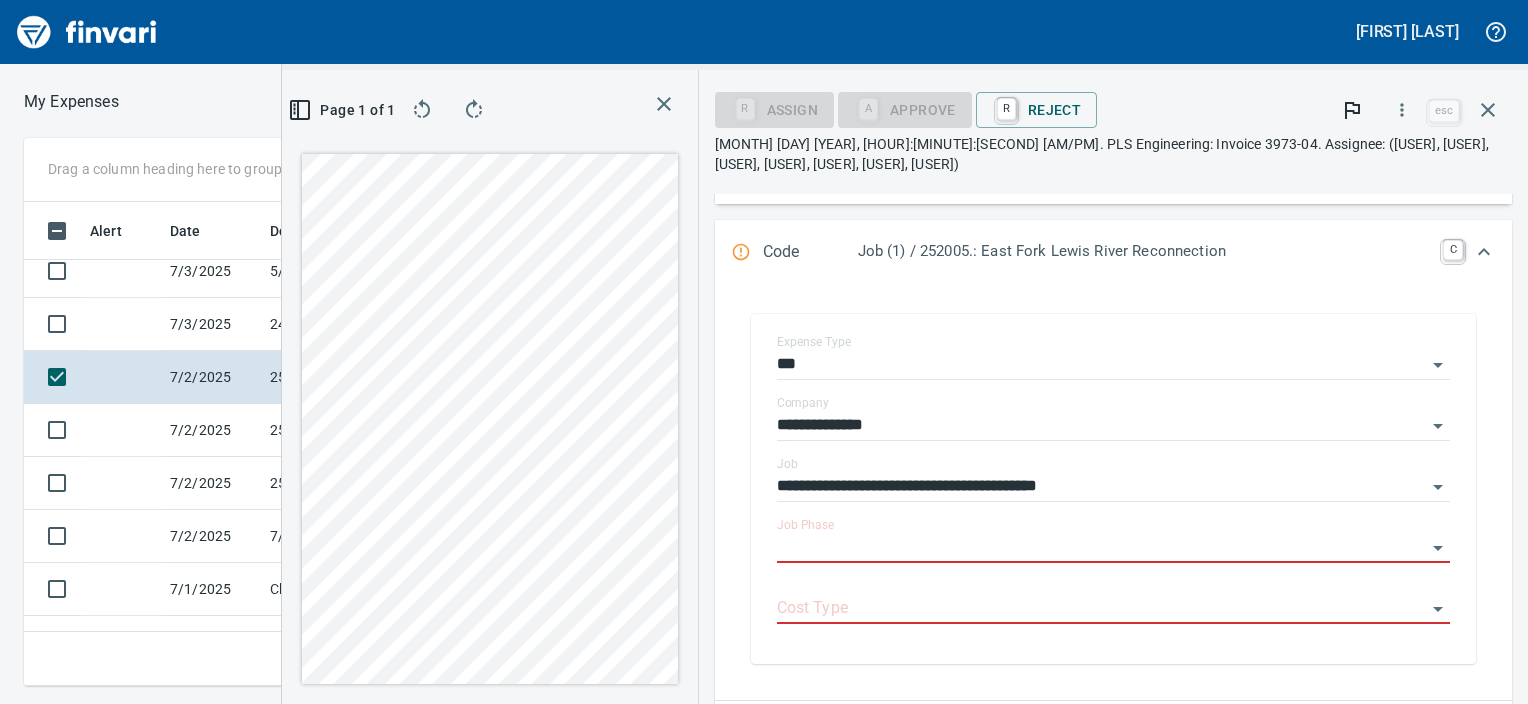 click on "Job Phase" at bounding box center (1101, 548) 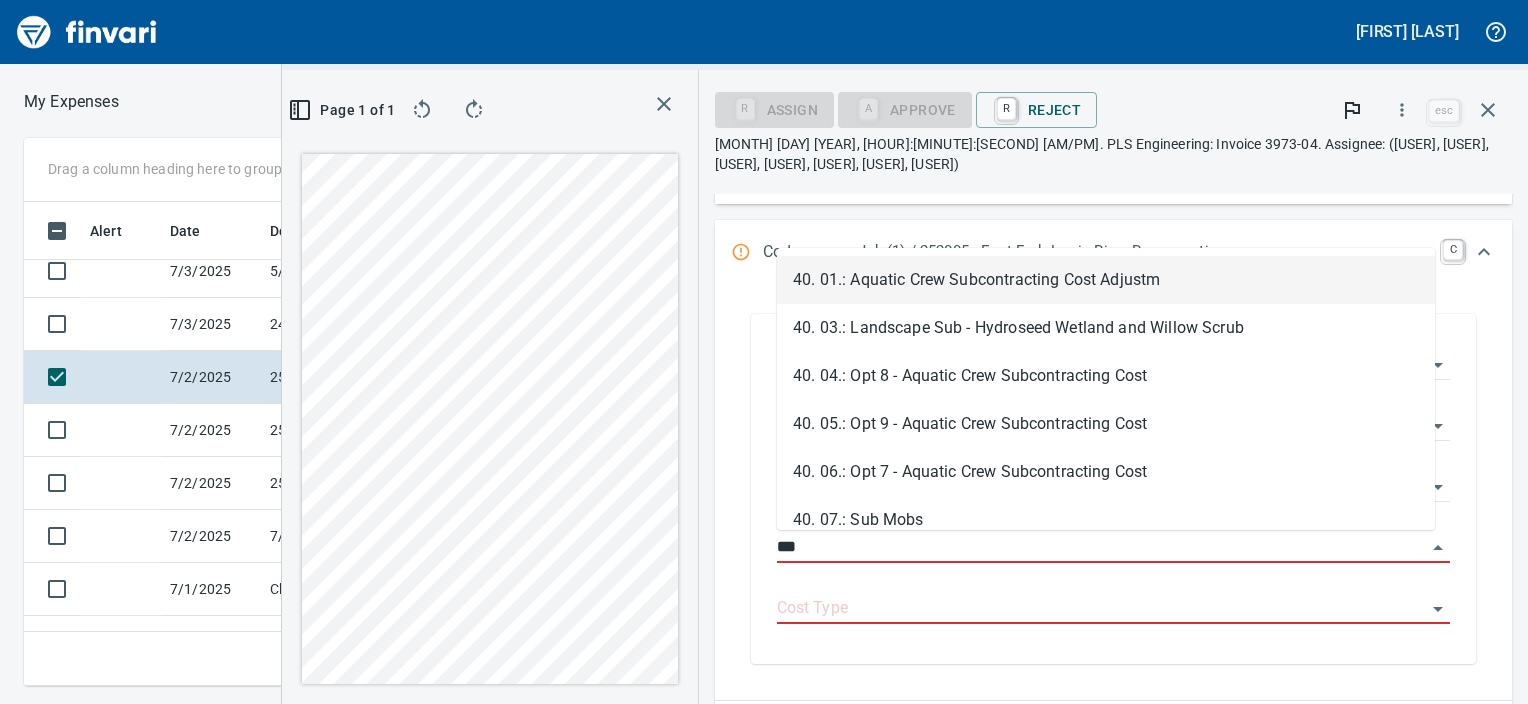 scroll, scrollTop: 453, scrollLeft: 949, axis: both 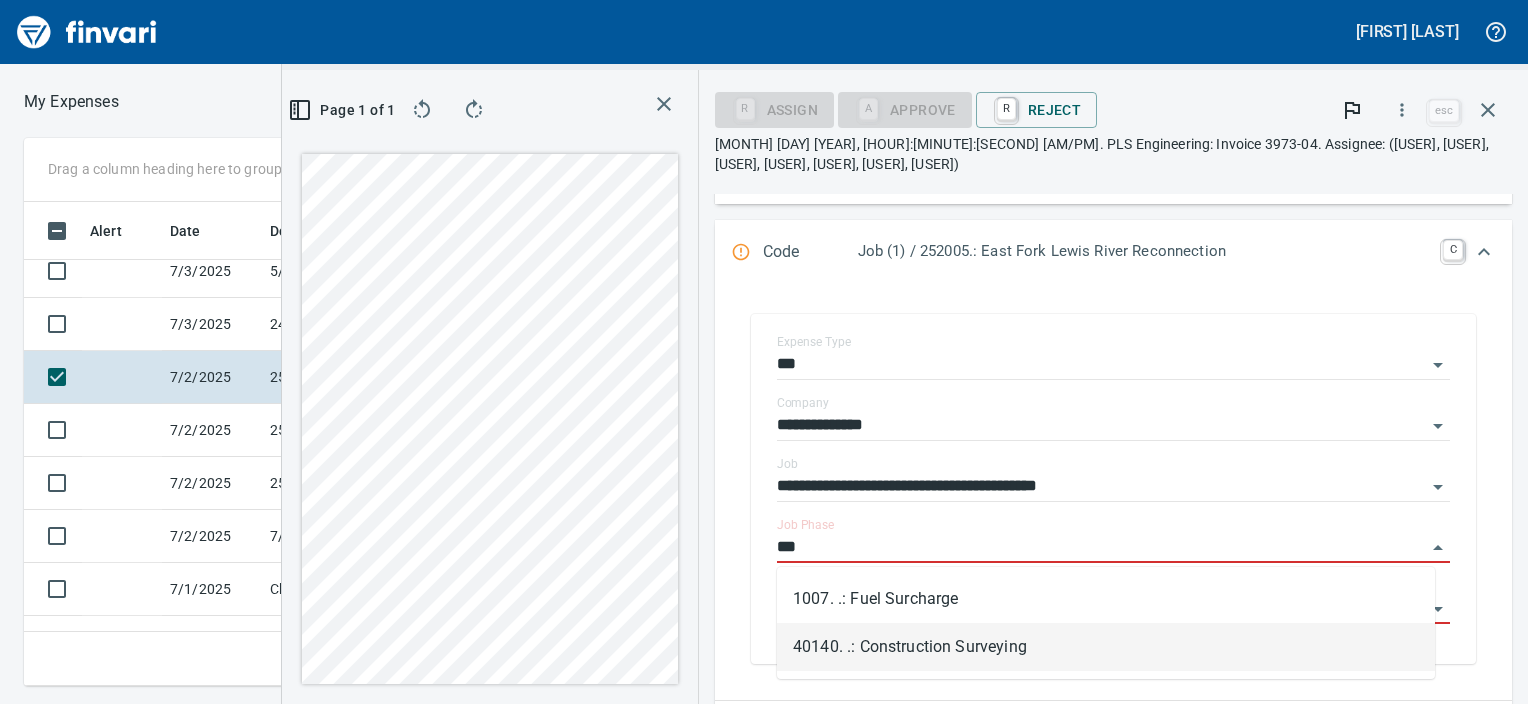 click on "40140.    .: Construction Surveying" at bounding box center [1106, 647] 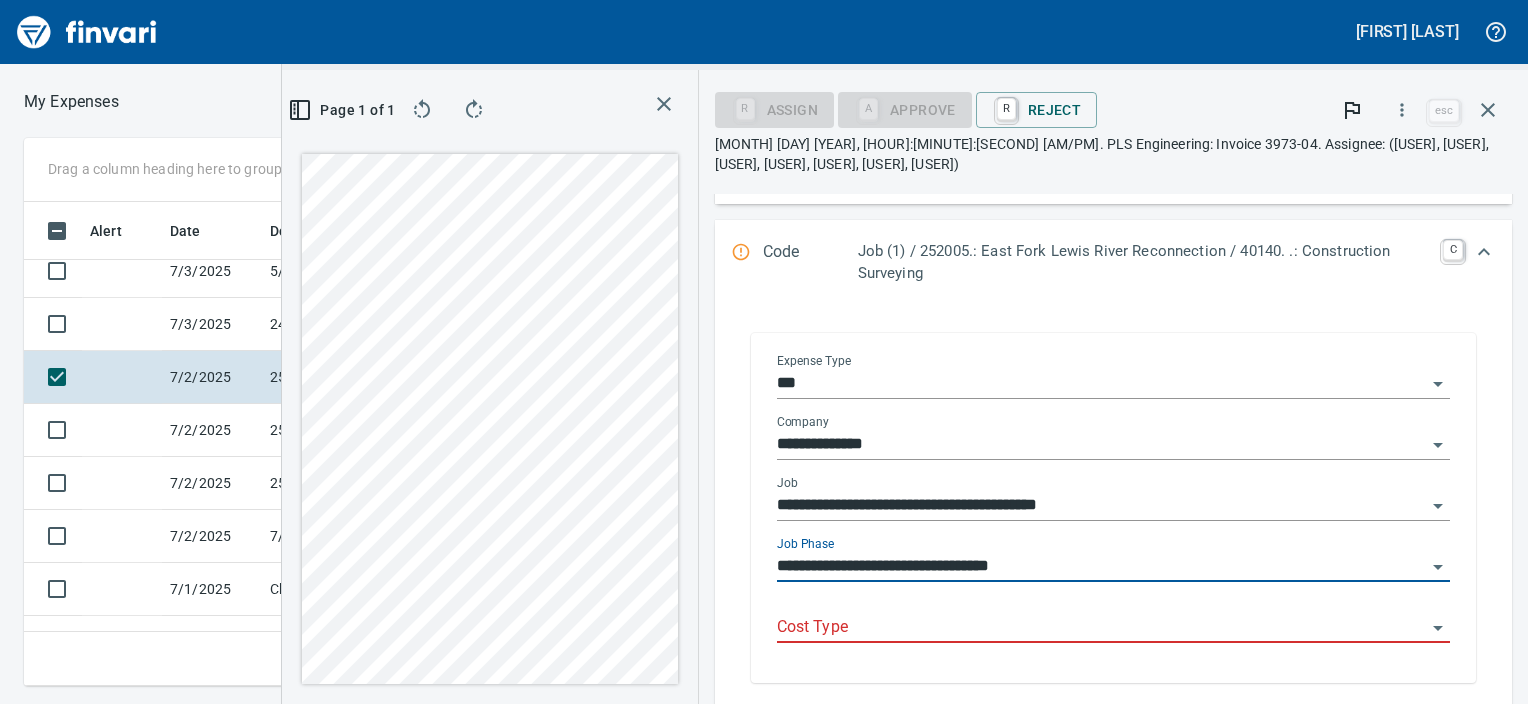 type on "**********" 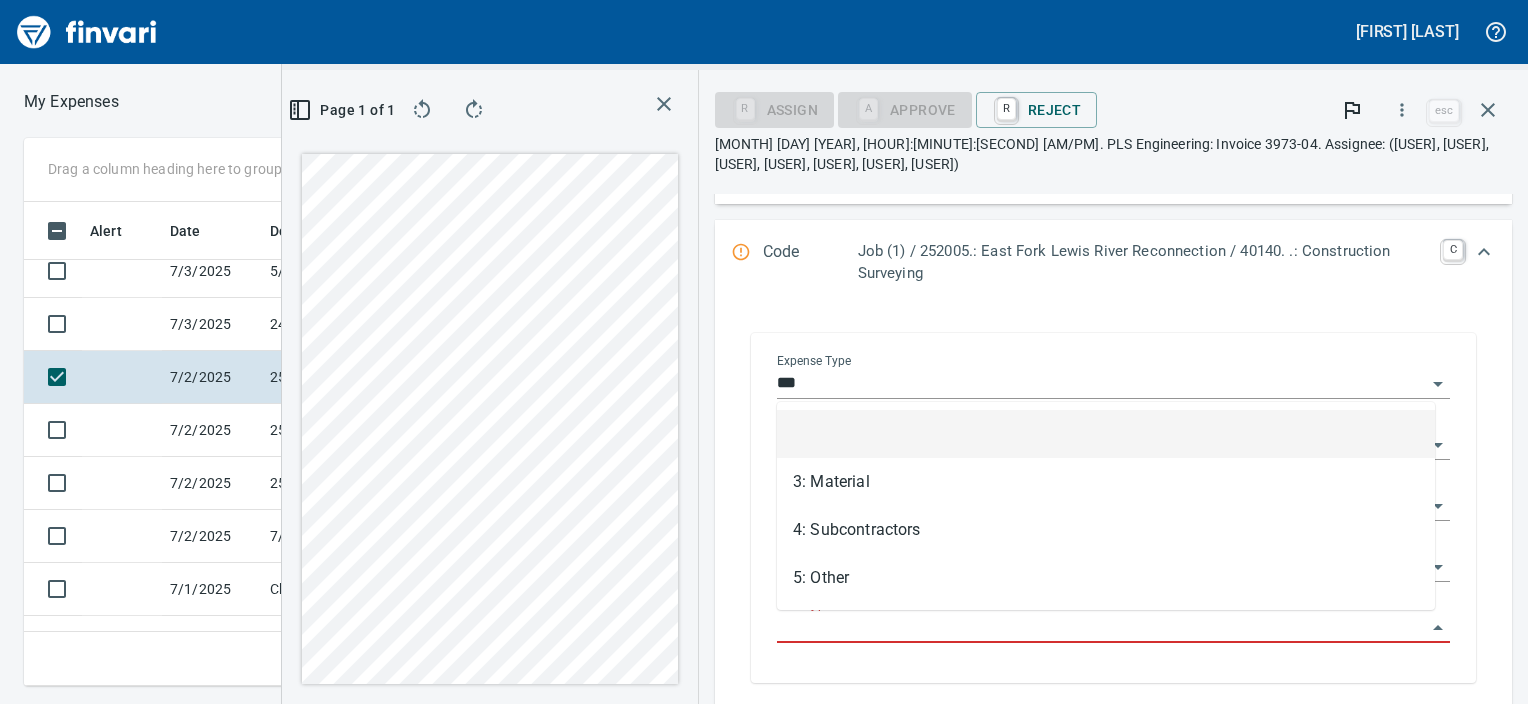click on "Cost Type" at bounding box center (1101, 628) 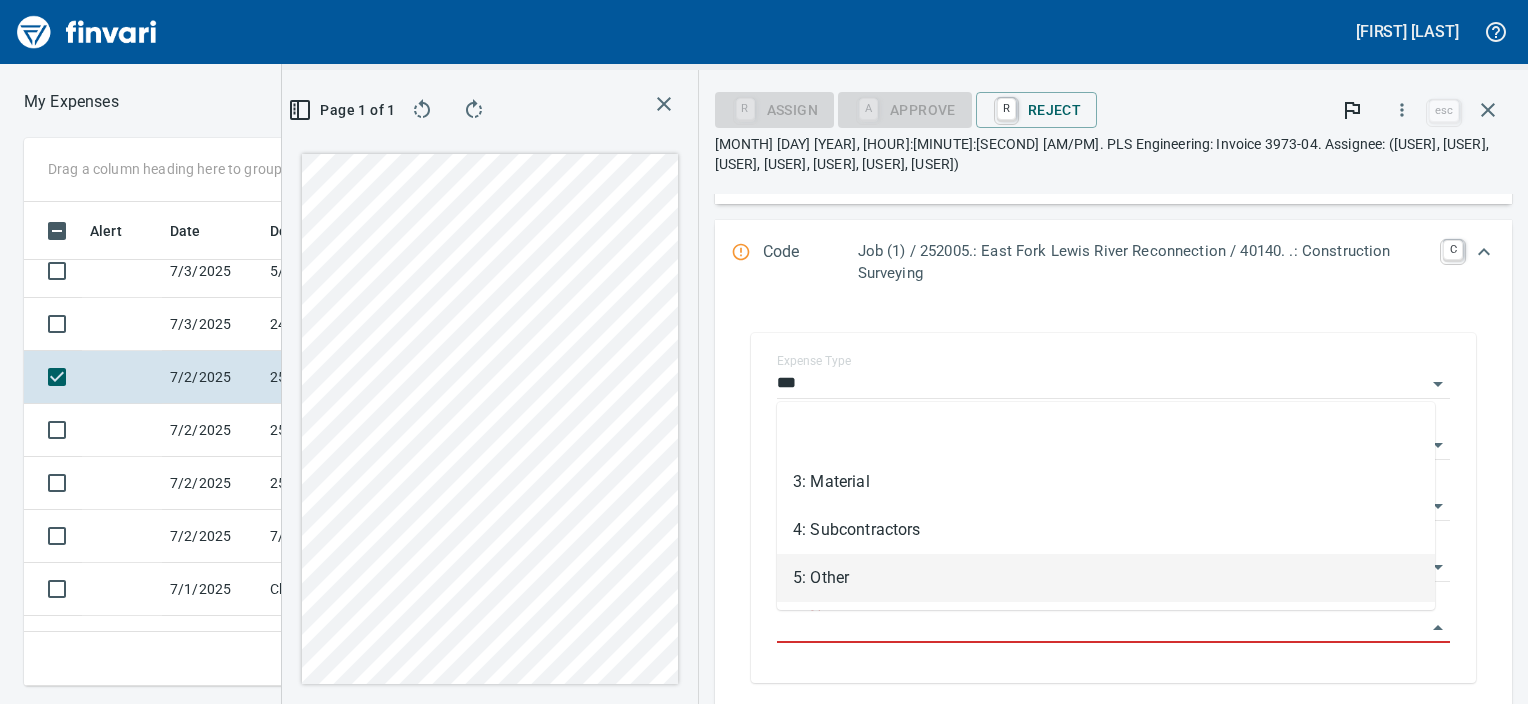 click on "5: Other" at bounding box center (1106, 578) 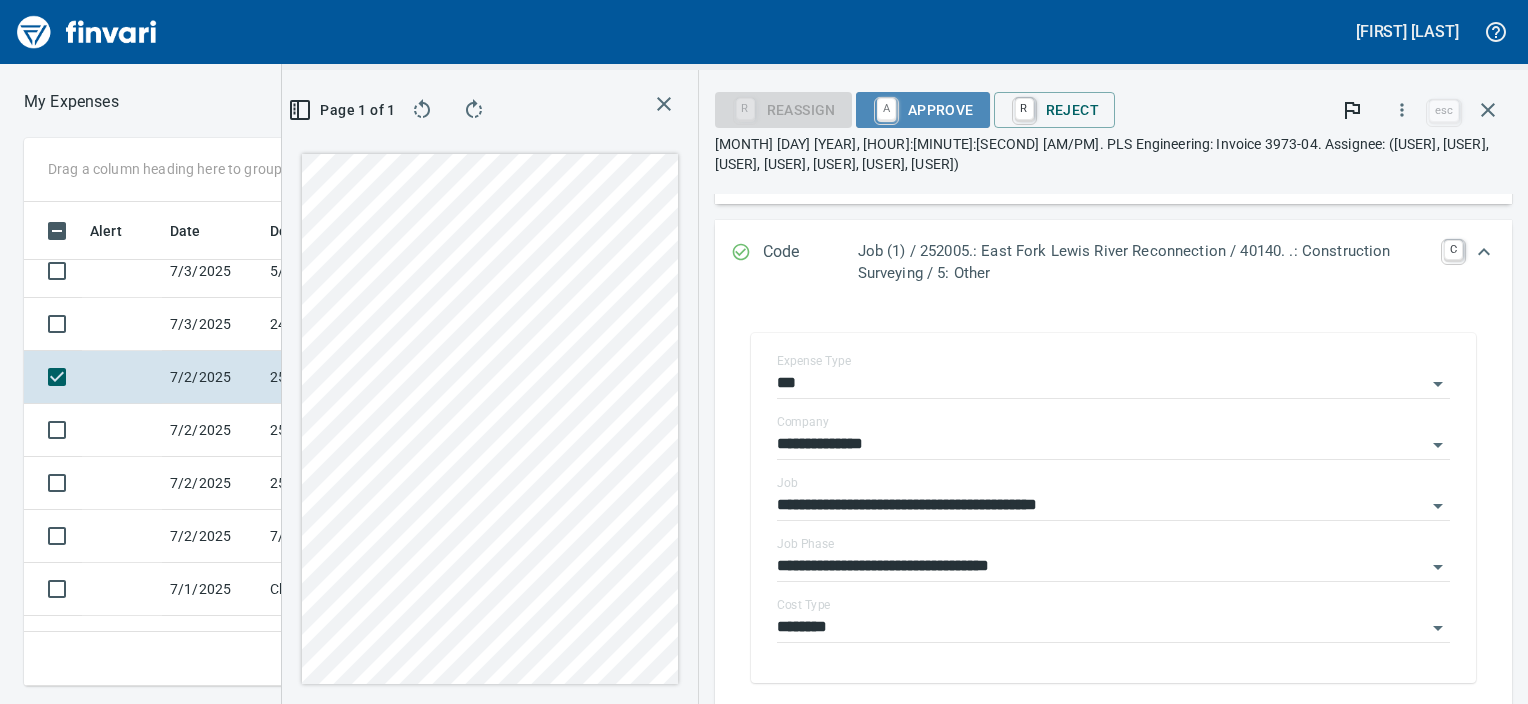 click on "A Approve" at bounding box center (783, 110) 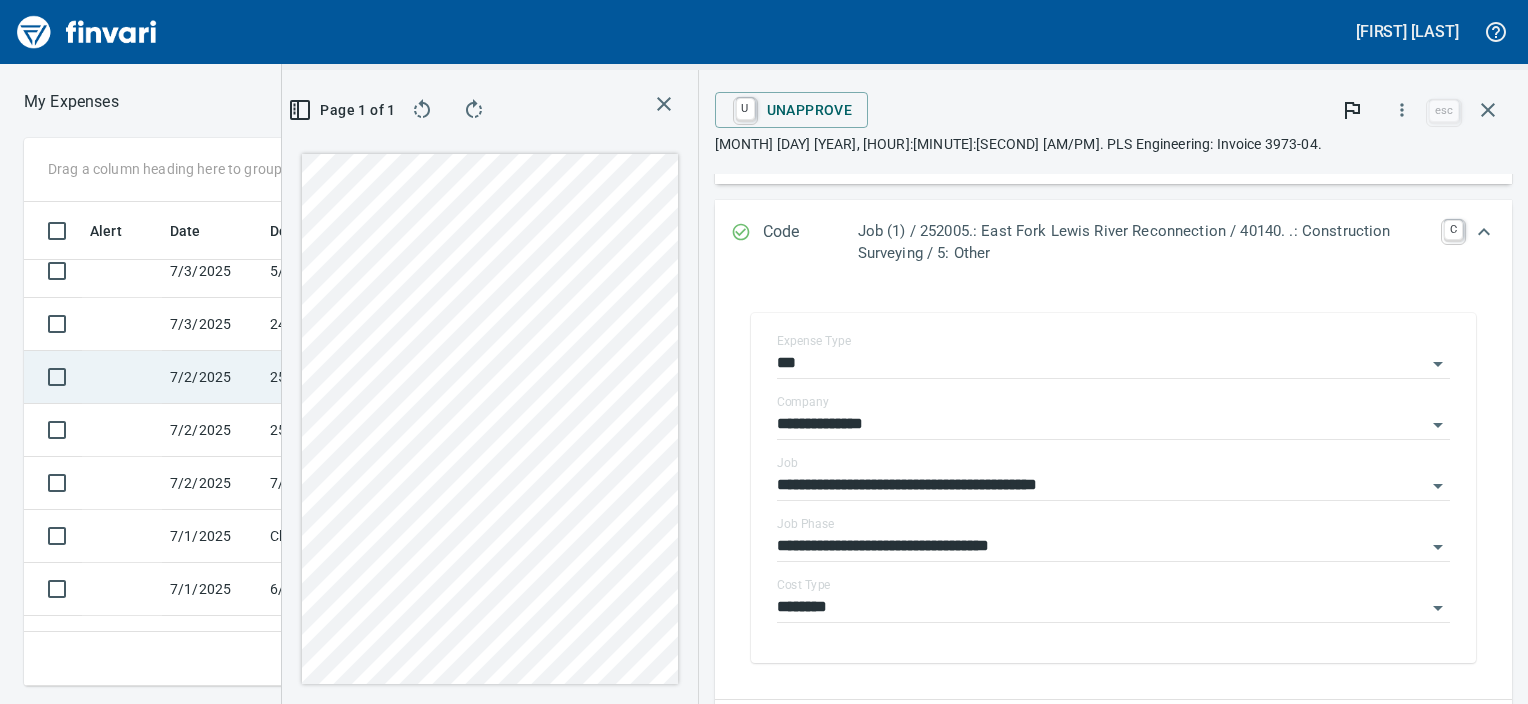 click on "7/2/2025" at bounding box center (212, 218) 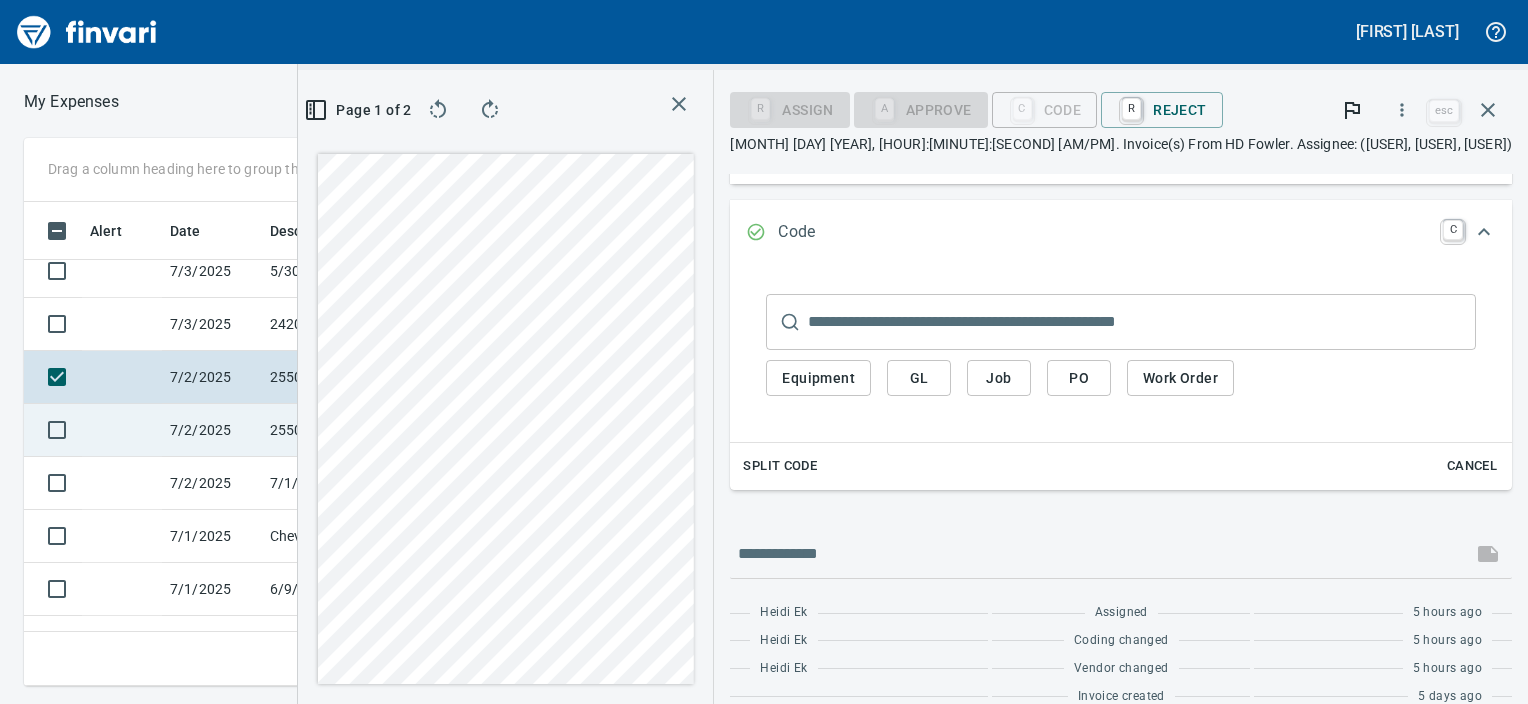 click on "255002" at bounding box center (352, 218) 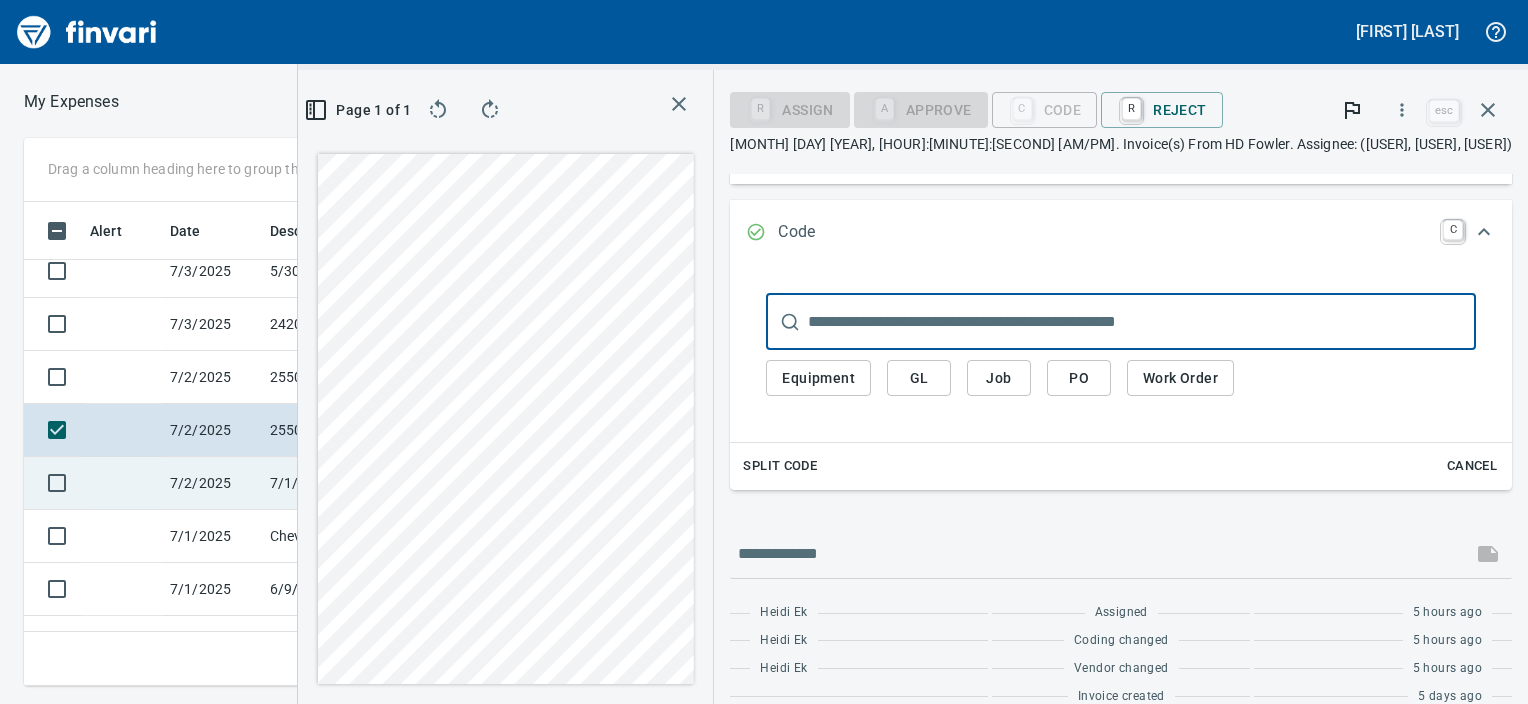 click on "7/1/2025 Invoice X262720 from Core & Main LP (1-24415)" at bounding box center [352, 218] 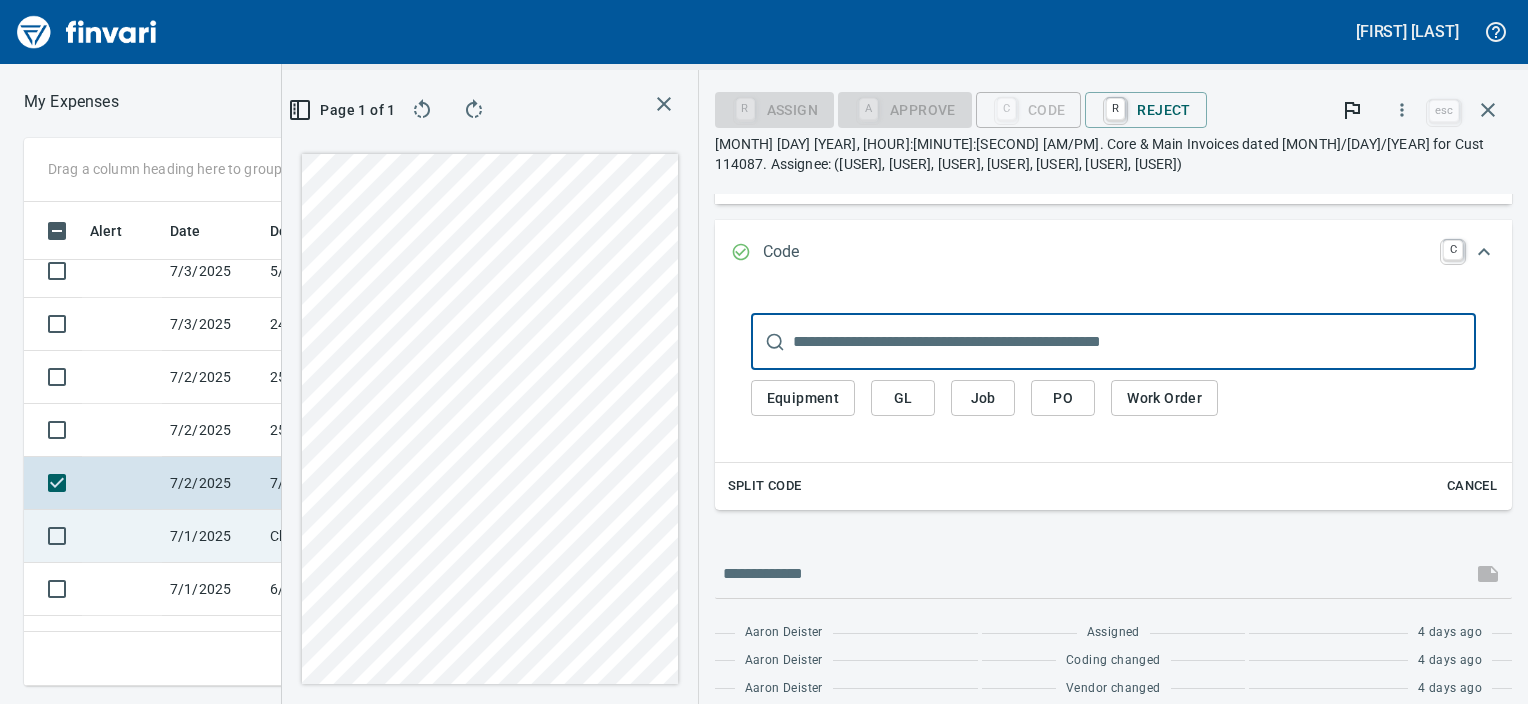 click on "7/1/2025" at bounding box center (212, 218) 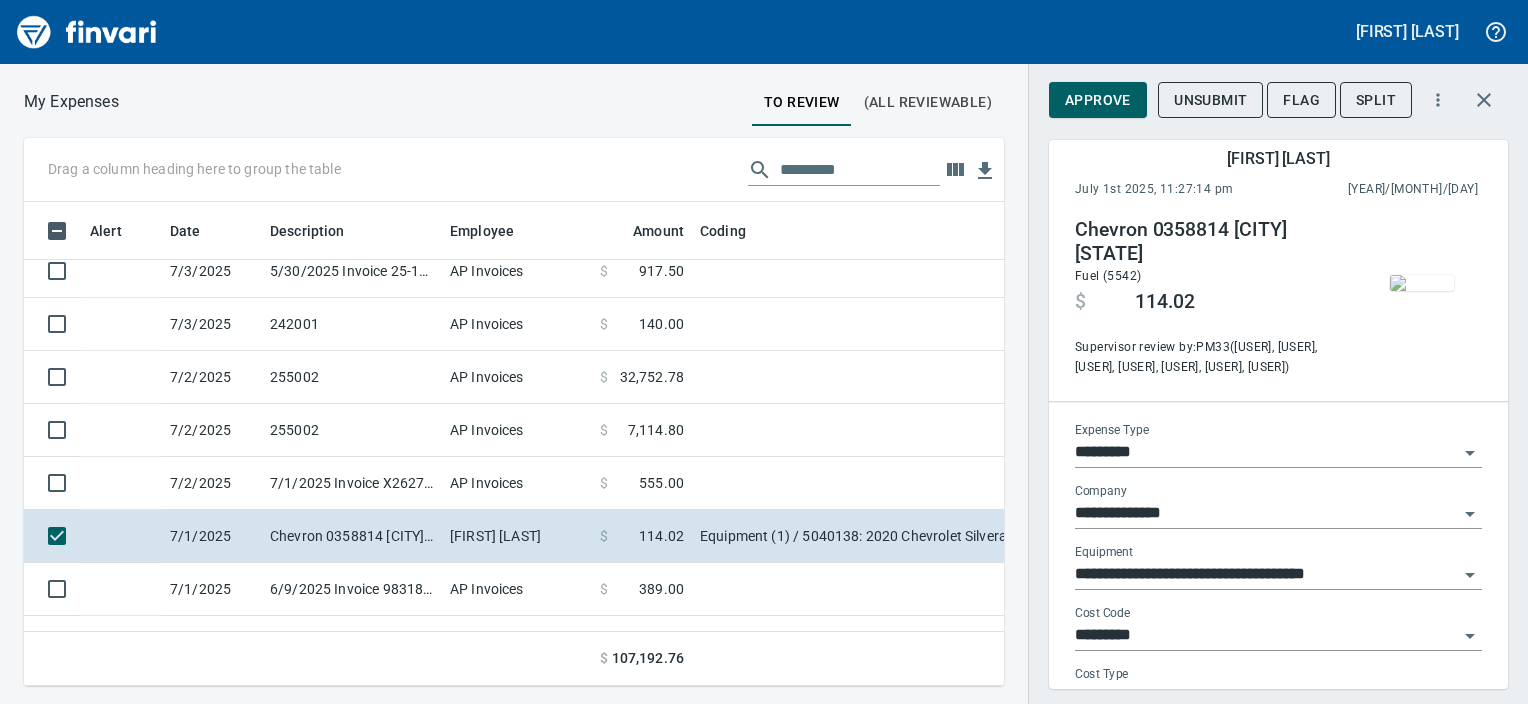 click at bounding box center [1422, 283] 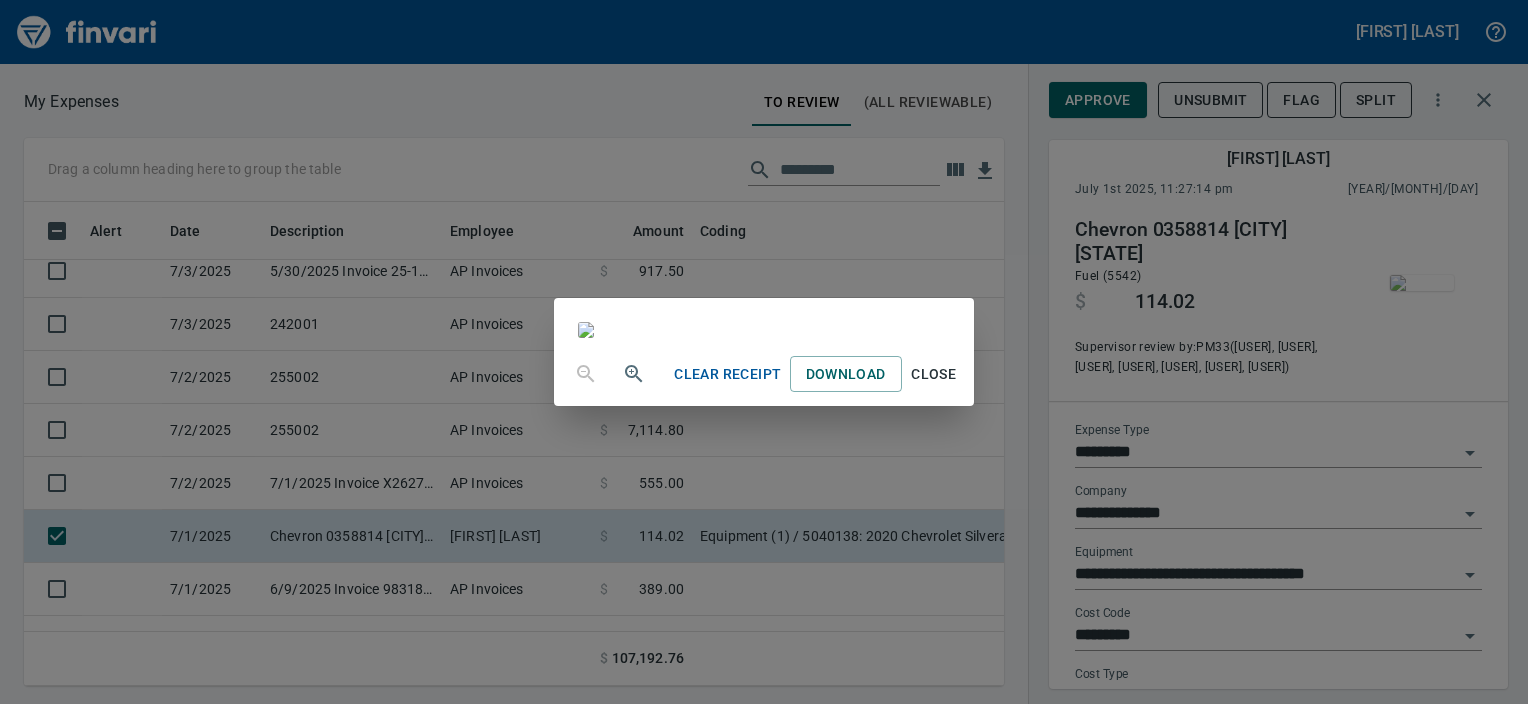 click on "Close" at bounding box center (727, 374) 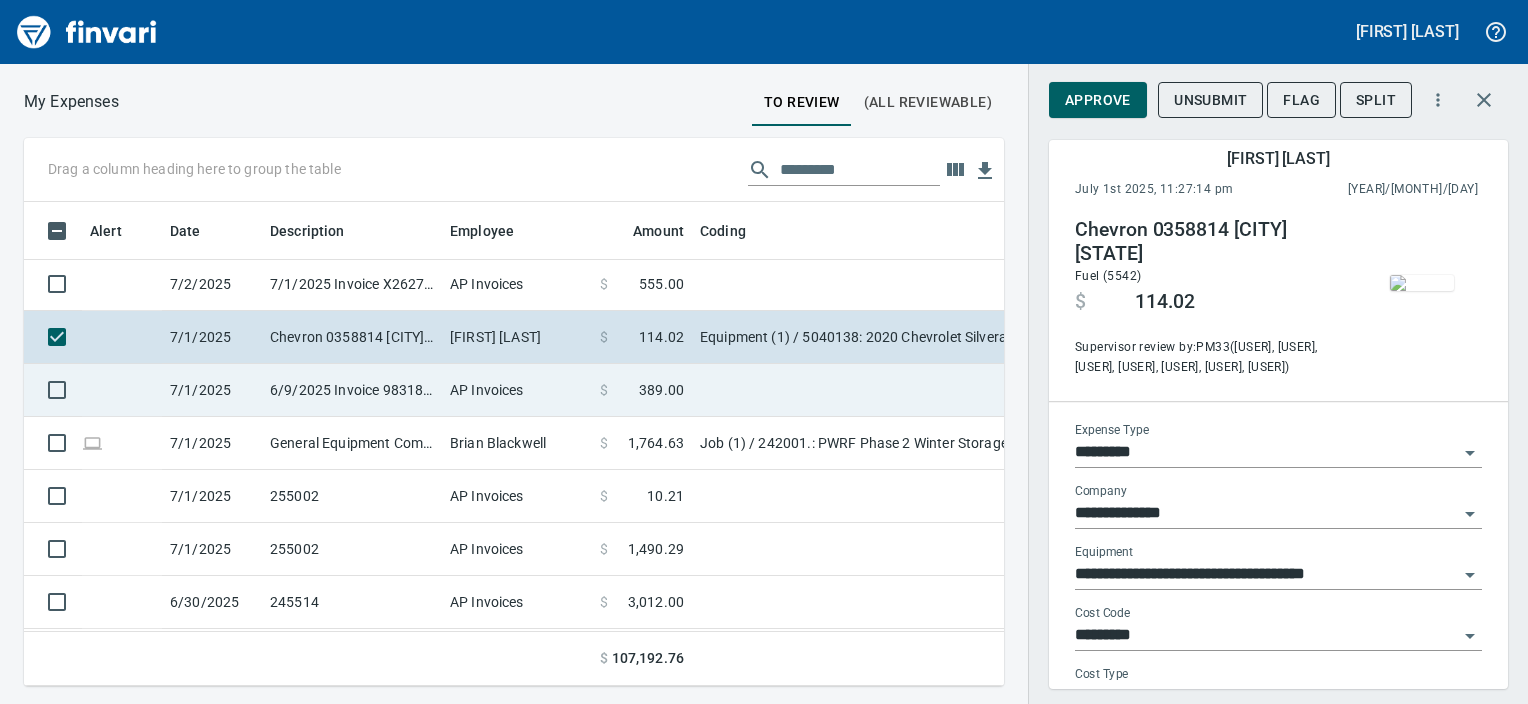 scroll, scrollTop: 264, scrollLeft: 0, axis: vertical 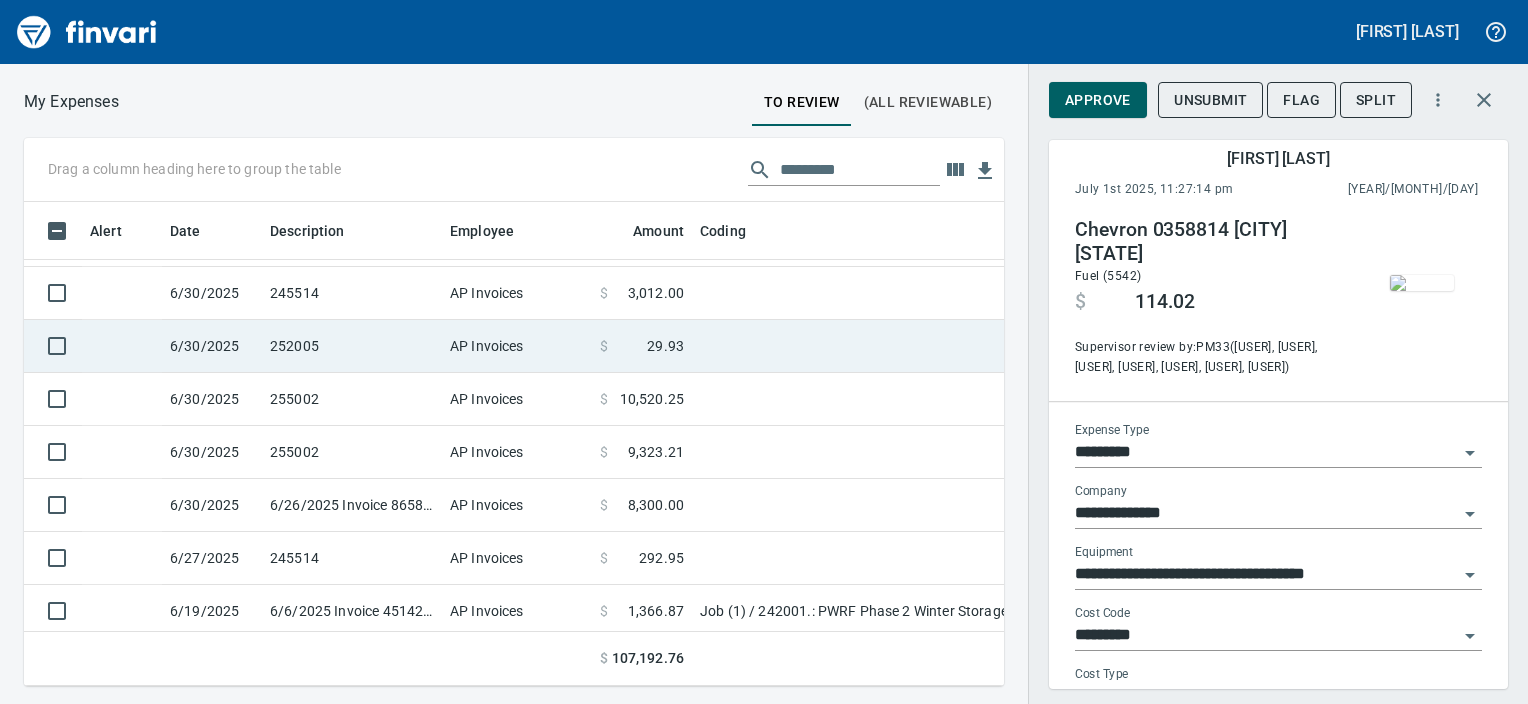 click on "252005" at bounding box center (352, 81) 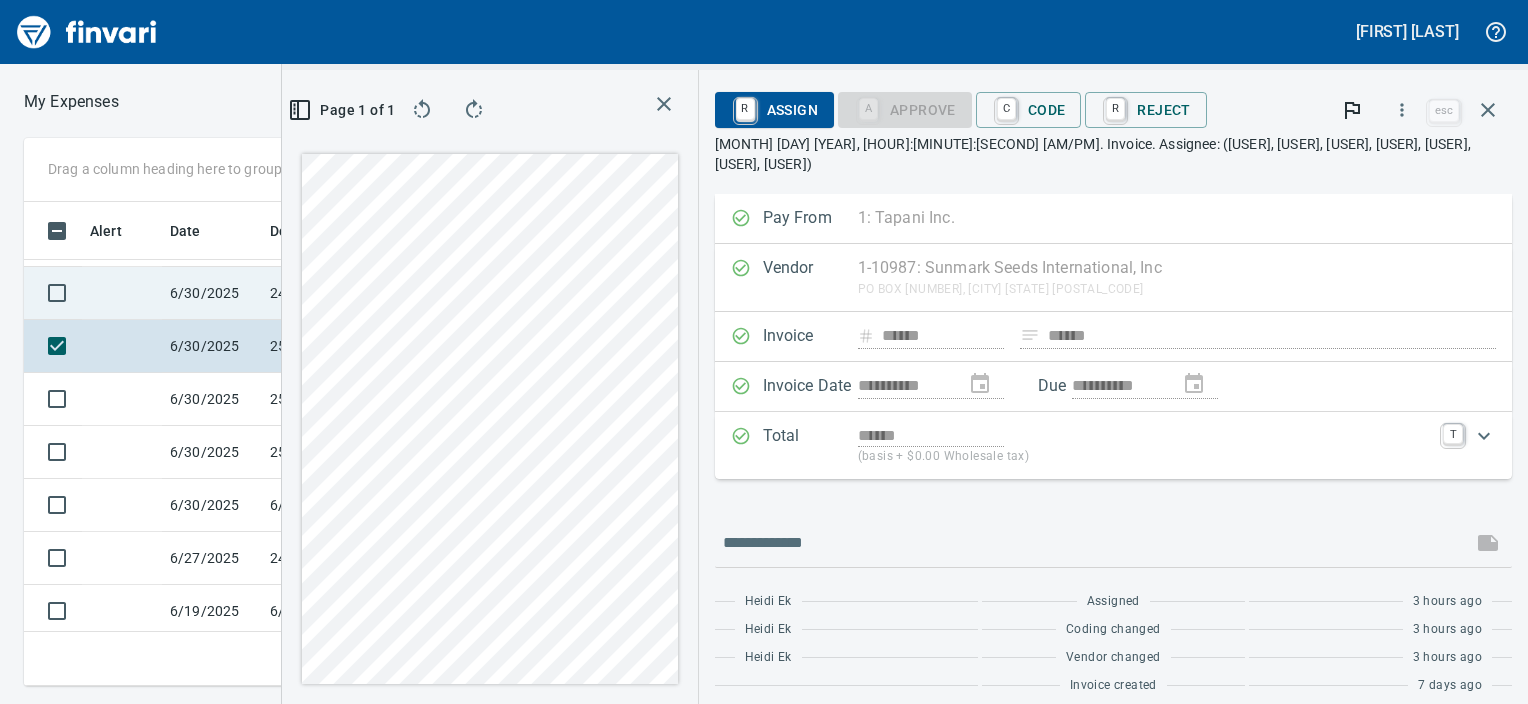click on "245514" at bounding box center (352, 81) 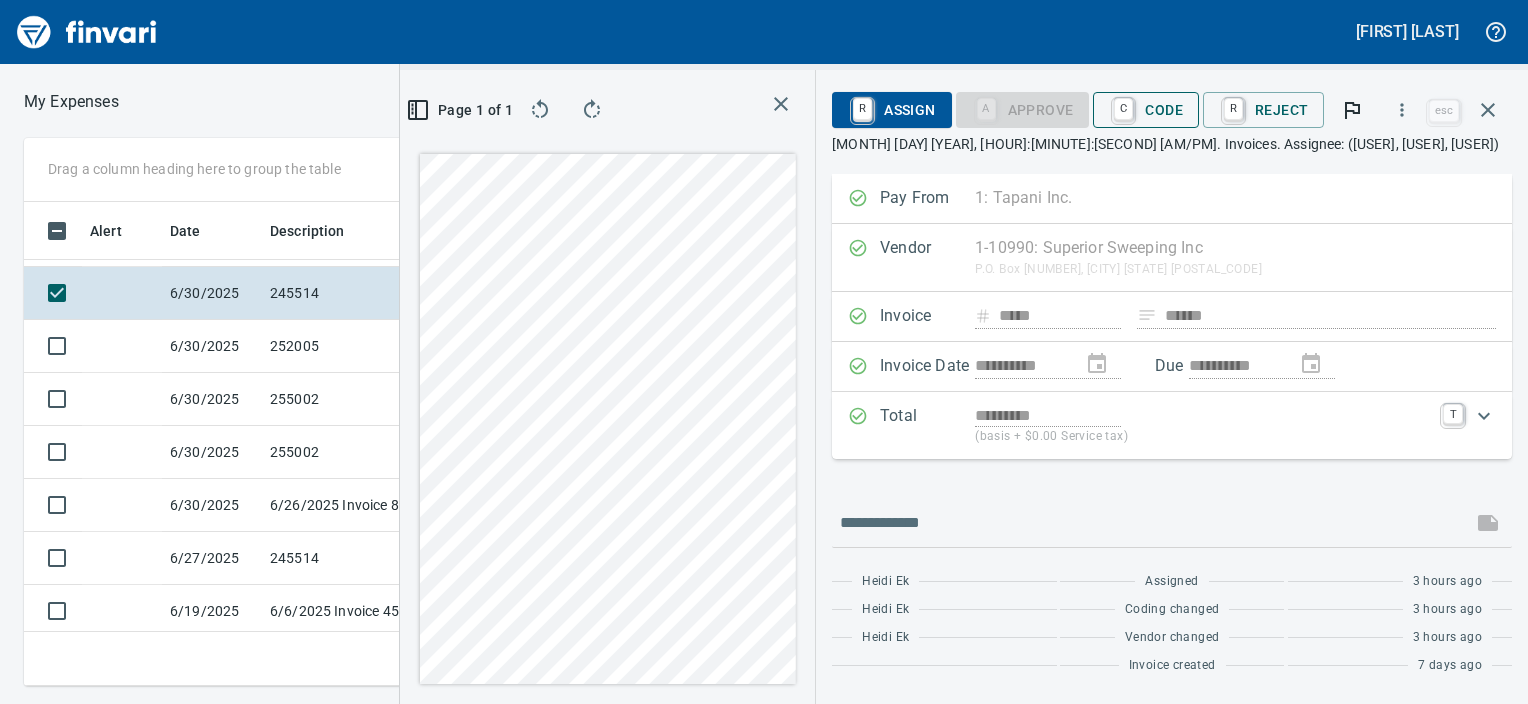 click on "C Code" at bounding box center [1146, 110] 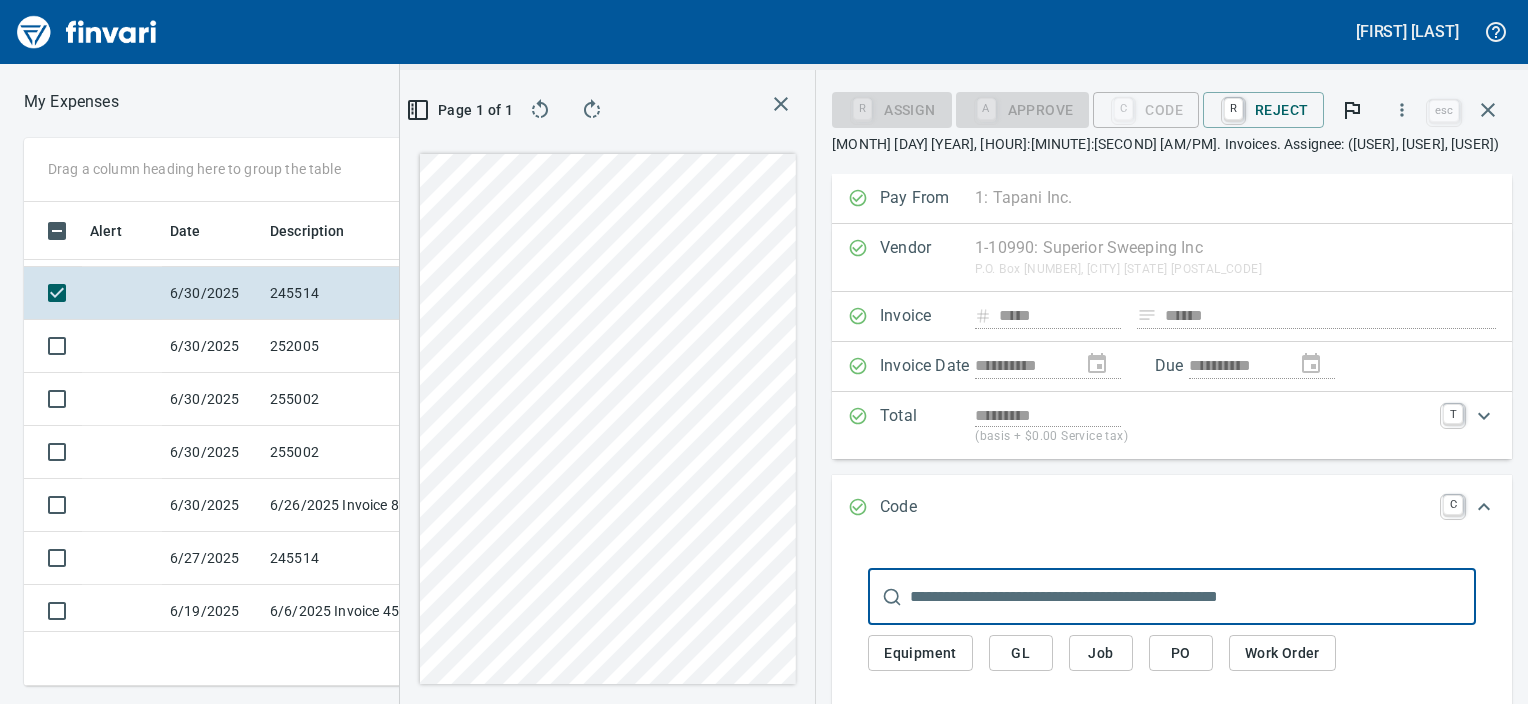 click on "Job" at bounding box center (920, 653) 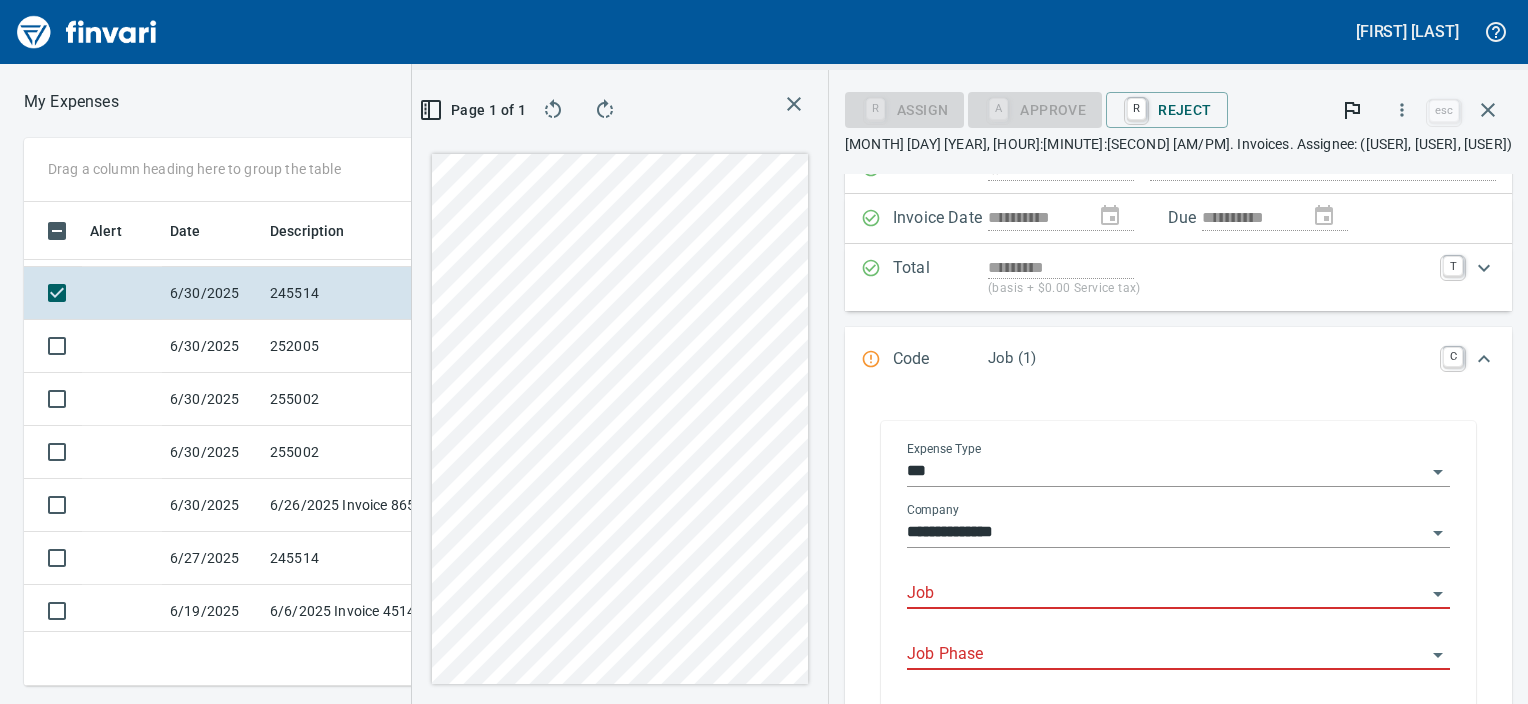 scroll, scrollTop: 214, scrollLeft: 0, axis: vertical 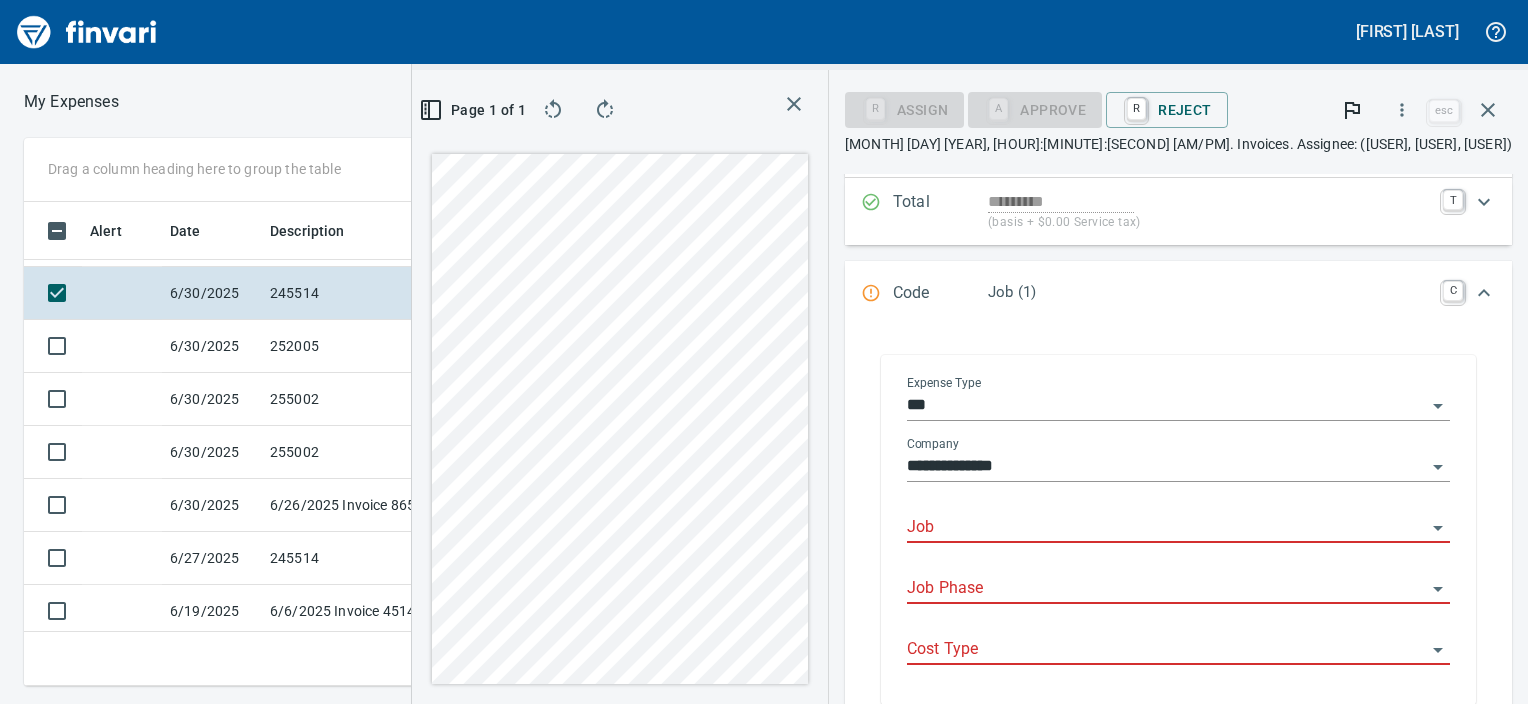 click on "Job" at bounding box center (1166, 528) 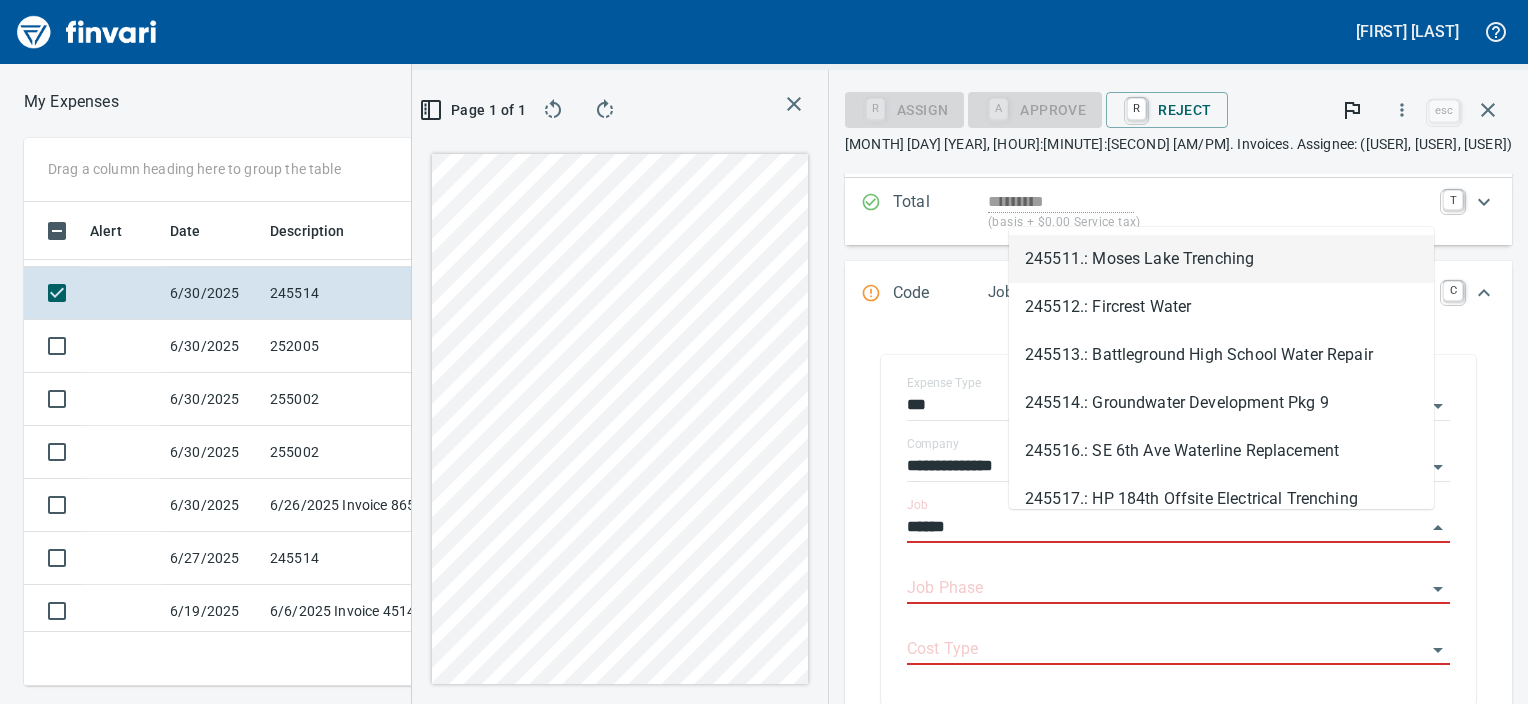 scroll, scrollTop: 453, scrollLeft: 949, axis: both 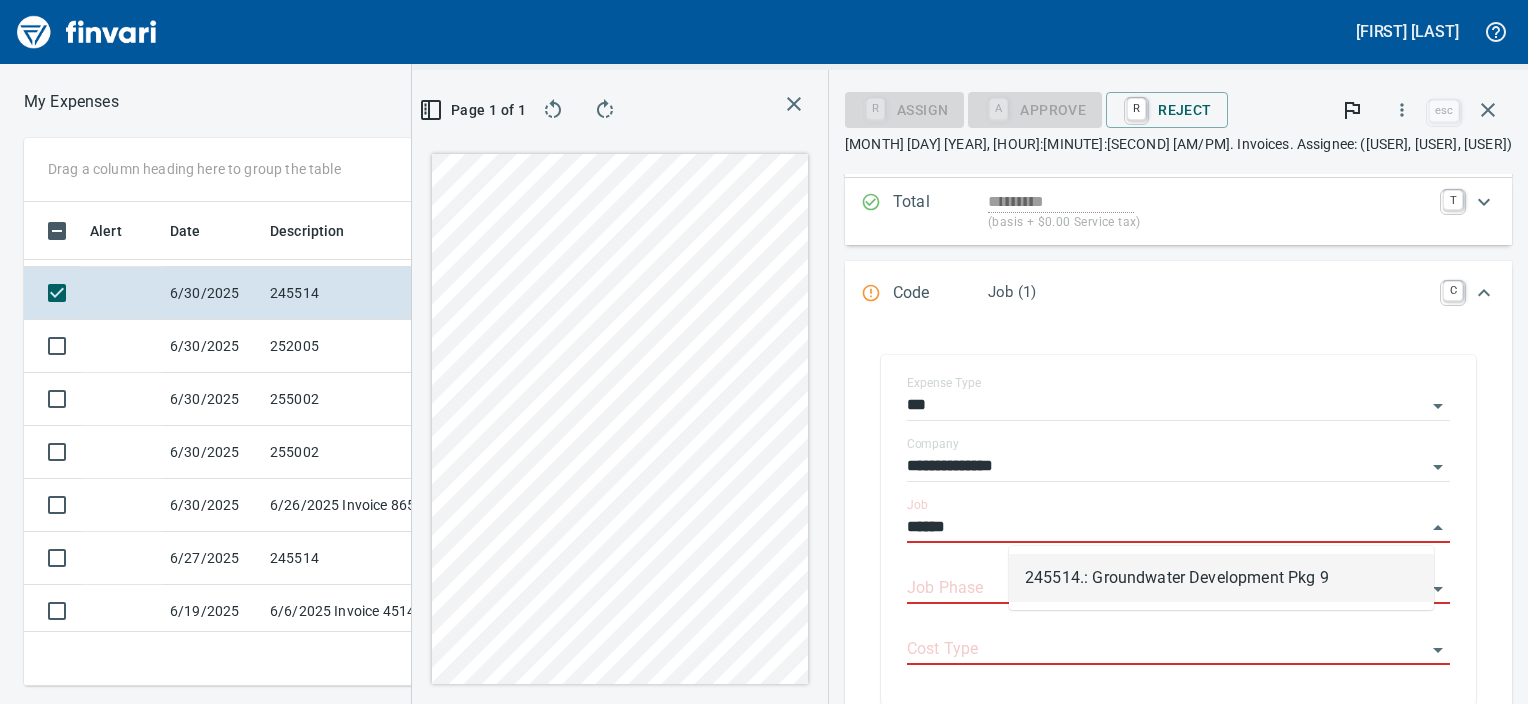 click on "245514.: Groundwater Development Pkg 9" at bounding box center [1221, 578] 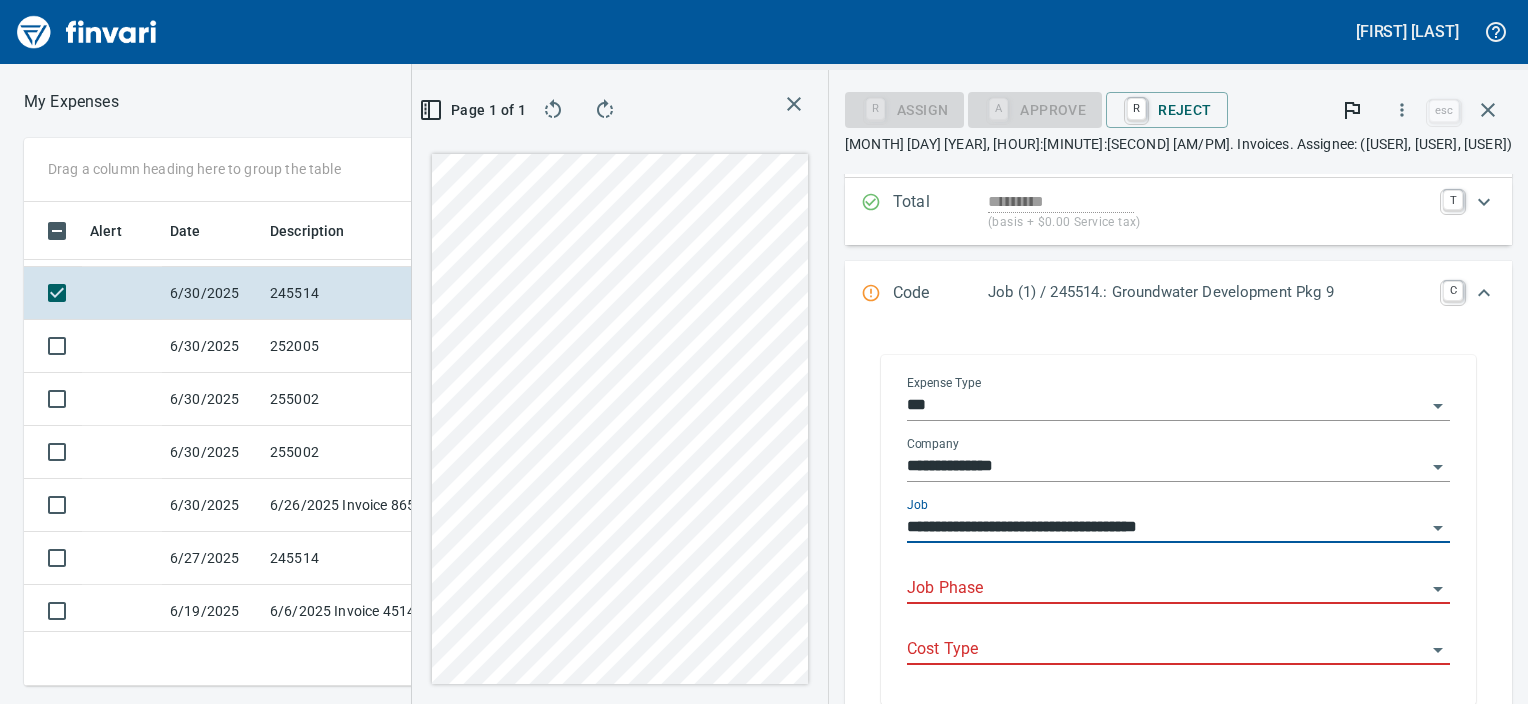 type on "**********" 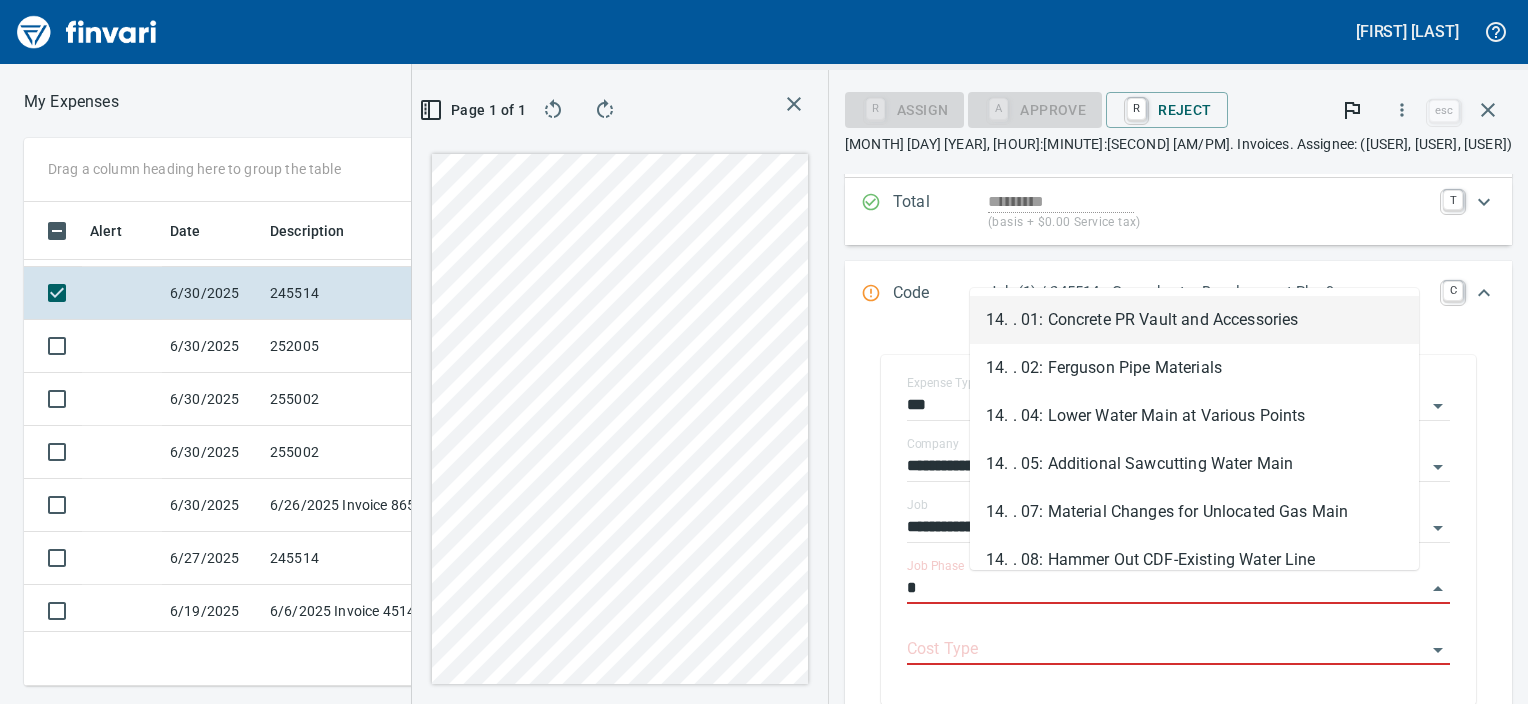 scroll, scrollTop: 453, scrollLeft: 949, axis: both 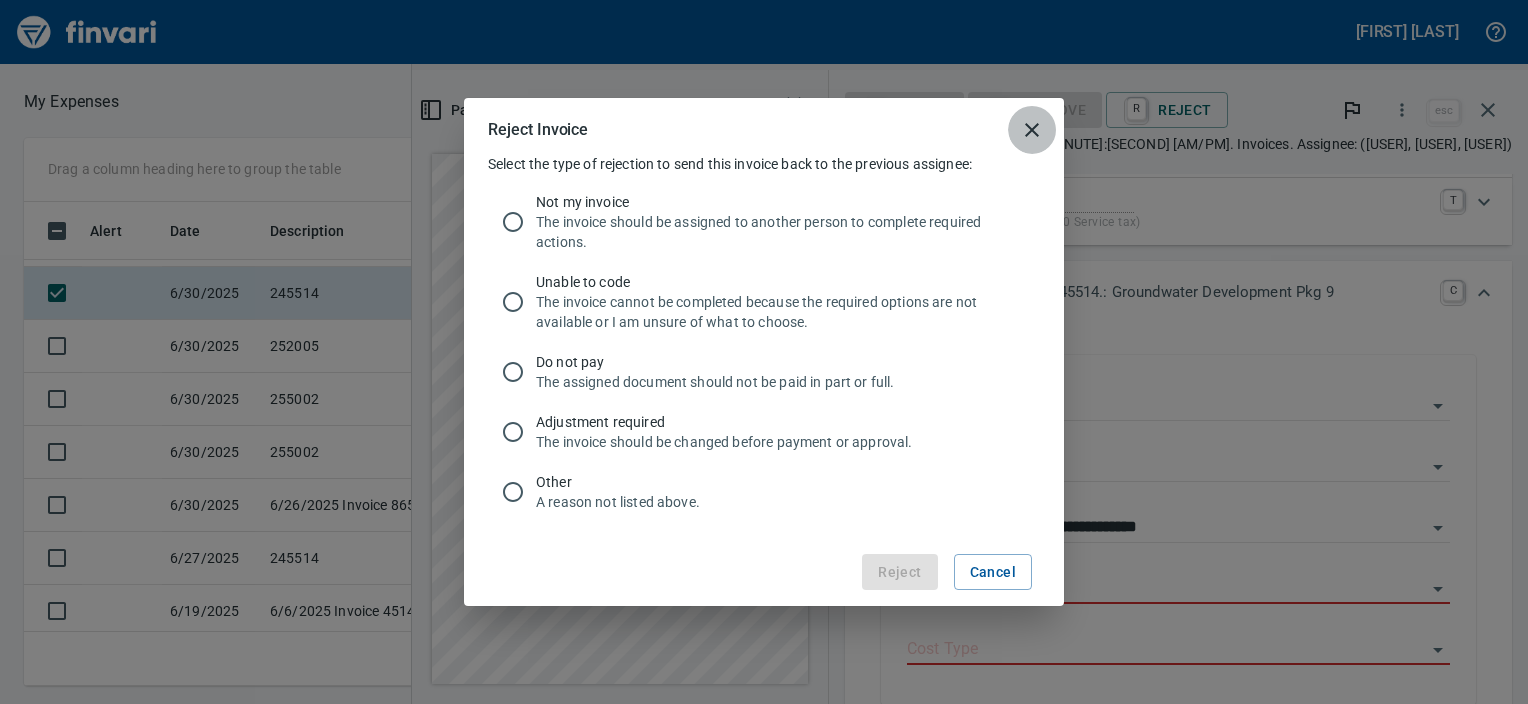 click at bounding box center (1032, 130) 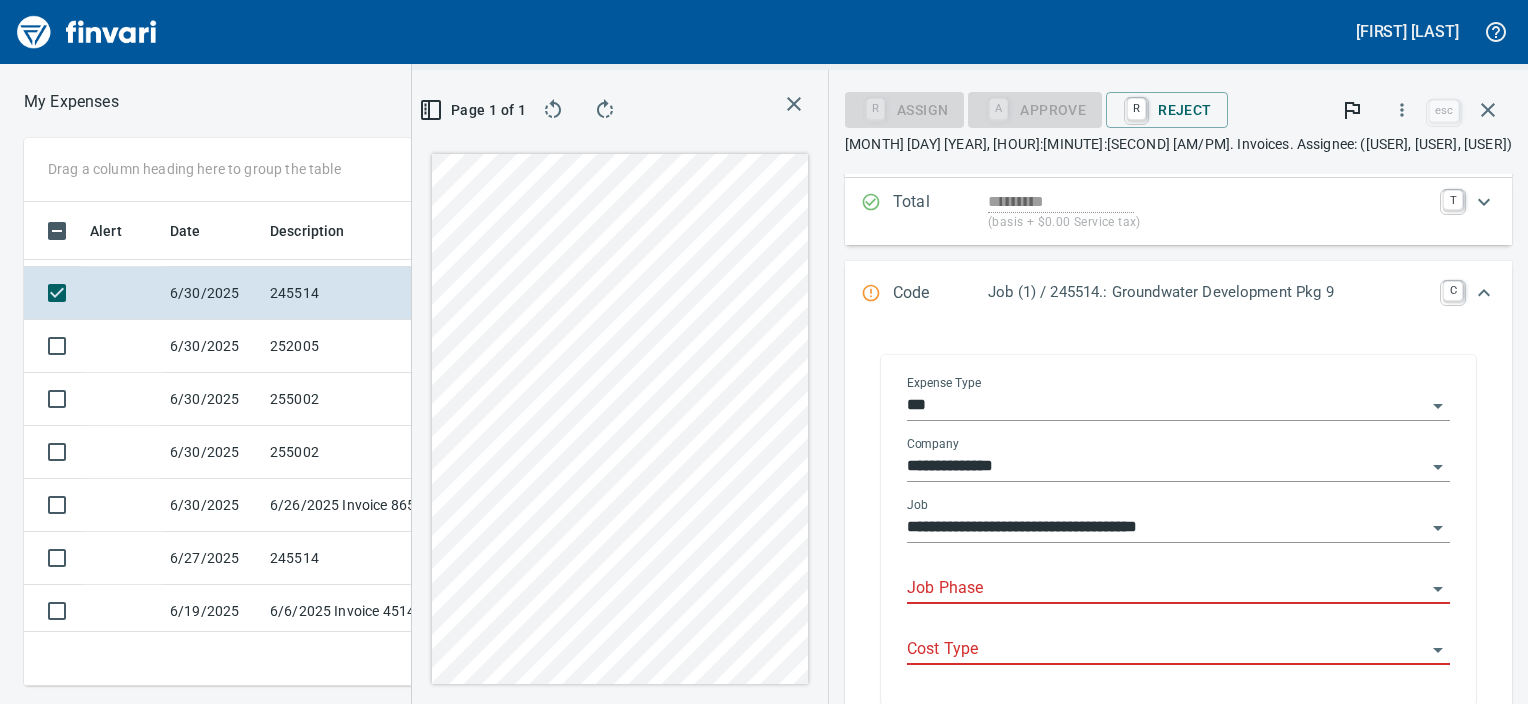 click on "Job Phase" at bounding box center (1166, 589) 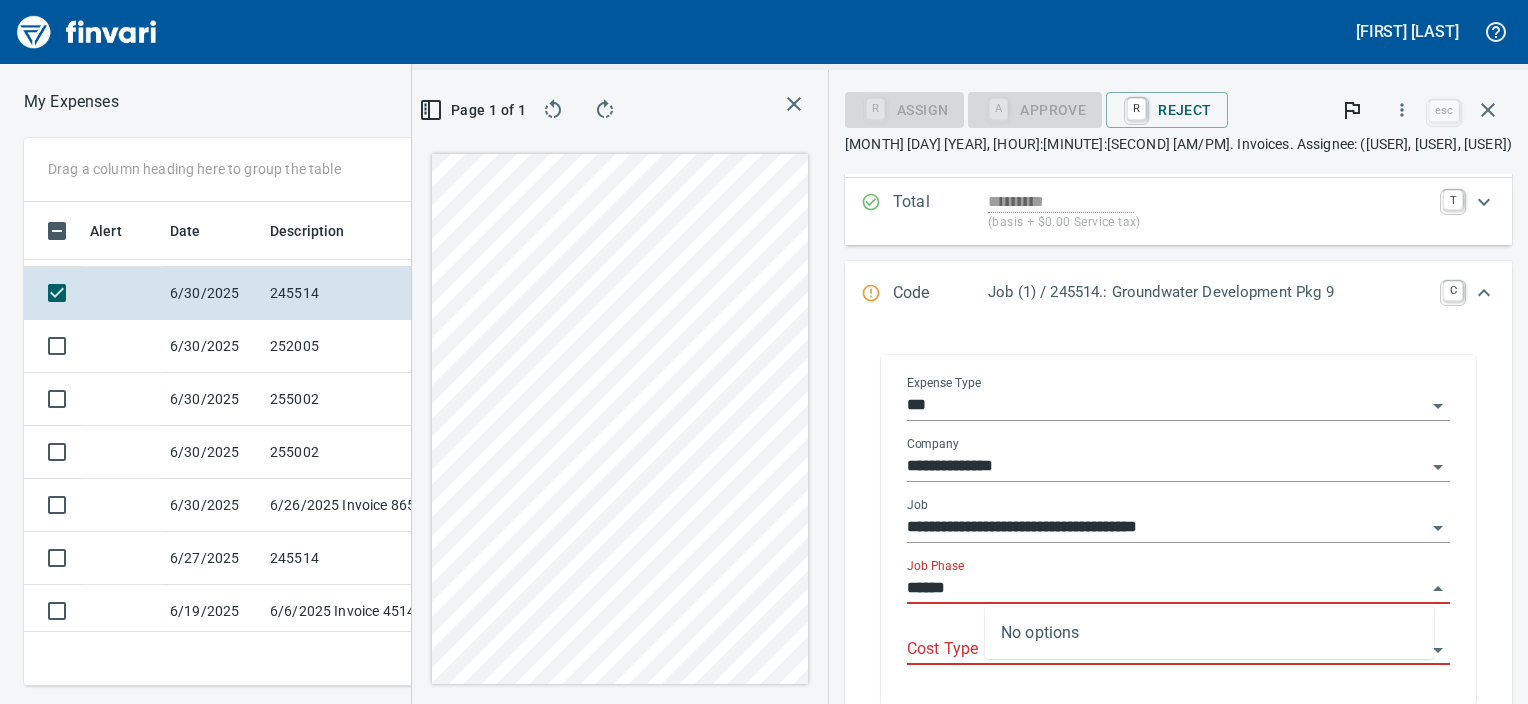 scroll, scrollTop: 453, scrollLeft: 949, axis: both 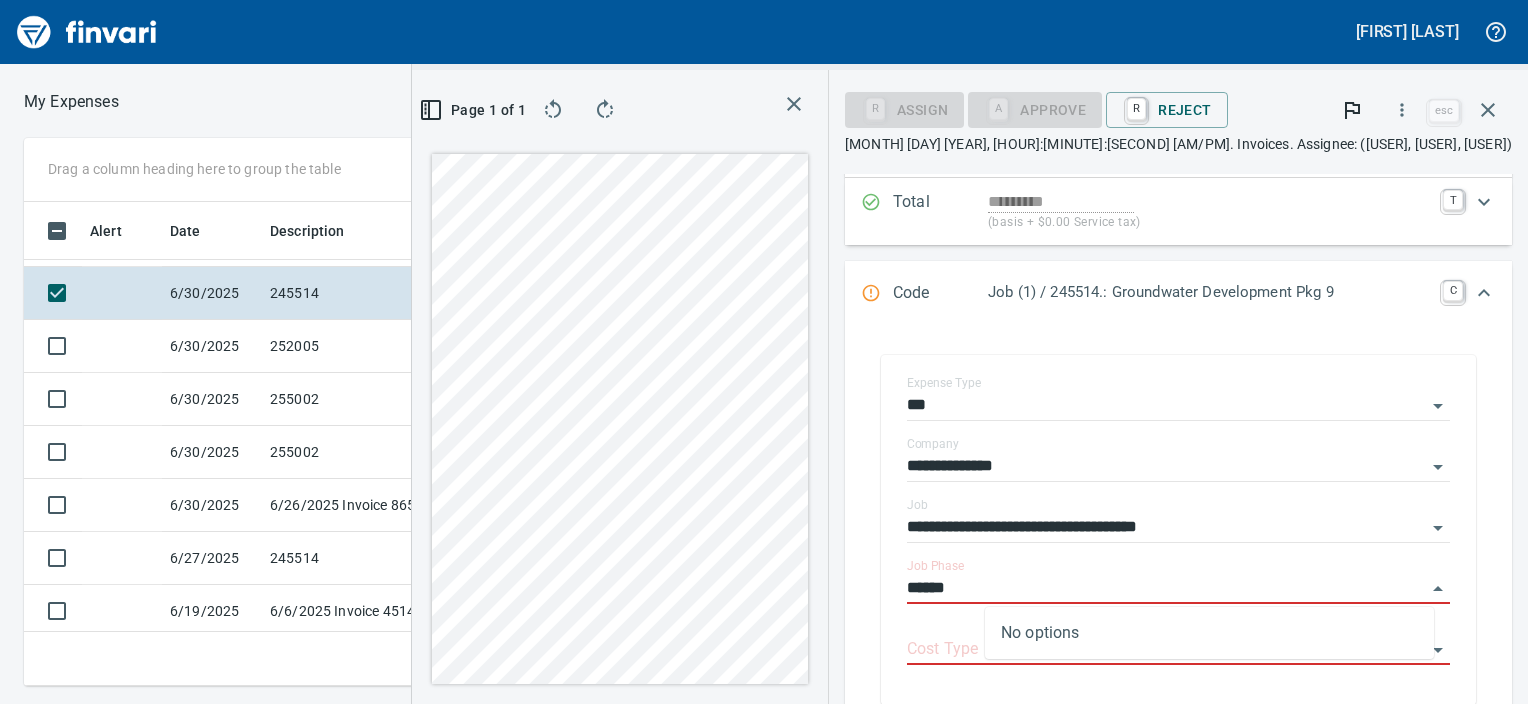 type on "******" 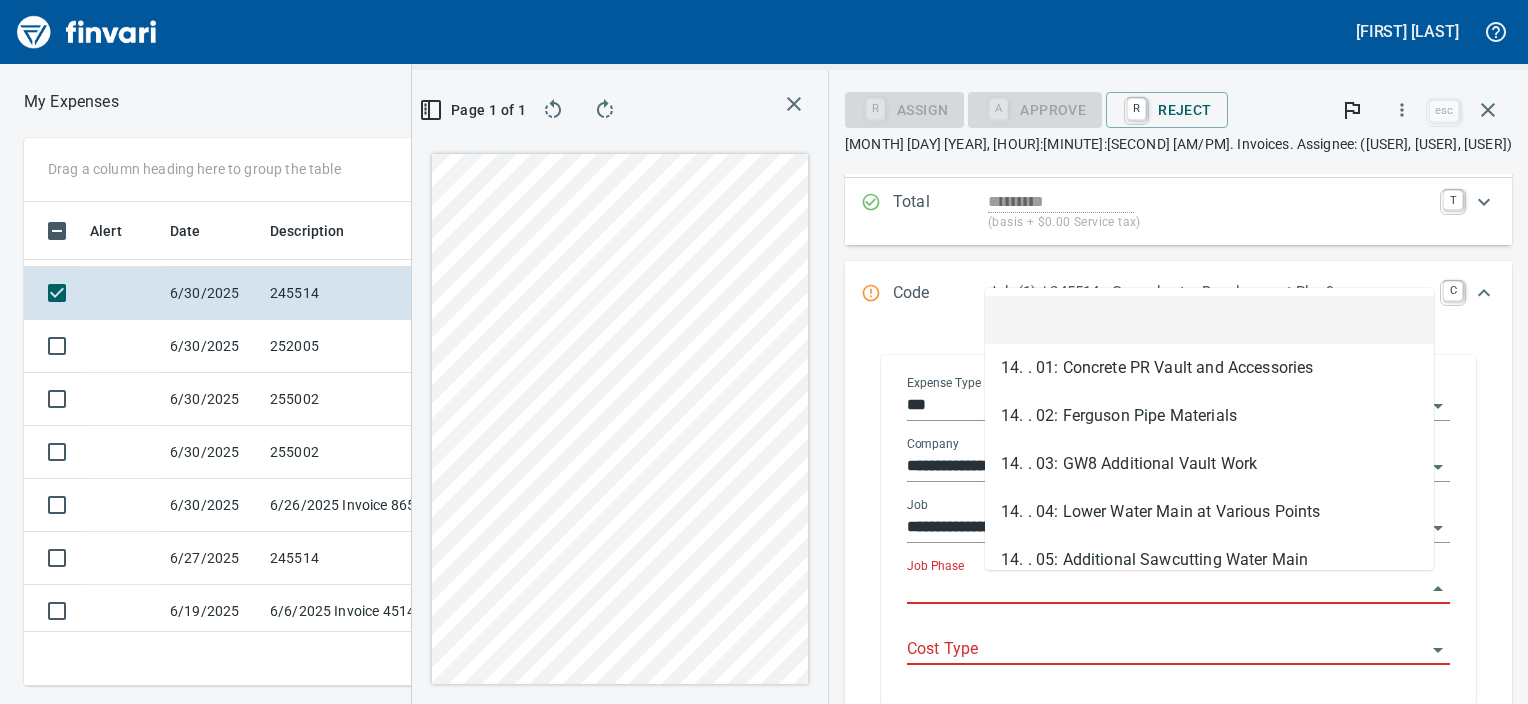 click on "Job Phase" at bounding box center [1166, 589] 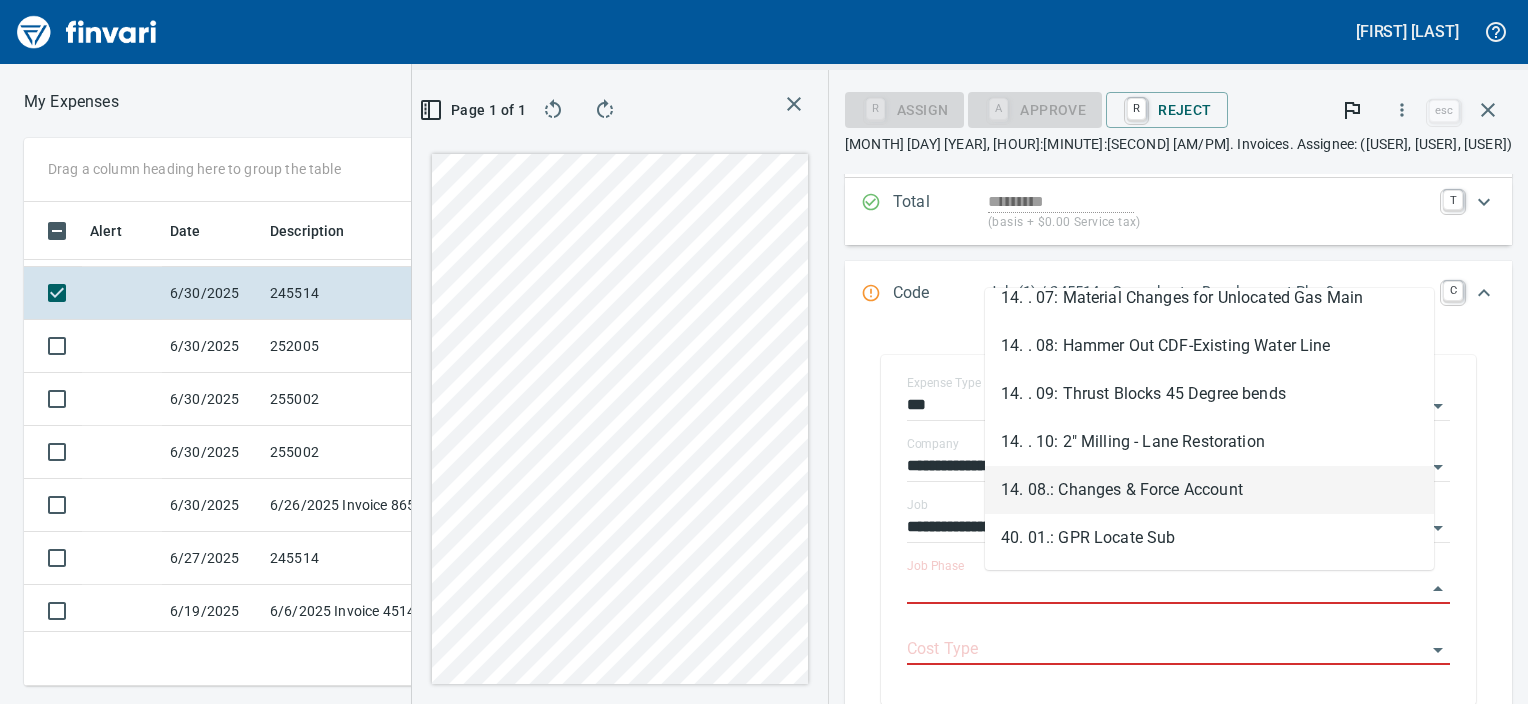 scroll, scrollTop: 356, scrollLeft: 0, axis: vertical 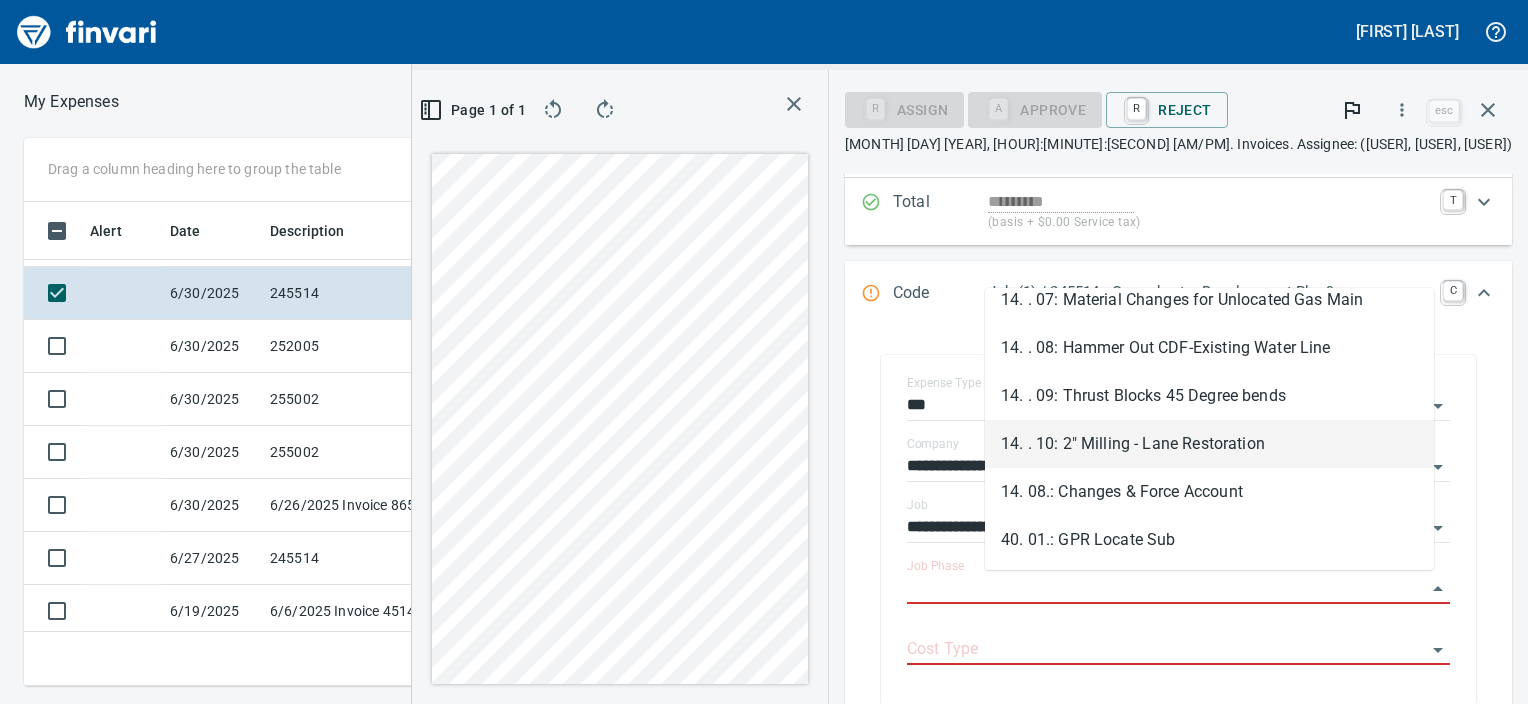 click on "14.    .  10: 2" Milling - Lane Restoration" at bounding box center [1209, 444] 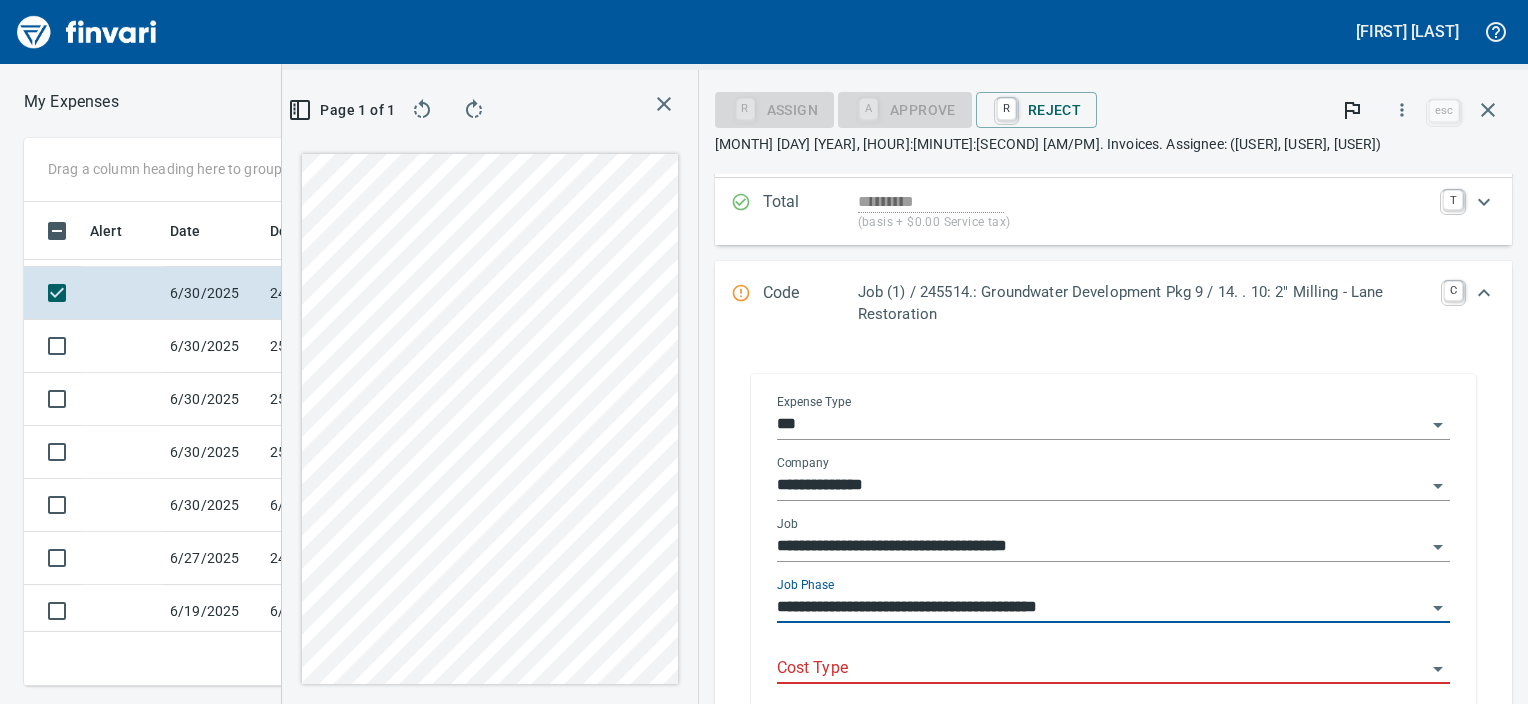 click on "Cost Type" at bounding box center [1101, 669] 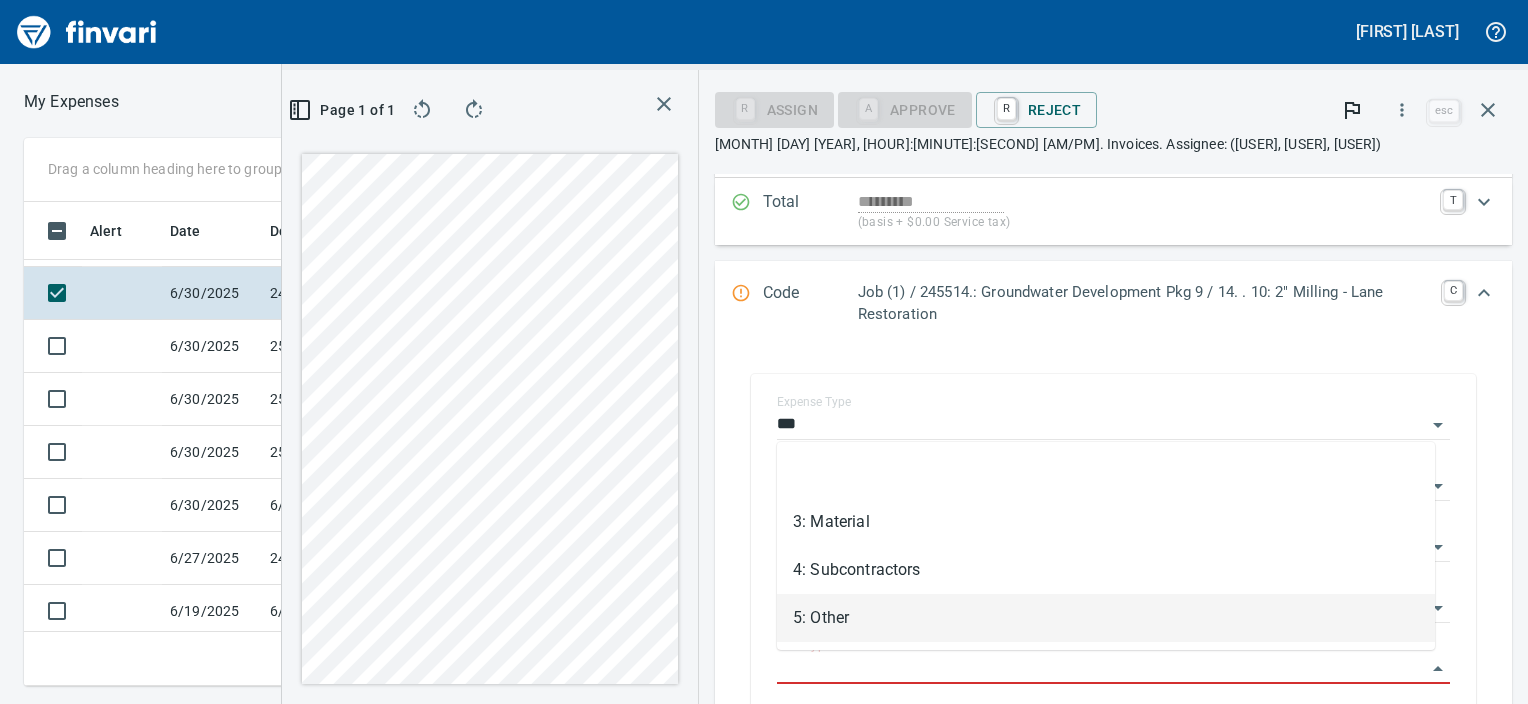 click on "5: Other" at bounding box center (1106, 618) 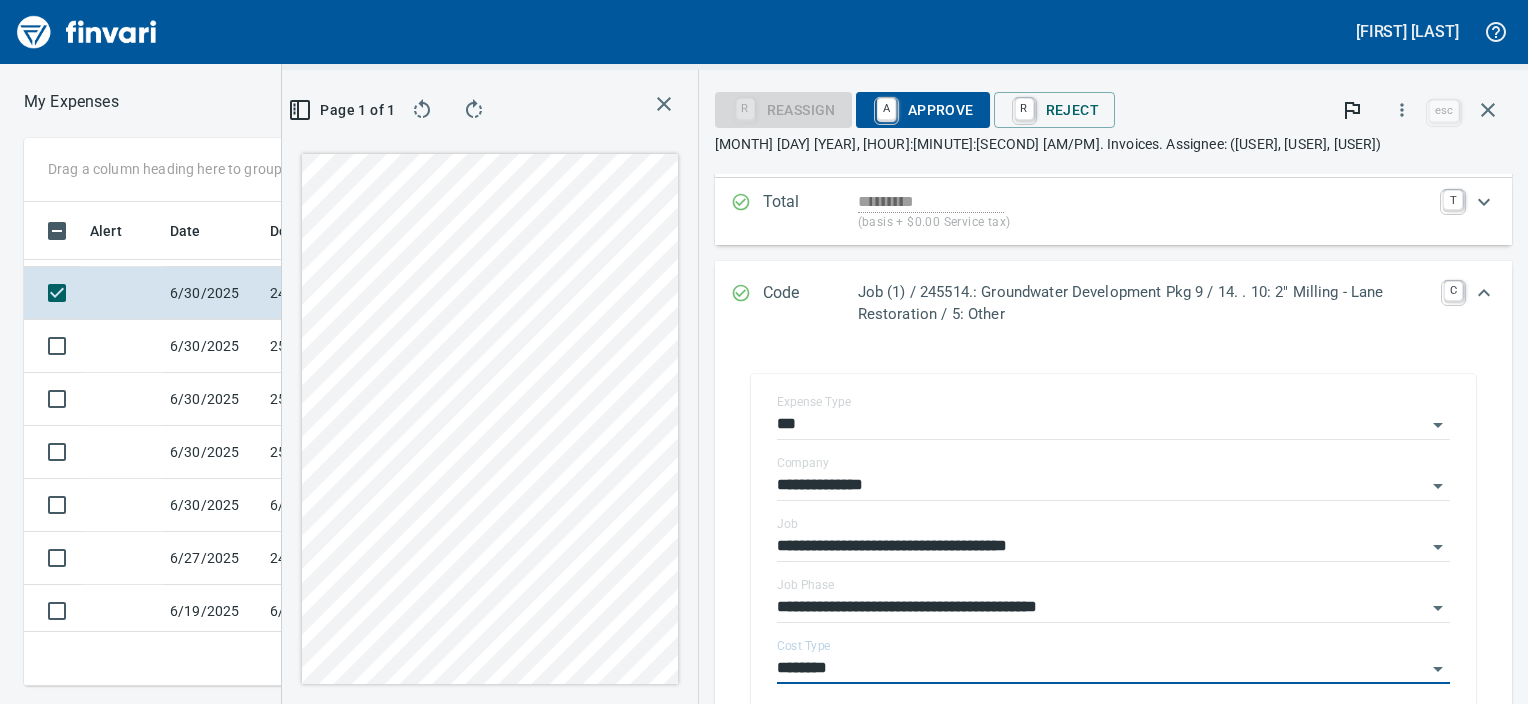 click on "A Approve" at bounding box center [783, 110] 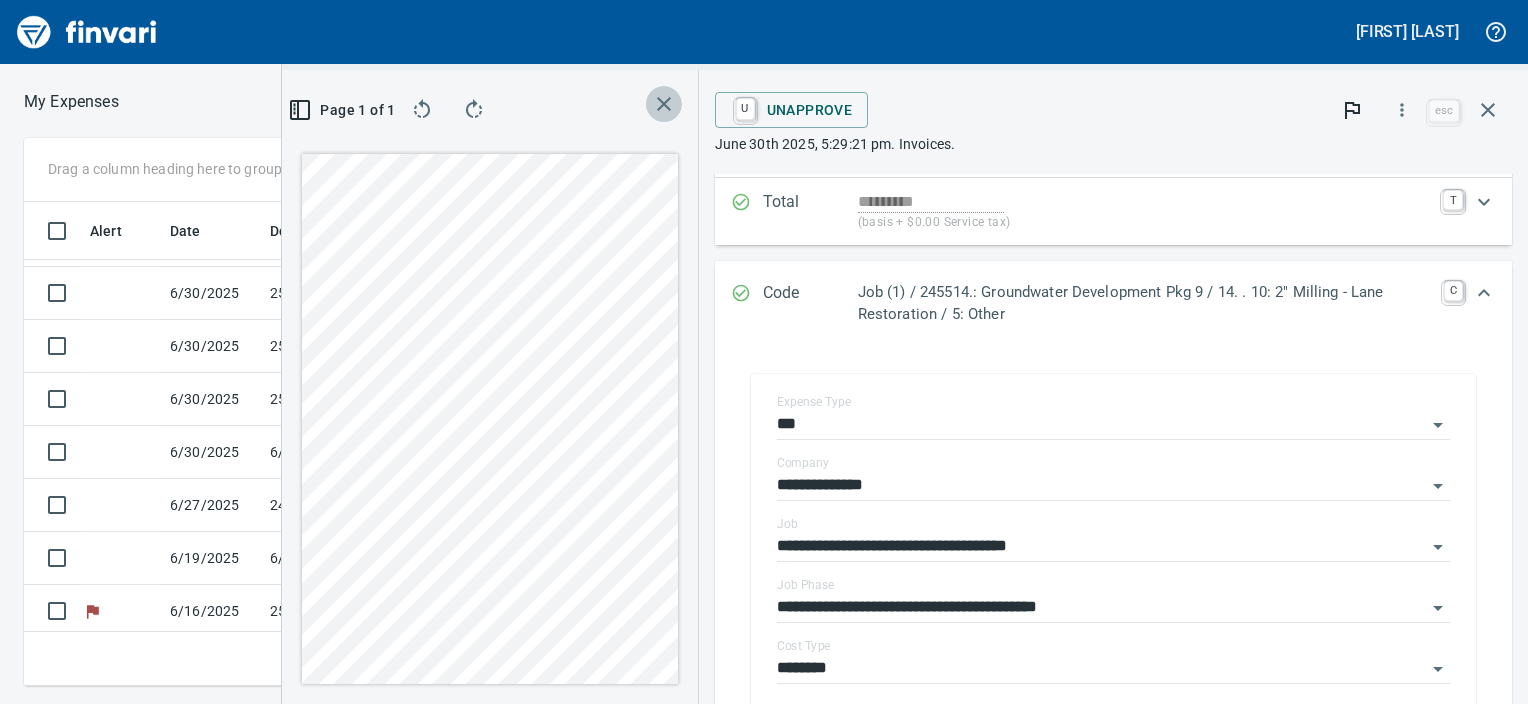 click at bounding box center (422, 110) 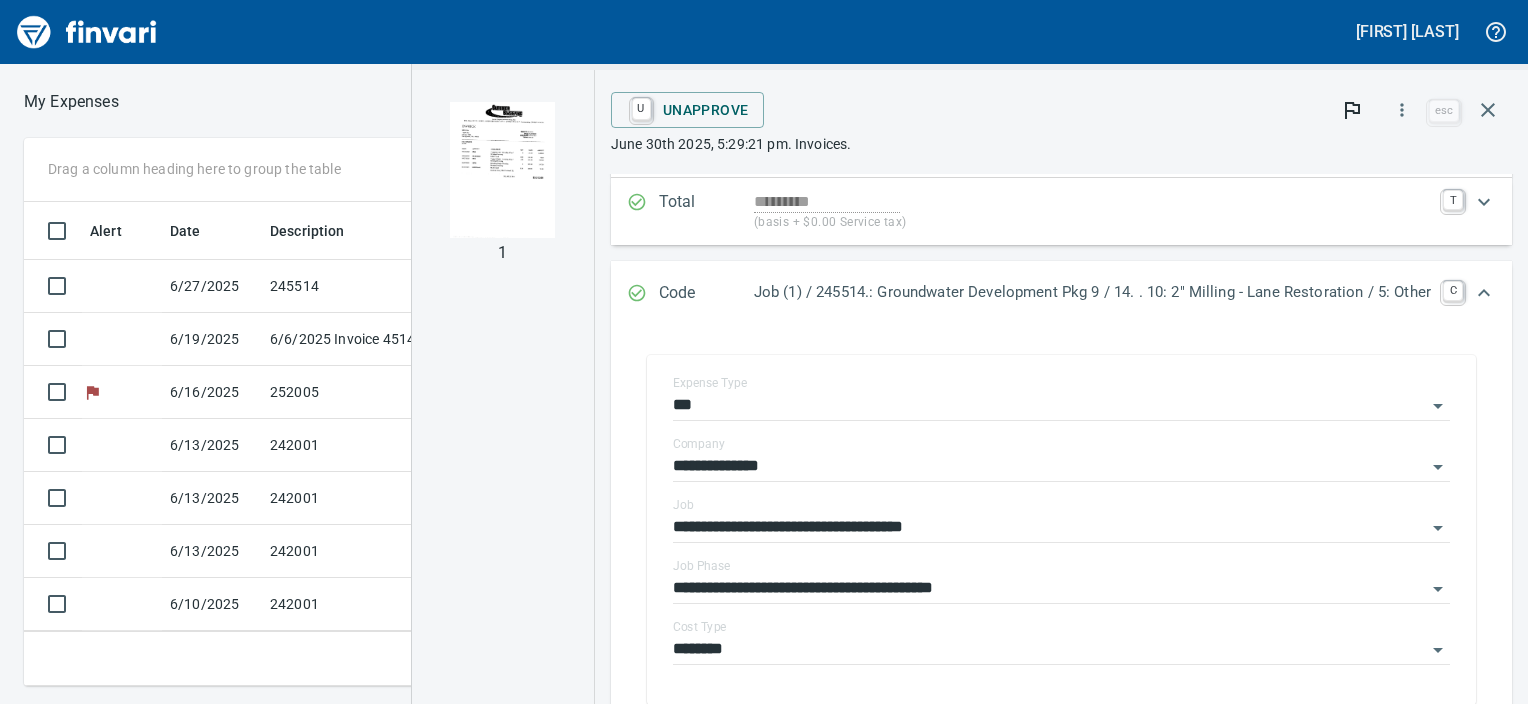 scroll, scrollTop: 804, scrollLeft: 0, axis: vertical 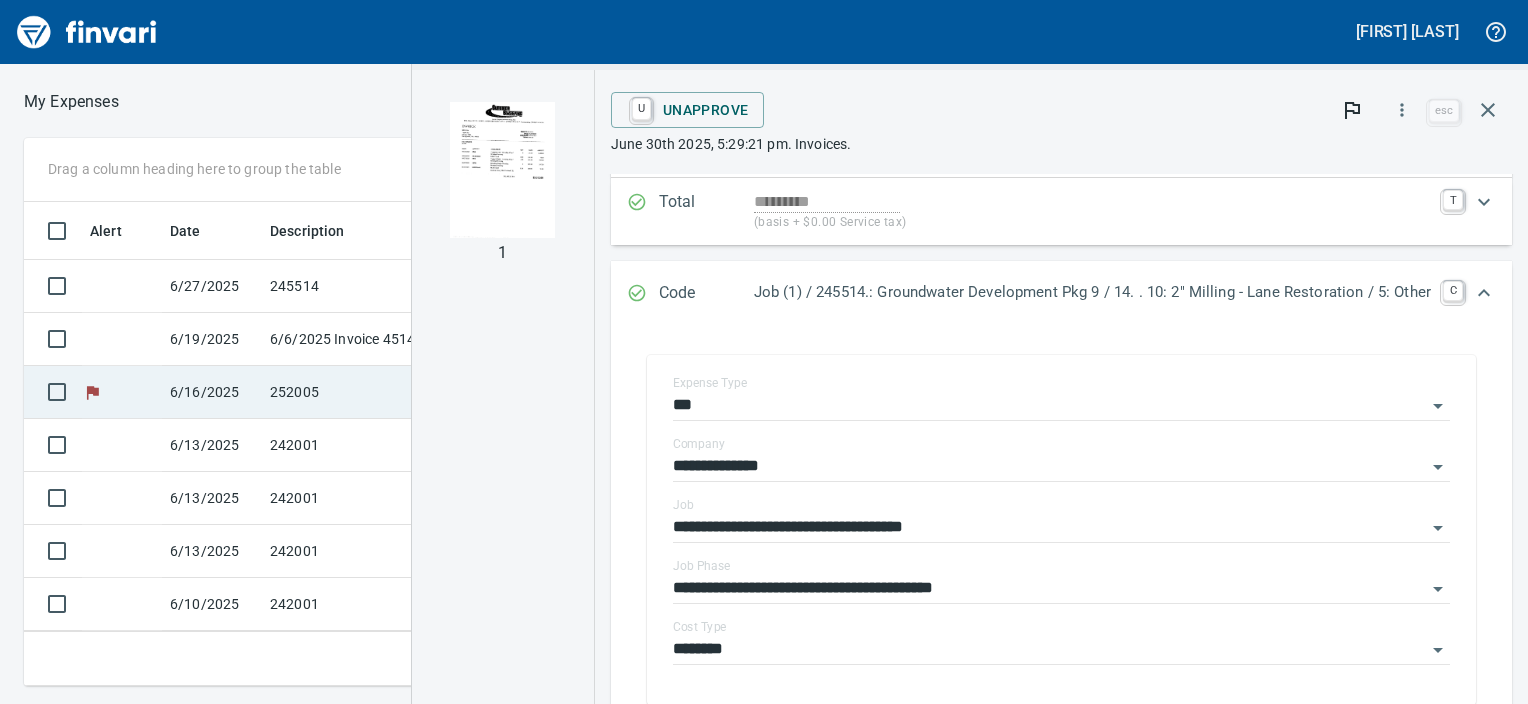 click on "252005" at bounding box center (352, 127) 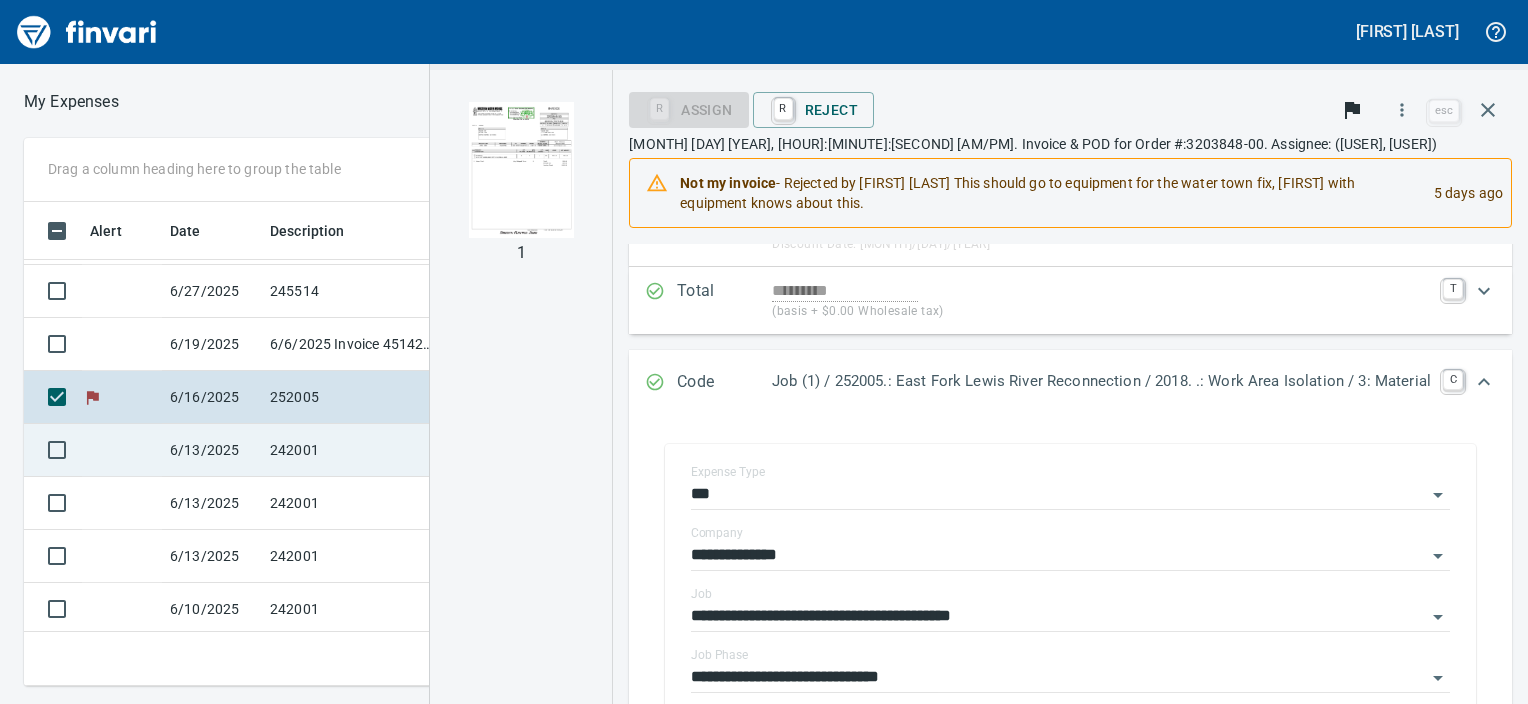scroll, scrollTop: 804, scrollLeft: 0, axis: vertical 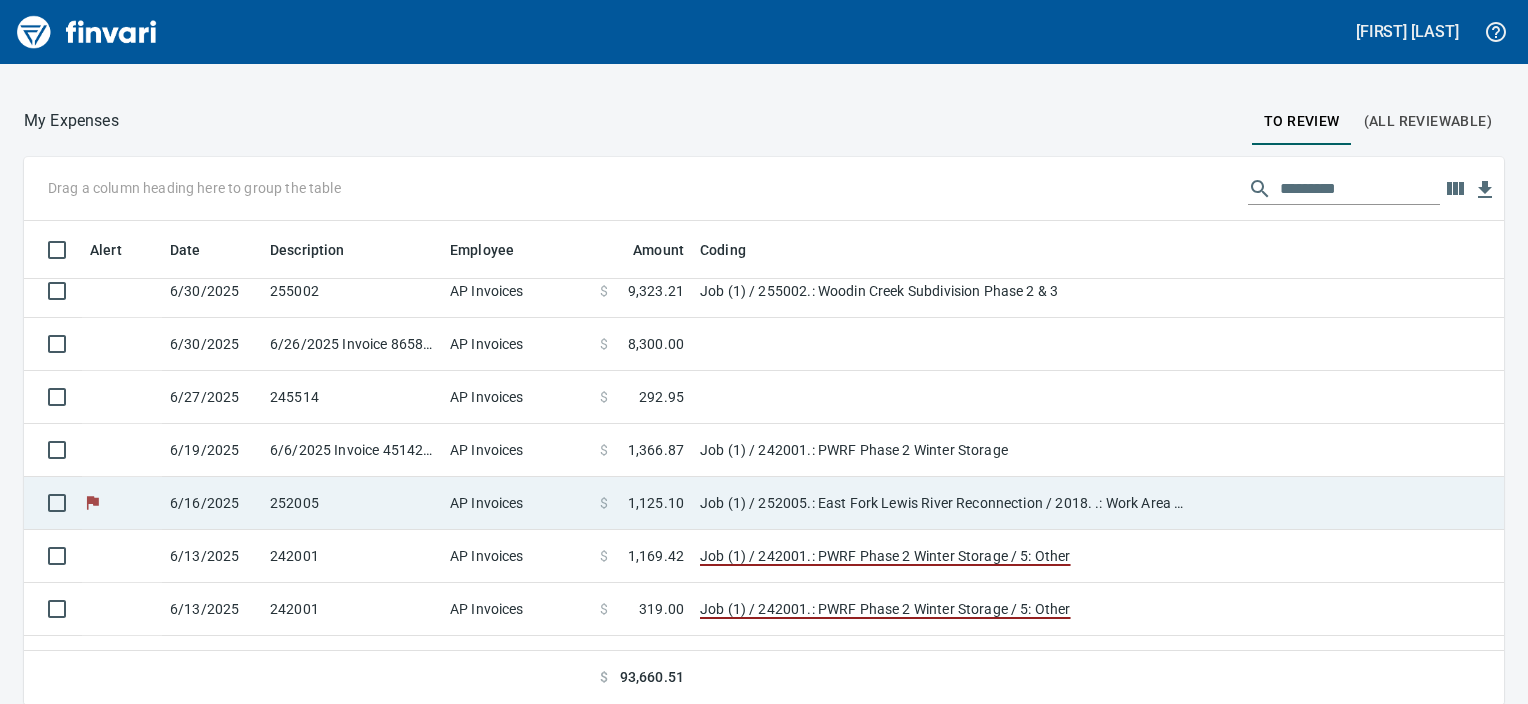 click on "6/16/2025" at bounding box center (212, 132) 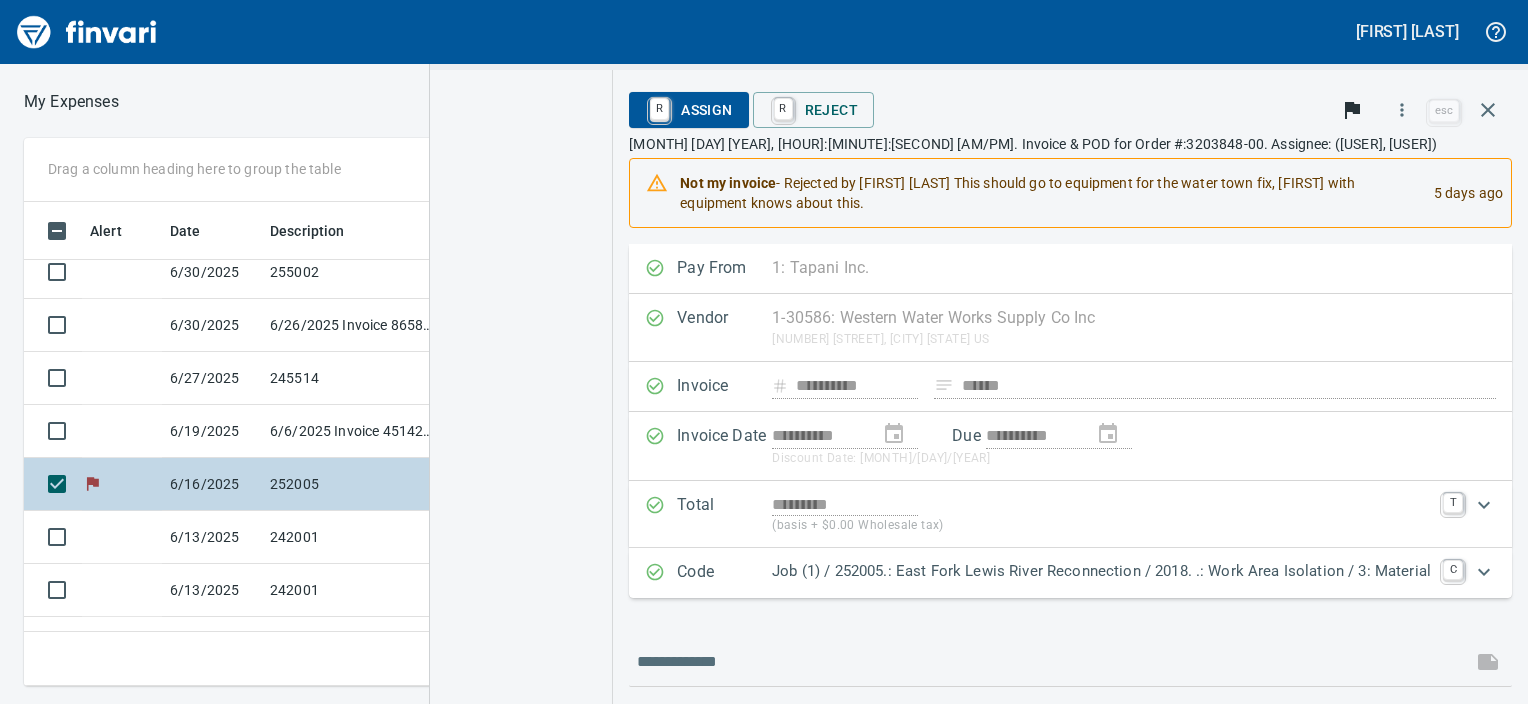 scroll, scrollTop: 0, scrollLeft: 0, axis: both 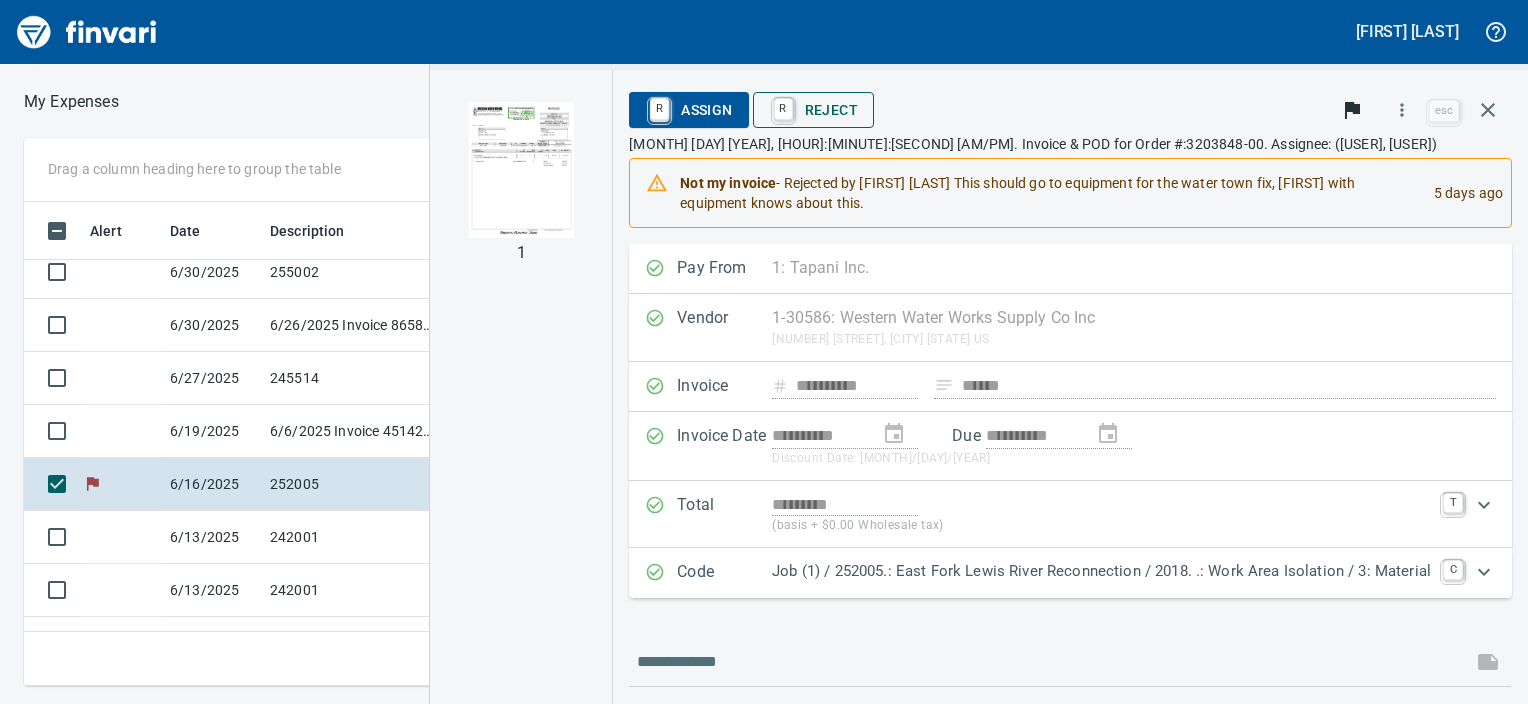 click on "R Reject" at bounding box center (813, 110) 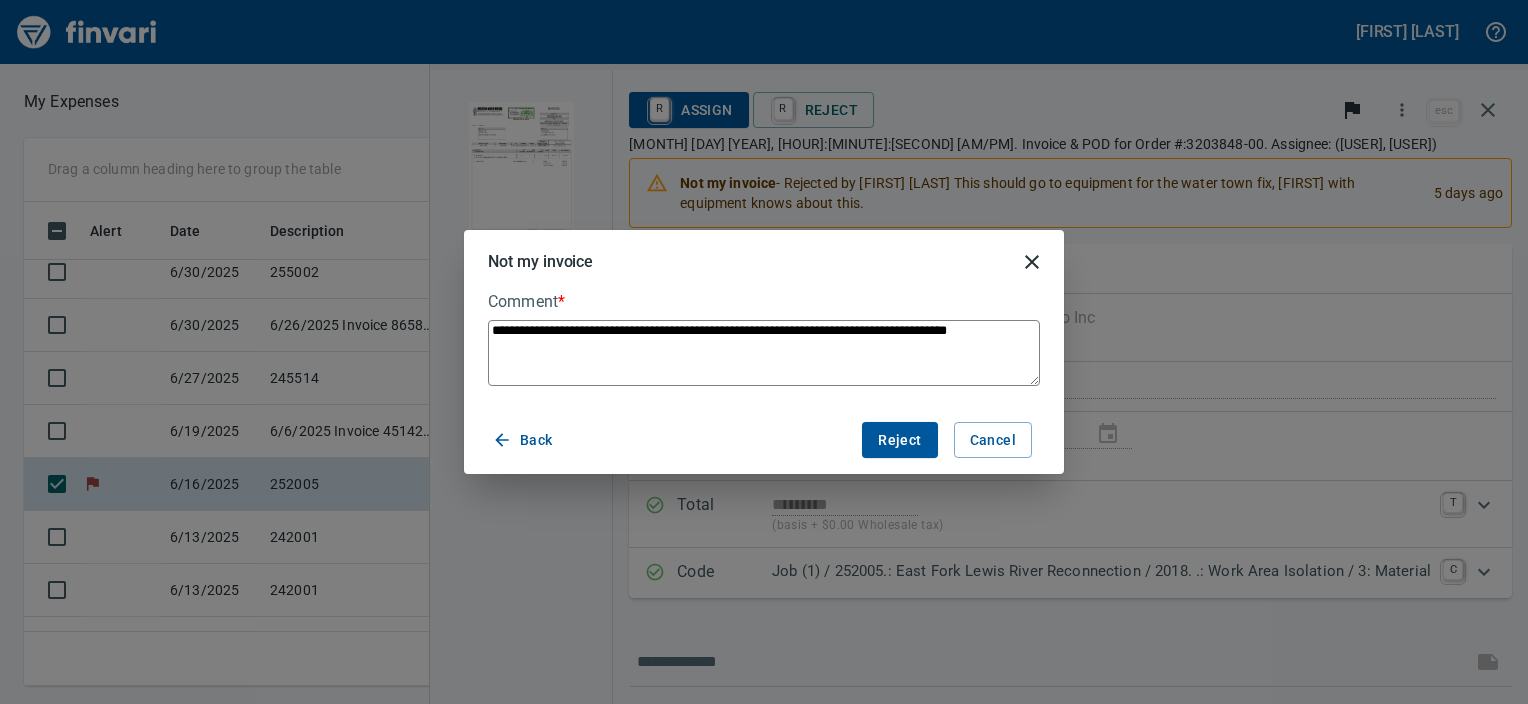 click on "Reject" at bounding box center [899, 440] 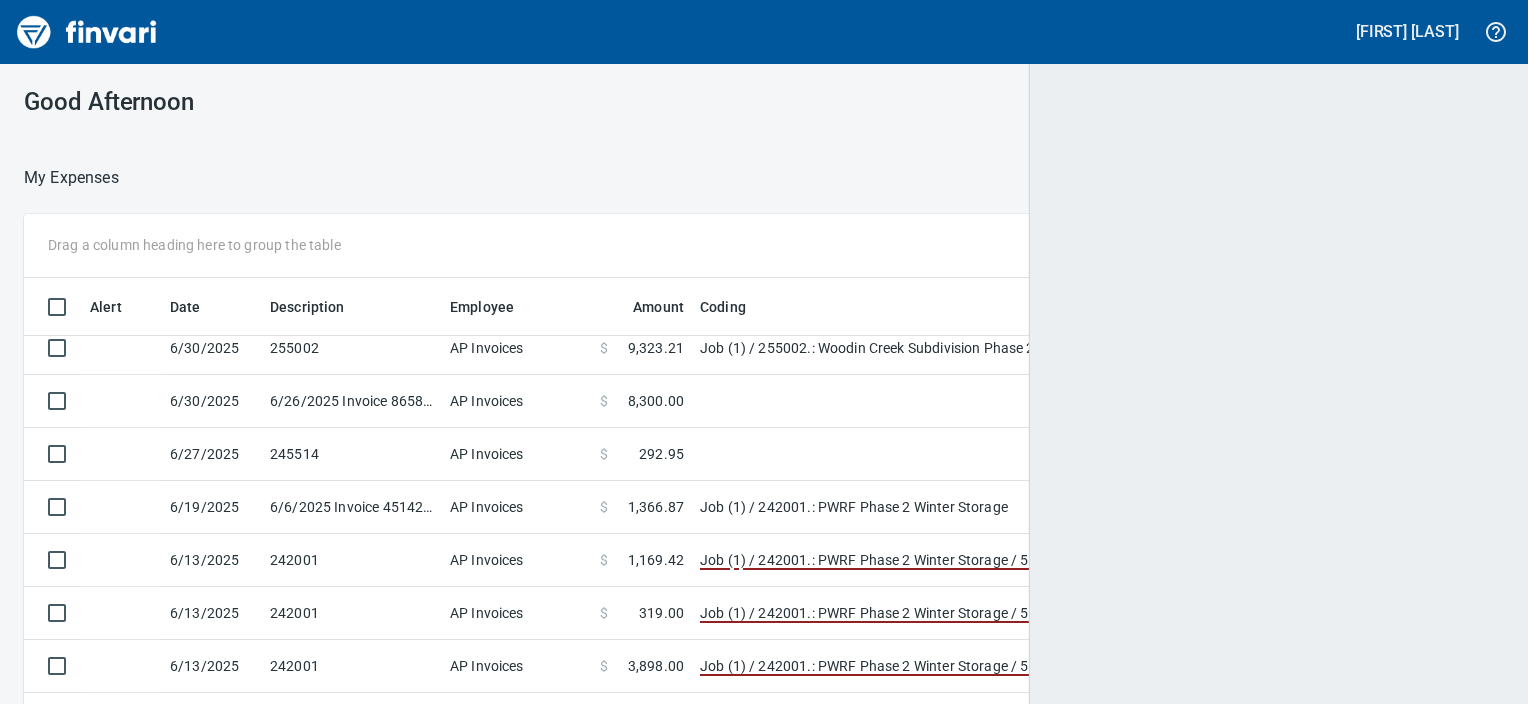 scroll, scrollTop: 468, scrollLeft: 1431, axis: both 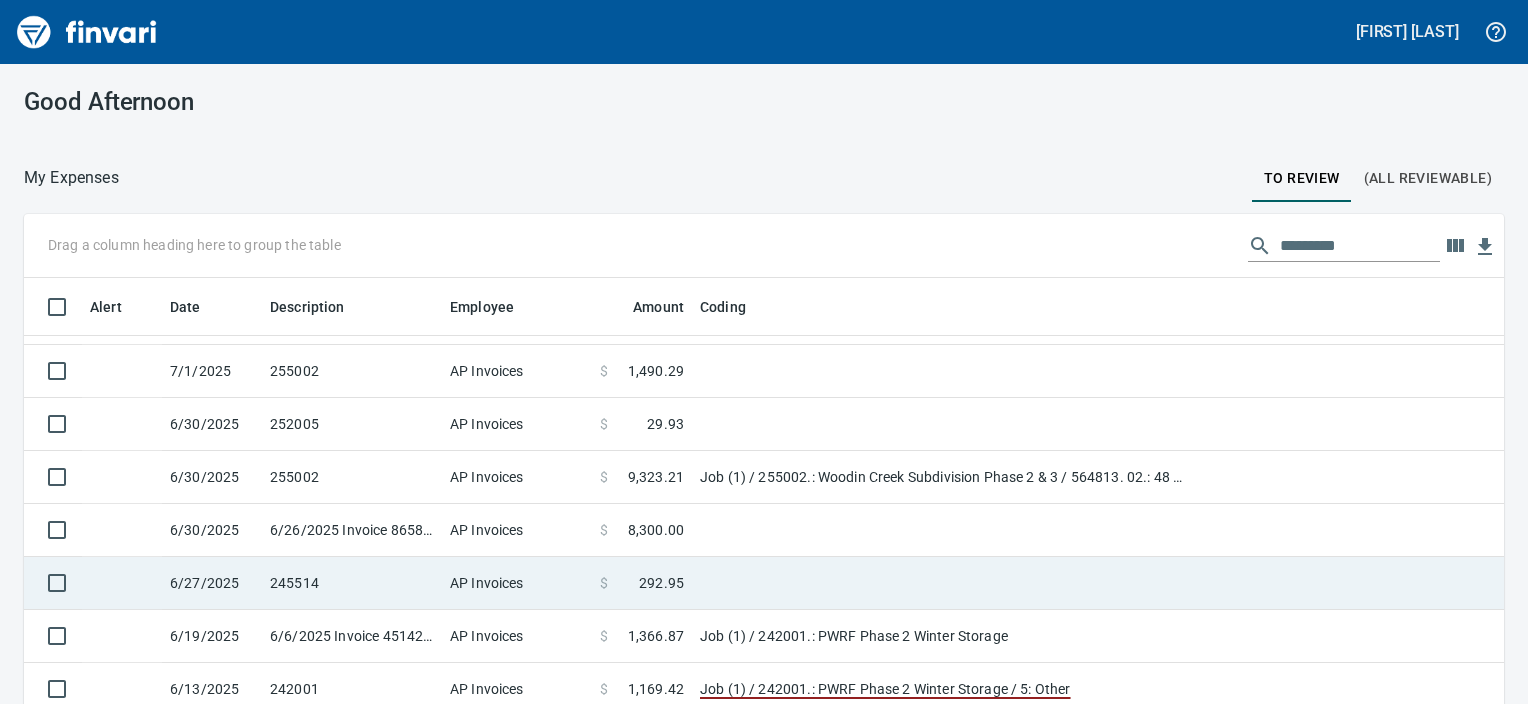 click on "AP Invoices" at bounding box center (517, 159) 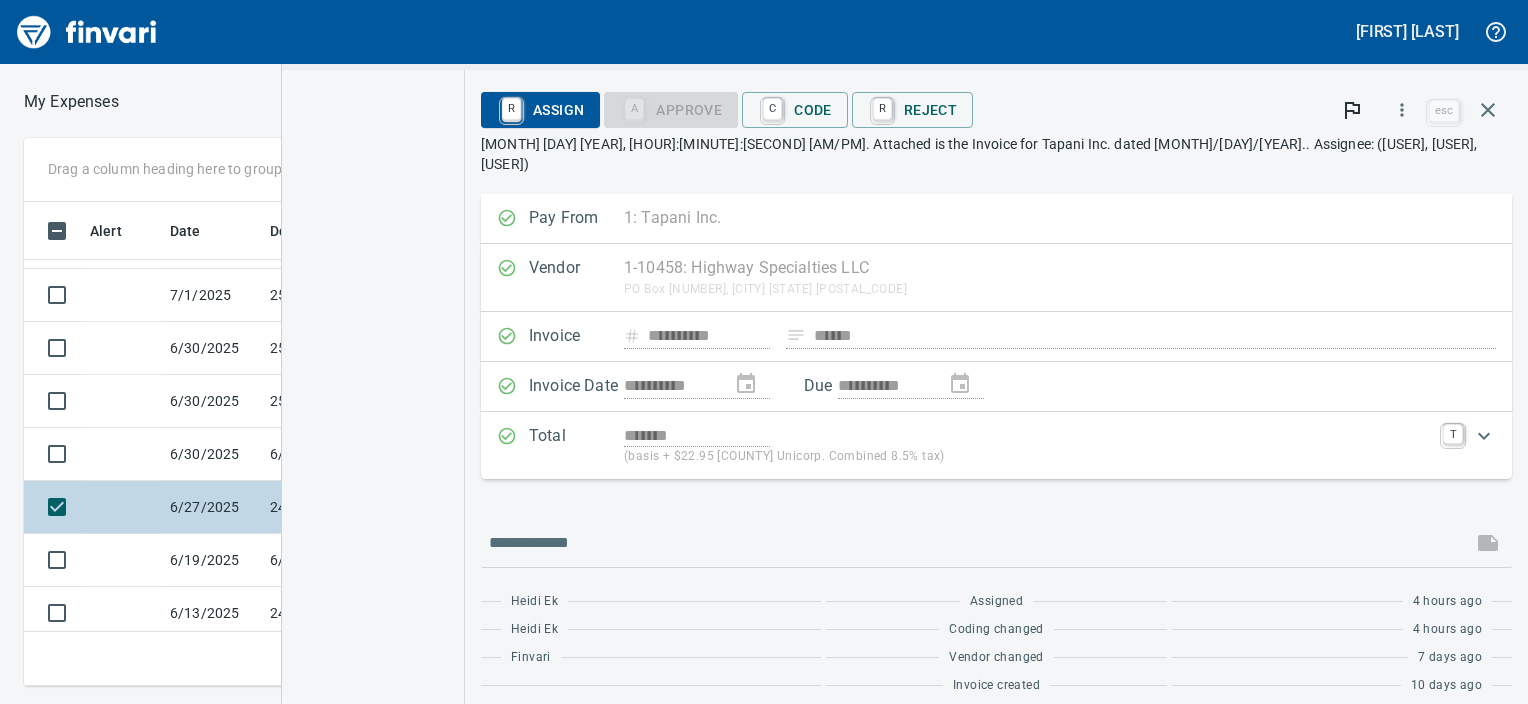 scroll, scrollTop: 2, scrollLeft: 2, axis: both 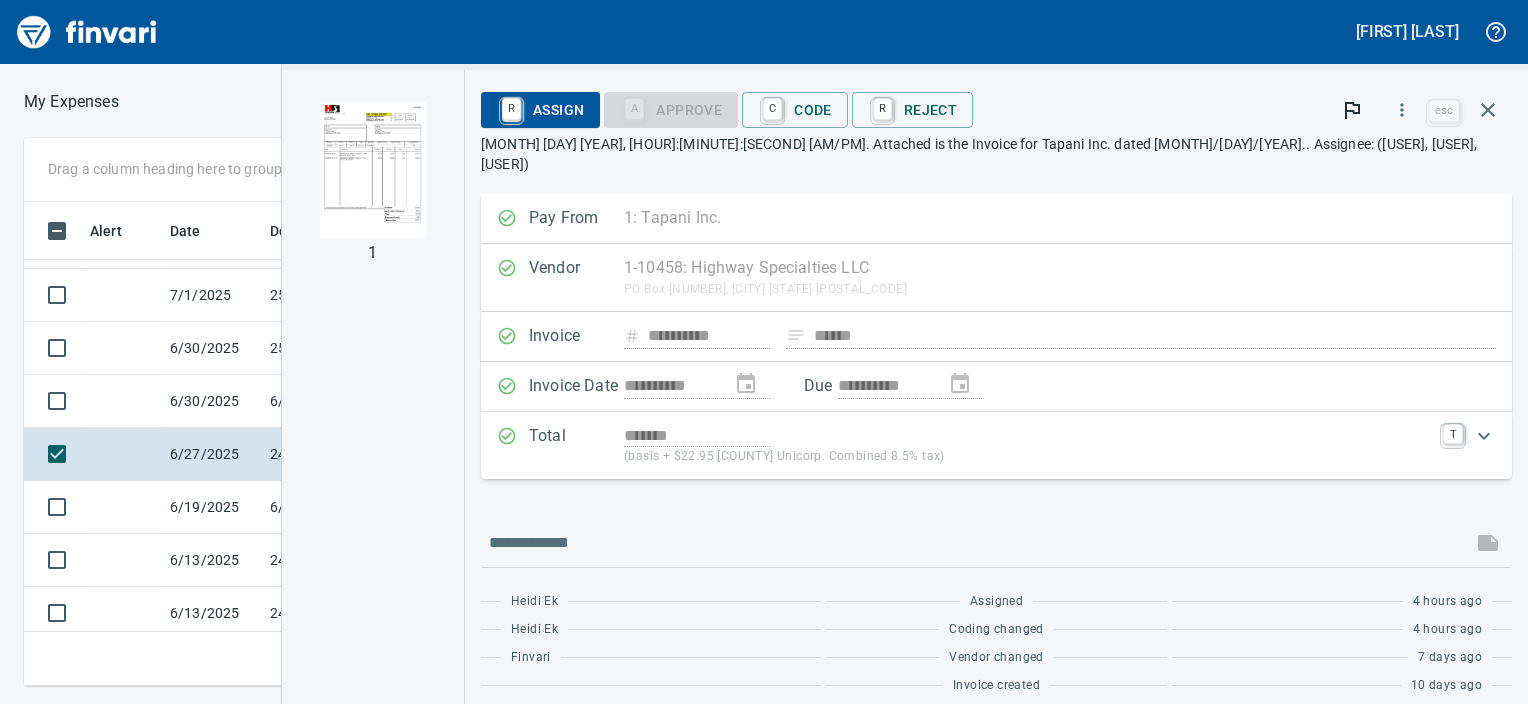 click at bounding box center [372, 170] 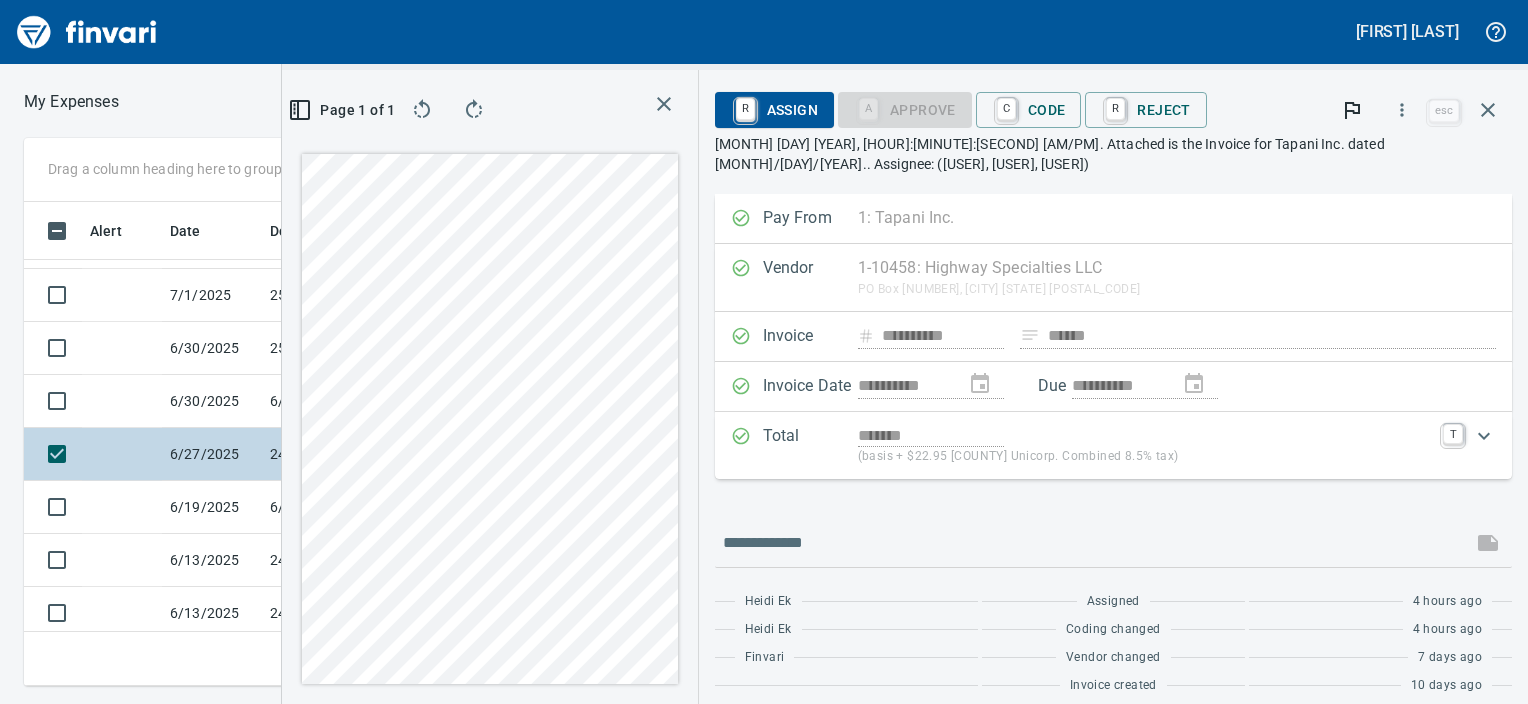 click on "6/27/2025" at bounding box center (212, 454) 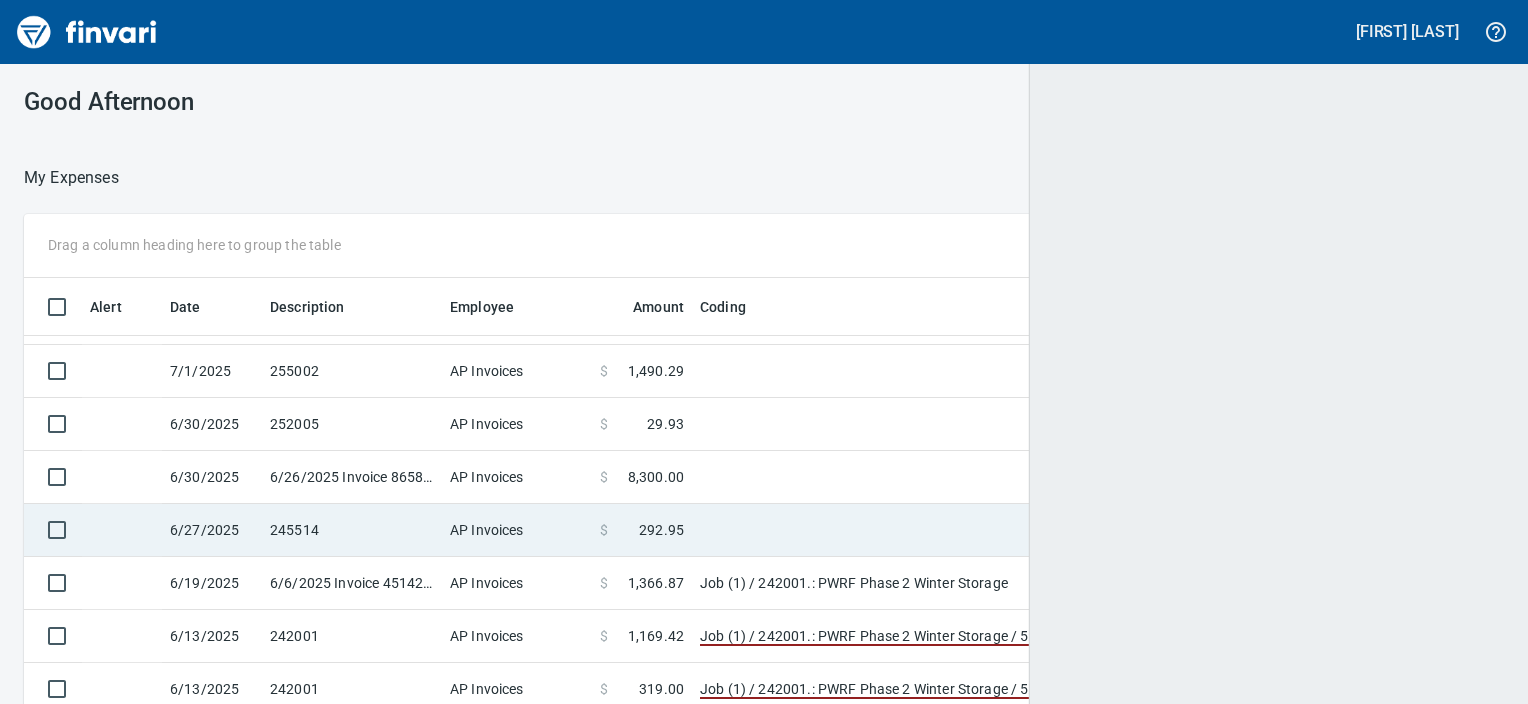 scroll, scrollTop: 453, scrollLeft: 1060, axis: both 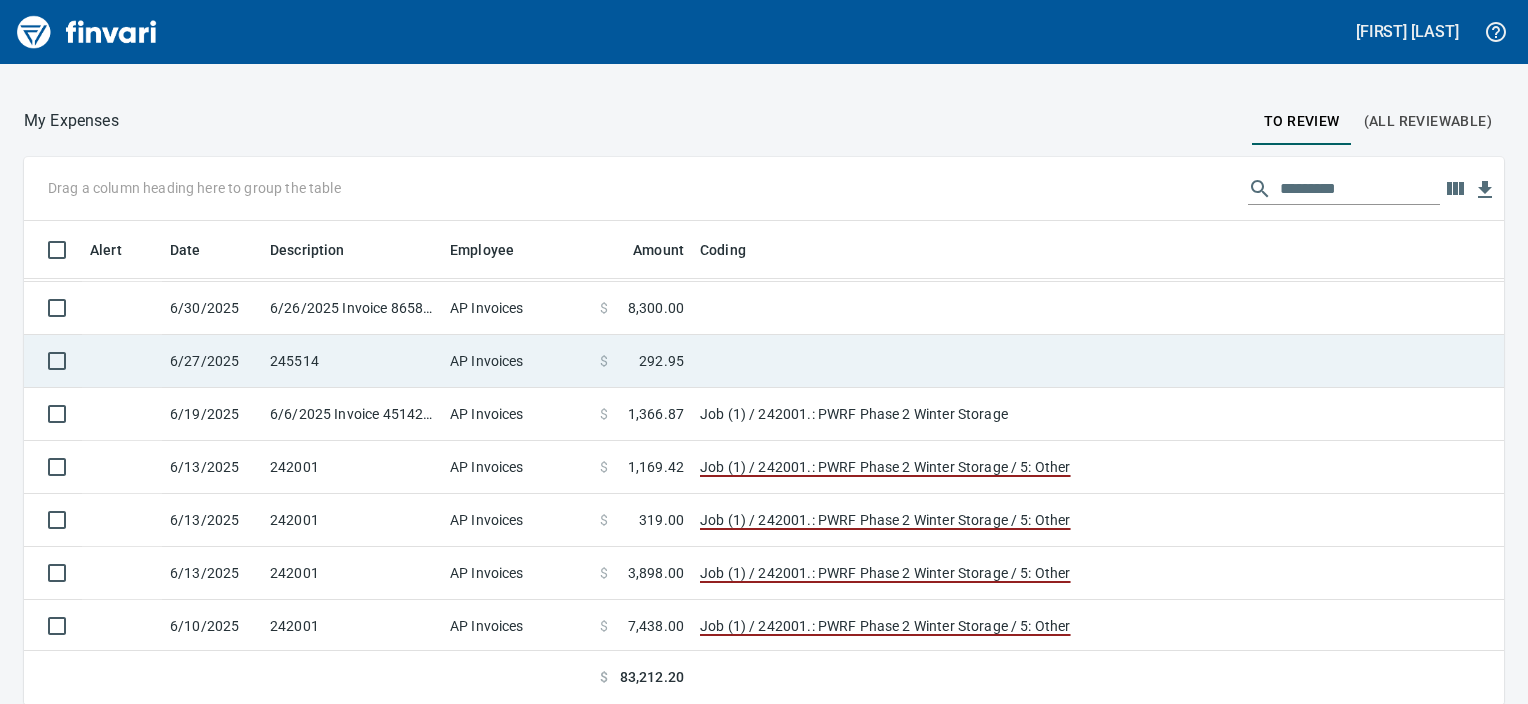 click on "245514" at bounding box center (352, 96) 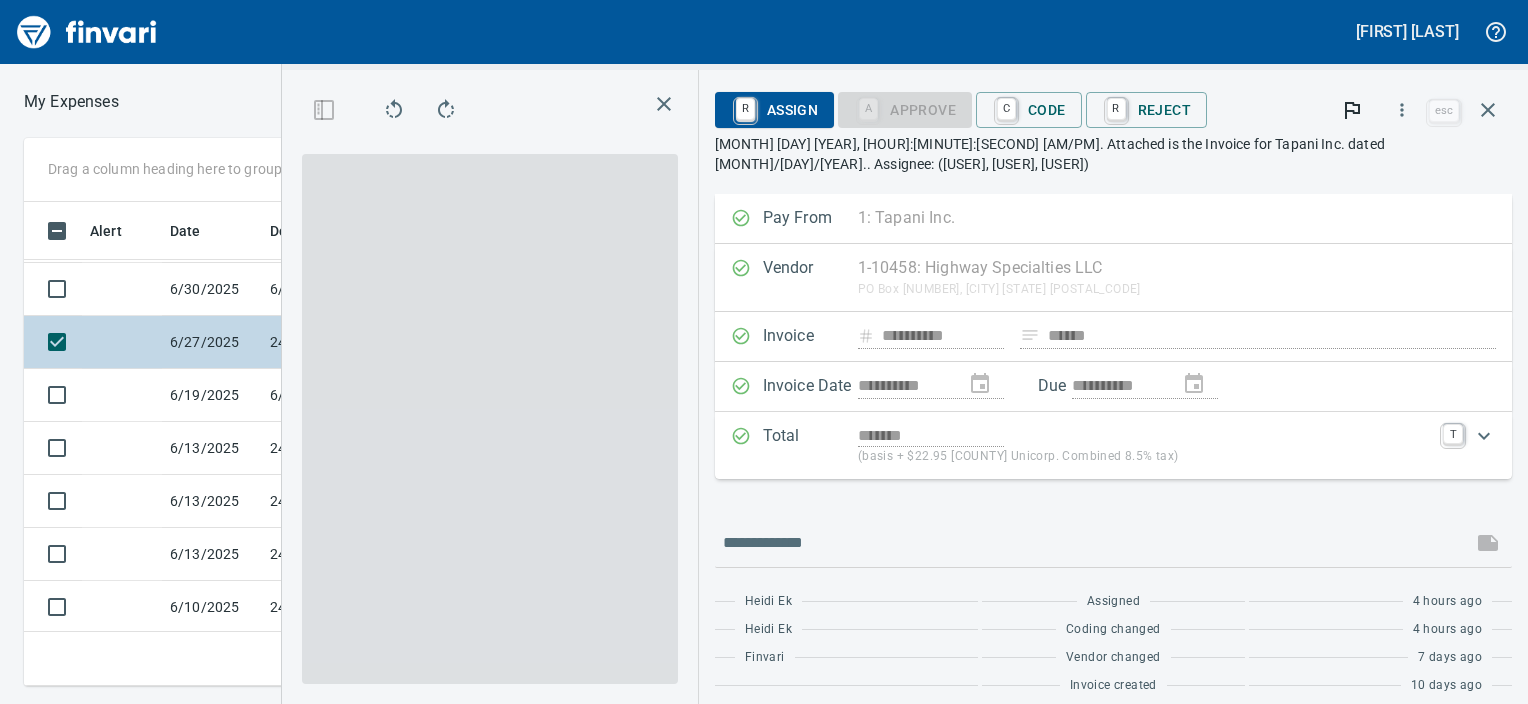scroll, scrollTop: 0, scrollLeft: 0, axis: both 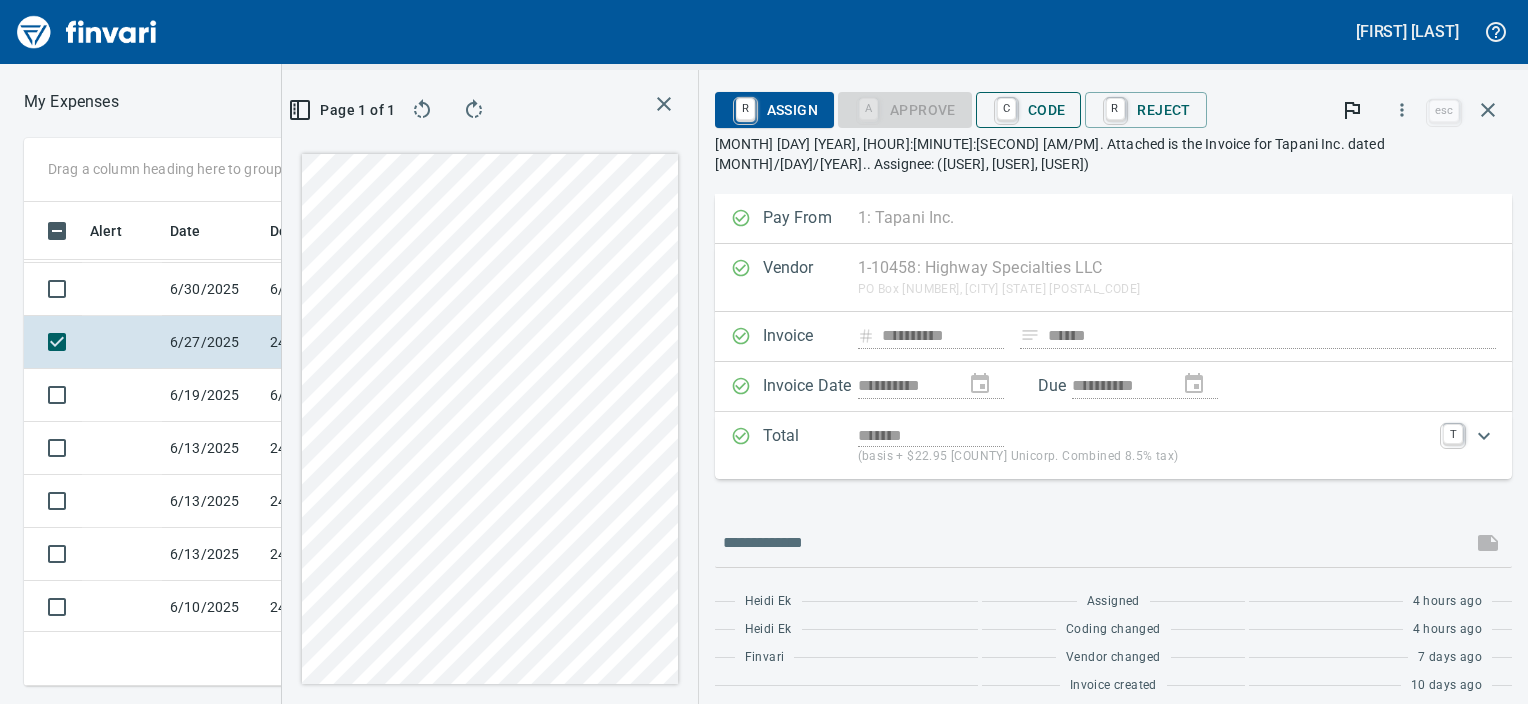 click on "C Code" at bounding box center [1029, 110] 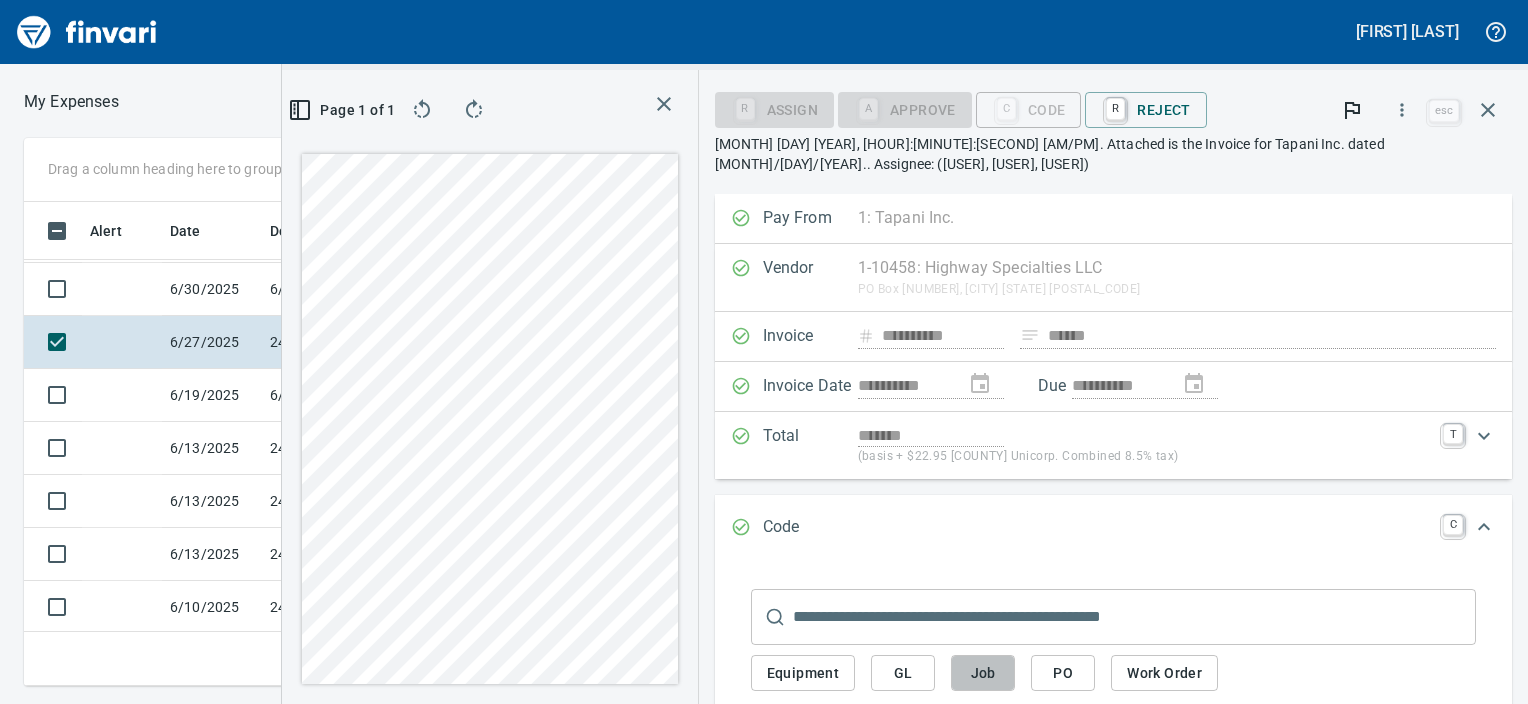 click on "Job" at bounding box center [803, 673] 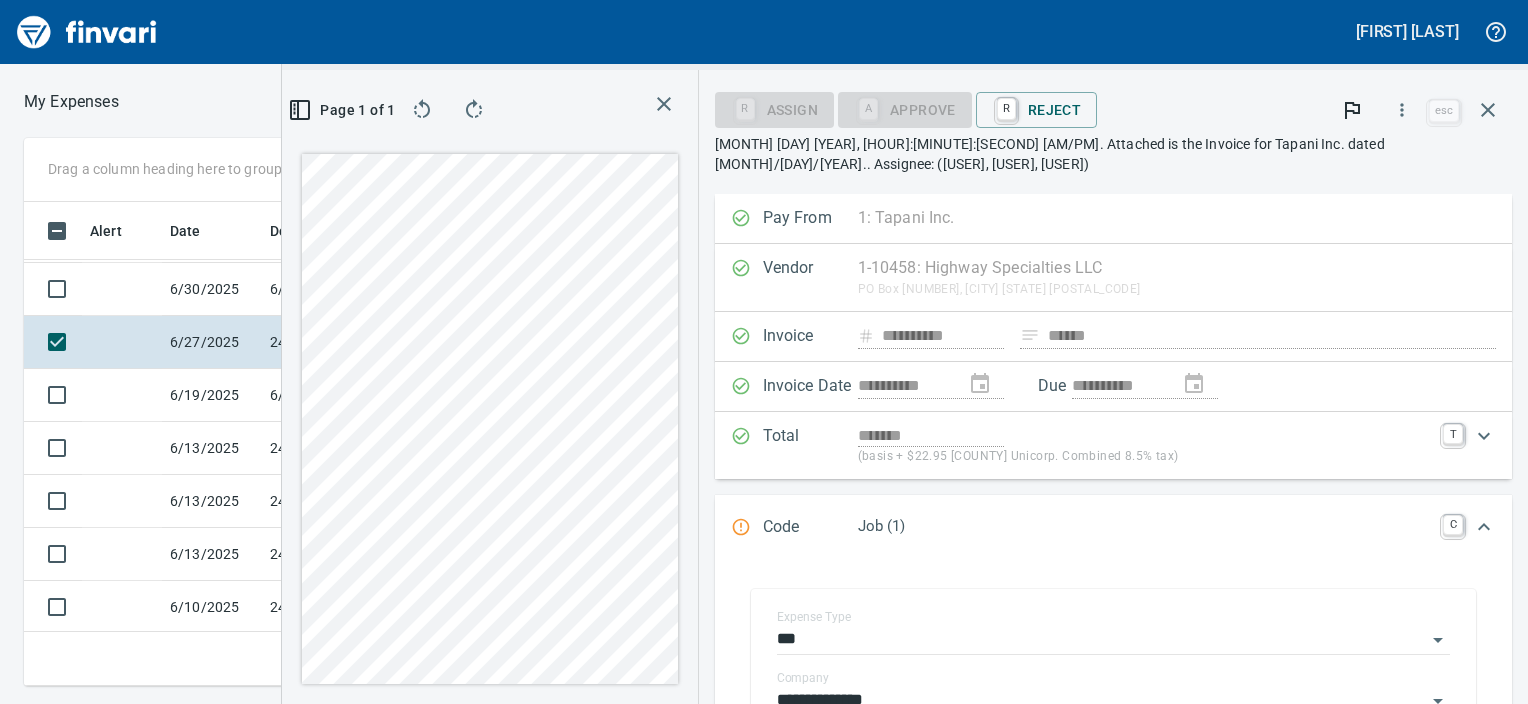 click on "Job (1)" at bounding box center (1144, 526) 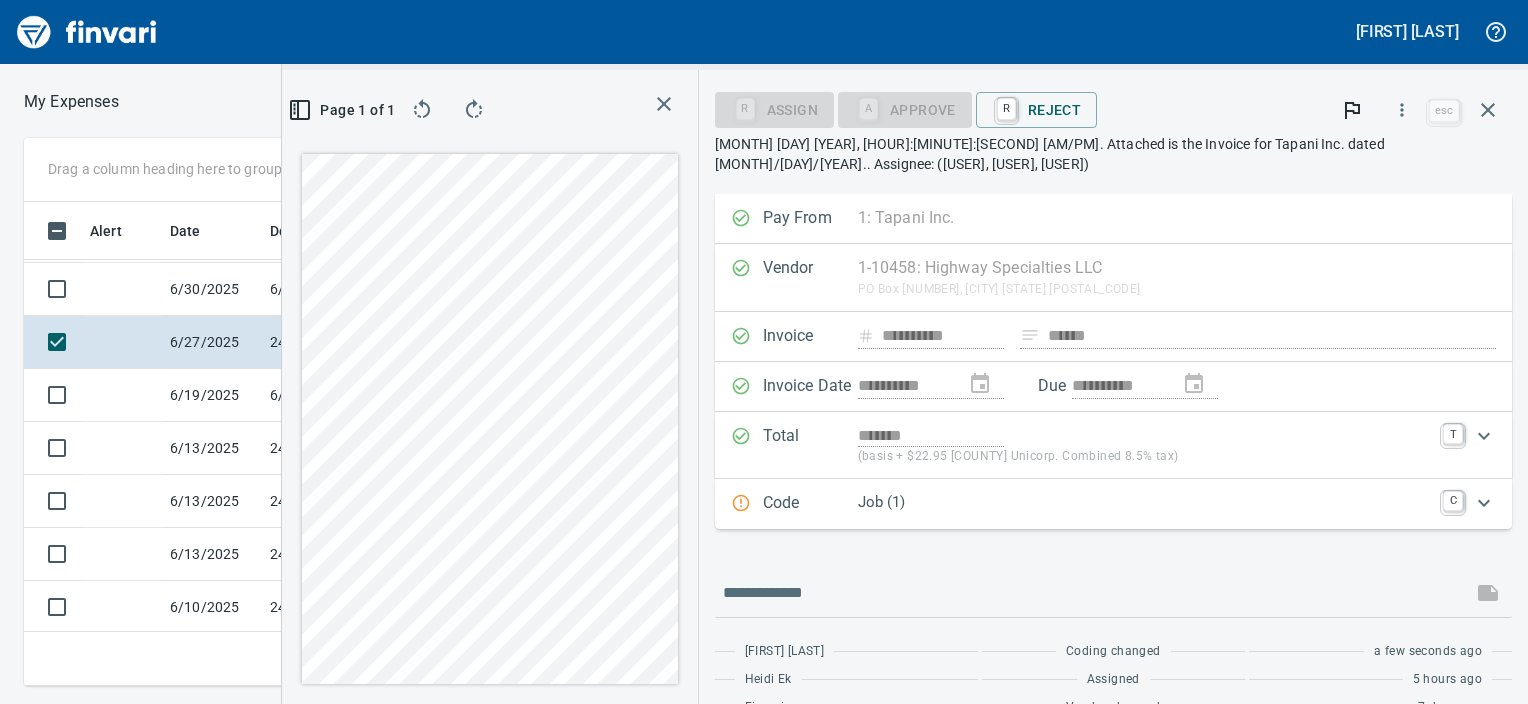 drag, startPoint x: 955, startPoint y: 516, endPoint x: 984, endPoint y: 431, distance: 89.81091 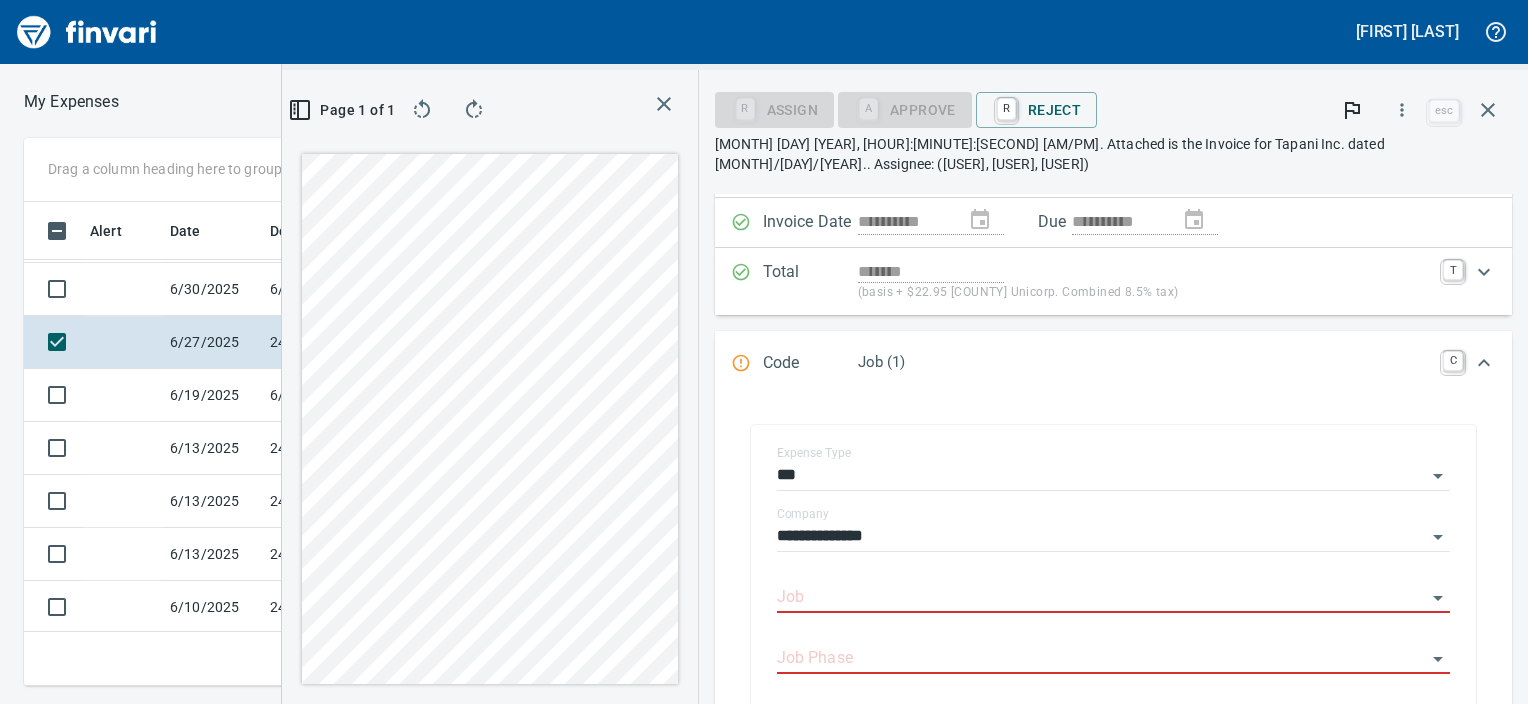 scroll, scrollTop: 176, scrollLeft: 0, axis: vertical 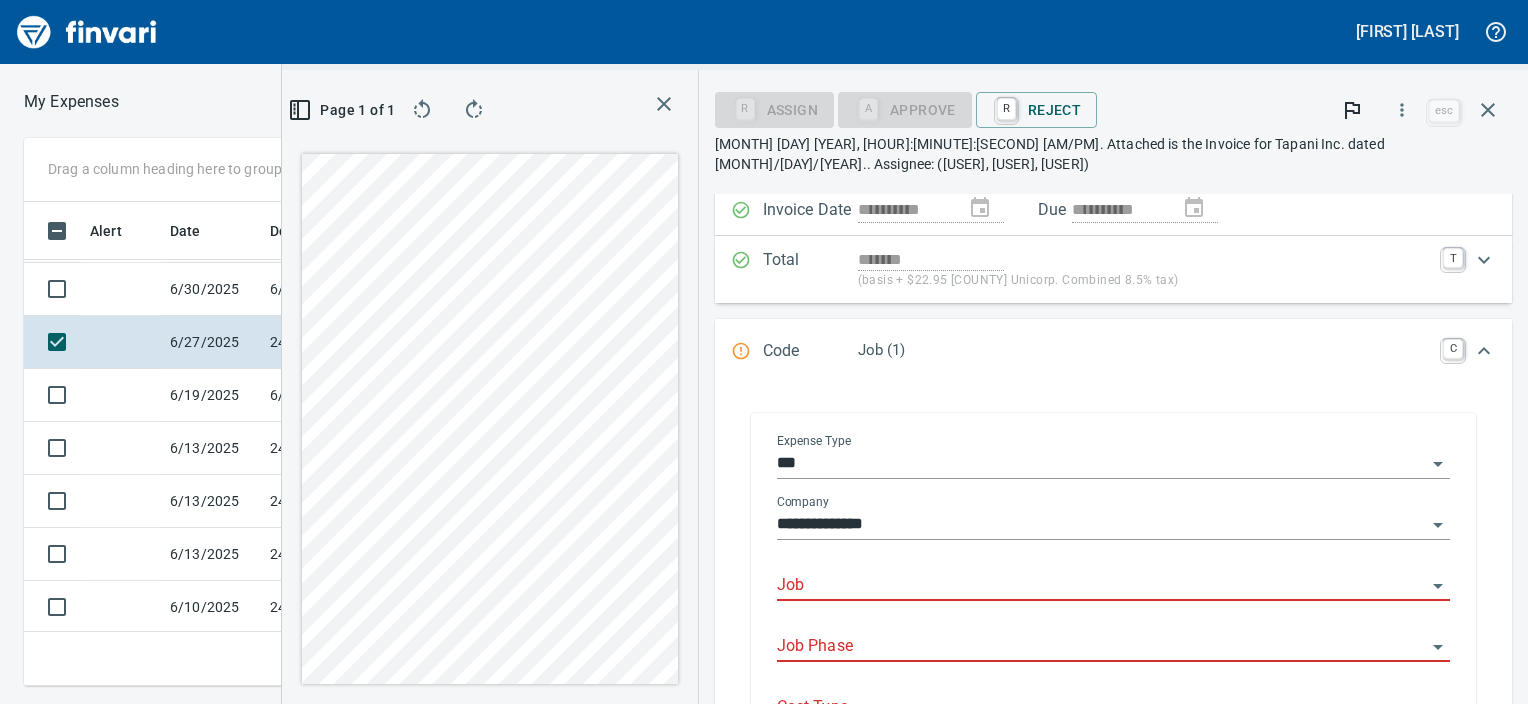 click on "Job" at bounding box center (1113, 578) 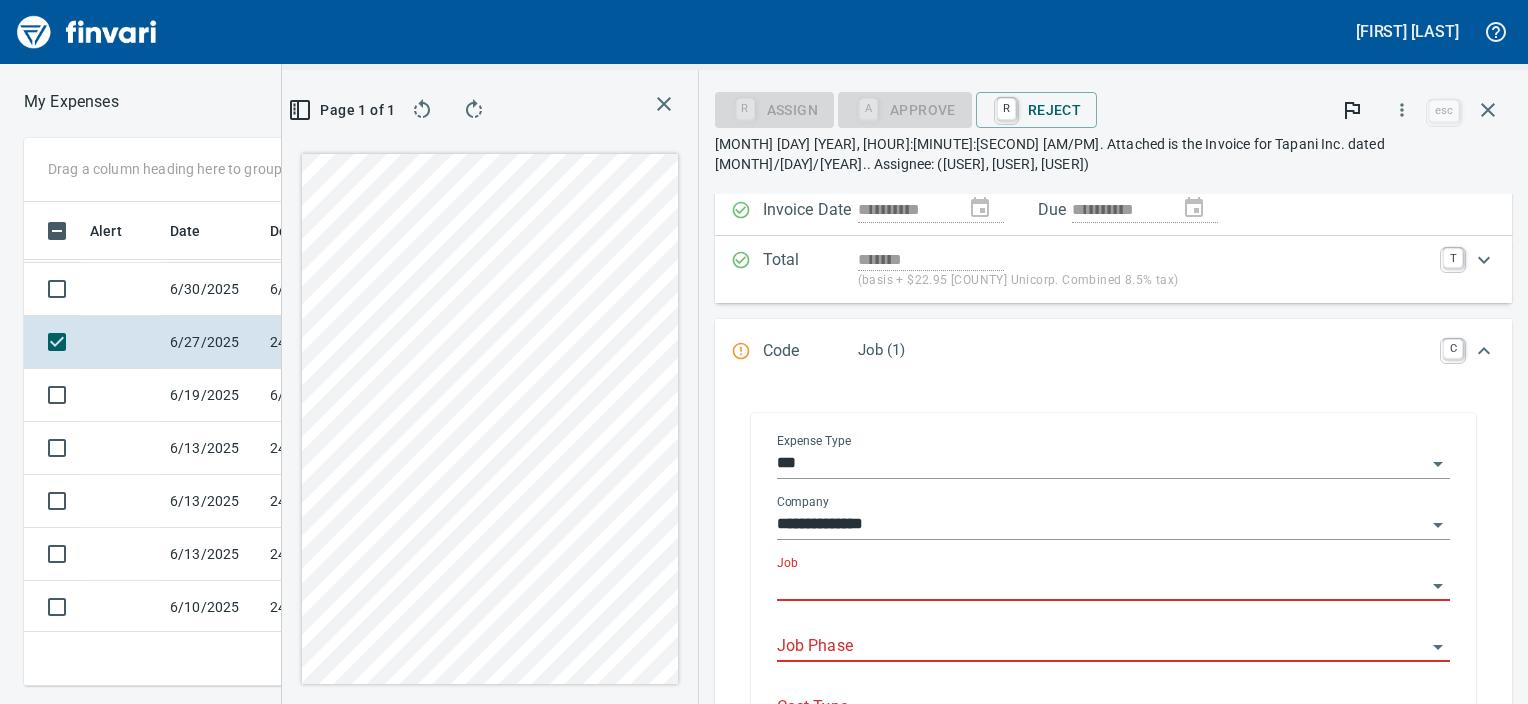scroll, scrollTop: 453, scrollLeft: 949, axis: both 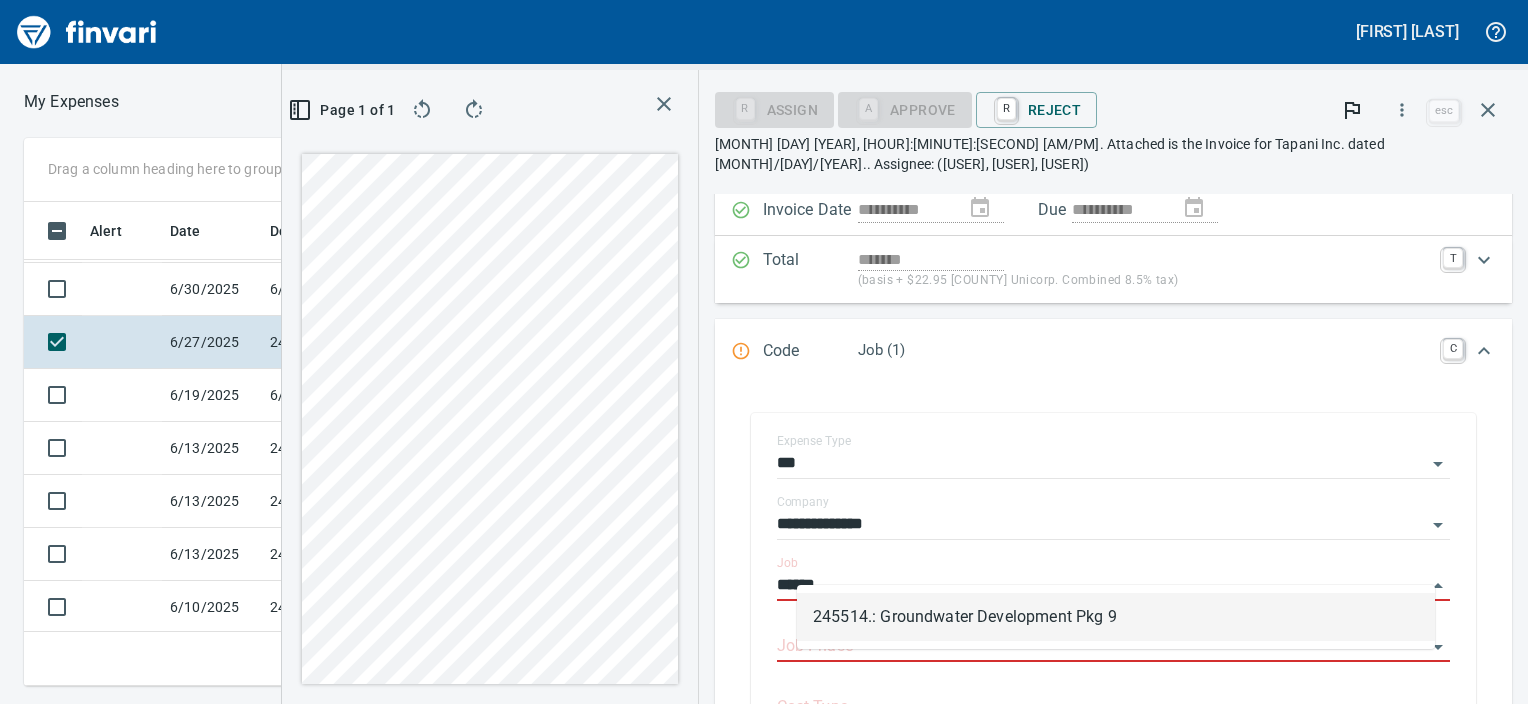 click on "245514.: Groundwater Development Pkg 9" at bounding box center [1116, 617] 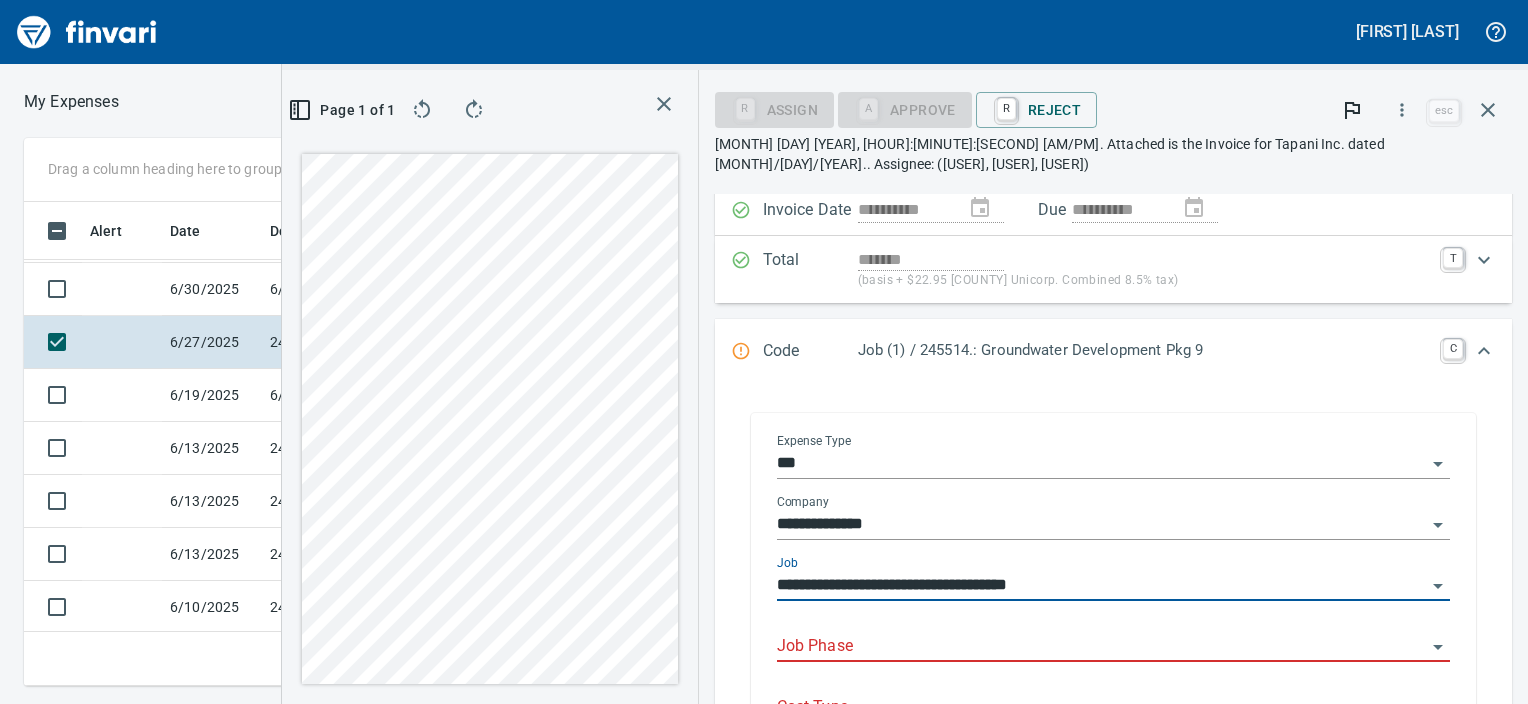 type on "**********" 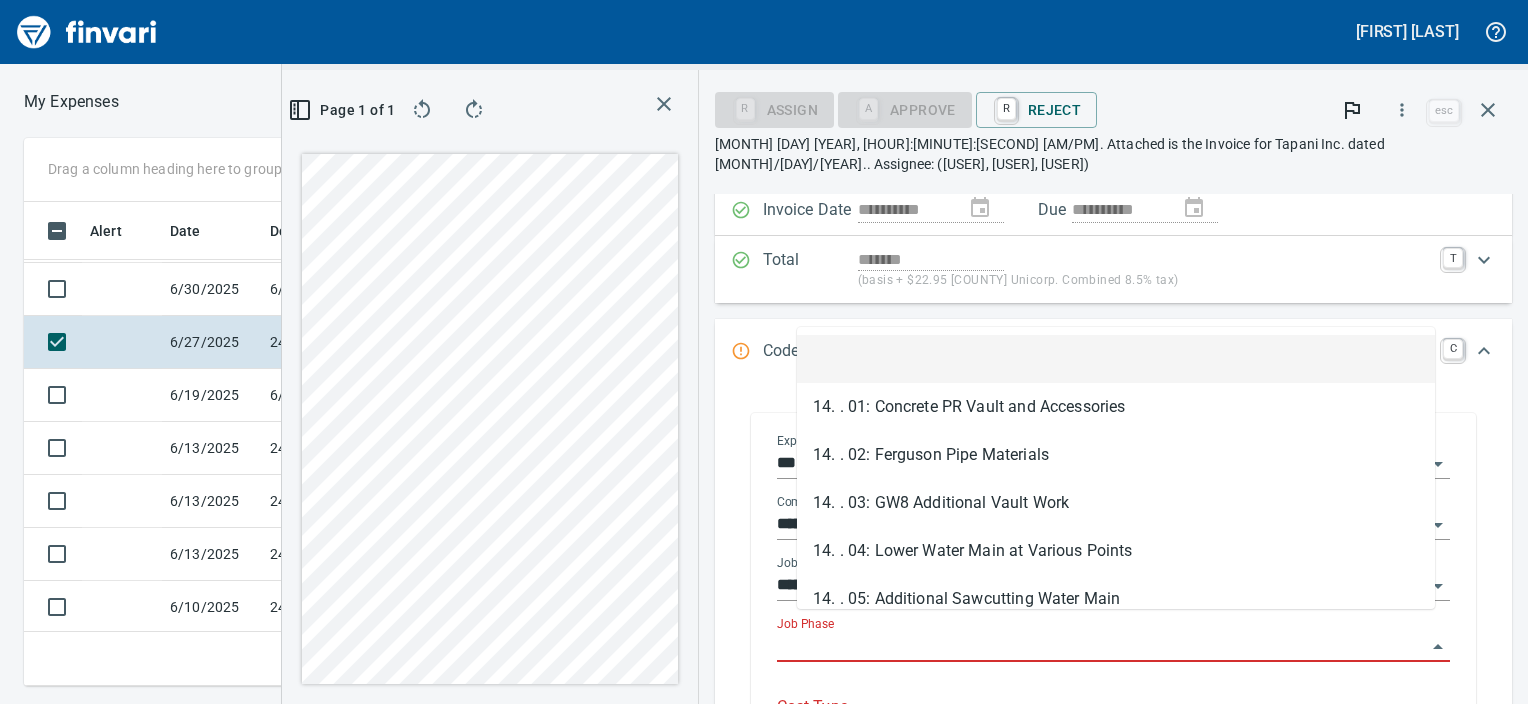 scroll, scrollTop: 453, scrollLeft: 949, axis: both 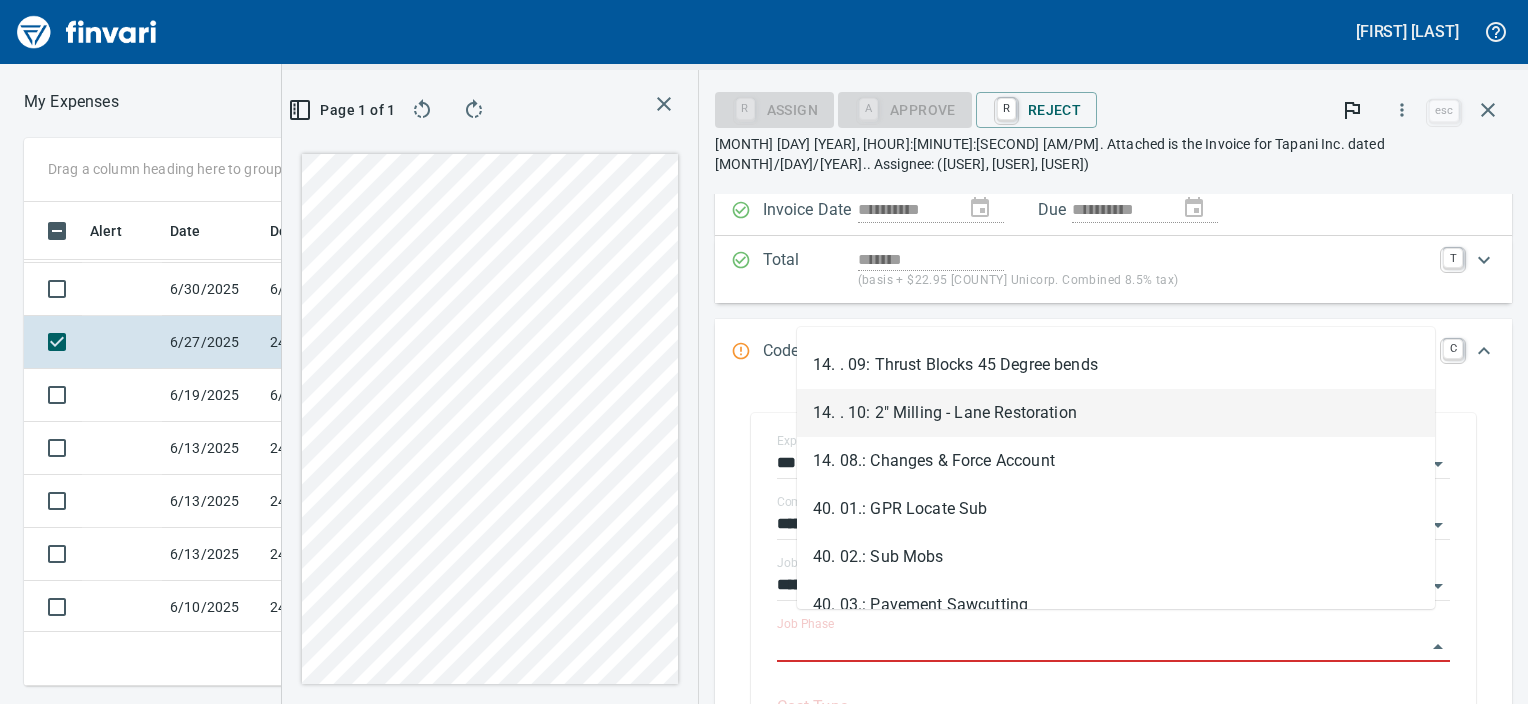 click on "14.    .  10: 2" Milling - Lane Restoration" at bounding box center (1116, 413) 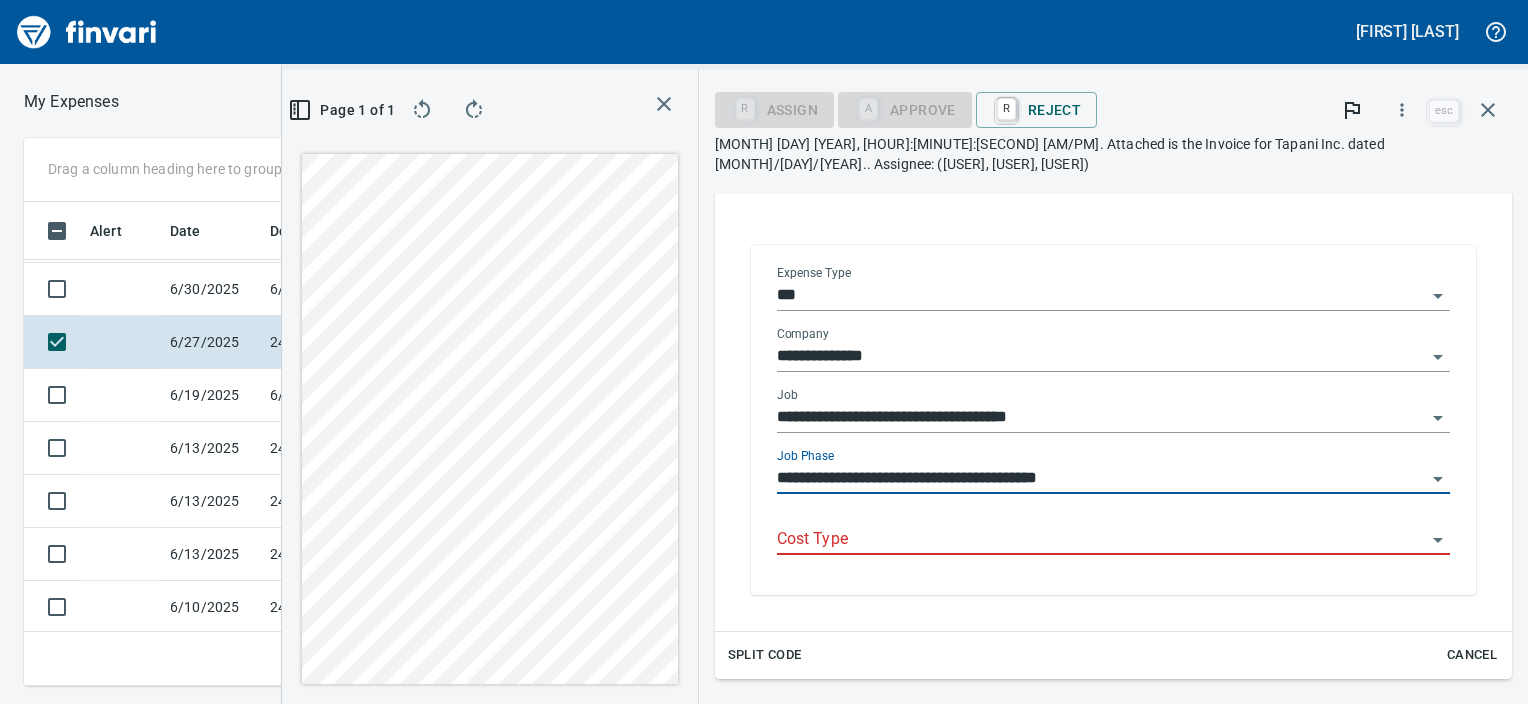 scroll, scrollTop: 364, scrollLeft: 0, axis: vertical 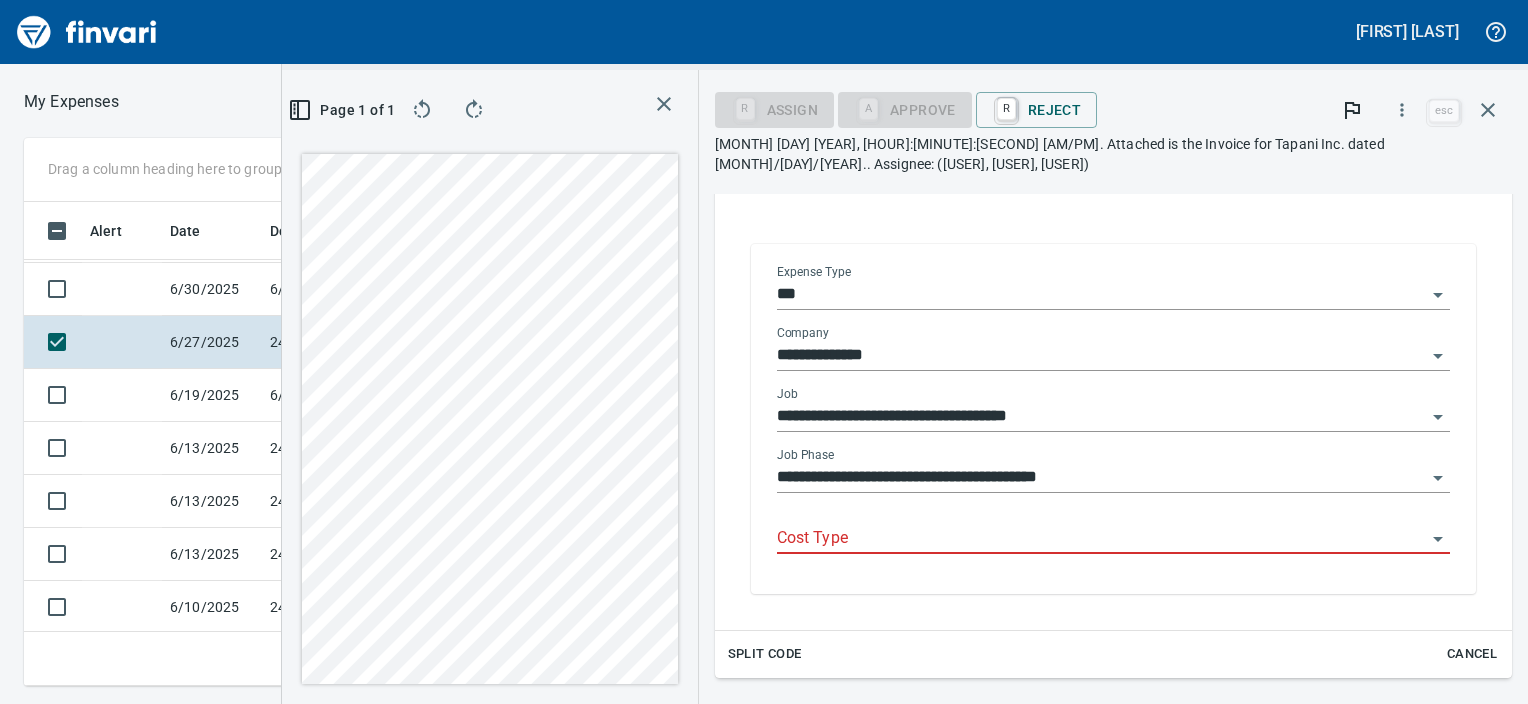 drag, startPoint x: 852, startPoint y: 619, endPoint x: 922, endPoint y: 510, distance: 129.5415 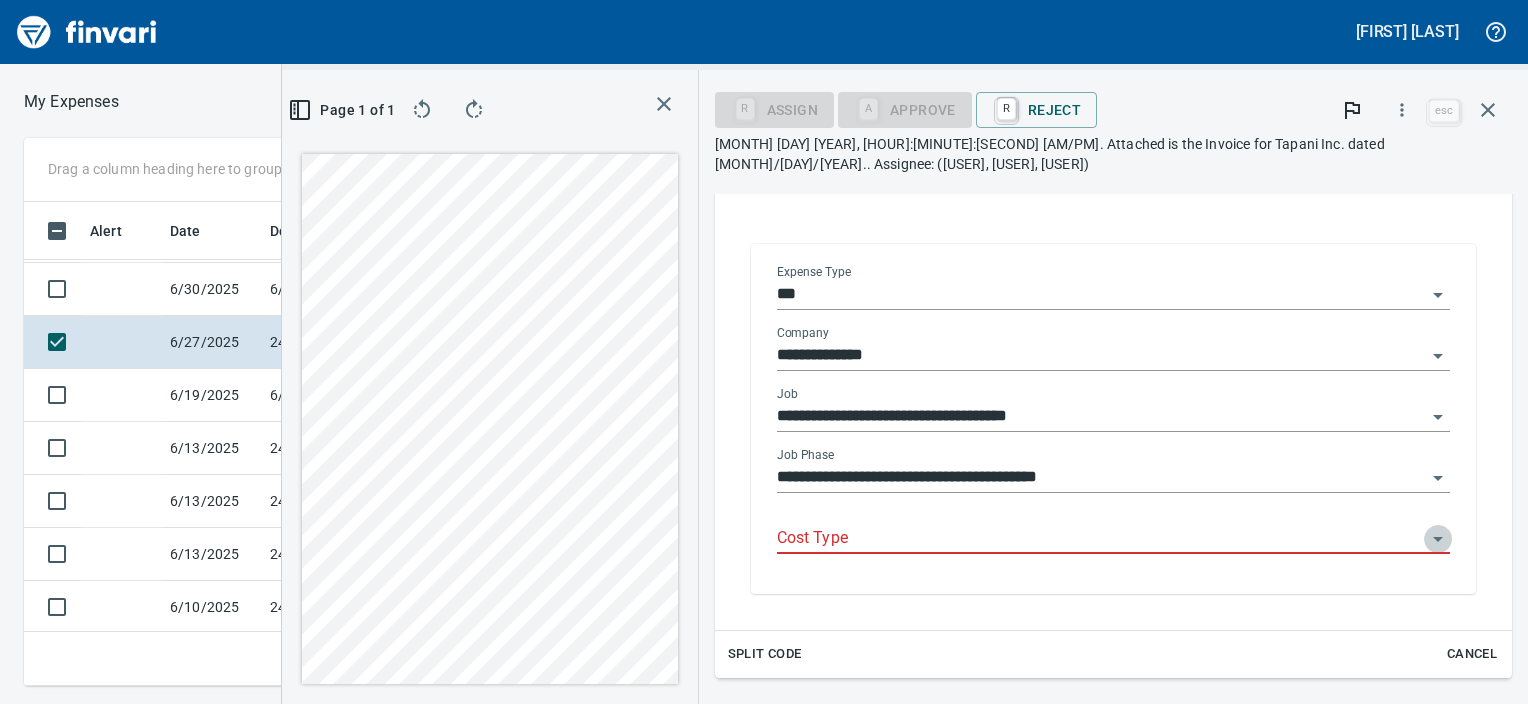 click at bounding box center (1438, 539) 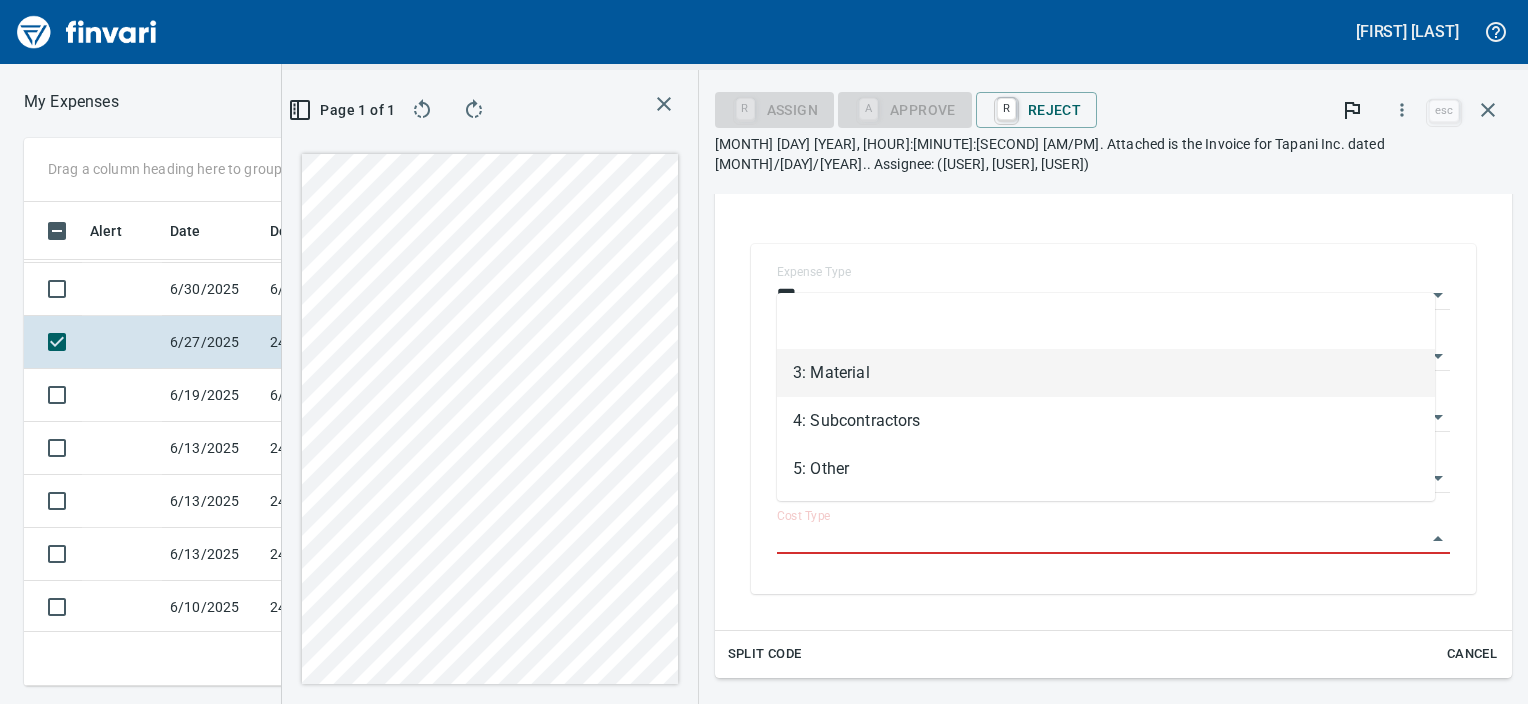 click on "3: Material" at bounding box center [1106, 373] 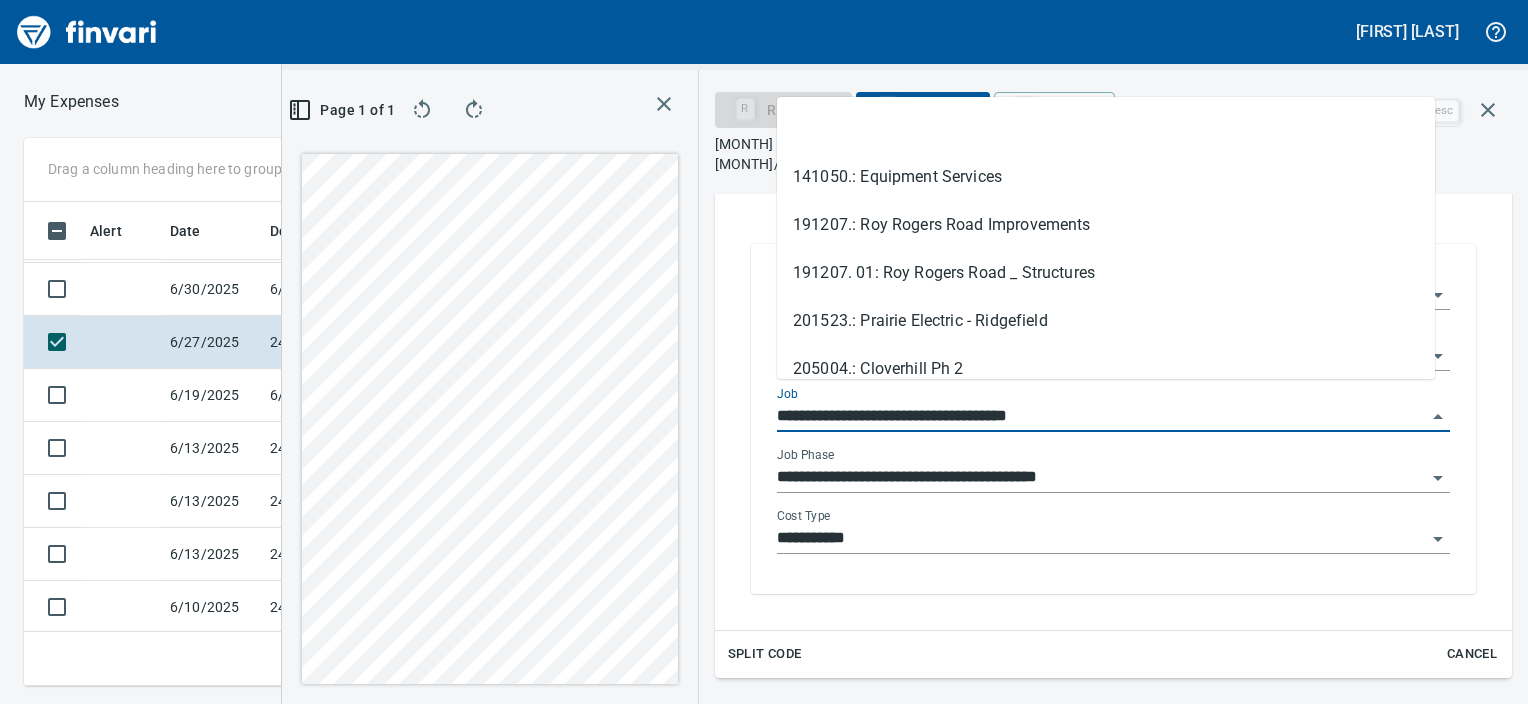 scroll, scrollTop: 453, scrollLeft: 949, axis: both 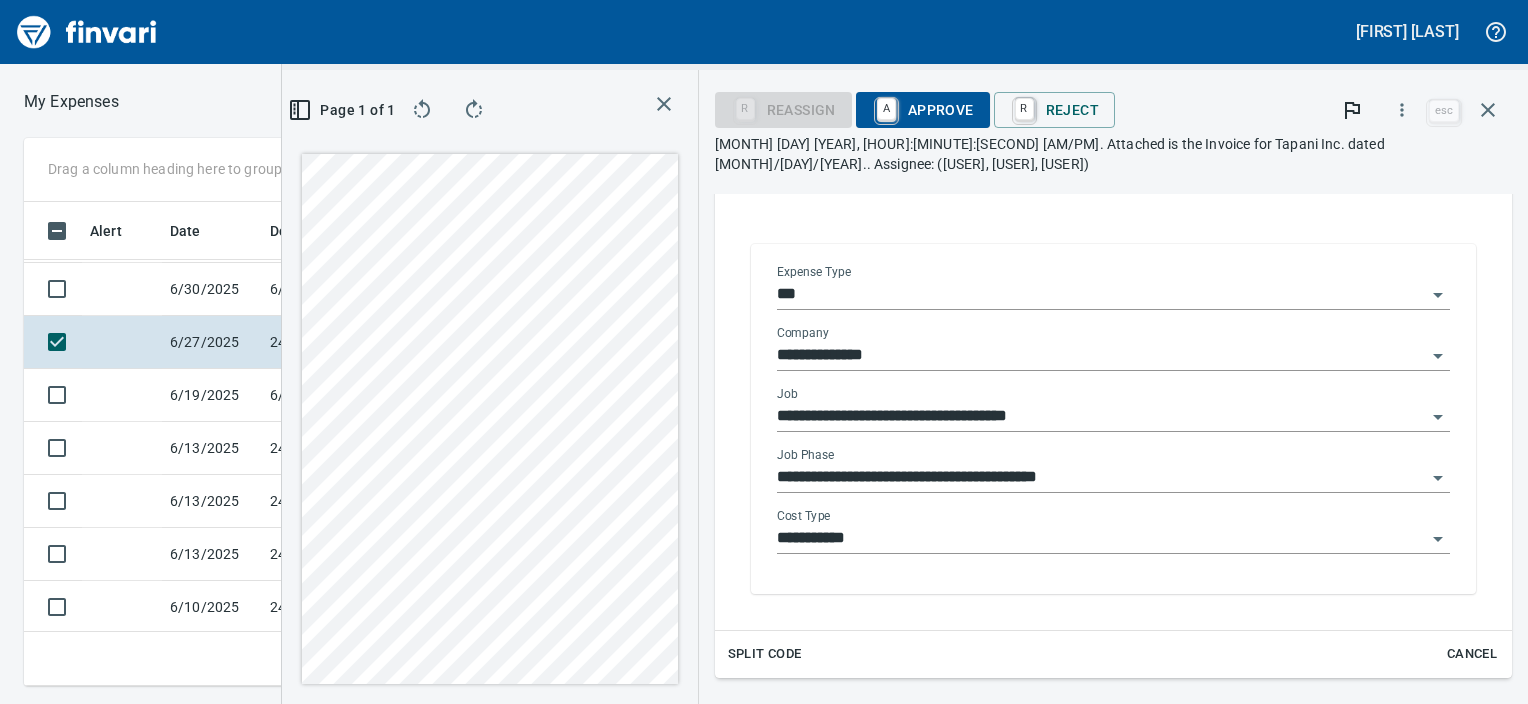 drag, startPoint x: 1176, startPoint y: 565, endPoint x: 1152, endPoint y: 566, distance: 24.020824 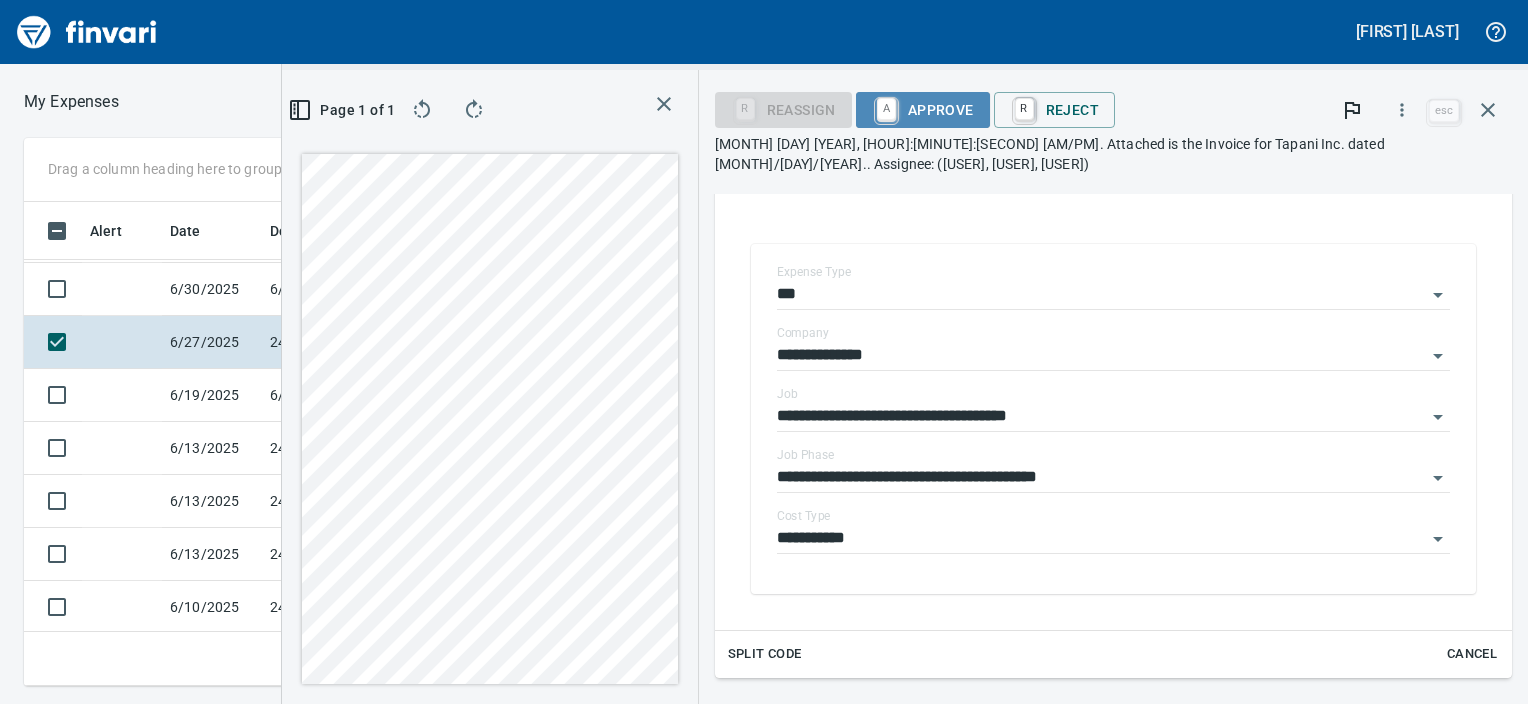 click on "A Approve" at bounding box center (783, 110) 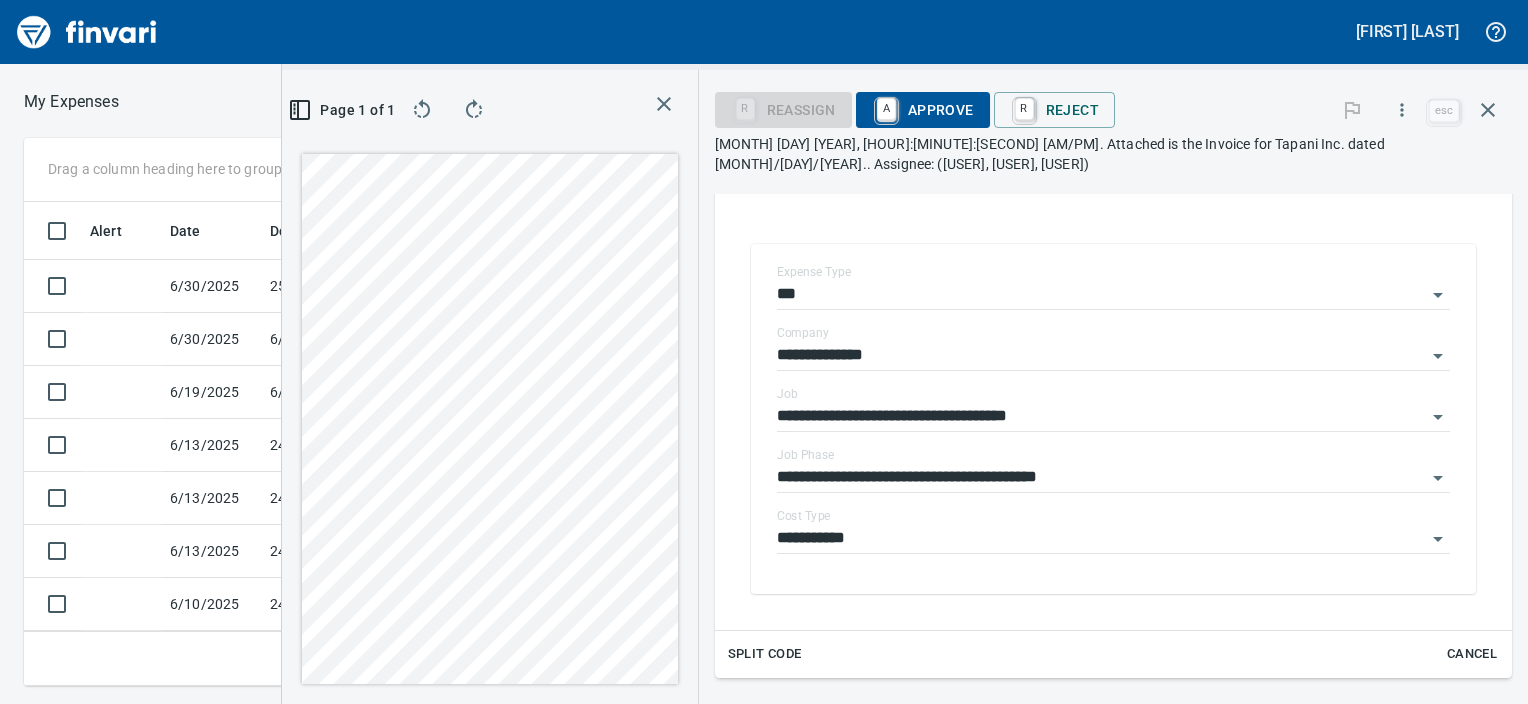scroll, scrollTop: 594, scrollLeft: 0, axis: vertical 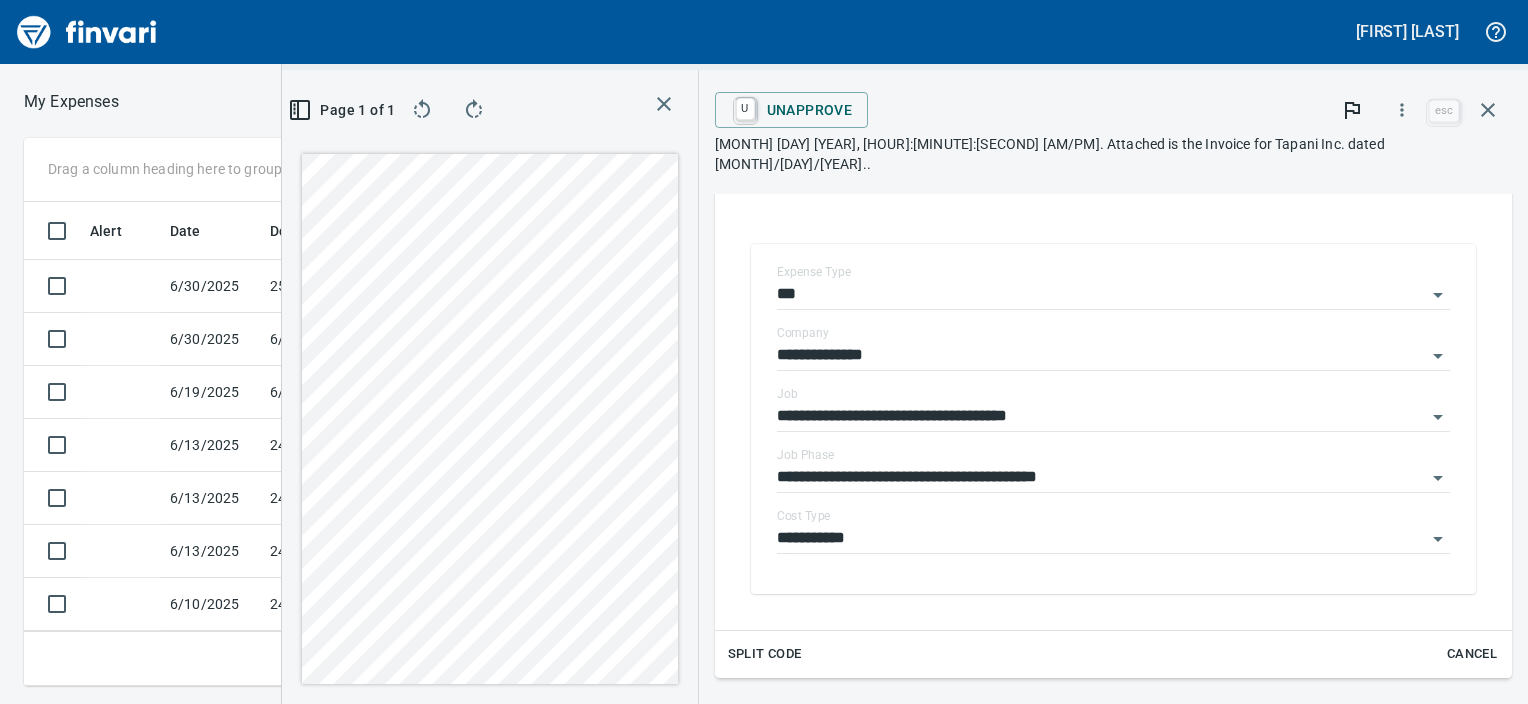 click at bounding box center (539, 110) 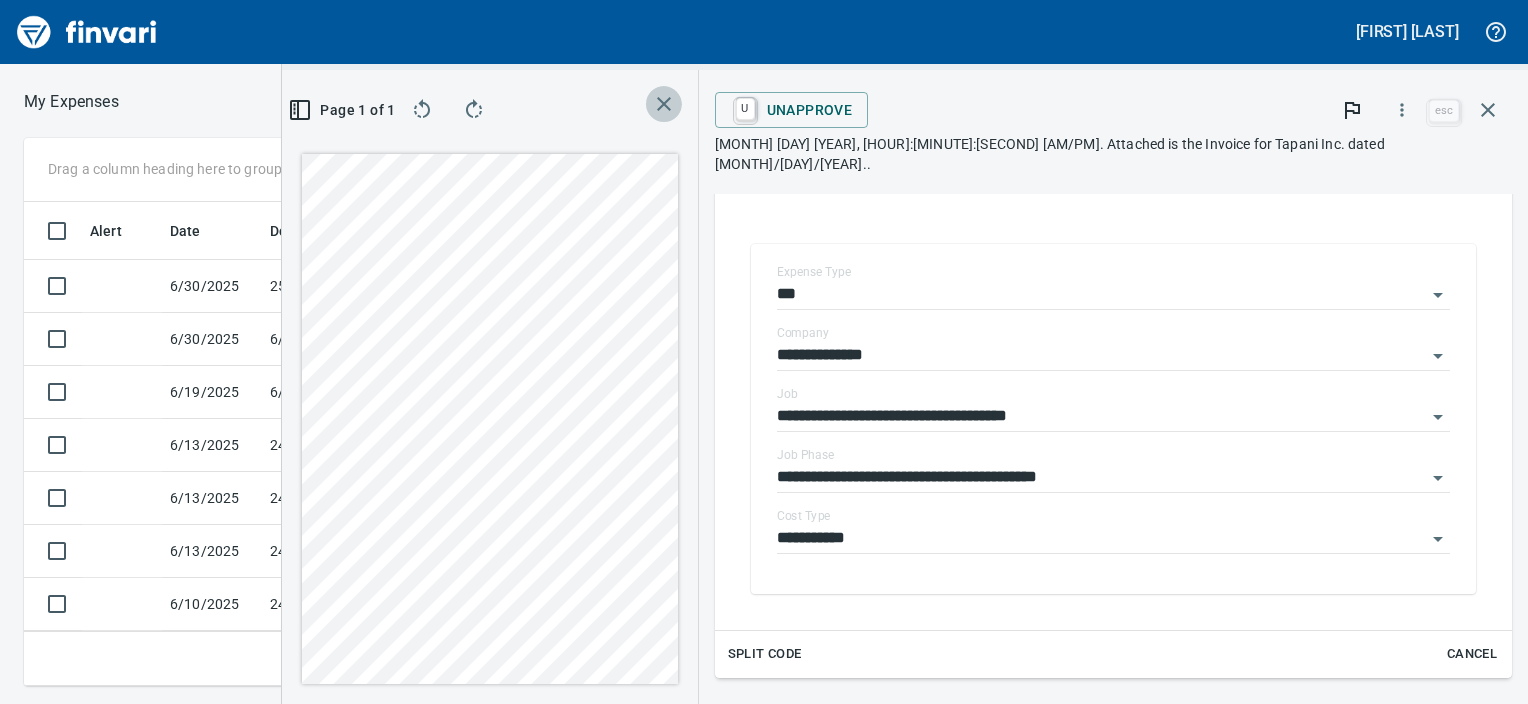 click at bounding box center (422, 110) 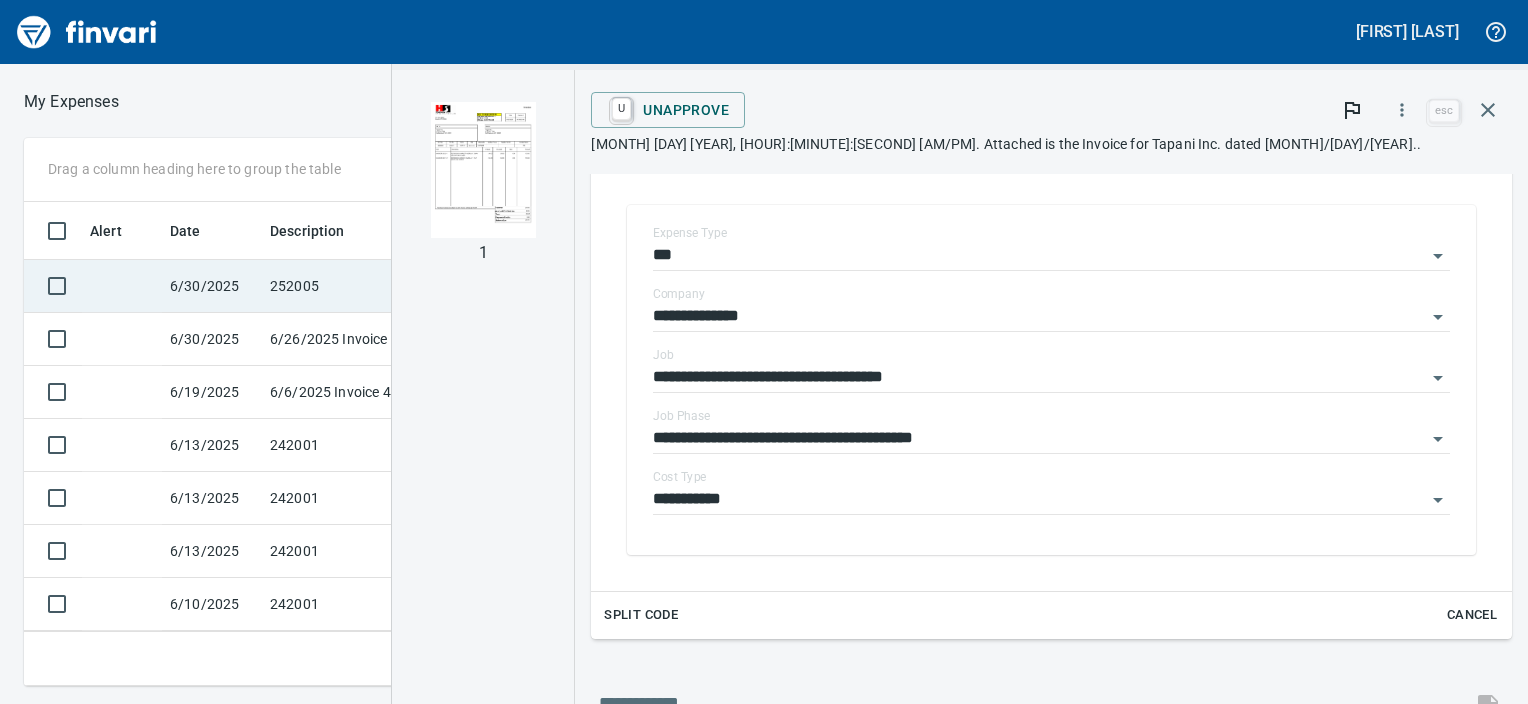 scroll, scrollTop: 592, scrollLeft: 0, axis: vertical 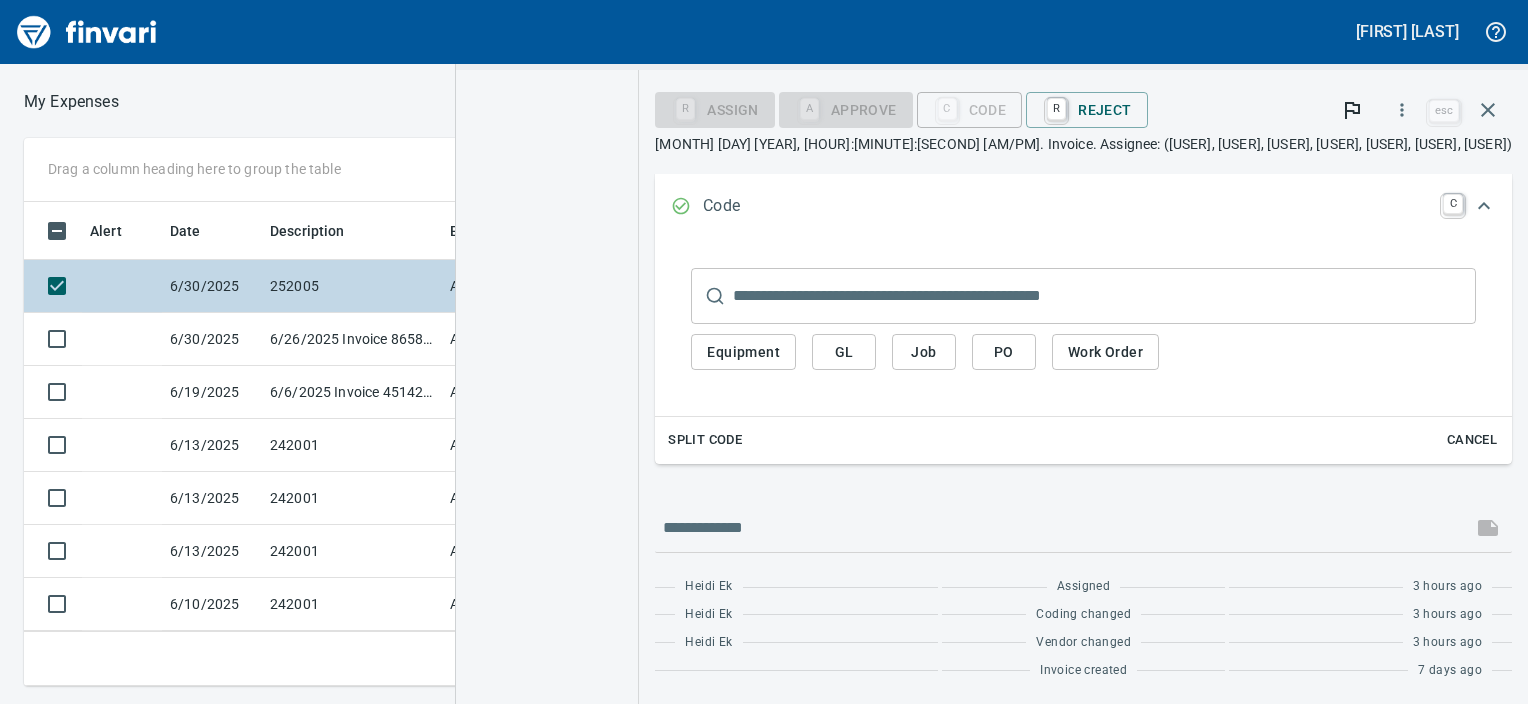 click on "252005" at bounding box center [352, 286] 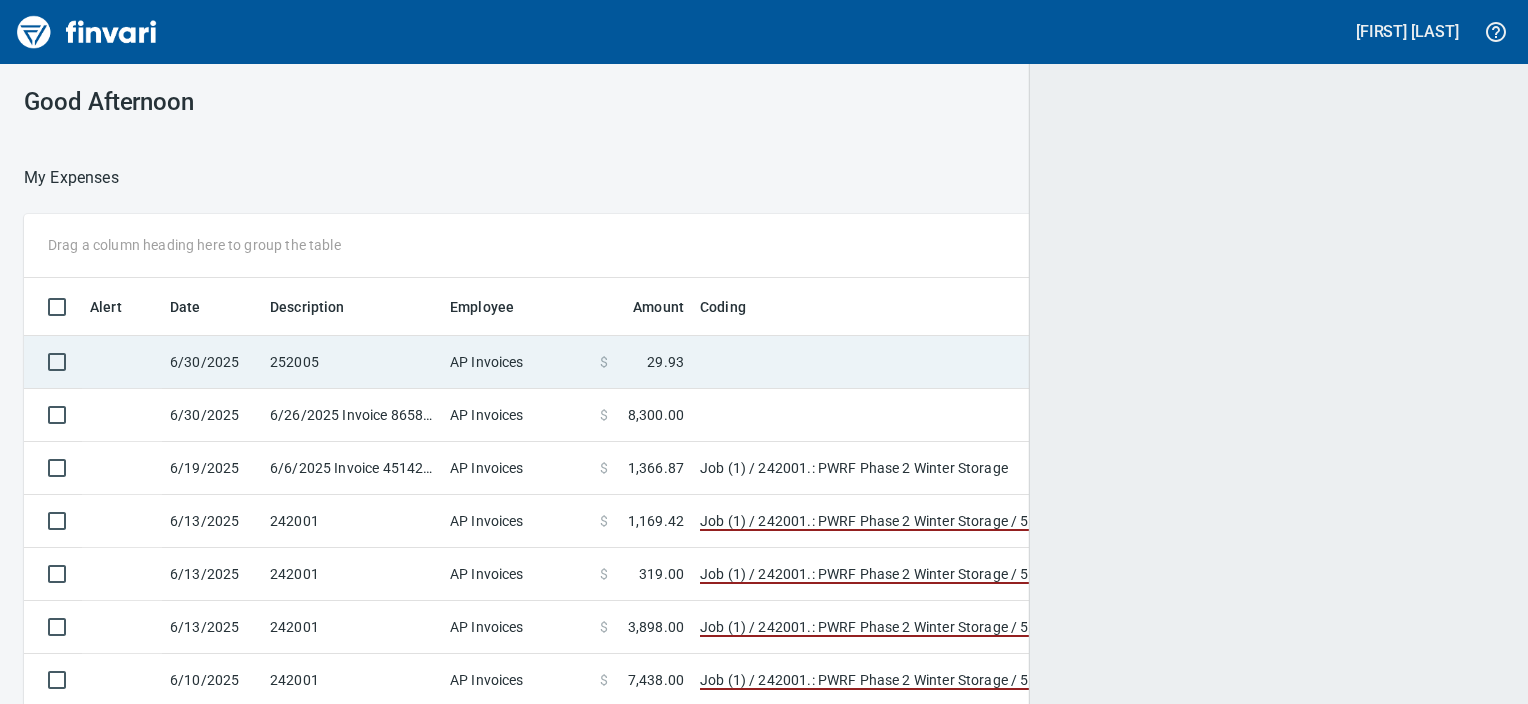 scroll, scrollTop: 468, scrollLeft: 1431, axis: both 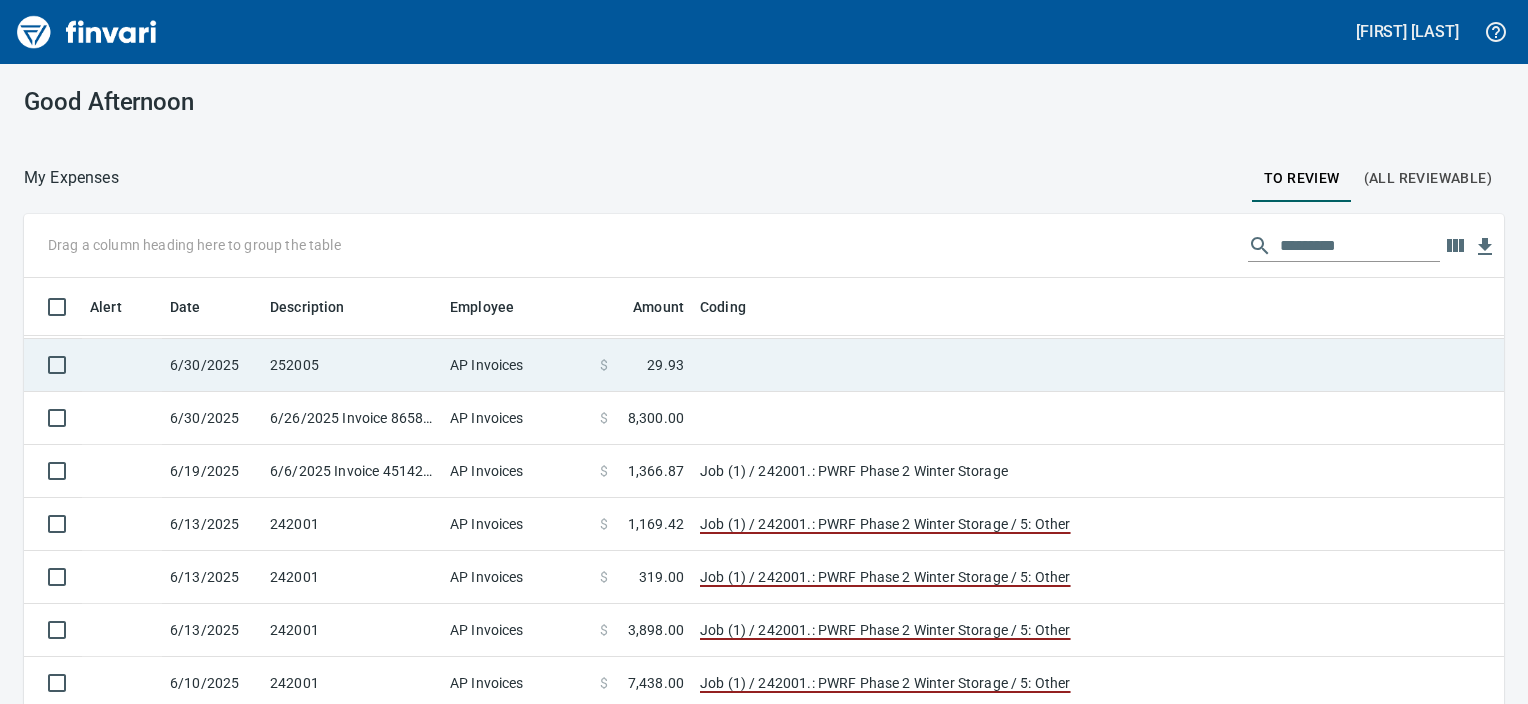 click on "AP Invoices" at bounding box center [517, 153] 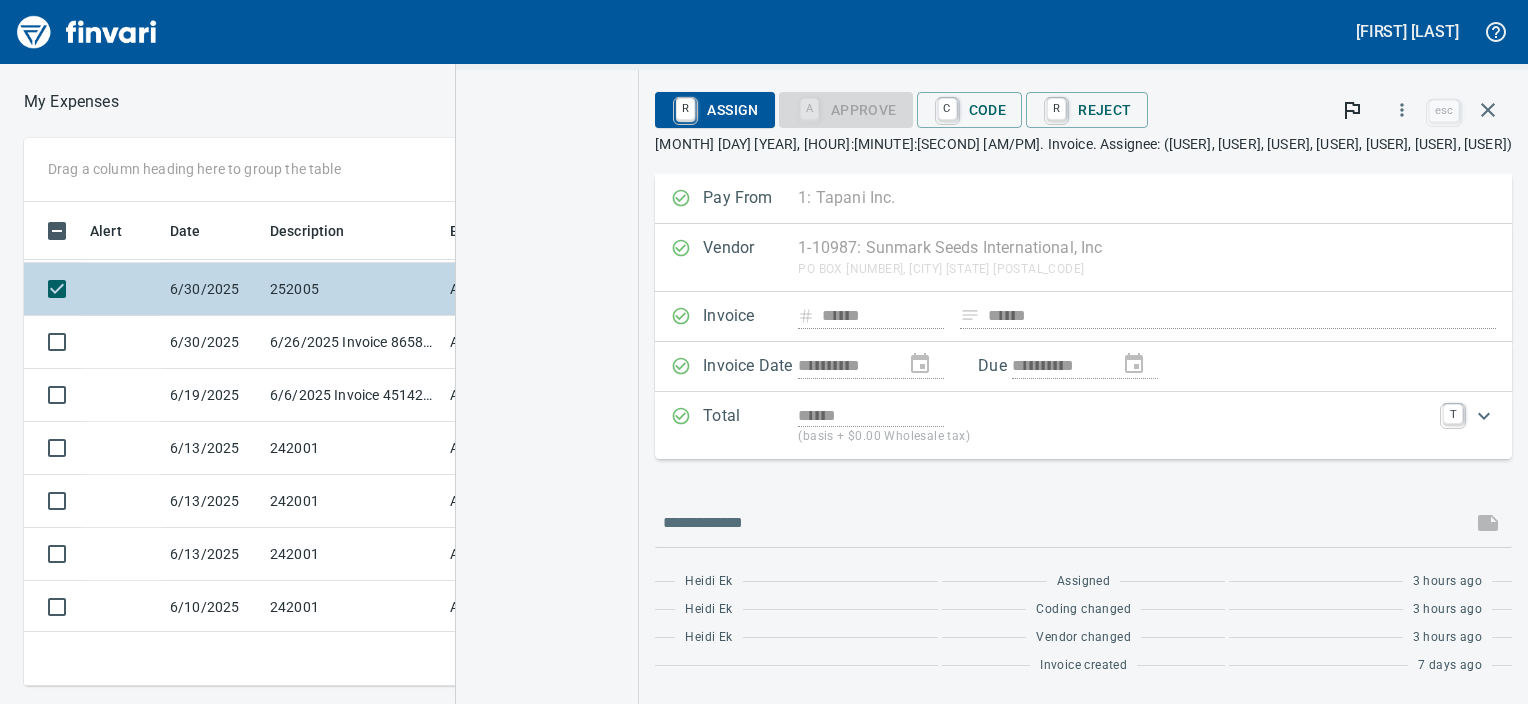 scroll, scrollTop: 453, scrollLeft: 949, axis: both 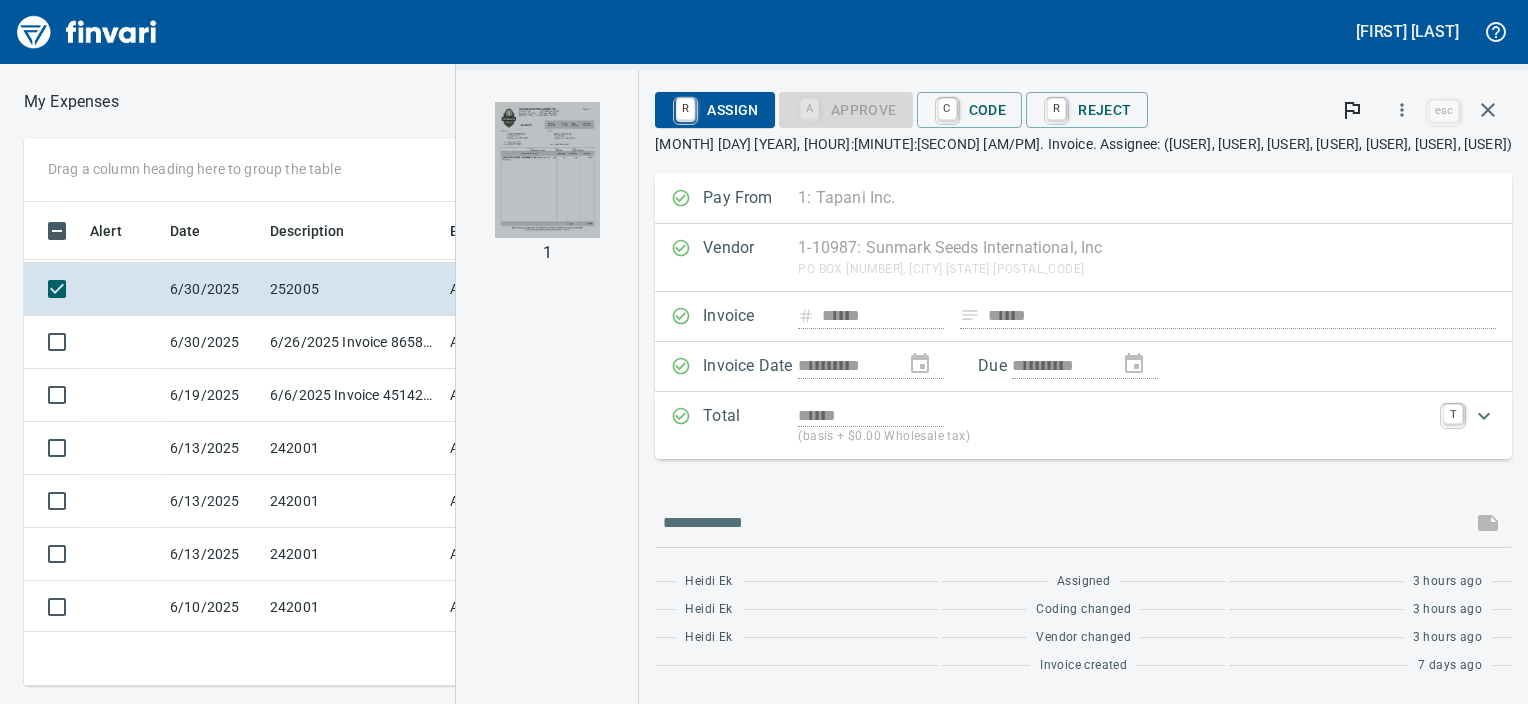 click at bounding box center [547, 170] 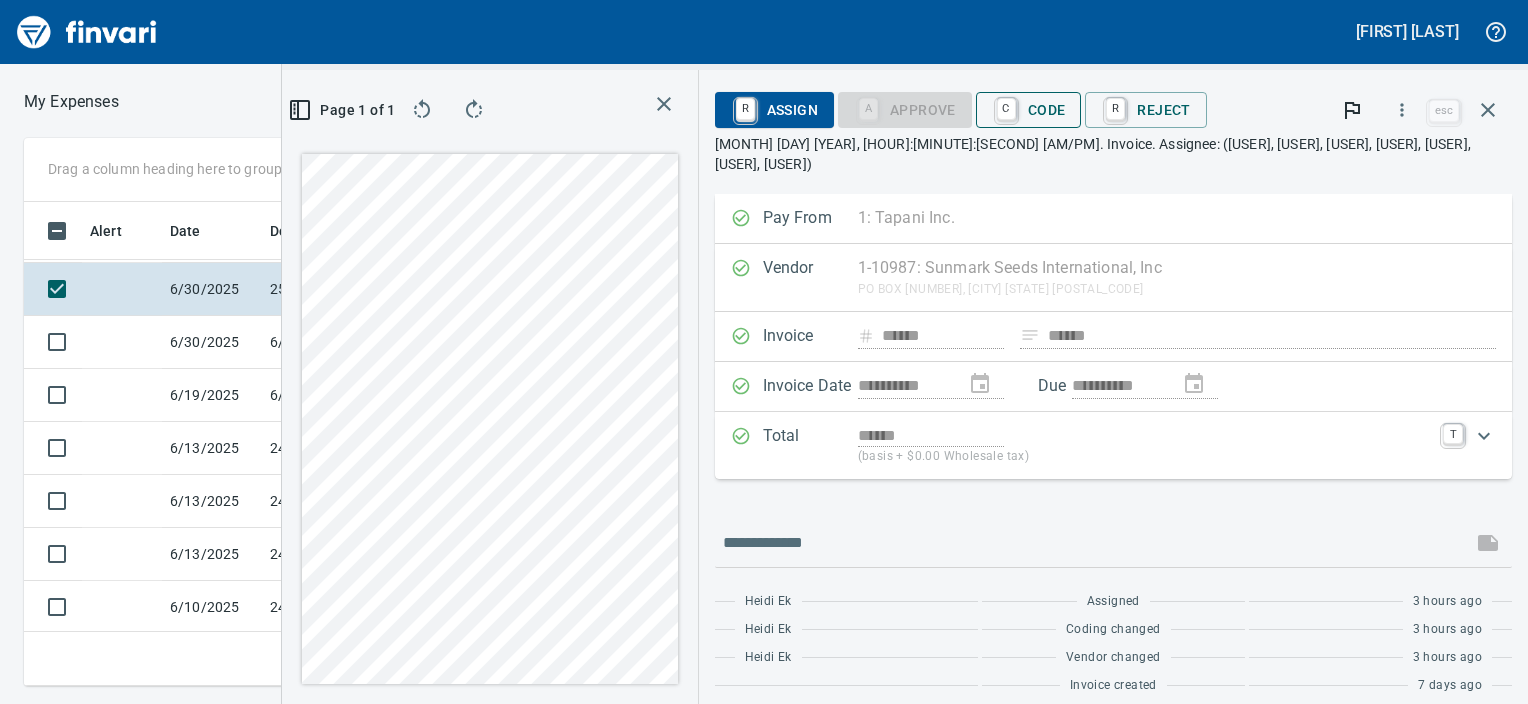 click on "C Code" at bounding box center (1029, 110) 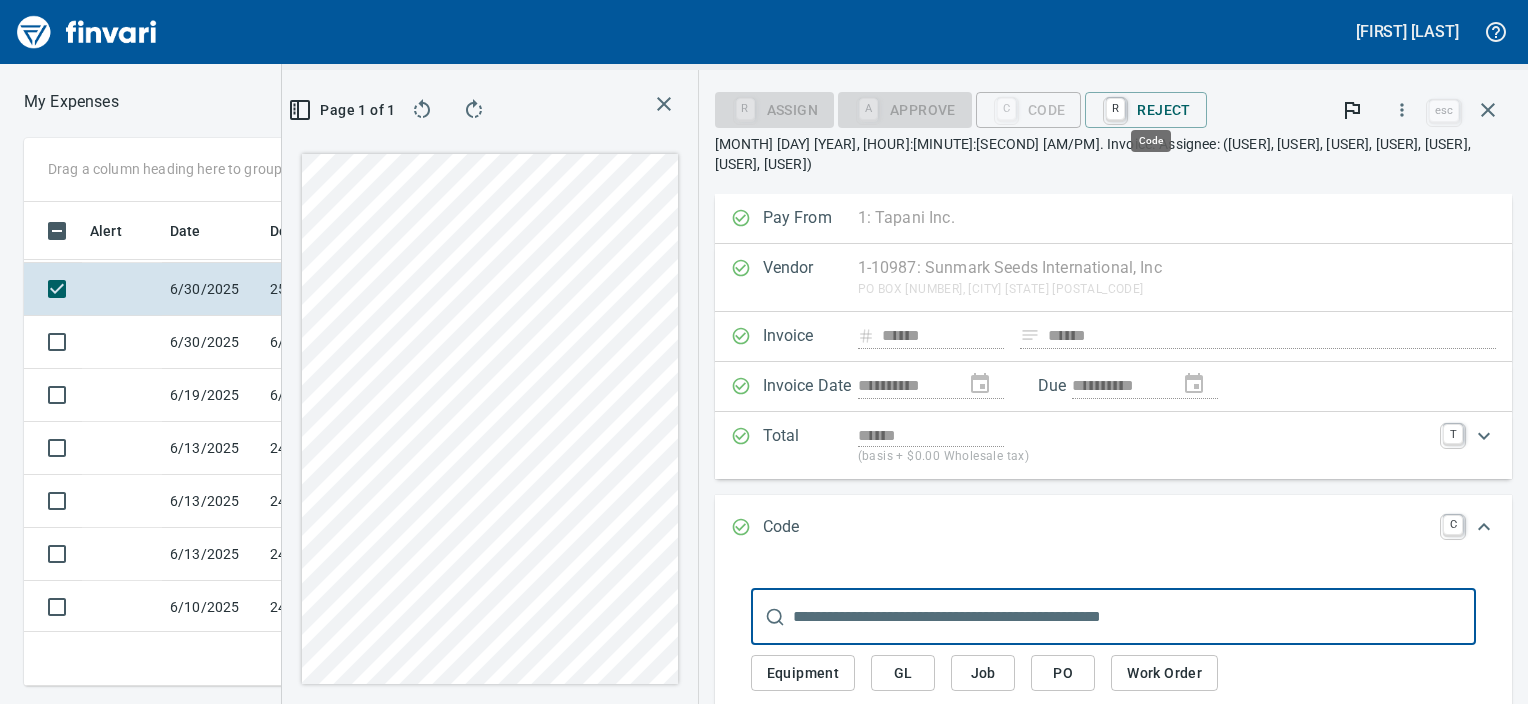 scroll, scrollTop: 453, scrollLeft: 949, axis: both 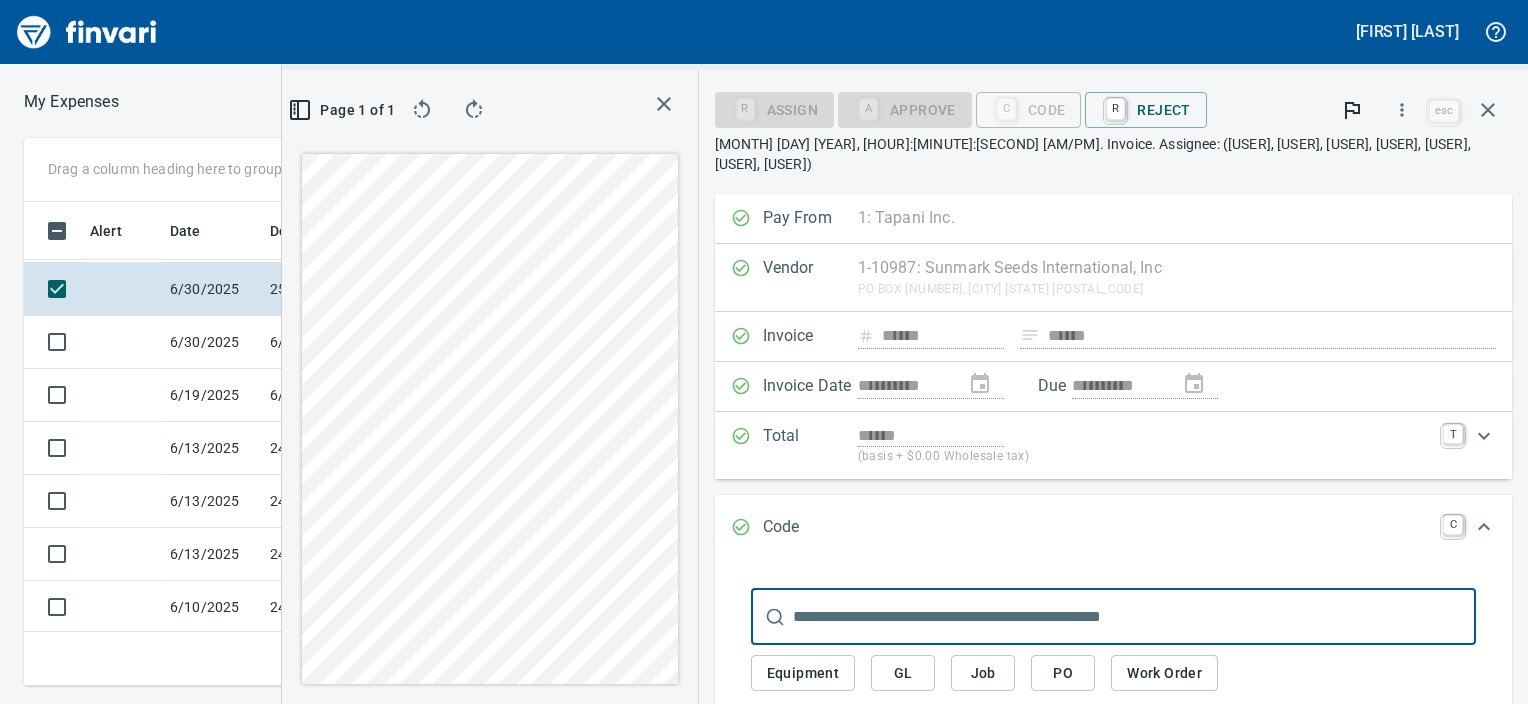 click on "Job" at bounding box center [803, 673] 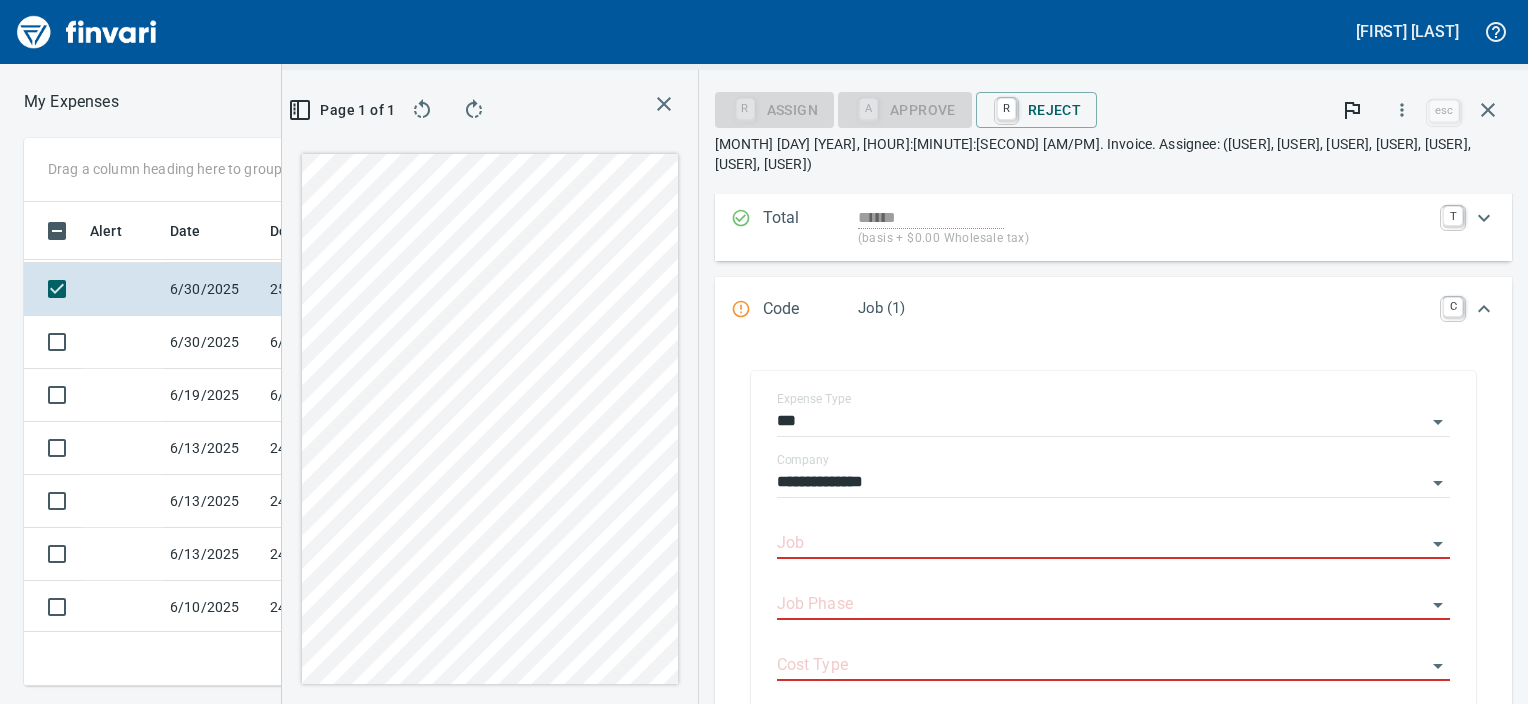 scroll, scrollTop: 224, scrollLeft: 0, axis: vertical 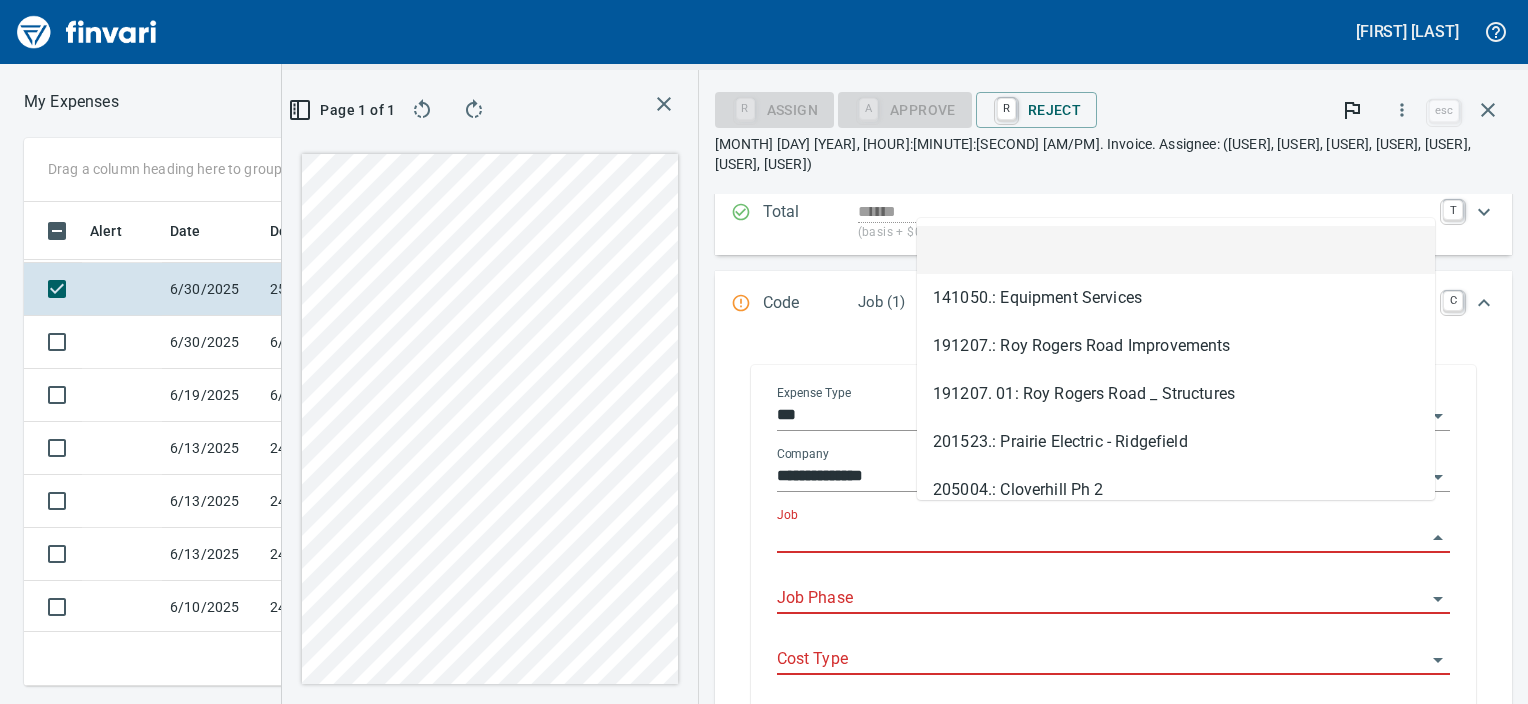 click on "Job" at bounding box center [1101, 538] 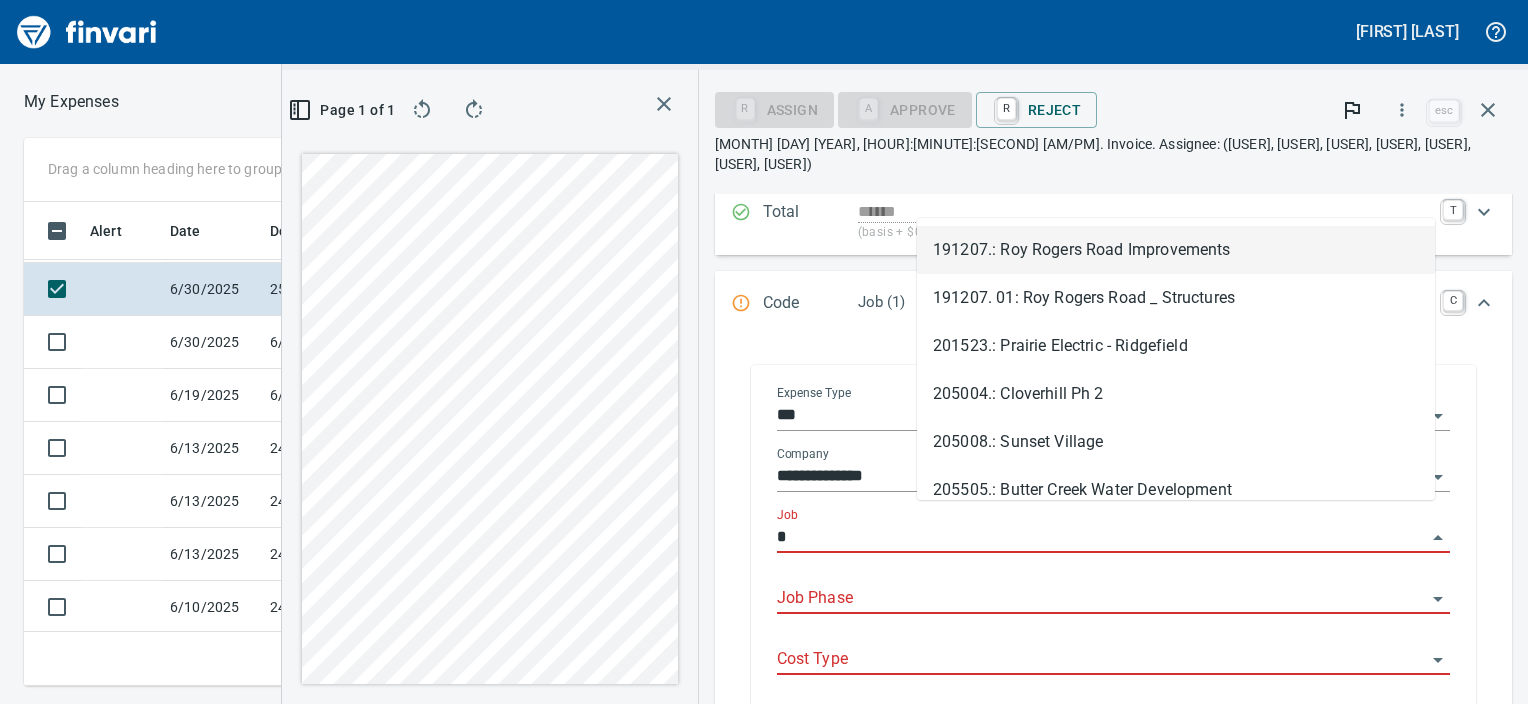 scroll, scrollTop: 453, scrollLeft: 949, axis: both 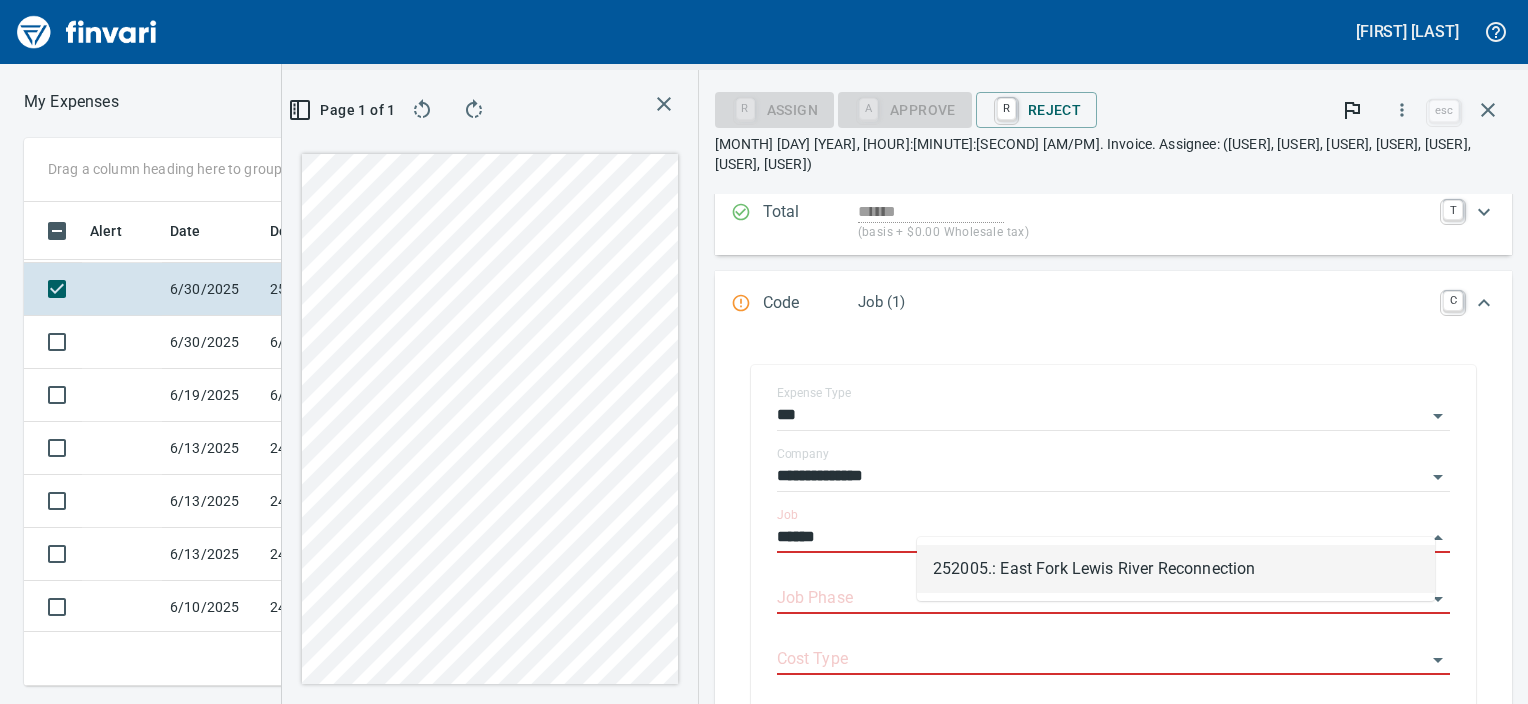 click on "252005.: East Fork Lewis River Reconnection" at bounding box center [1176, 569] 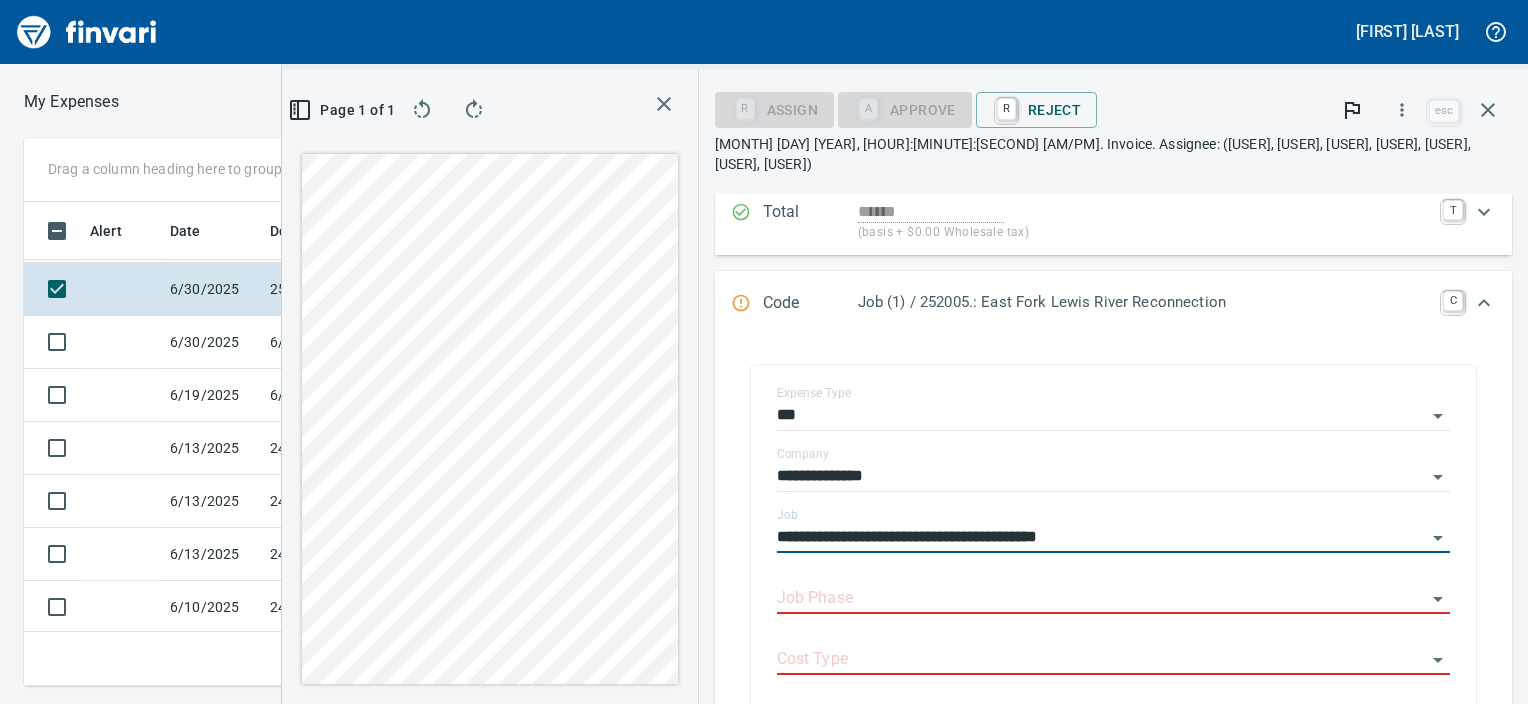 click on "Job Phase" at bounding box center [1113, 591] 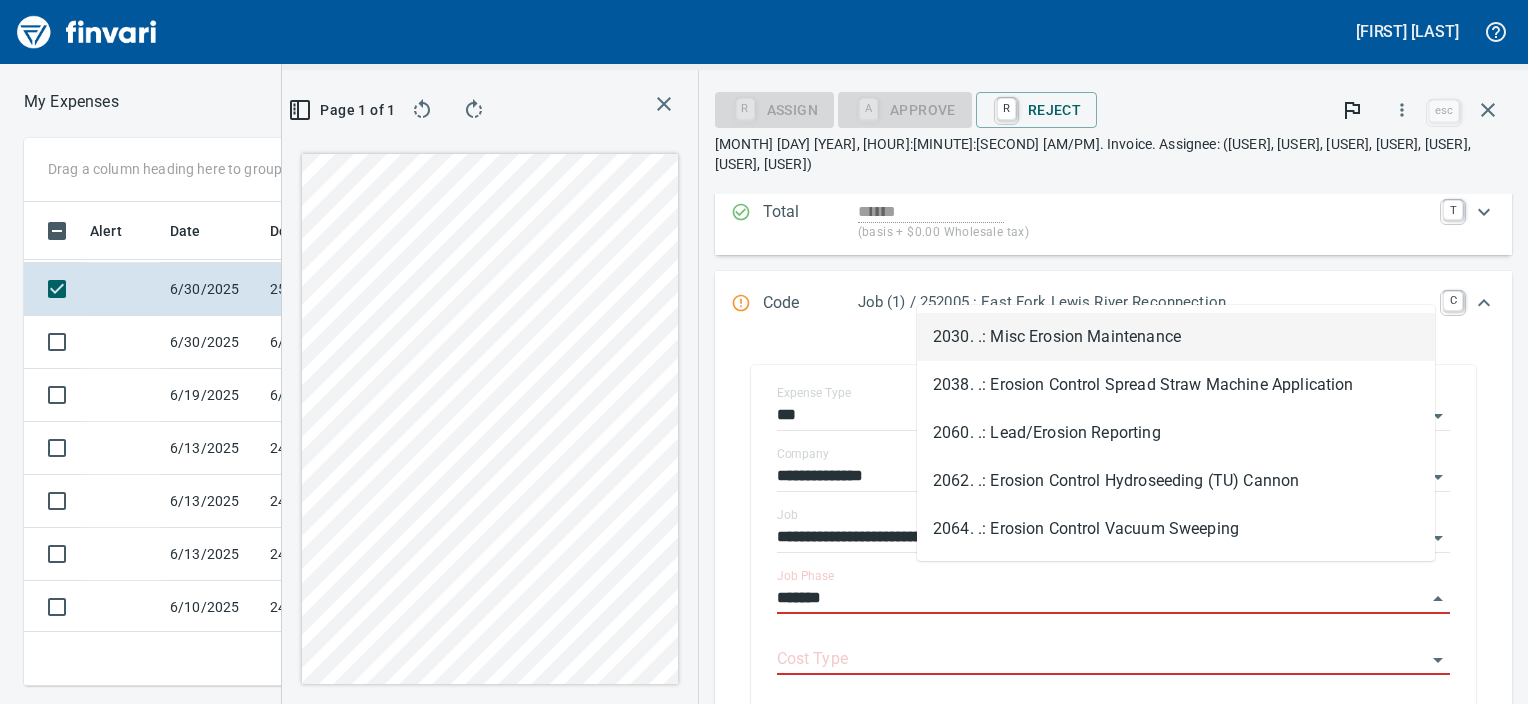 scroll, scrollTop: 453, scrollLeft: 949, axis: both 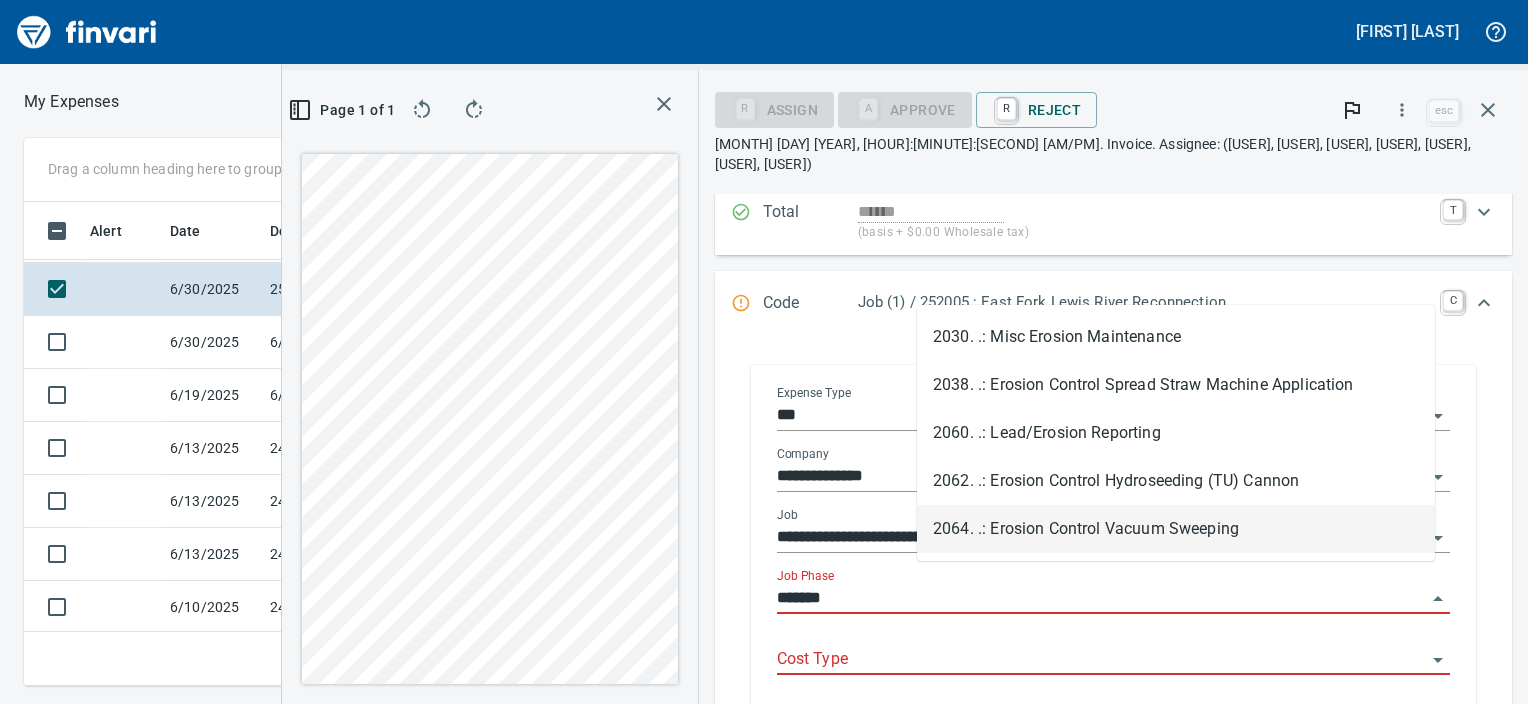 click on "Cost Type" at bounding box center (1113, 652) 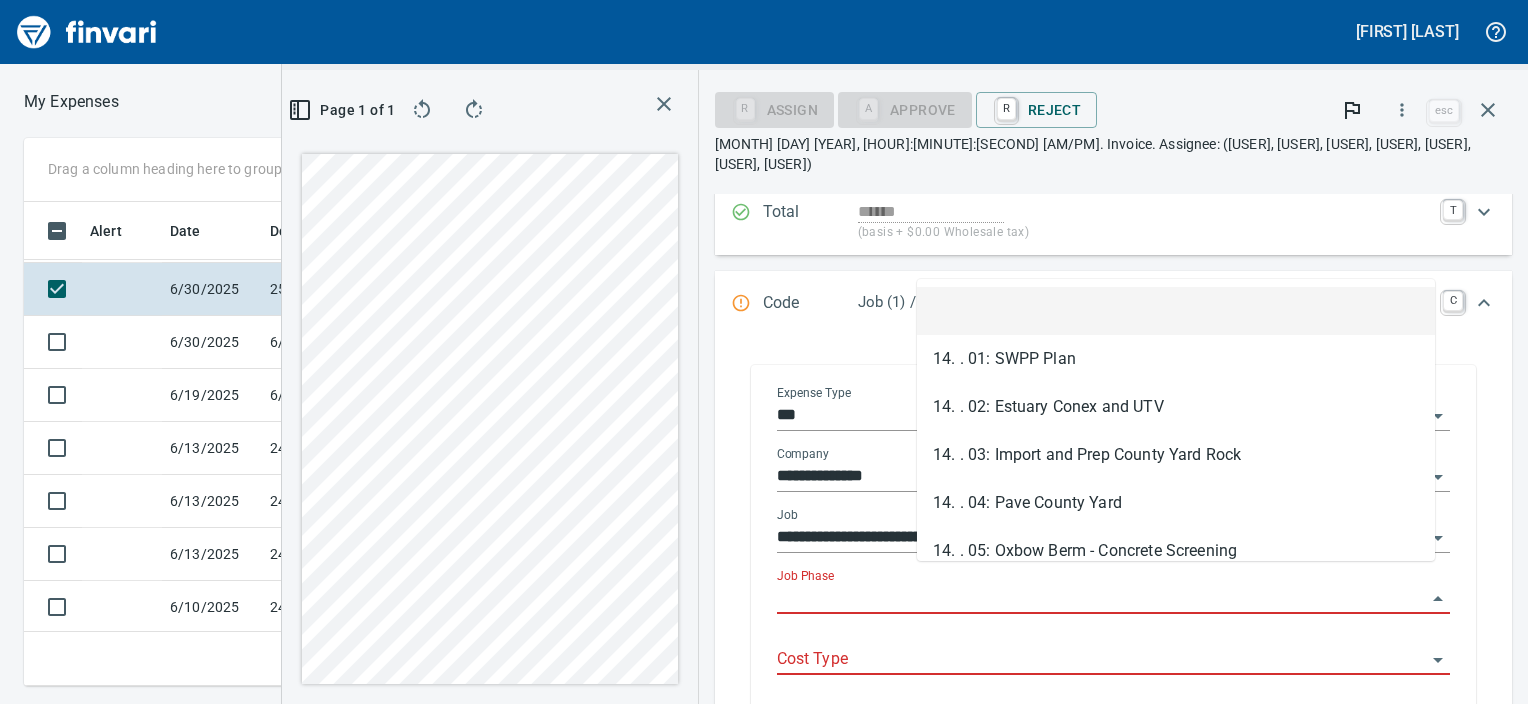 scroll, scrollTop: 453, scrollLeft: 949, axis: both 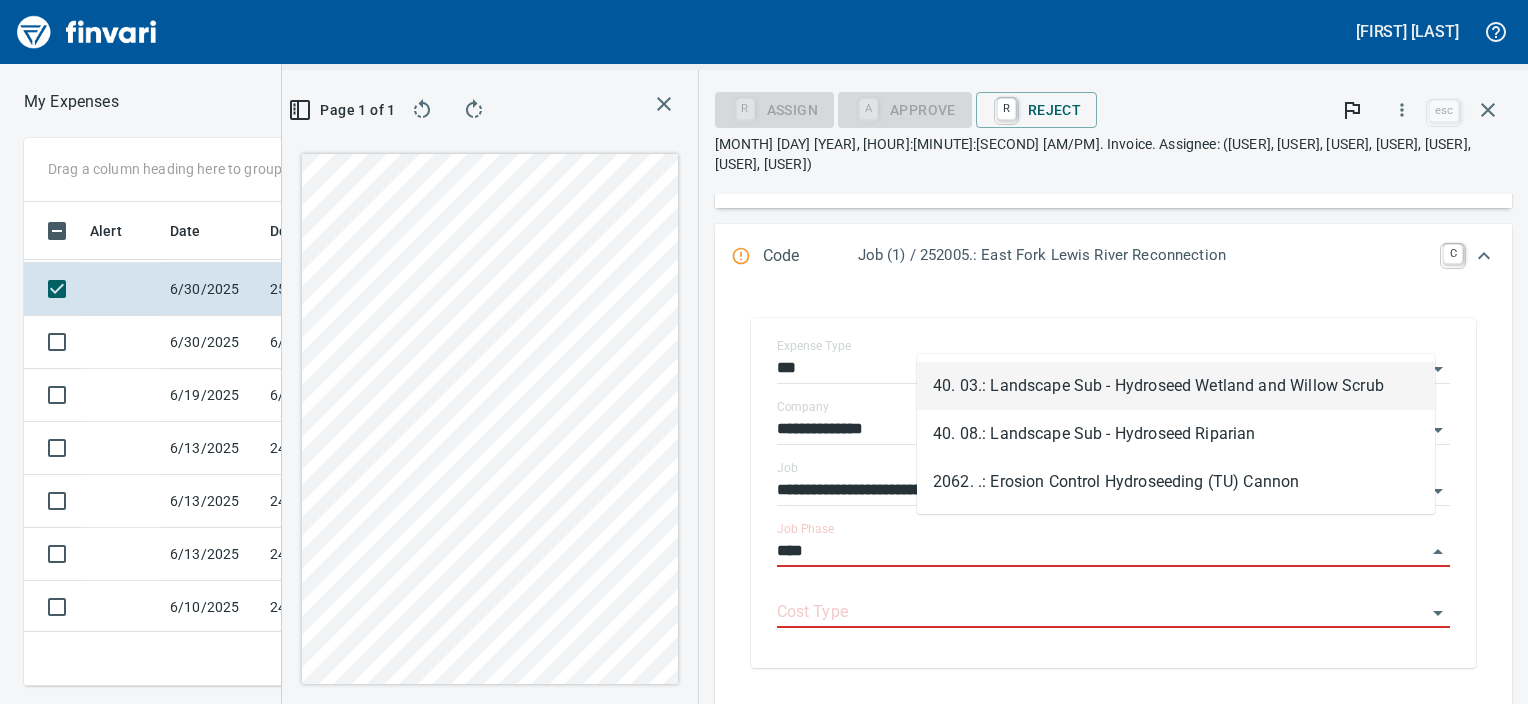 type on "****" 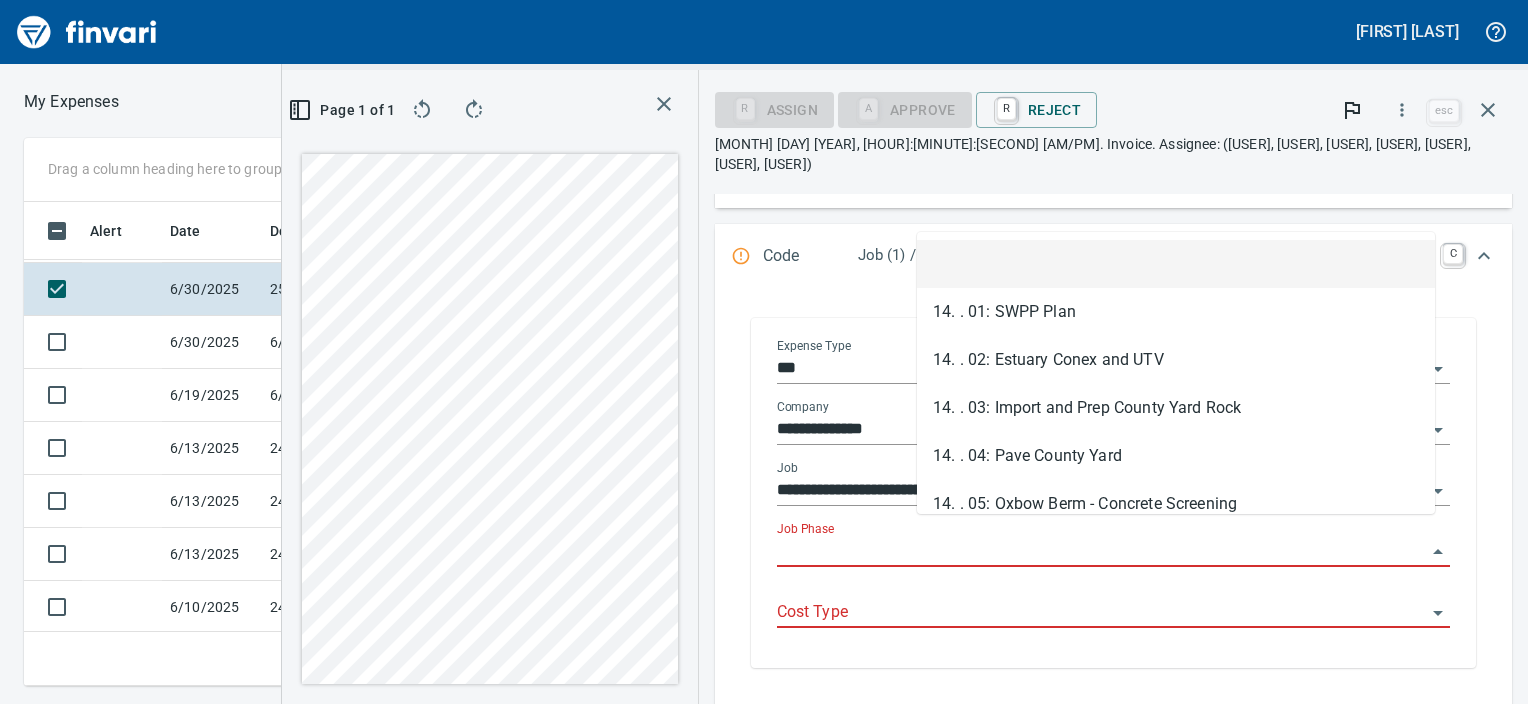 scroll, scrollTop: 453, scrollLeft: 949, axis: both 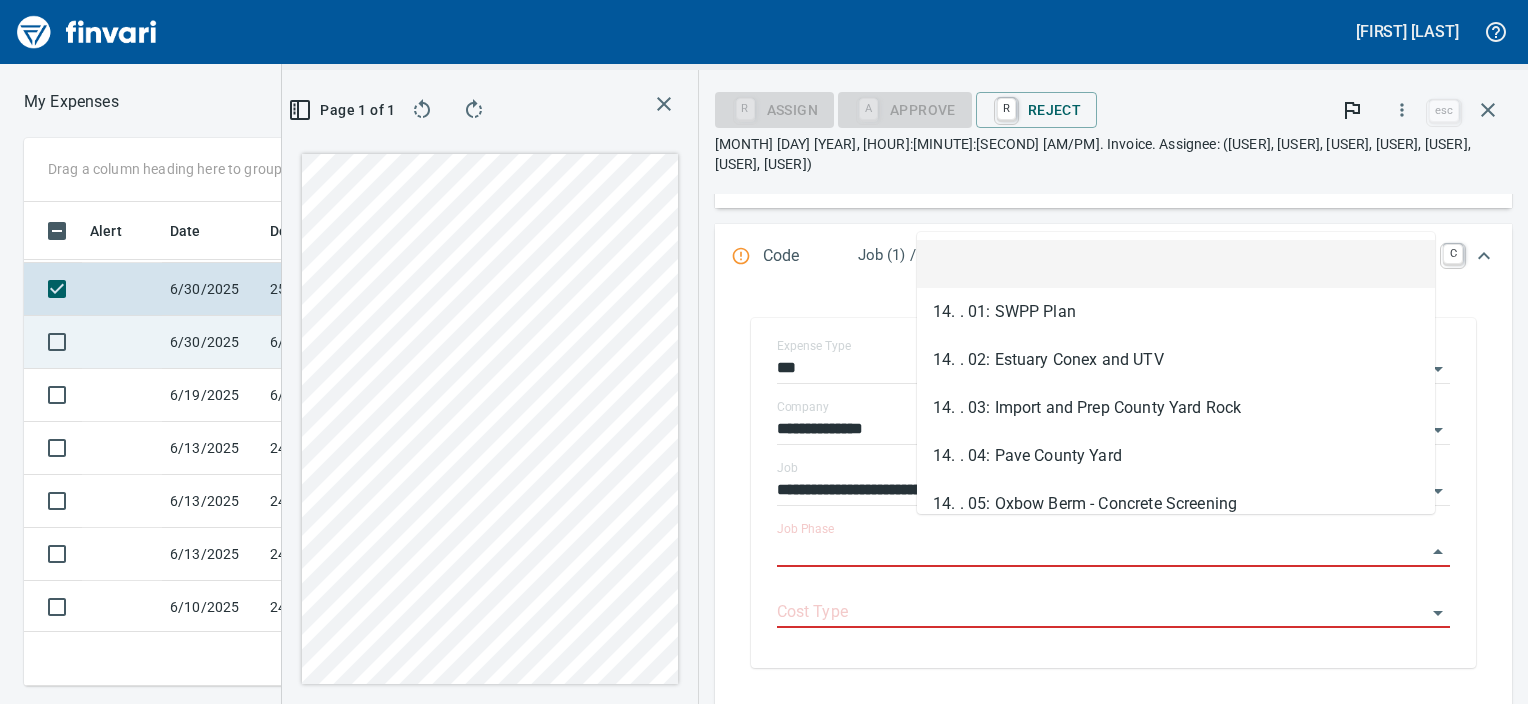 click on "6/26/2025 Invoice 86588 from Geotk LLC (1-10404)" at bounding box center (352, 77) 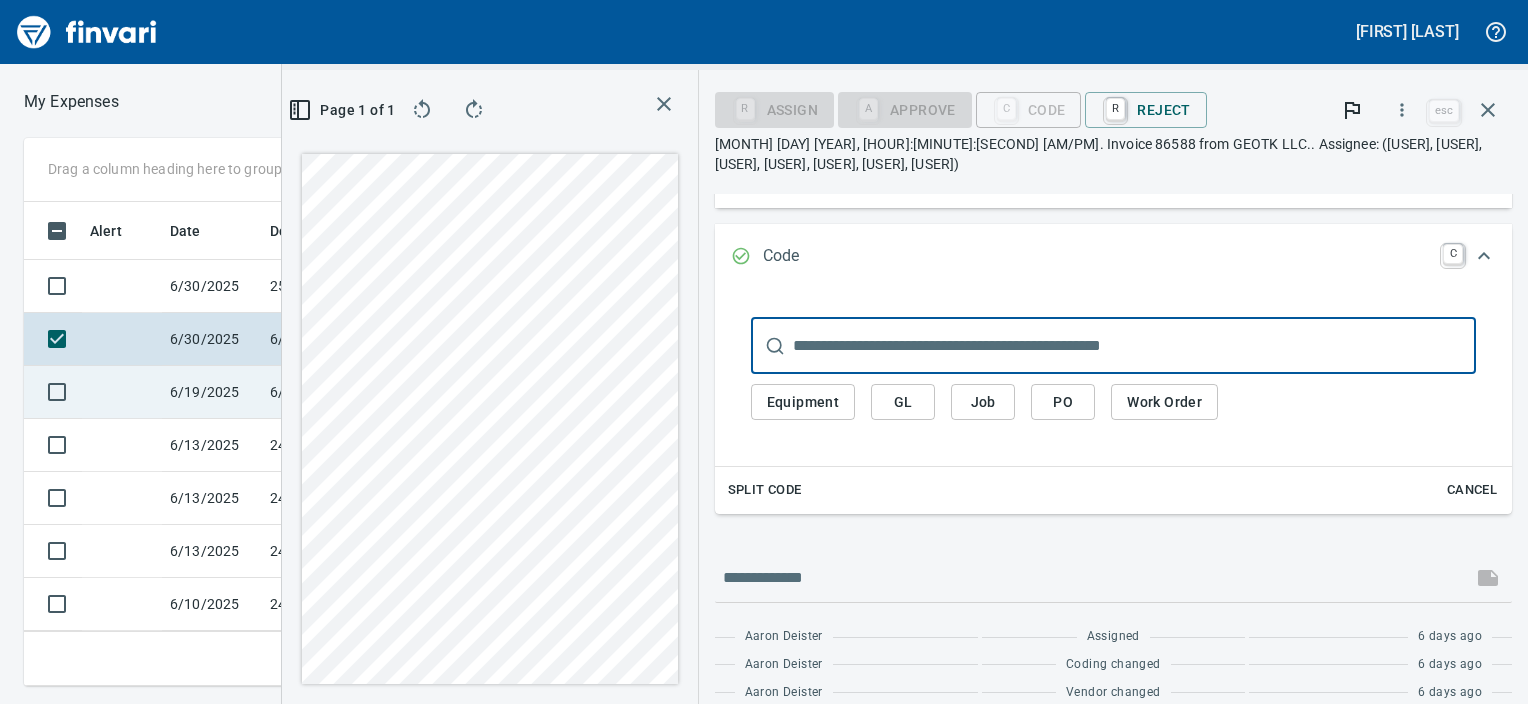 scroll, scrollTop: 593, scrollLeft: 0, axis: vertical 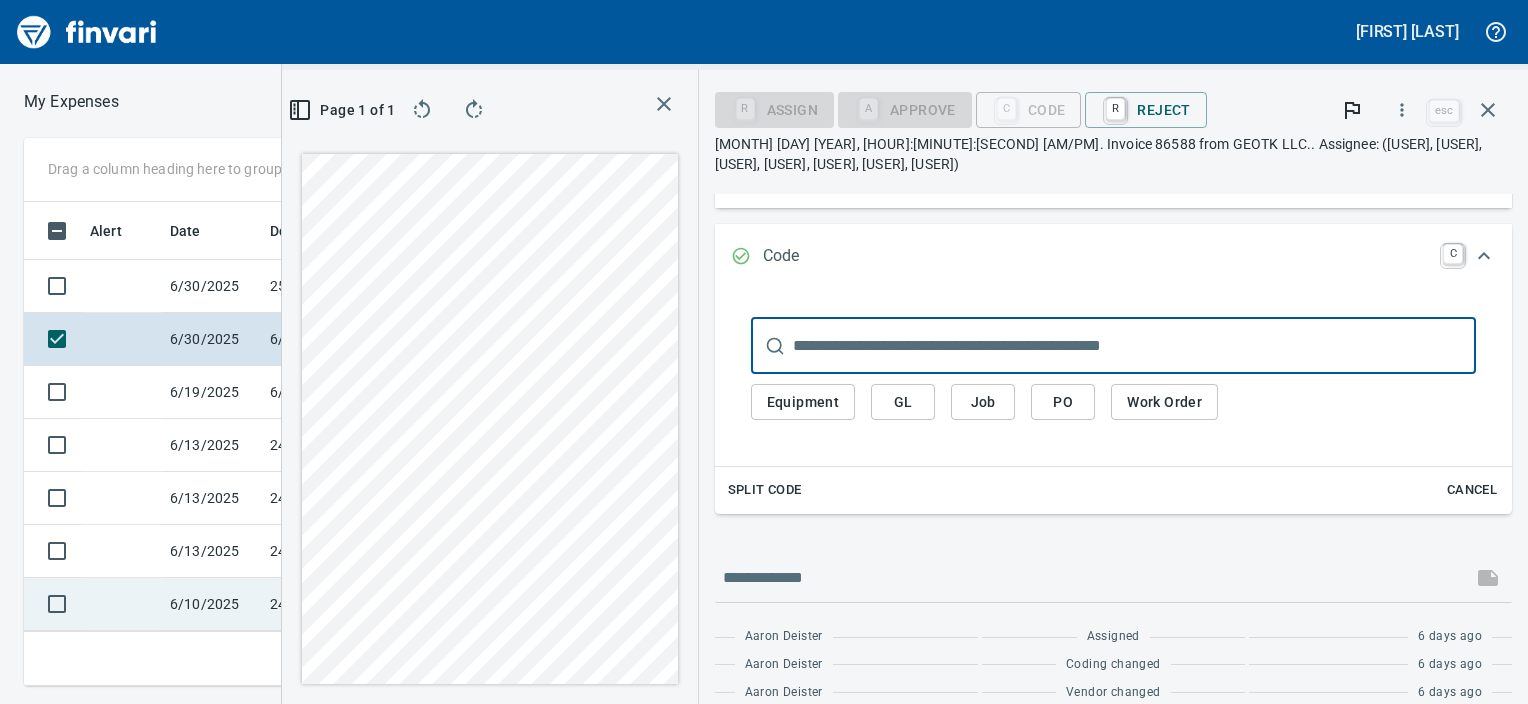 click on "6/10/2025" at bounding box center [212, 127] 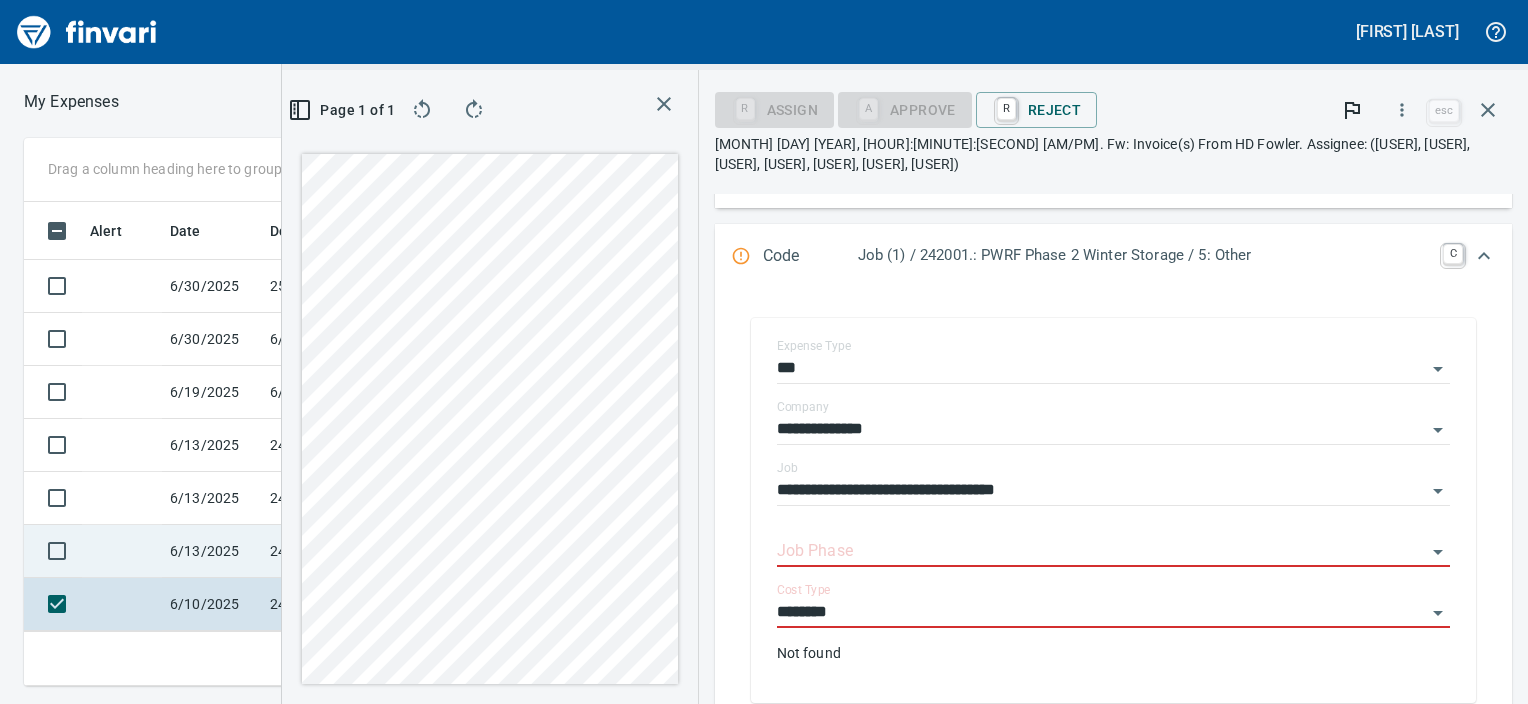 click on "6/13/2025" at bounding box center [212, 127] 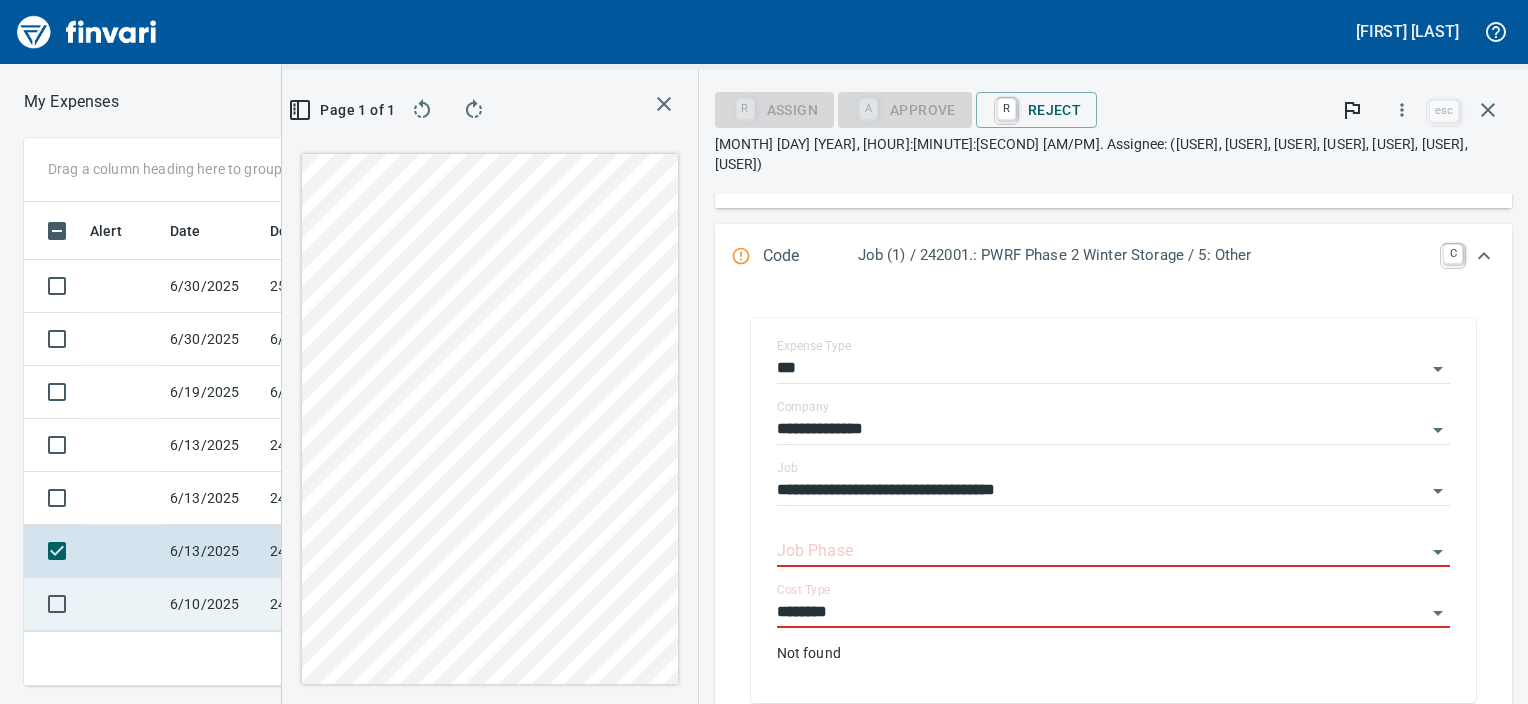 click on "242001" at bounding box center [352, 127] 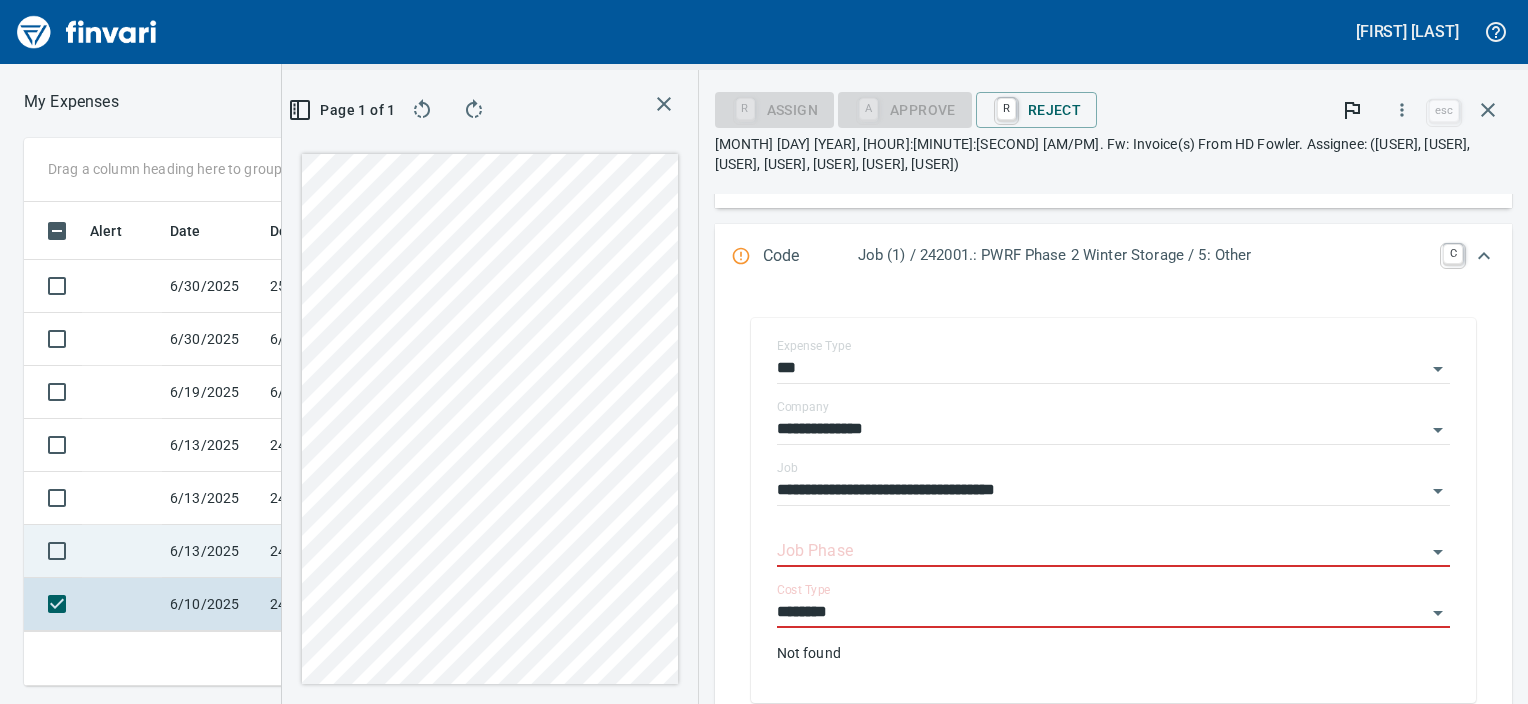 click on "242001" at bounding box center (352, 127) 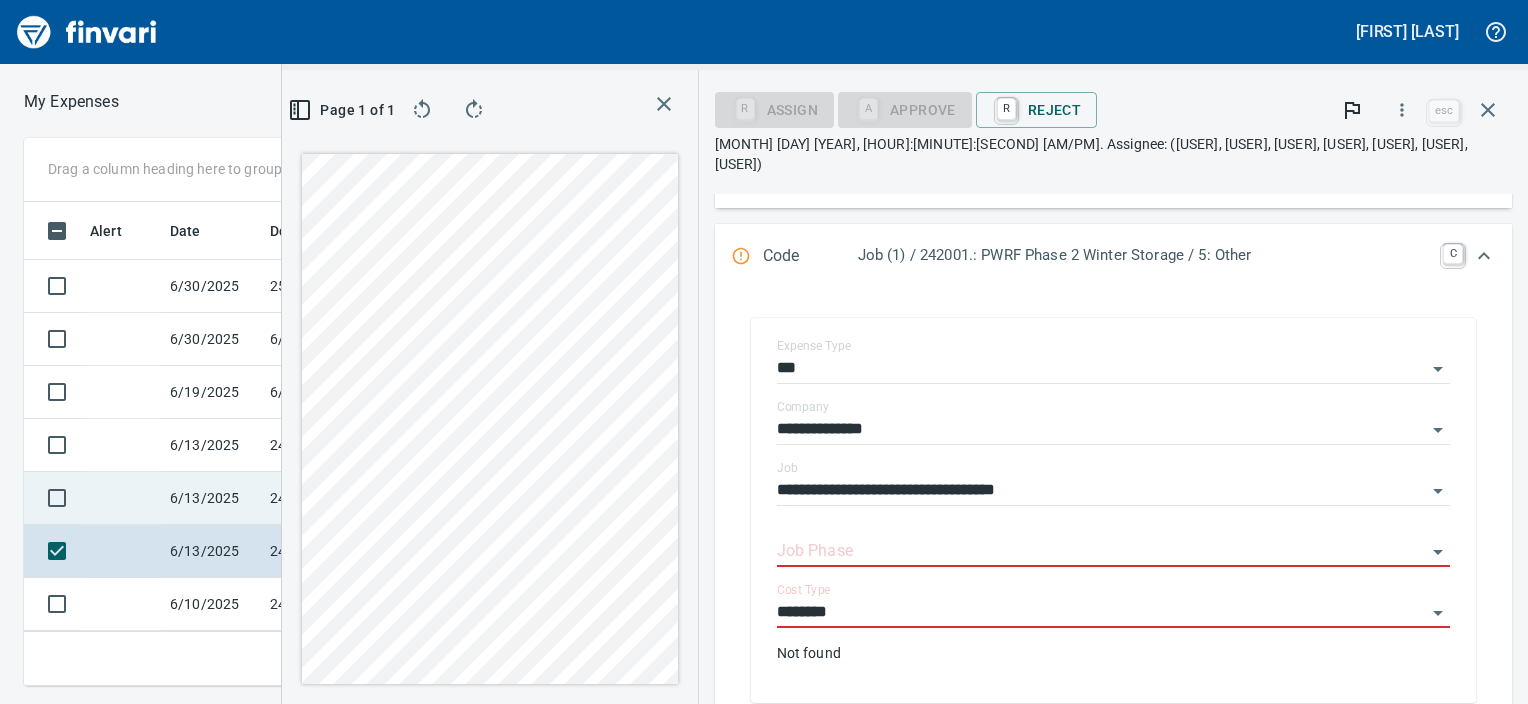 click on "6/13/2025" at bounding box center [212, 127] 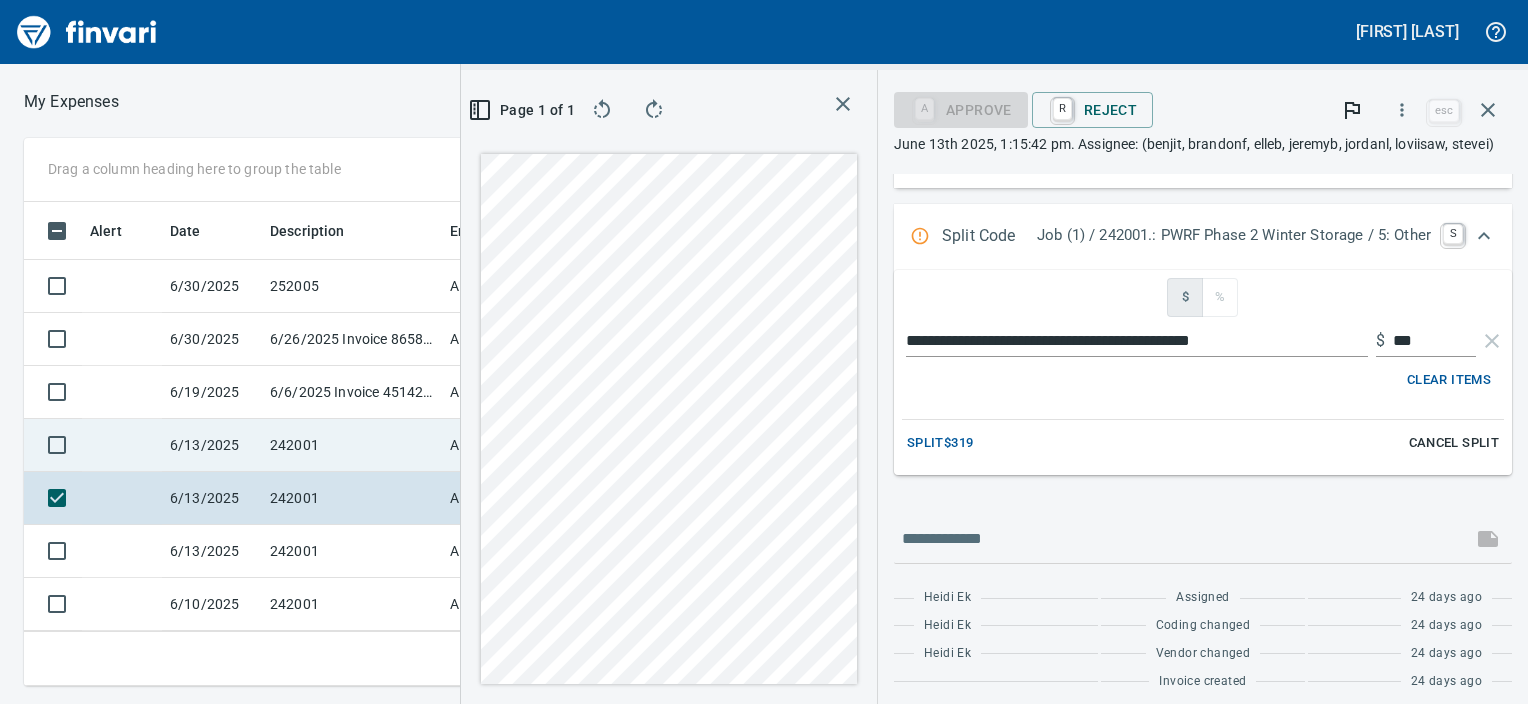 click on "6/13/2025" at bounding box center [212, 127] 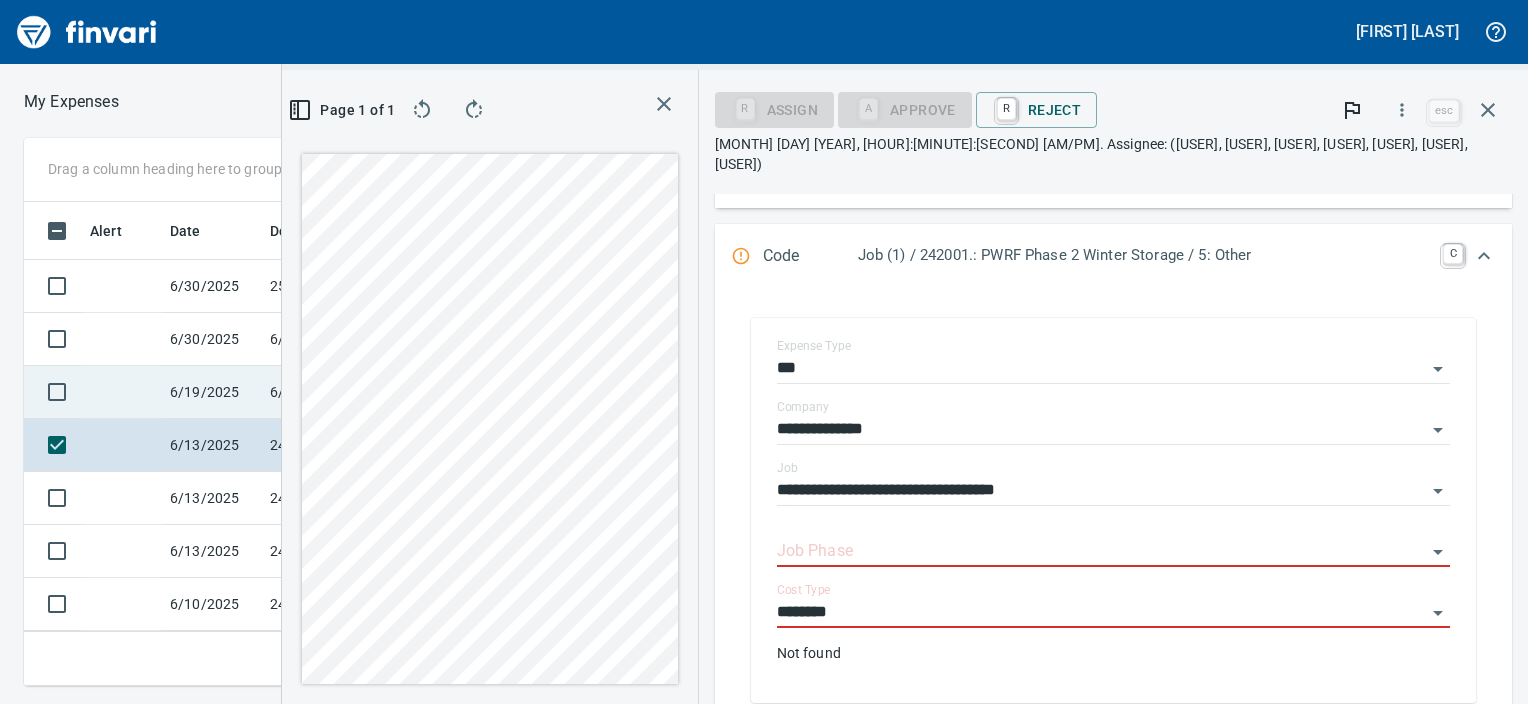 click on "6/6/2025 Invoice 451422 from D.P. Nicoli Inc (1-10319)" at bounding box center [352, 127] 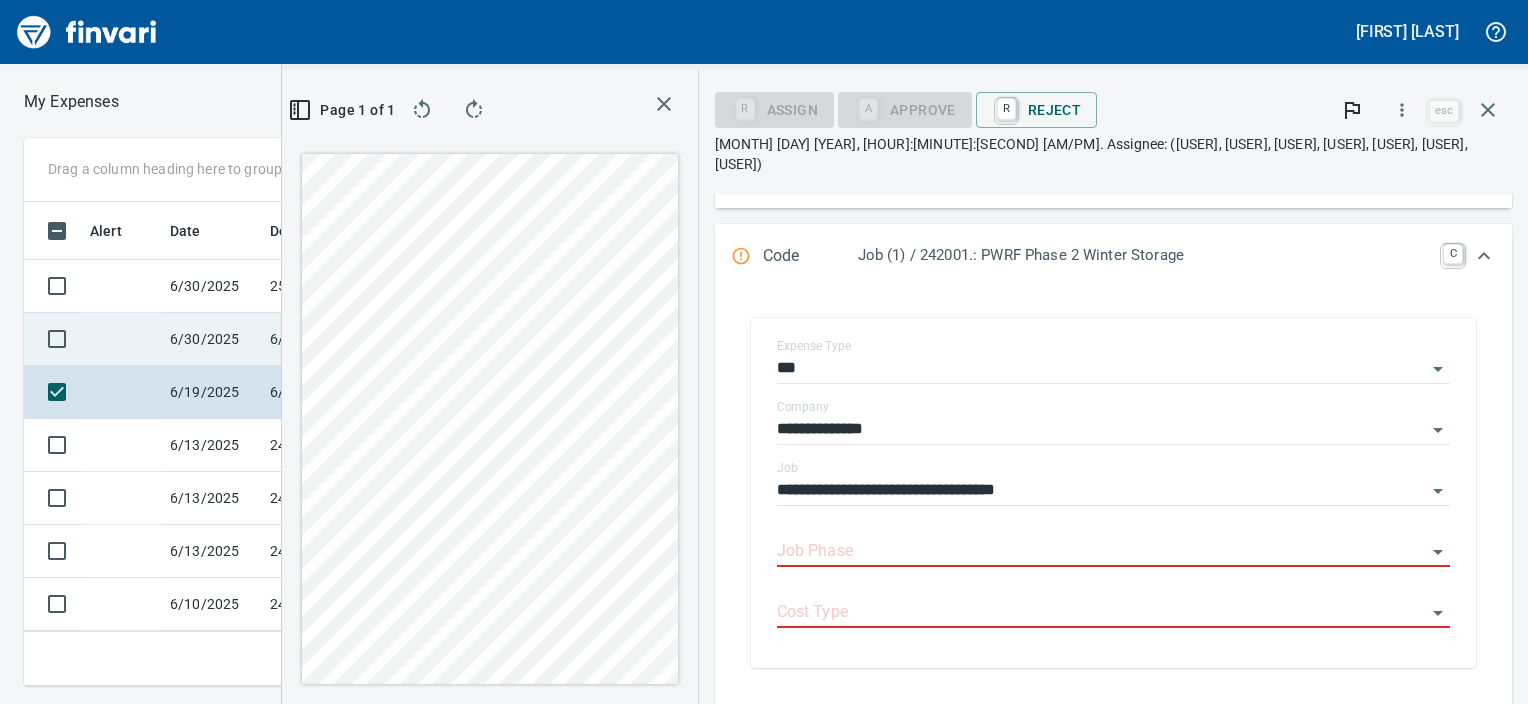 click on "6/26/2025 Invoice 86588 from Geotk LLC (1-10404)" at bounding box center (352, 127) 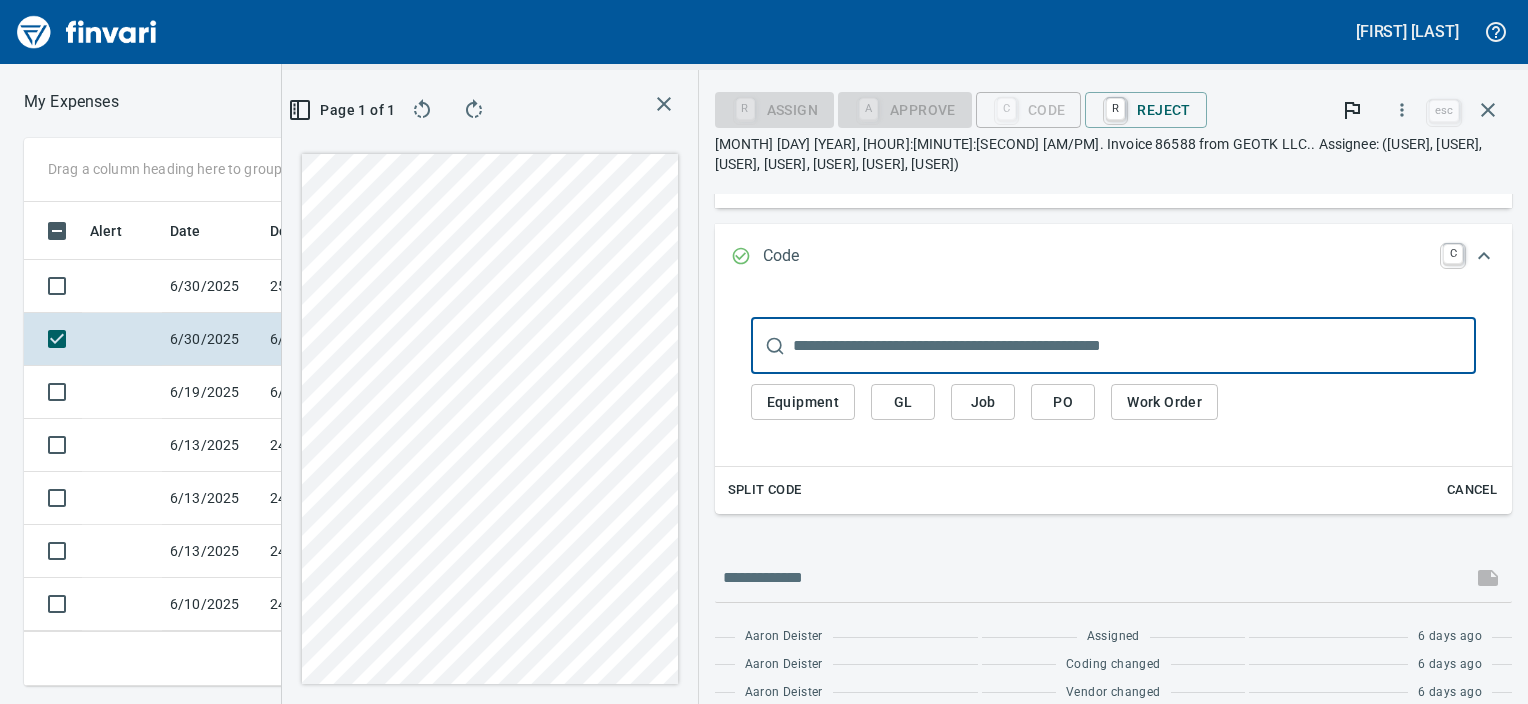 click at bounding box center (474, 110) 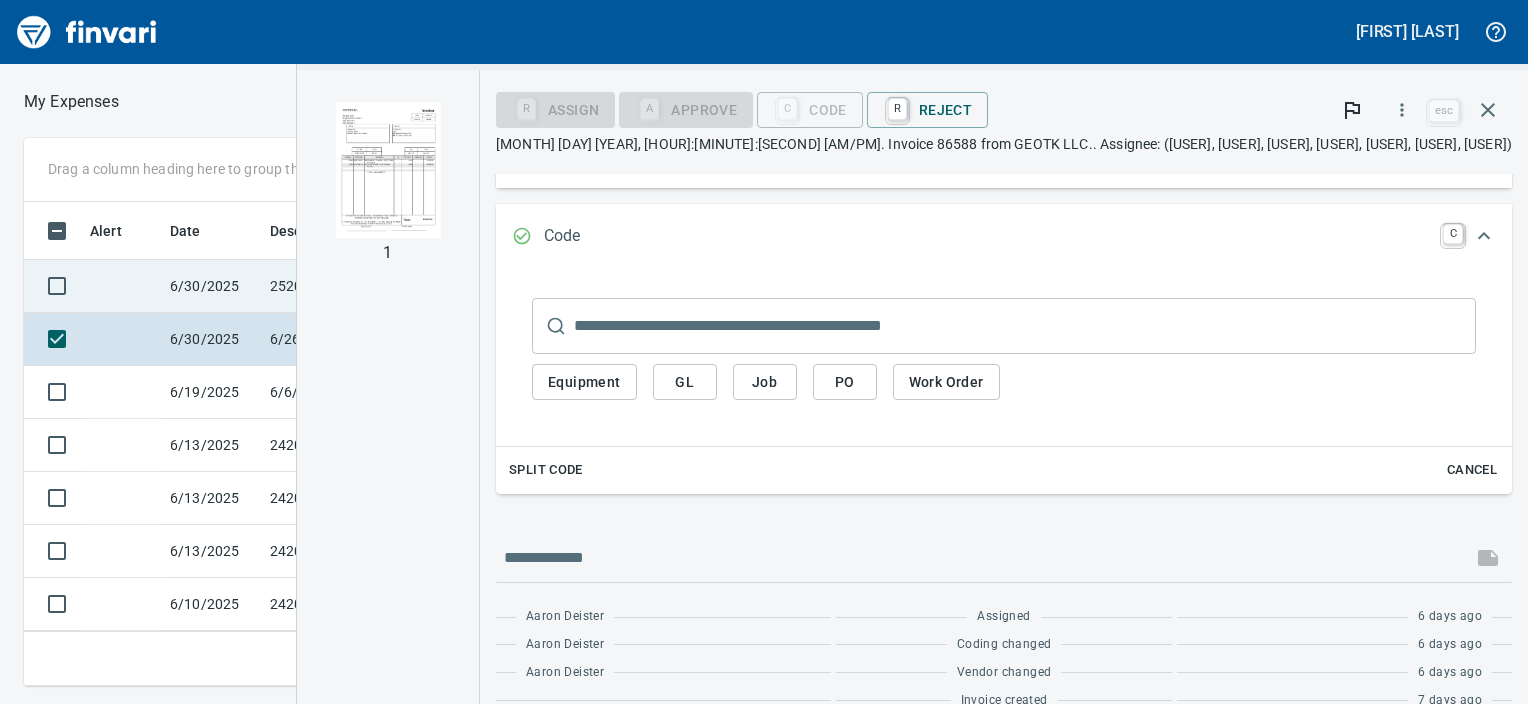 click on "252005" at bounding box center [352, 127] 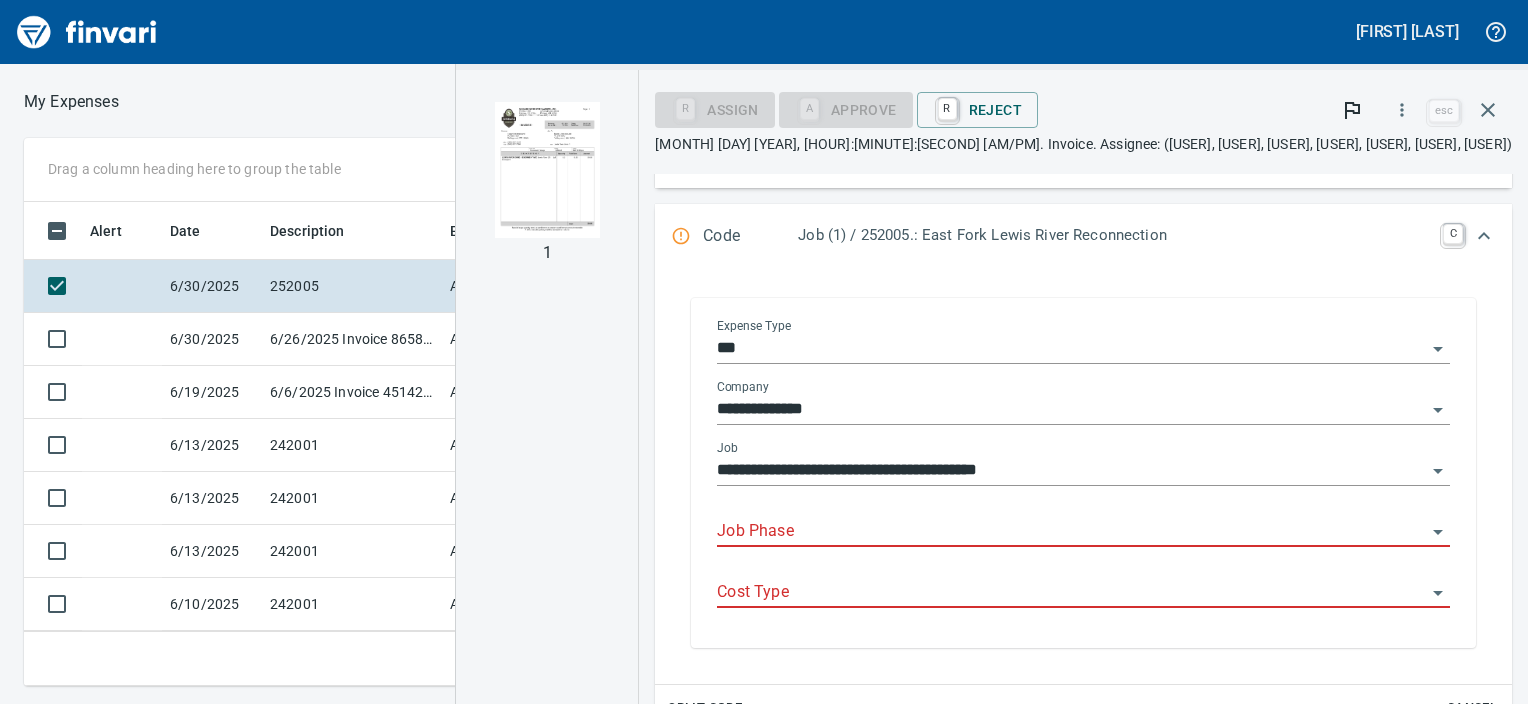 scroll, scrollTop: 388, scrollLeft: 0, axis: vertical 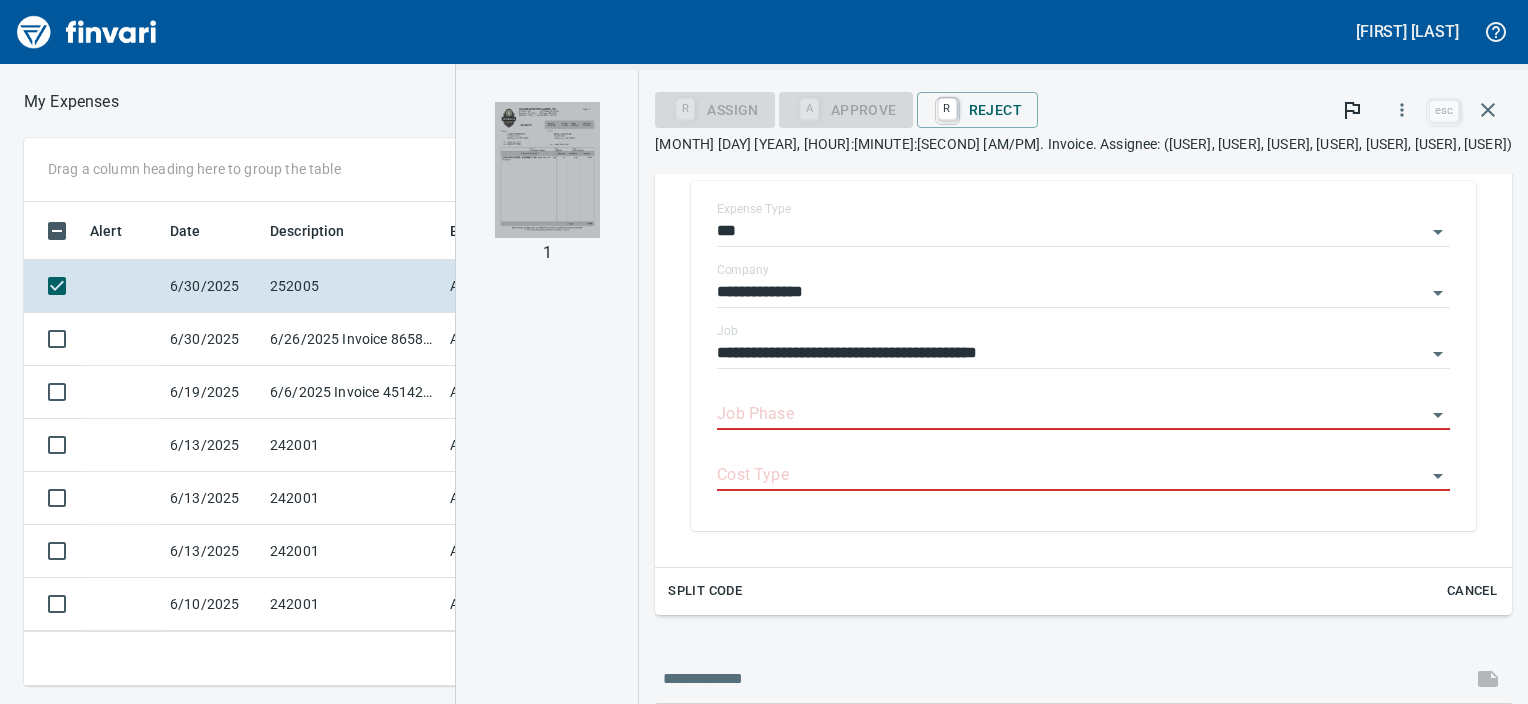 click at bounding box center (547, 170) 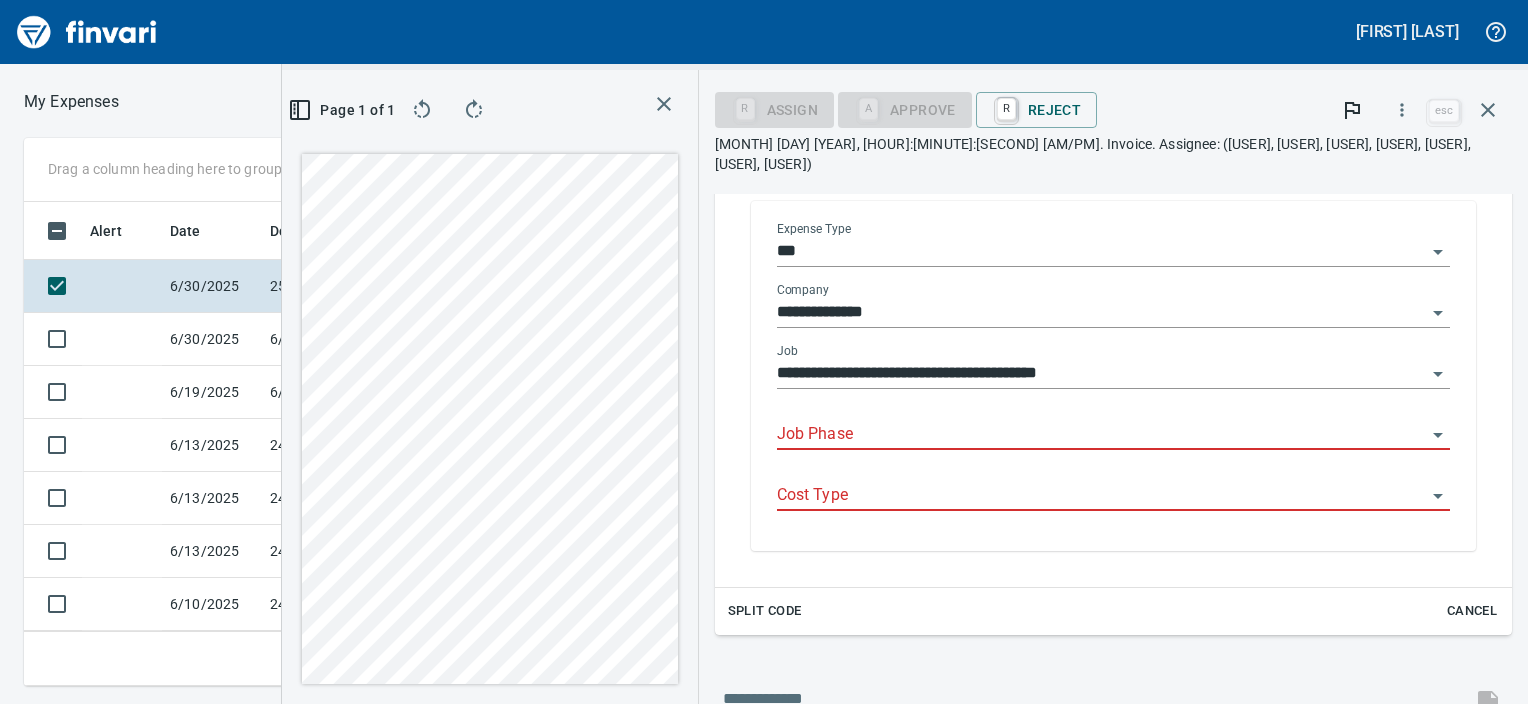 scroll, scrollTop: 453, scrollLeft: 949, axis: both 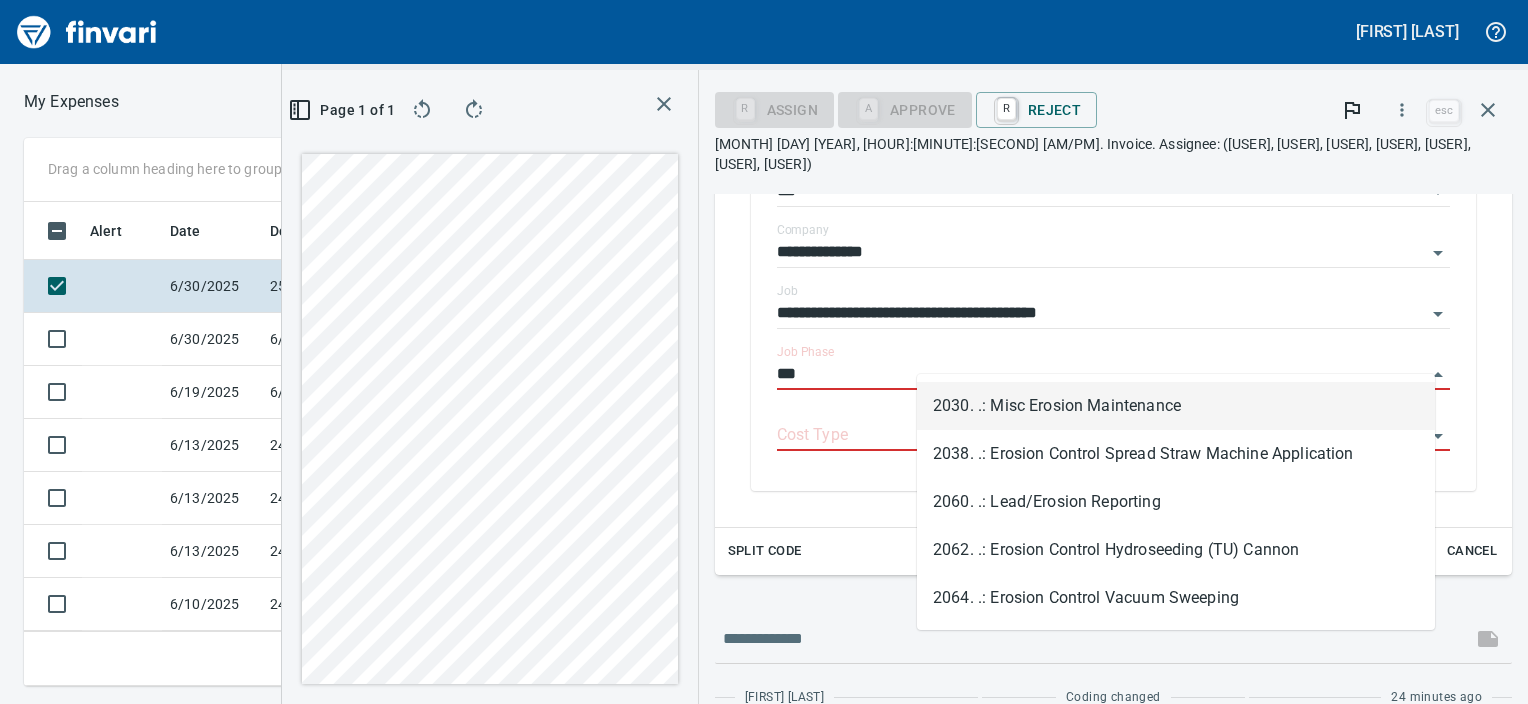 click on "2030.    .: Misc Erosion Maintenance" at bounding box center [1176, 406] 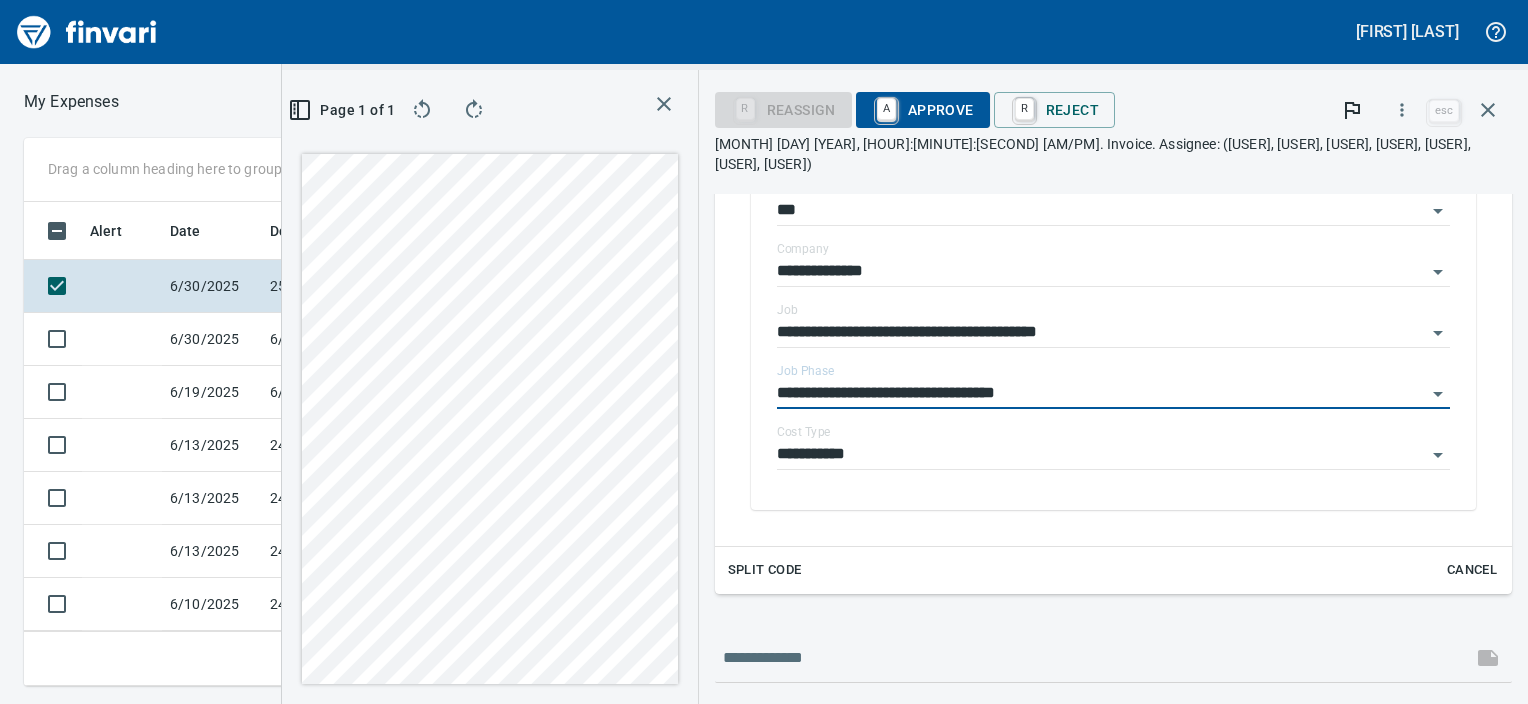 scroll, scrollTop: 467, scrollLeft: 0, axis: vertical 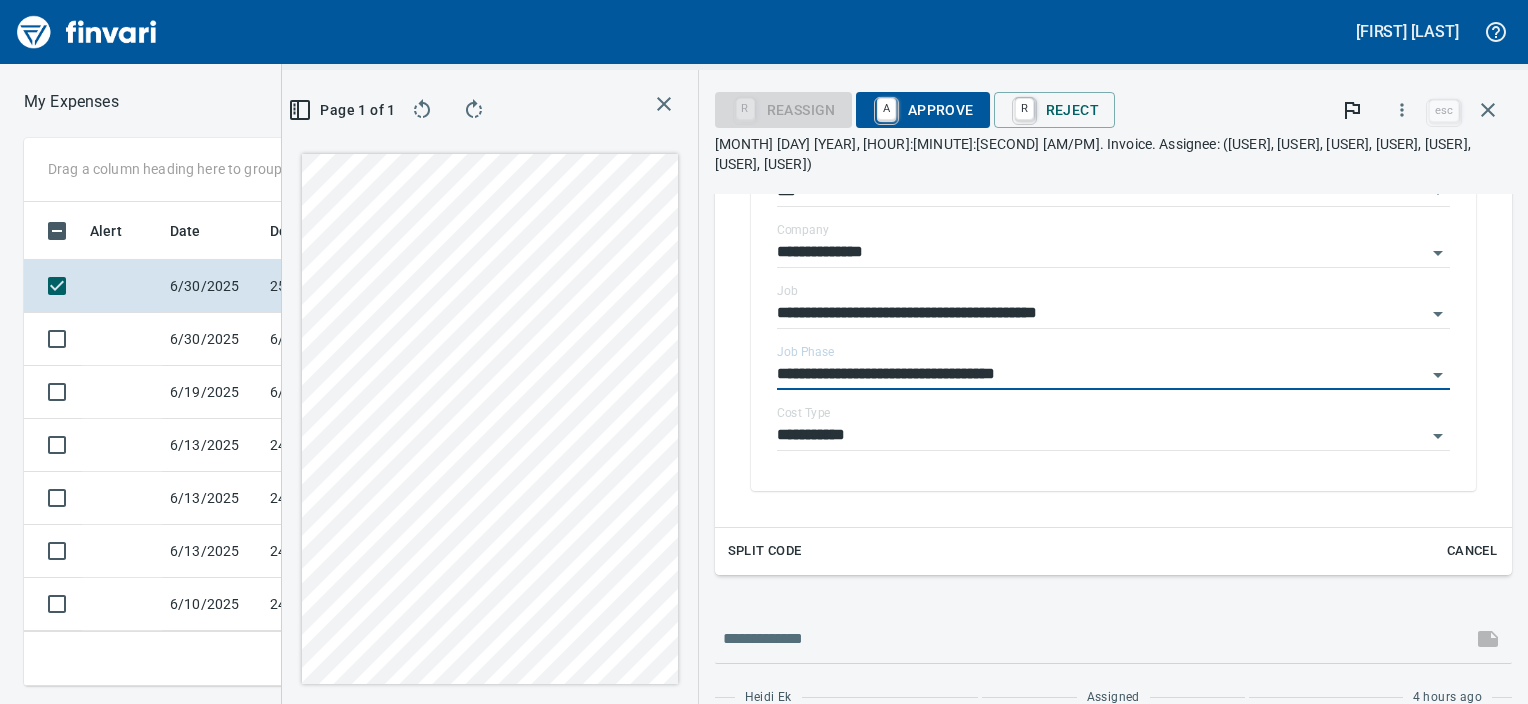 type on "**********" 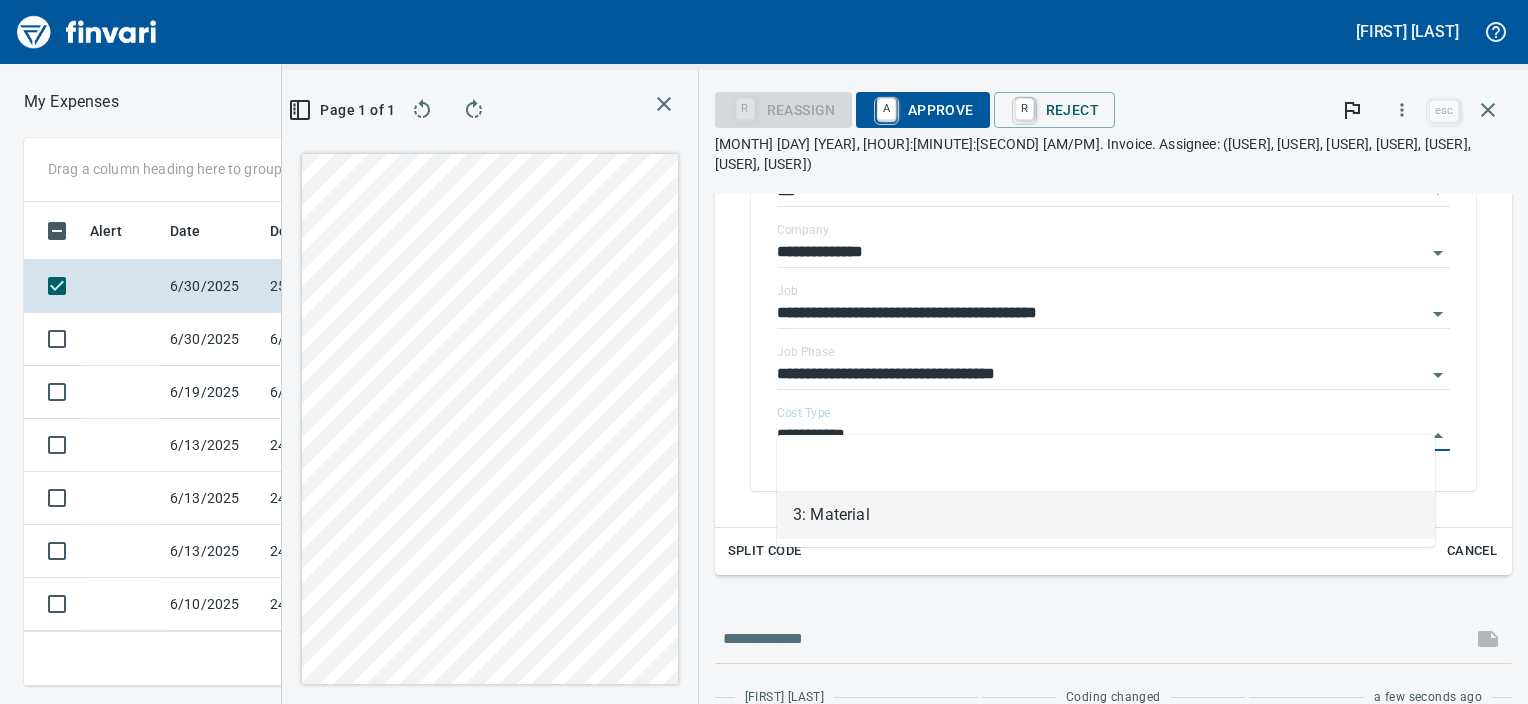 scroll, scrollTop: 453, scrollLeft: 949, axis: both 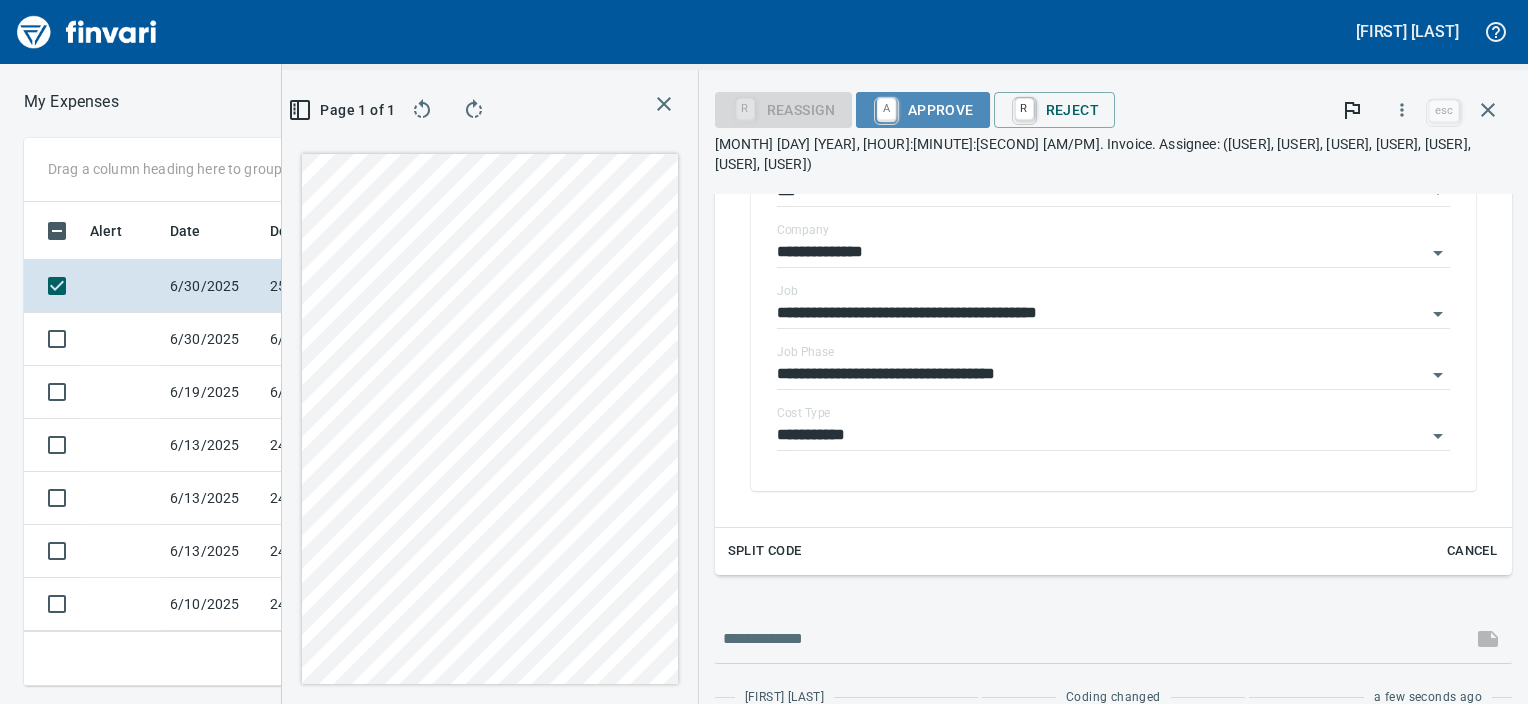click on "A Approve" at bounding box center (783, 110) 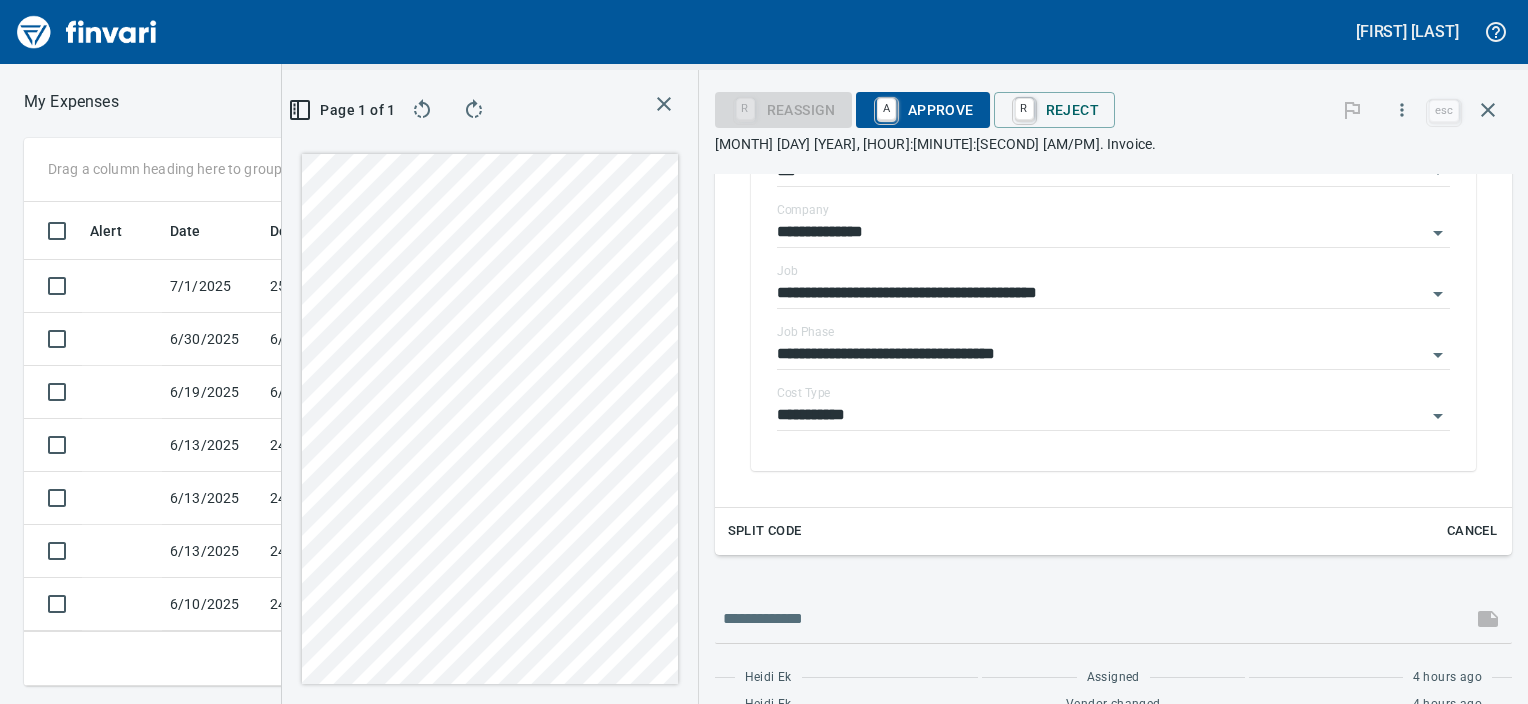 scroll, scrollTop: 541, scrollLeft: 0, axis: vertical 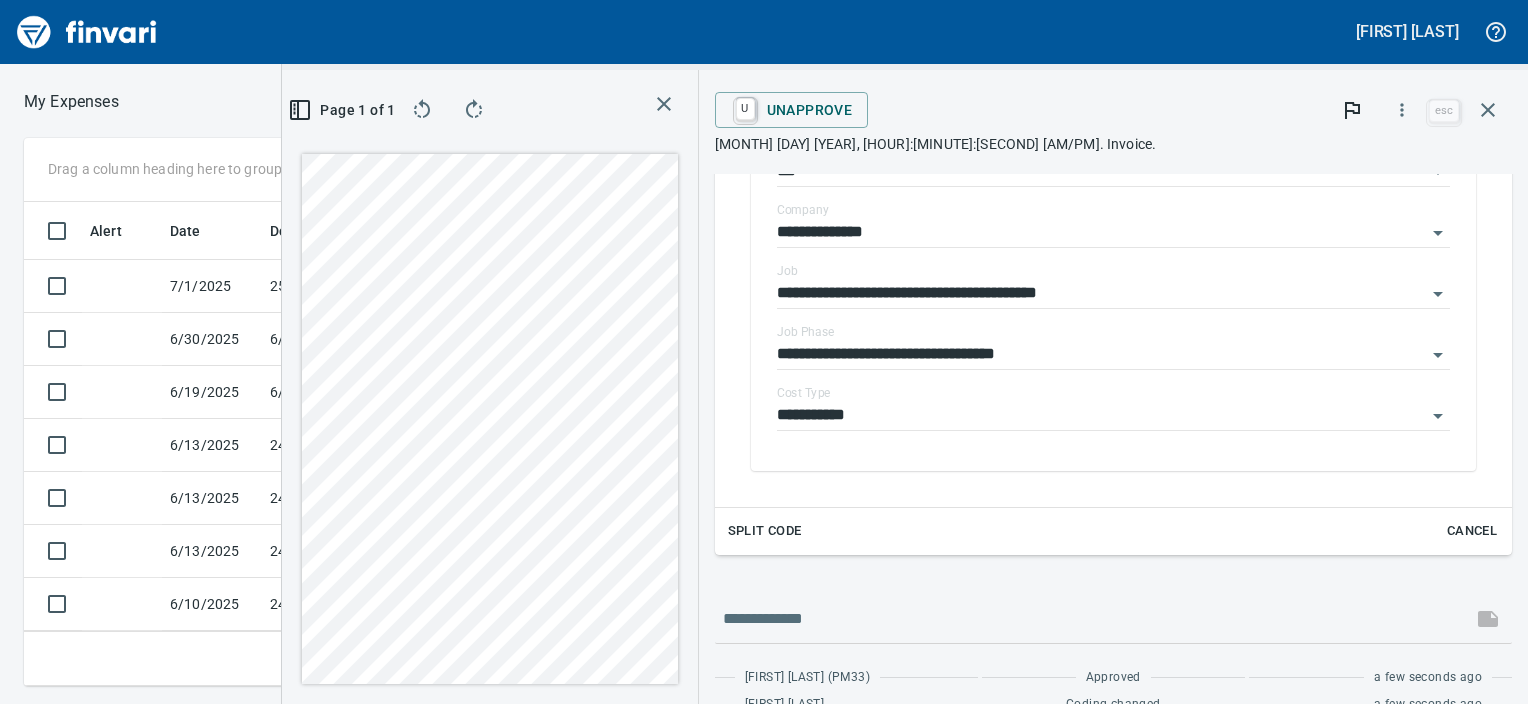click at bounding box center [422, 108] 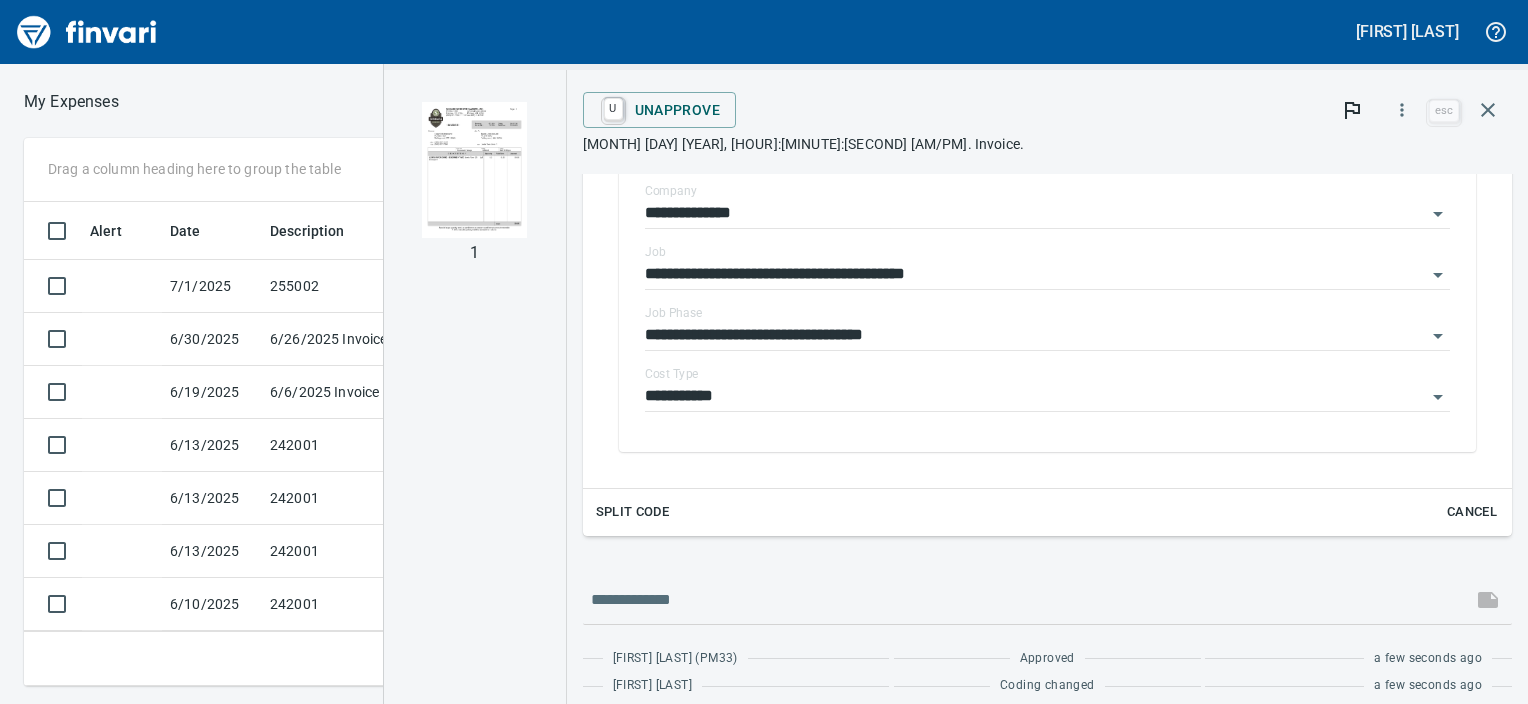 scroll, scrollTop: 448, scrollLeft: 0, axis: vertical 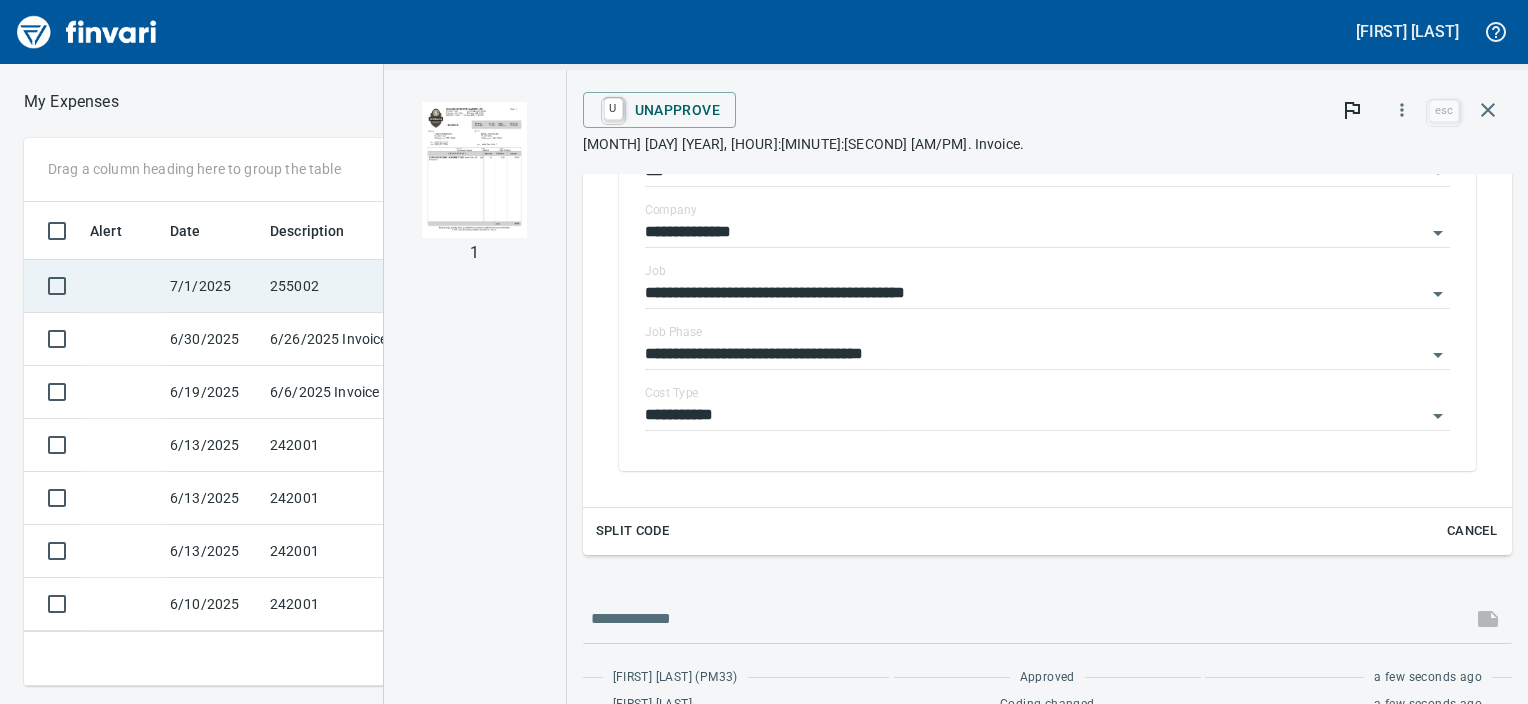 click on "255002" at bounding box center [352, 127] 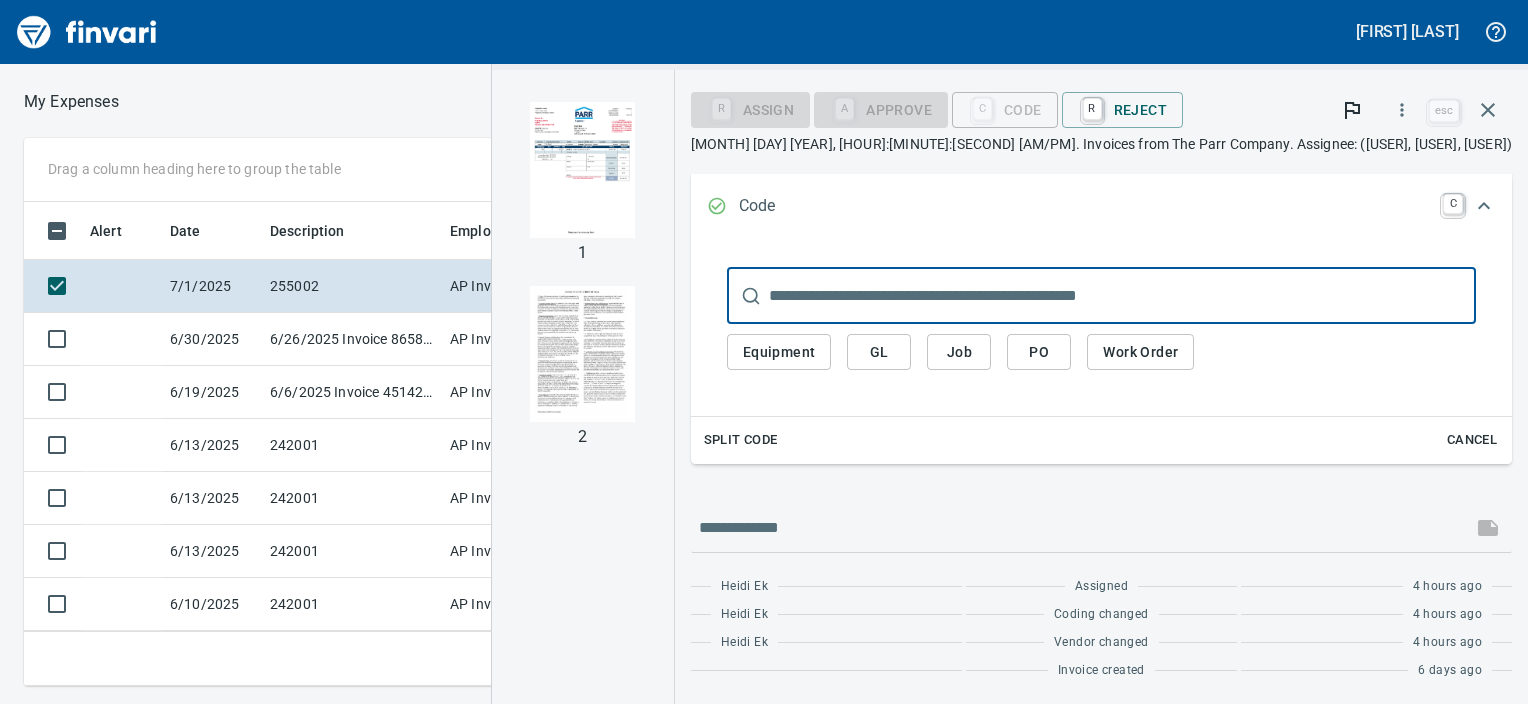 scroll, scrollTop: 320, scrollLeft: 0, axis: vertical 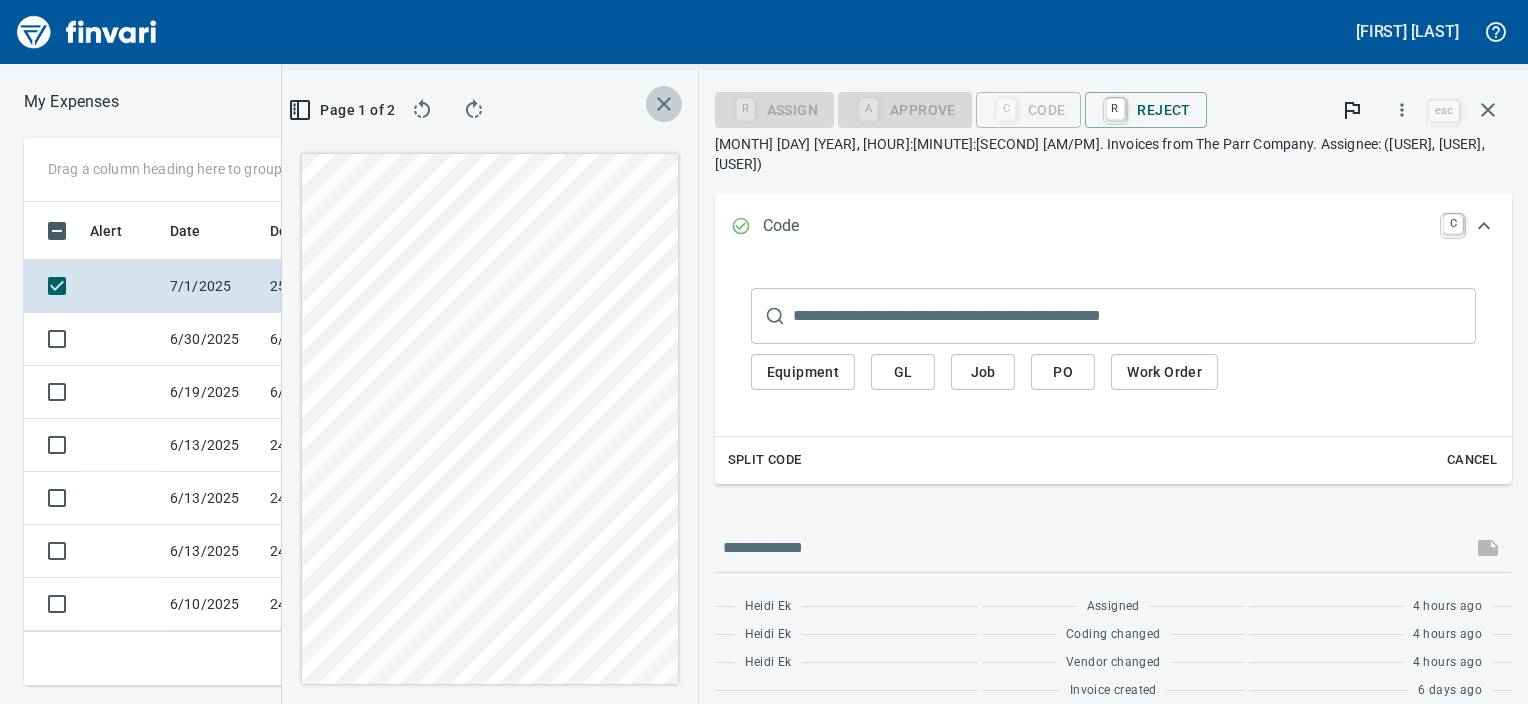 click at bounding box center [422, 110] 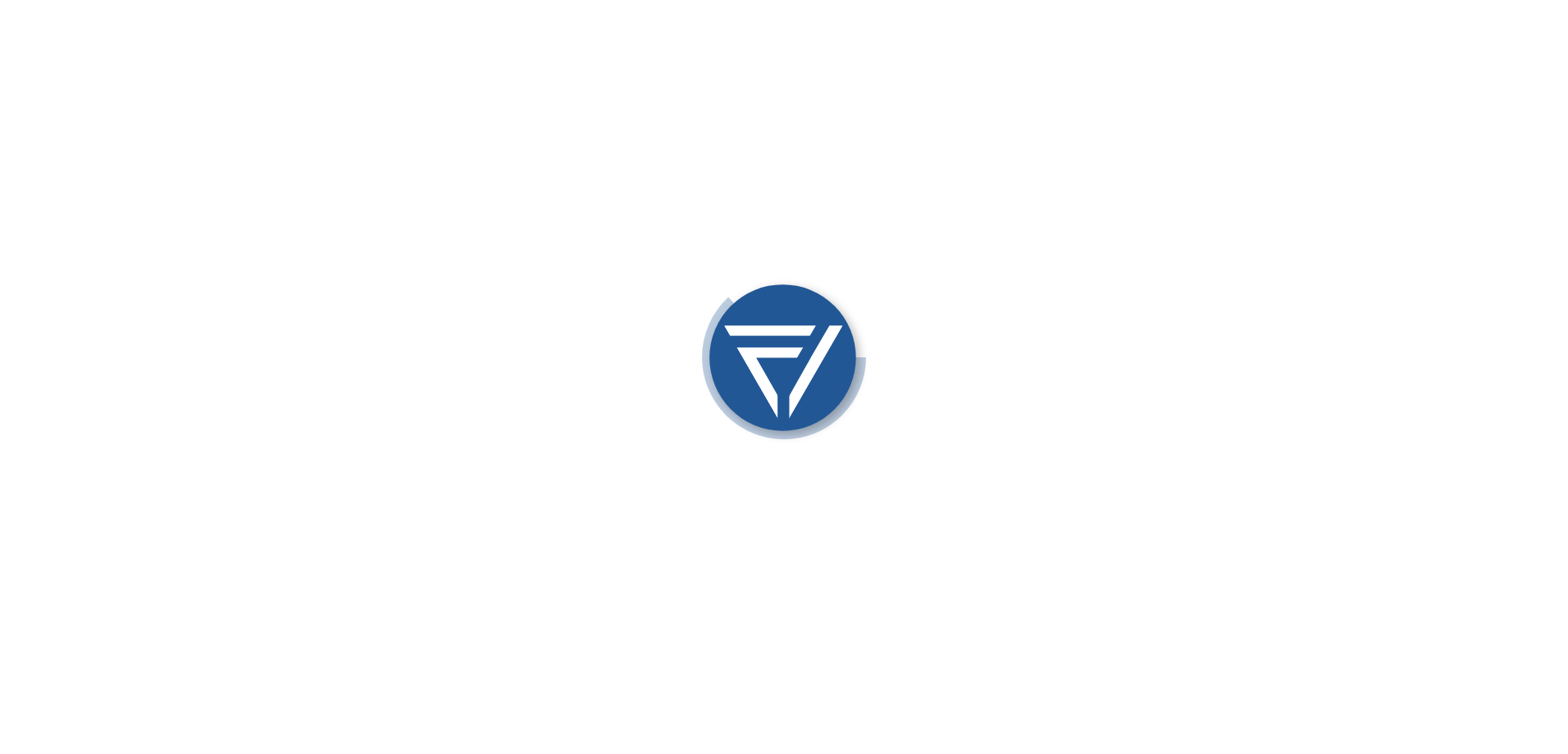 scroll, scrollTop: 0, scrollLeft: 0, axis: both 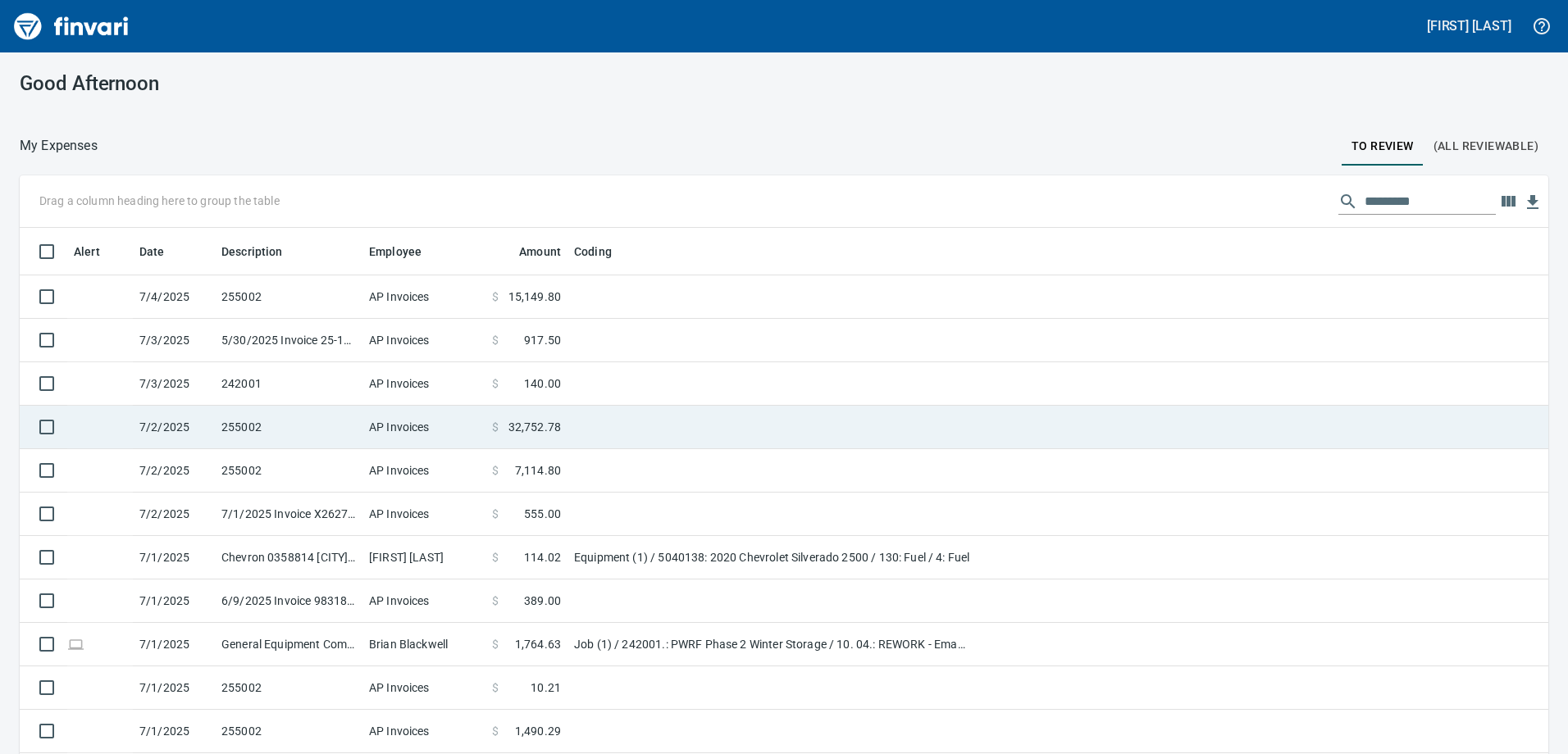 click at bounding box center [773, 297] 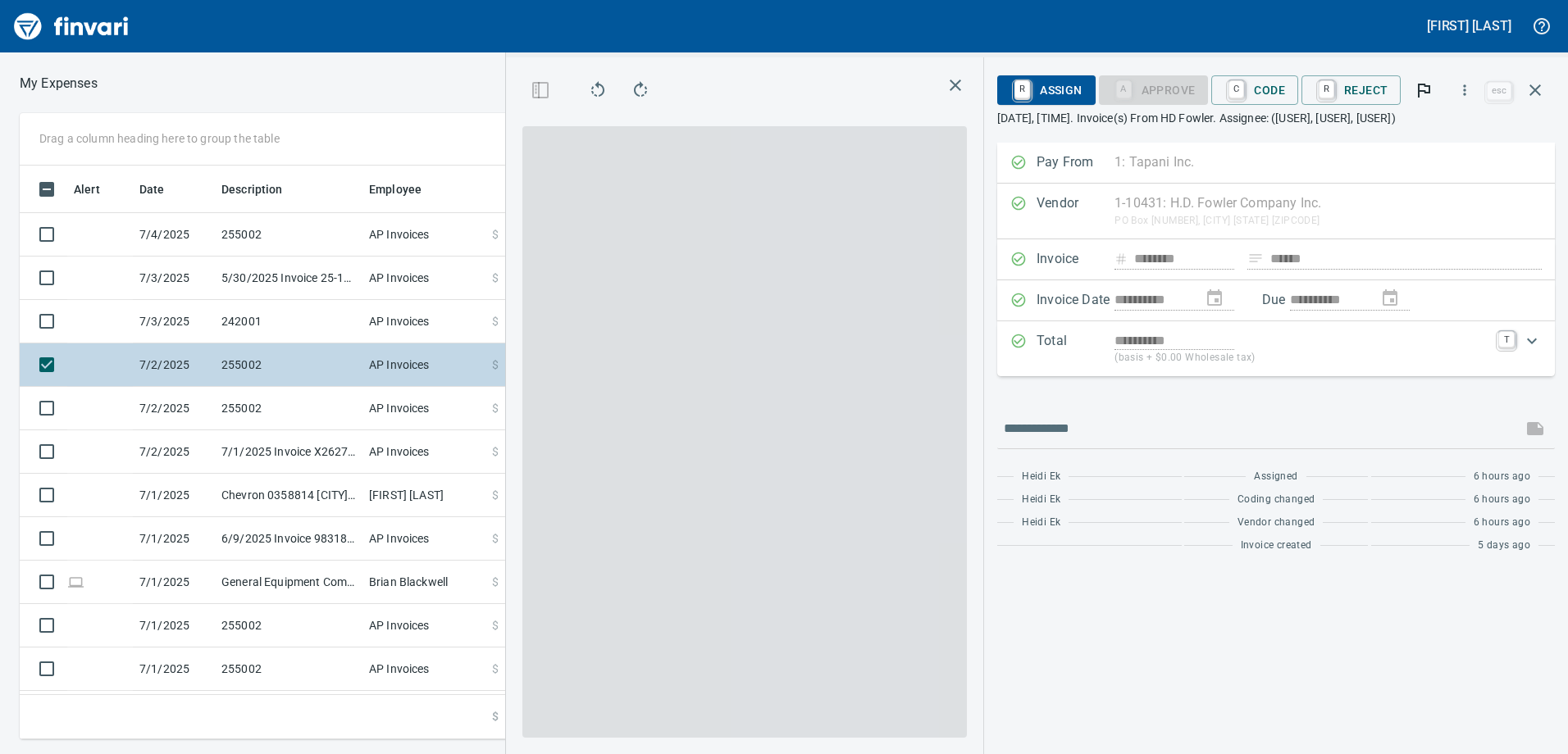scroll, scrollTop: 561, scrollLeft: 1094, axis: both 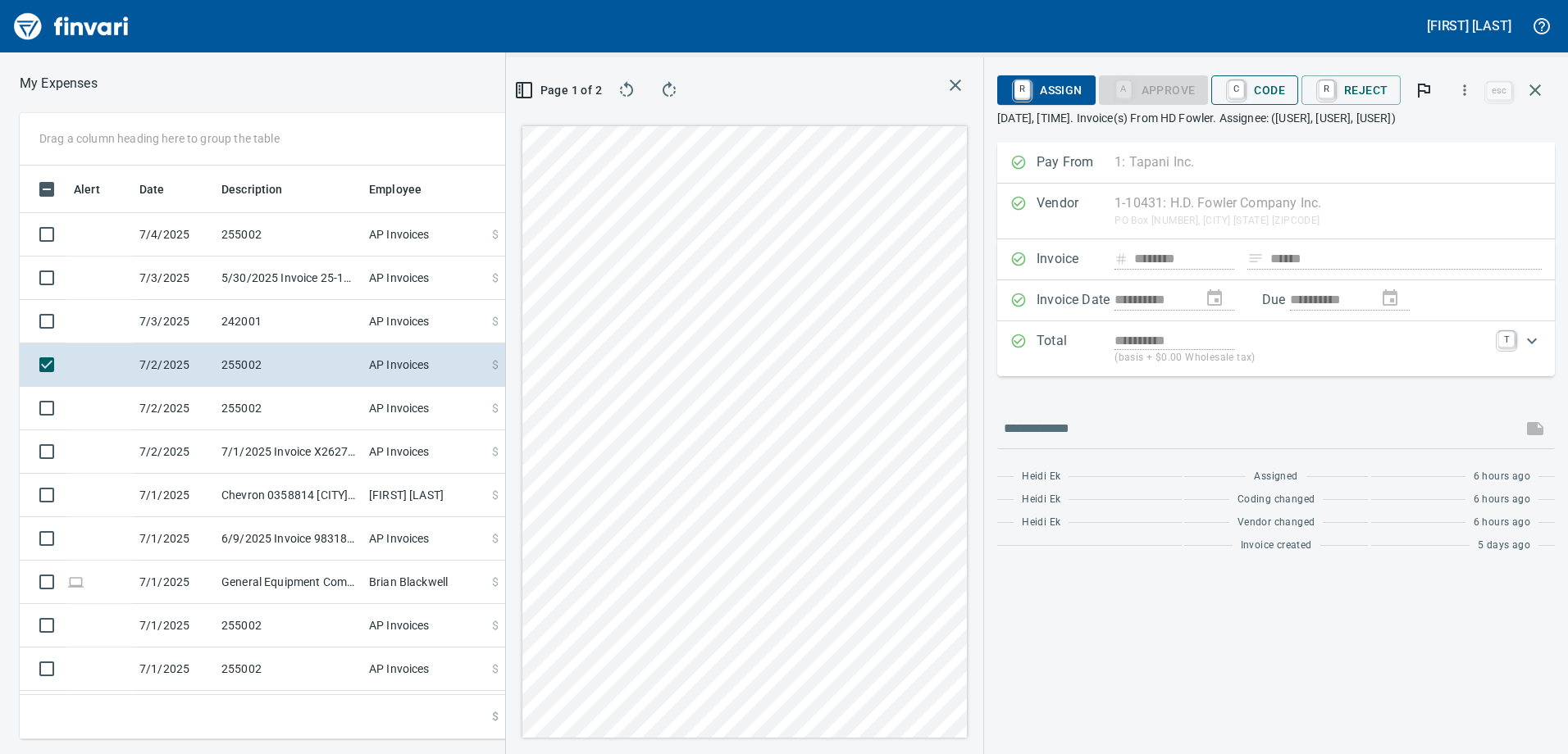 click on "C Code" at bounding box center (1255, 90) 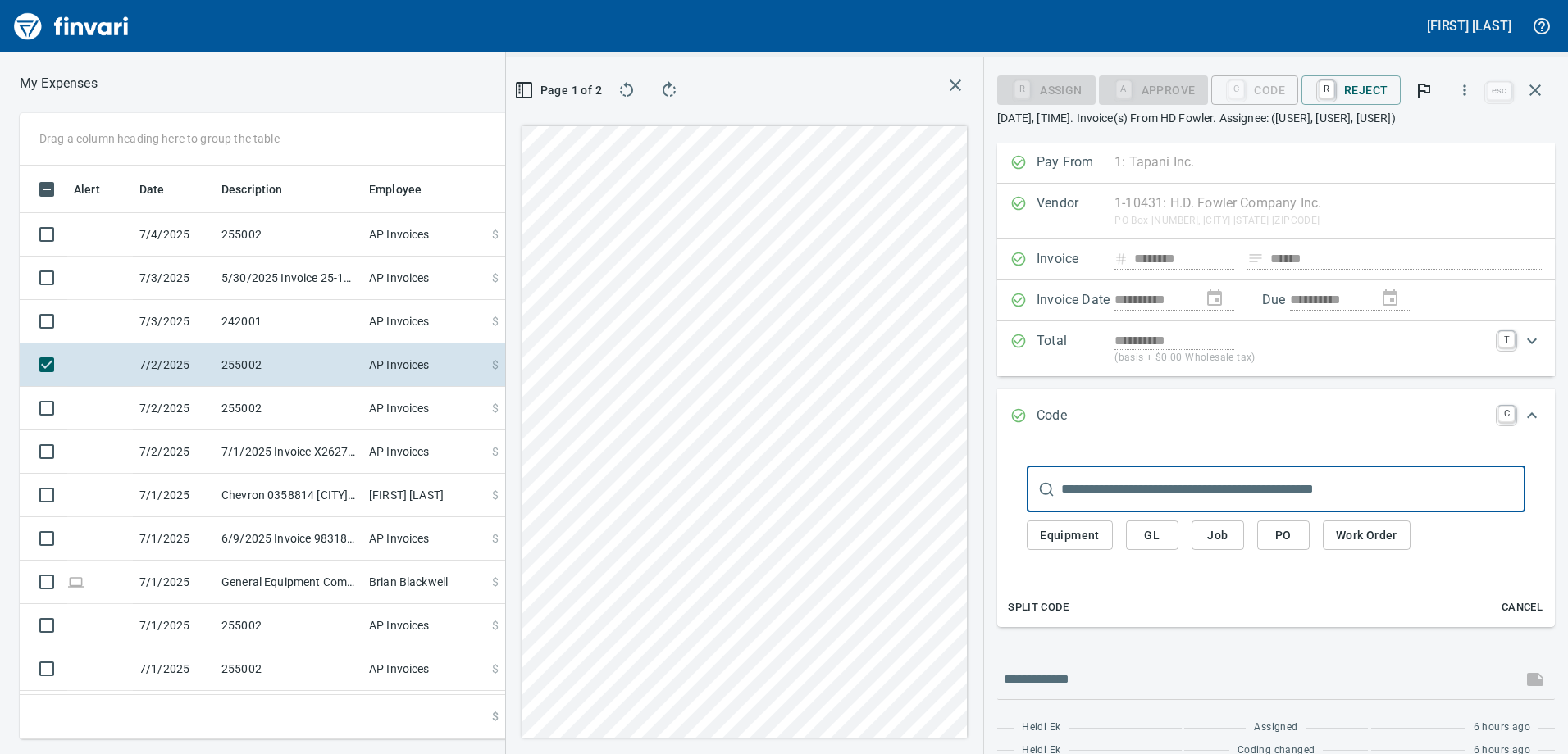 click on "Job" at bounding box center (1069, 535) 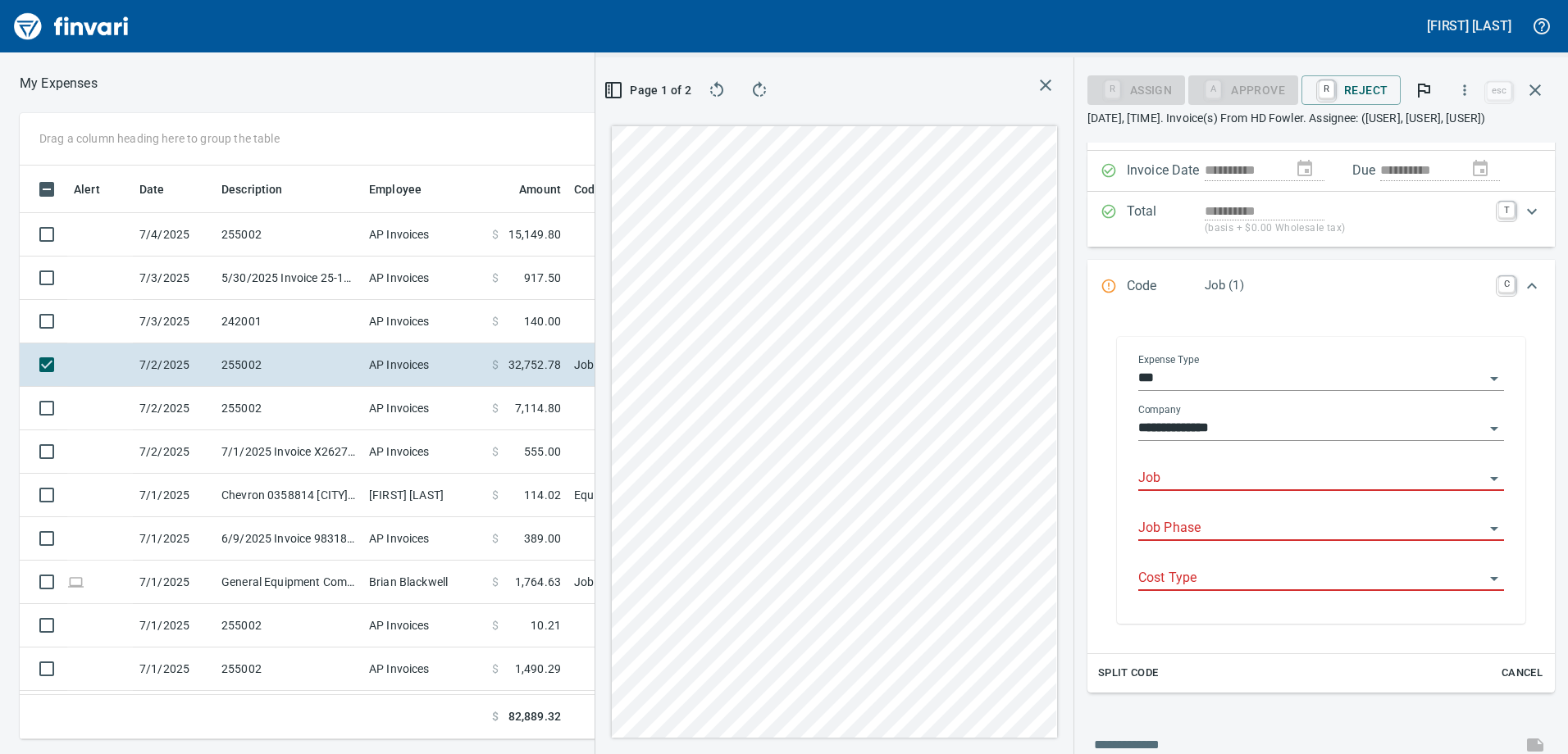 scroll, scrollTop: 101, scrollLeft: 0, axis: vertical 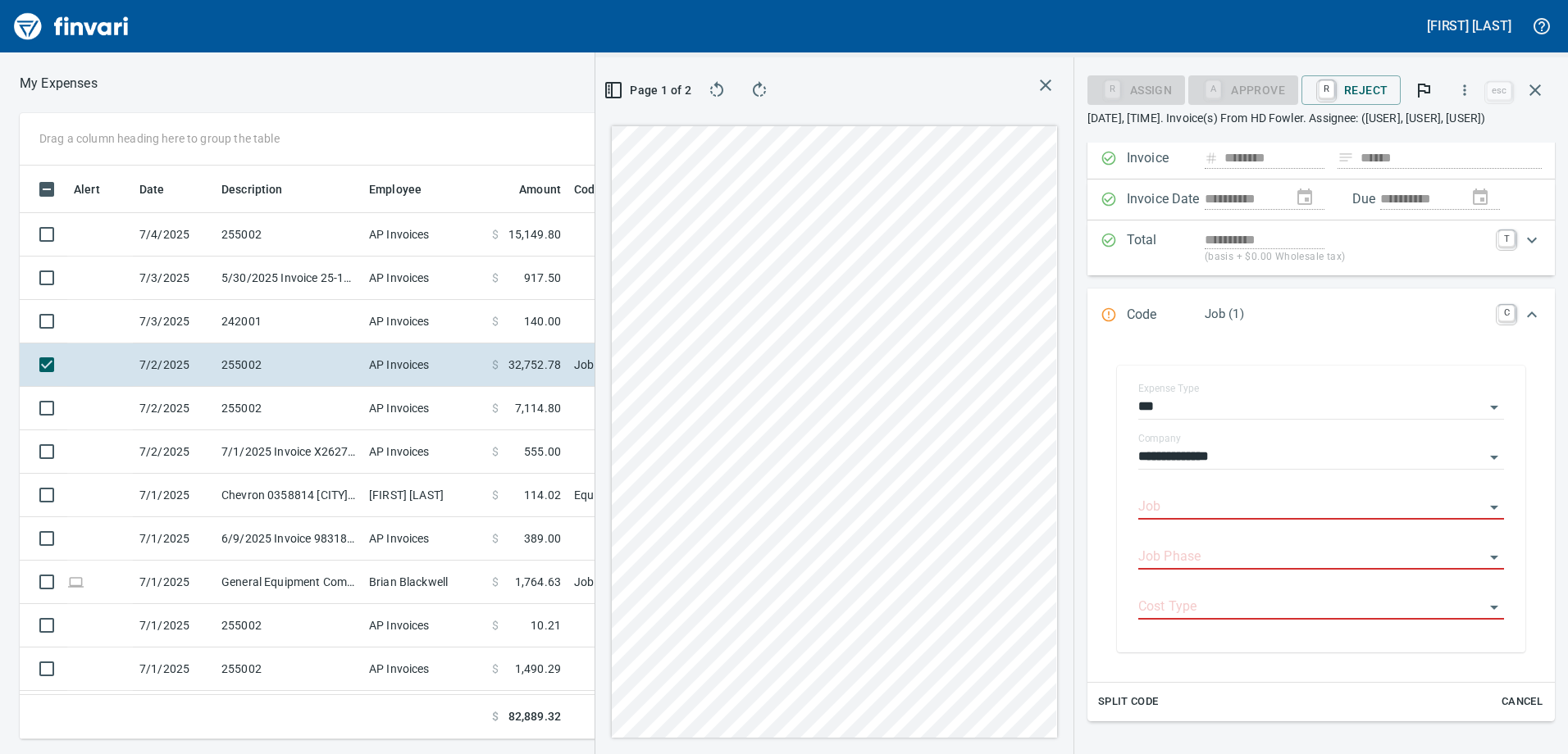 click on "Split Code" at bounding box center (1128, 702) 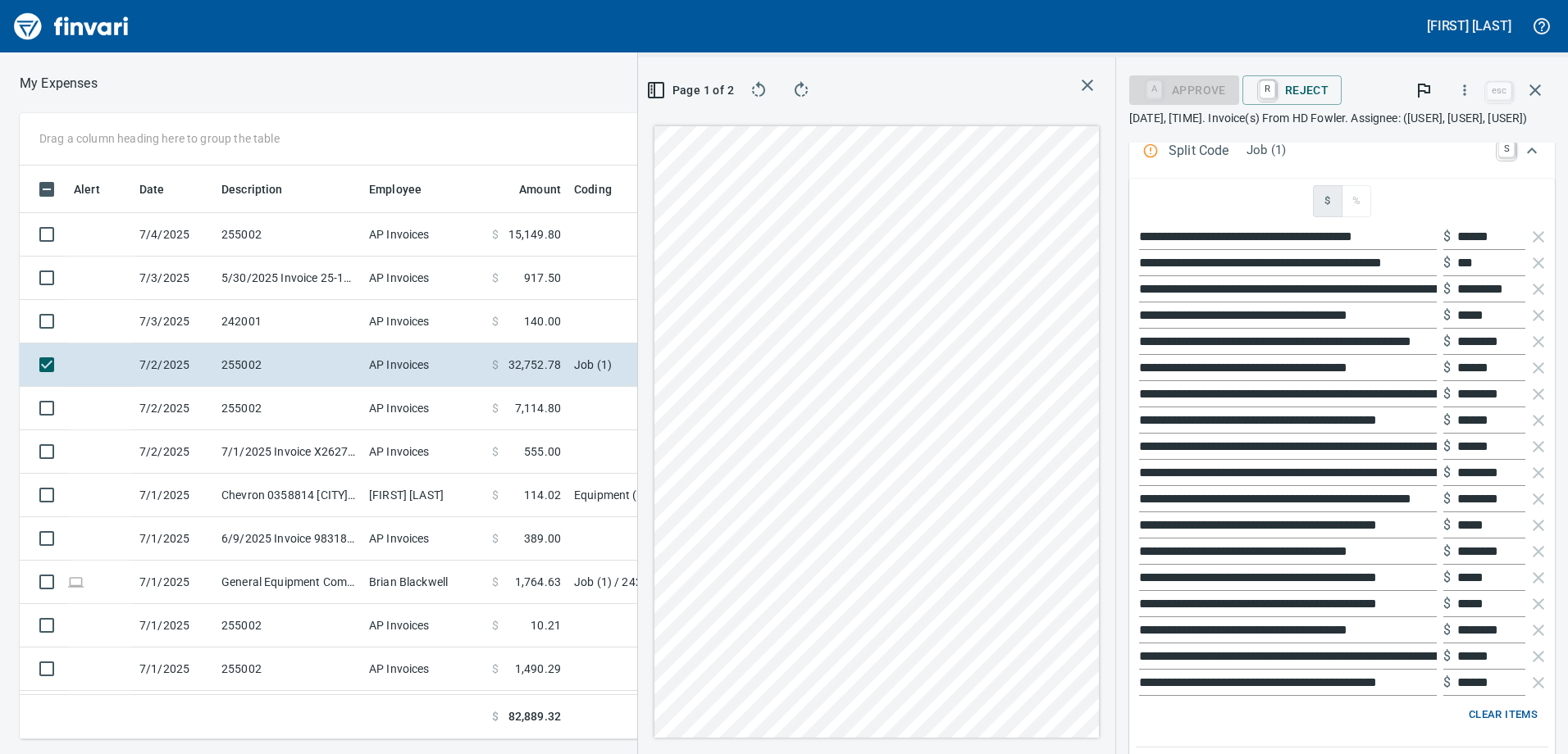 scroll, scrollTop: 183, scrollLeft: 0, axis: vertical 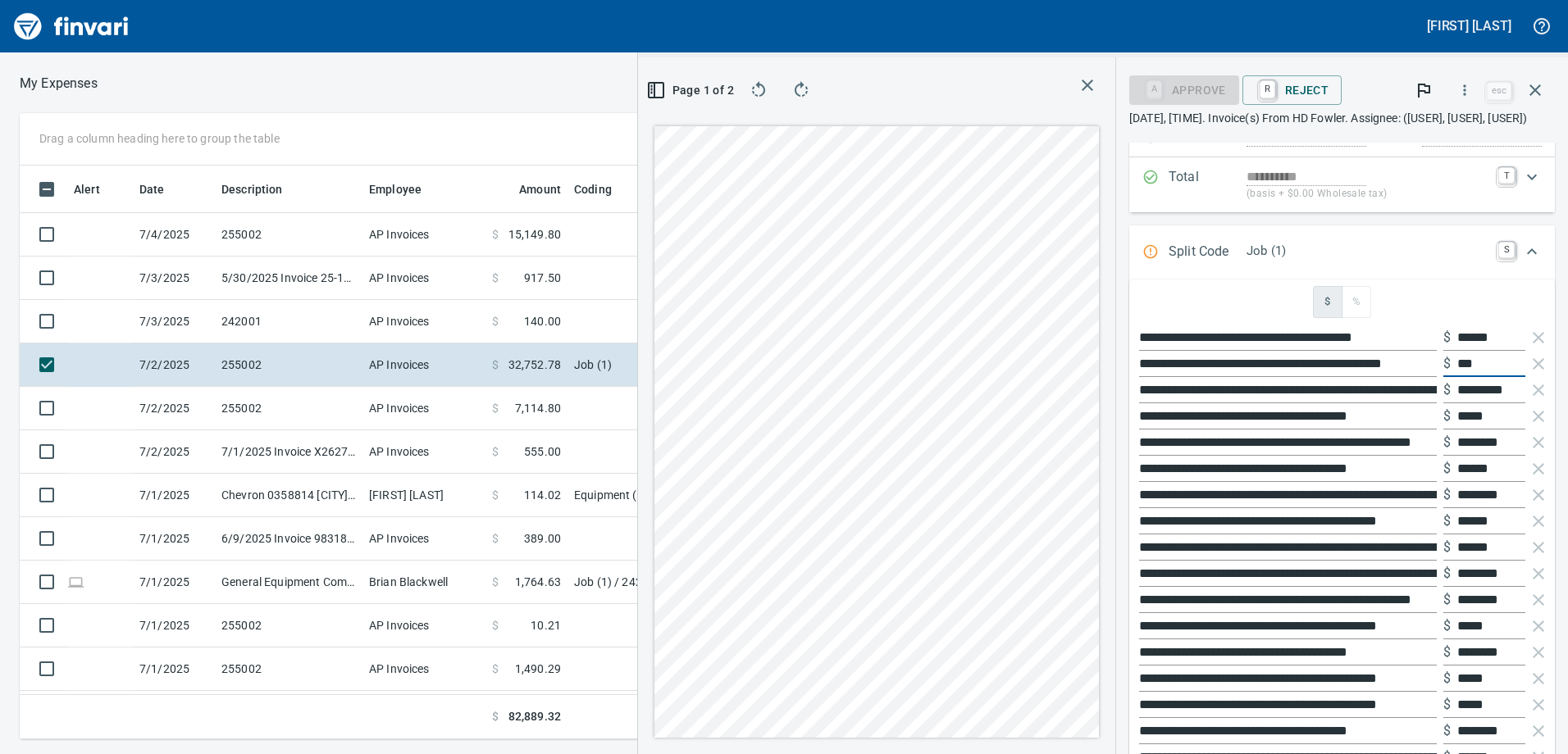 click on "***" at bounding box center [1491, 364] 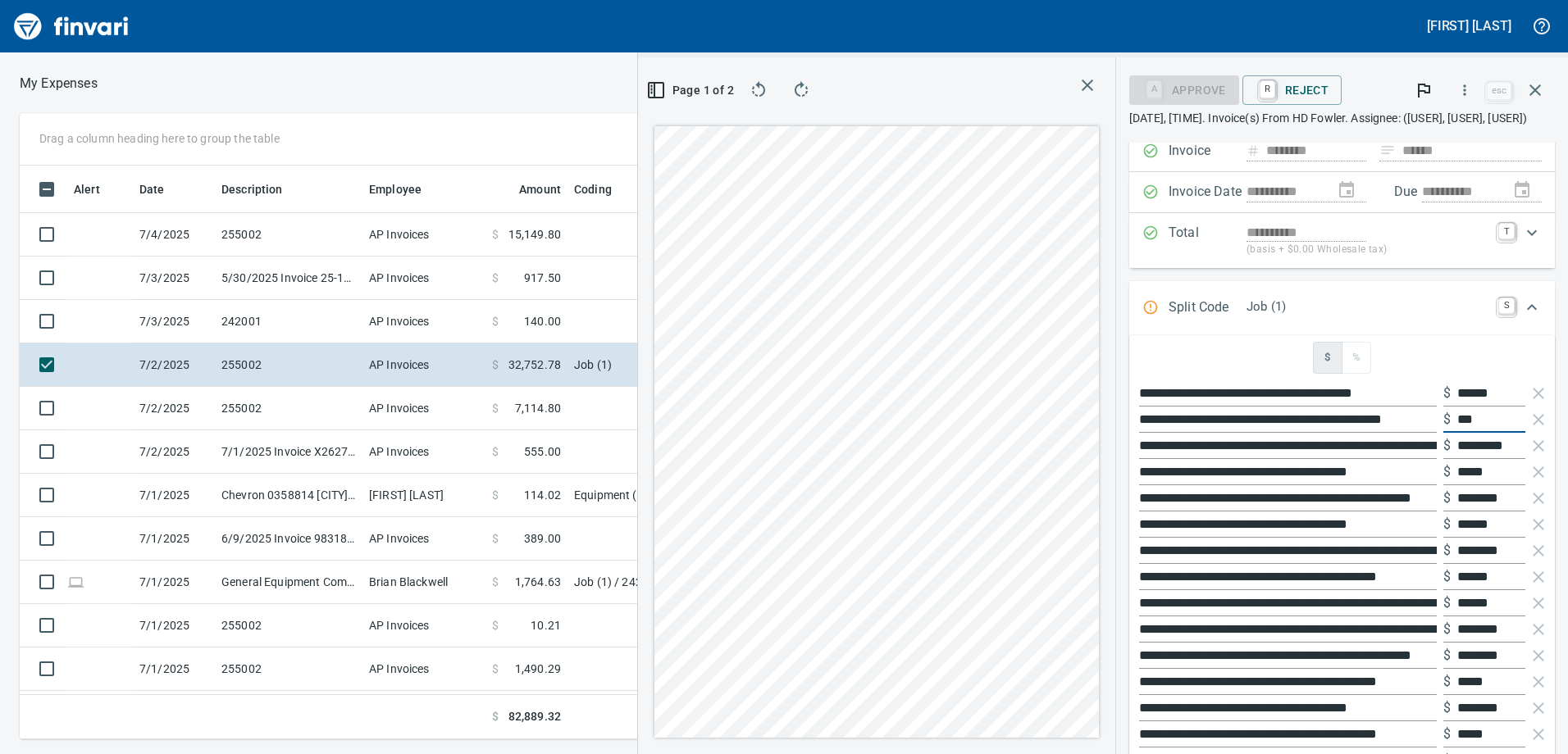 scroll, scrollTop: 561, scrollLeft: 1082, axis: both 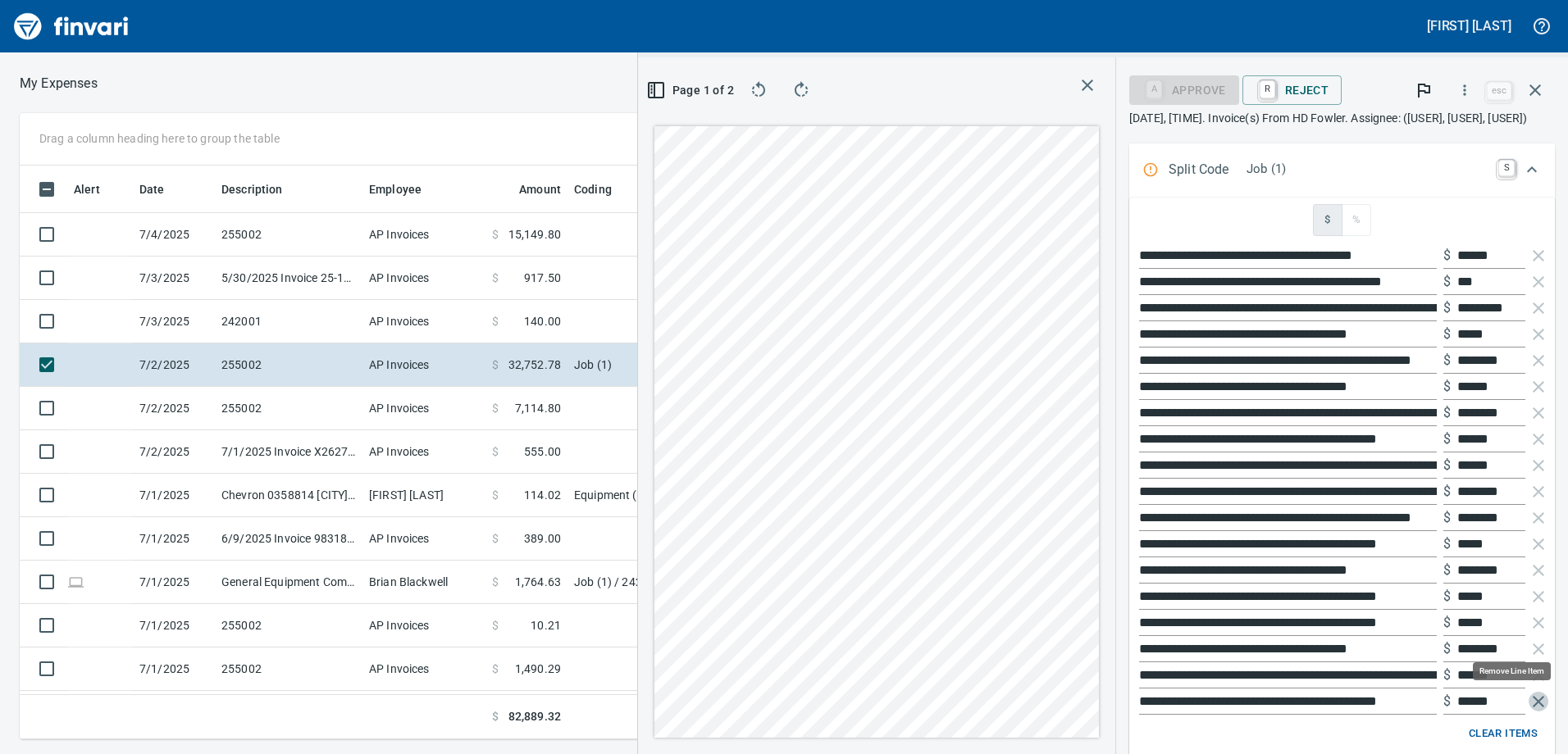click at bounding box center (1538, 702) 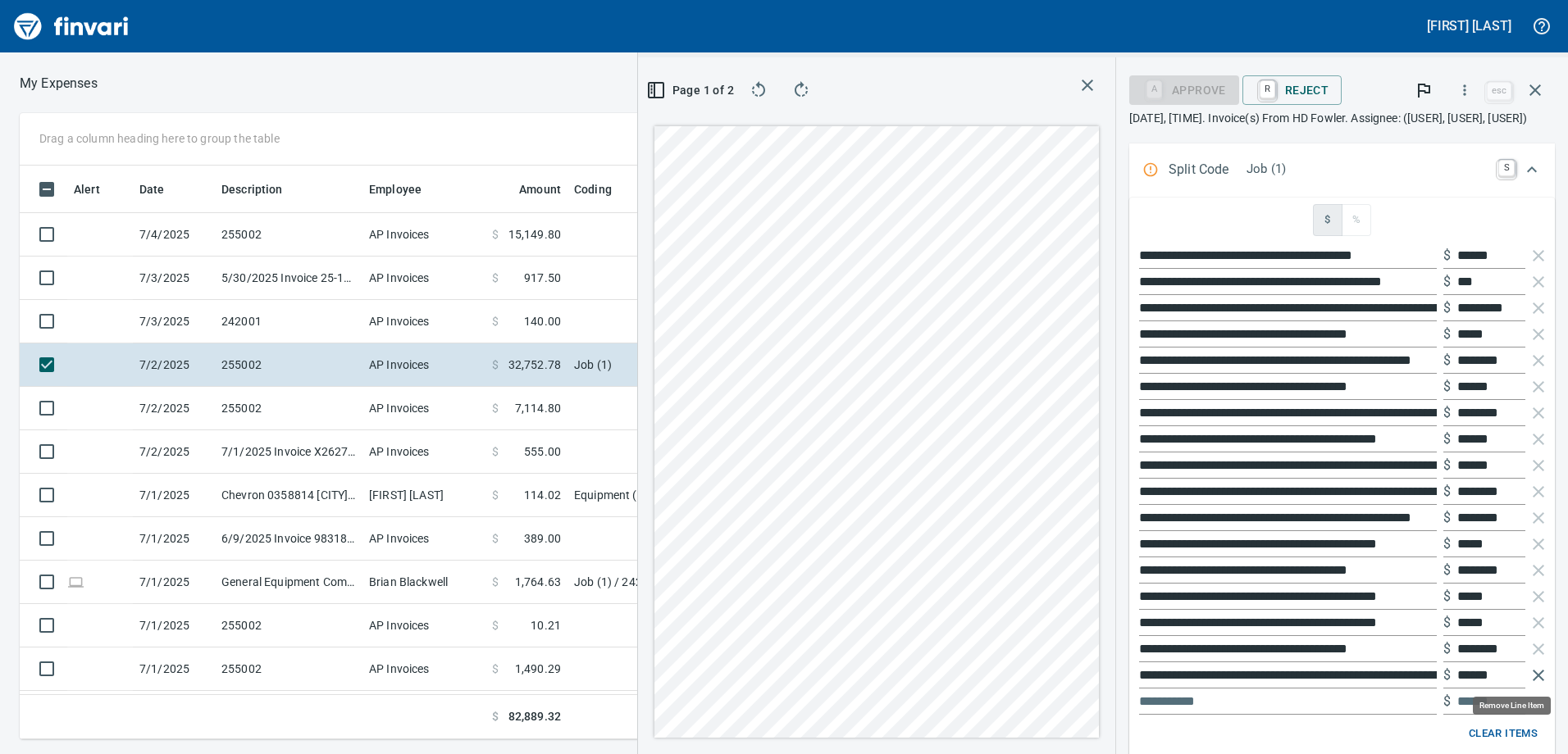 scroll, scrollTop: 561, scrollLeft: 1094, axis: both 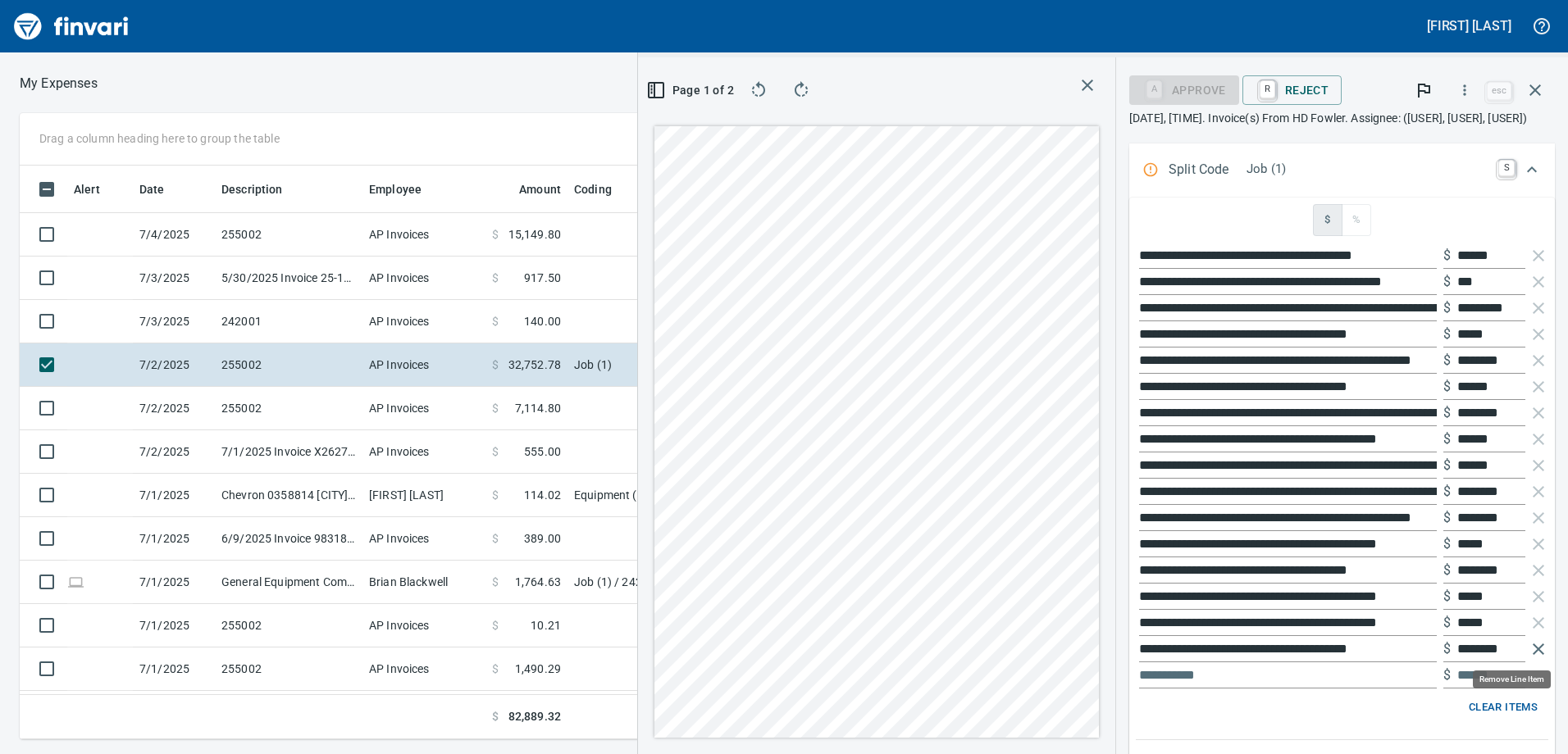 click at bounding box center [1538, 649] 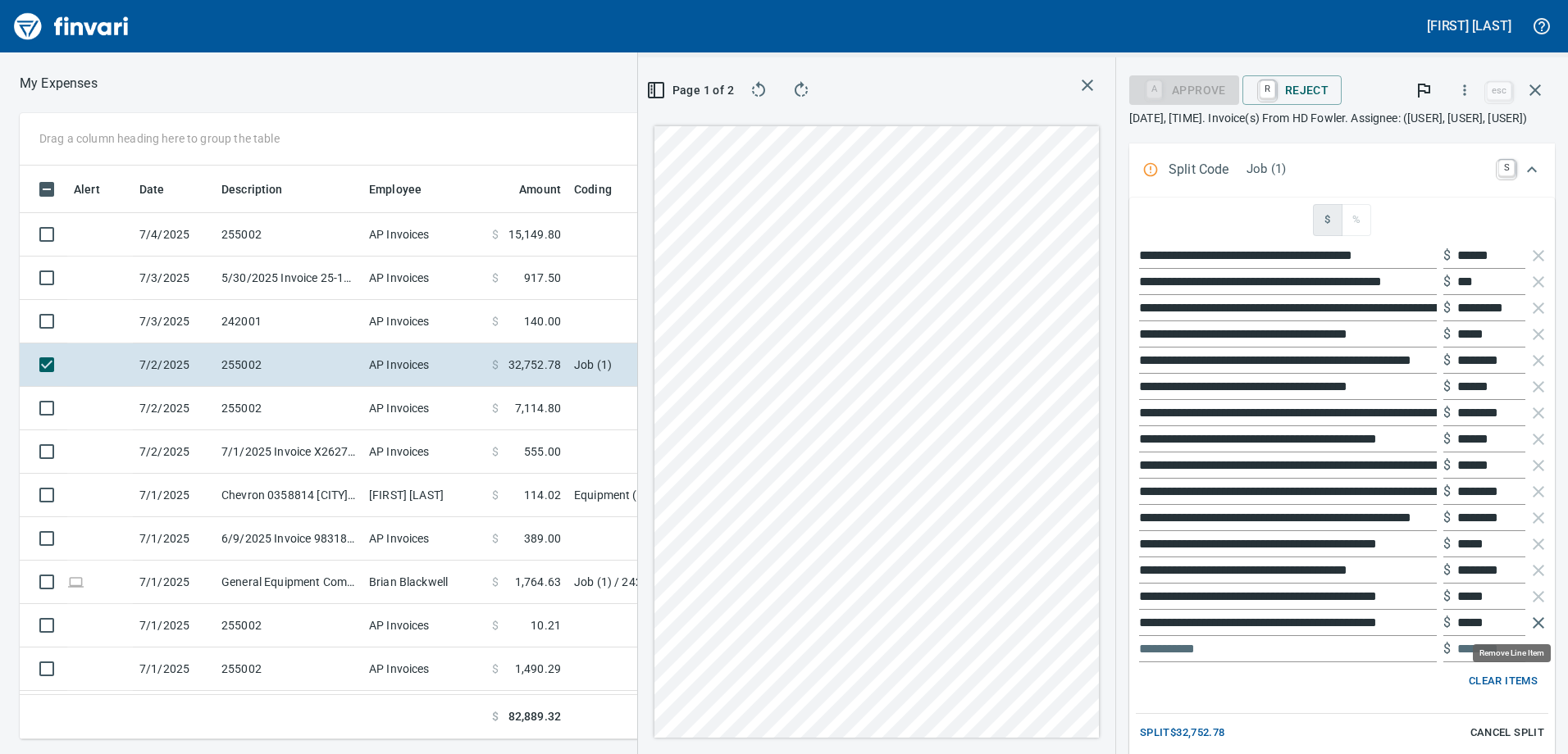 scroll, scrollTop: 561, scrollLeft: 1094, axis: both 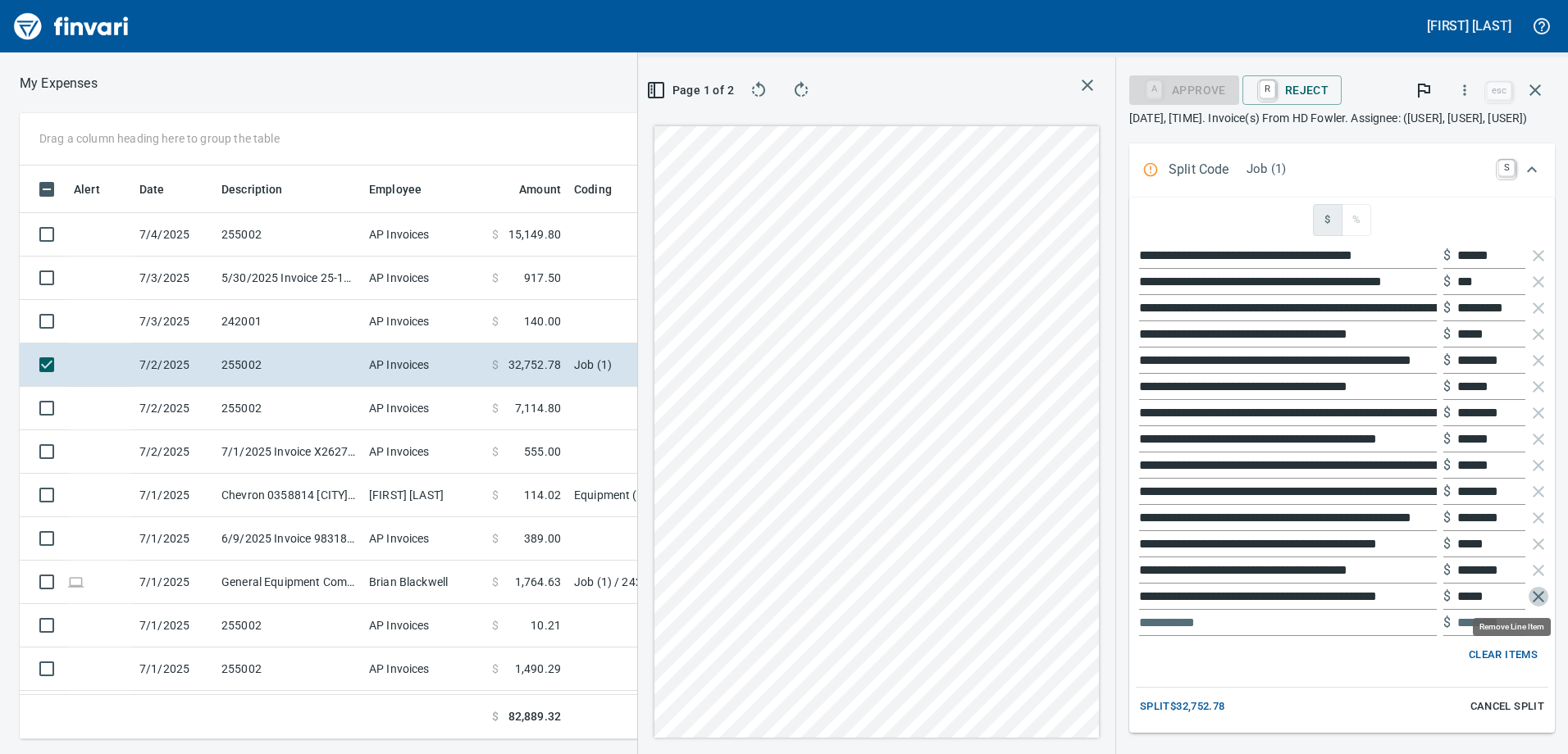 click at bounding box center (1538, 597) 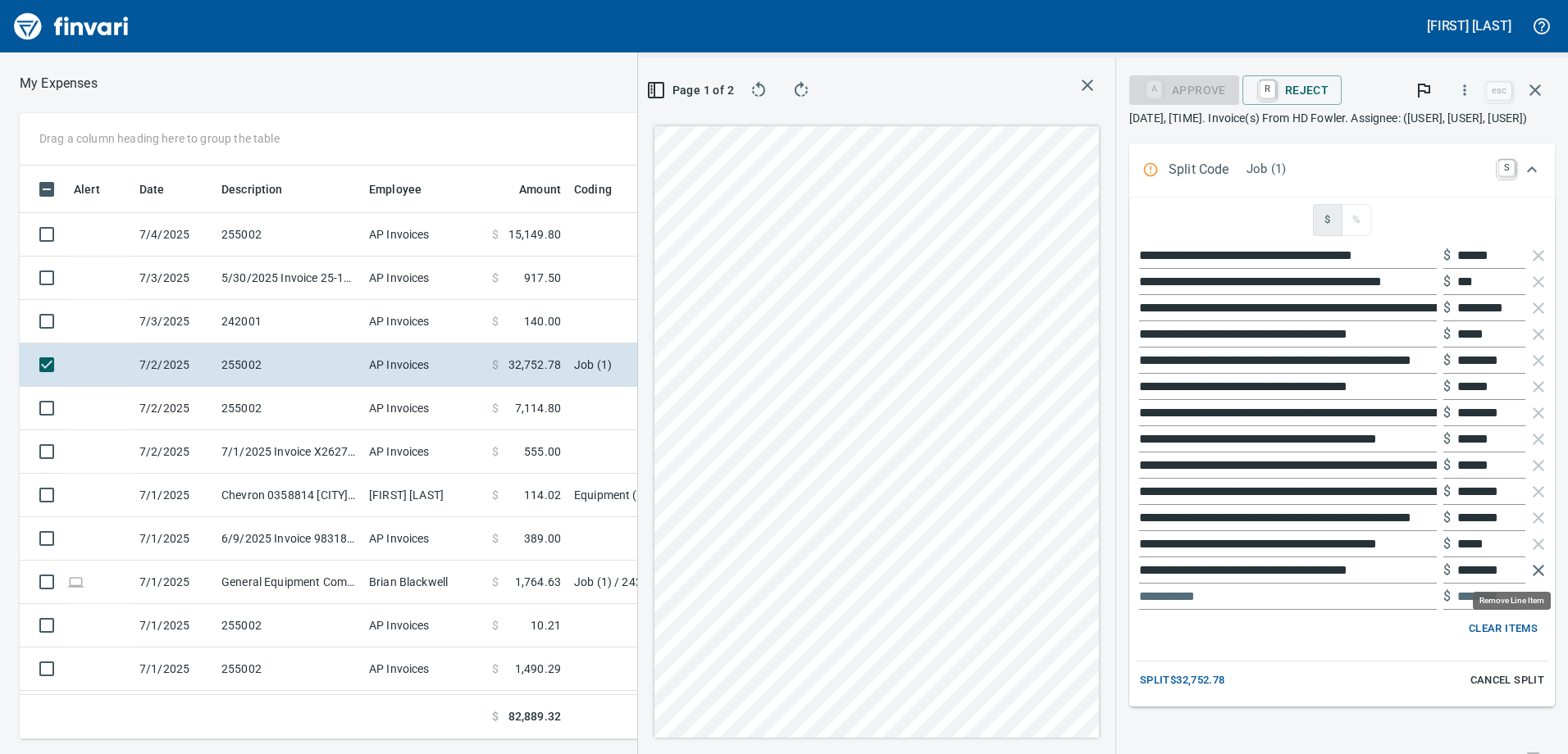 click at bounding box center (1538, 570) 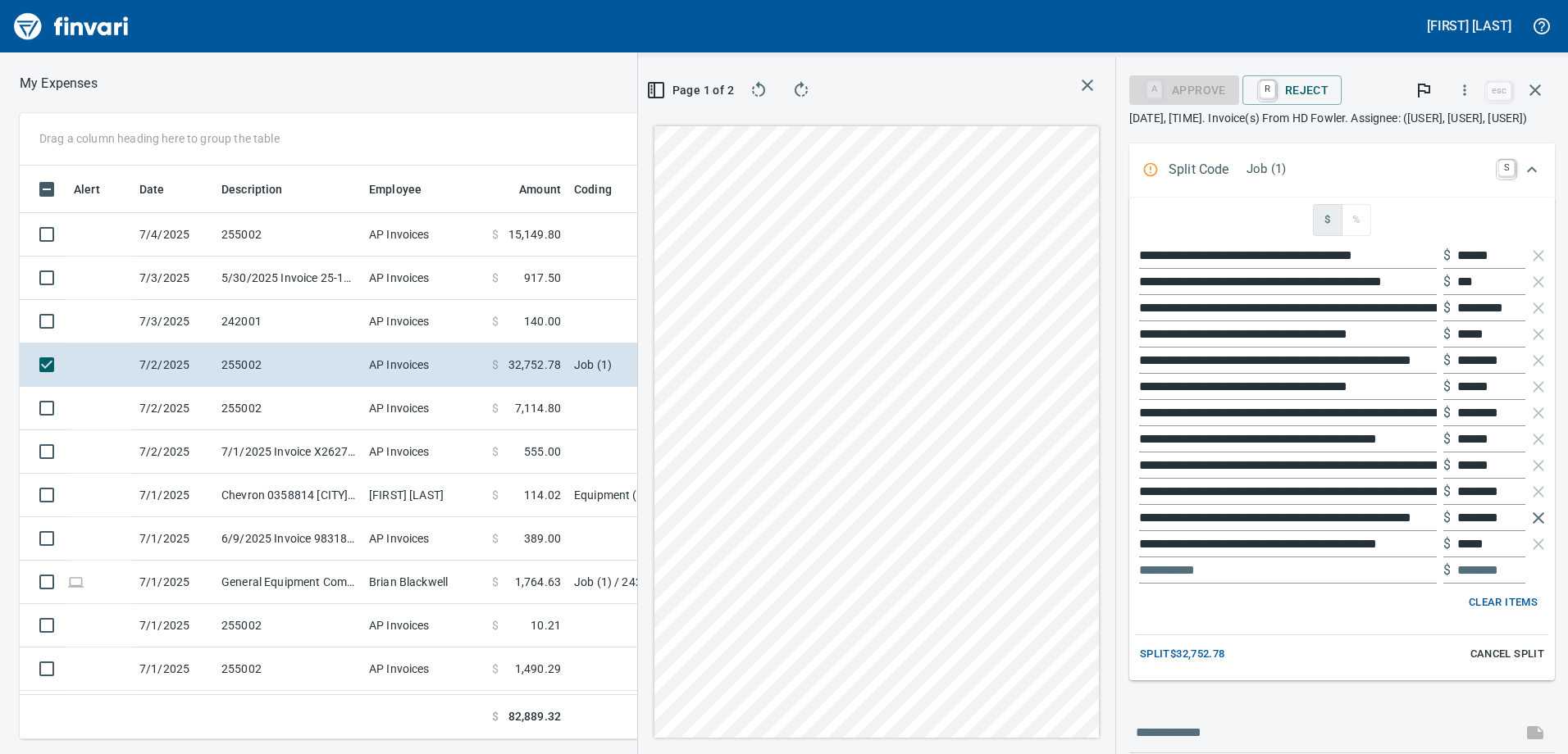 scroll, scrollTop: 561, scrollLeft: 1094, axis: both 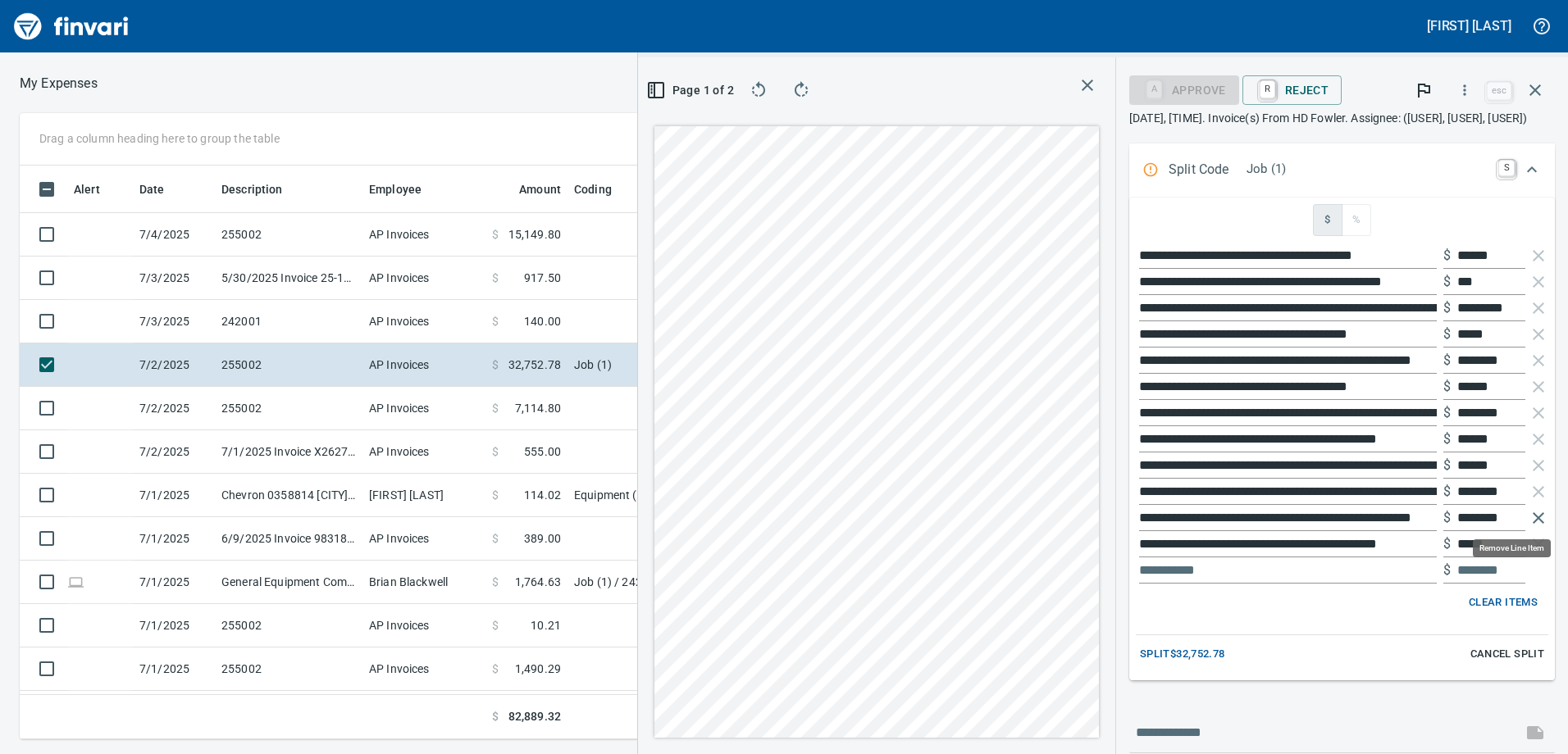 click at bounding box center [1538, 518] 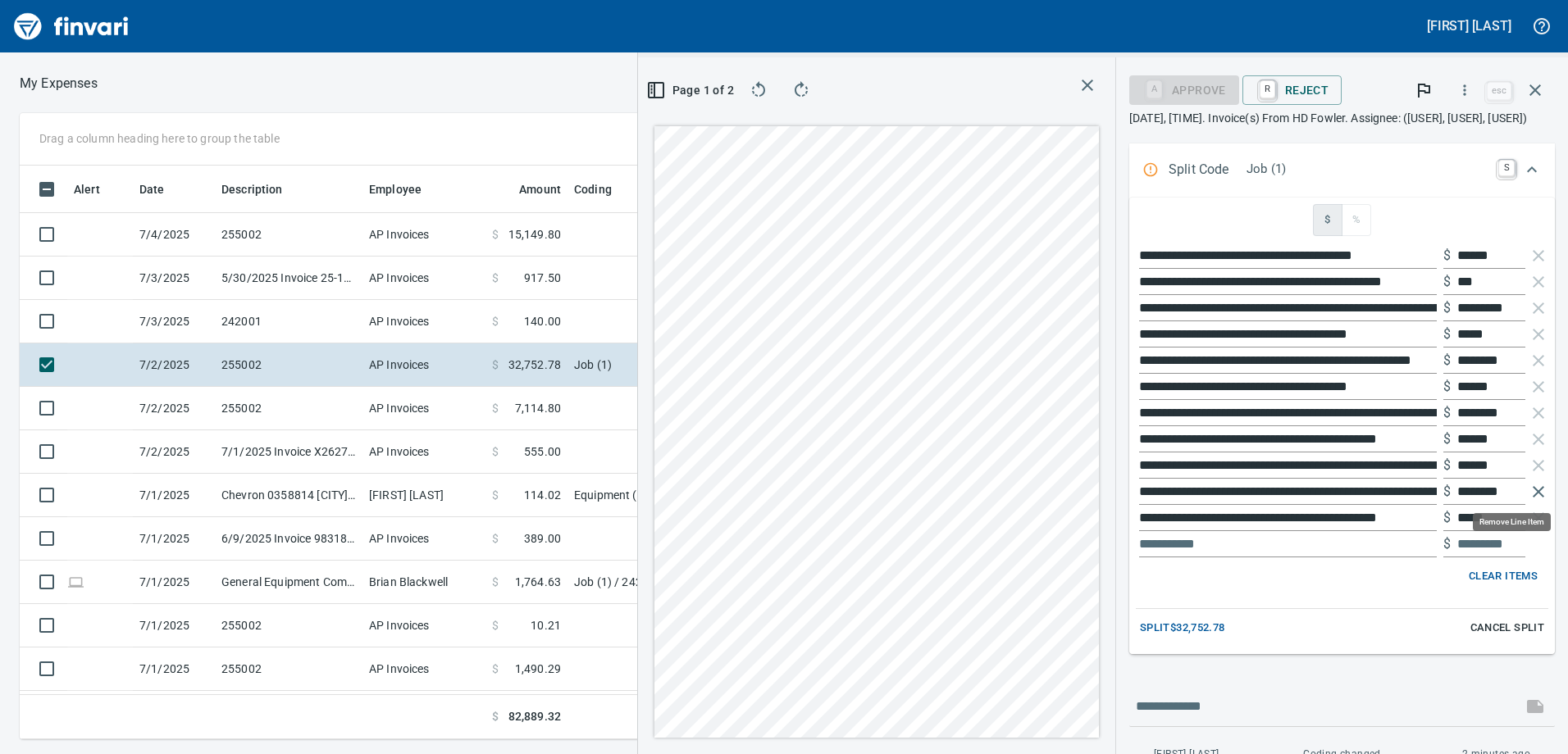 click at bounding box center (1538, 492) 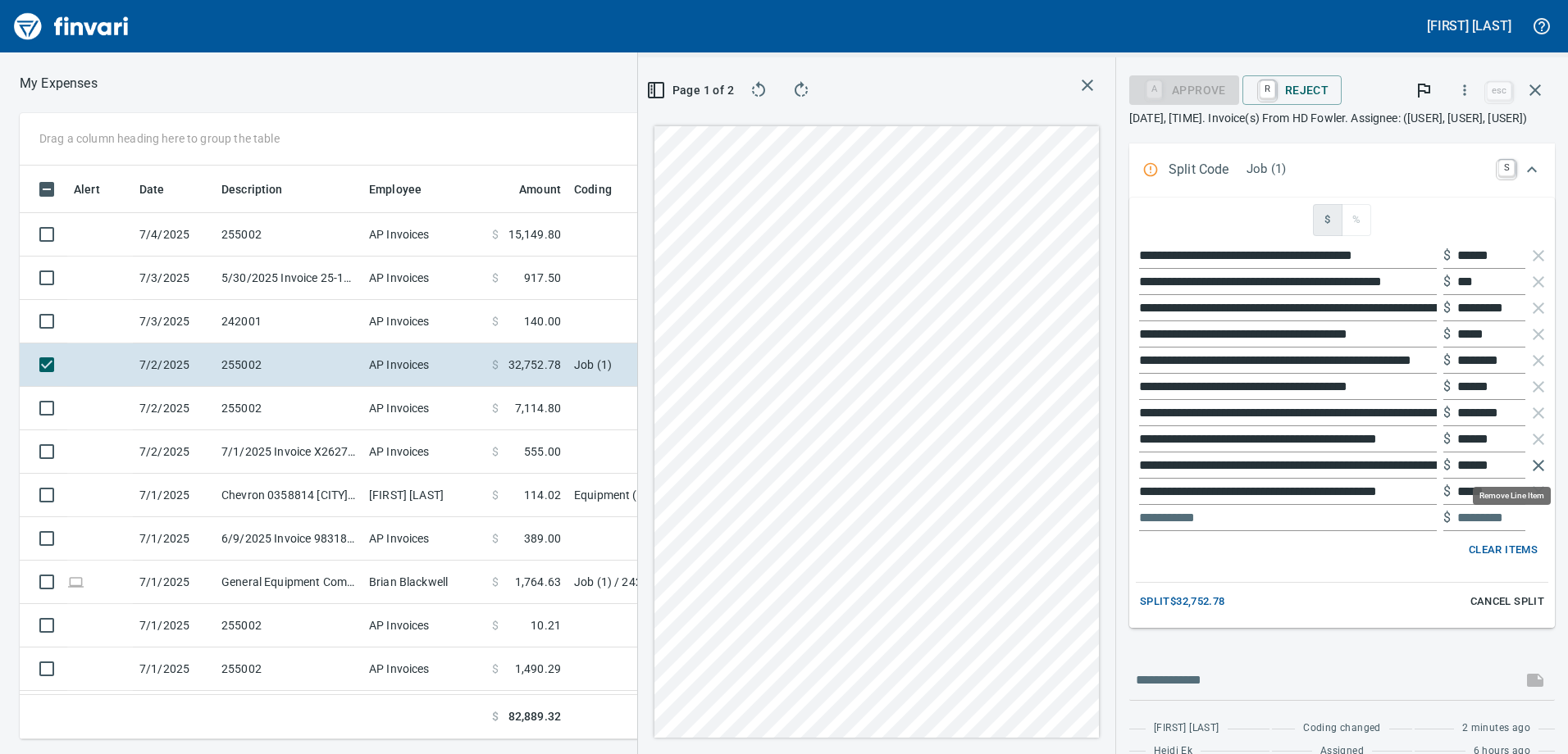 scroll, scrollTop: 561, scrollLeft: 1094, axis: both 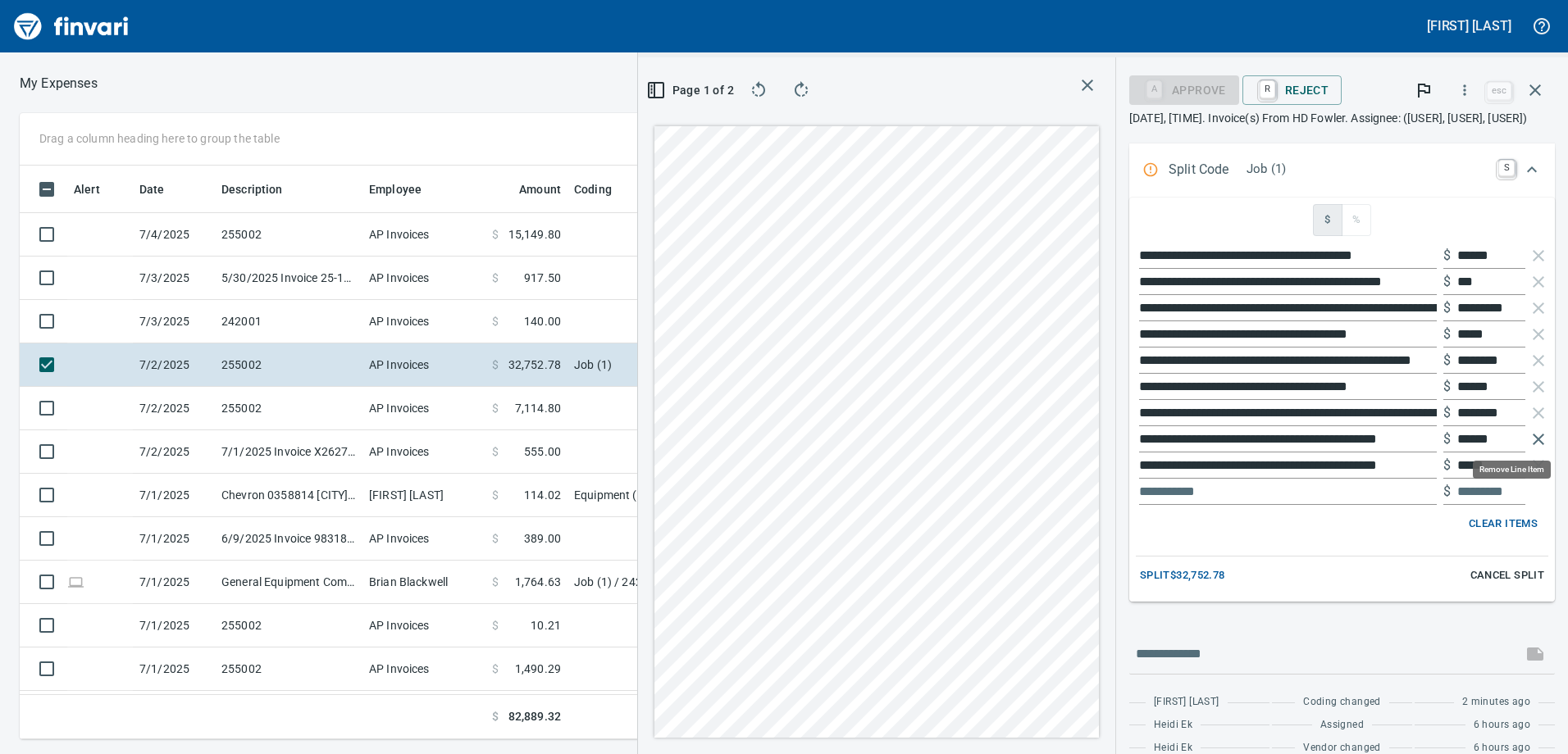 click at bounding box center (1538, 439) 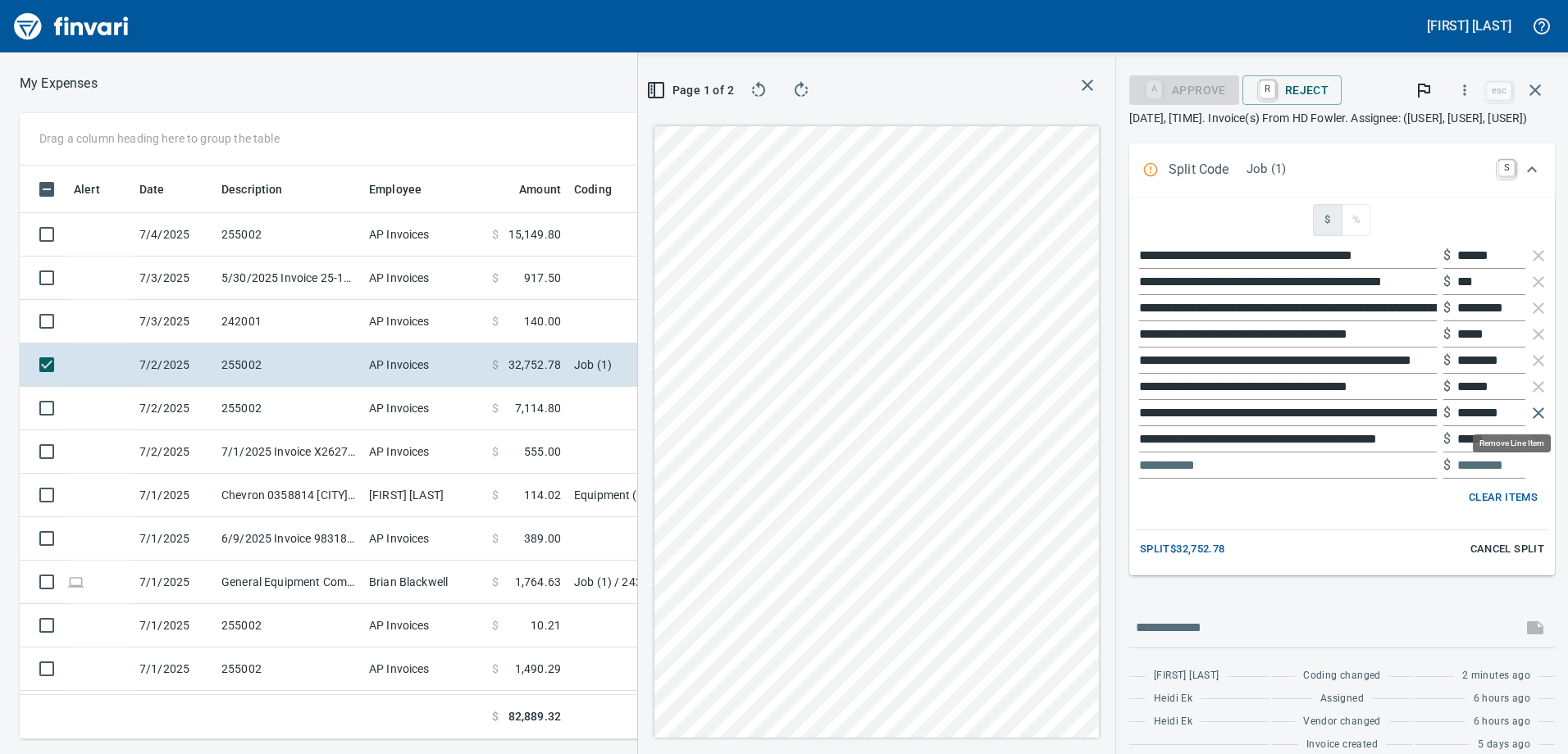 scroll, scrollTop: 561, scrollLeft: 1094, axis: both 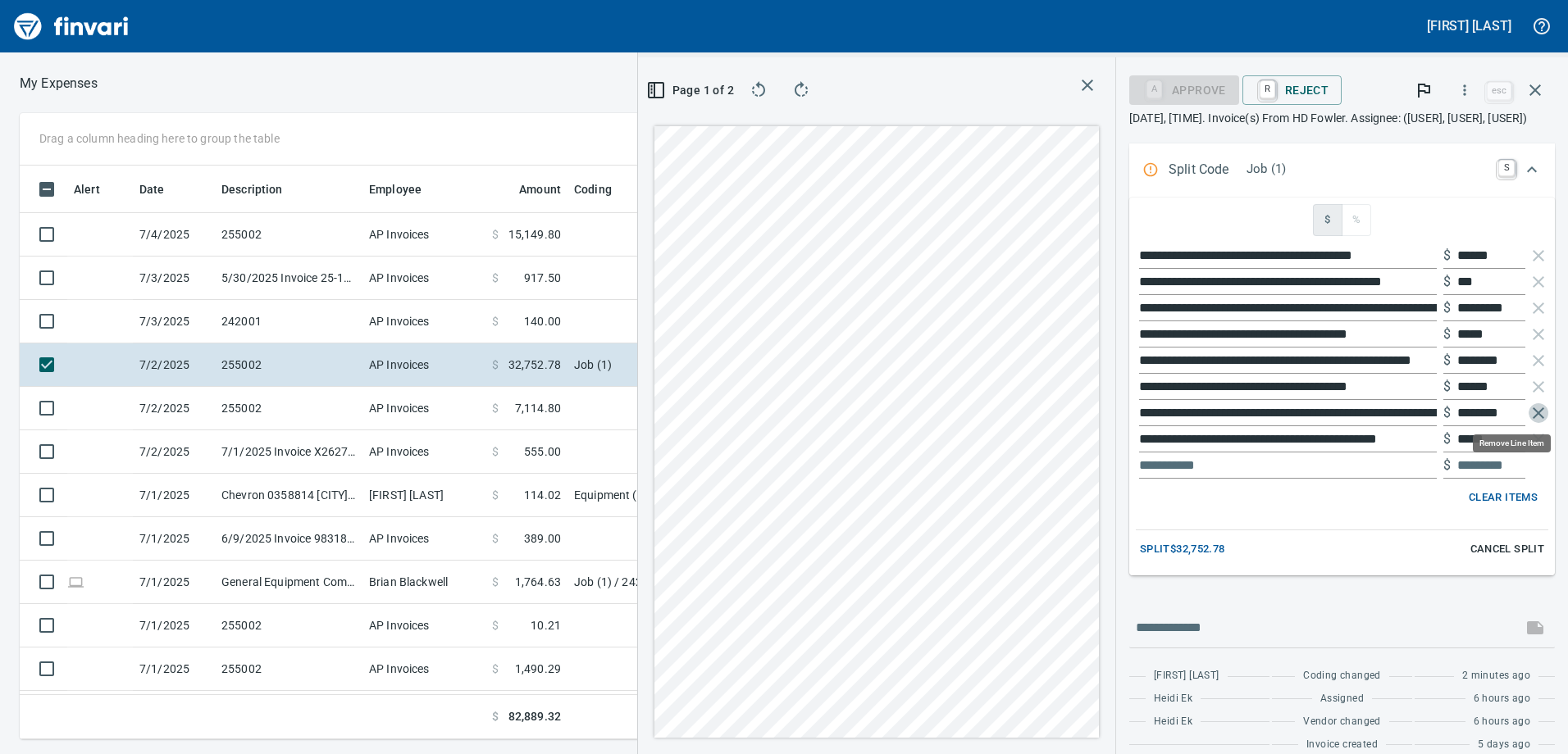 click at bounding box center [1538, 413] 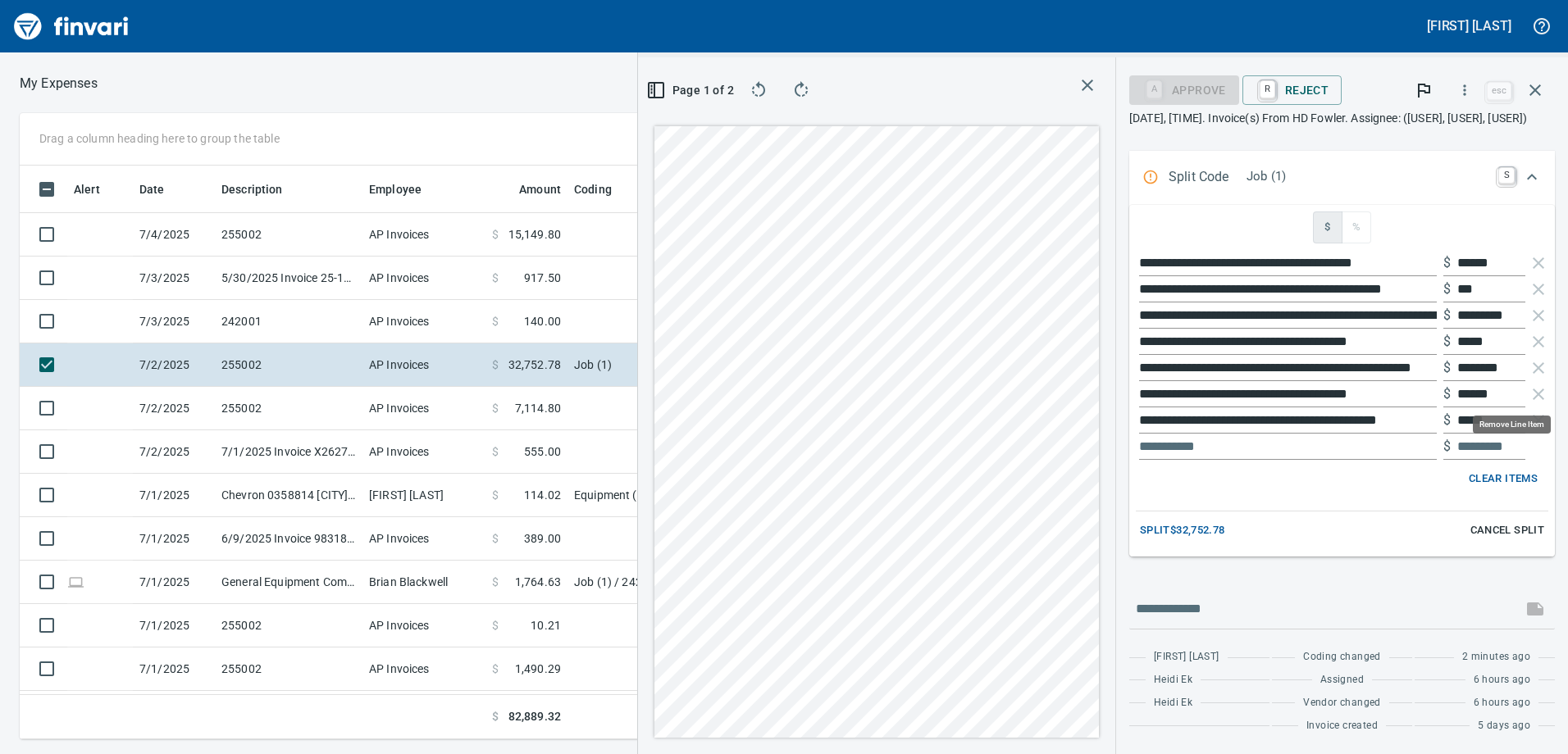scroll, scrollTop: 238, scrollLeft: 0, axis: vertical 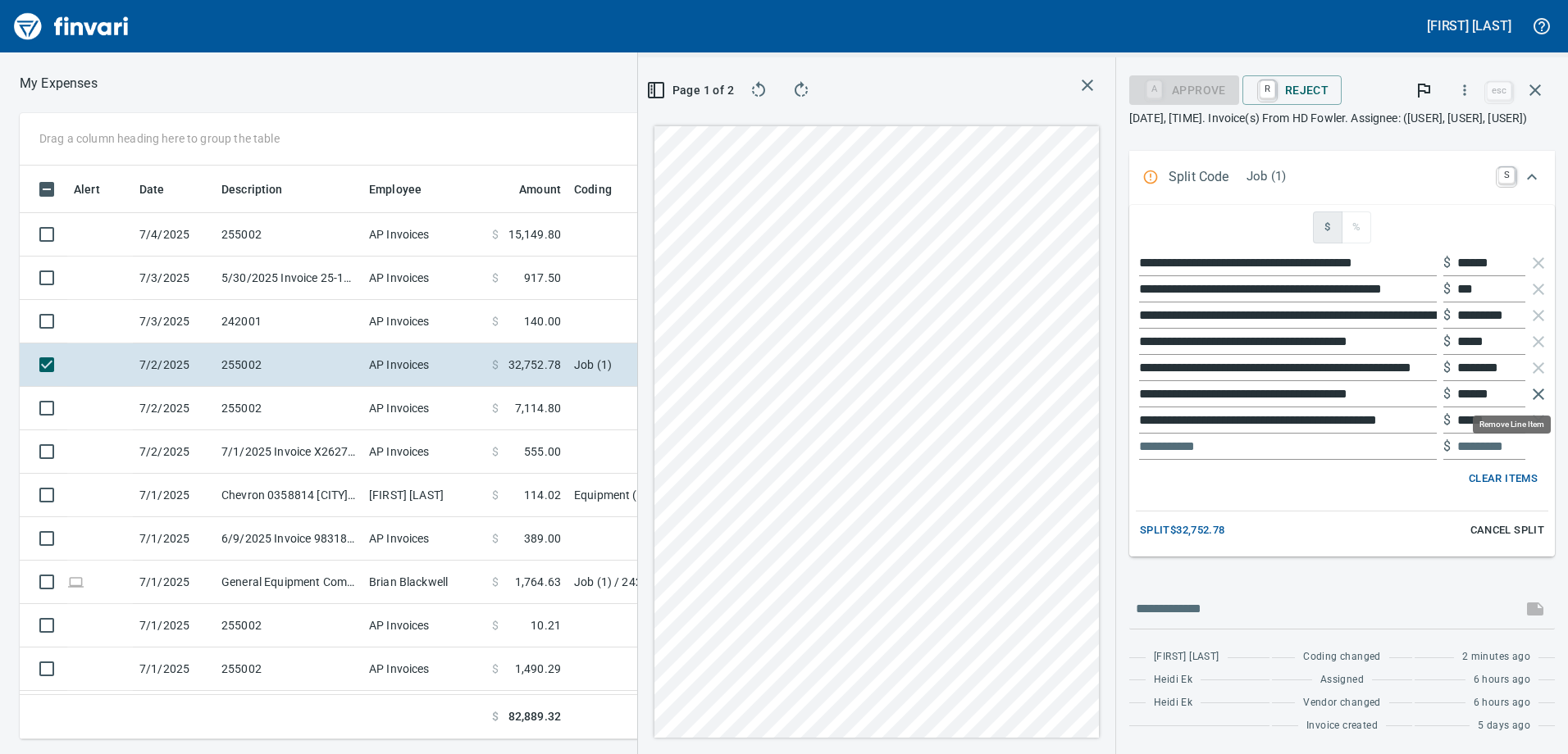click at bounding box center (1538, 394) 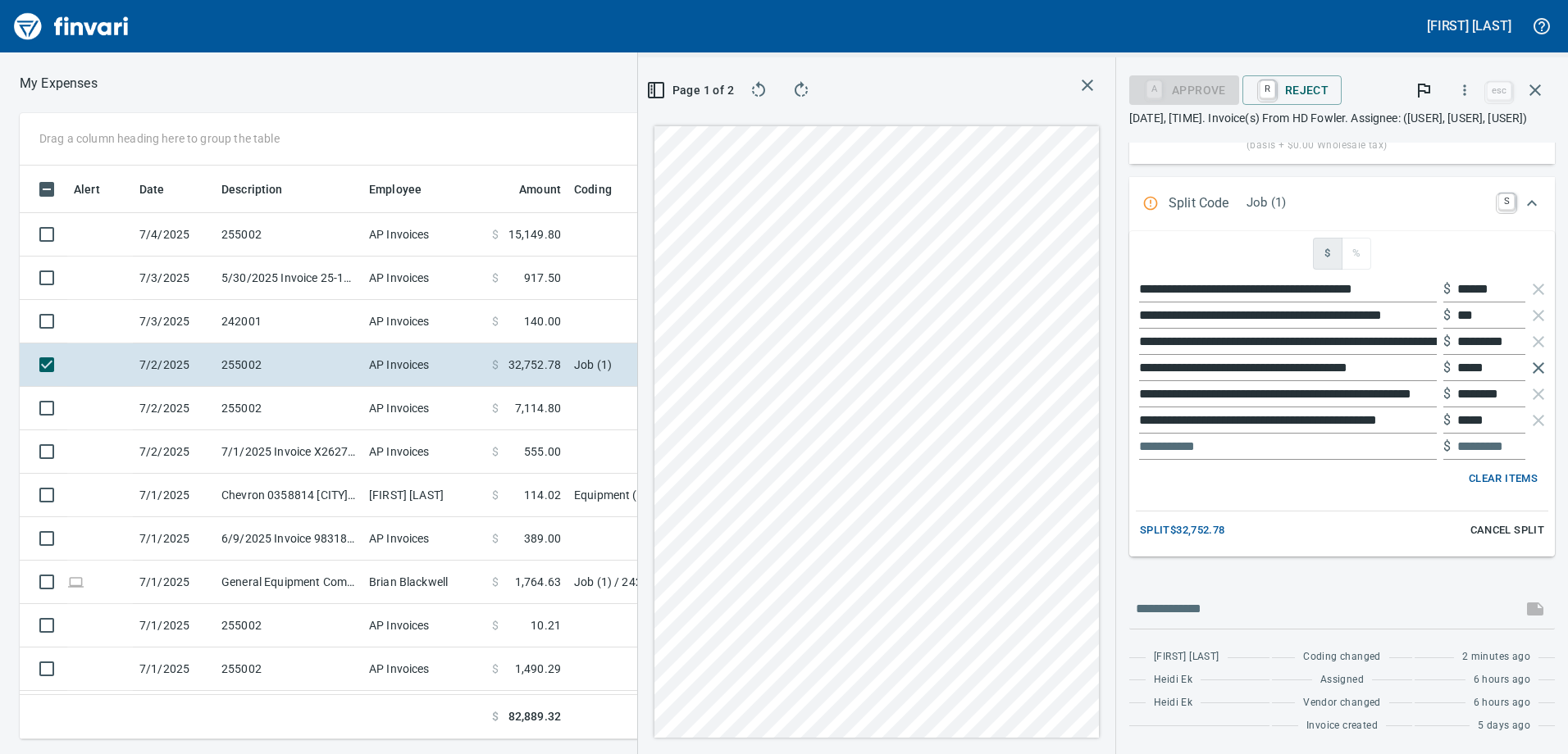 scroll, scrollTop: 212, scrollLeft: 0, axis: vertical 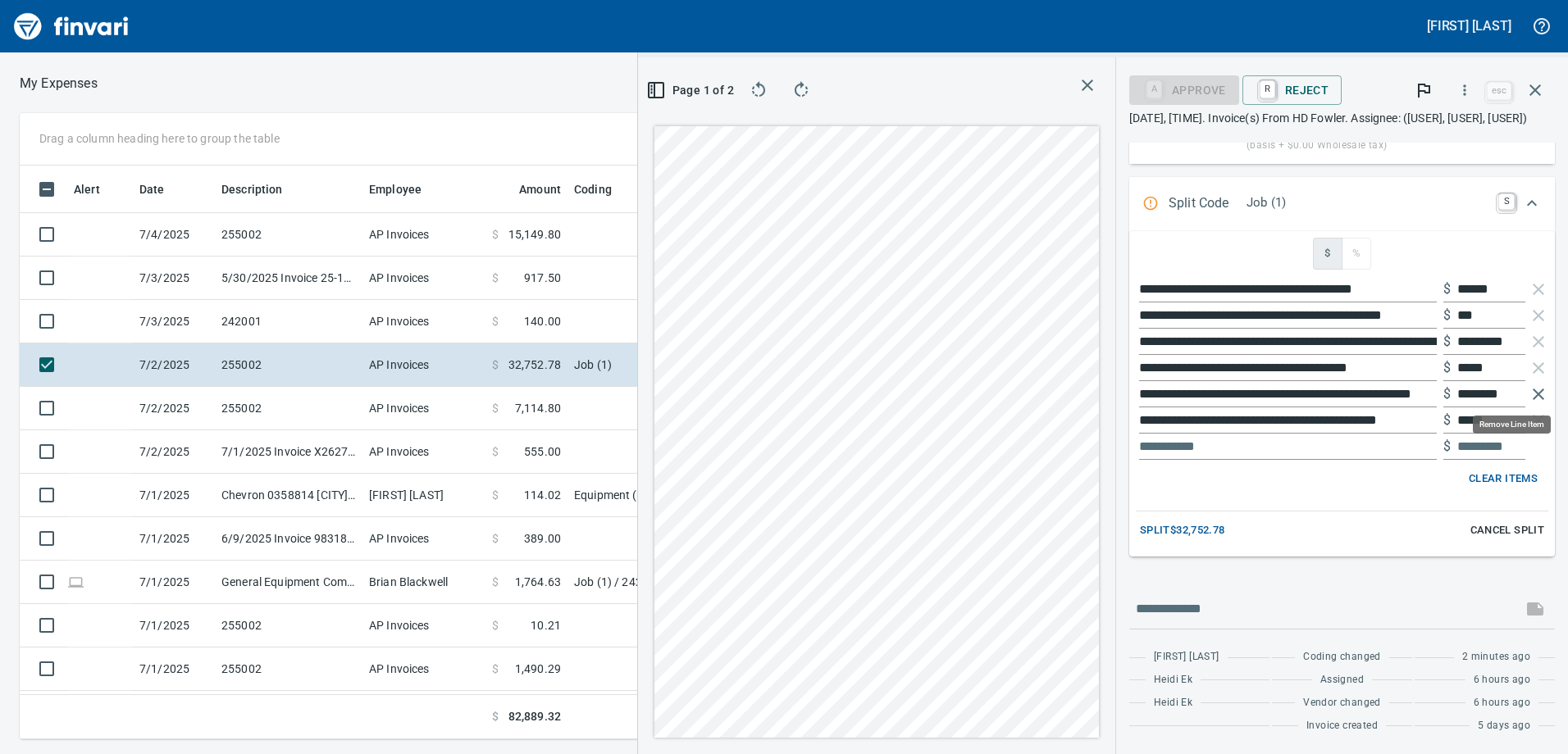 click at bounding box center (1538, 394) 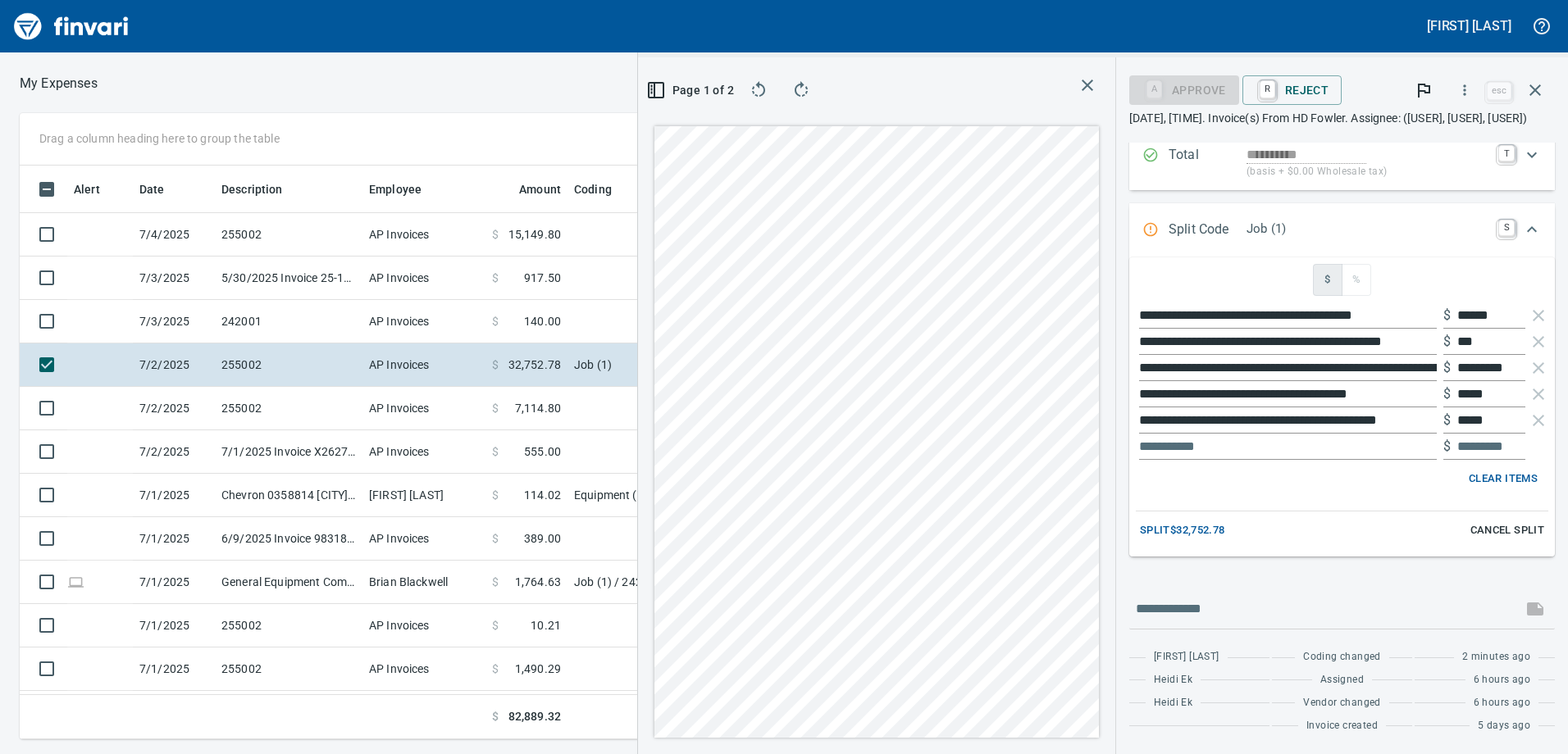 scroll, scrollTop: 186, scrollLeft: 0, axis: vertical 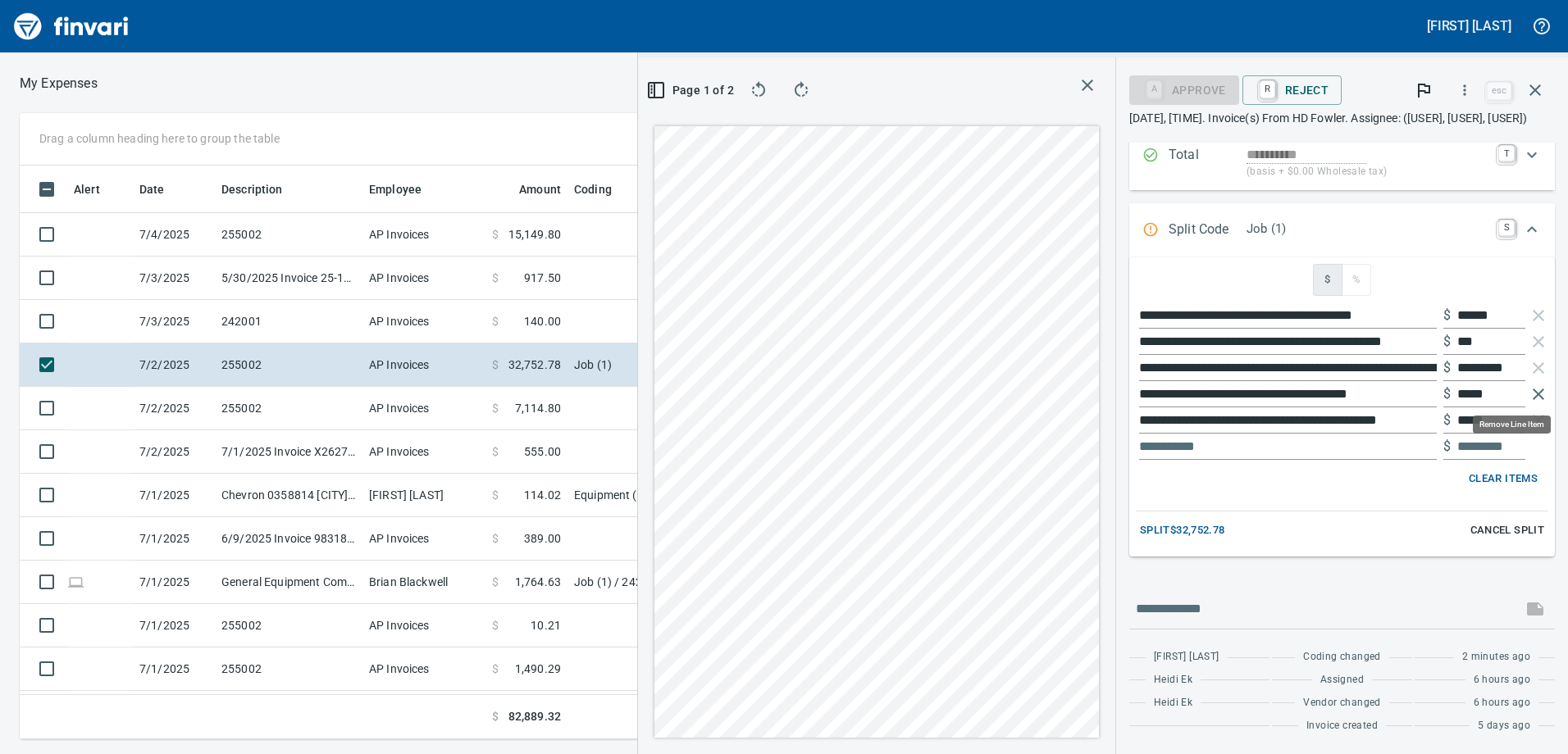 click at bounding box center [1538, 394] 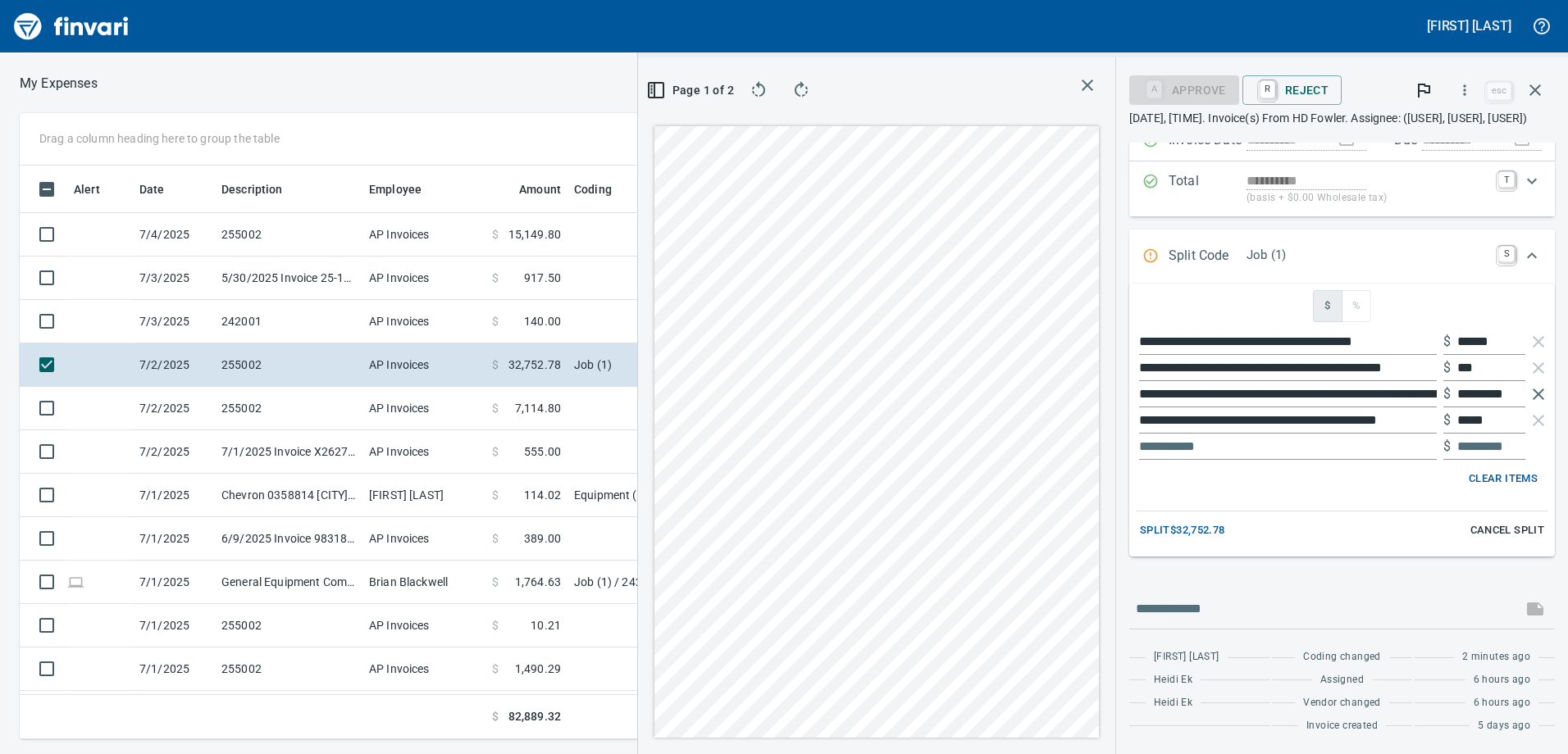scroll, scrollTop: 160, scrollLeft: 0, axis: vertical 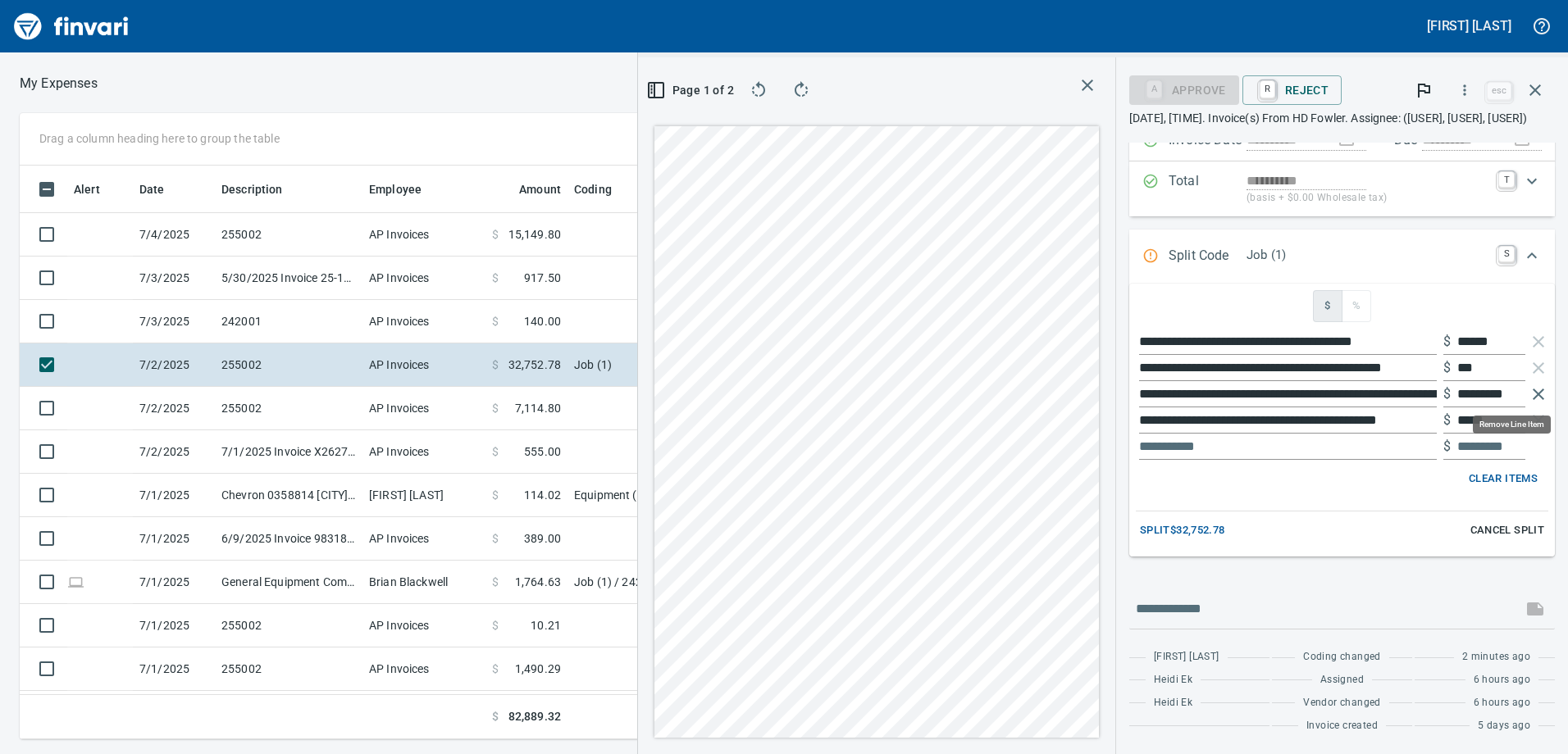 click at bounding box center (1538, 394) 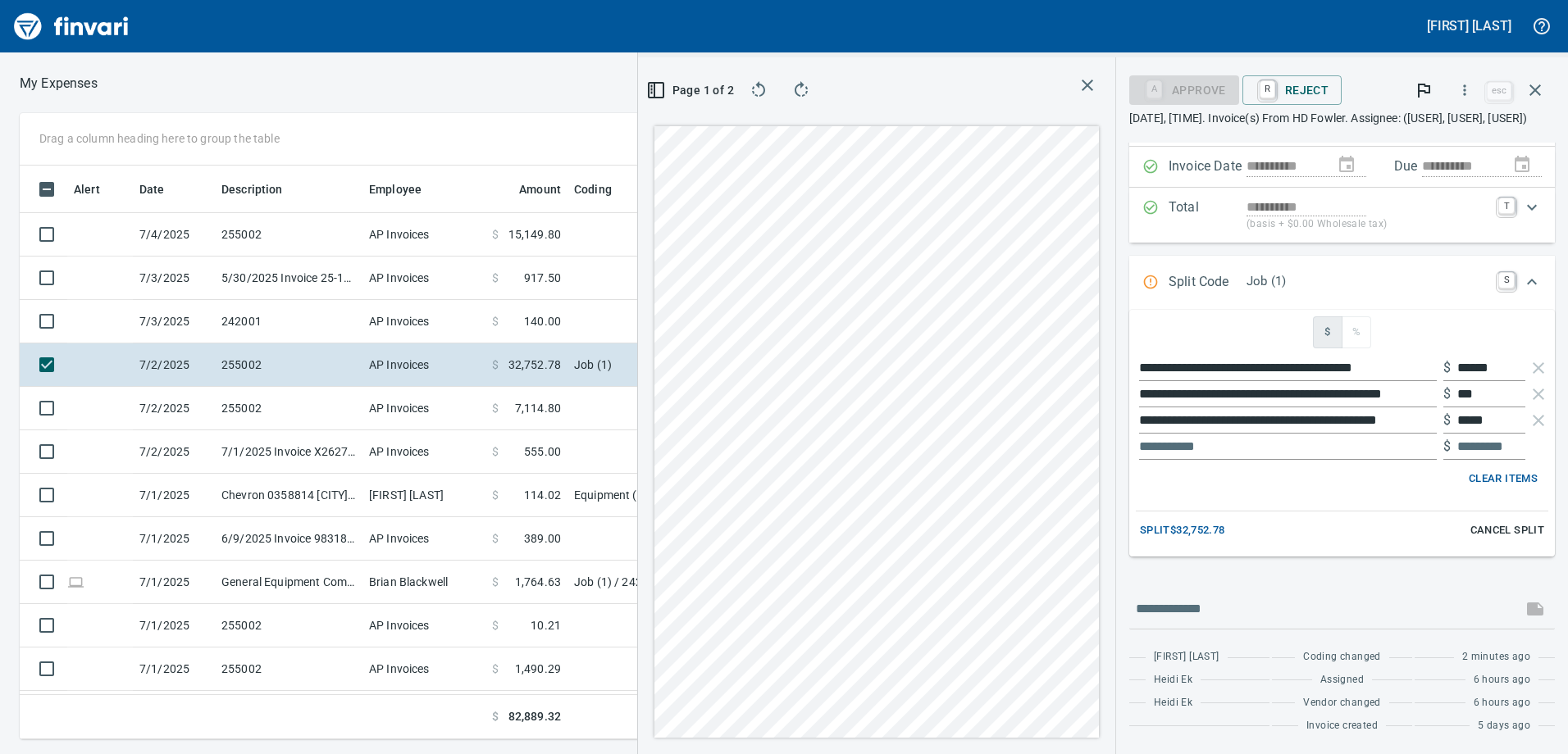 scroll, scrollTop: 134, scrollLeft: 0, axis: vertical 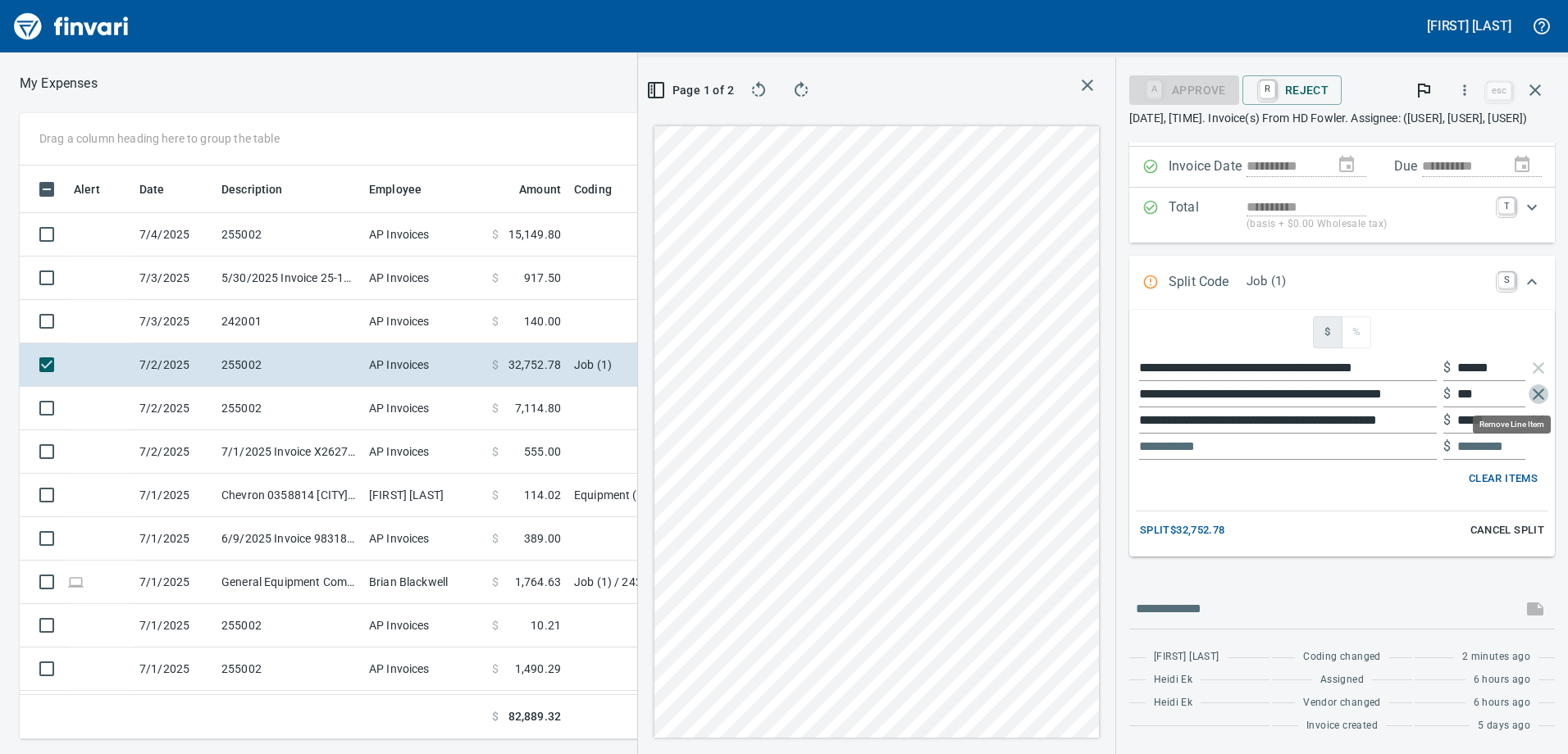 click at bounding box center [1538, 394] 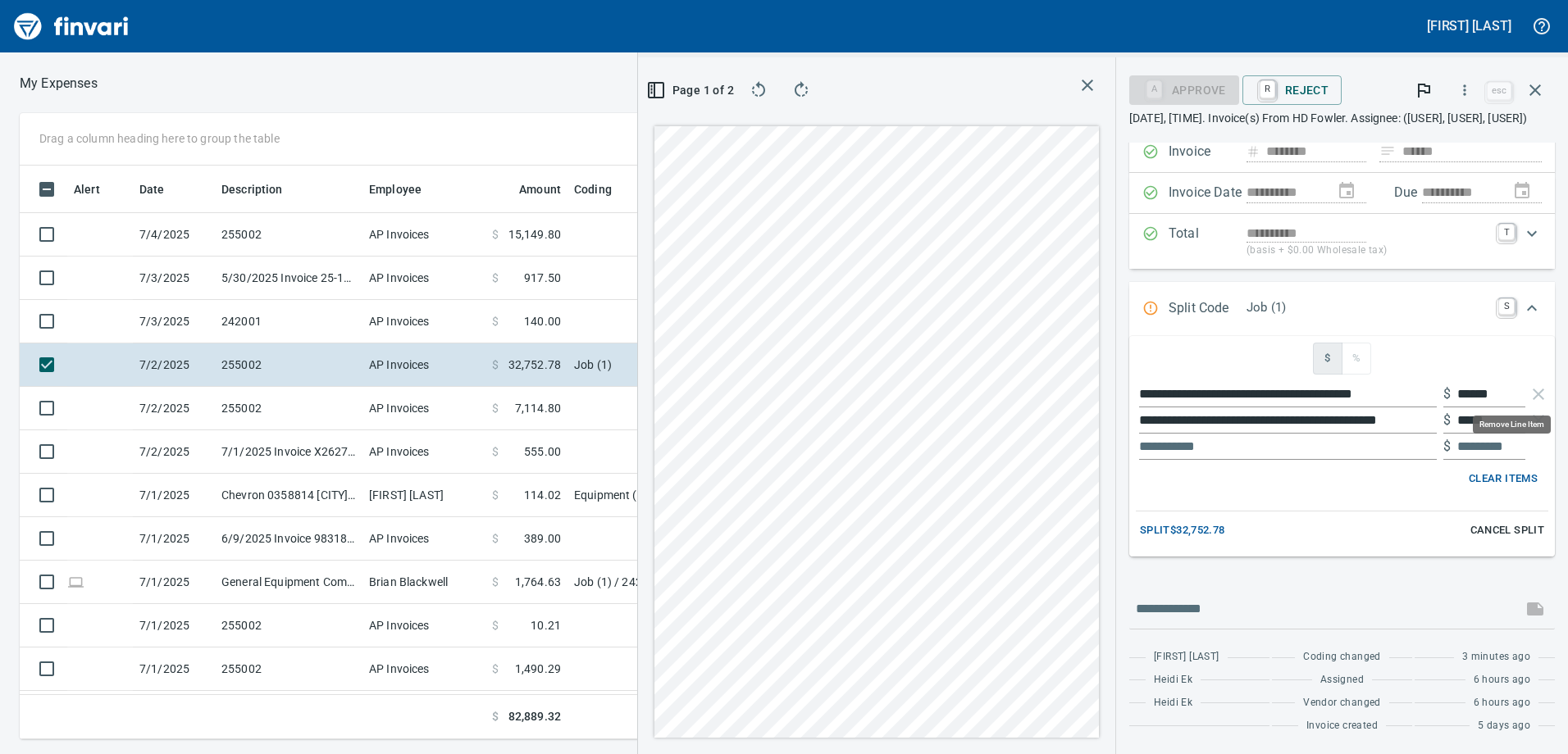 scroll, scrollTop: 561, scrollLeft: 1094, axis: both 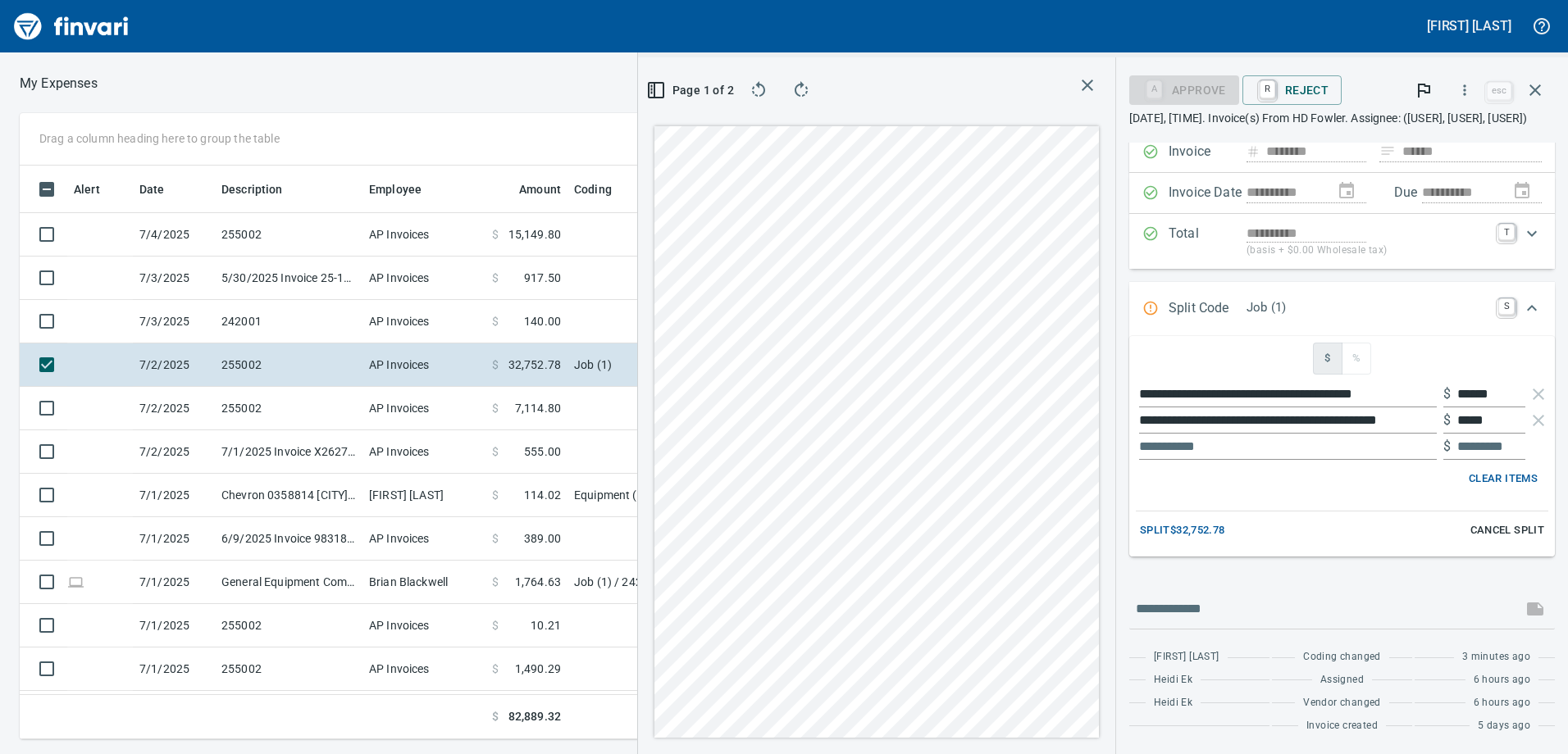 click on "Split  $32,752.78" at bounding box center [1183, 530] 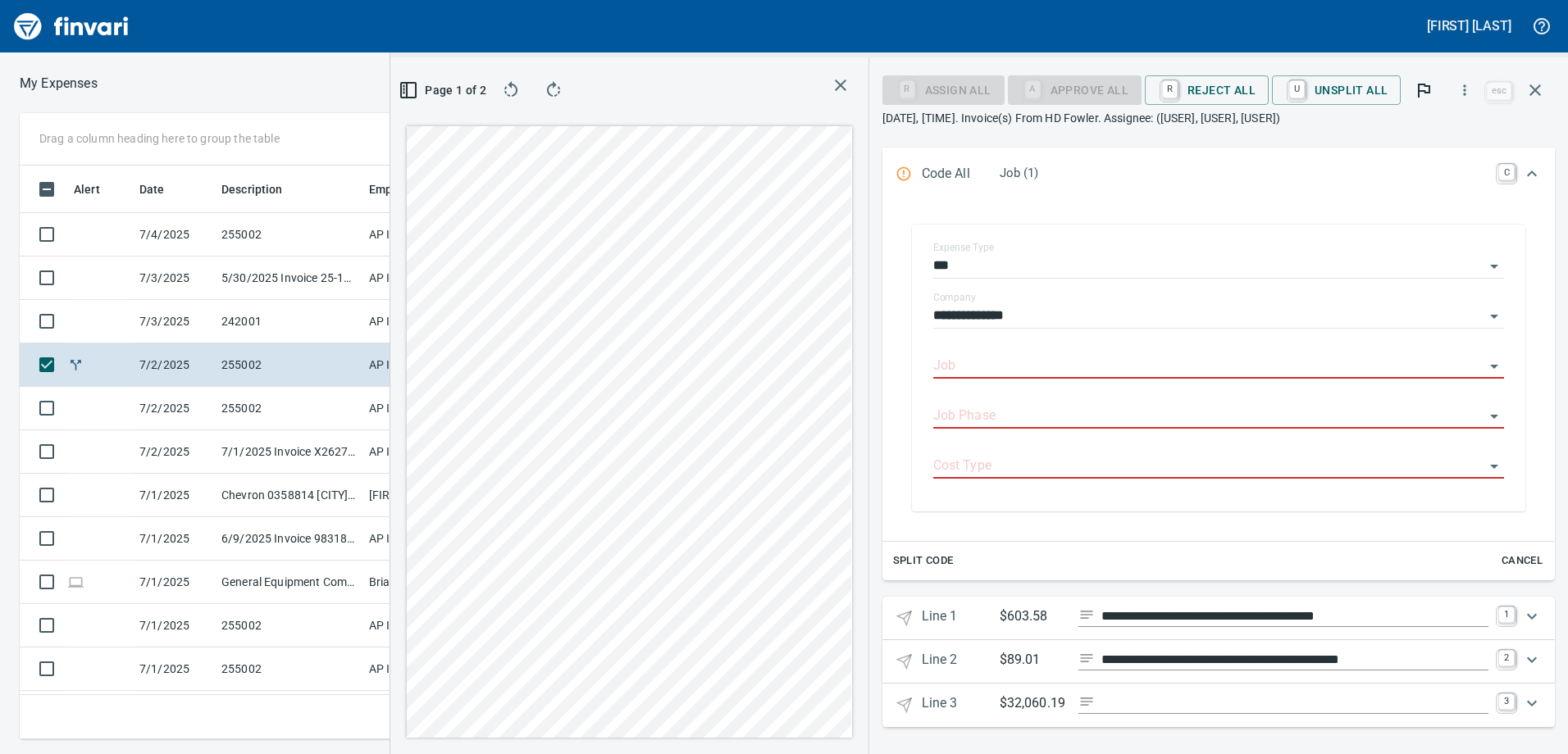 scroll, scrollTop: 230, scrollLeft: 0, axis: vertical 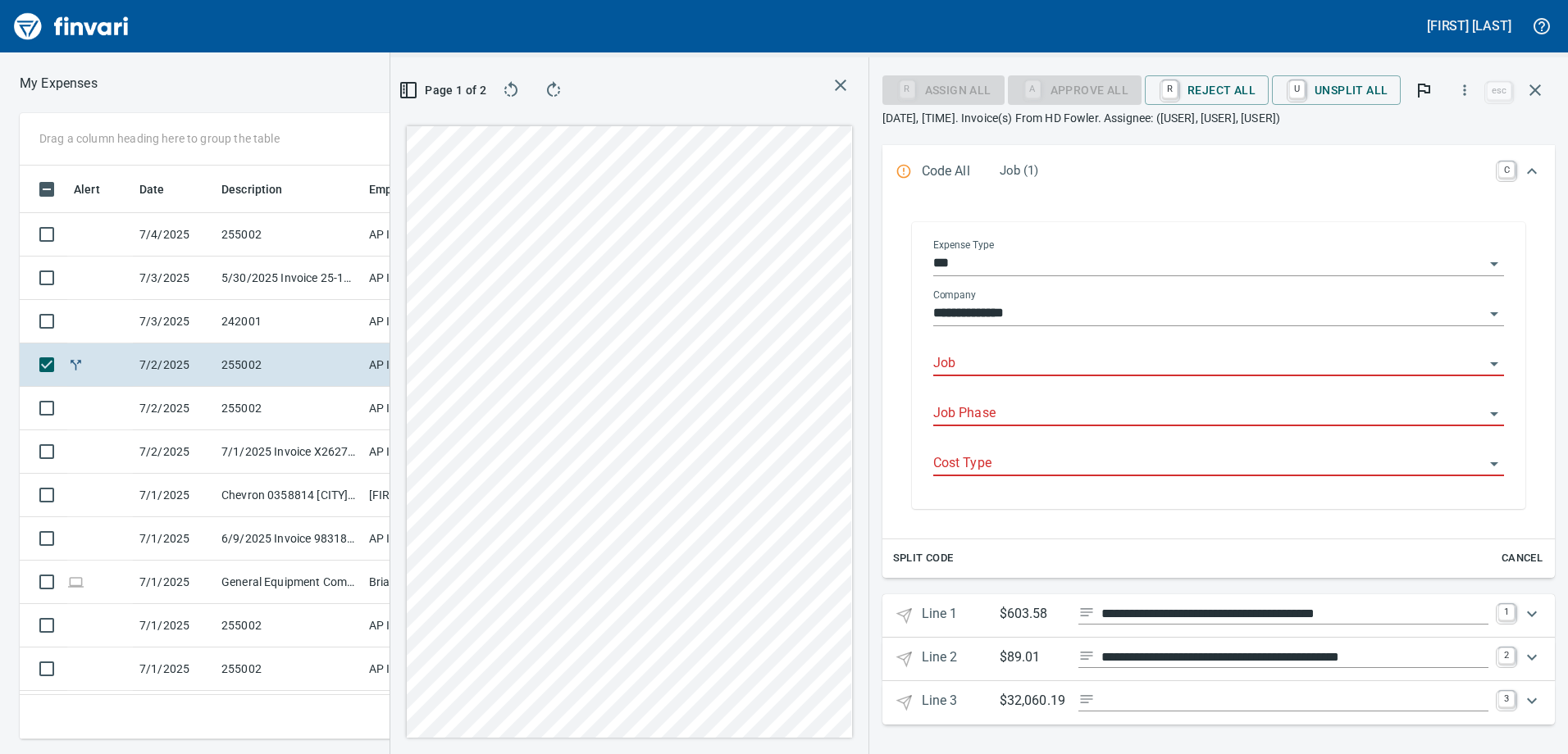 click on "Job" at bounding box center (1209, 364) 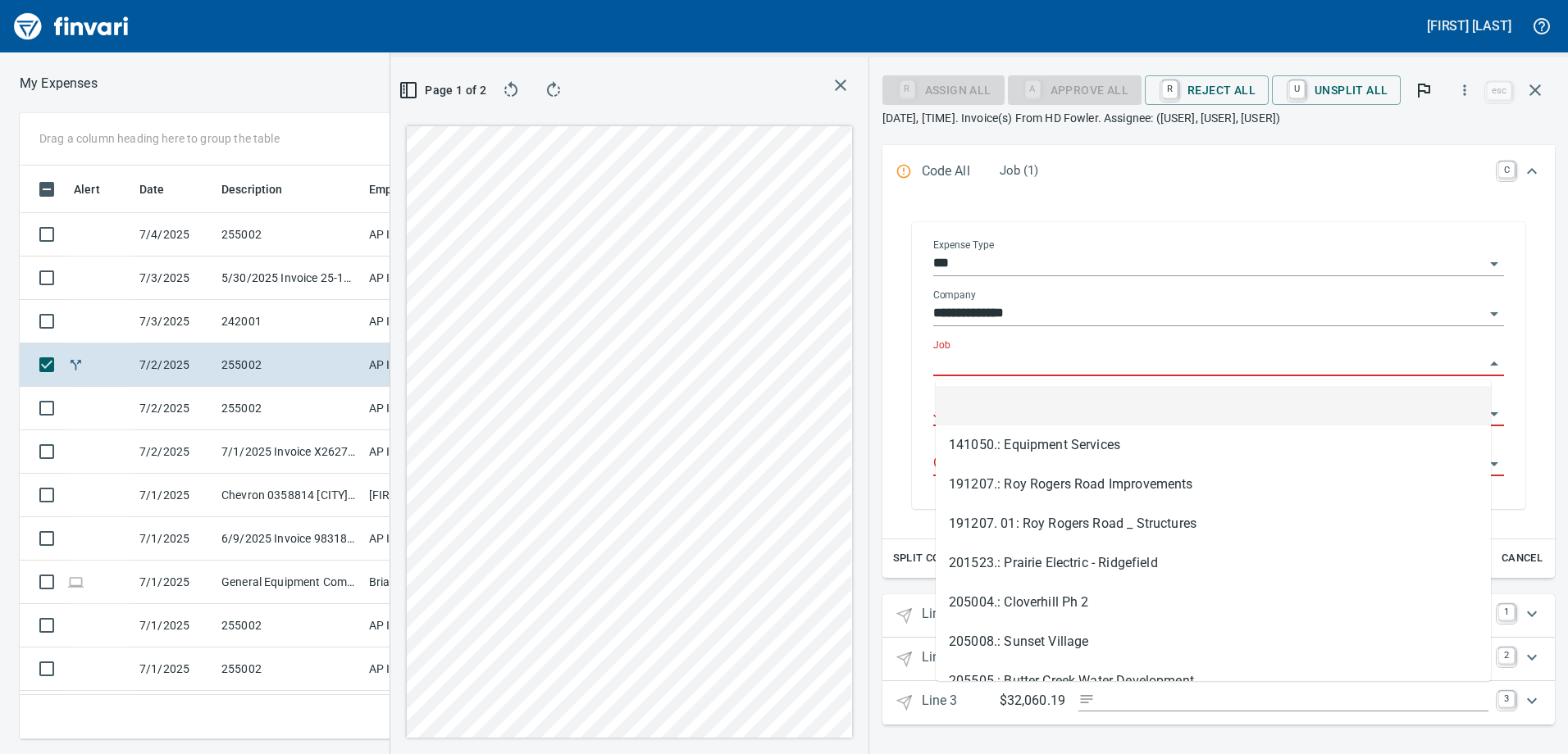 click on "Job" at bounding box center [1209, 364] 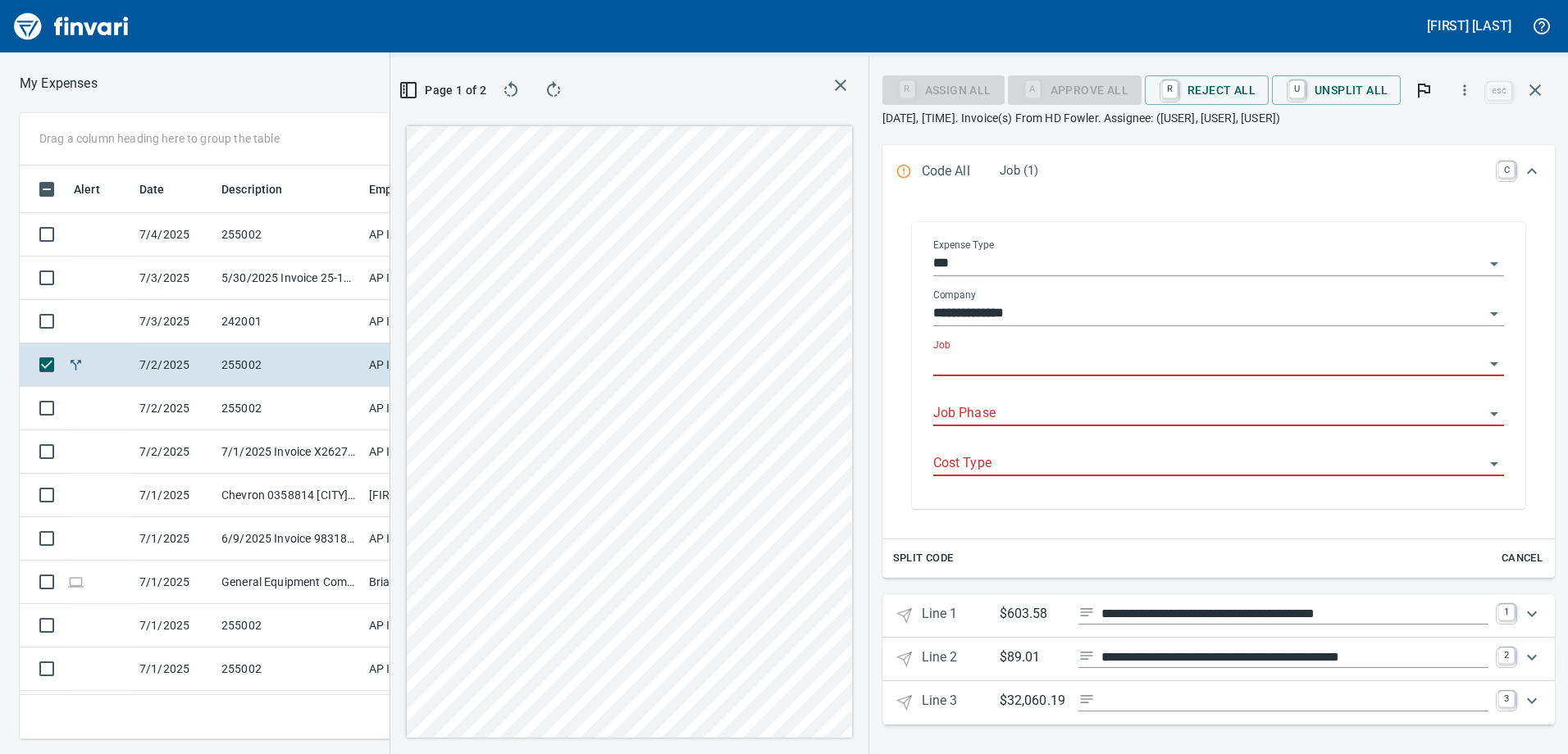 click on "Job" at bounding box center (1209, 364) 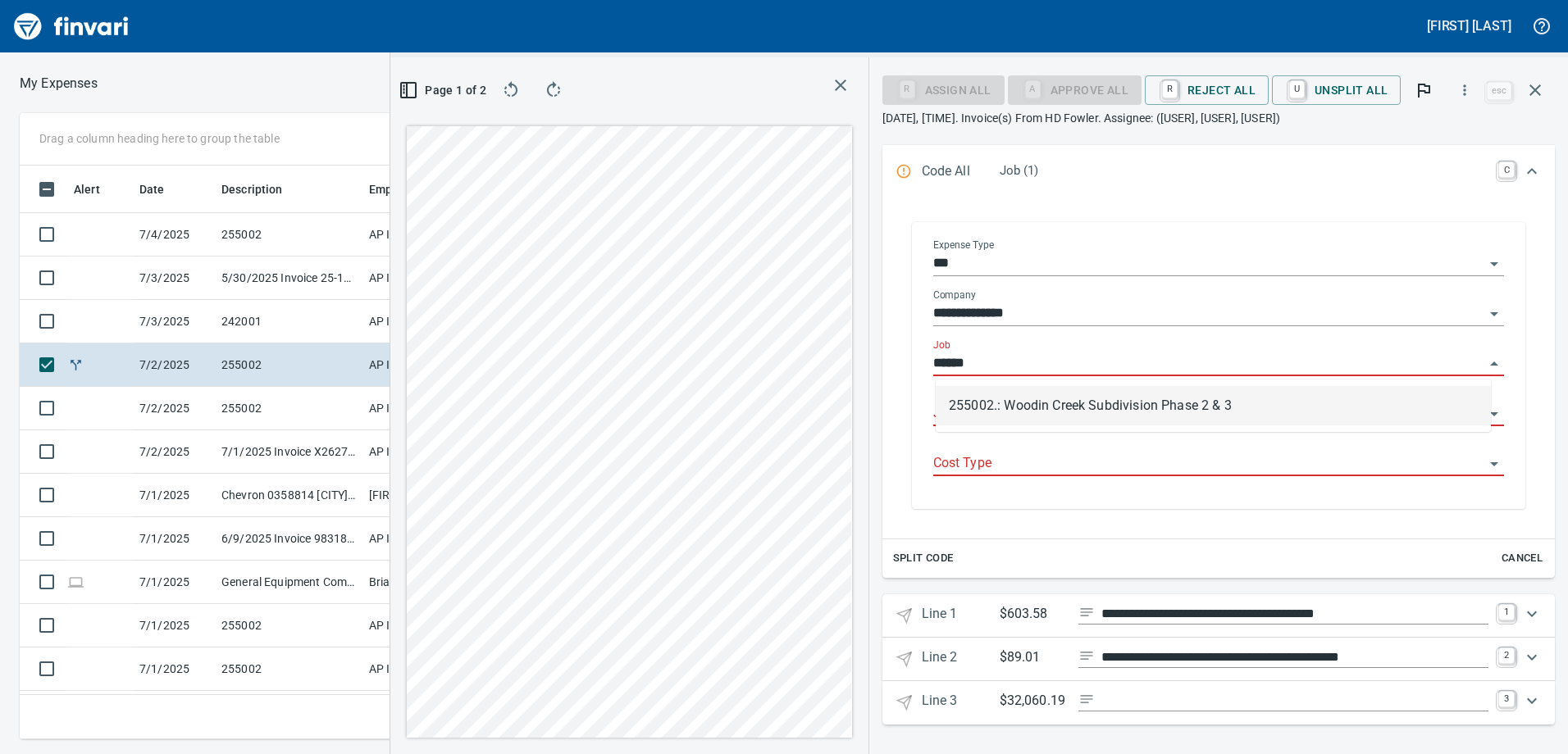 scroll, scrollTop: 561, scrollLeft: 1094, axis: both 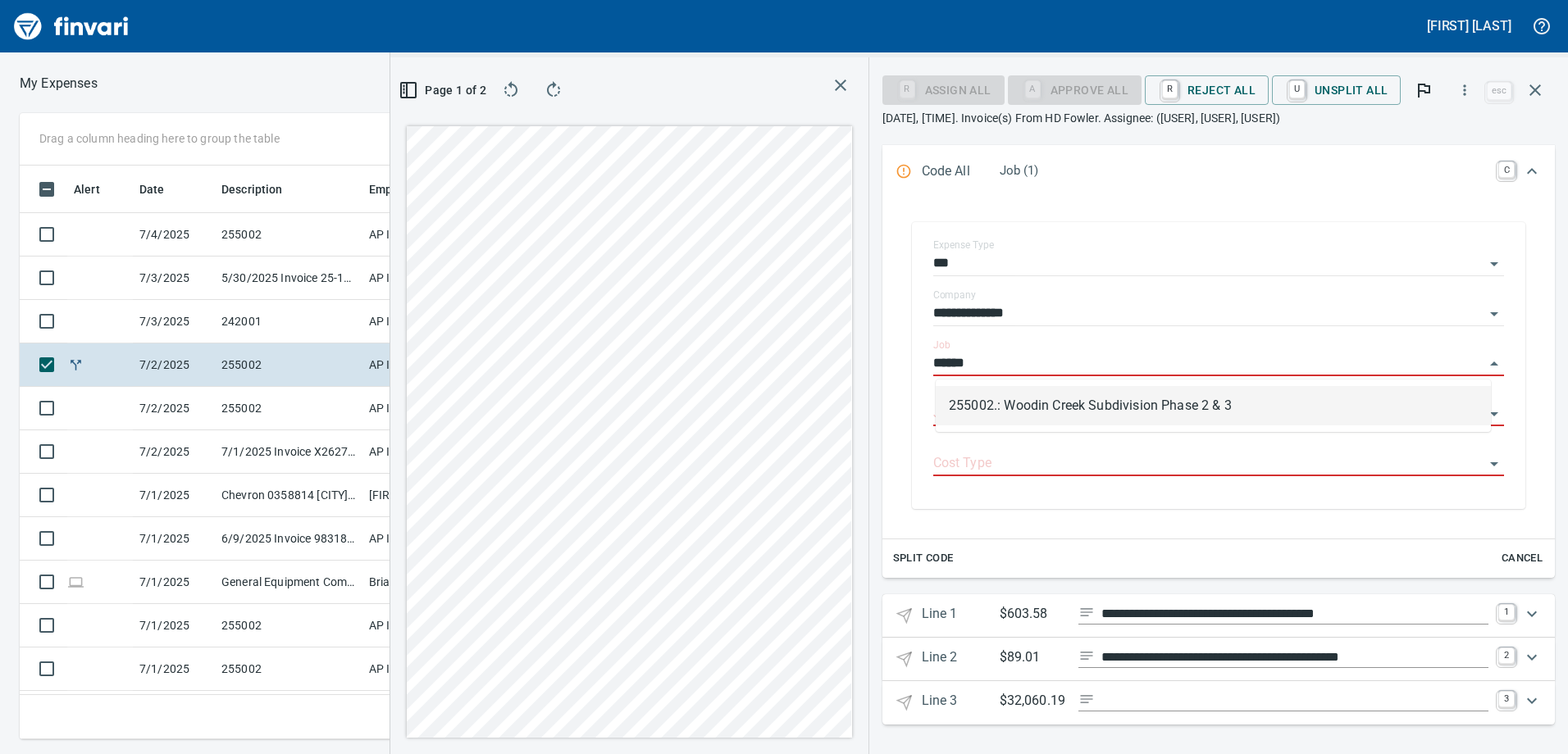 click on "255002.: Woodin Creek Subdivision Phase 2 & 3" at bounding box center [1213, 406] 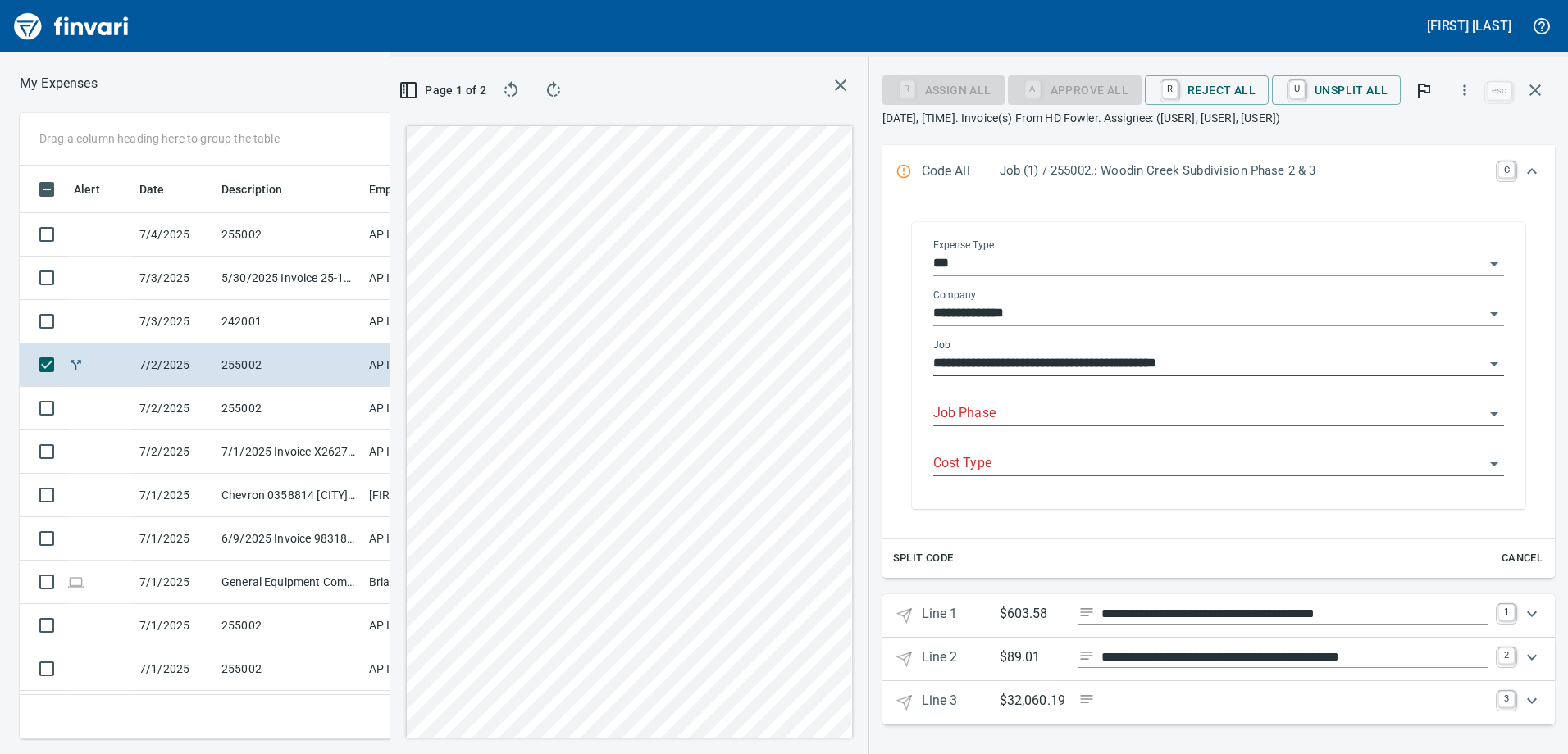 type on "**********" 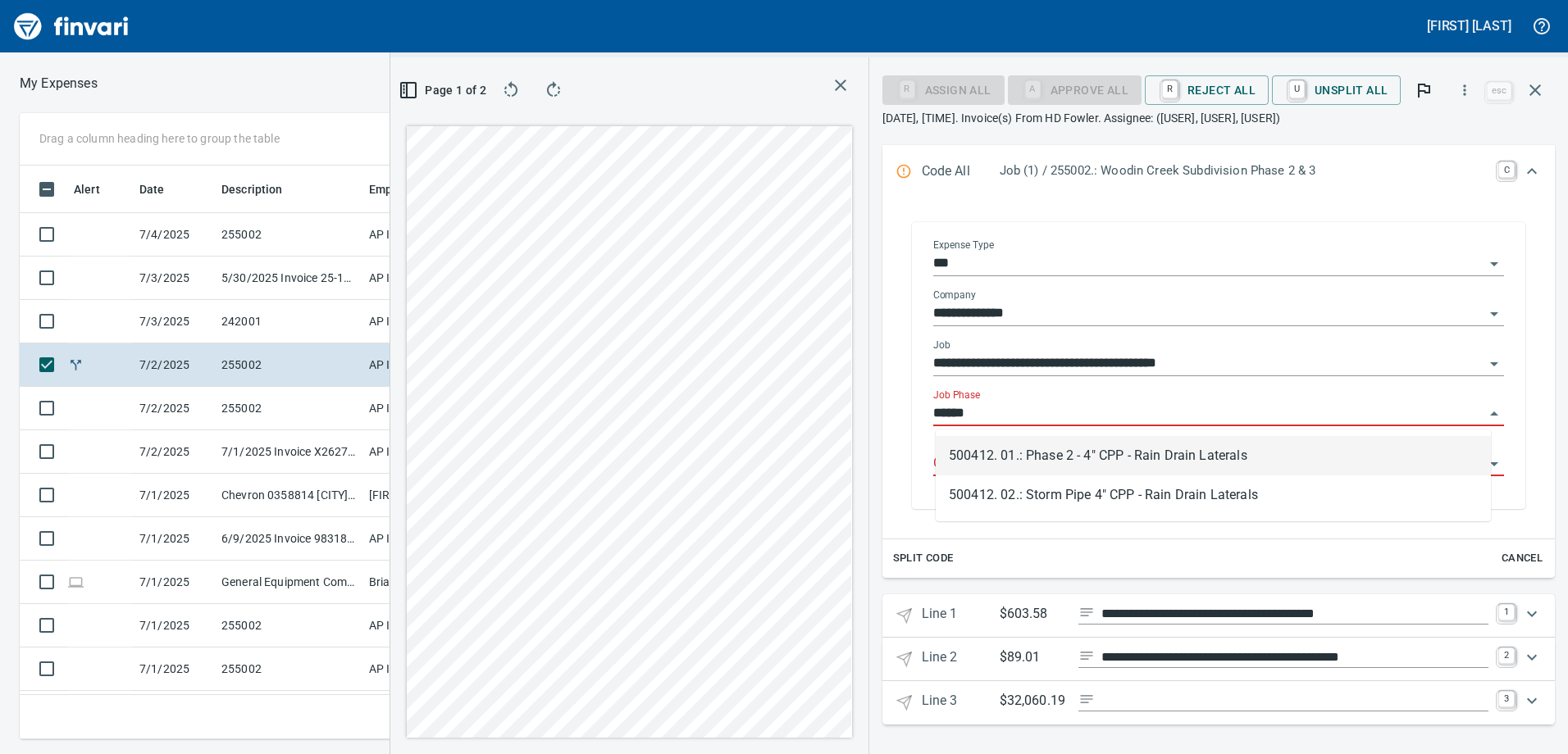 scroll, scrollTop: 561, scrollLeft: 1094, axis: both 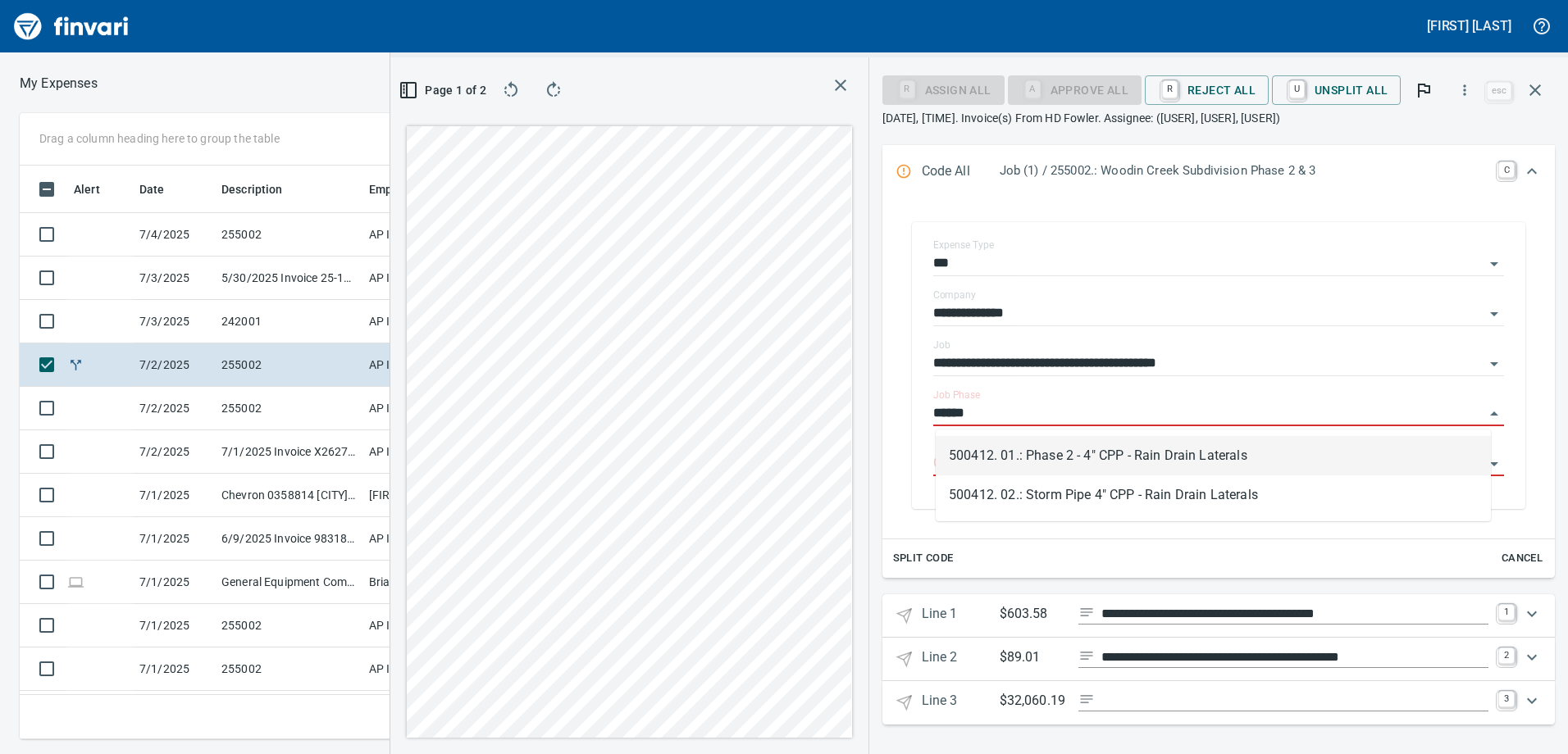 click on "500412.  01.: Phase 2 - 4" CPP - Rain Drain Laterals" at bounding box center (1213, 456) 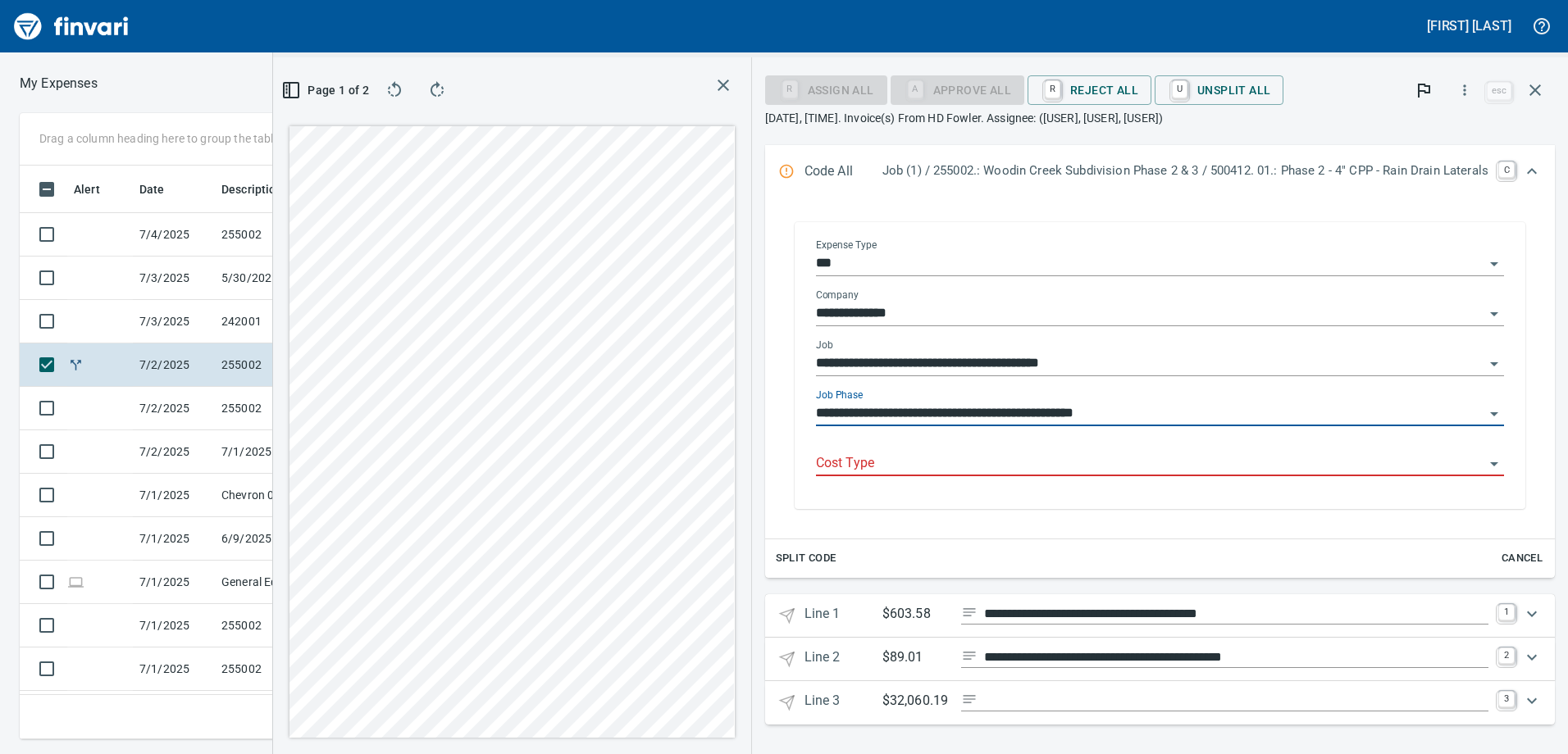 type on "**********" 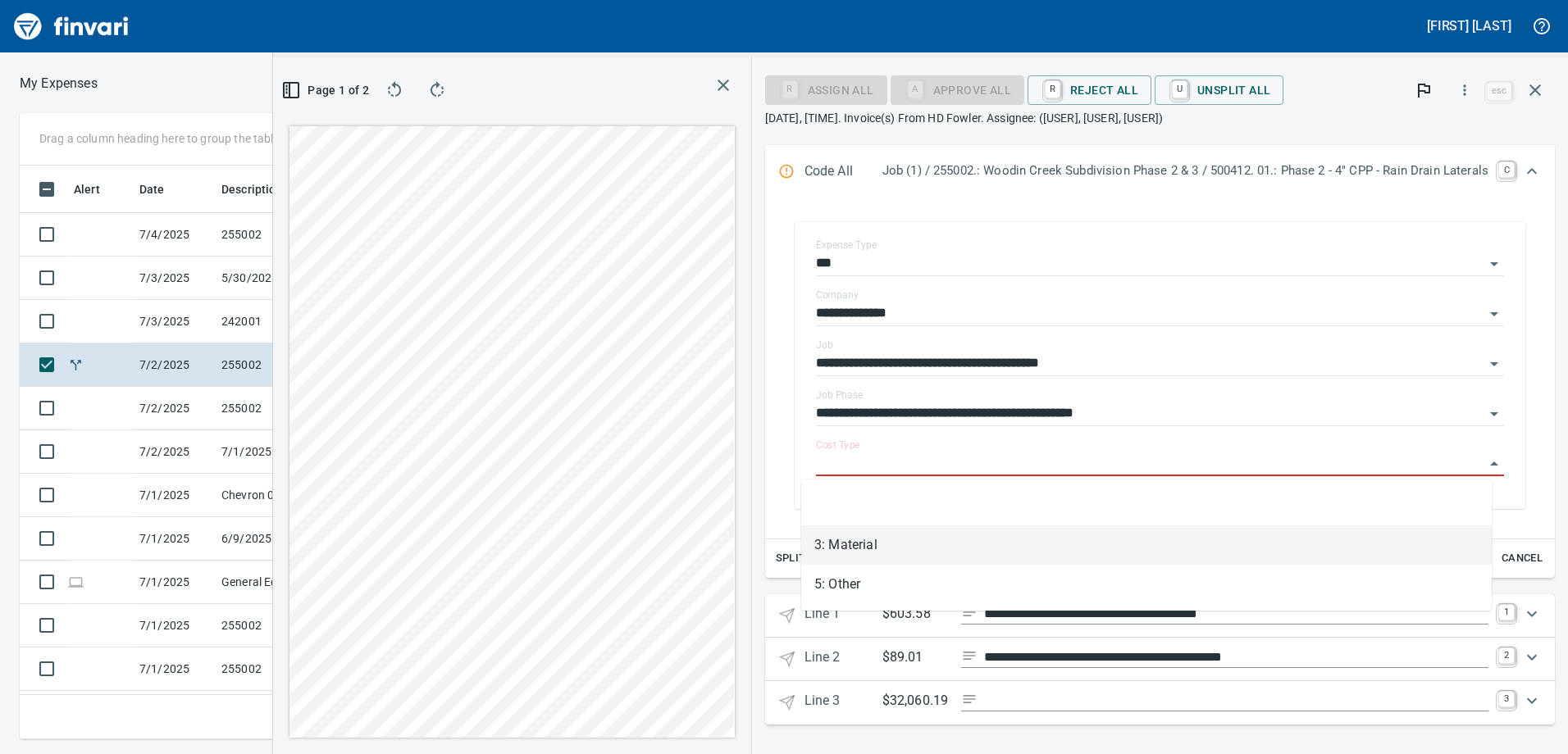 click on "3: Material" at bounding box center [1146, 545] 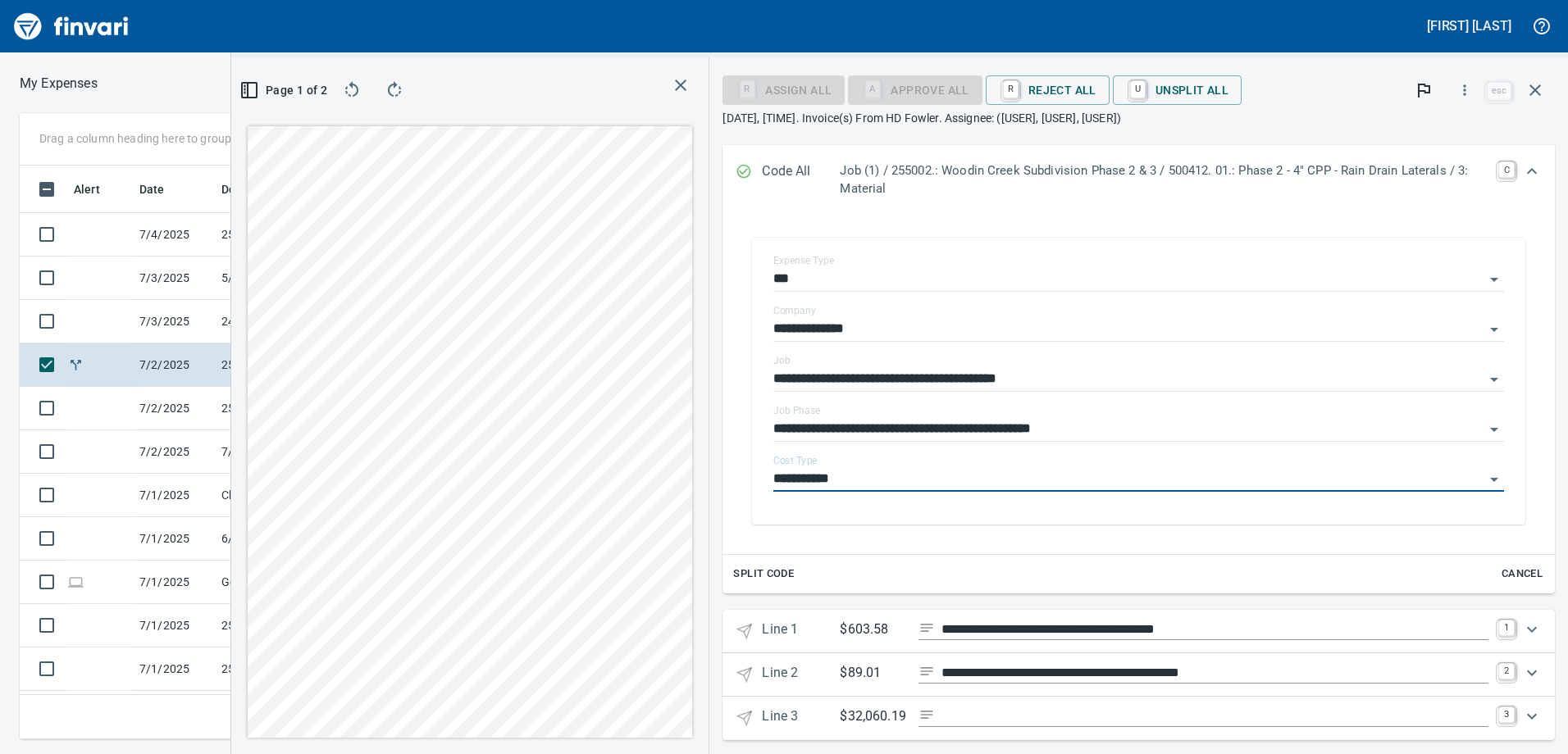 scroll, scrollTop: 246, scrollLeft: 0, axis: vertical 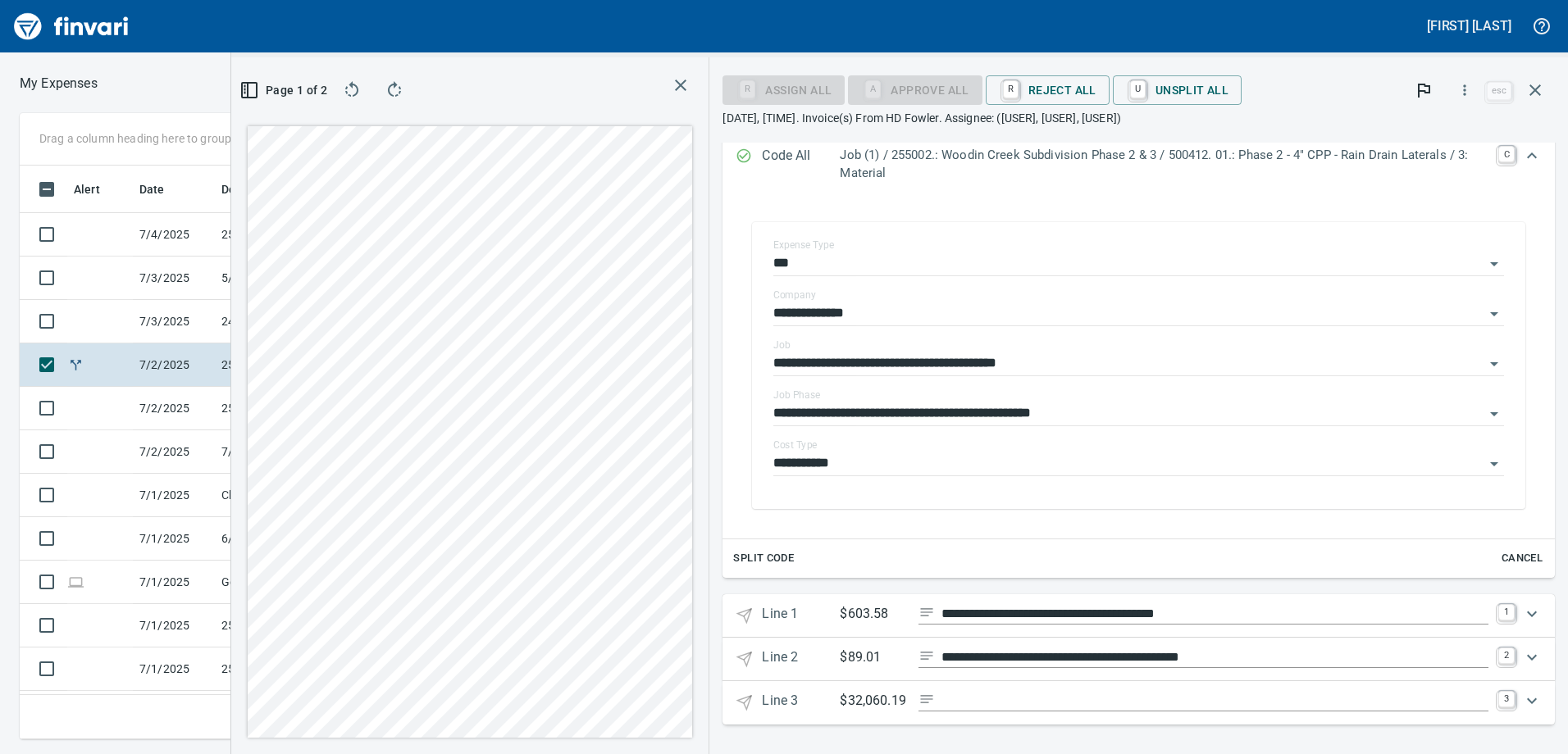 click at bounding box center [1215, 701] 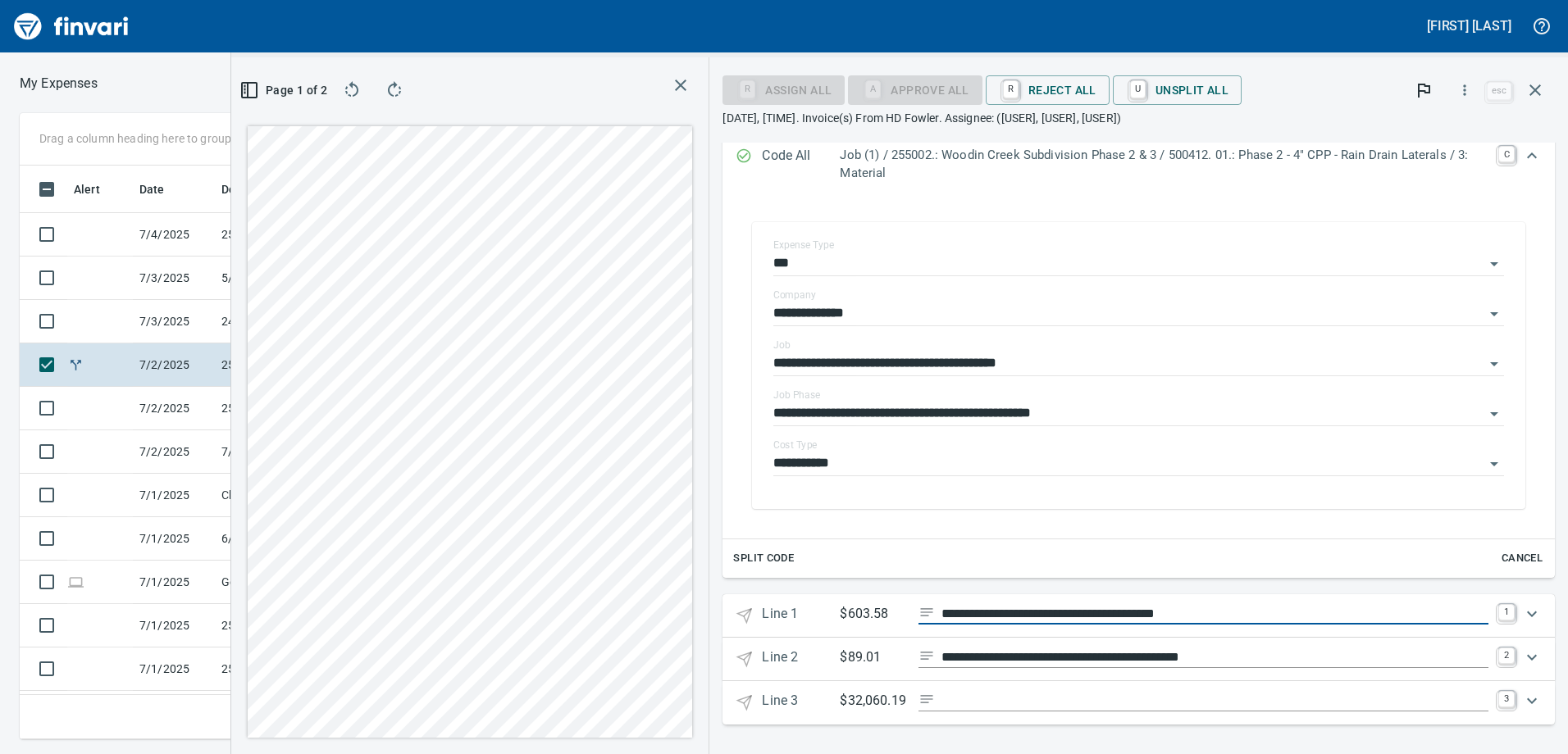 click on "**********" at bounding box center [1215, 614] 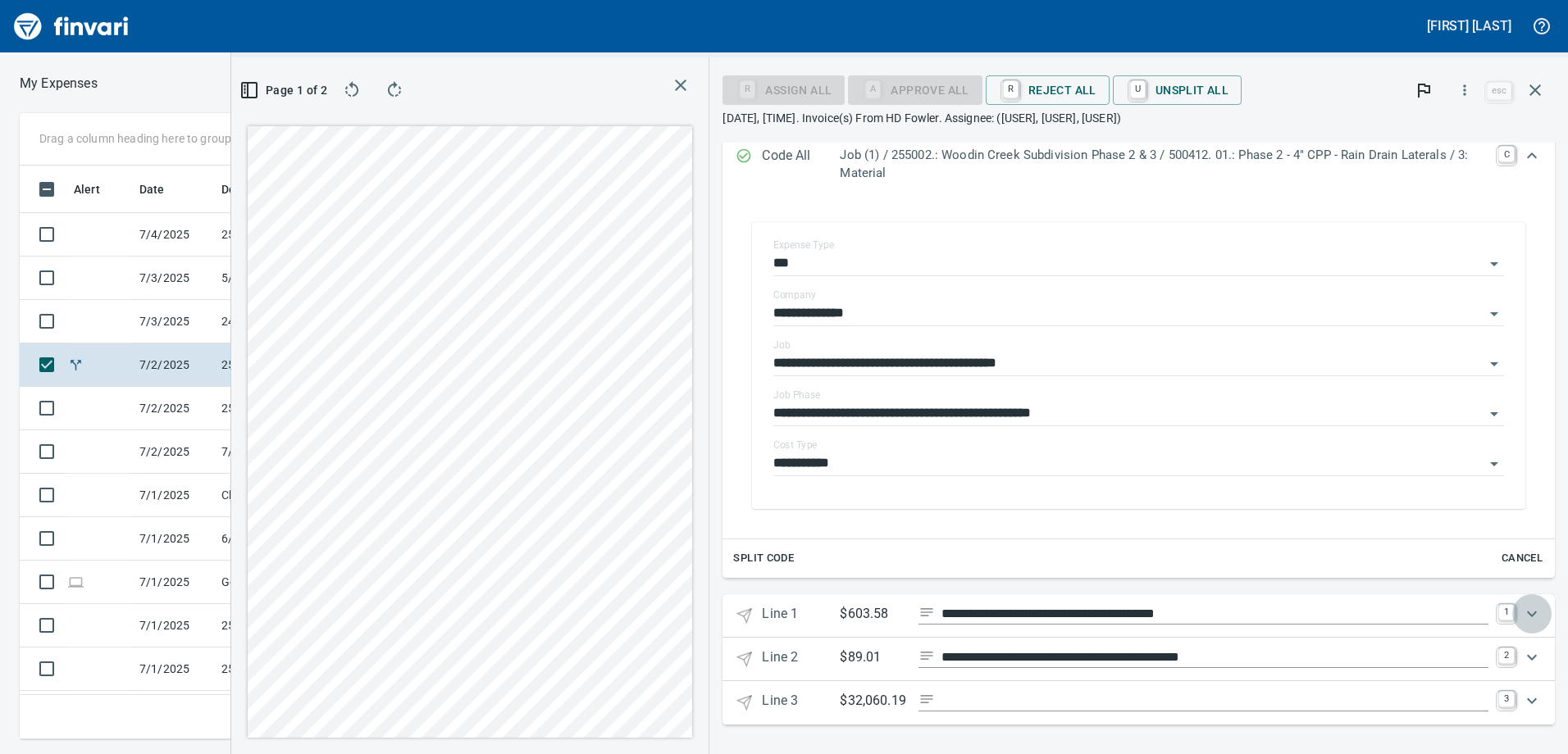 click at bounding box center (1532, 614) 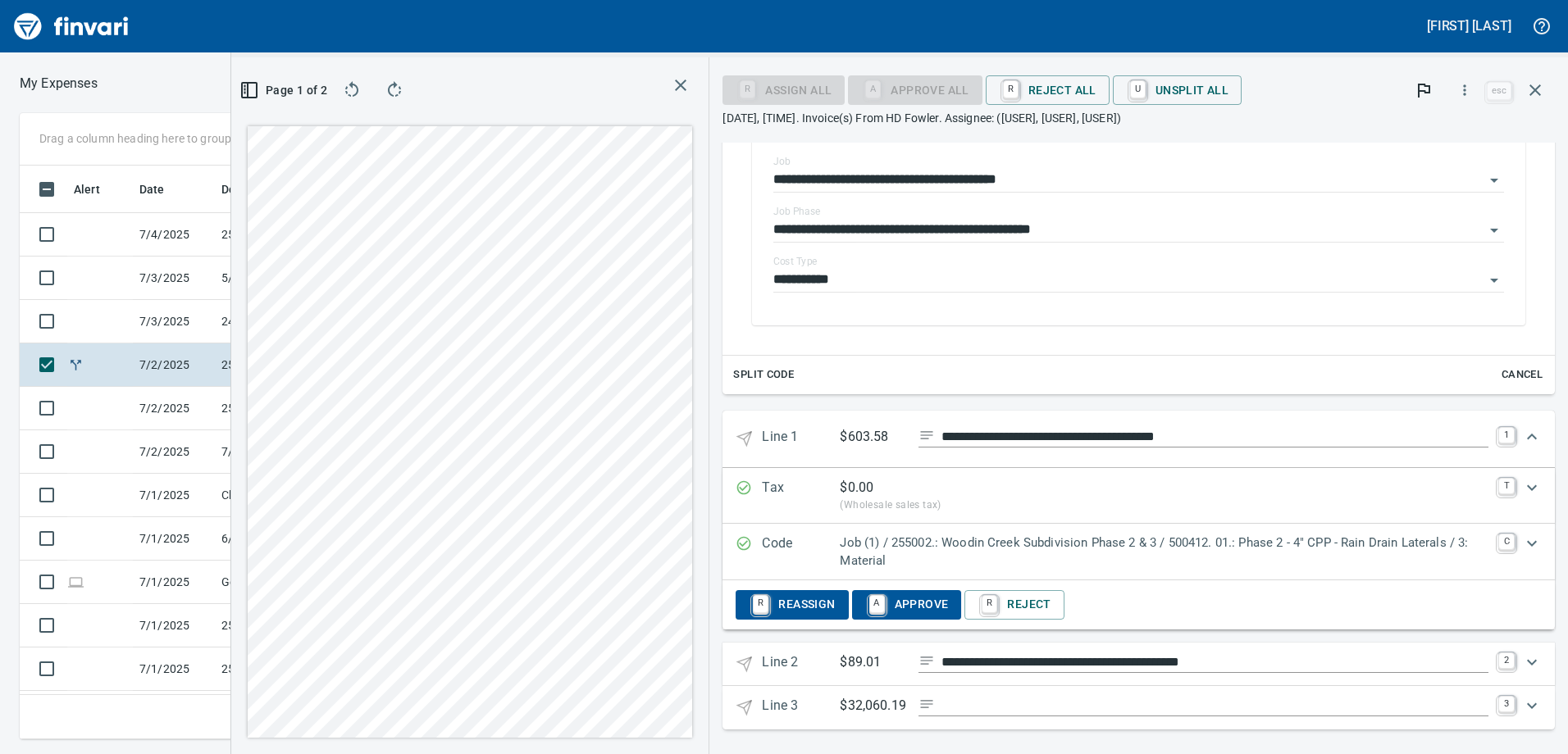 scroll, scrollTop: 434, scrollLeft: 0, axis: vertical 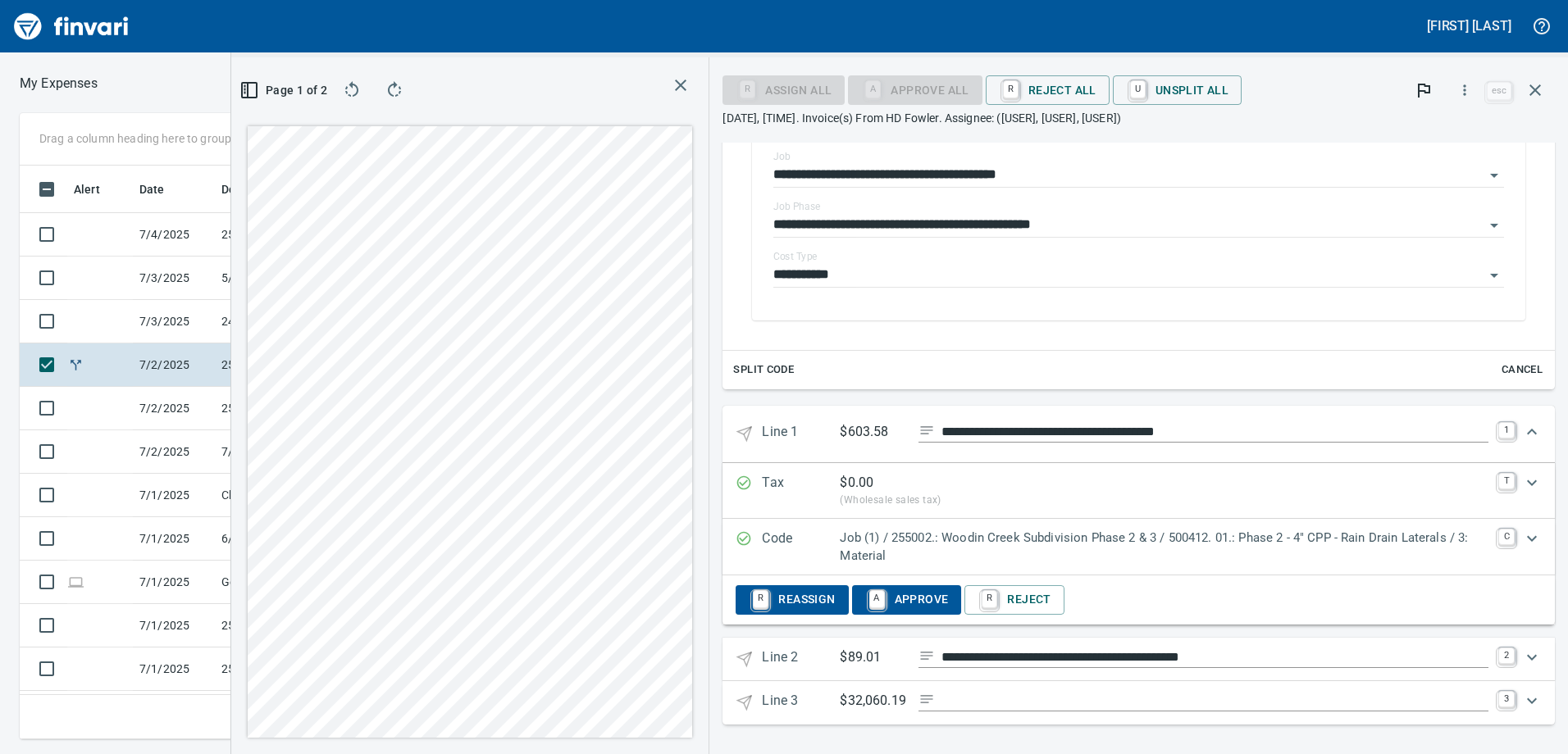 click on "**********" at bounding box center (1215, 657) 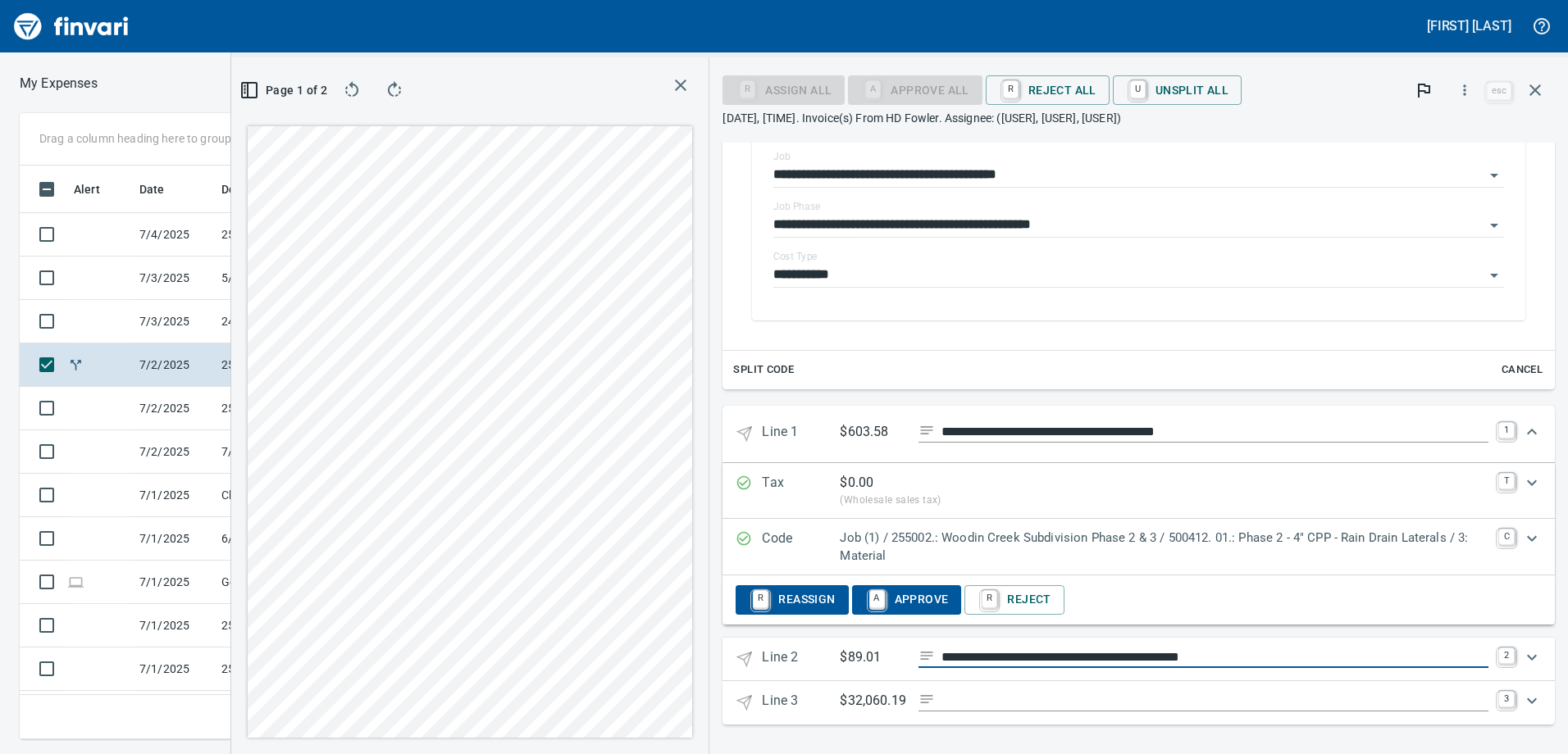 click on "**********" at bounding box center (1138, 565) 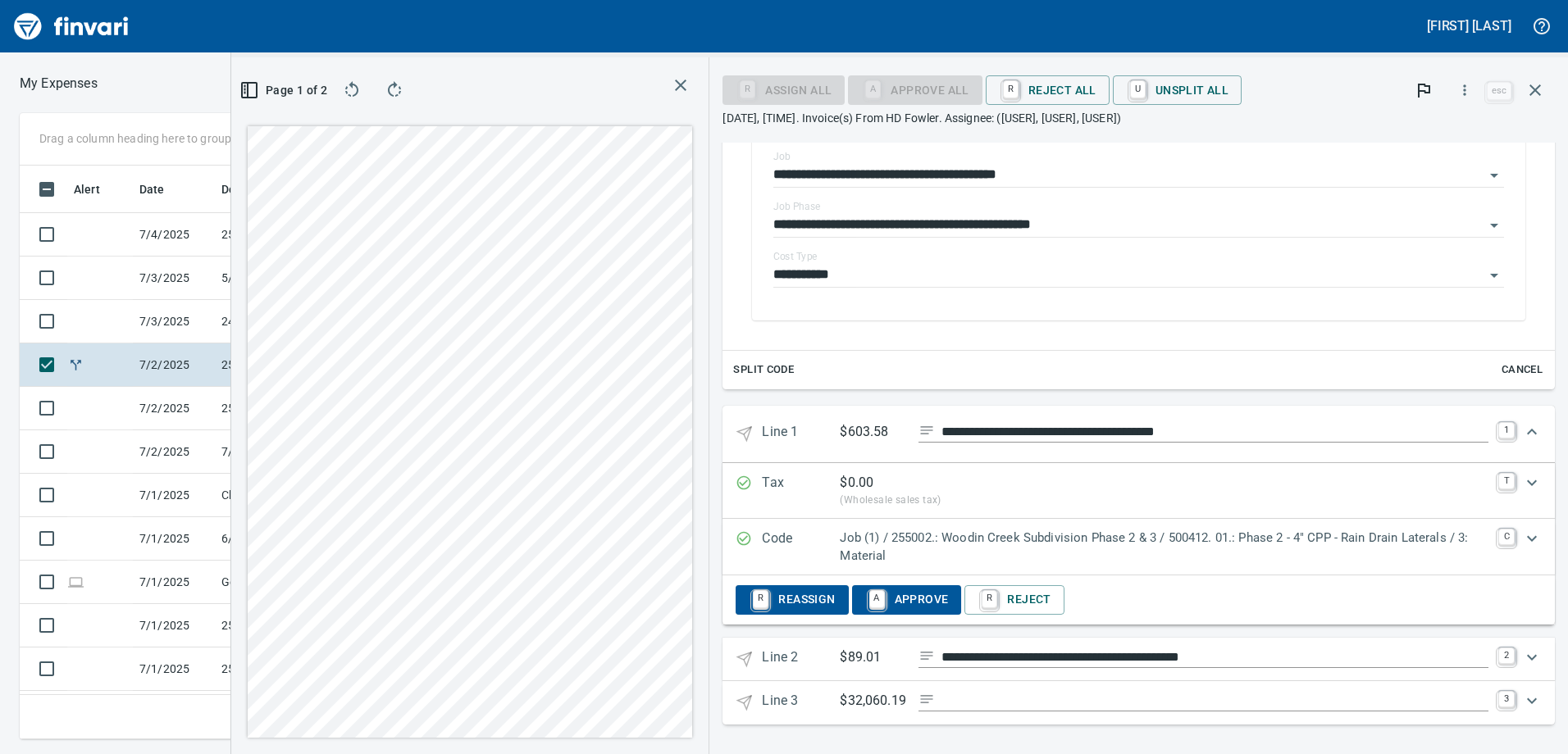 click on "**********" at bounding box center (1215, 657) 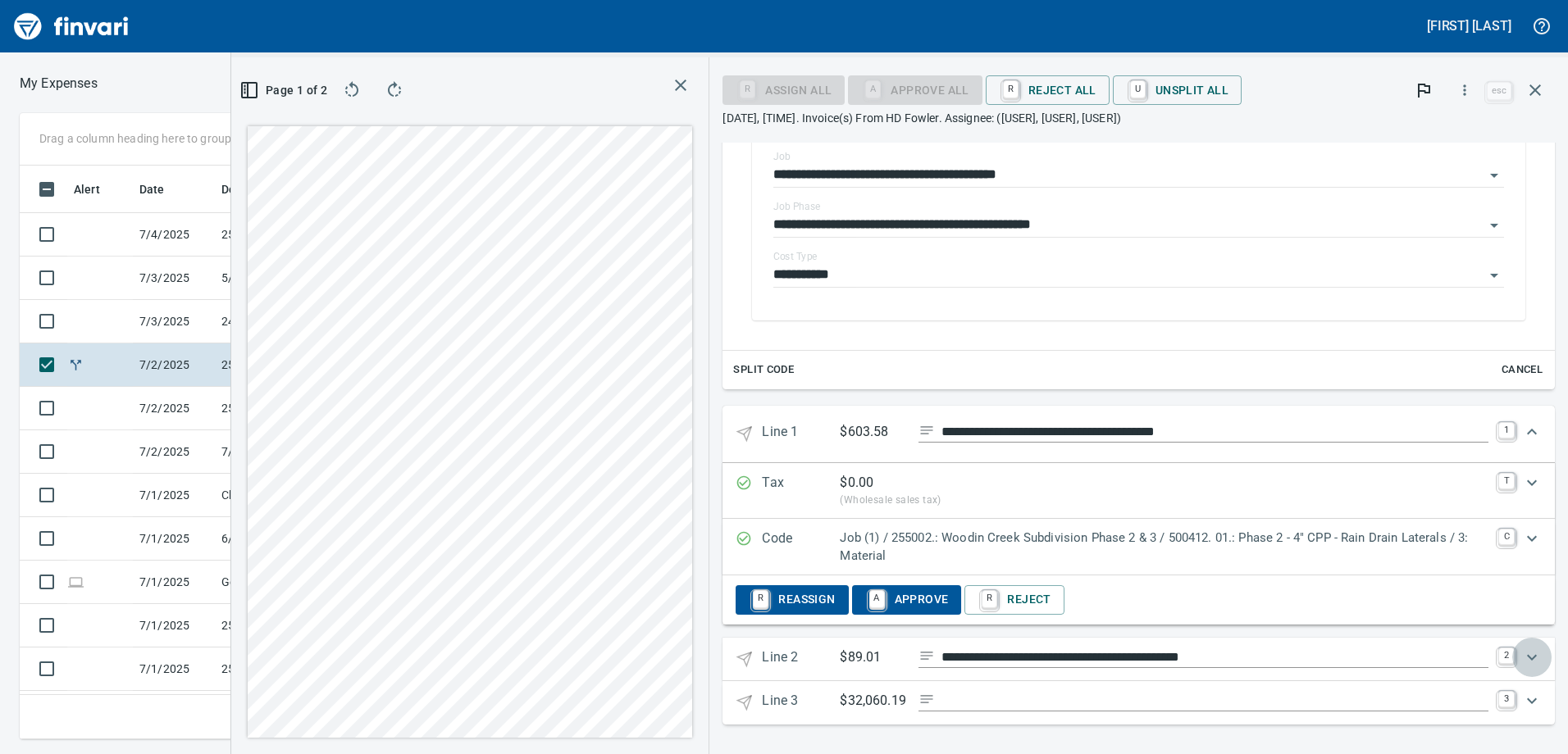 click at bounding box center (1532, 657) 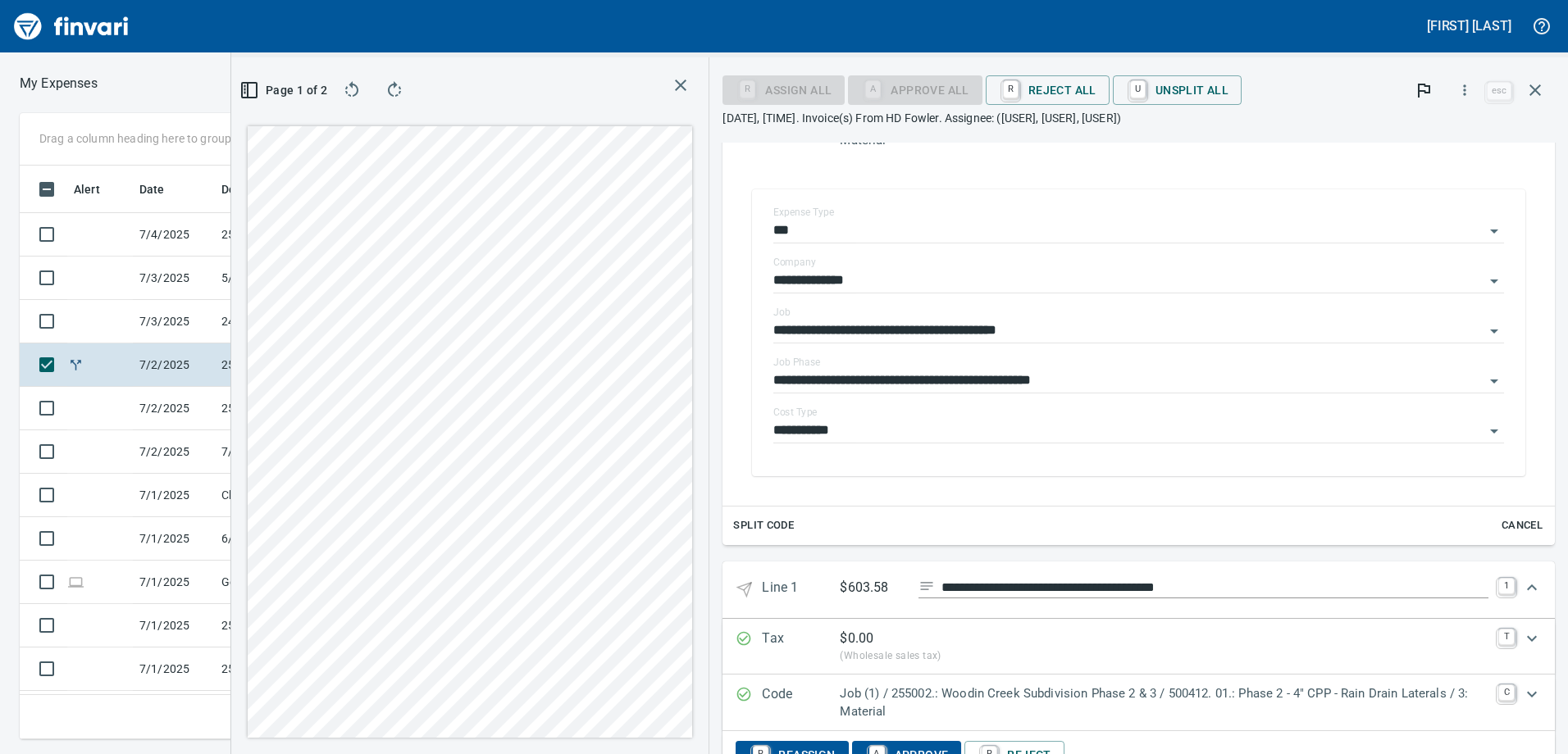 scroll, scrollTop: 606, scrollLeft: 0, axis: vertical 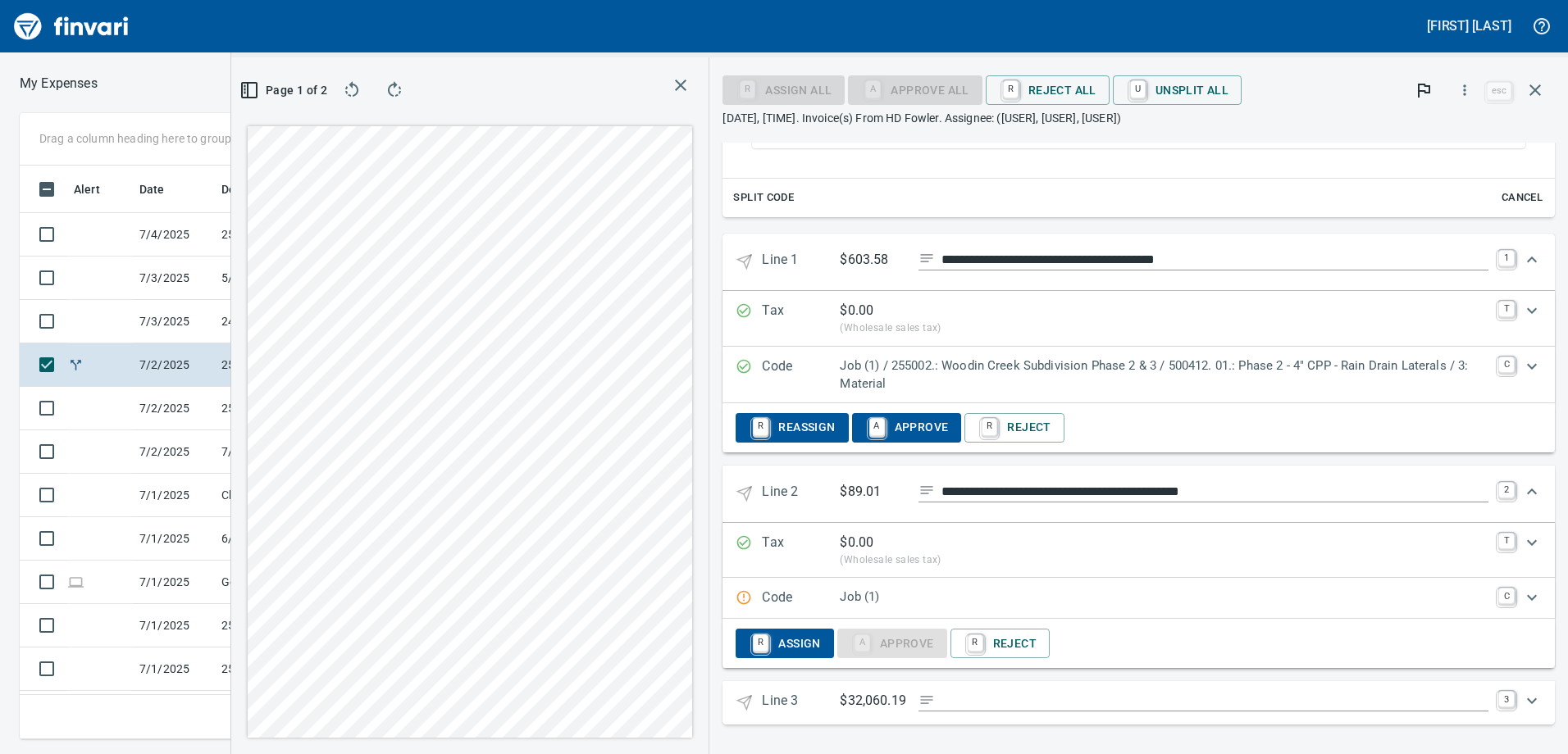 click on "(Wholesale sales tax)" at bounding box center [1164, 561] 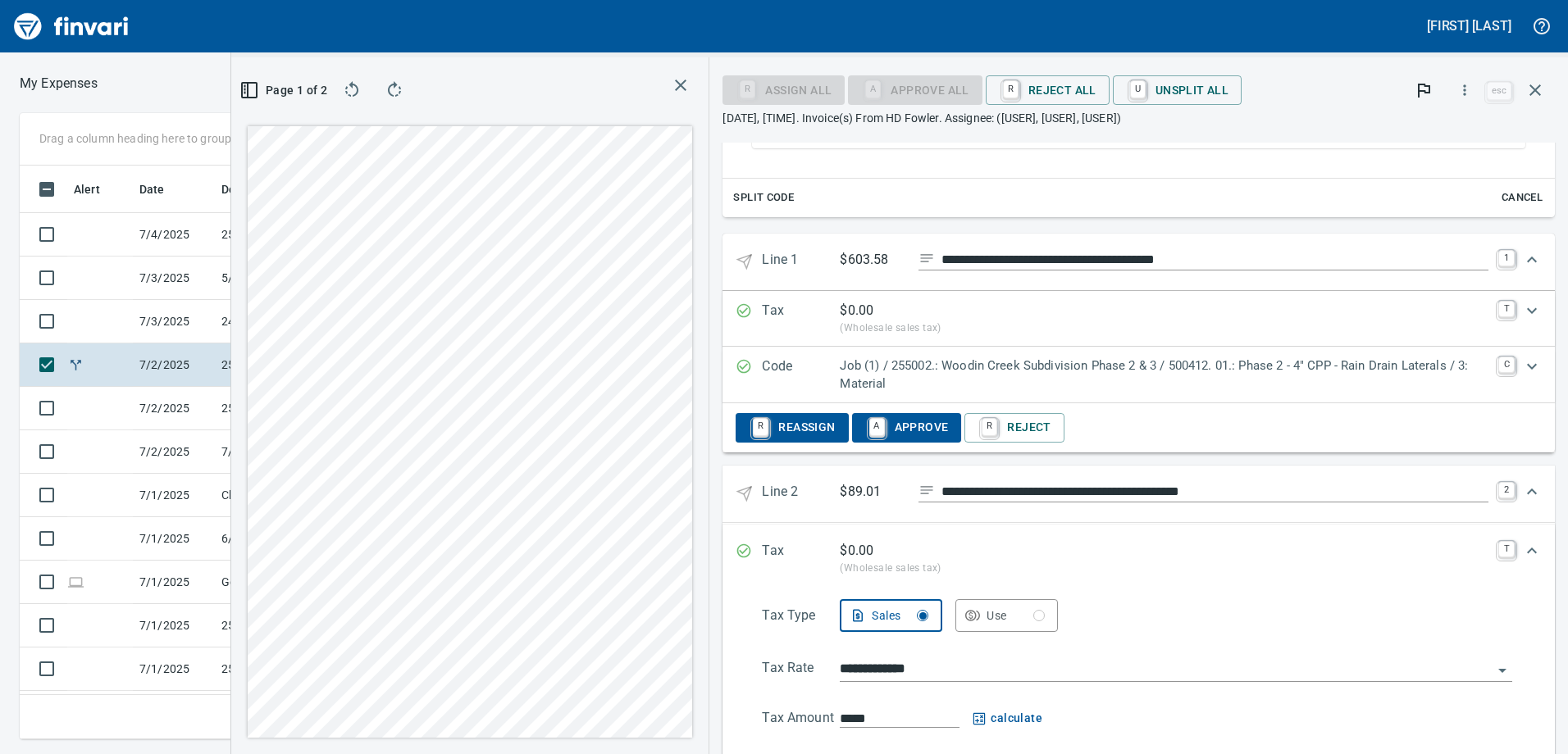 click on "$ 0.00" at bounding box center (1164, 551) 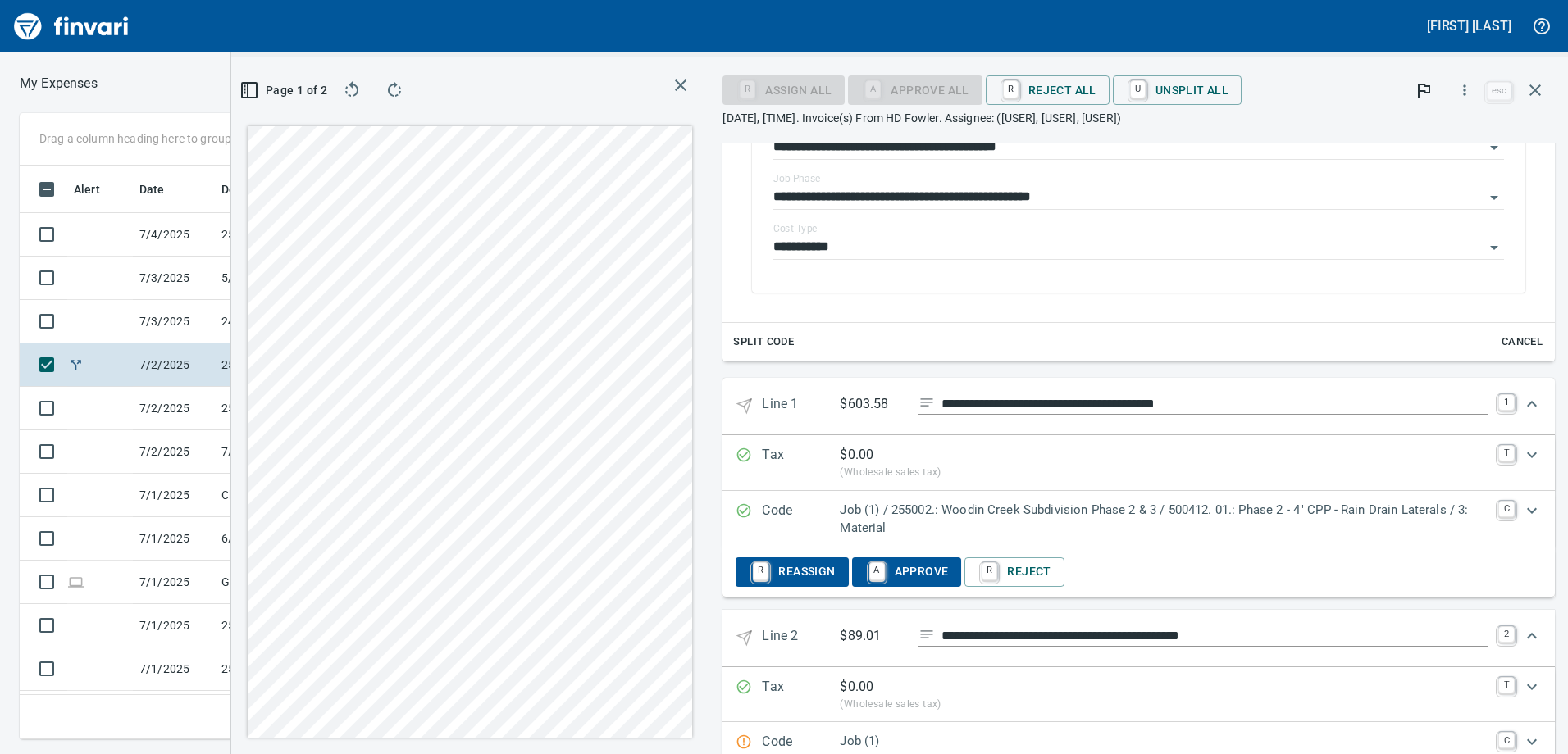 scroll, scrollTop: 443, scrollLeft: 0, axis: vertical 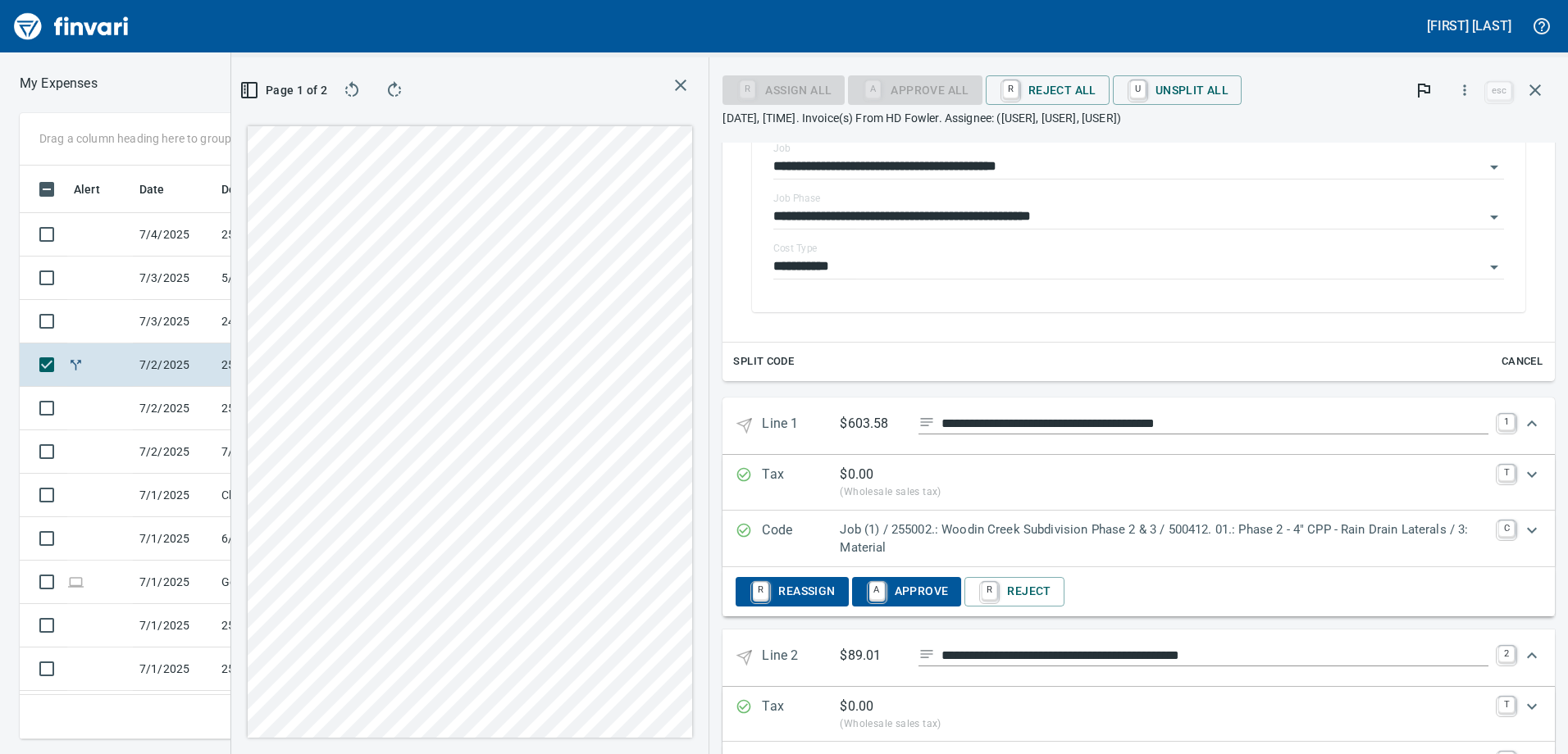 click on "**********" at bounding box center (1215, 424) 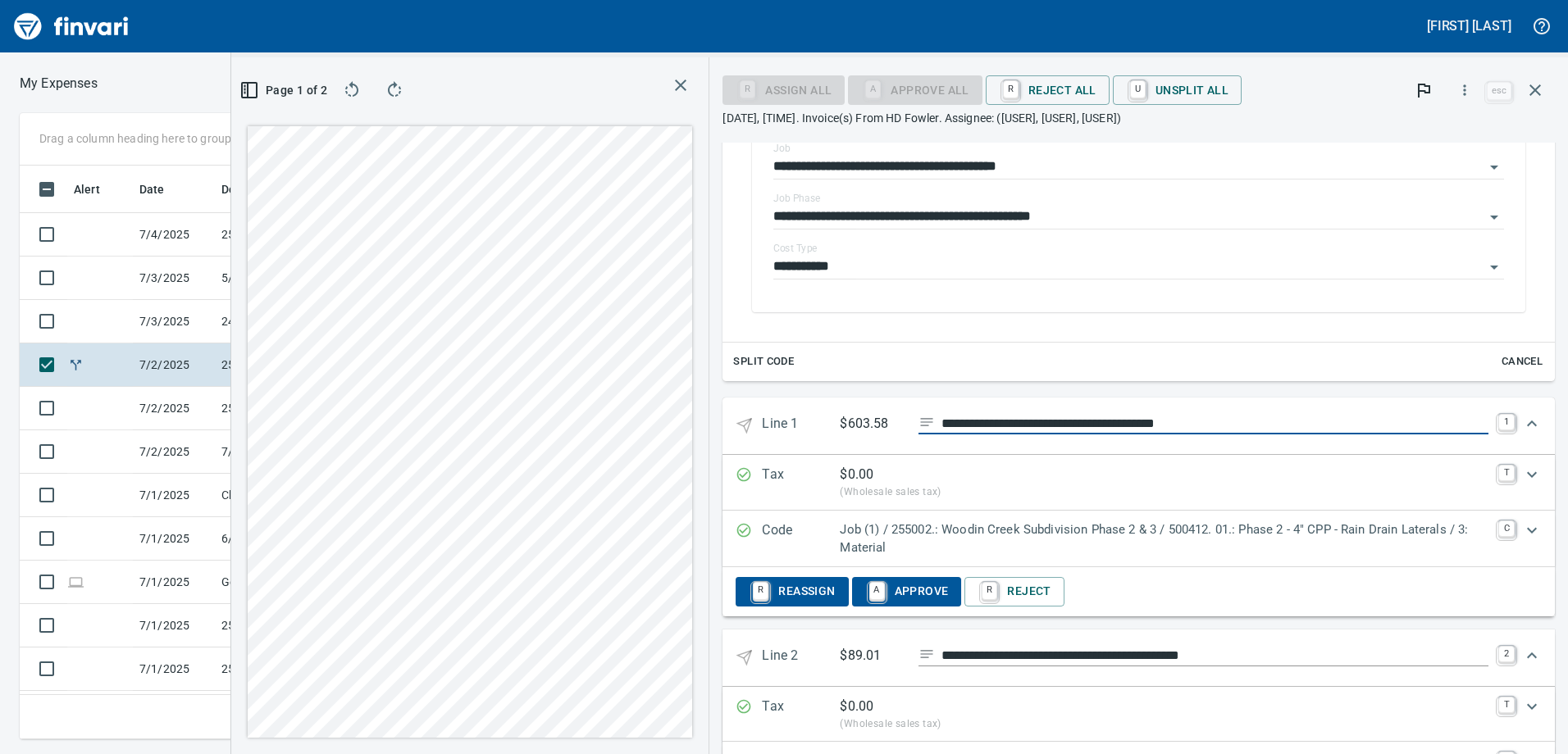 click at bounding box center (927, 422) 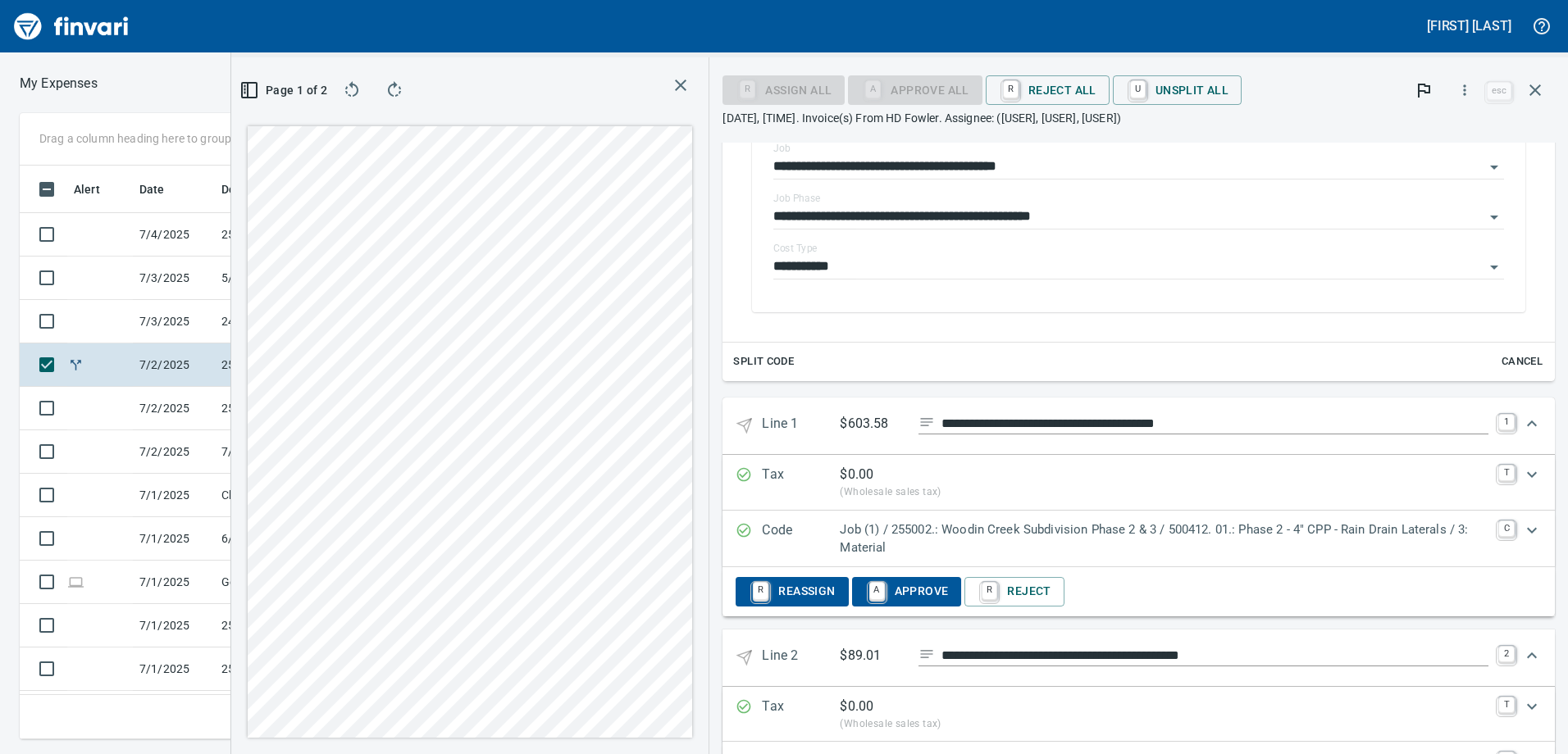 click at bounding box center (1532, 424) 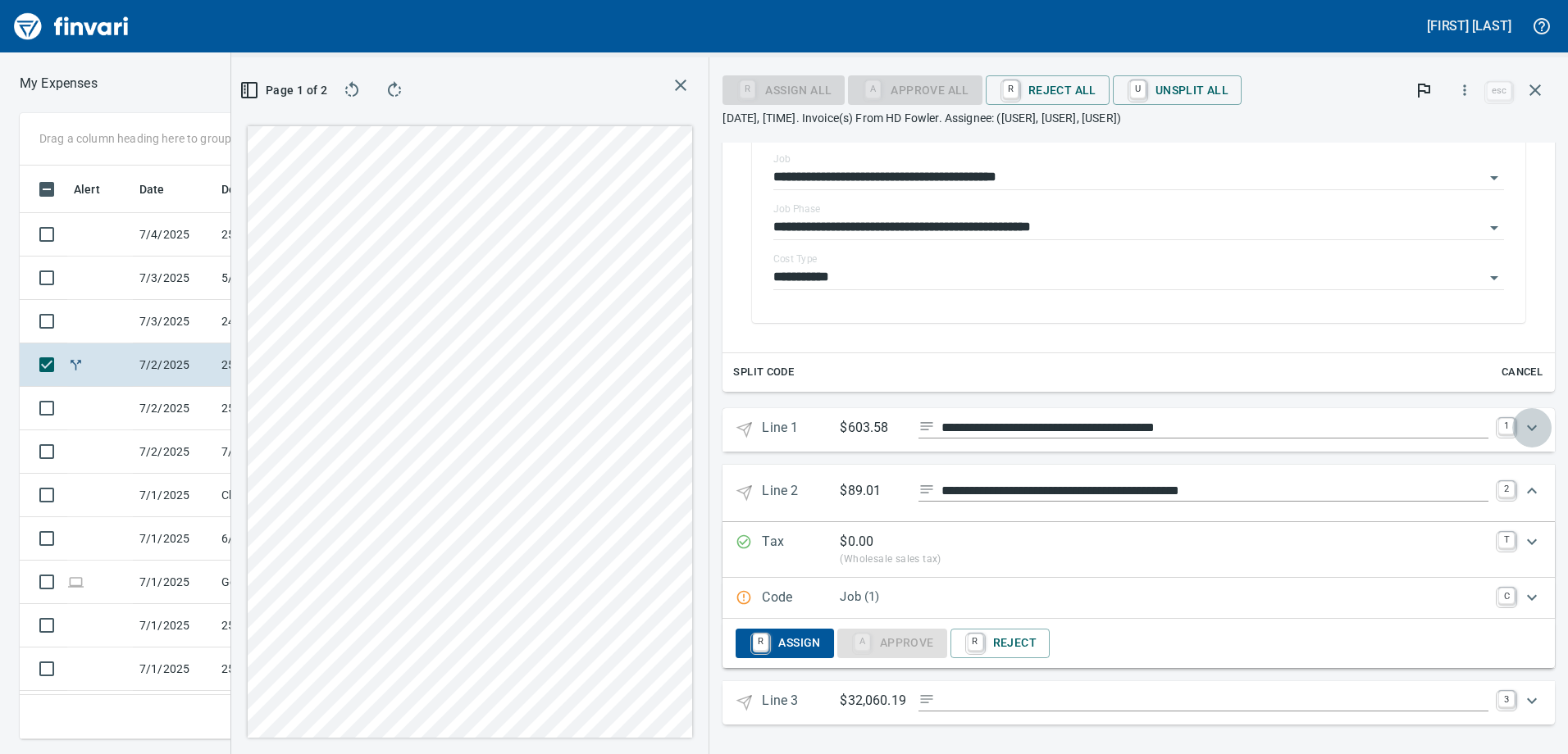 click at bounding box center [1532, 428] 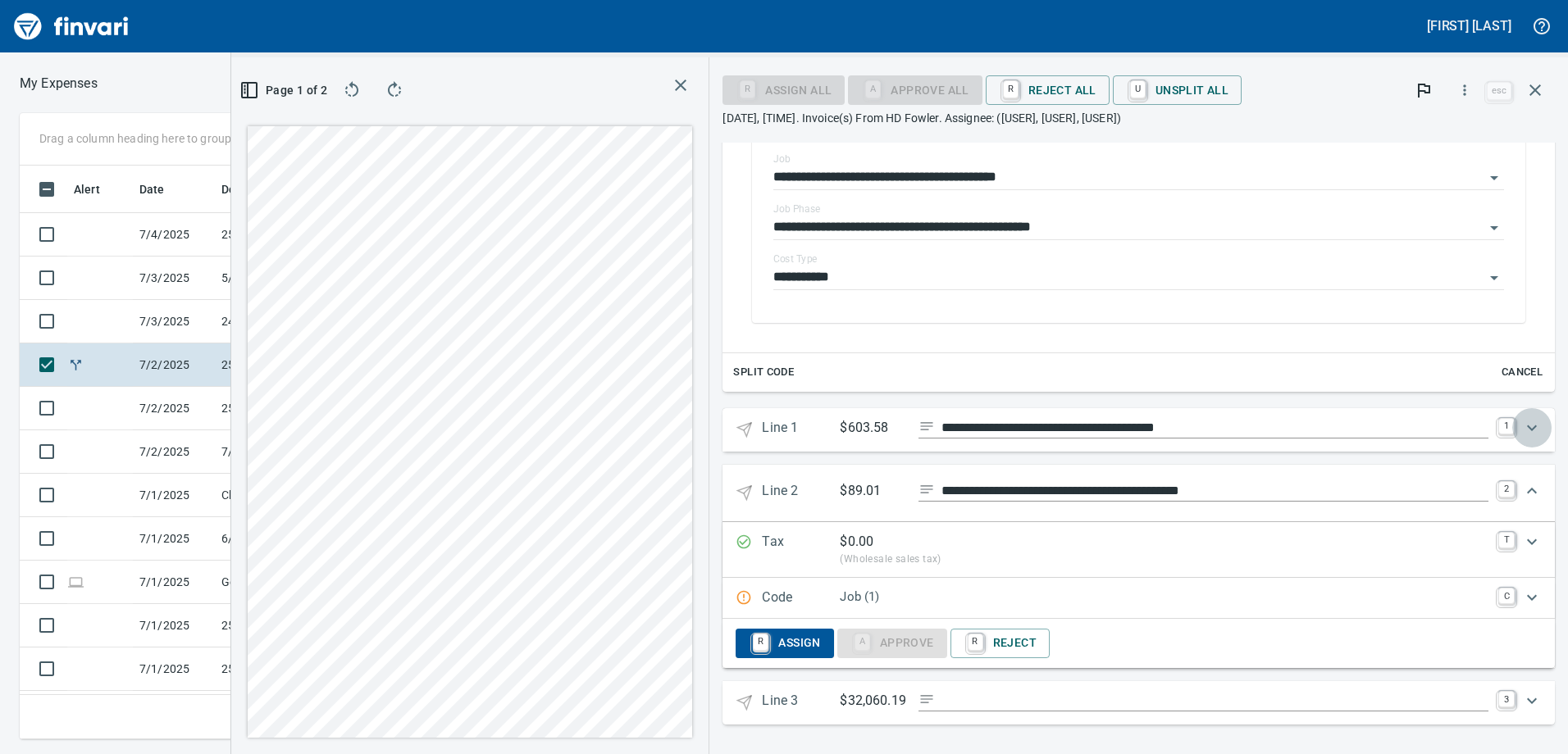 scroll, scrollTop: 441, scrollLeft: 0, axis: vertical 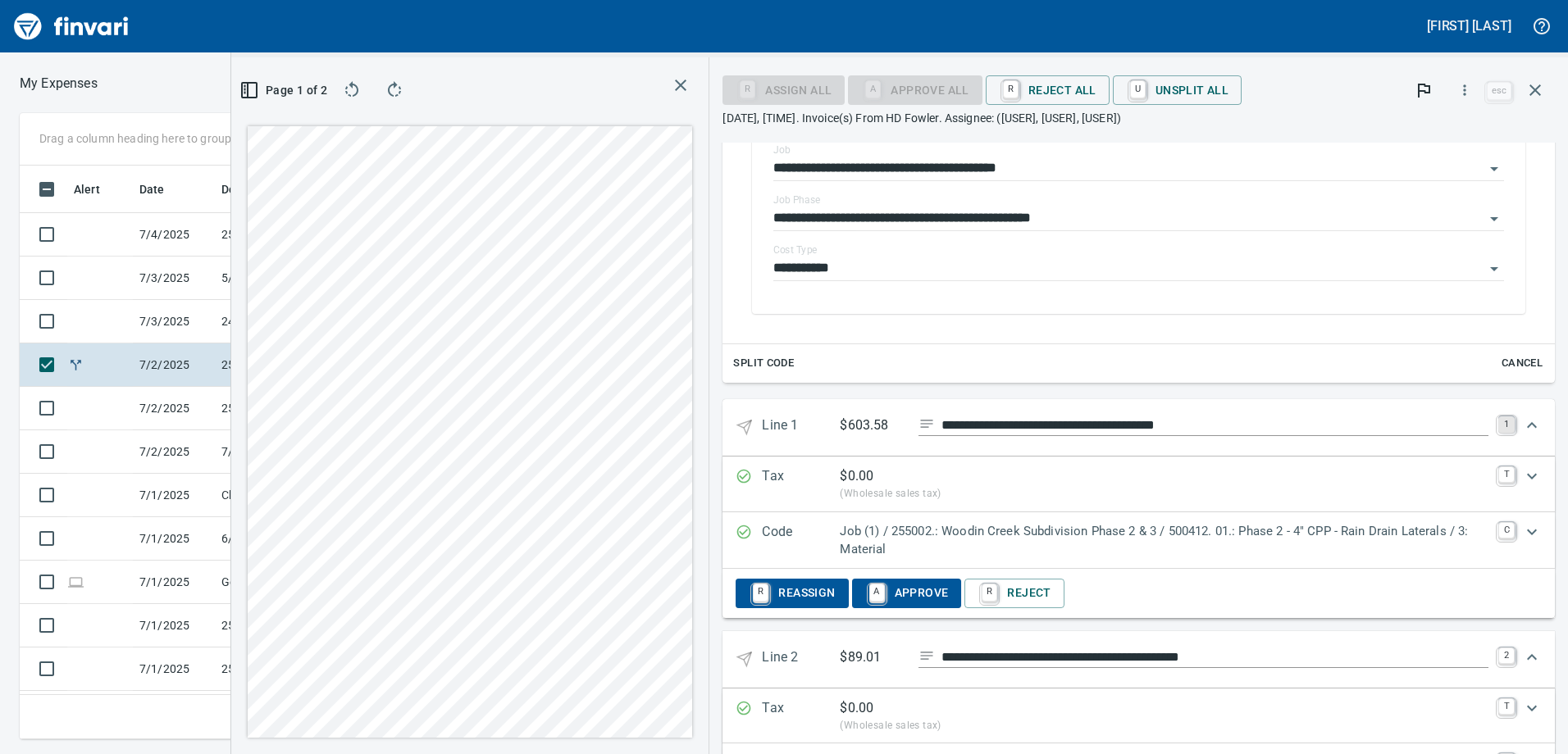 click on "1" at bounding box center (1506, 425) 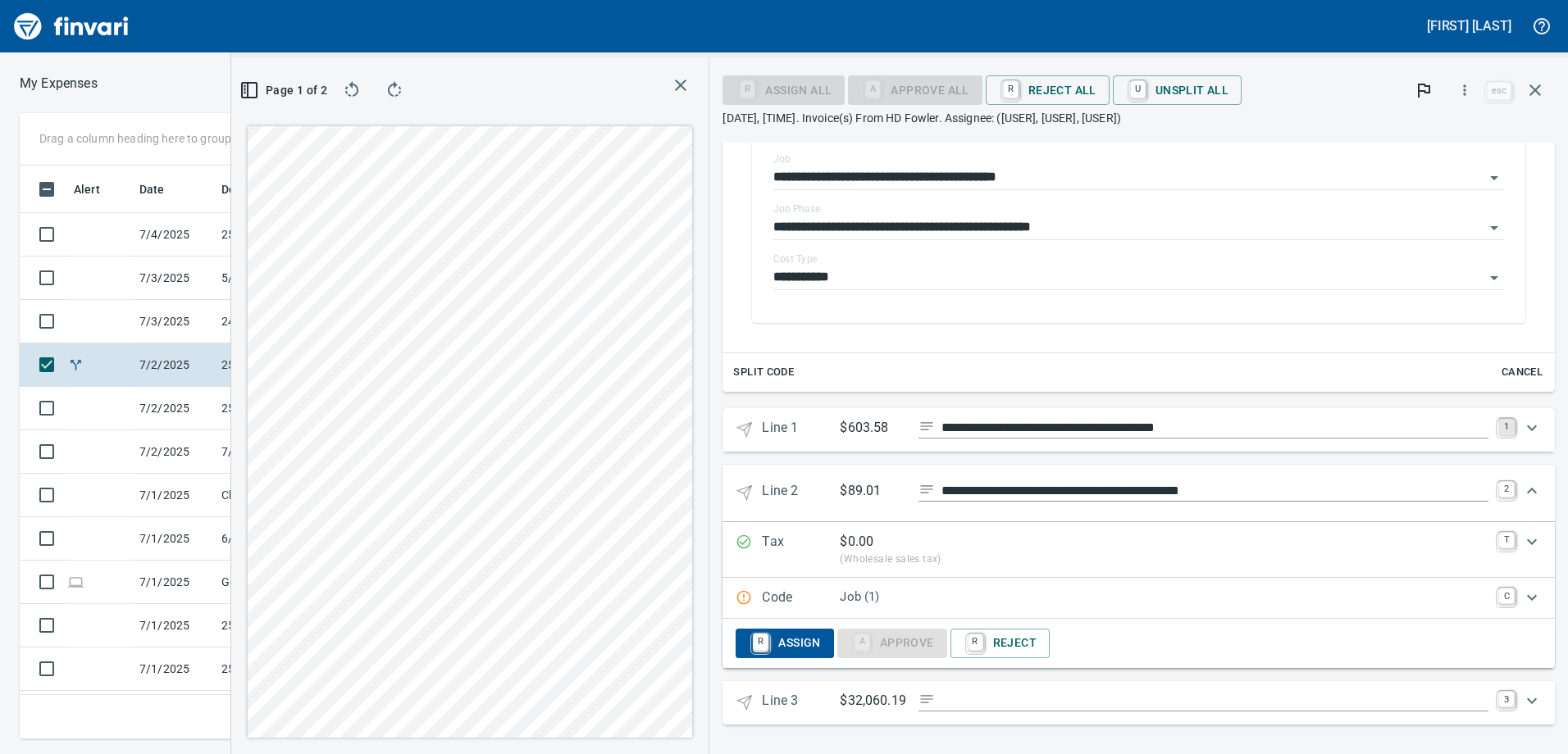 click on "1" at bounding box center [1506, 427] 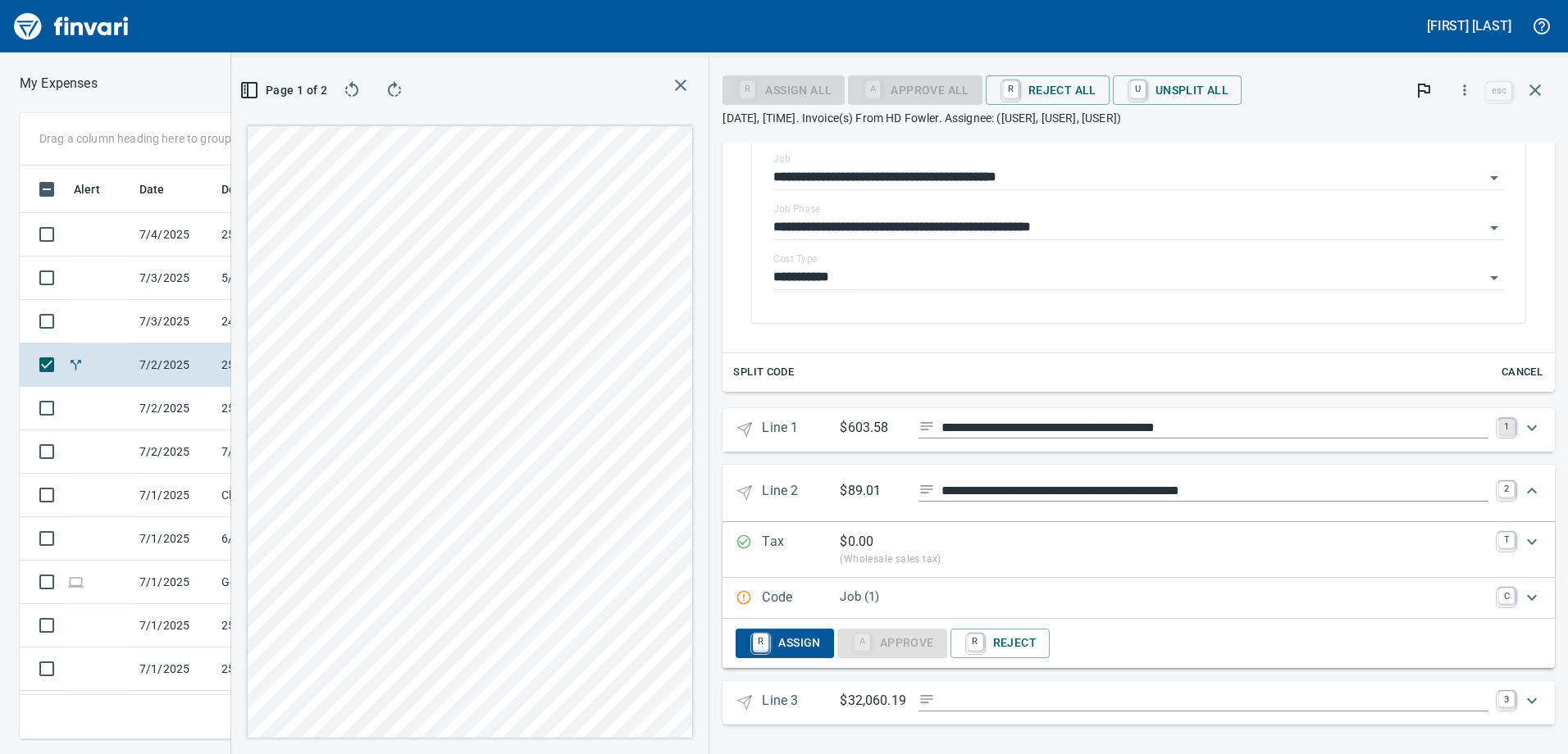 scroll, scrollTop: 441, scrollLeft: 0, axis: vertical 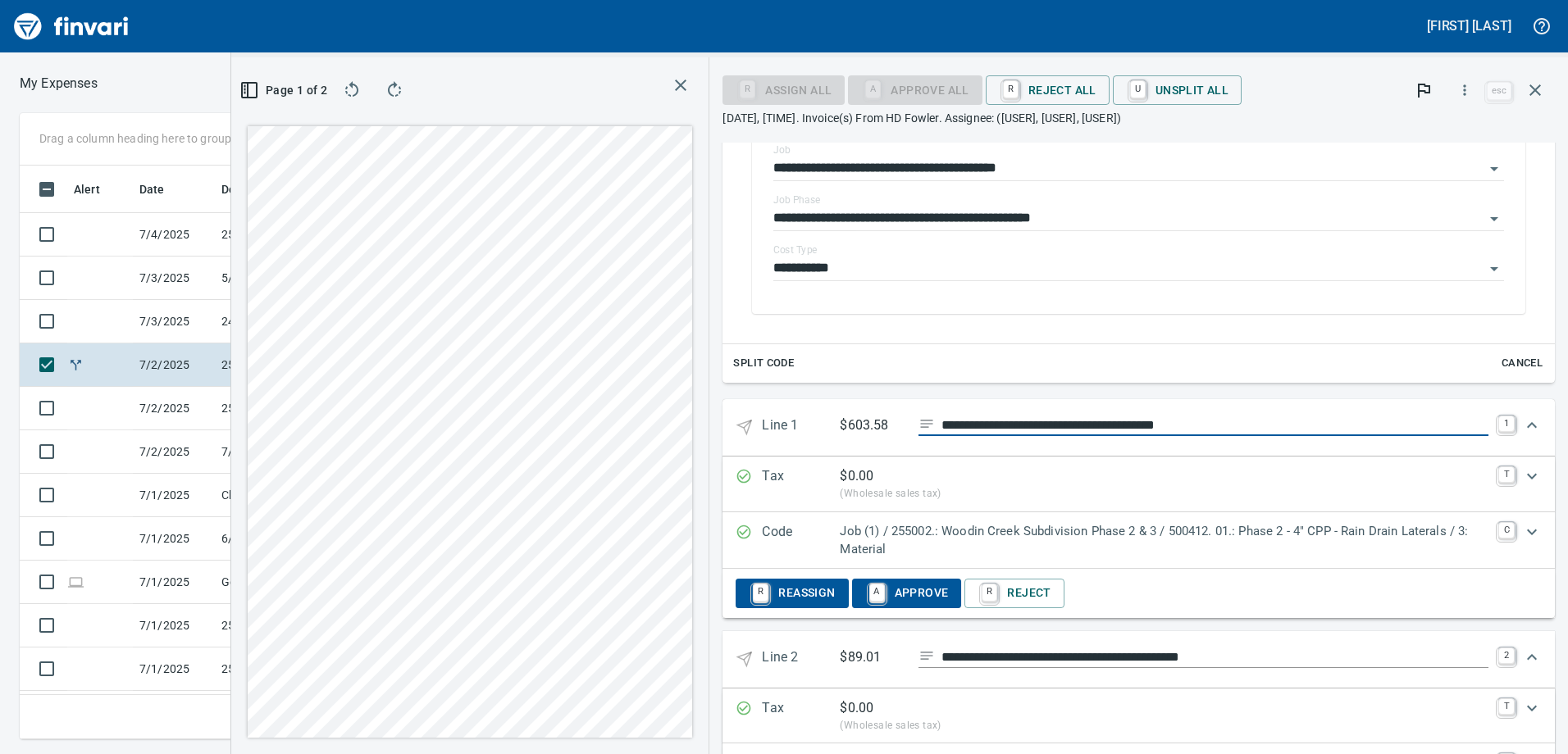click on "**********" at bounding box center [1215, 425] 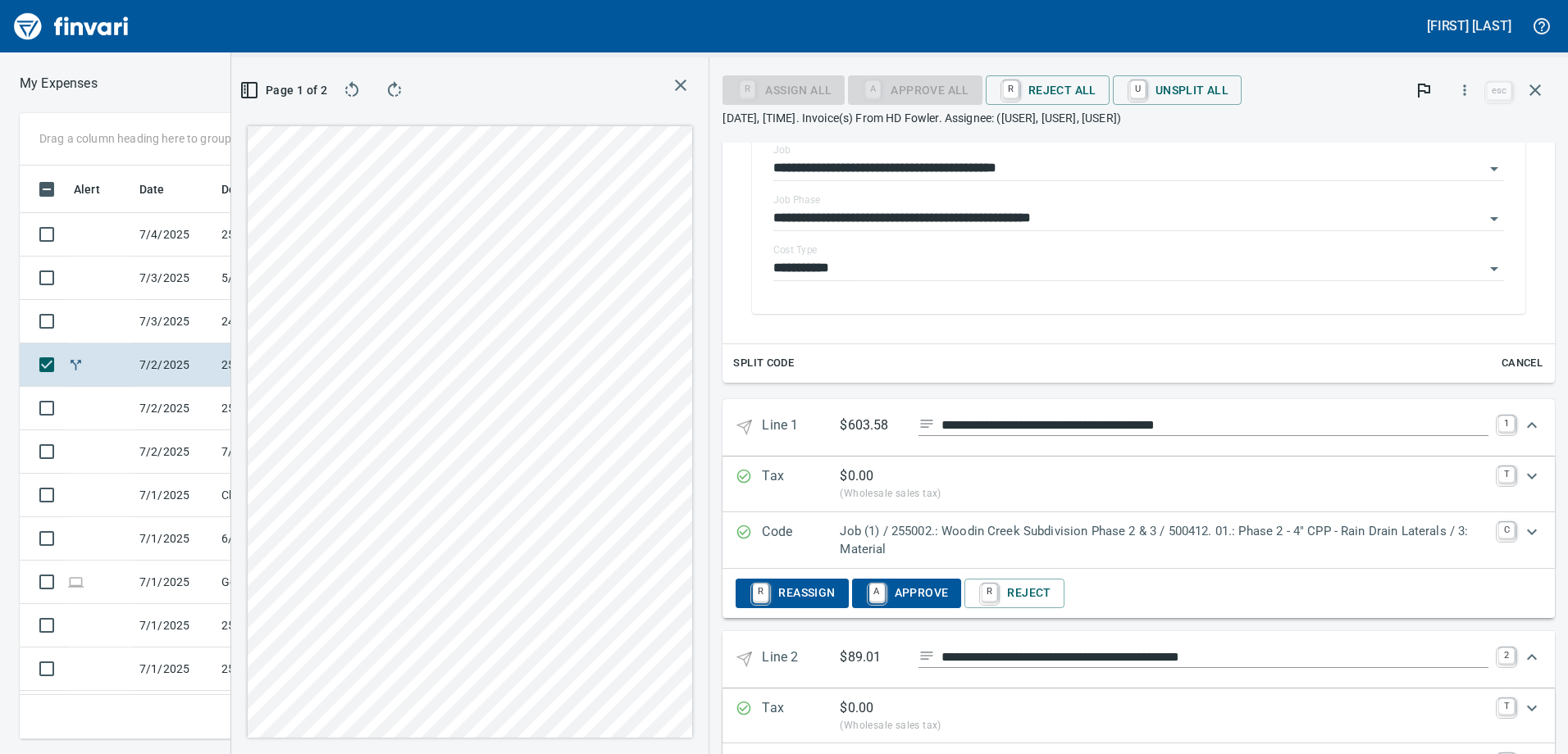 click on "$603.58" at bounding box center (873, 425) 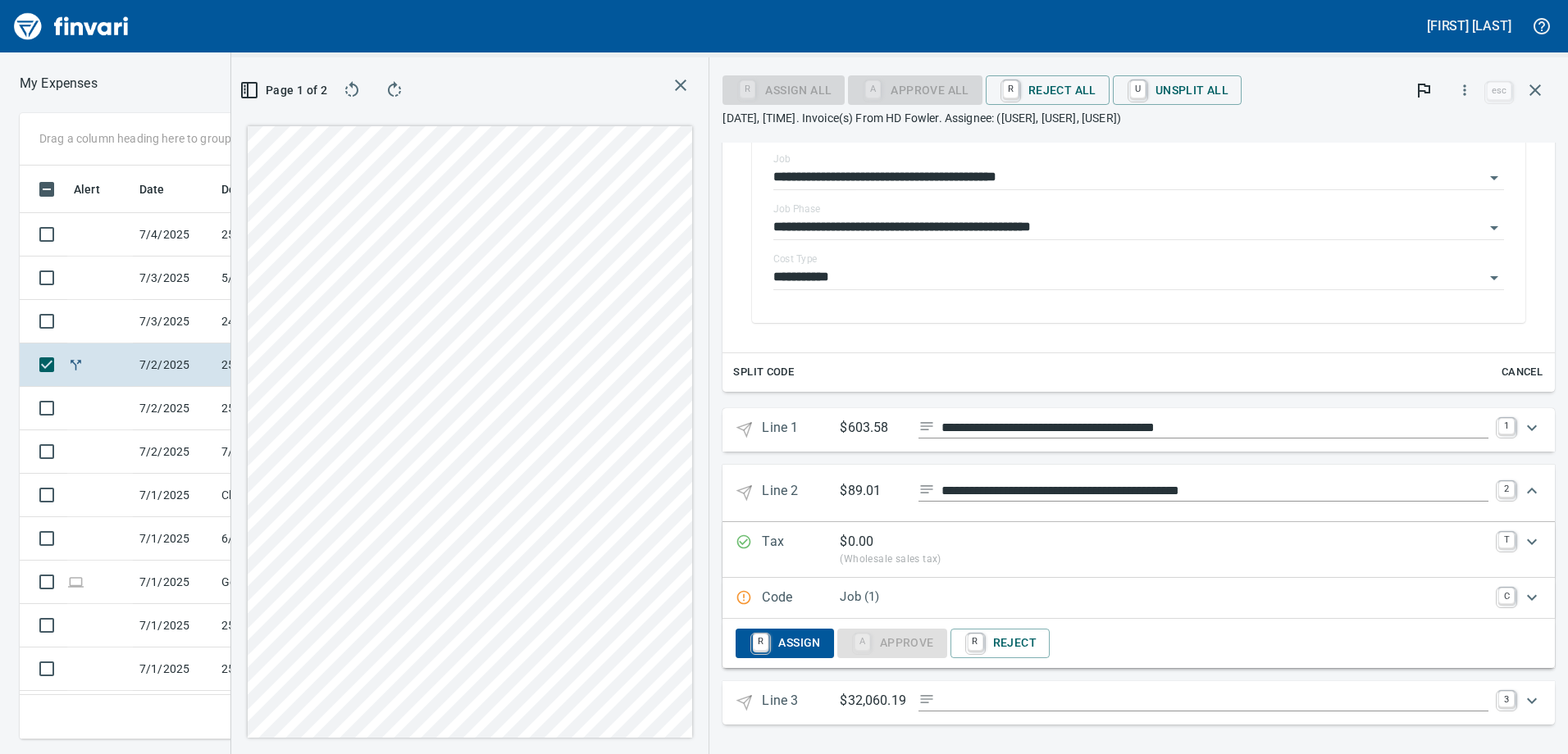 click on "$603.58" at bounding box center (873, 428) 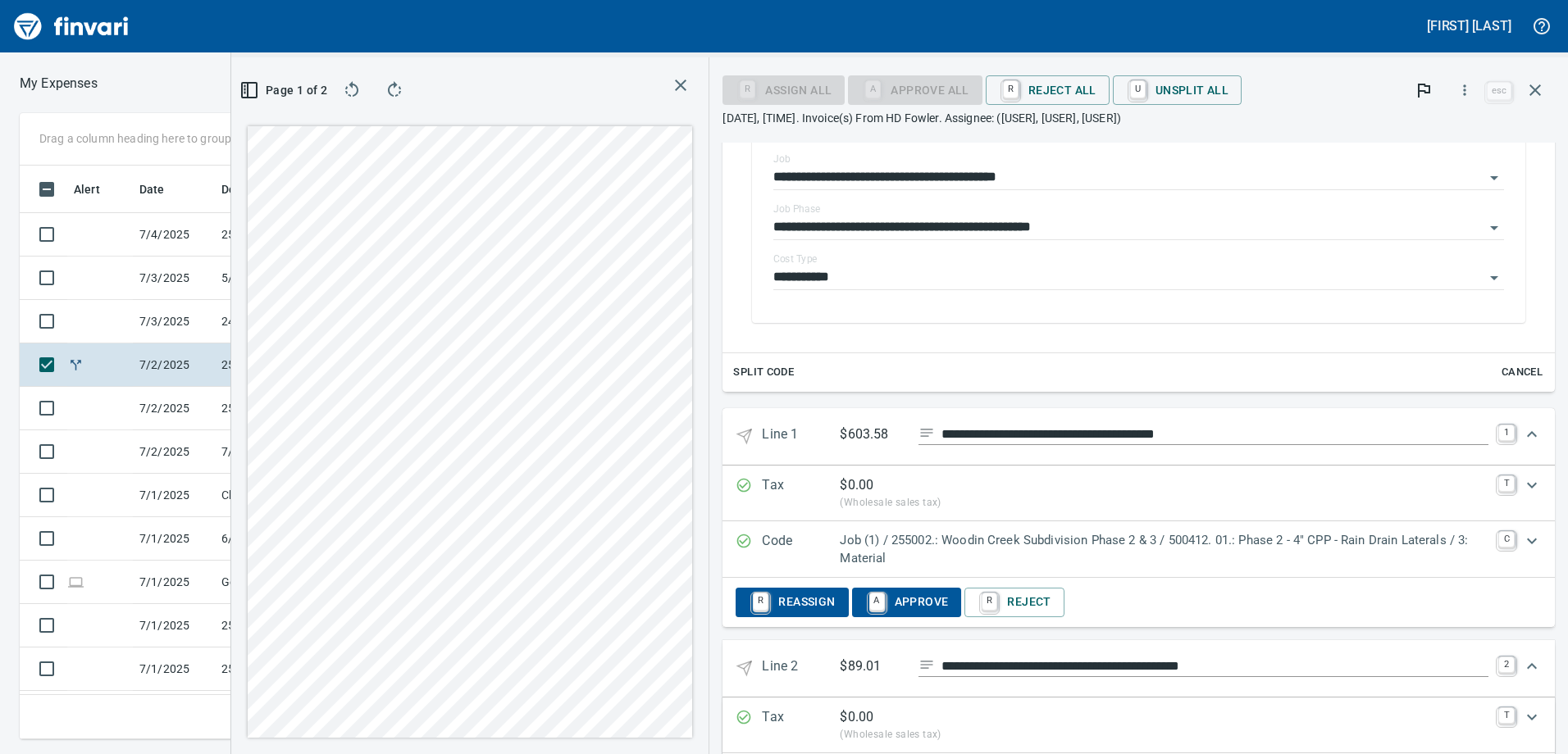 scroll, scrollTop: 441, scrollLeft: 0, axis: vertical 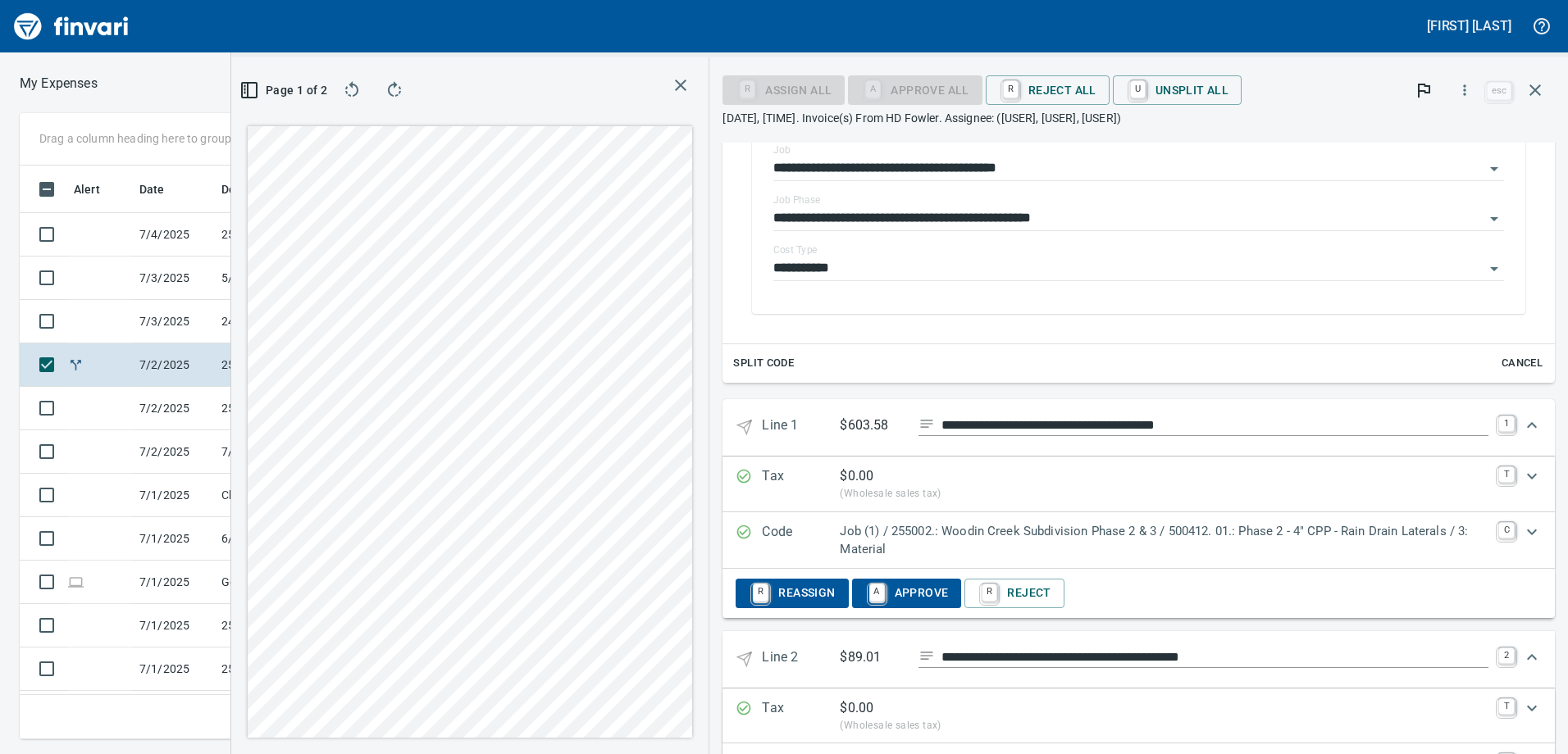 click on "**********" at bounding box center (1138, 427) 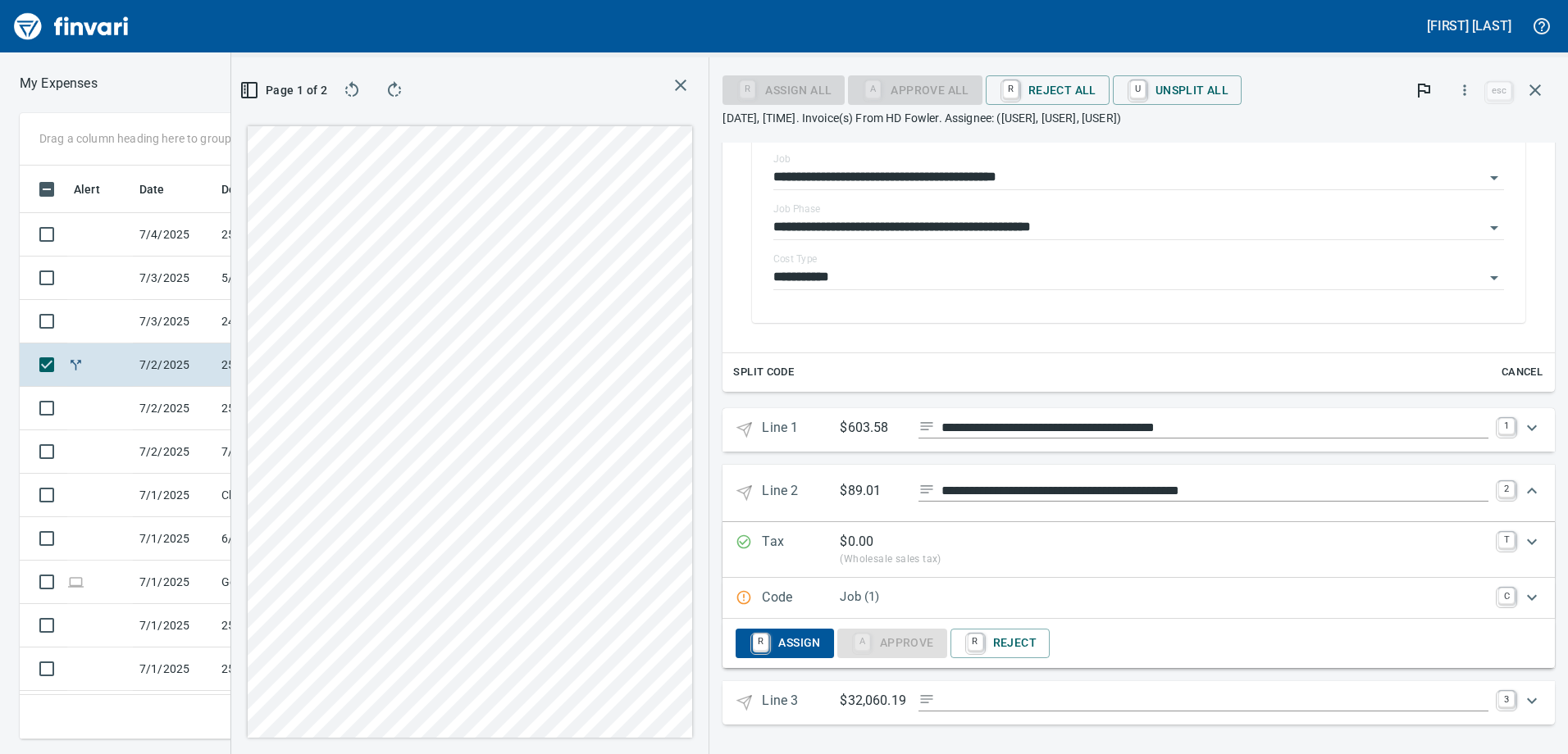 scroll, scrollTop: 432, scrollLeft: 0, axis: vertical 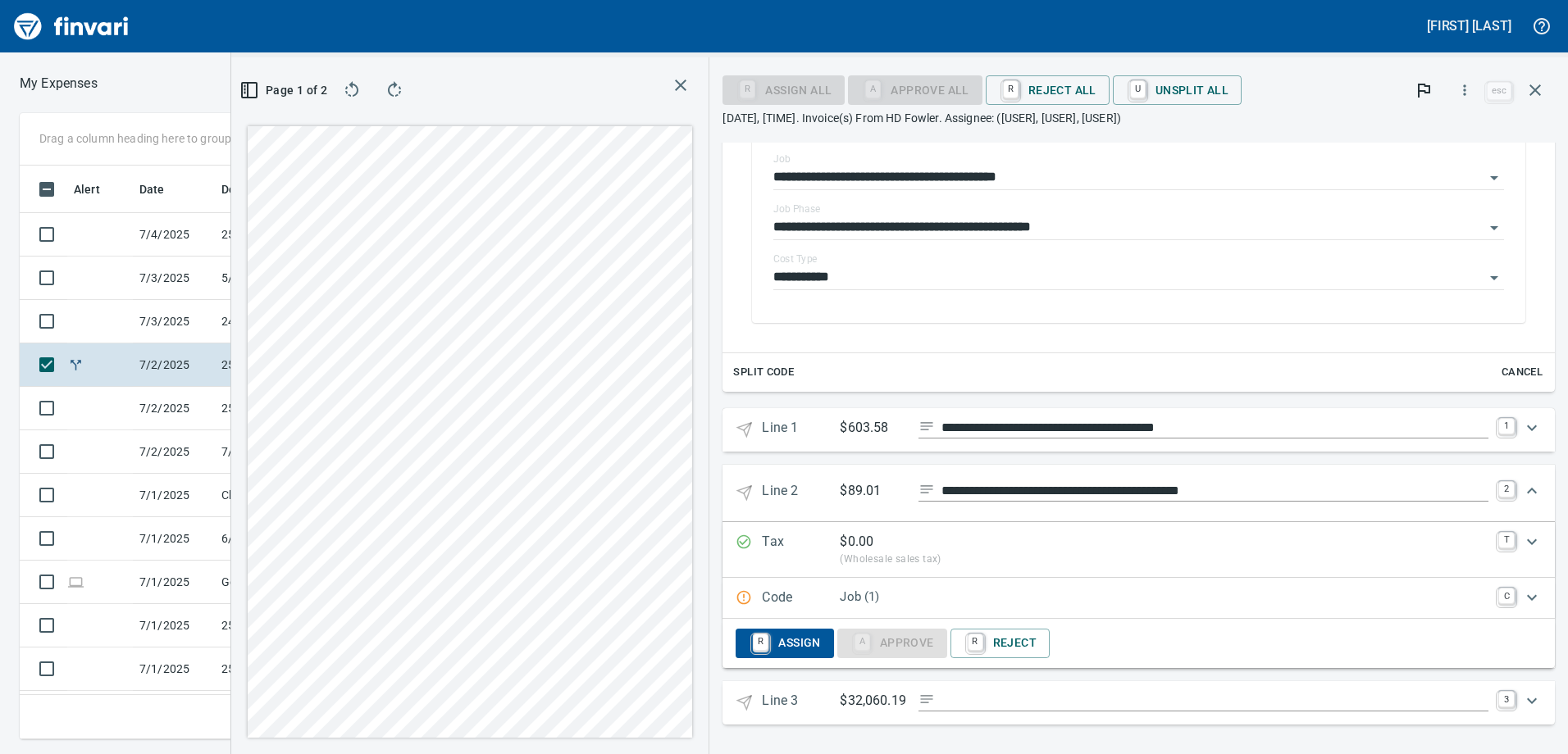 click on "**********" at bounding box center (1138, 217) 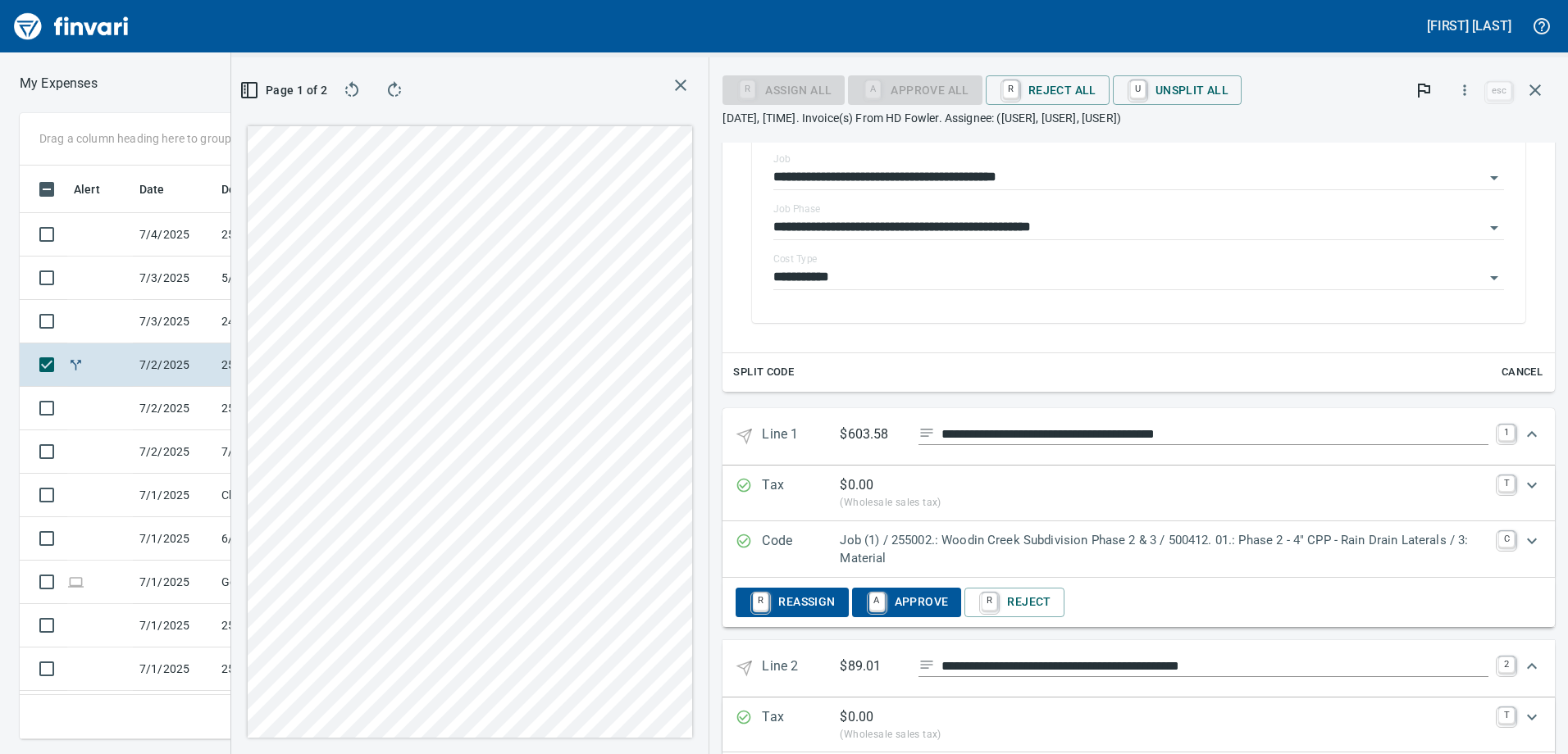 drag, startPoint x: 775, startPoint y: 679, endPoint x: 947, endPoint y: 434, distance: 299.3476 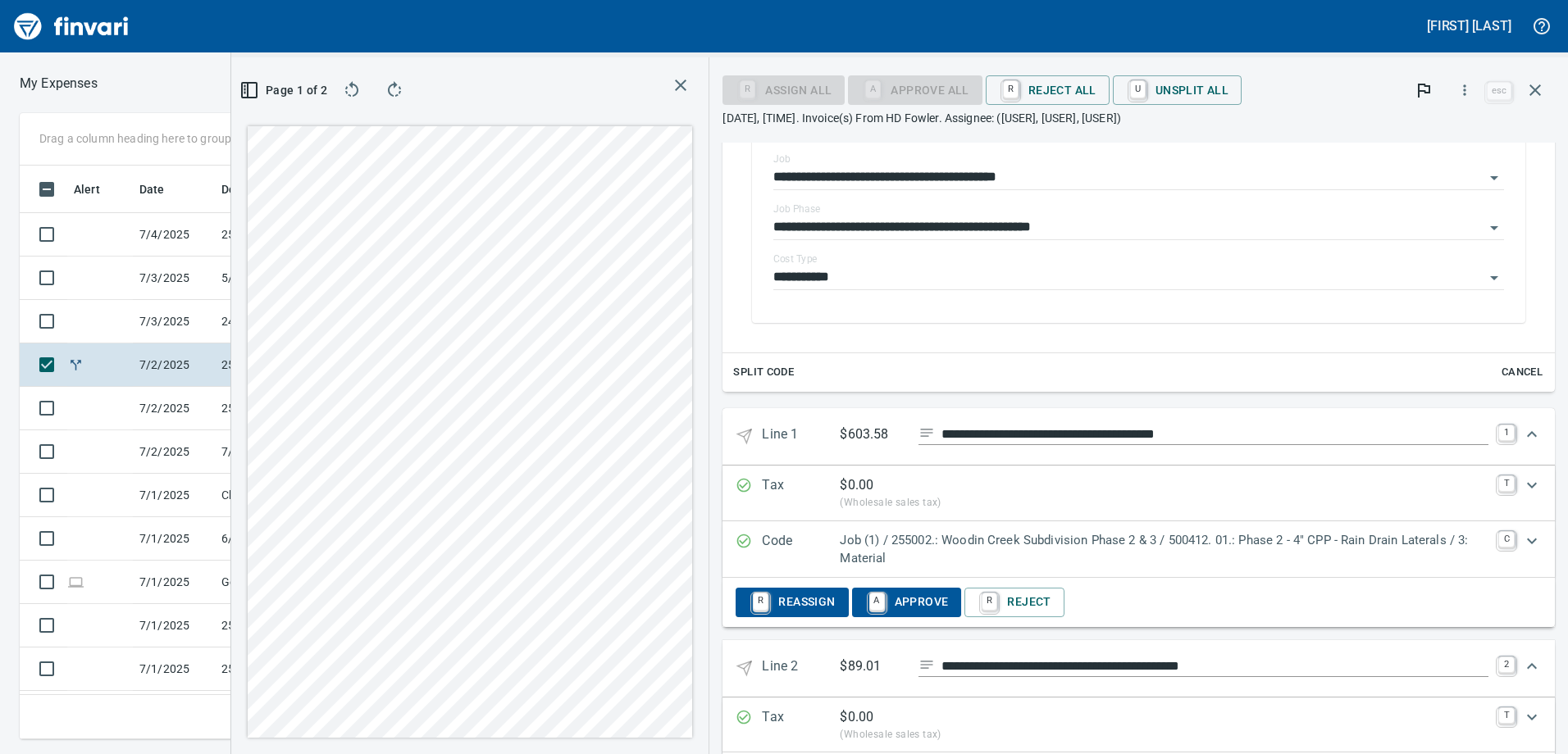 click on "**********" at bounding box center [1138, 654] 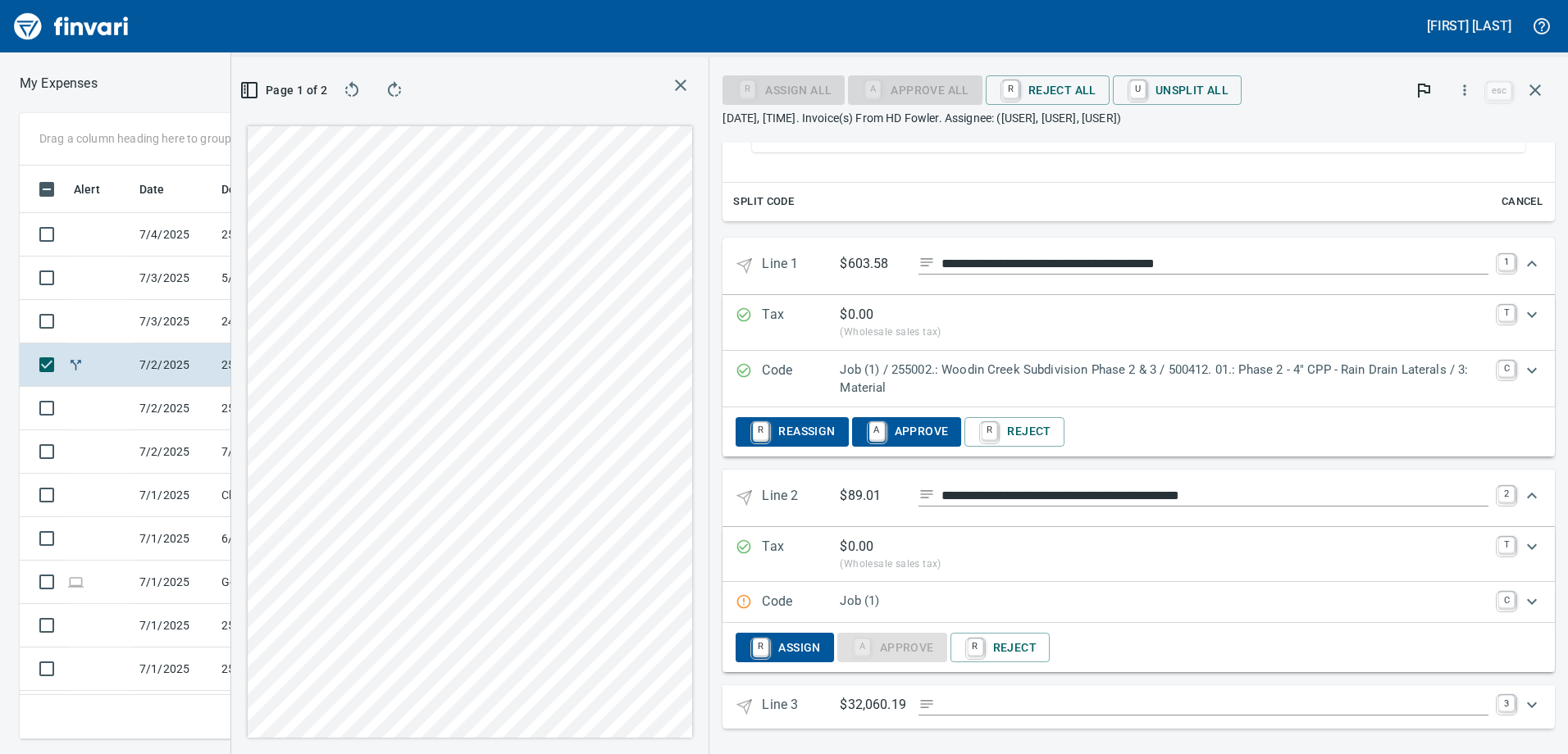 scroll, scrollTop: 606, scrollLeft: 0, axis: vertical 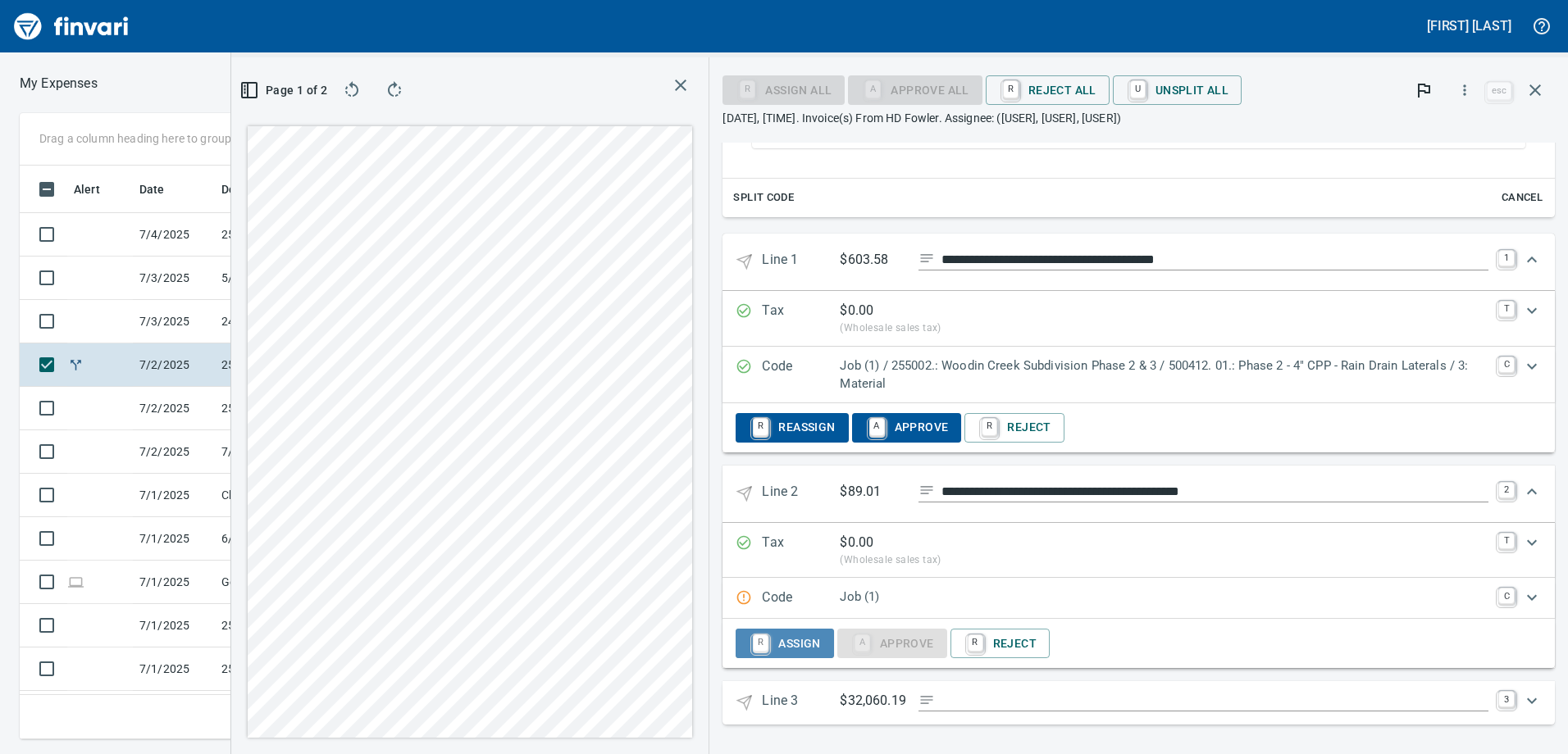 click on "R Assign" at bounding box center [784, 644] 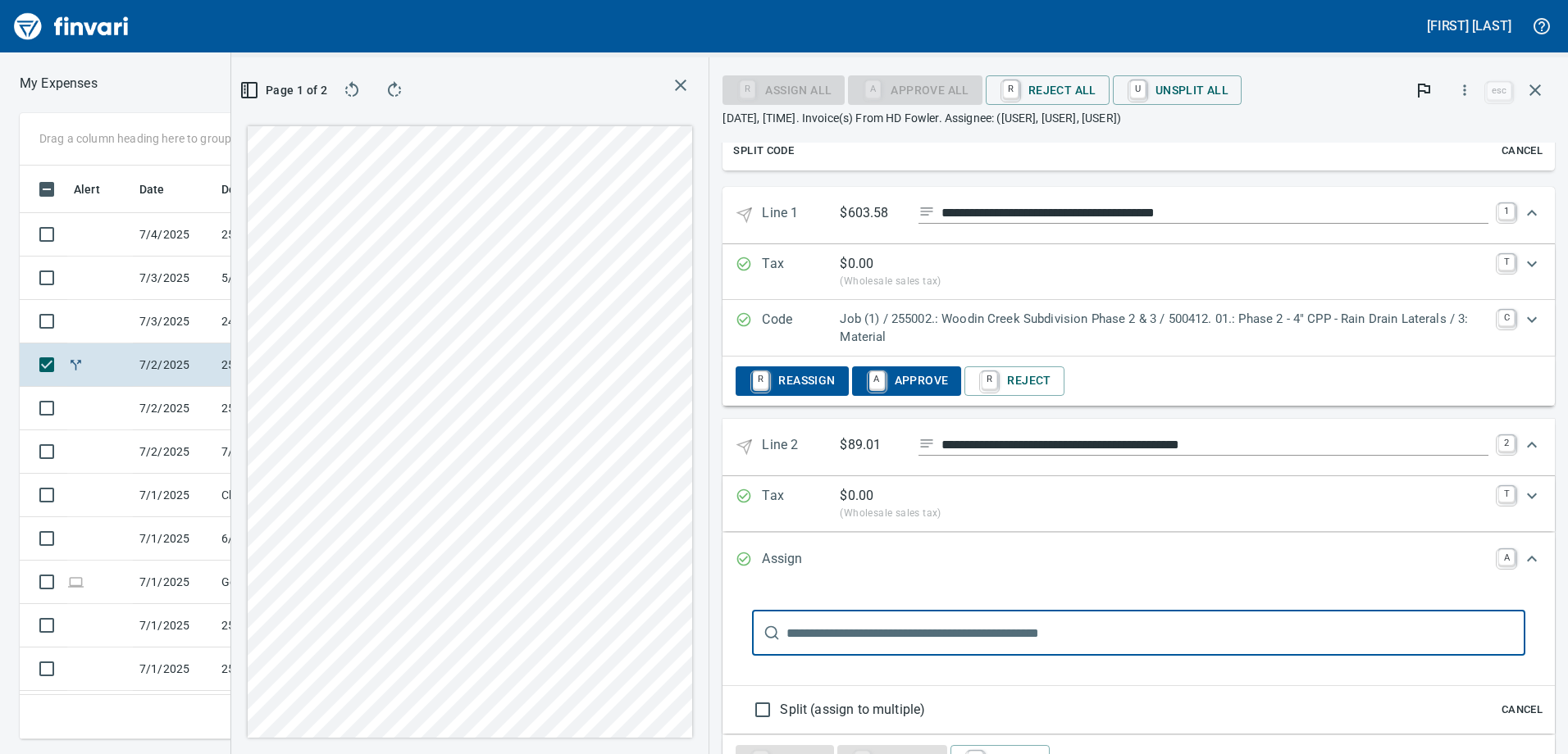 scroll, scrollTop: 770, scrollLeft: 0, axis: vertical 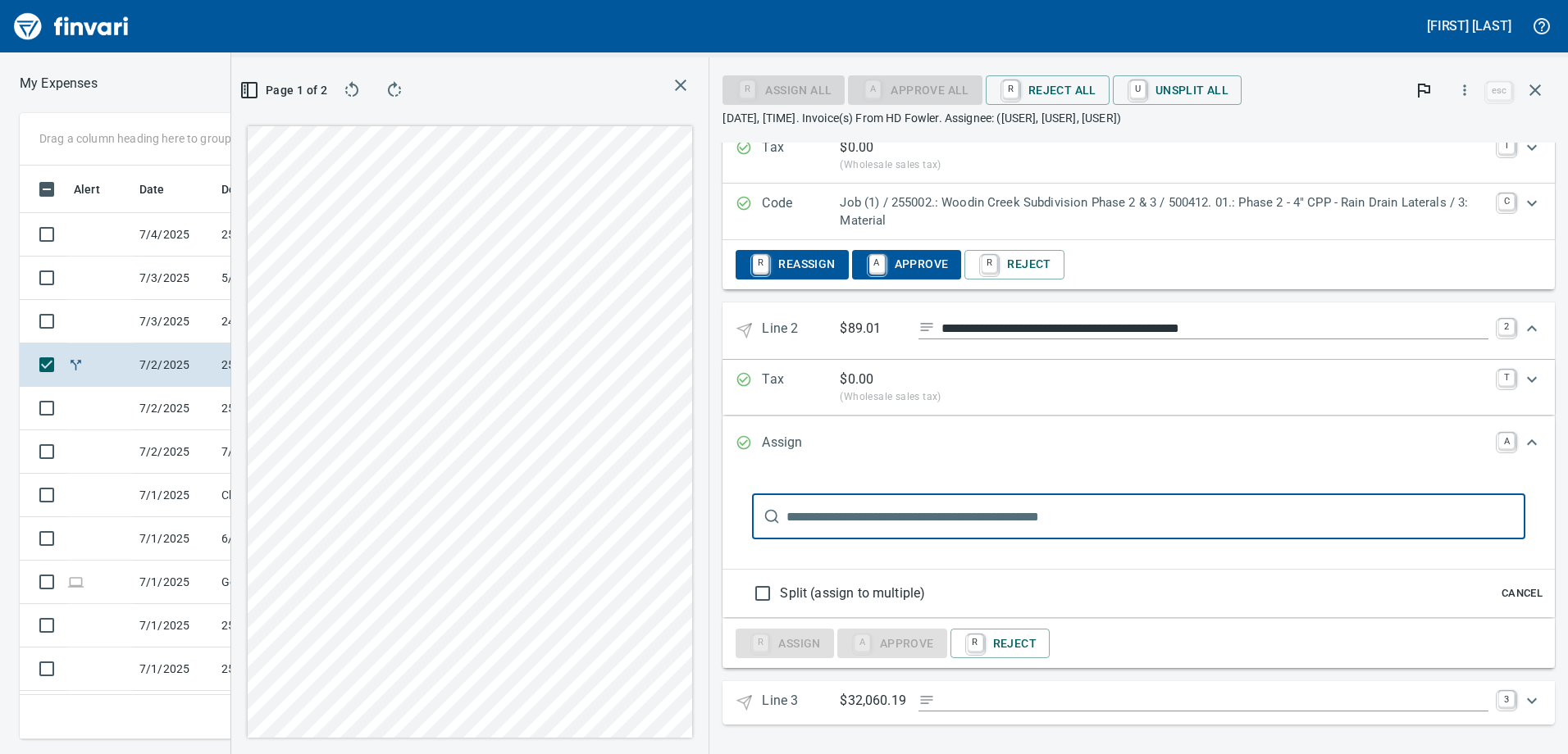click at bounding box center [1155, 516] 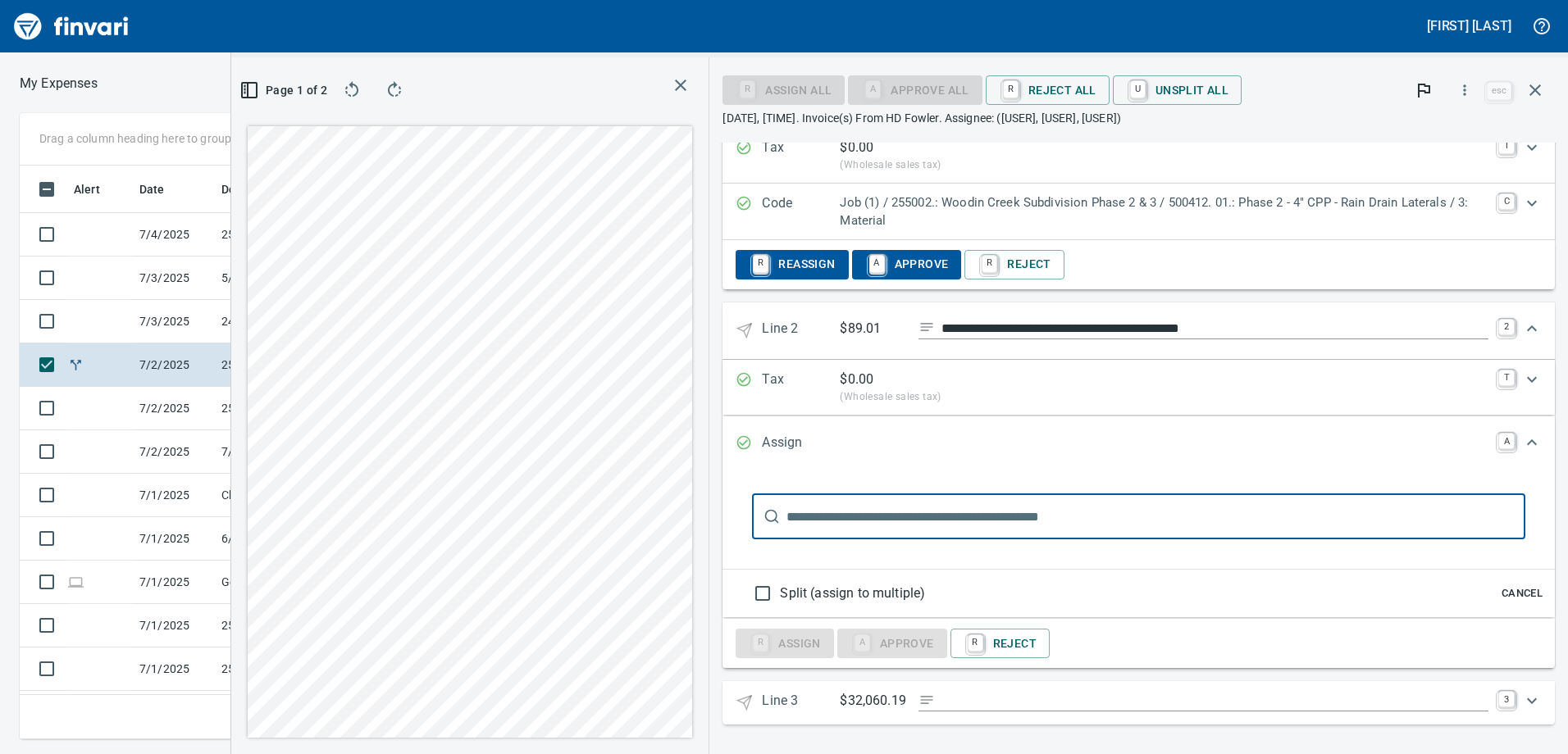 click on "Split (assign to multiple) Cancel" at bounding box center [1138, 593] 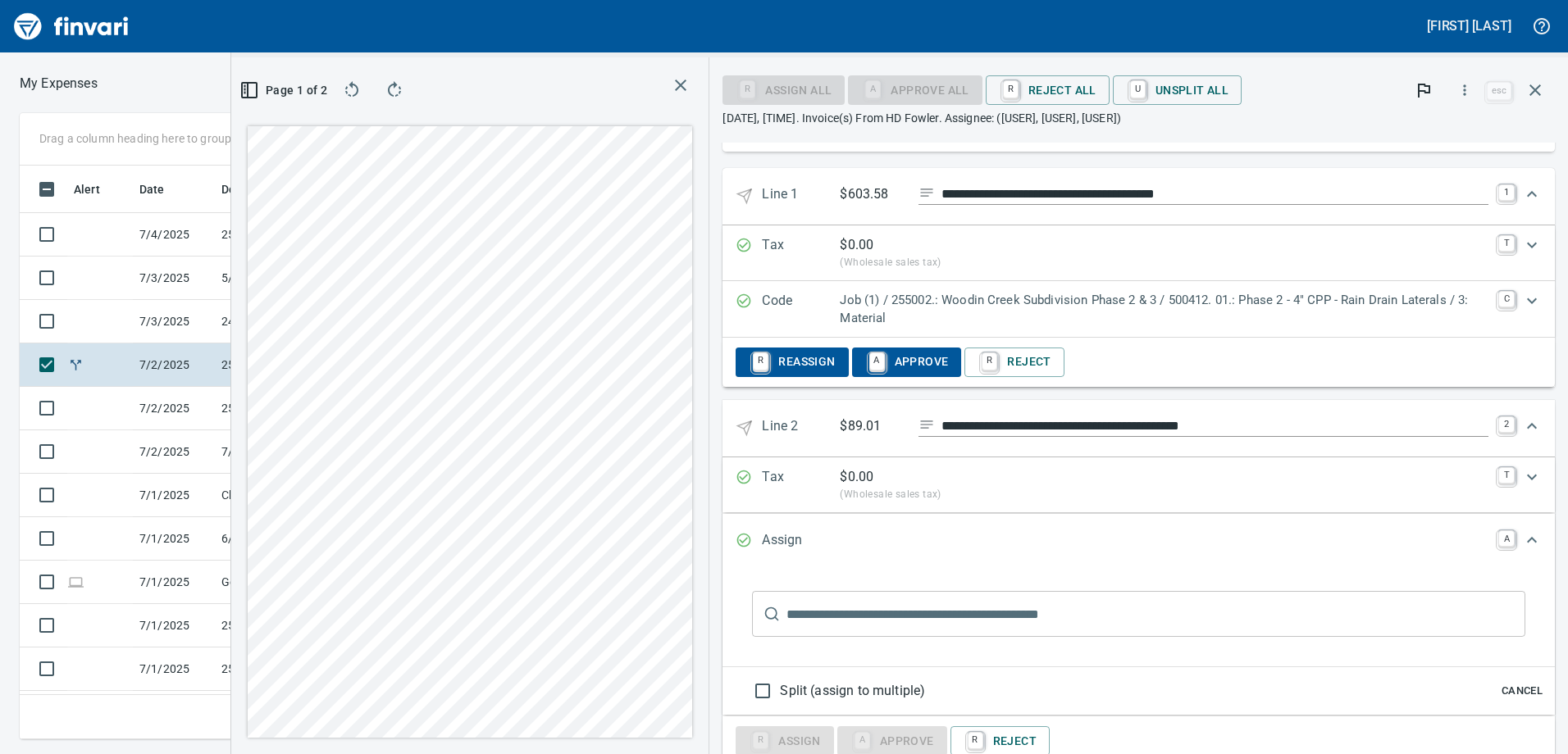 scroll, scrollTop: 770, scrollLeft: 0, axis: vertical 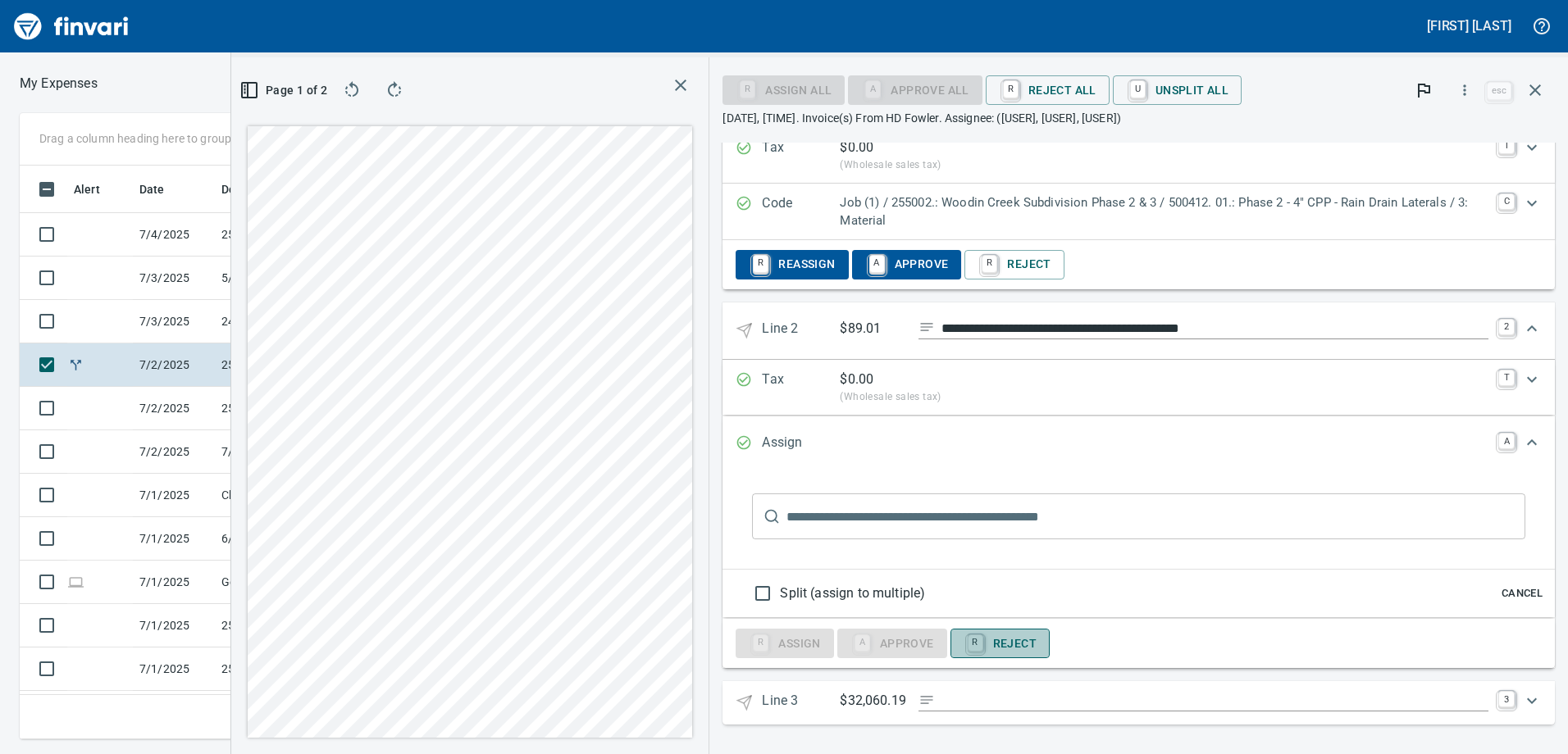 click on "R Reject" at bounding box center [1000, 644] 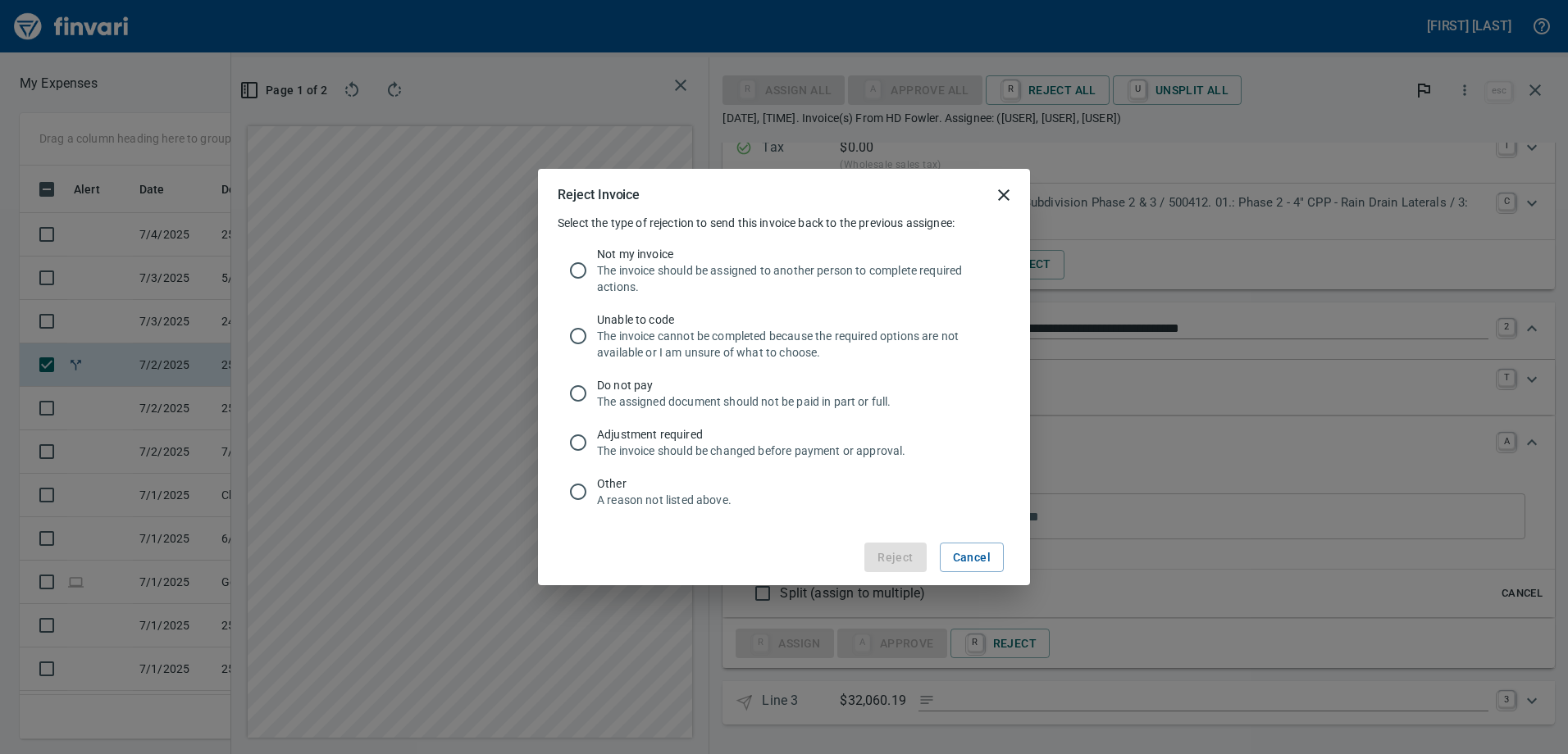 click on "Reject Cancel" at bounding box center (934, 557) 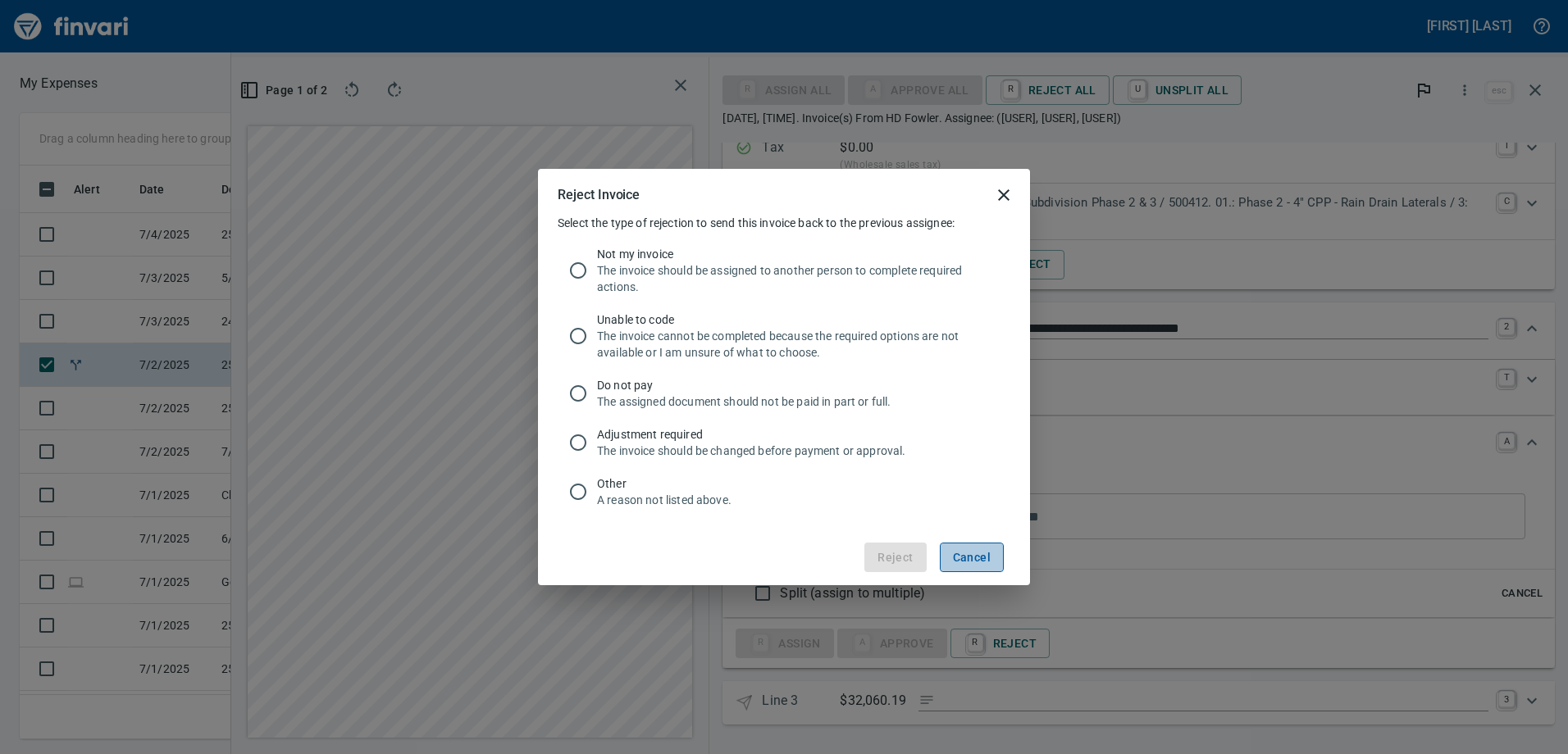 click on "Cancel" at bounding box center [972, 557] 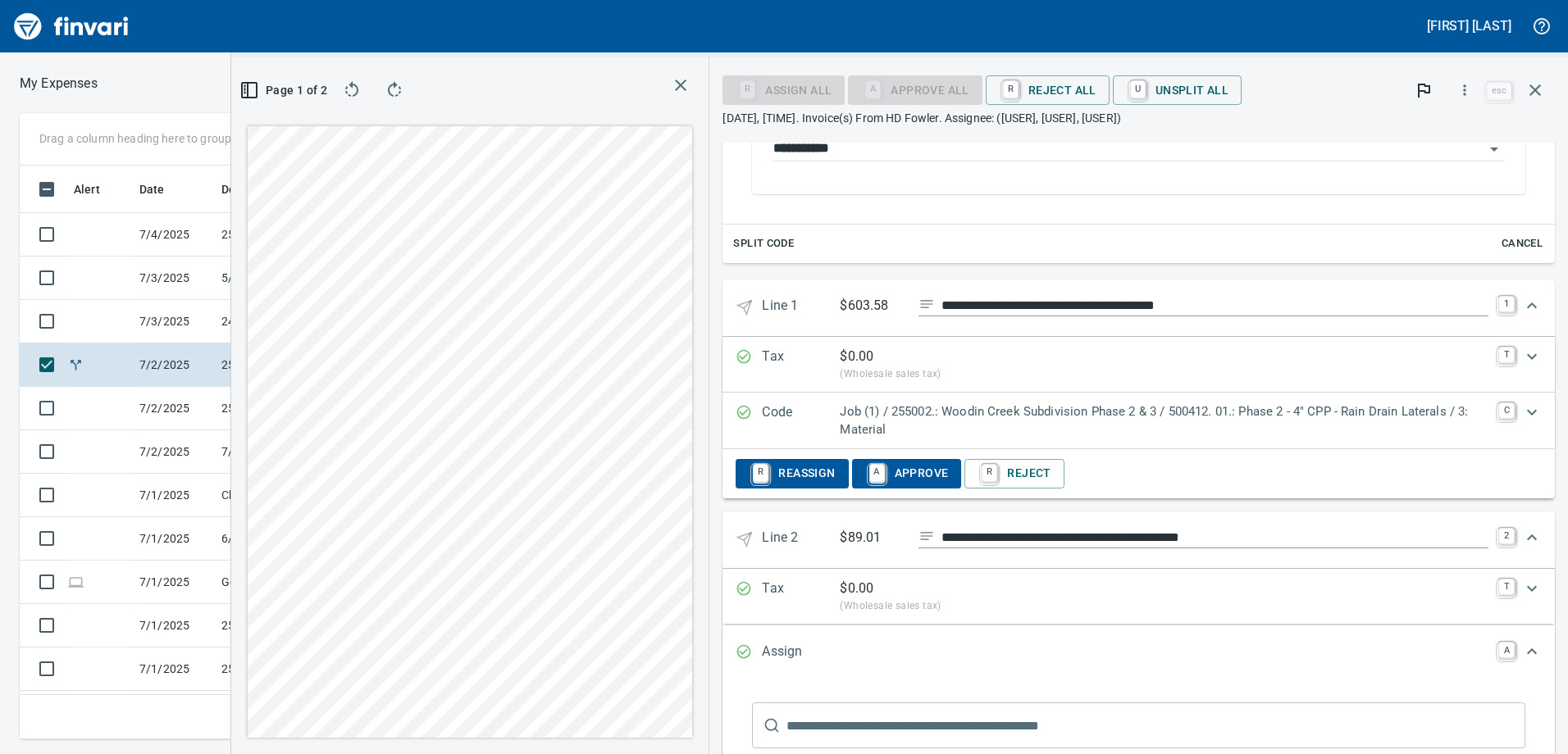 scroll, scrollTop: 688, scrollLeft: 0, axis: vertical 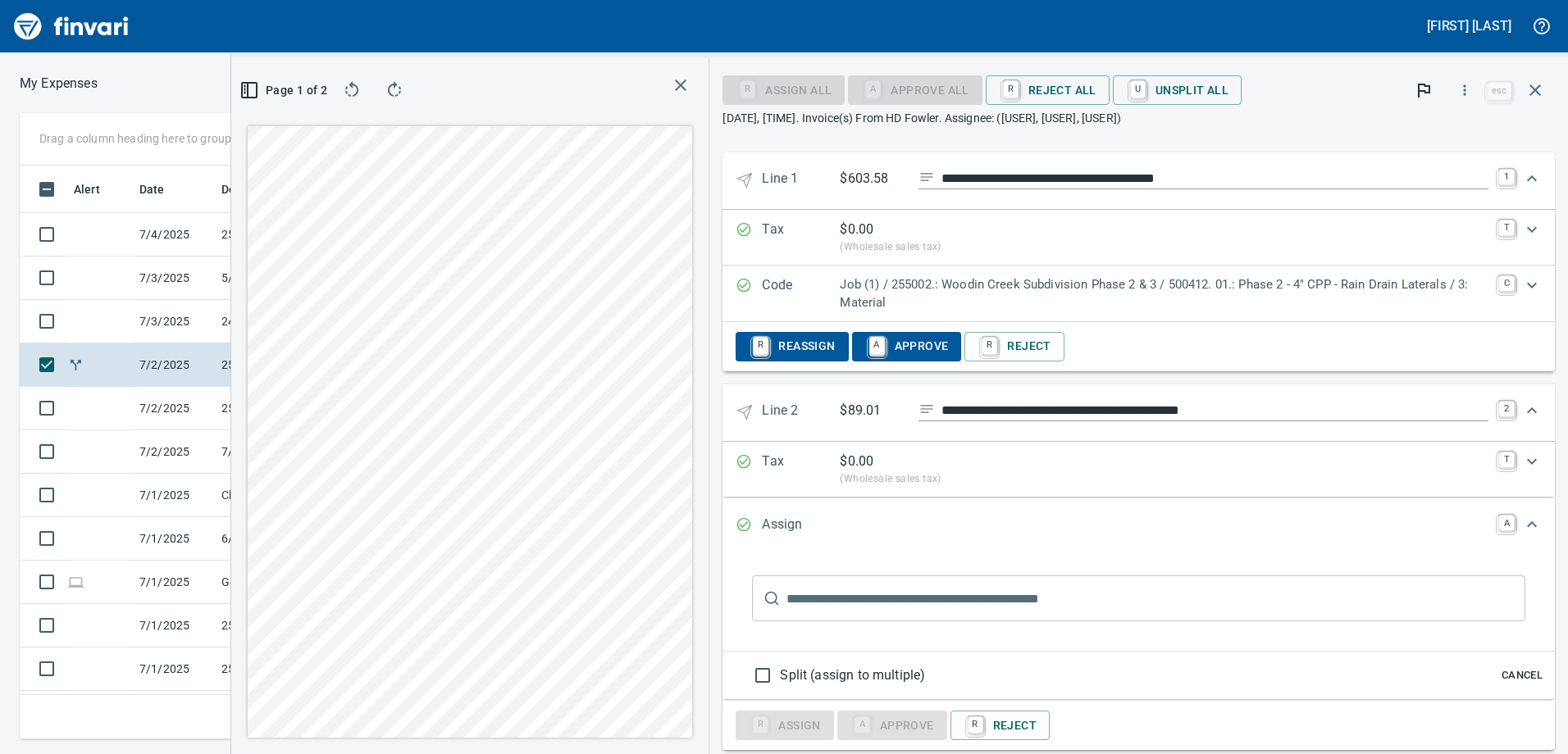 click on "Cancel" at bounding box center (1522, 675) 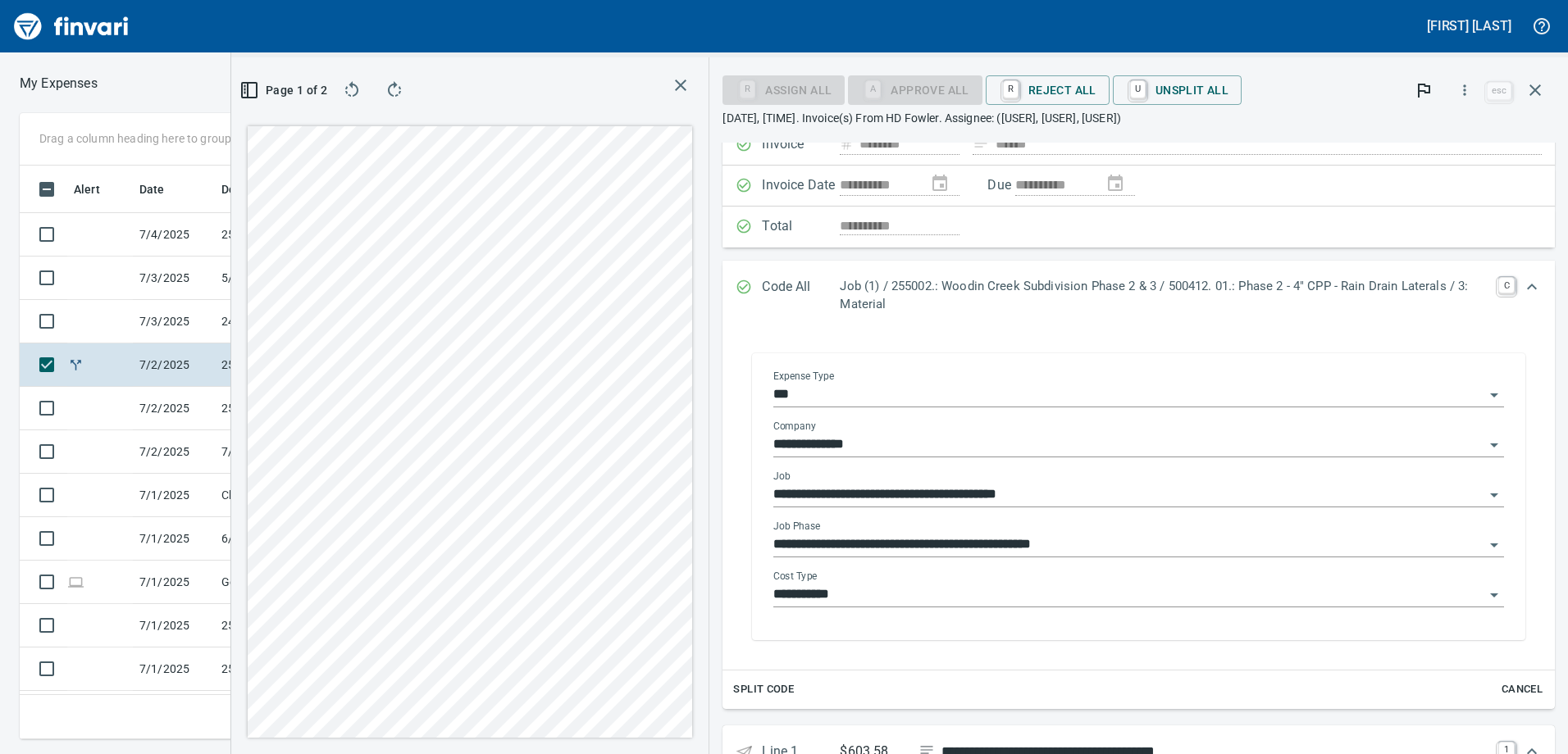 scroll, scrollTop: 0, scrollLeft: 0, axis: both 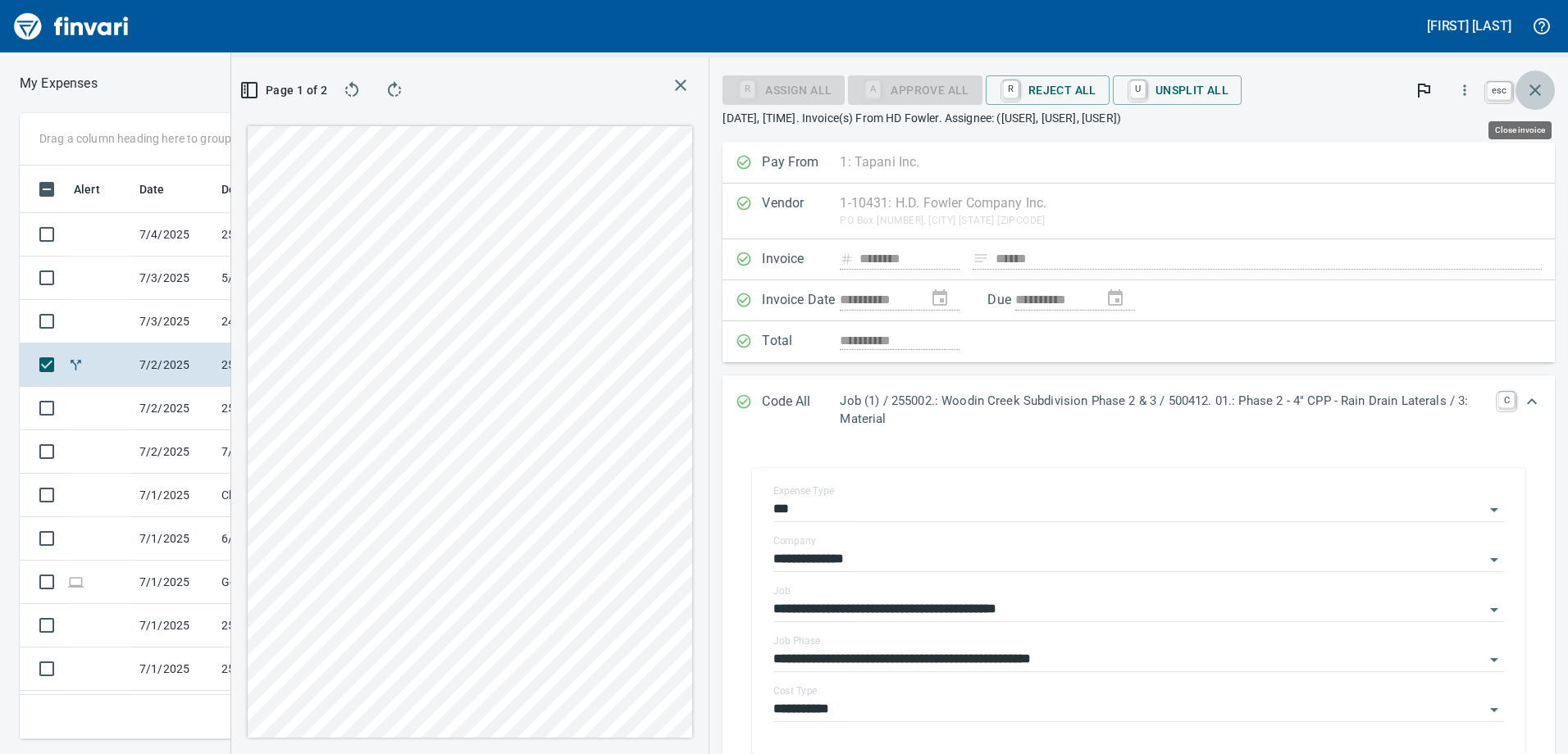 click at bounding box center [1535, 90] 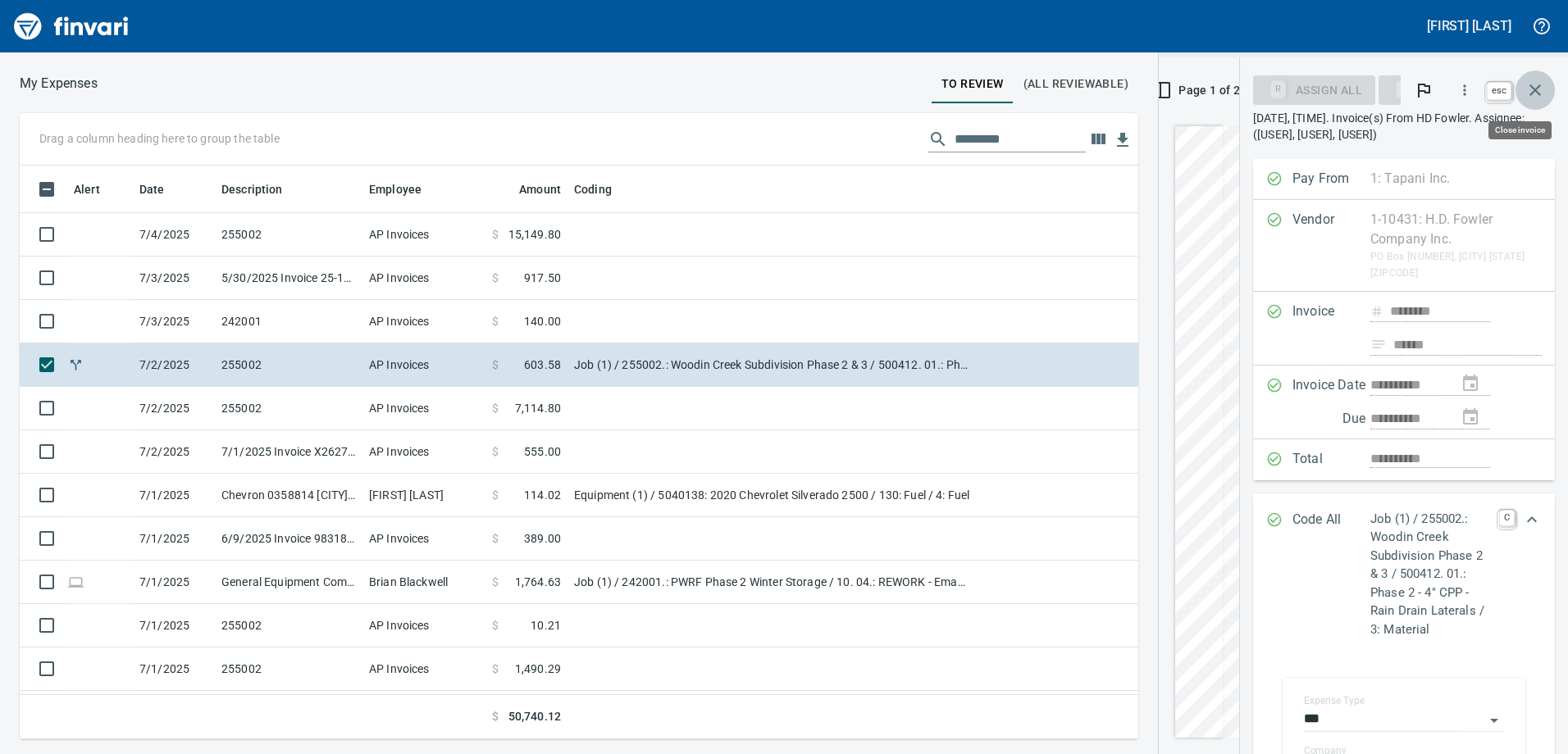 scroll, scrollTop: 561, scrollLeft: 1237, axis: both 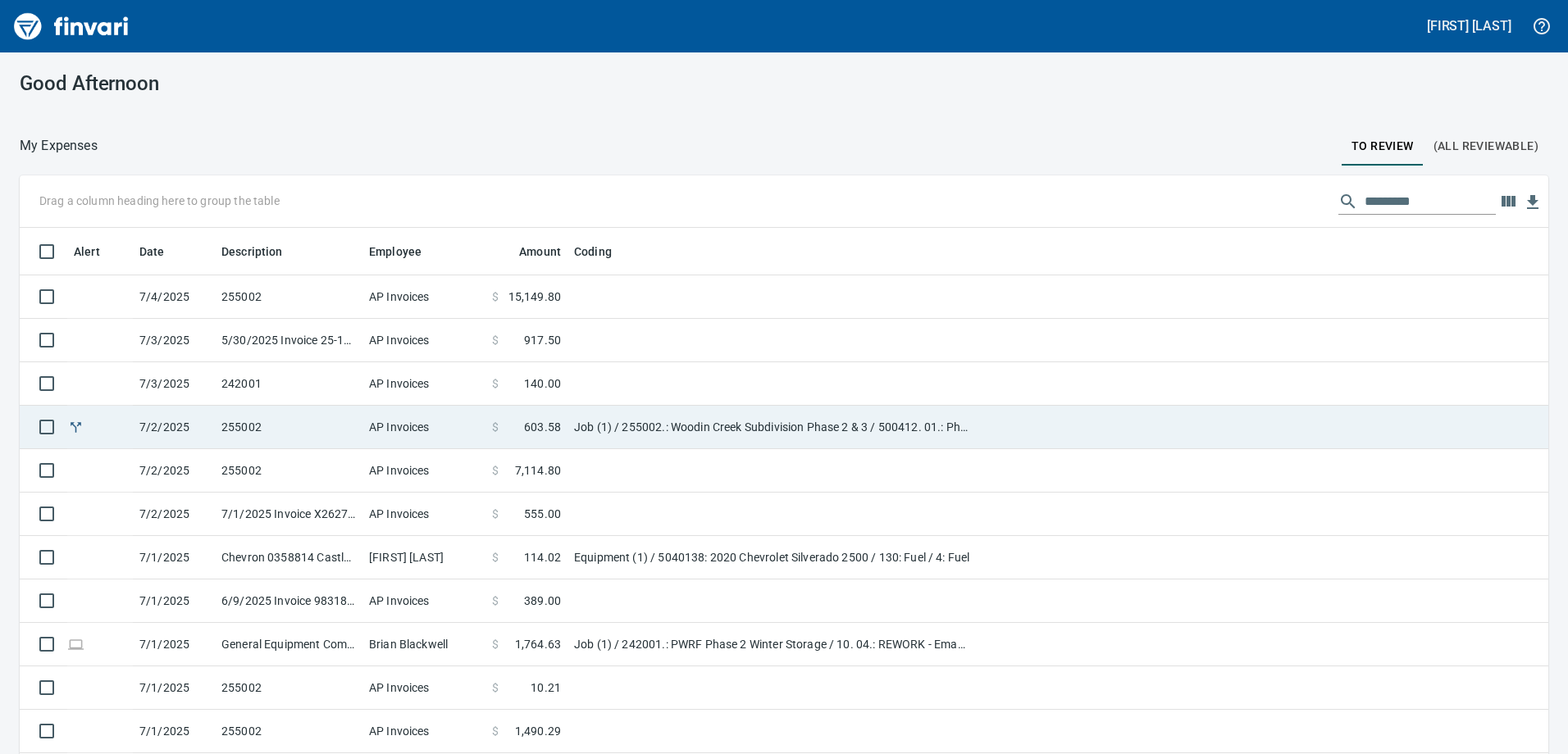 click on "Job (1) / 255002.: Woodin Creek Subdivision Phase 2 & 3 / 500412.  01.: Phase 2 - 4" CPP - Rain Drain Laterals / 3: Material" at bounding box center (773, 297) 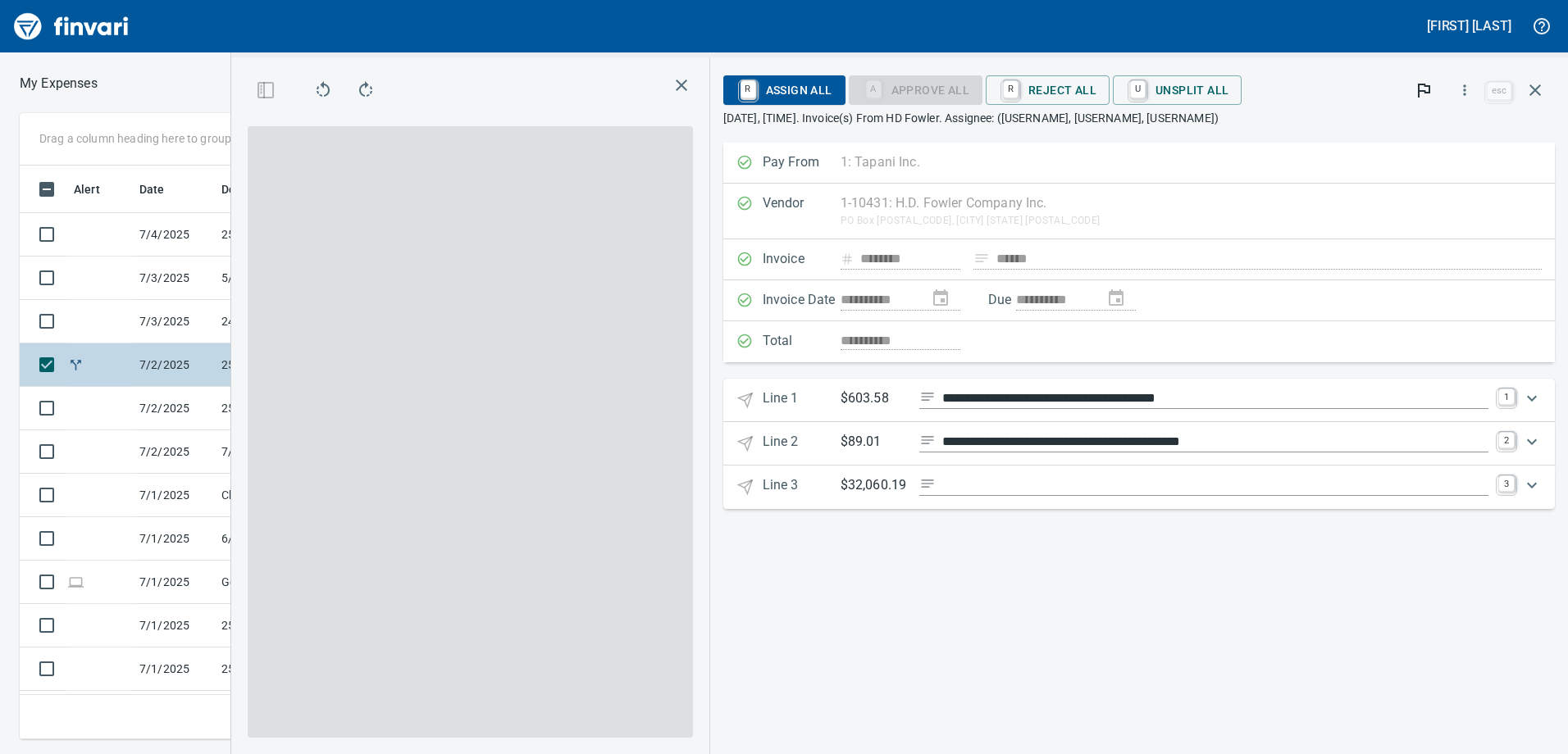 scroll, scrollTop: 561, scrollLeft: 1094, axis: both 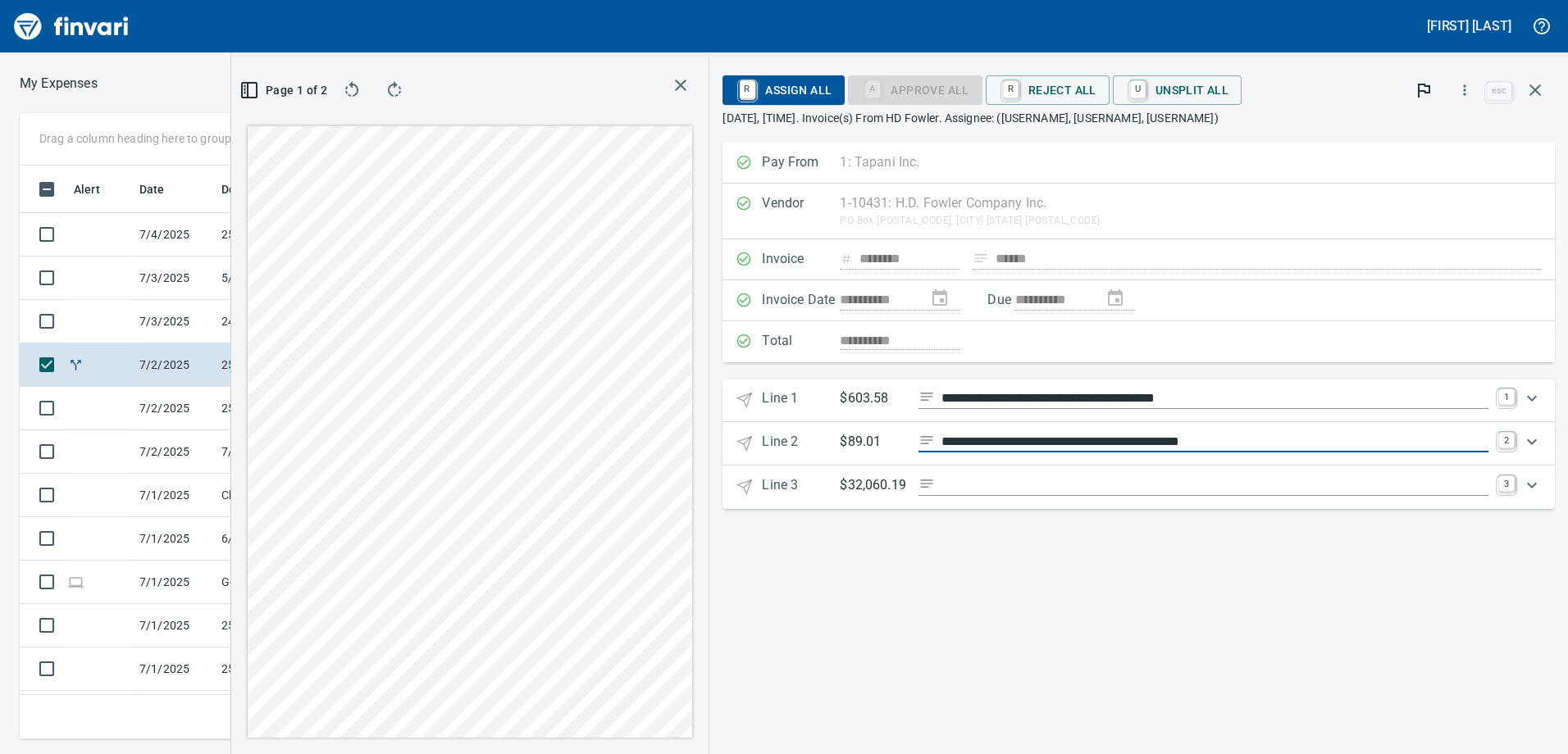 click on "**********" at bounding box center (1215, 442) 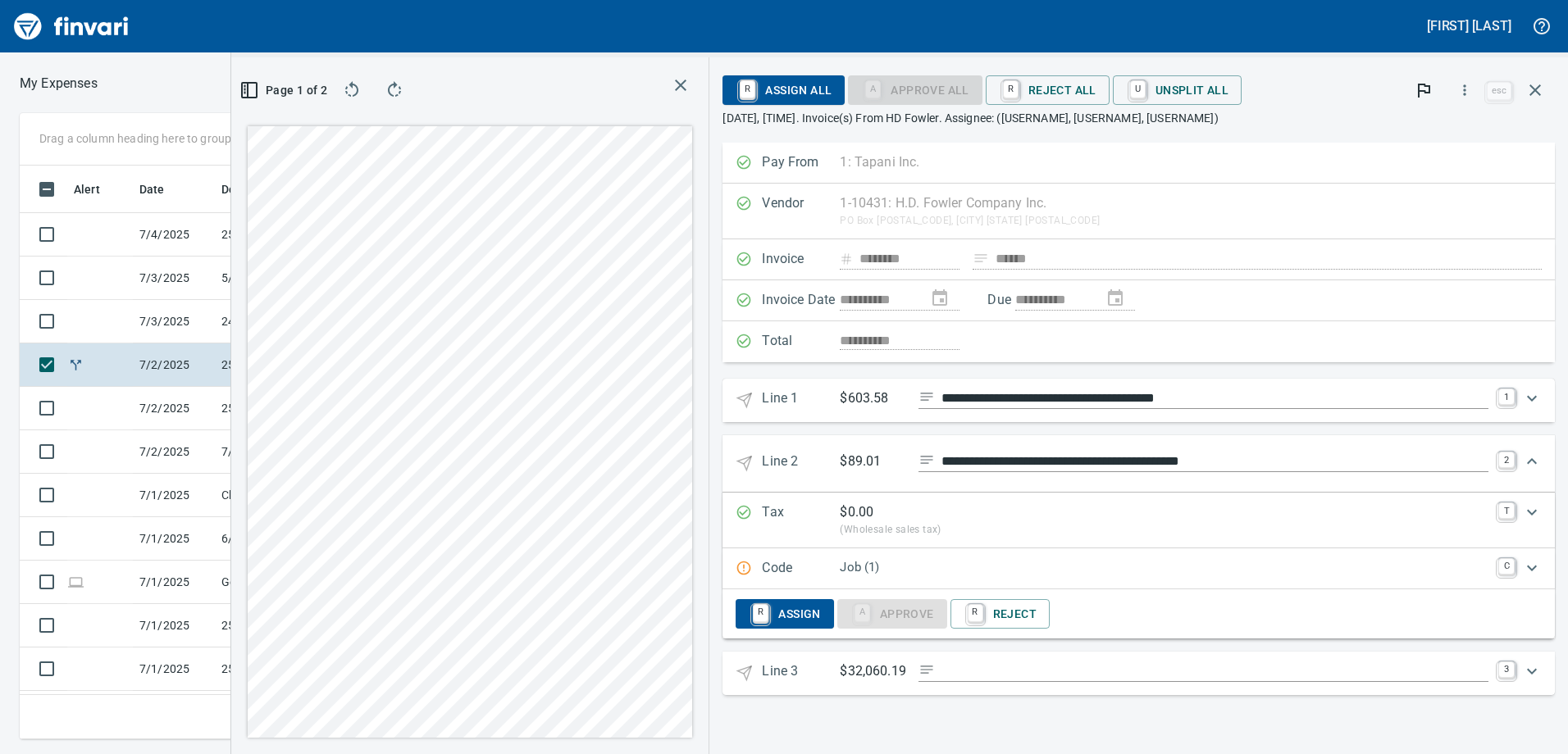 click on "Job (1)" at bounding box center [1164, 567] 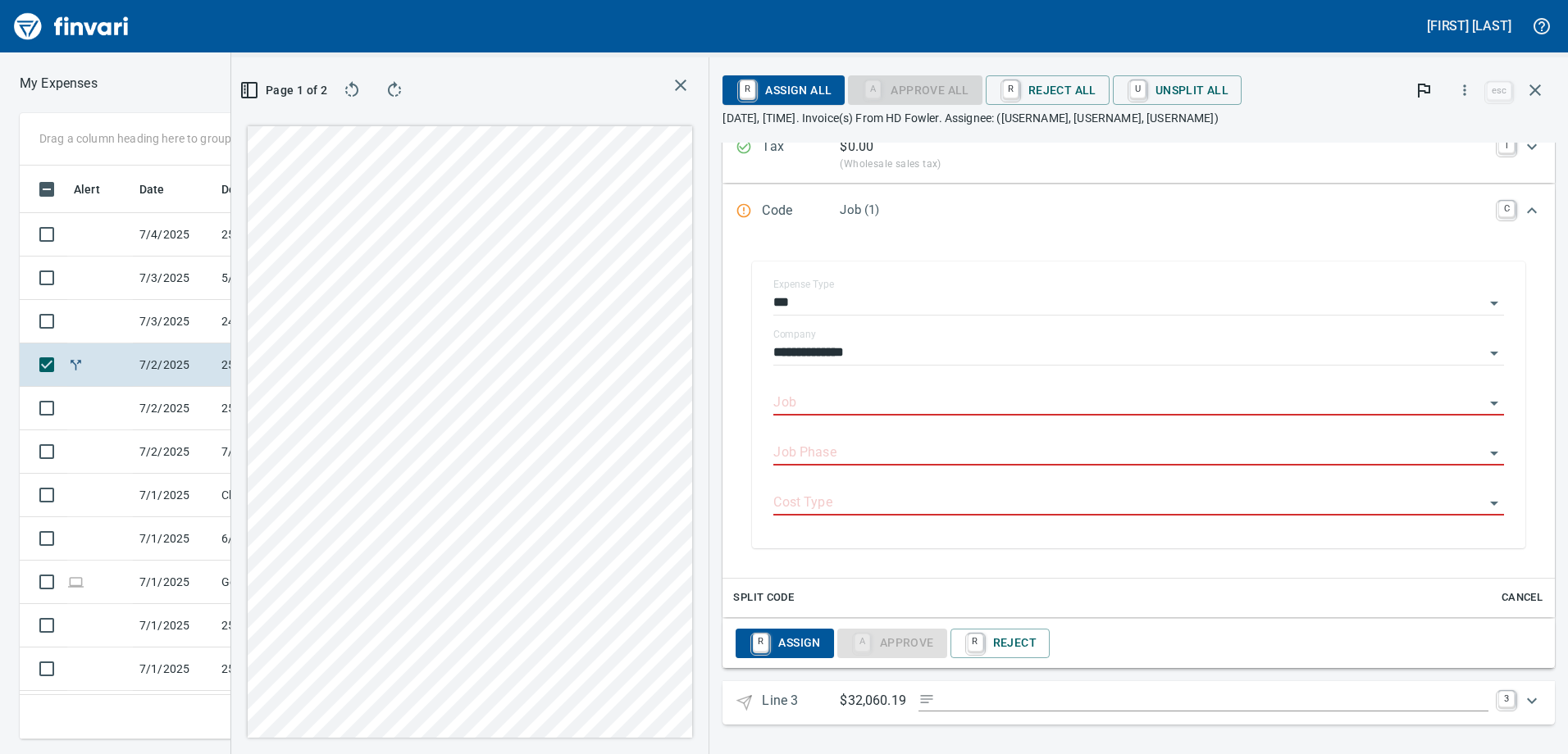 click on "R Assign" at bounding box center [784, 643] 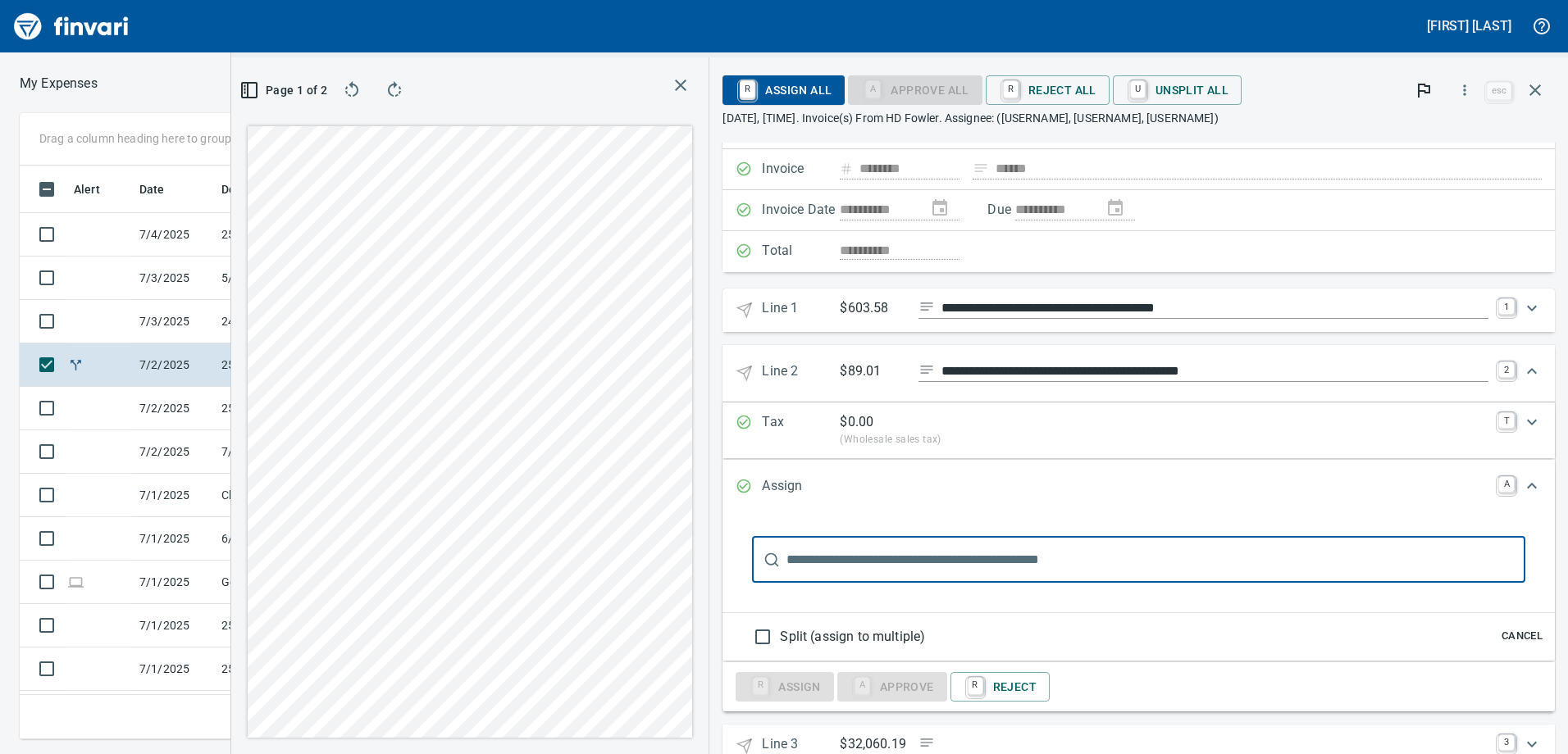 scroll, scrollTop: 0, scrollLeft: 0, axis: both 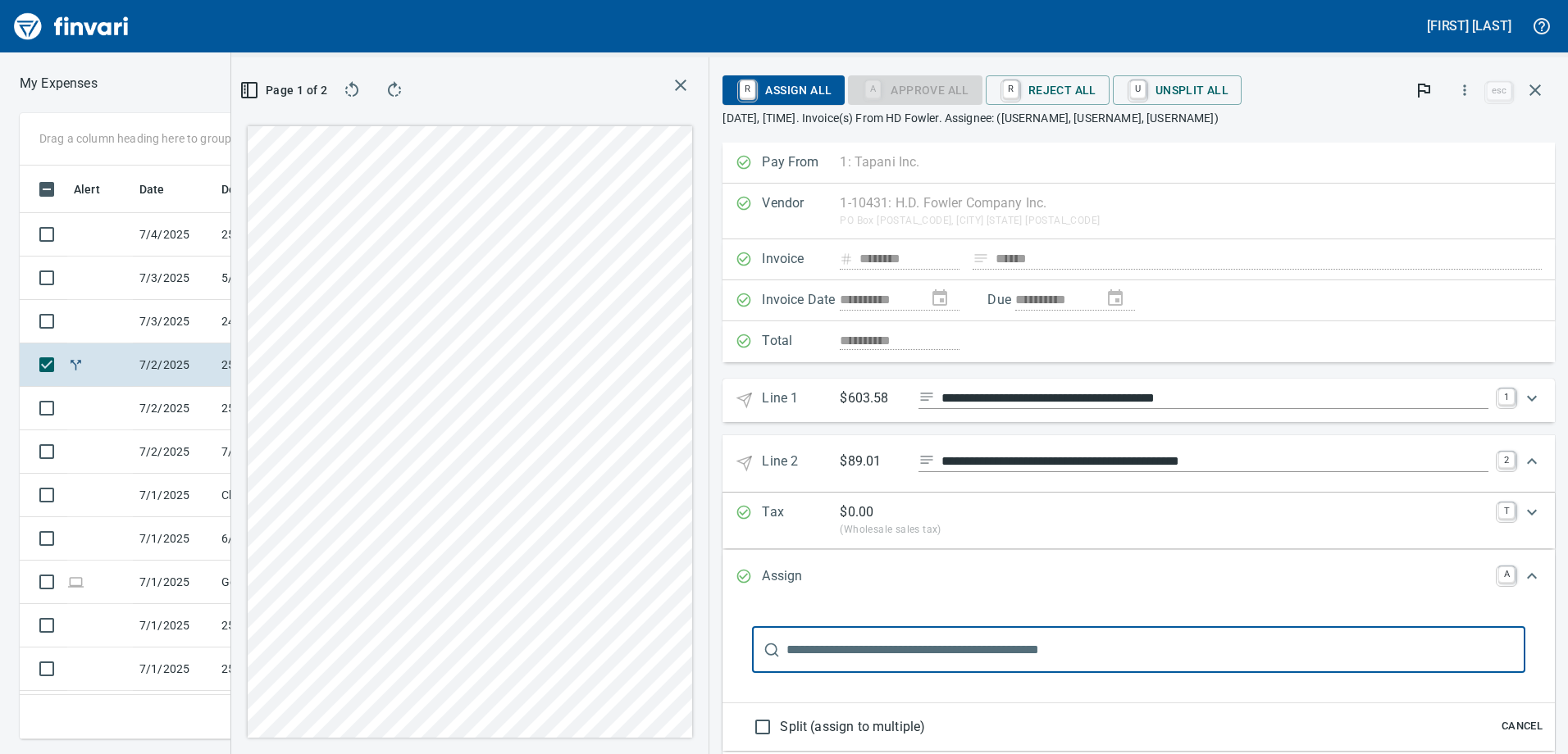 click at bounding box center (1155, 650) 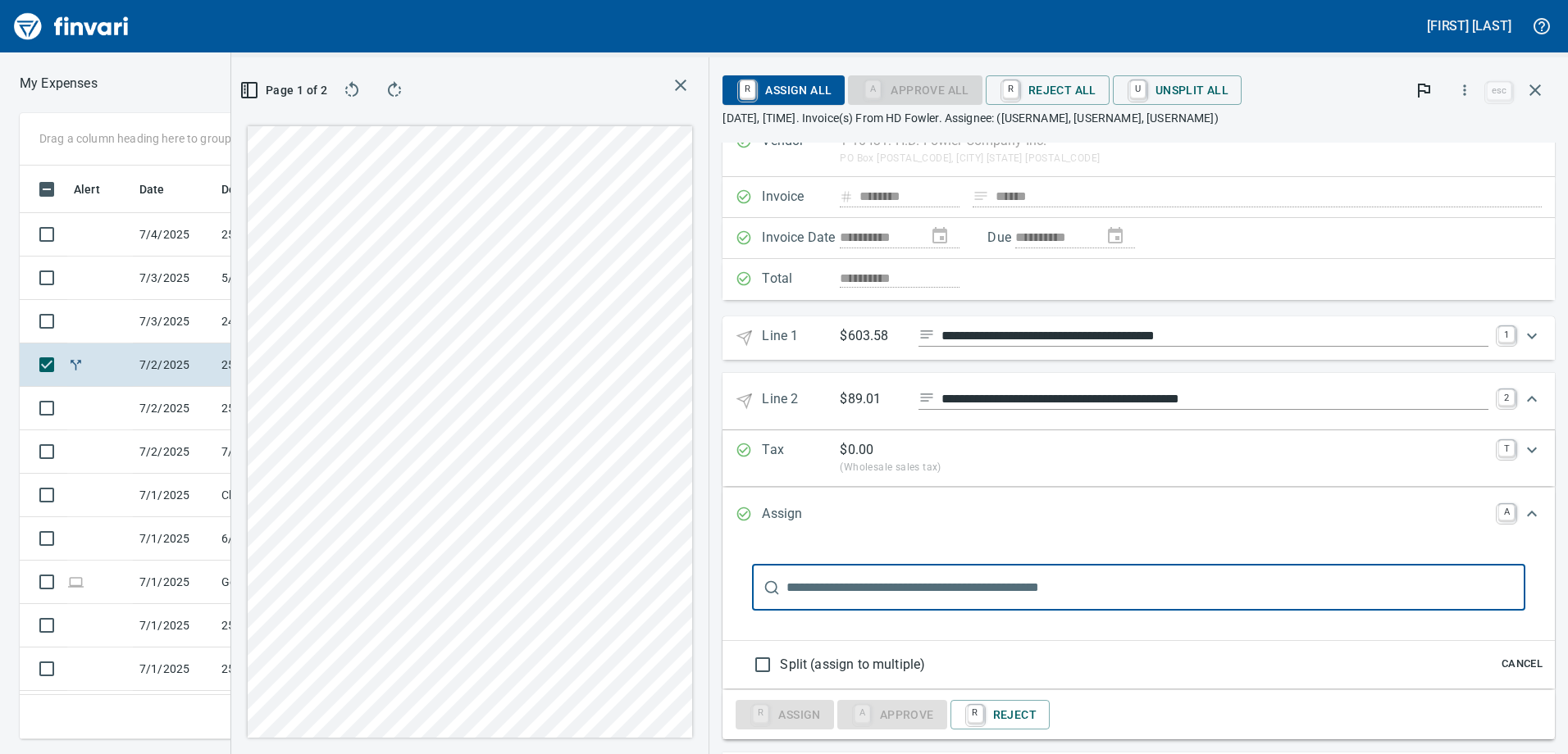 scroll, scrollTop: 134, scrollLeft: 0, axis: vertical 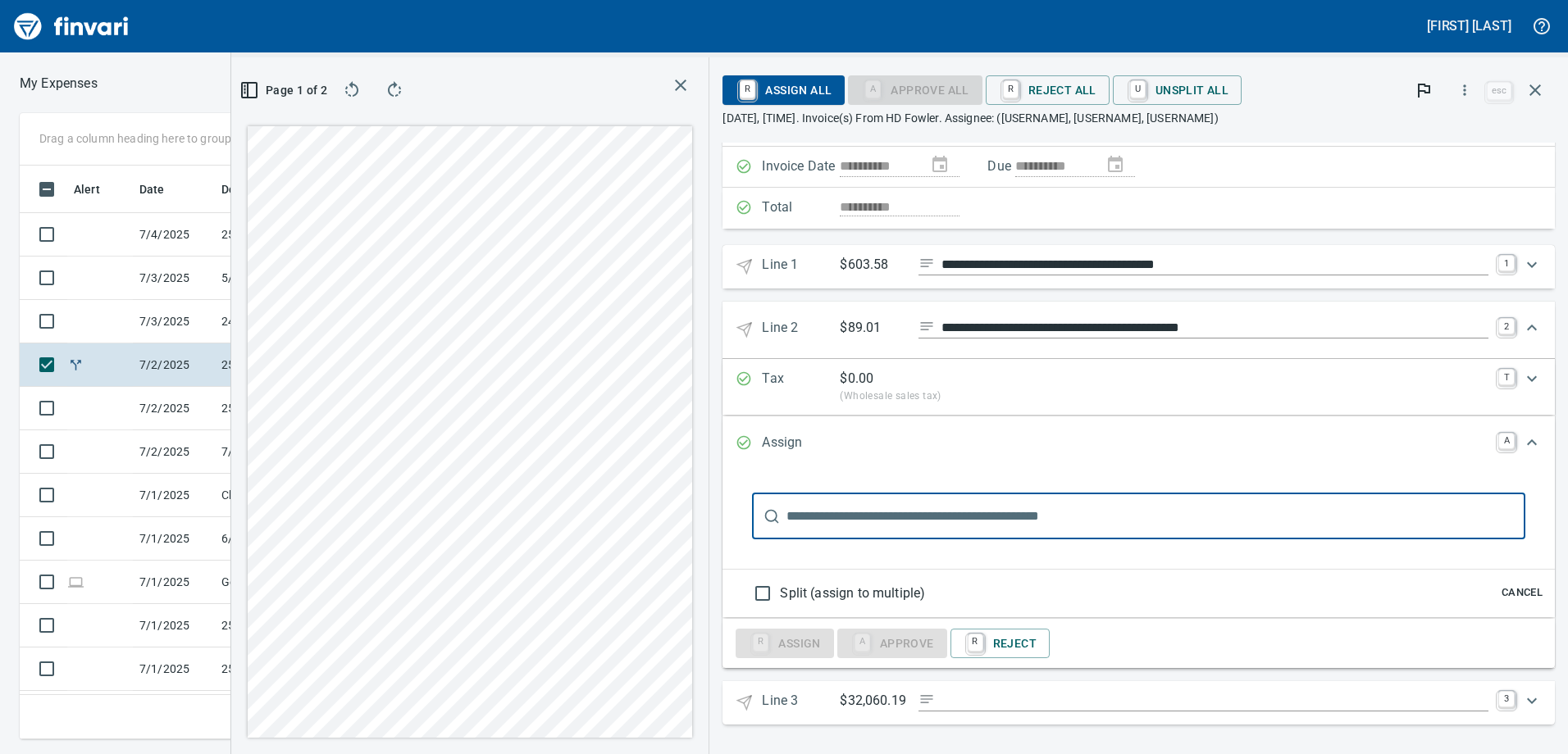 click on "​" at bounding box center (1138, 520) 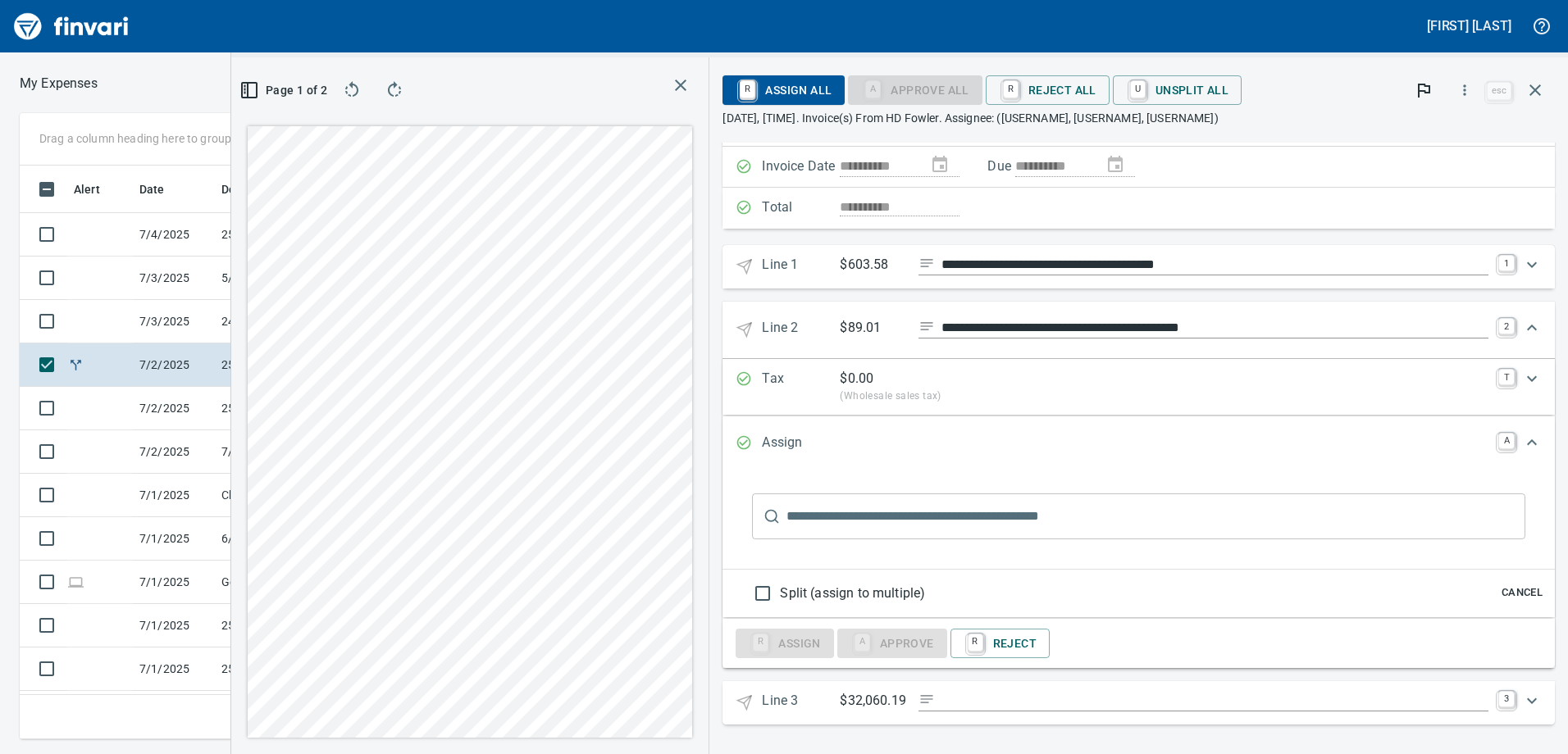 click on "​" at bounding box center (1138, 520) 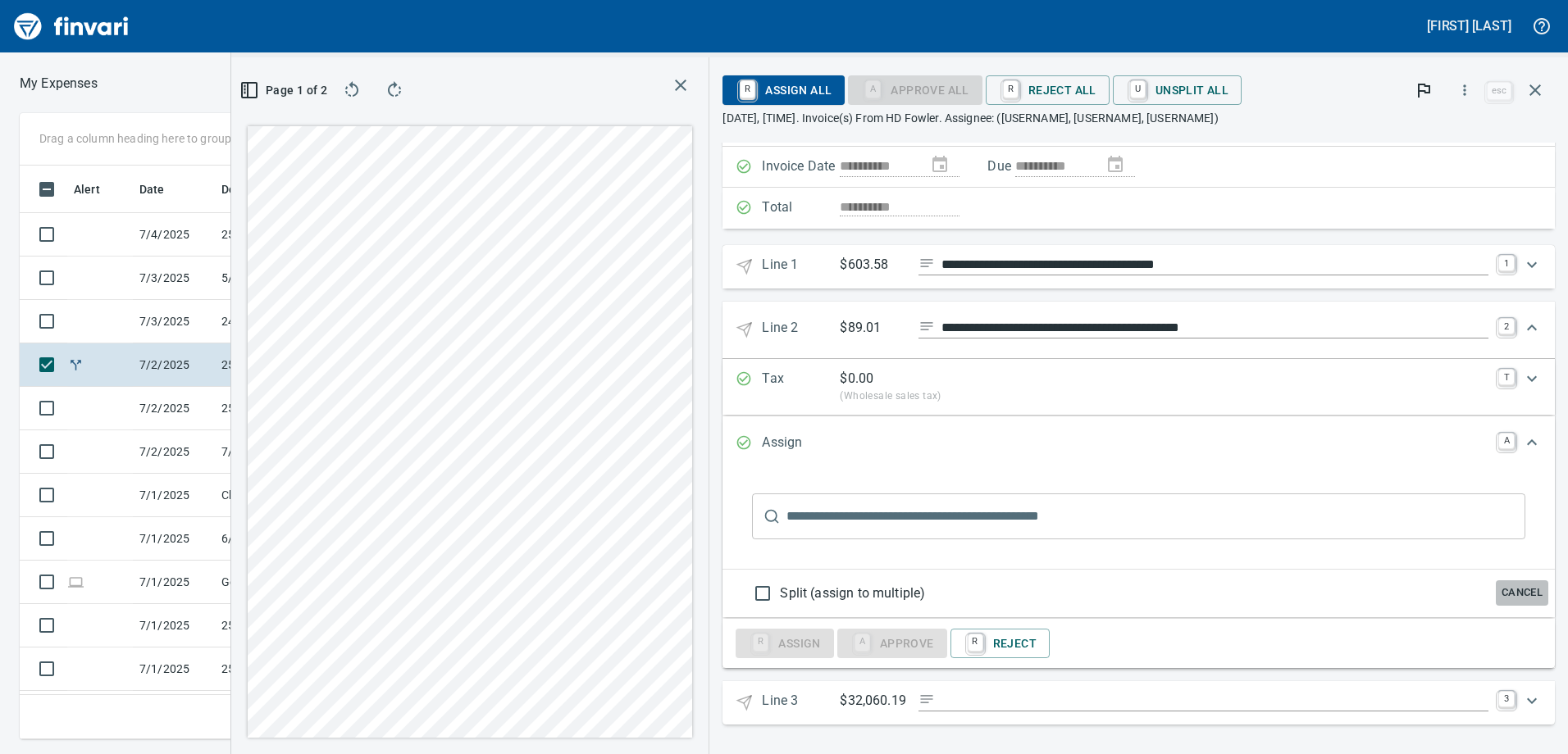 click on "Cancel" at bounding box center [1522, 593] 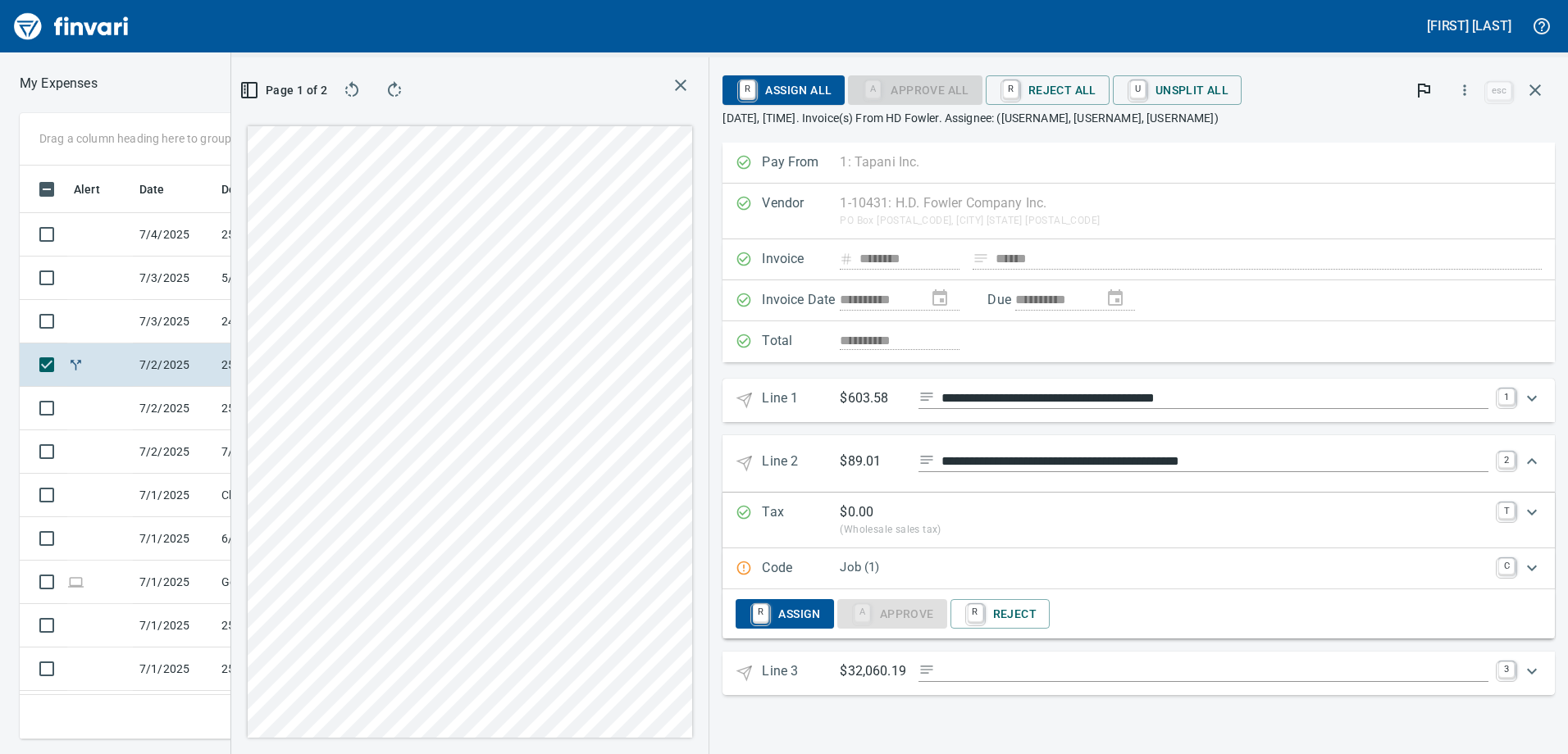 click on "$ 0.00" at bounding box center (1164, 512) 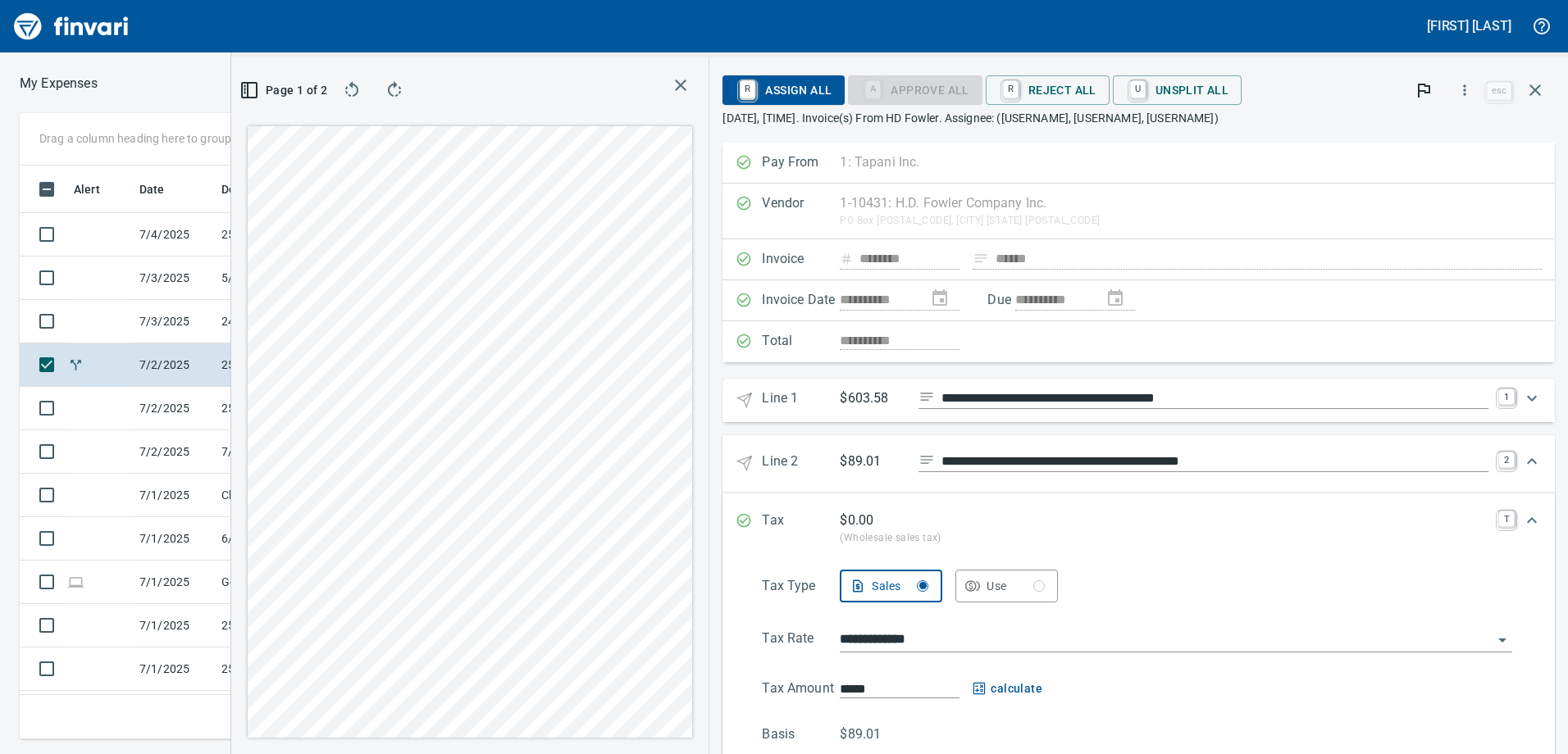 scroll, scrollTop: 82, scrollLeft: 0, axis: vertical 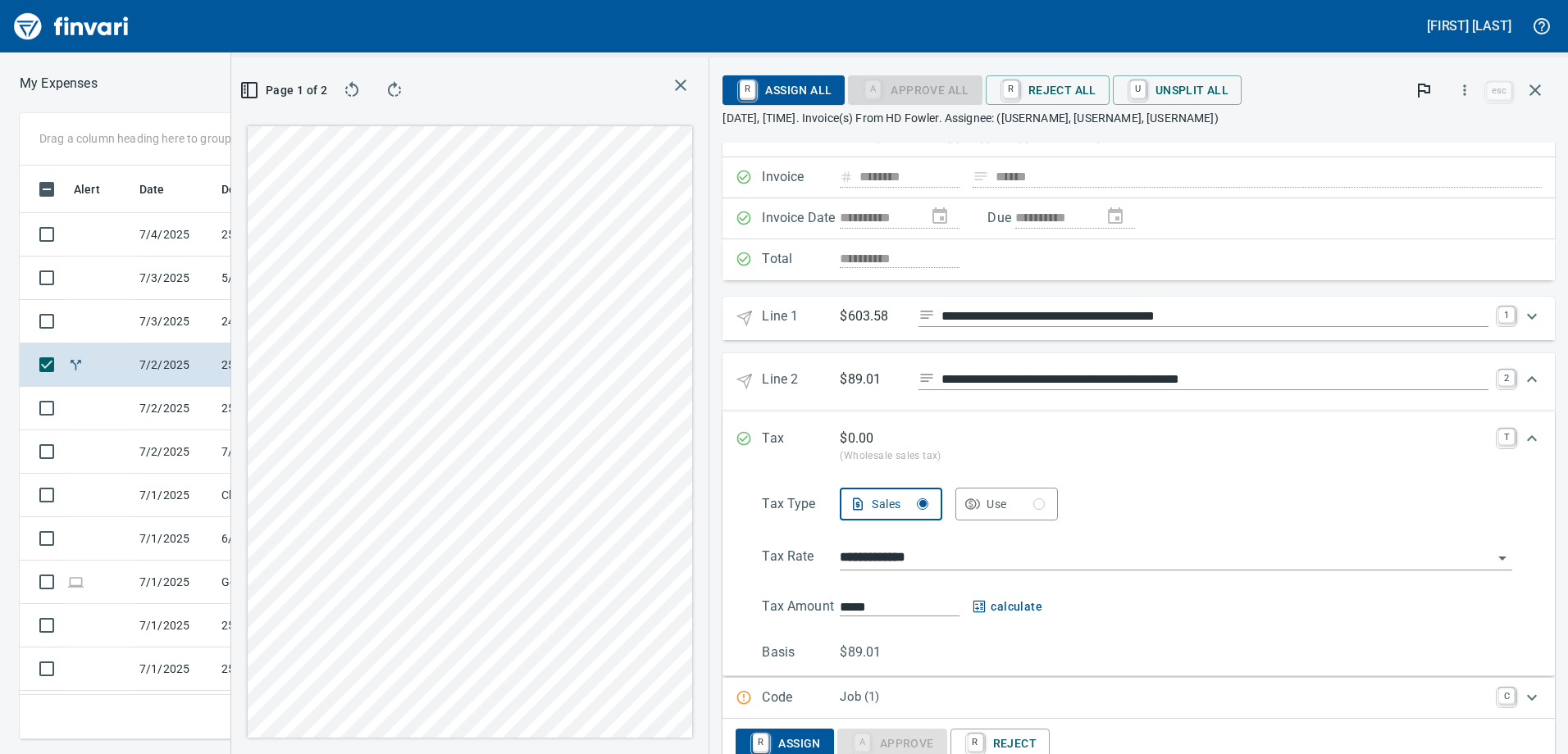 click on "(Wholesale sales tax)" at bounding box center [1164, 456] 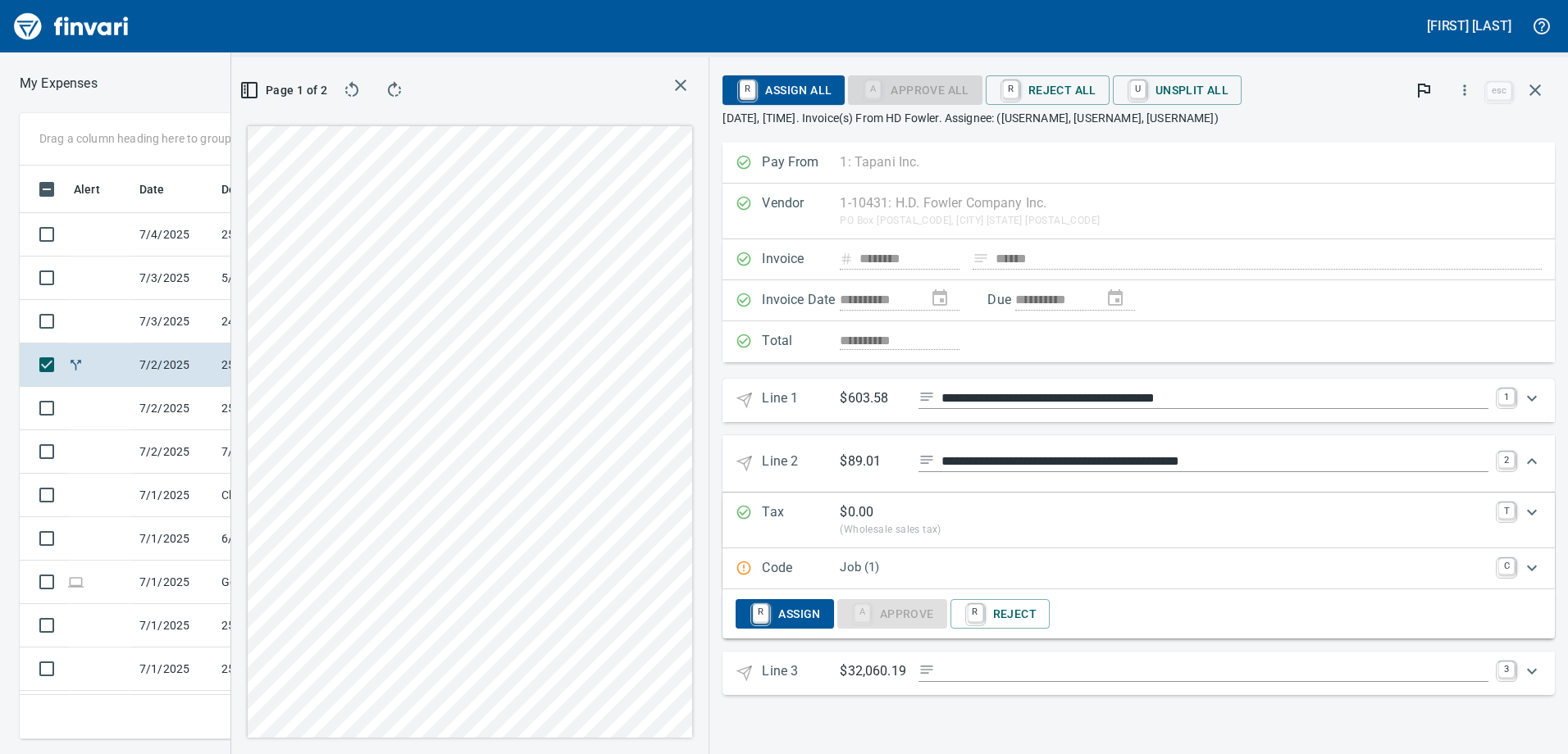click on "Code Job (1) C" at bounding box center [1138, 569] 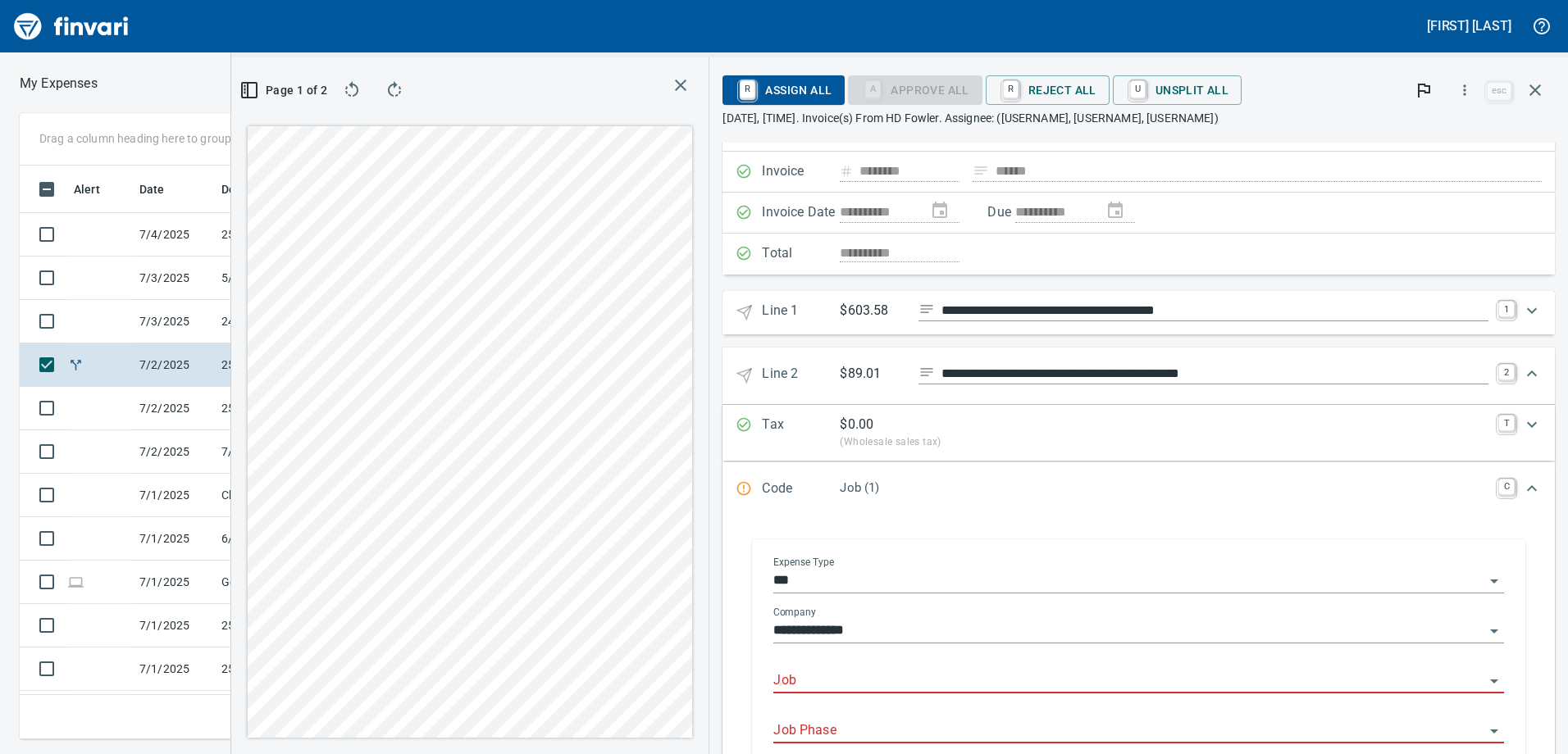 scroll, scrollTop: 246, scrollLeft: 0, axis: vertical 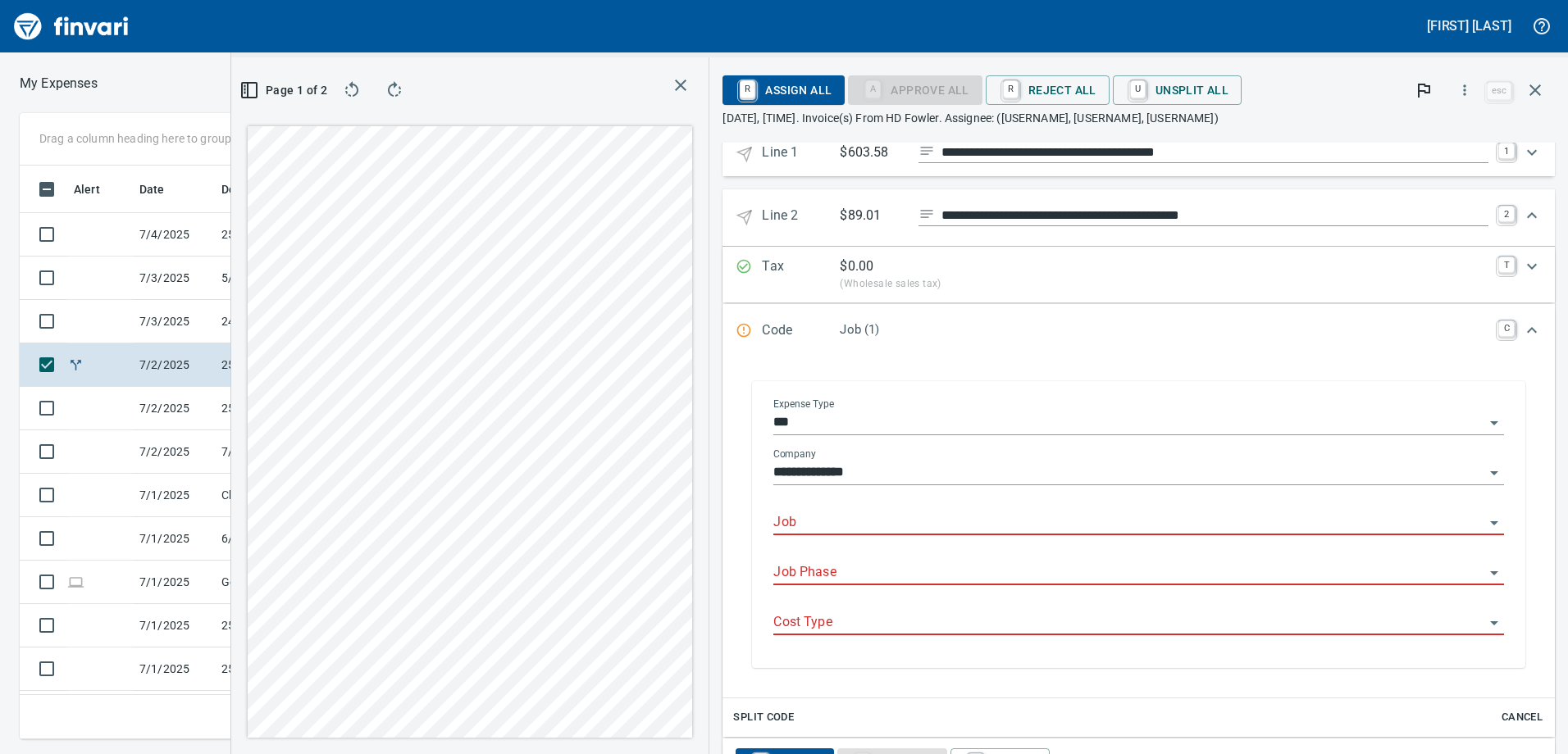 click on "Job" at bounding box center [1128, 523] 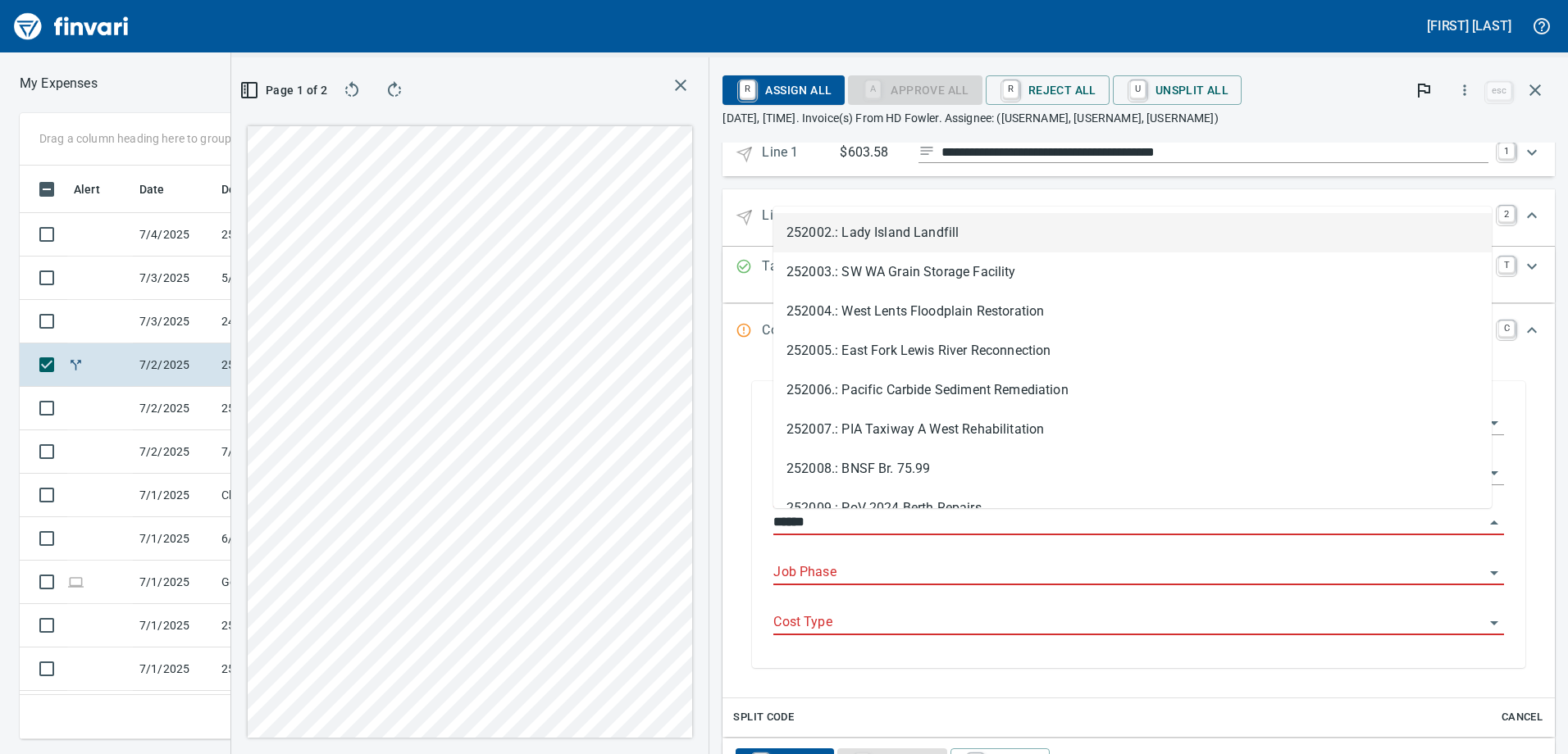 scroll, scrollTop: 561, scrollLeft: 1094, axis: both 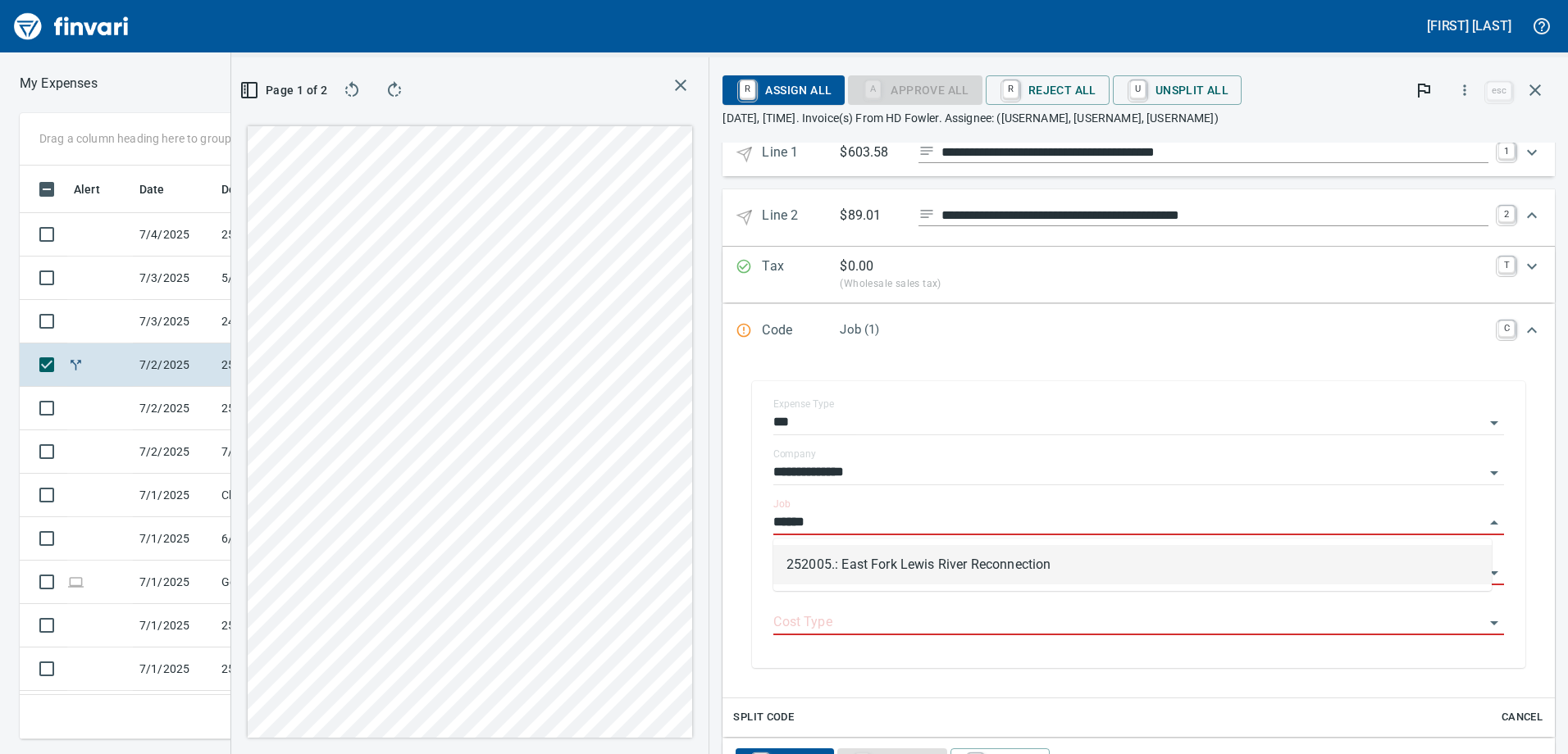 click on "252005.: East Fork Lewis River Reconnection" at bounding box center [1133, 565] 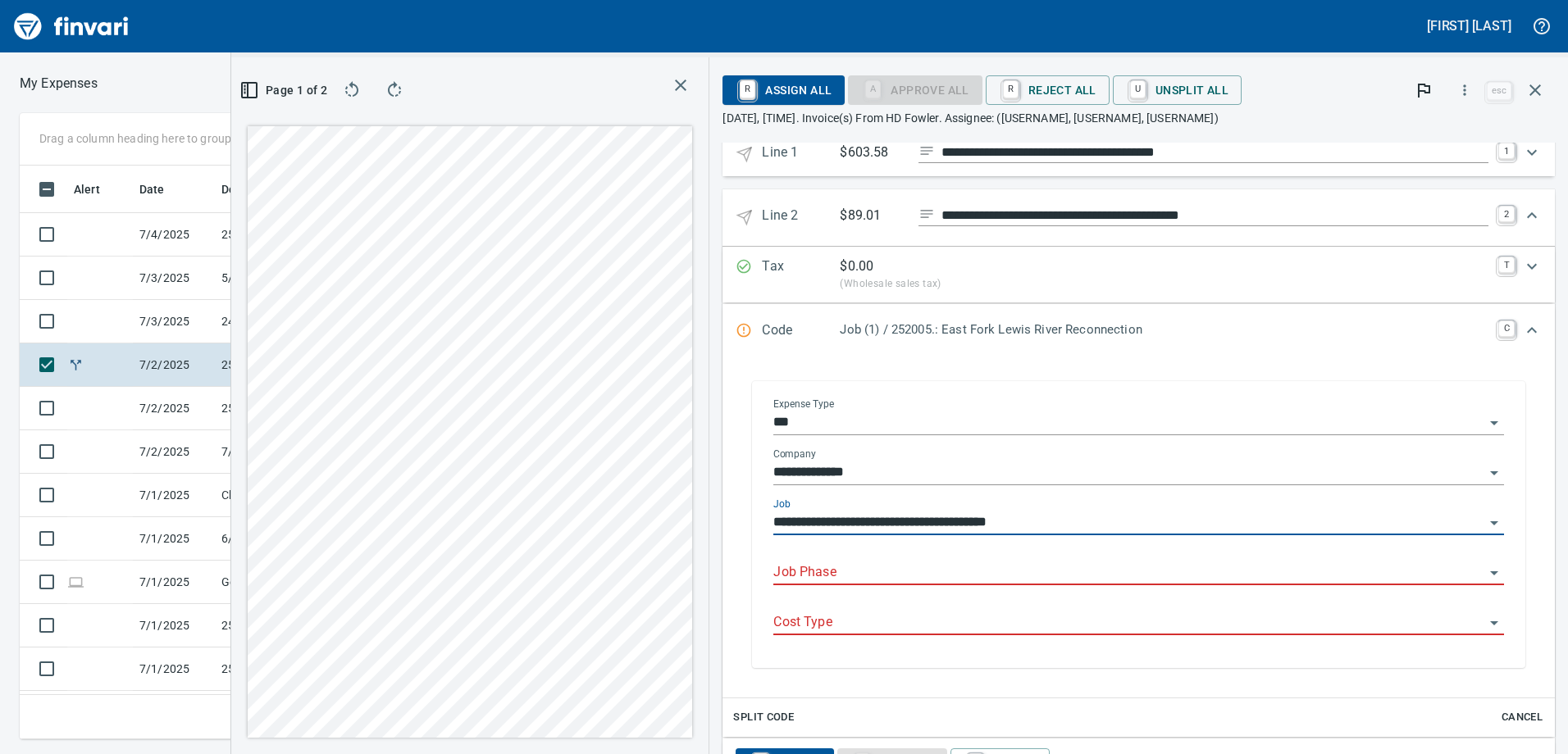 click on "Job Phase" at bounding box center (1138, 566) 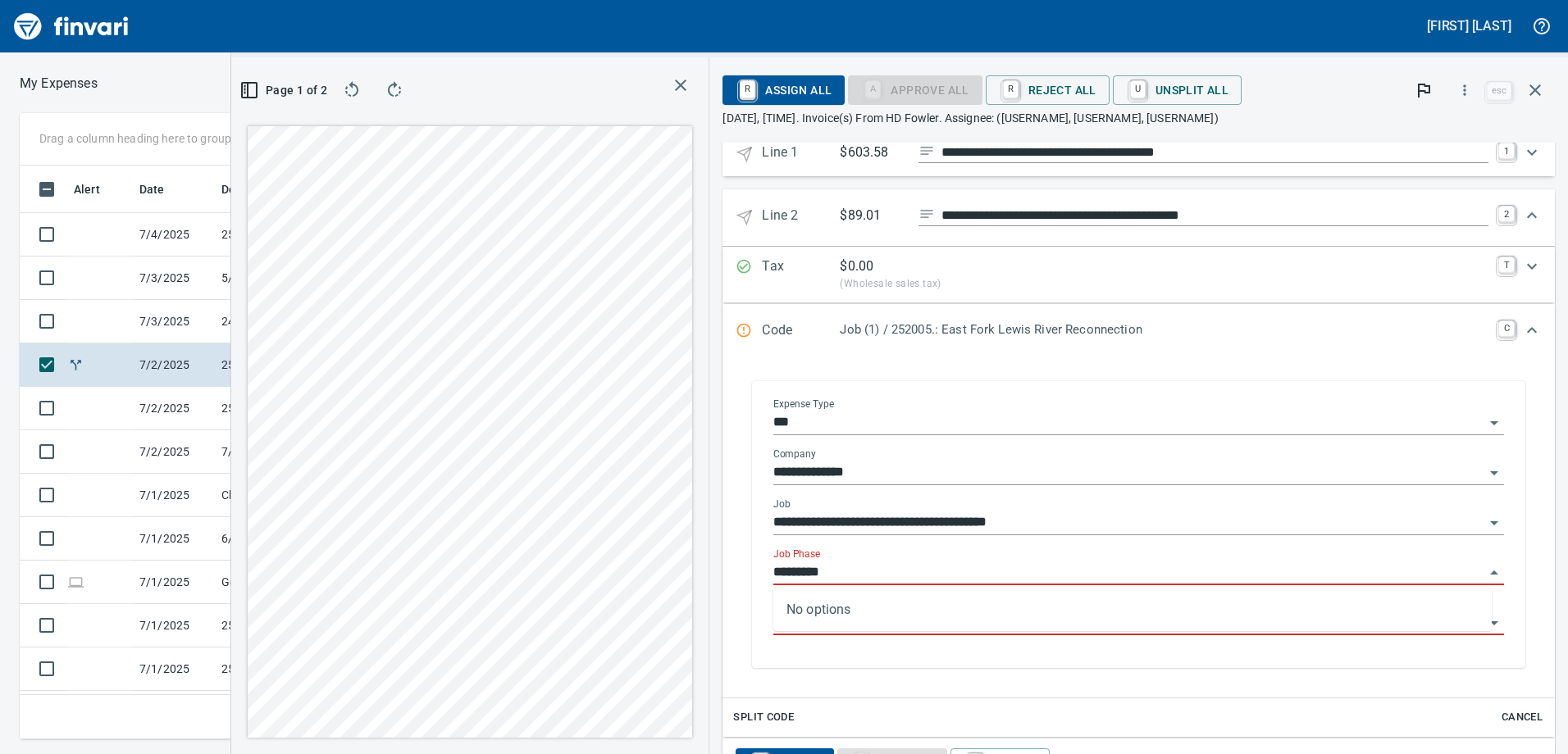 scroll, scrollTop: 561, scrollLeft: 1094, axis: both 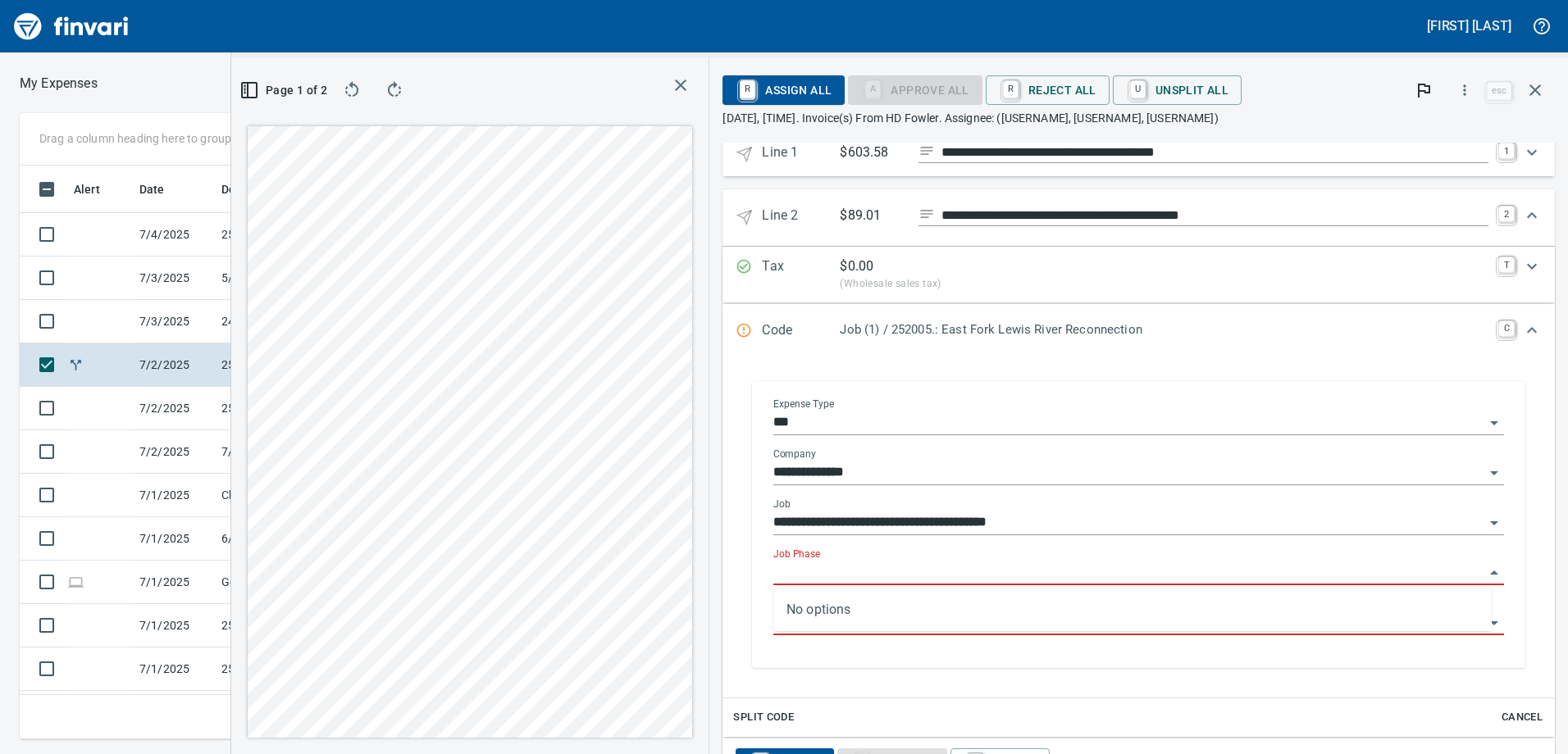 drag, startPoint x: 844, startPoint y: 580, endPoint x: 805, endPoint y: 620, distance: 55.86591 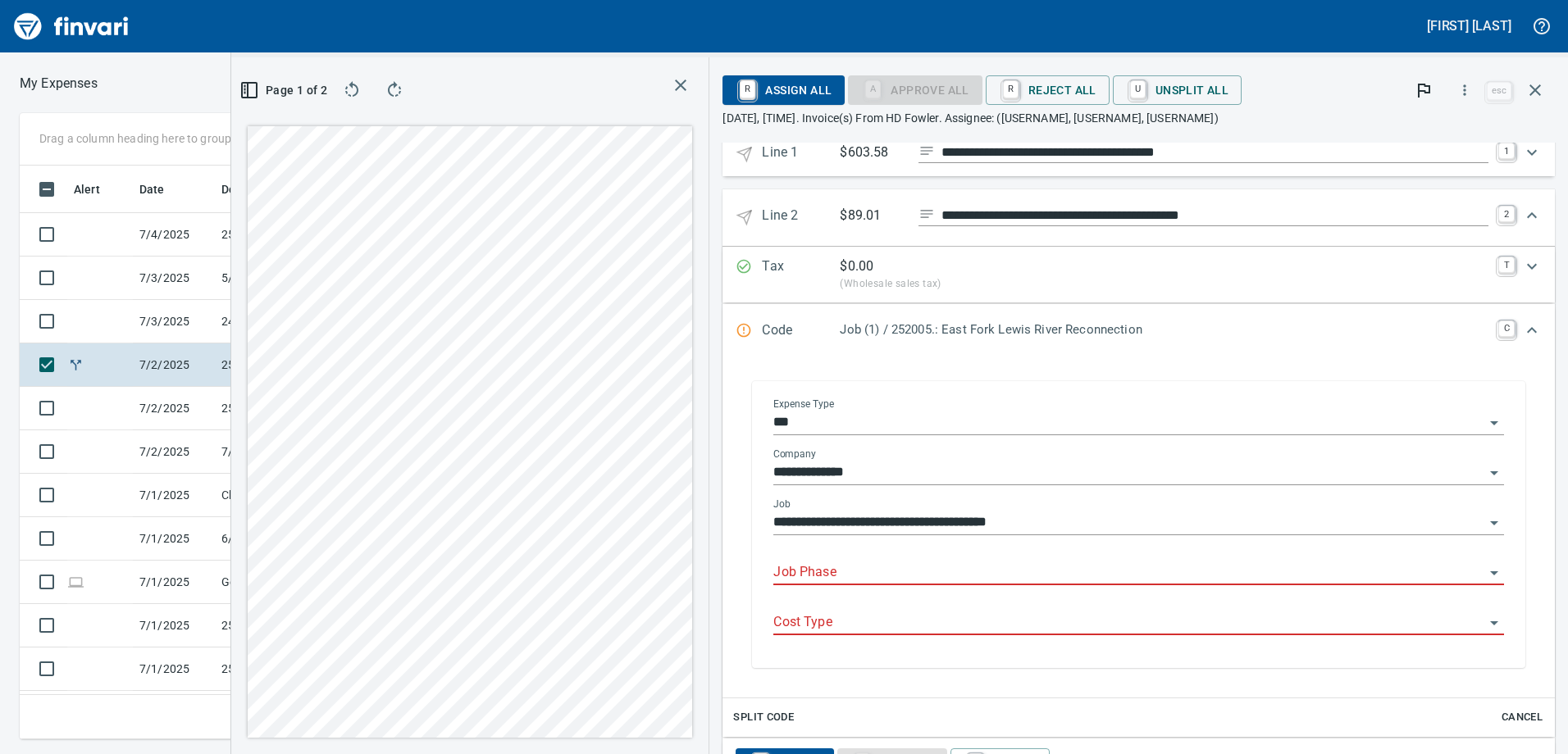 click on "Job Phase" at bounding box center [1138, 573] 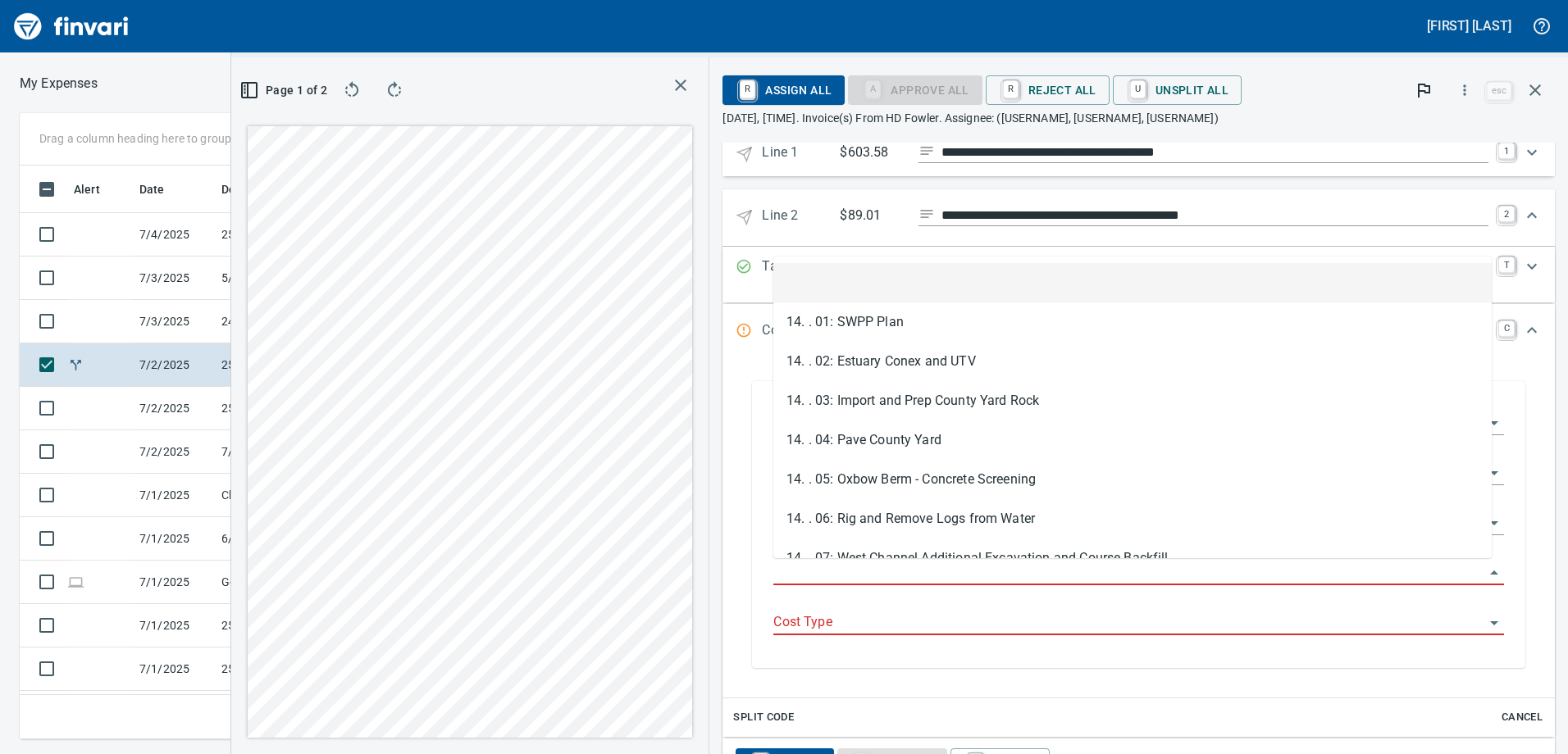 click on "Job Phase" at bounding box center [1128, 573] 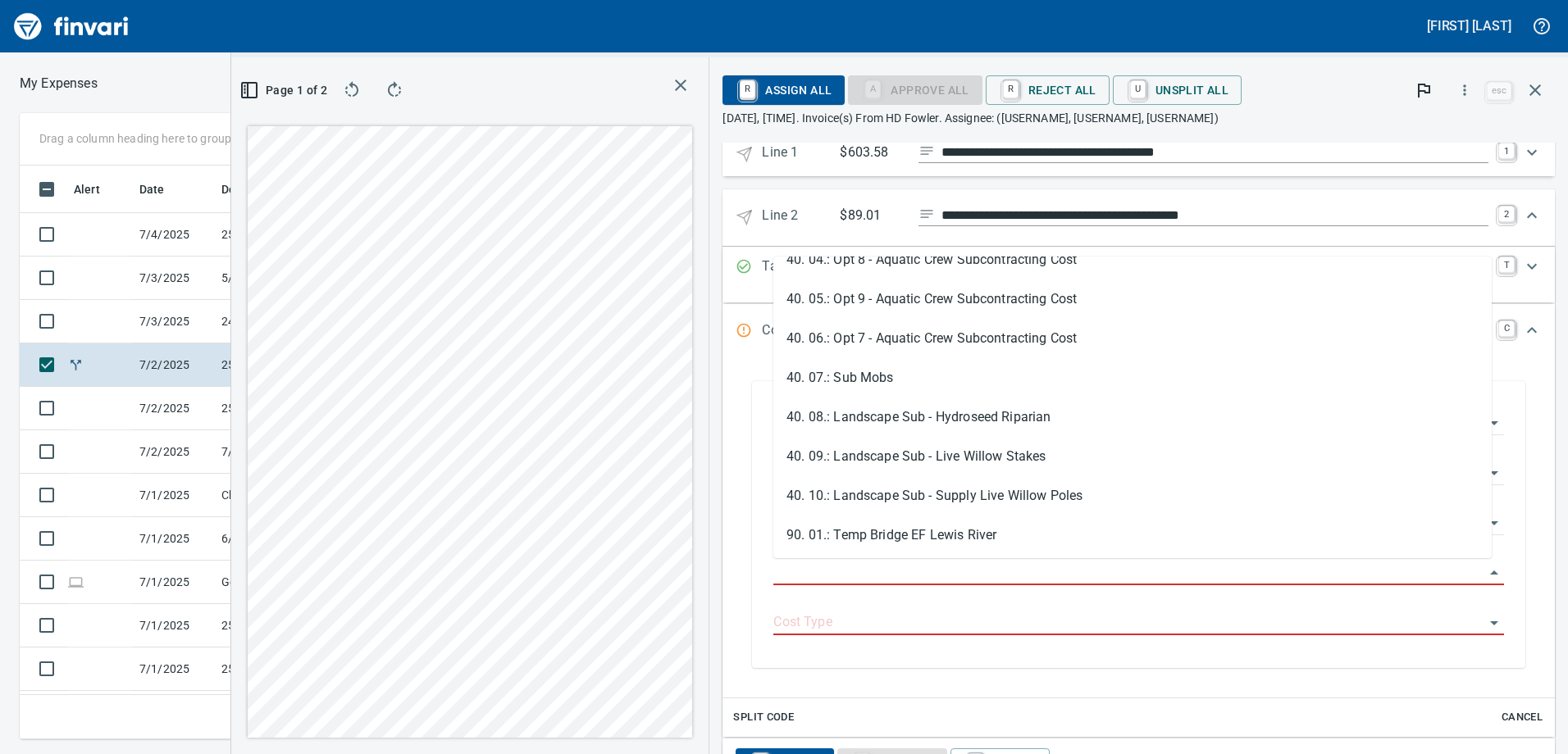 scroll, scrollTop: 574, scrollLeft: 0, axis: vertical 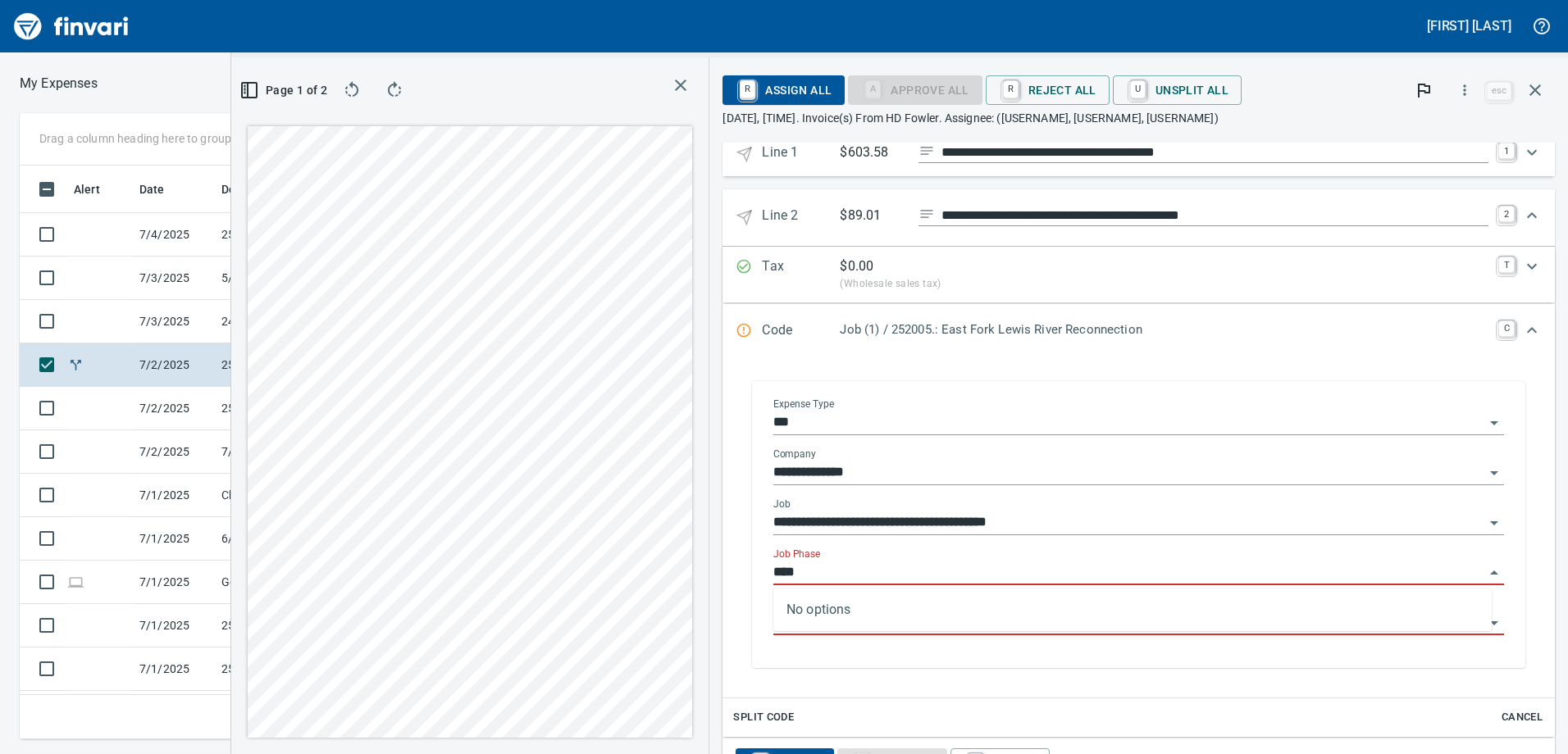type on "****" 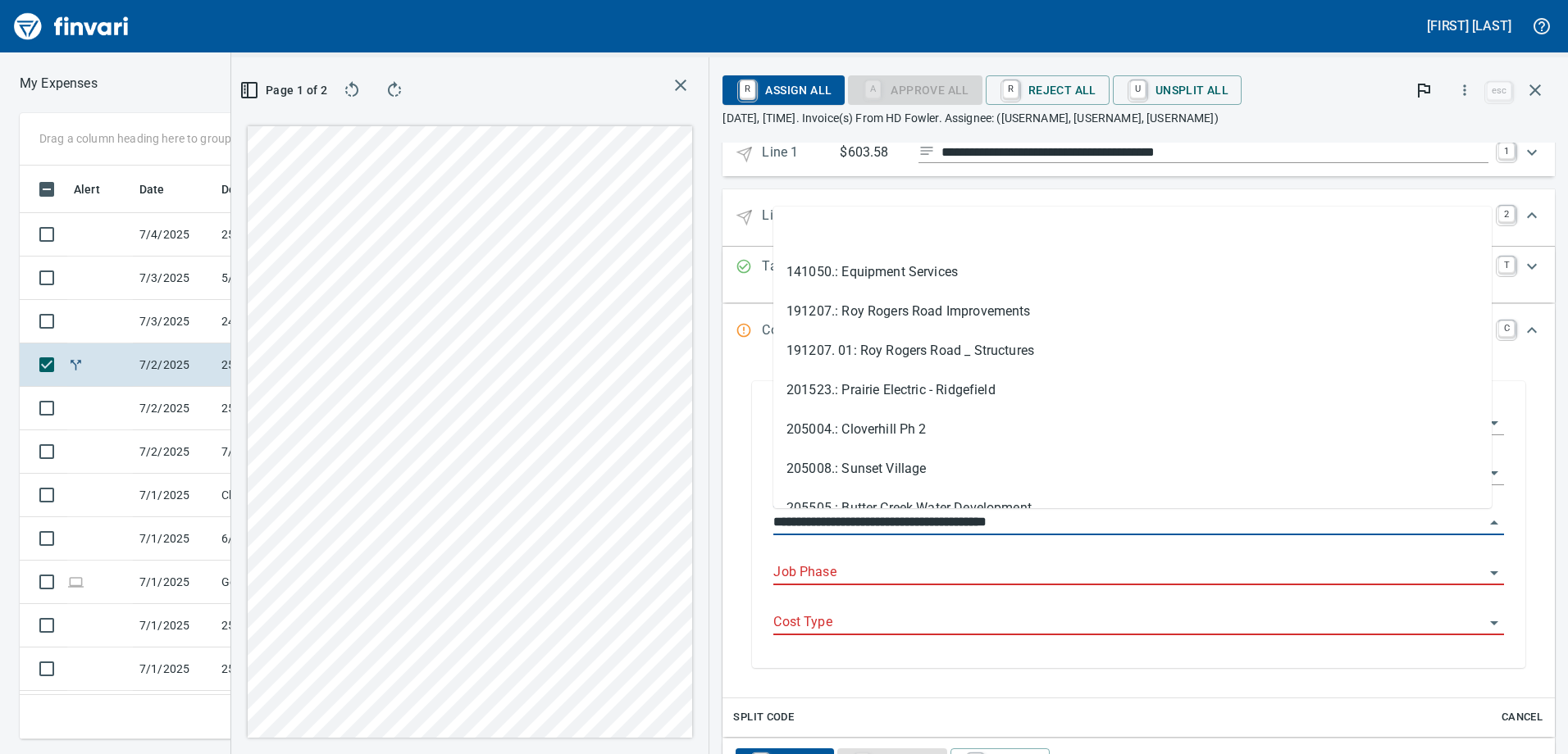 click on "**********" at bounding box center [1128, 523] 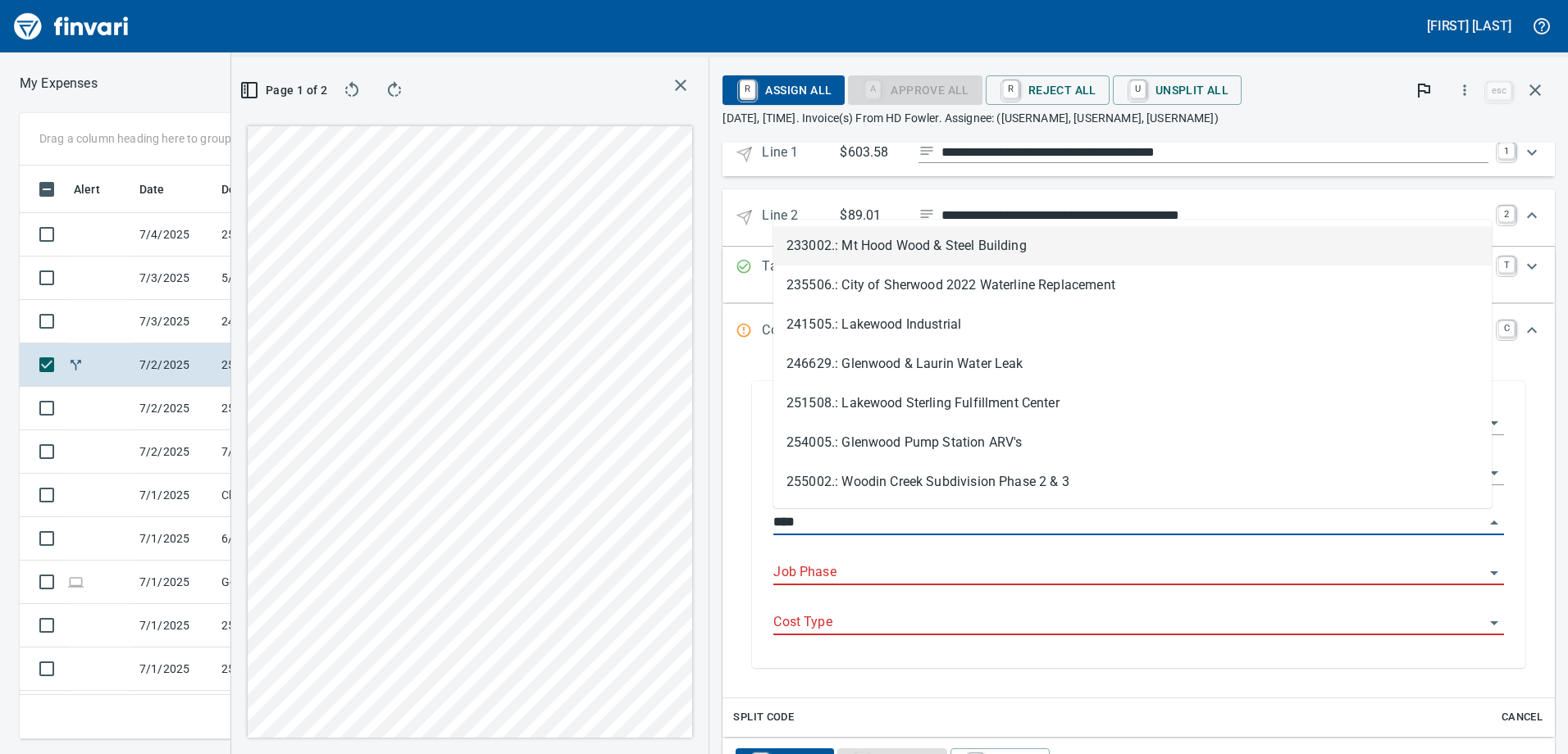 scroll, scrollTop: 561, scrollLeft: 1094, axis: both 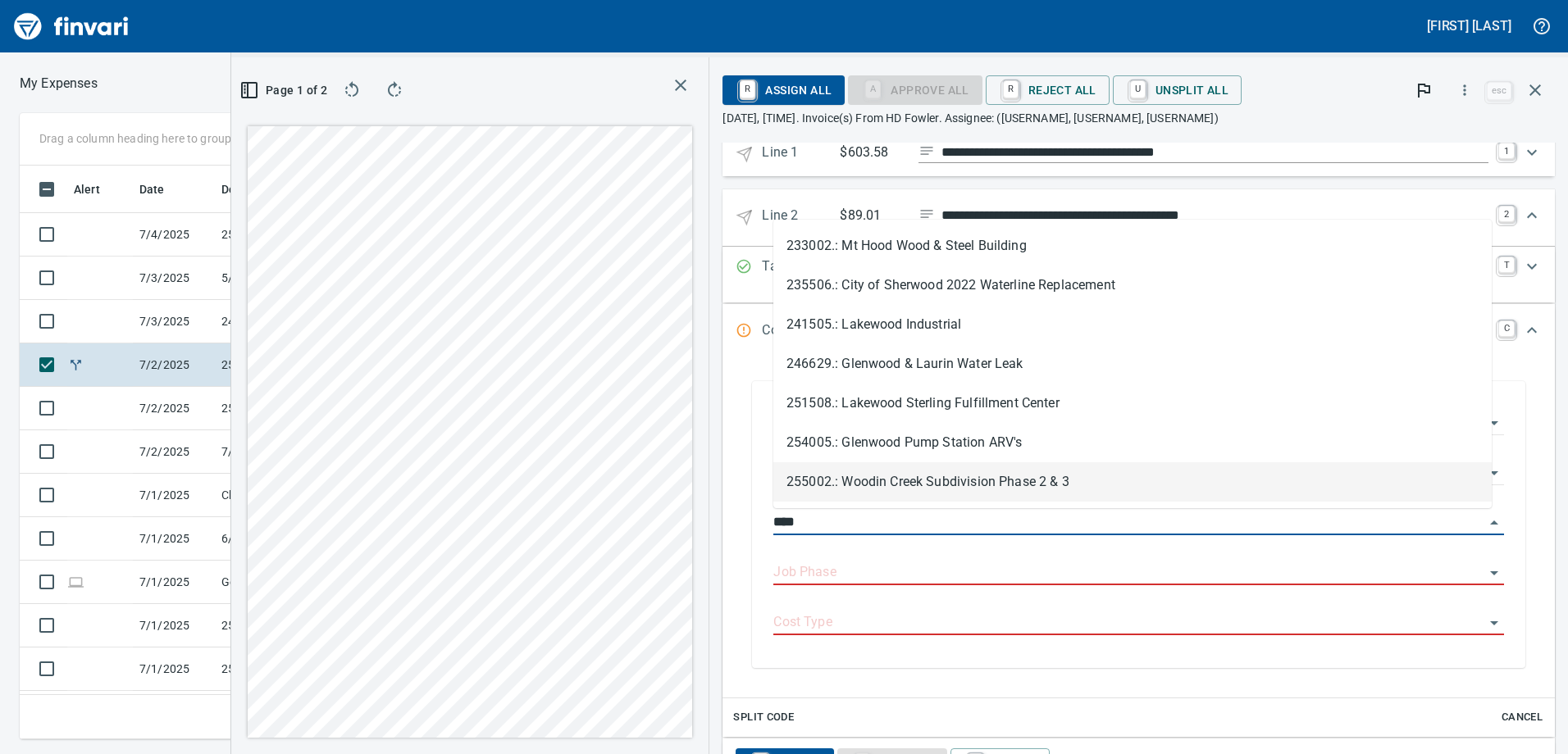 click on "255002.: Woodin Creek Subdivision Phase 2 & 3" at bounding box center (1133, 482) 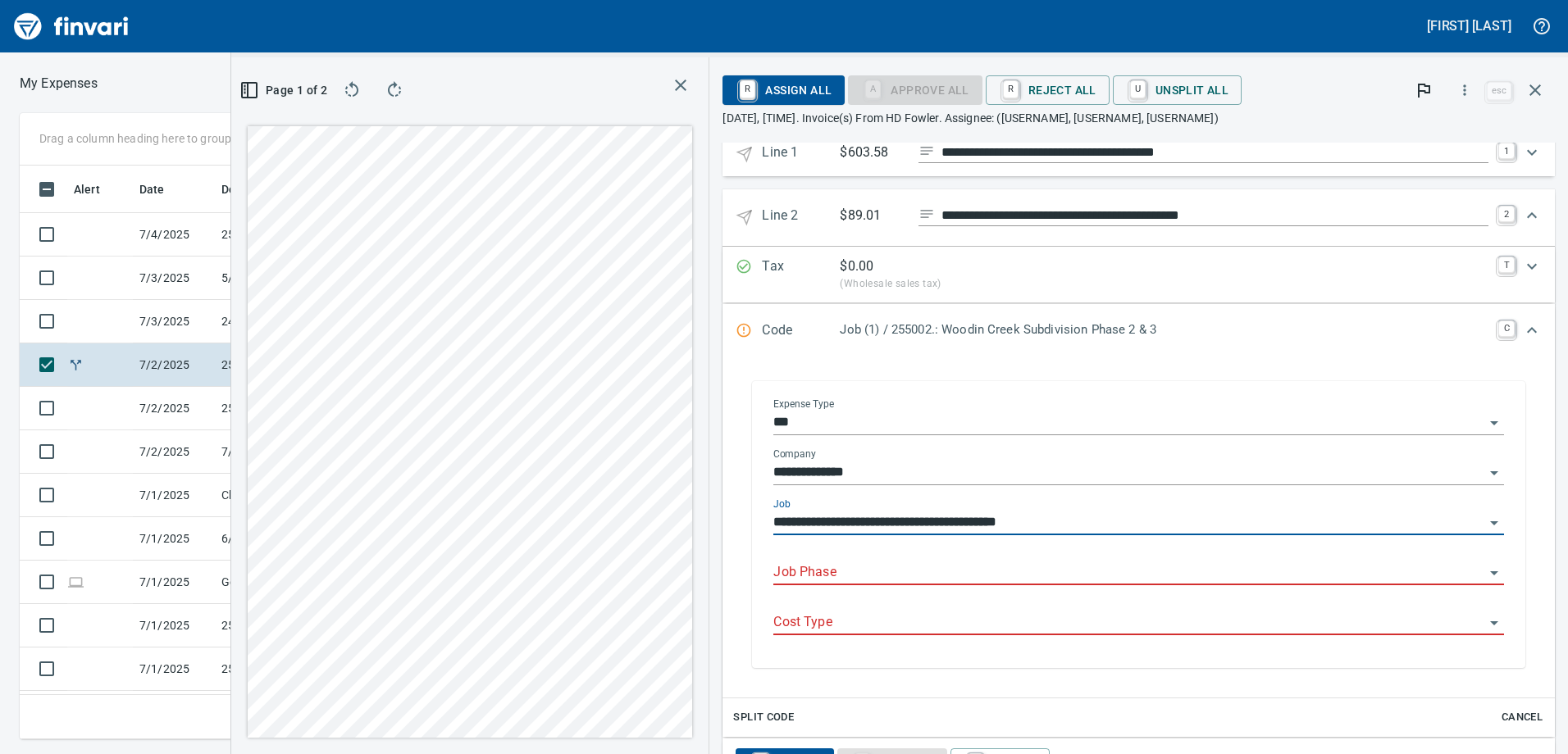 type on "**********" 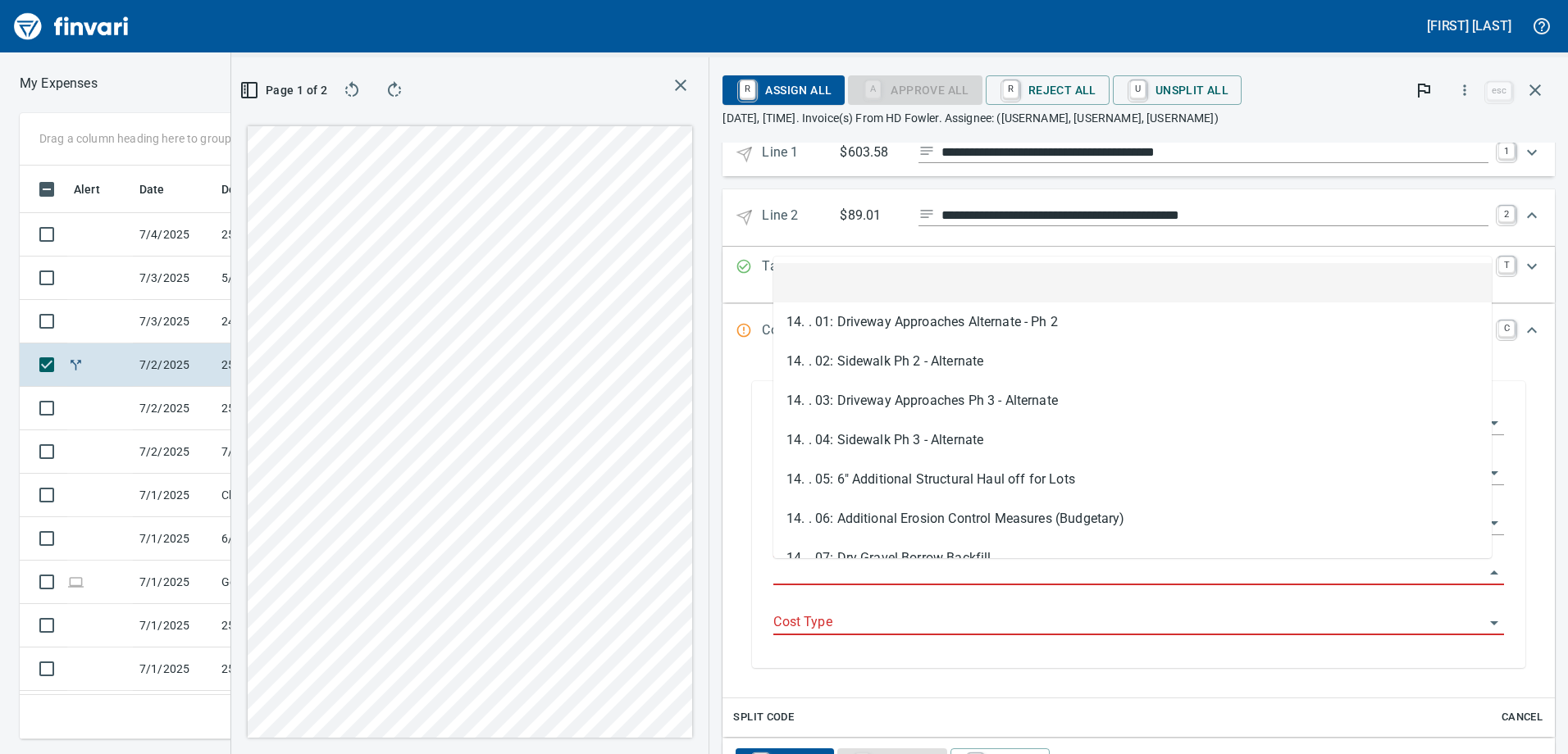click on "Job Phase" at bounding box center [1128, 573] 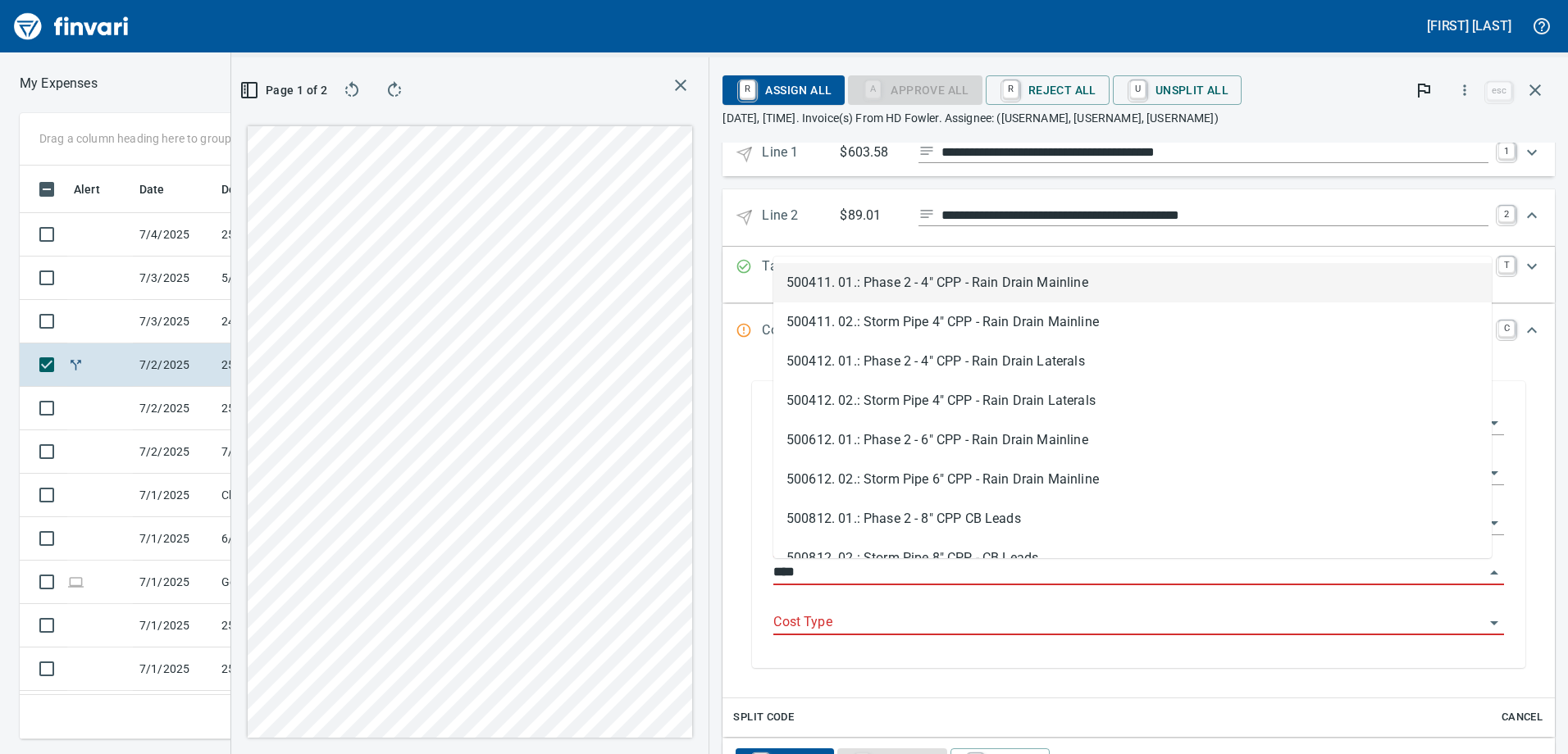 scroll, scrollTop: 561, scrollLeft: 1094, axis: both 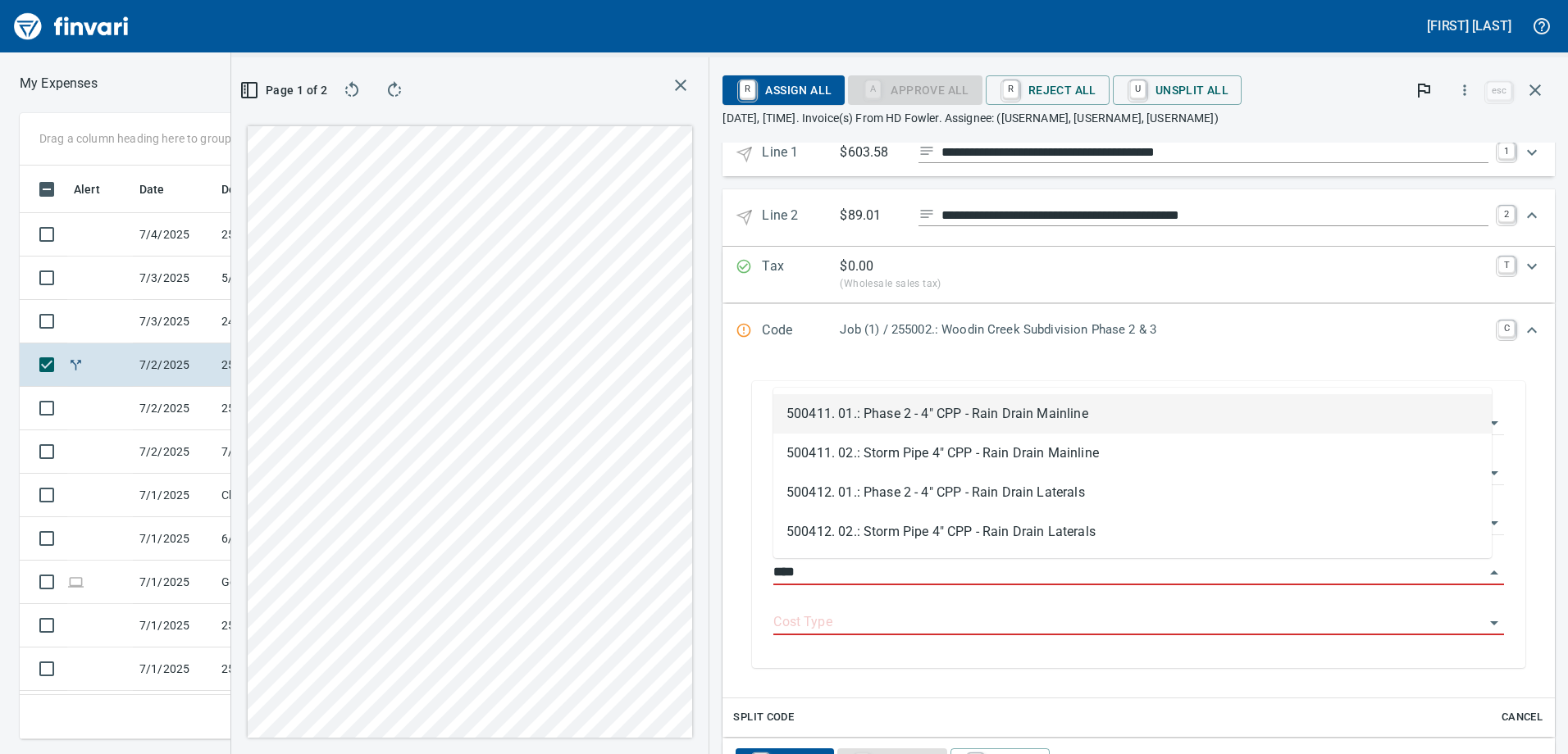 click on "500411.  01.: Phase 2 - 4" CPP - Rain Drain Mainline" at bounding box center (1133, 414) 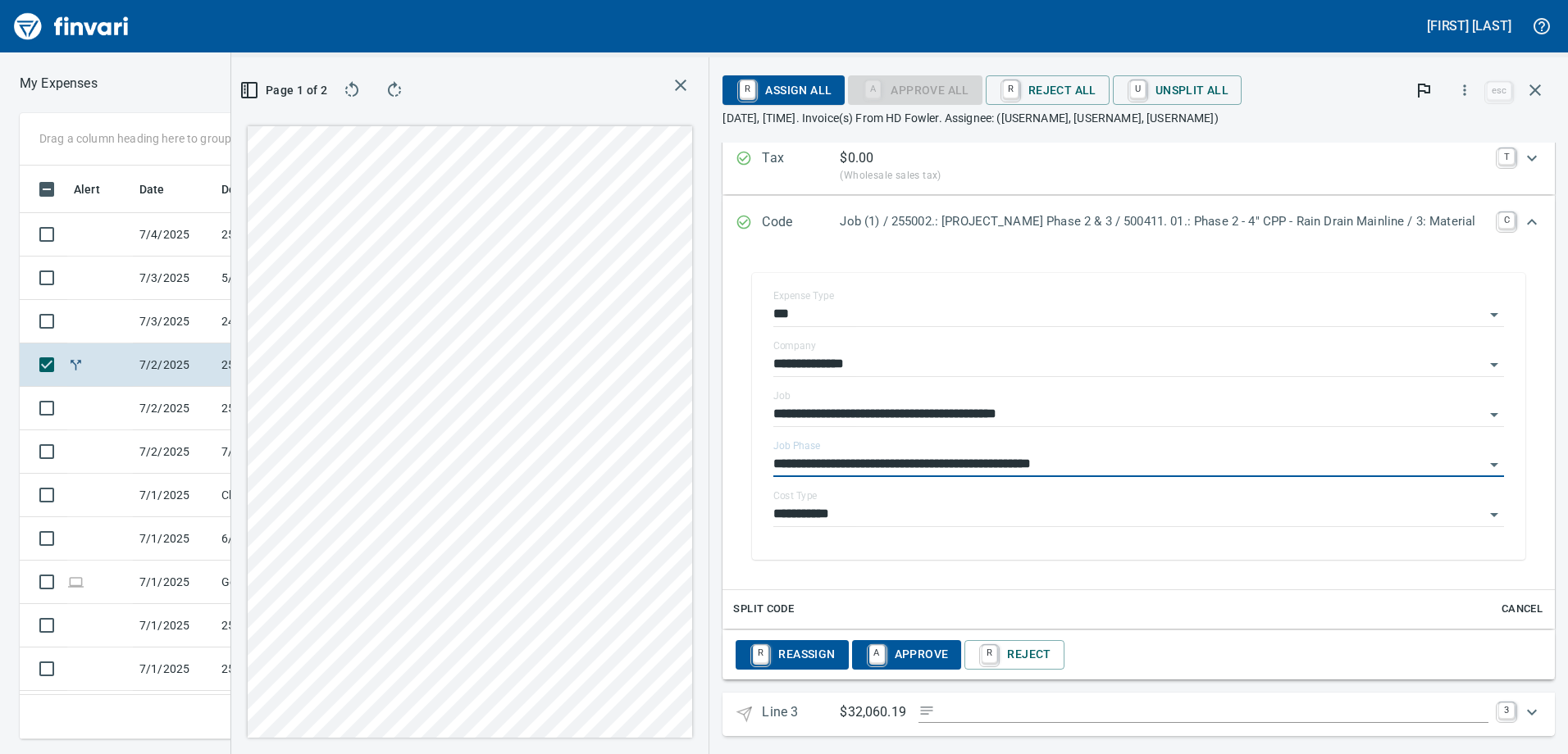 scroll, scrollTop: 381, scrollLeft: 0, axis: vertical 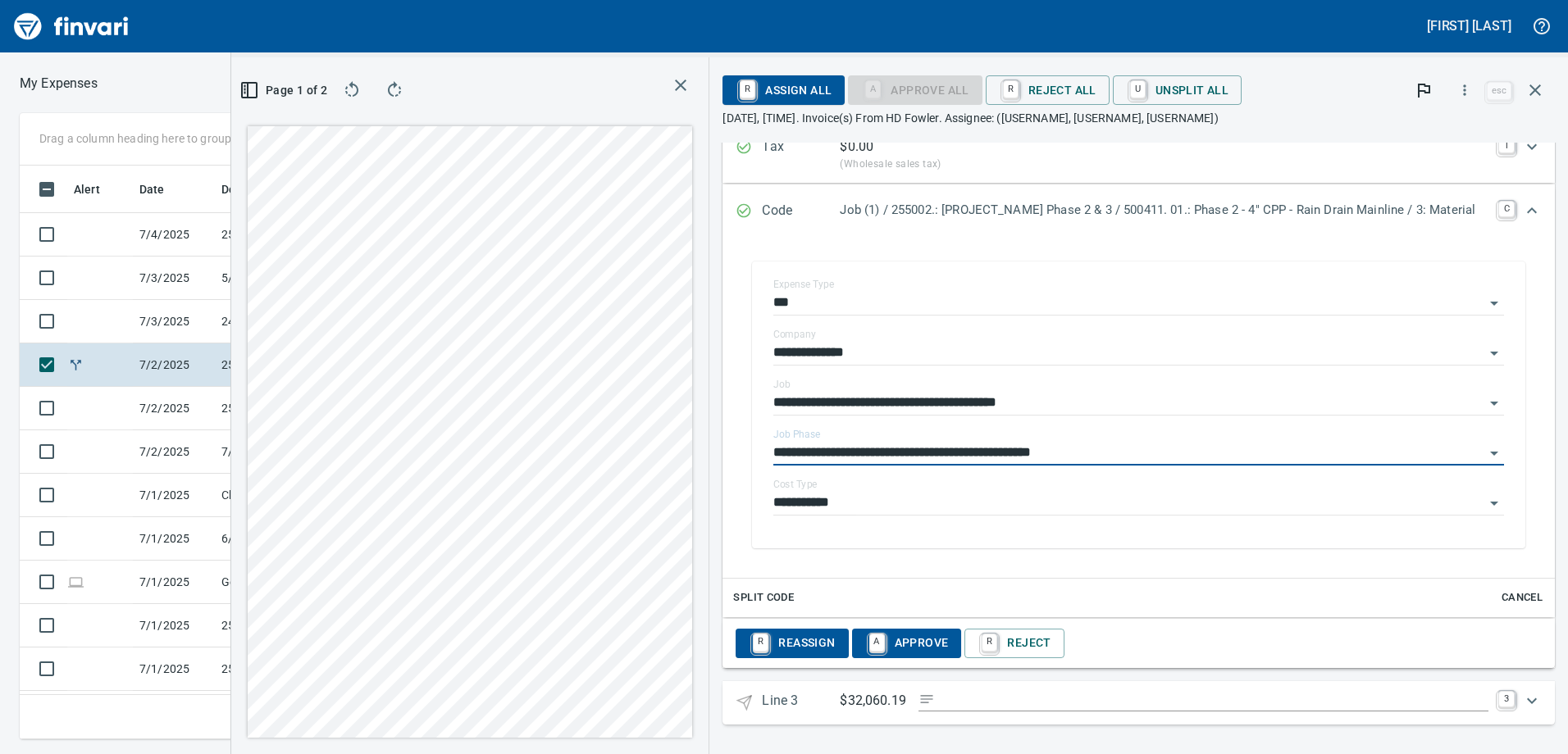 type on "**********" 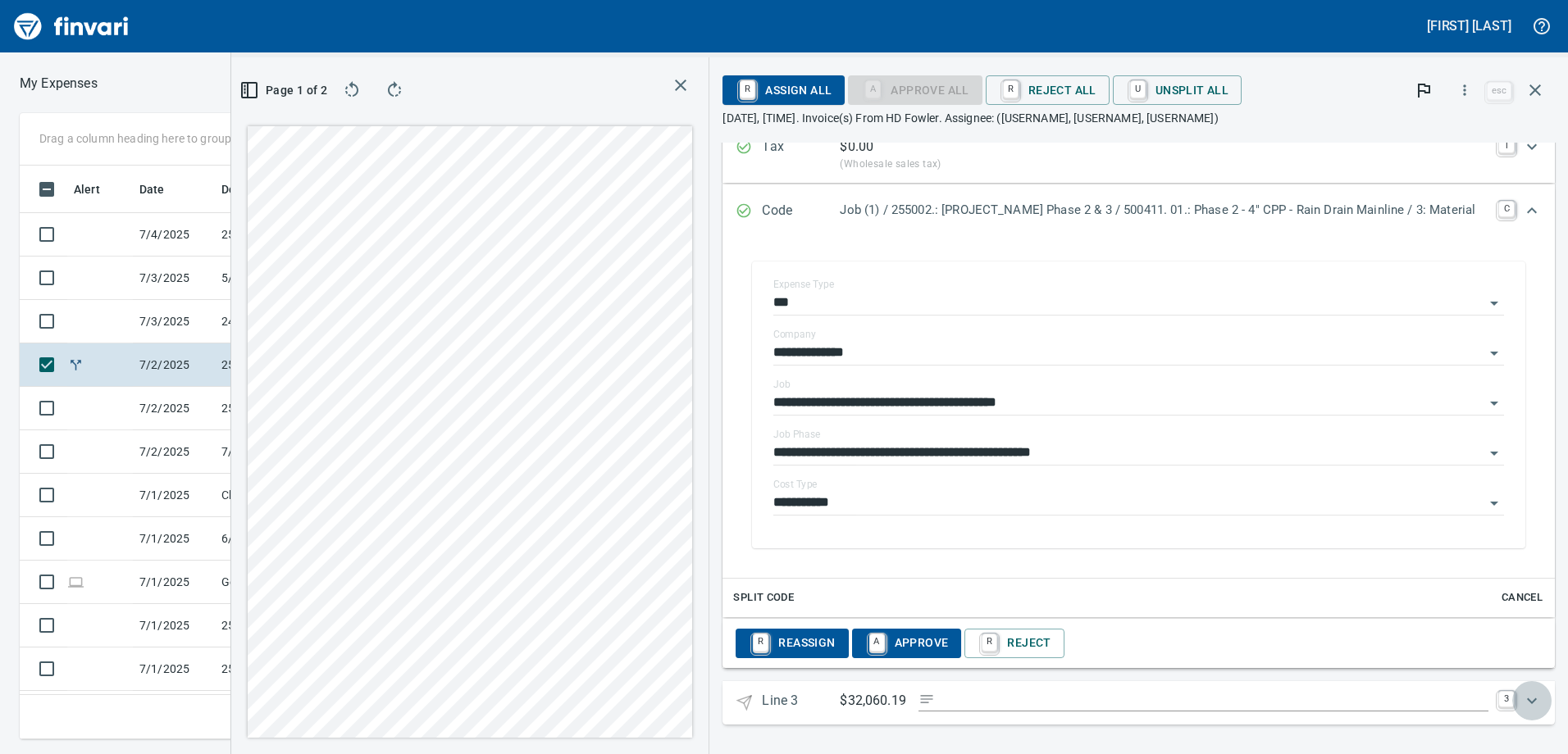 click at bounding box center (1532, 701) 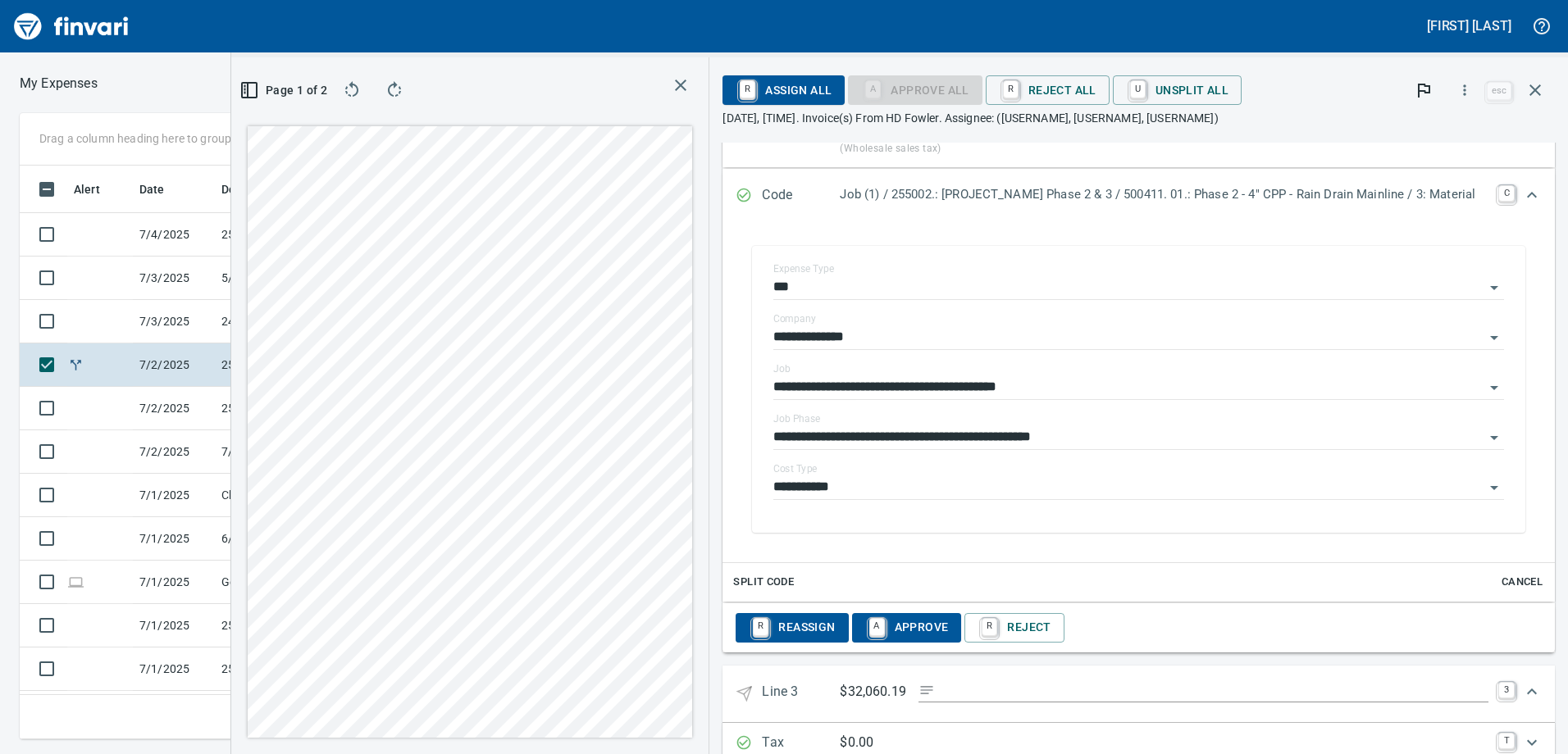 scroll, scrollTop: 540, scrollLeft: 0, axis: vertical 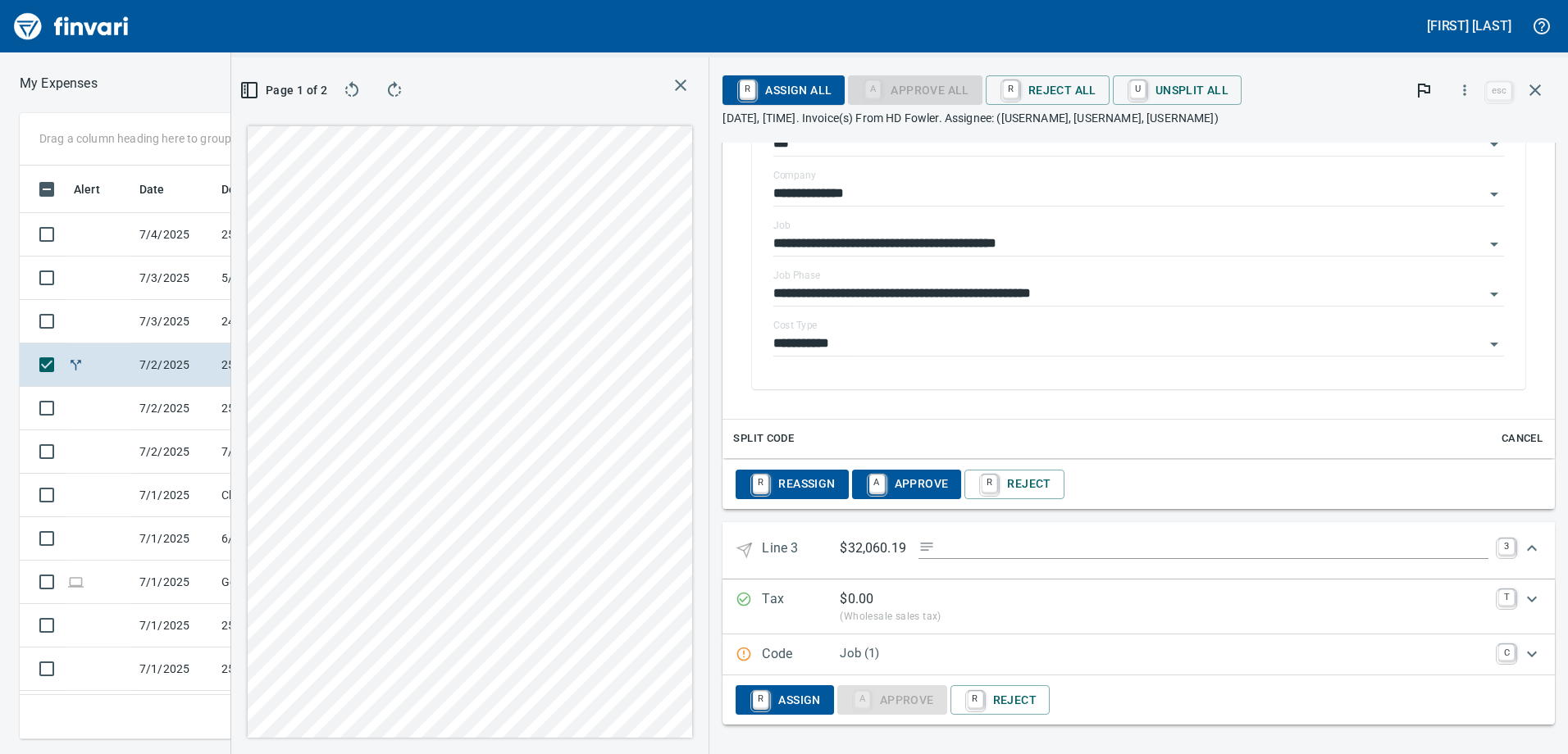 click on "$32,060.19" at bounding box center (1164, 548) 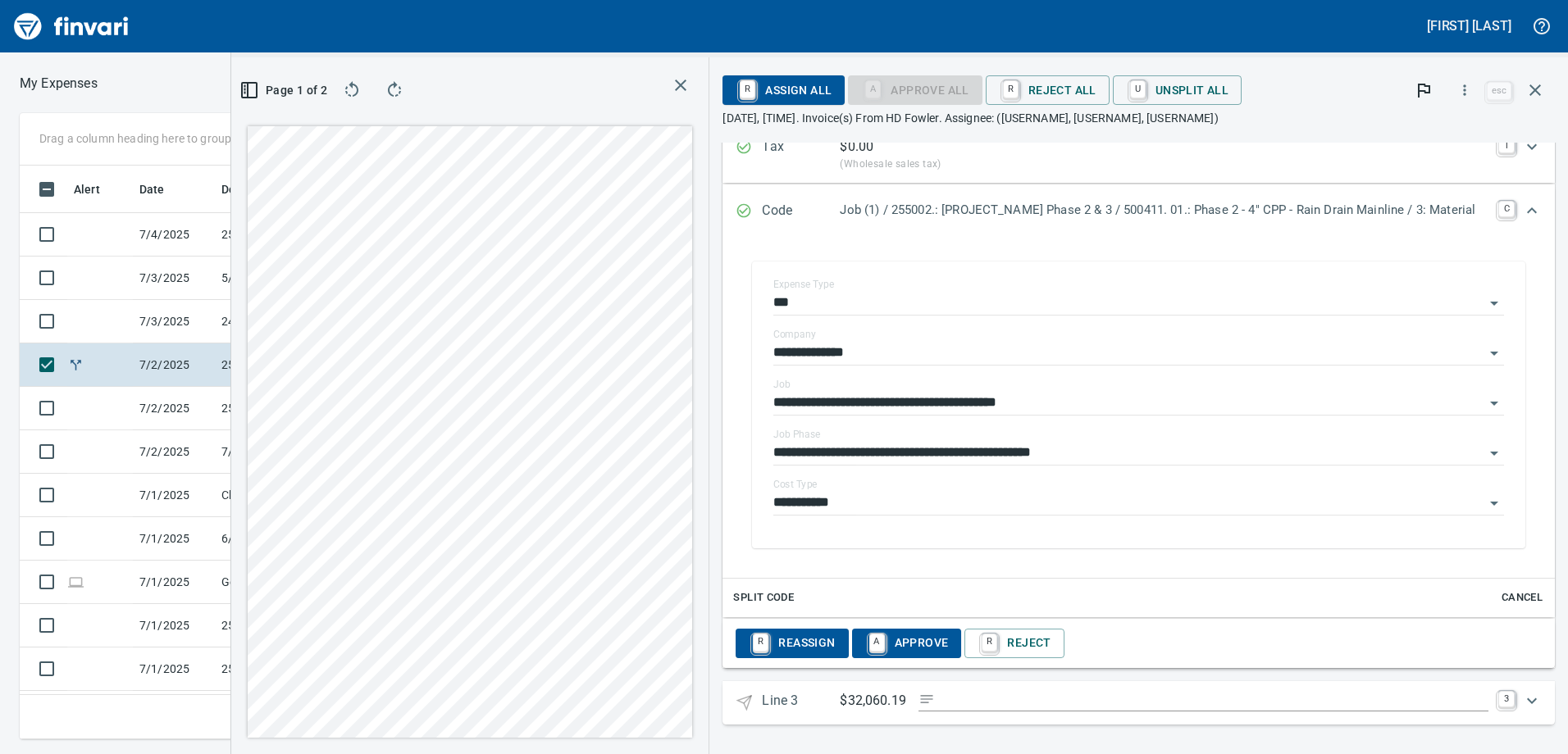 scroll, scrollTop: 381, scrollLeft: 0, axis: vertical 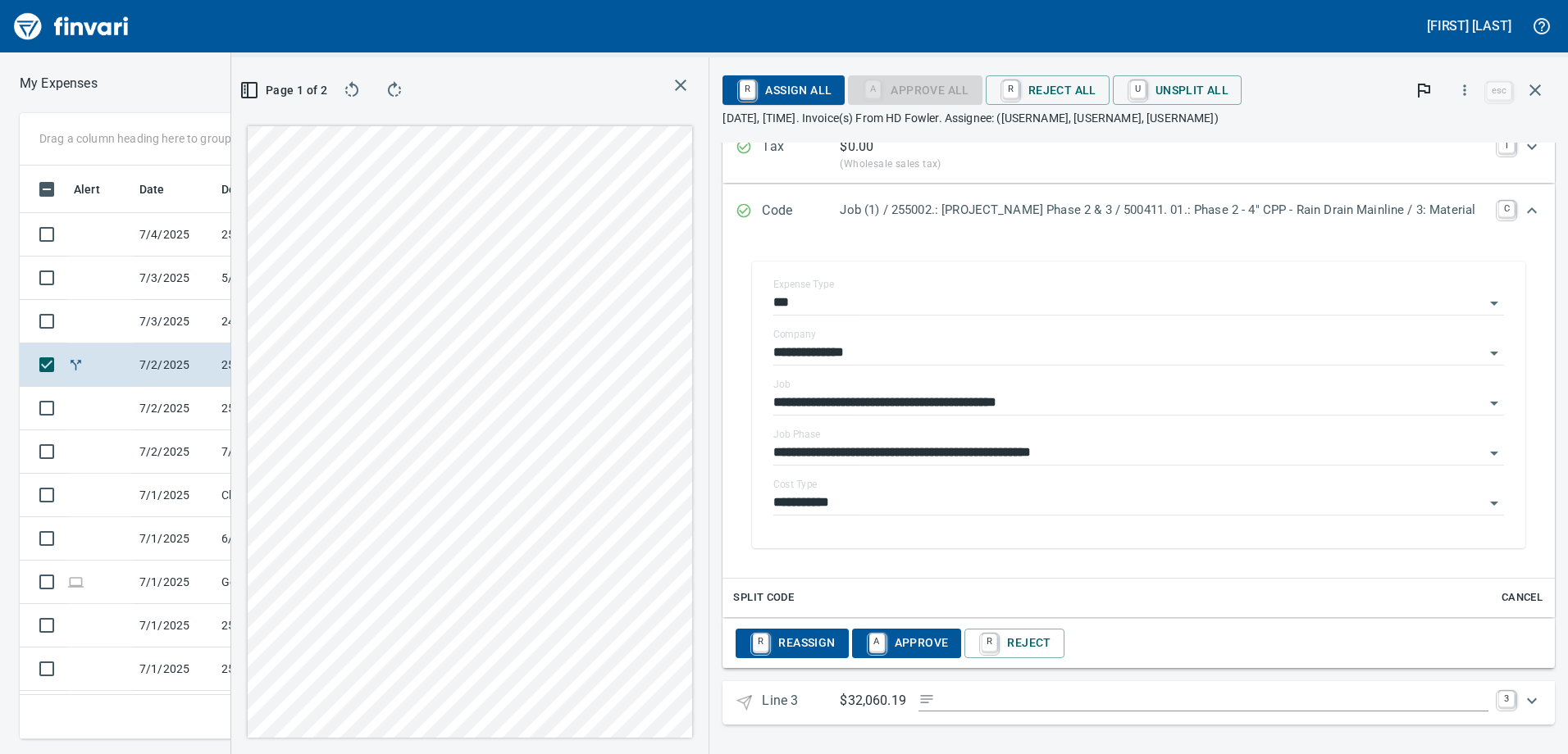 click at bounding box center (1215, 701) 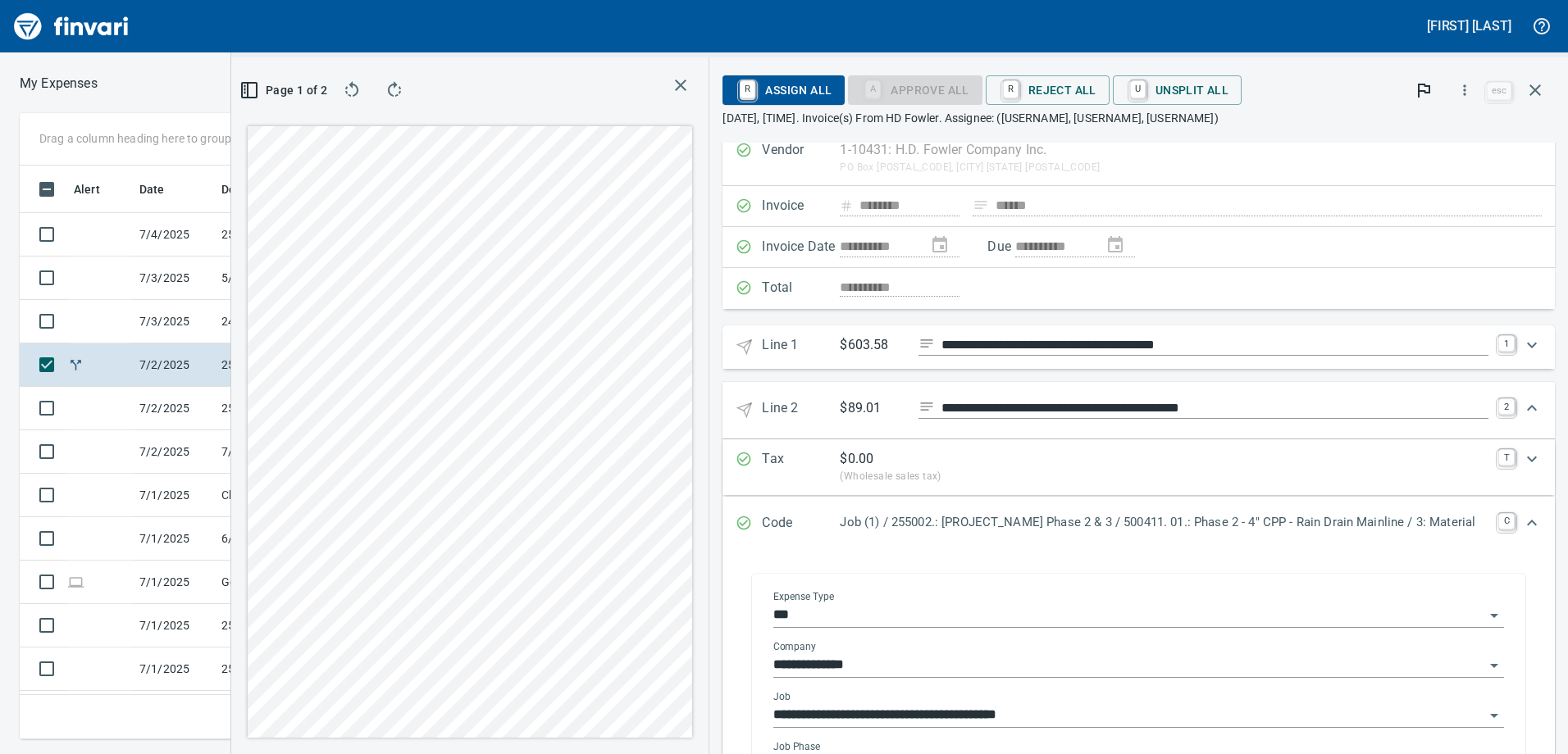 scroll, scrollTop: 381, scrollLeft: 0, axis: vertical 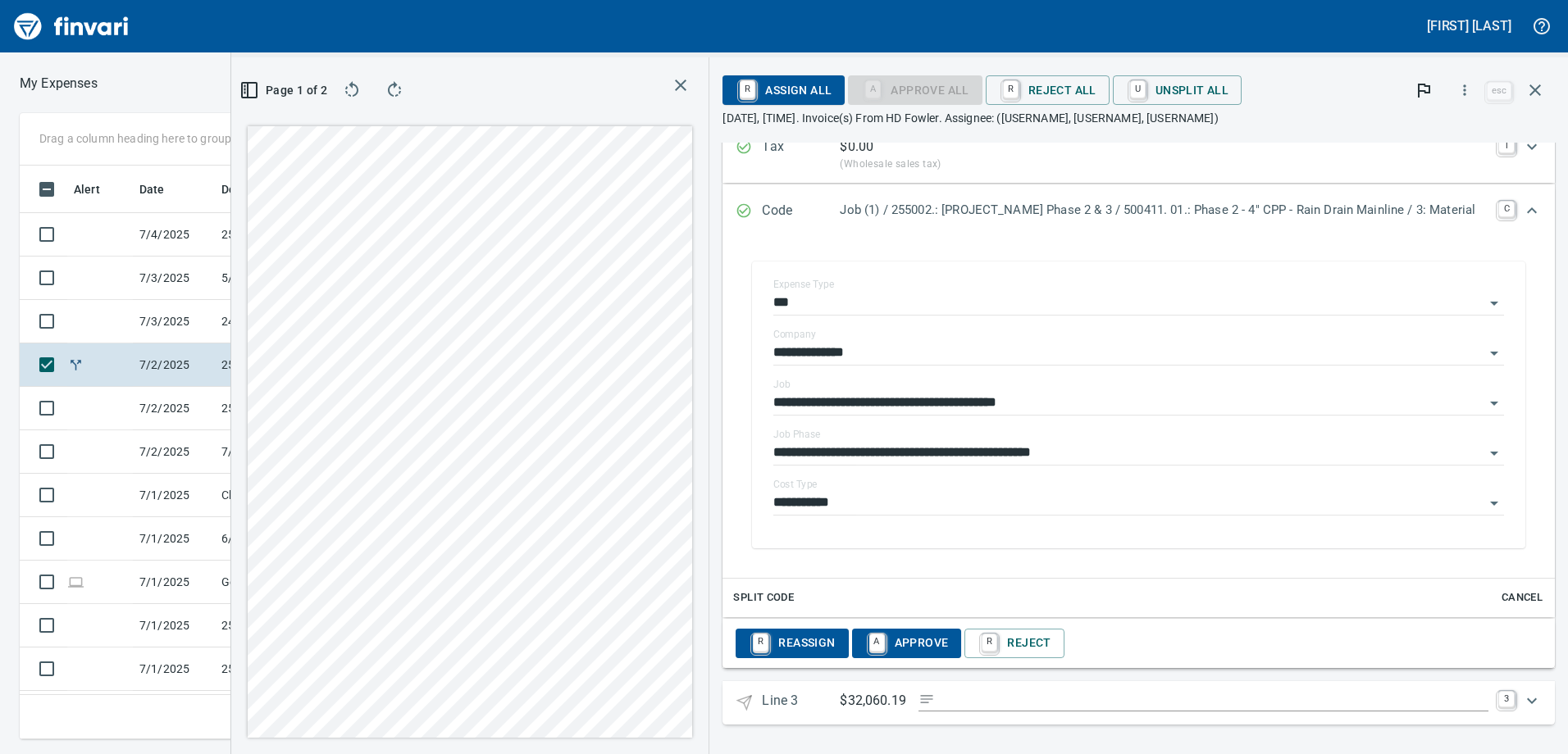 click on "Line 3 $32,060.19 3" at bounding box center [1138, 702] 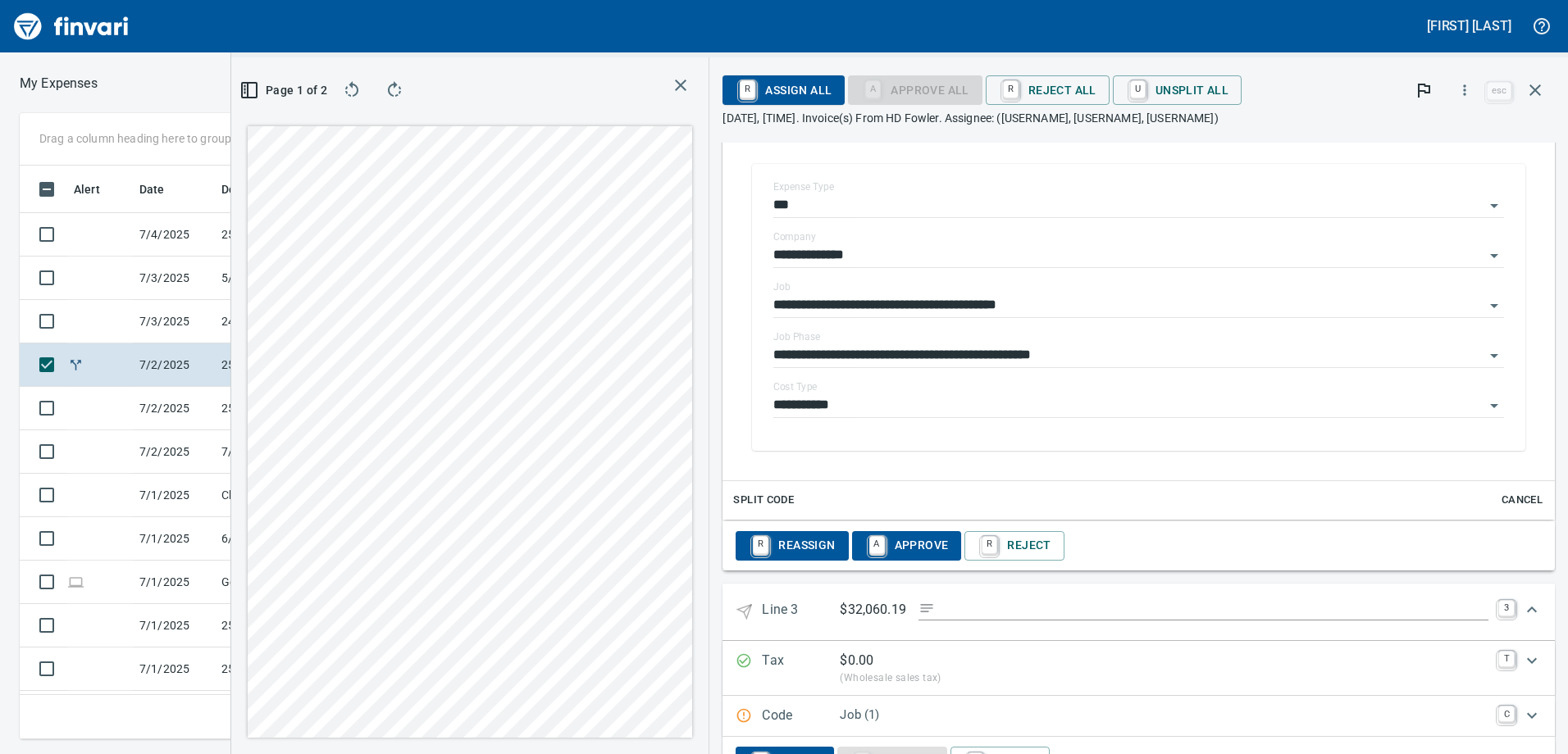 scroll, scrollTop: 540, scrollLeft: 0, axis: vertical 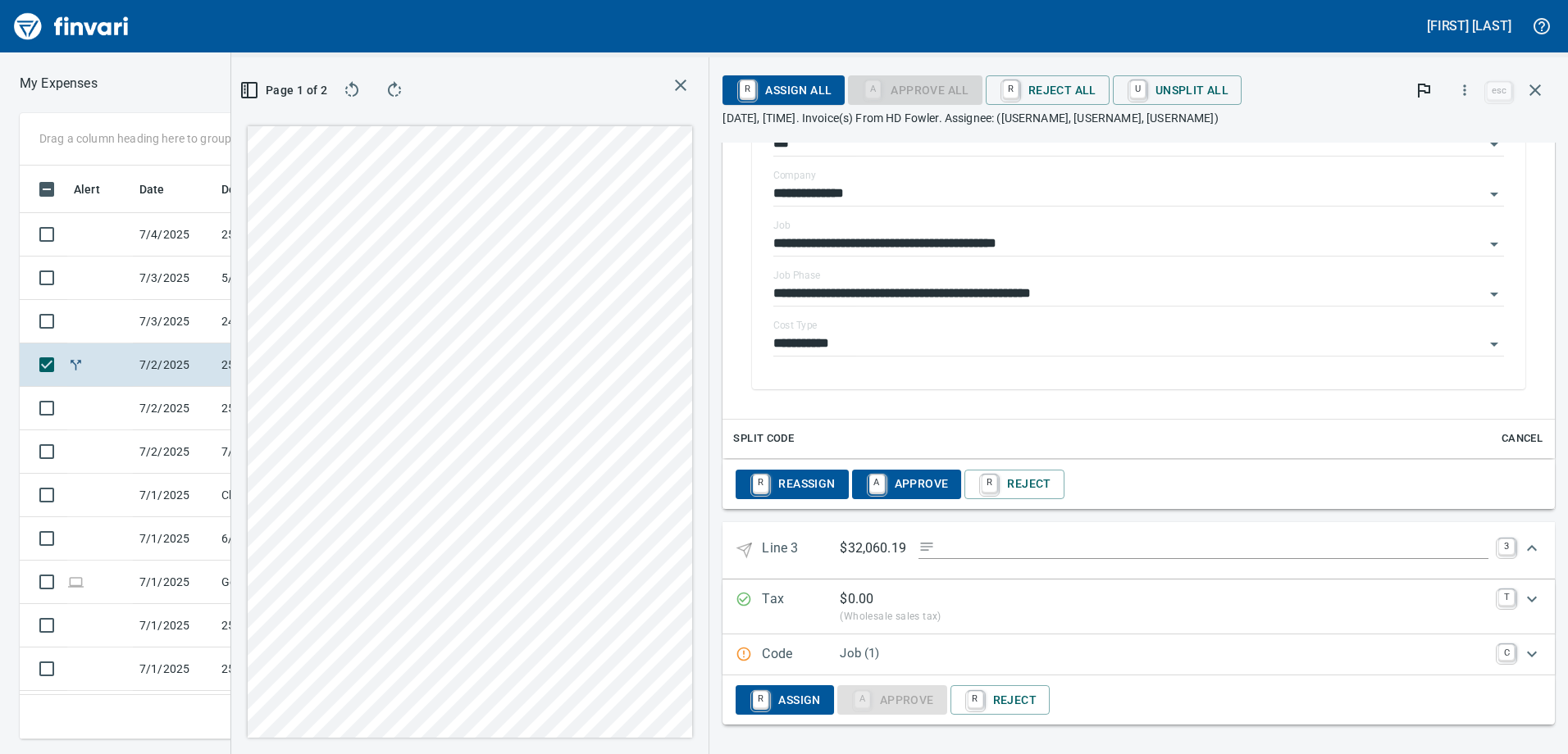 click on "Code" at bounding box center (800, 655) 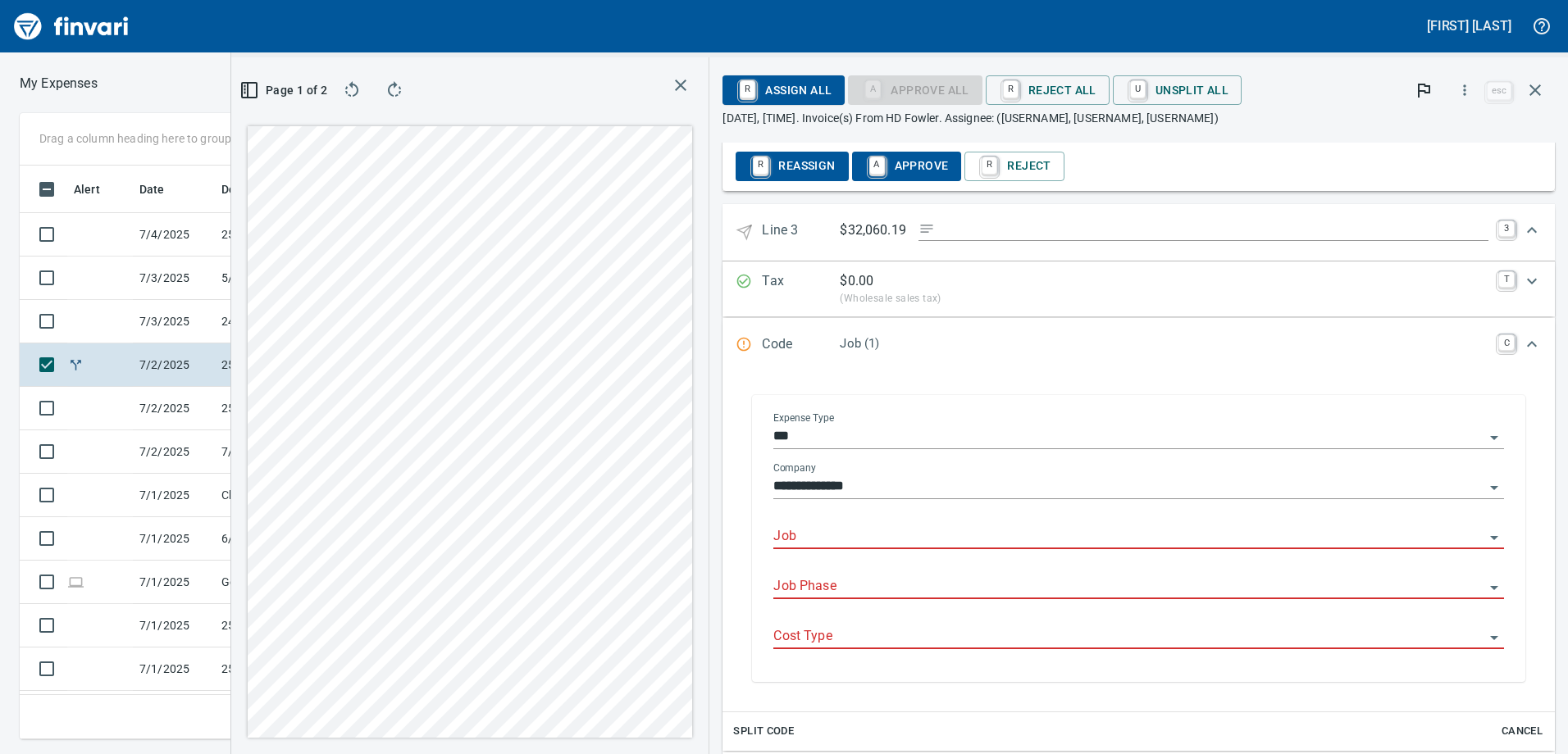 scroll, scrollTop: 935, scrollLeft: 0, axis: vertical 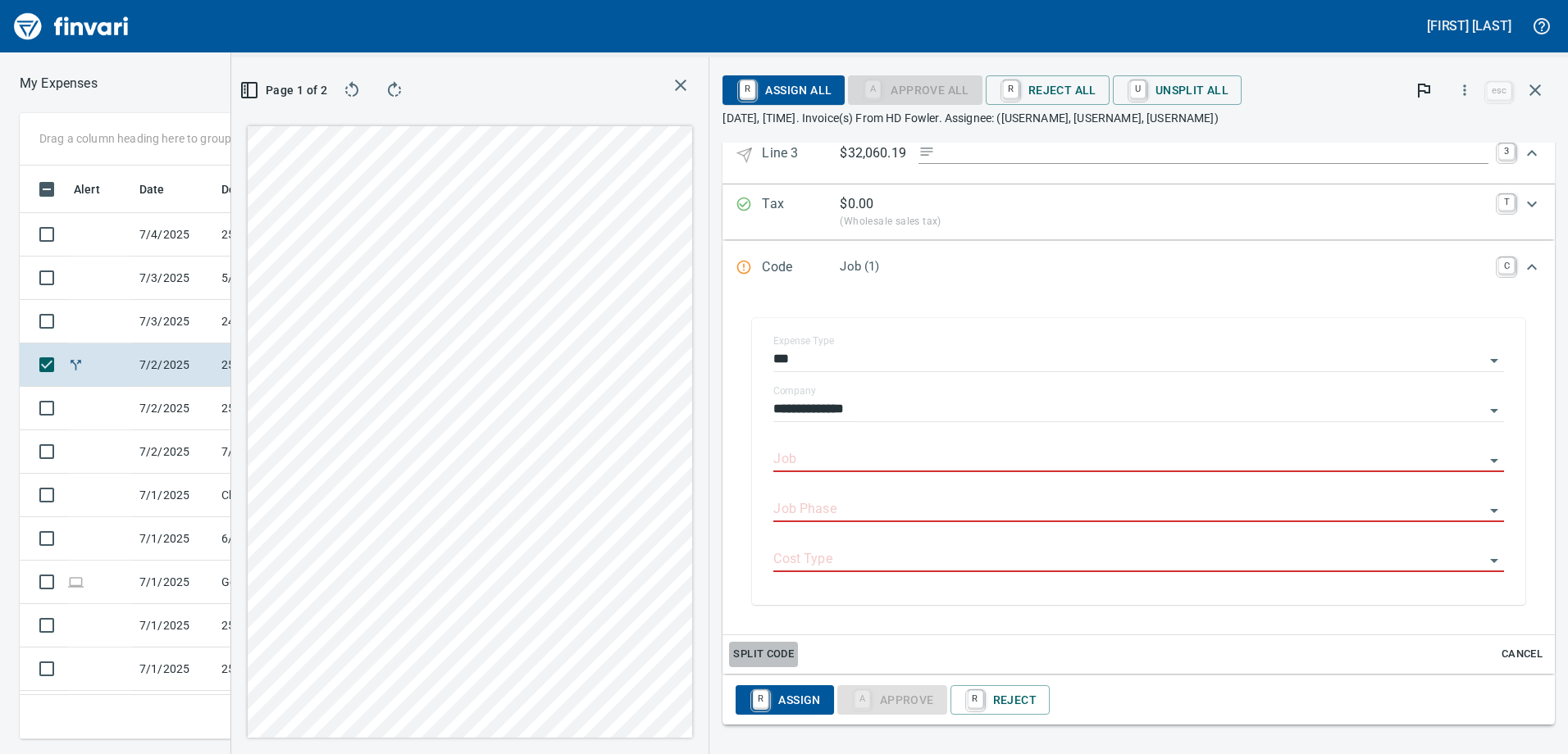 click on "Split Code" at bounding box center (763, 654) 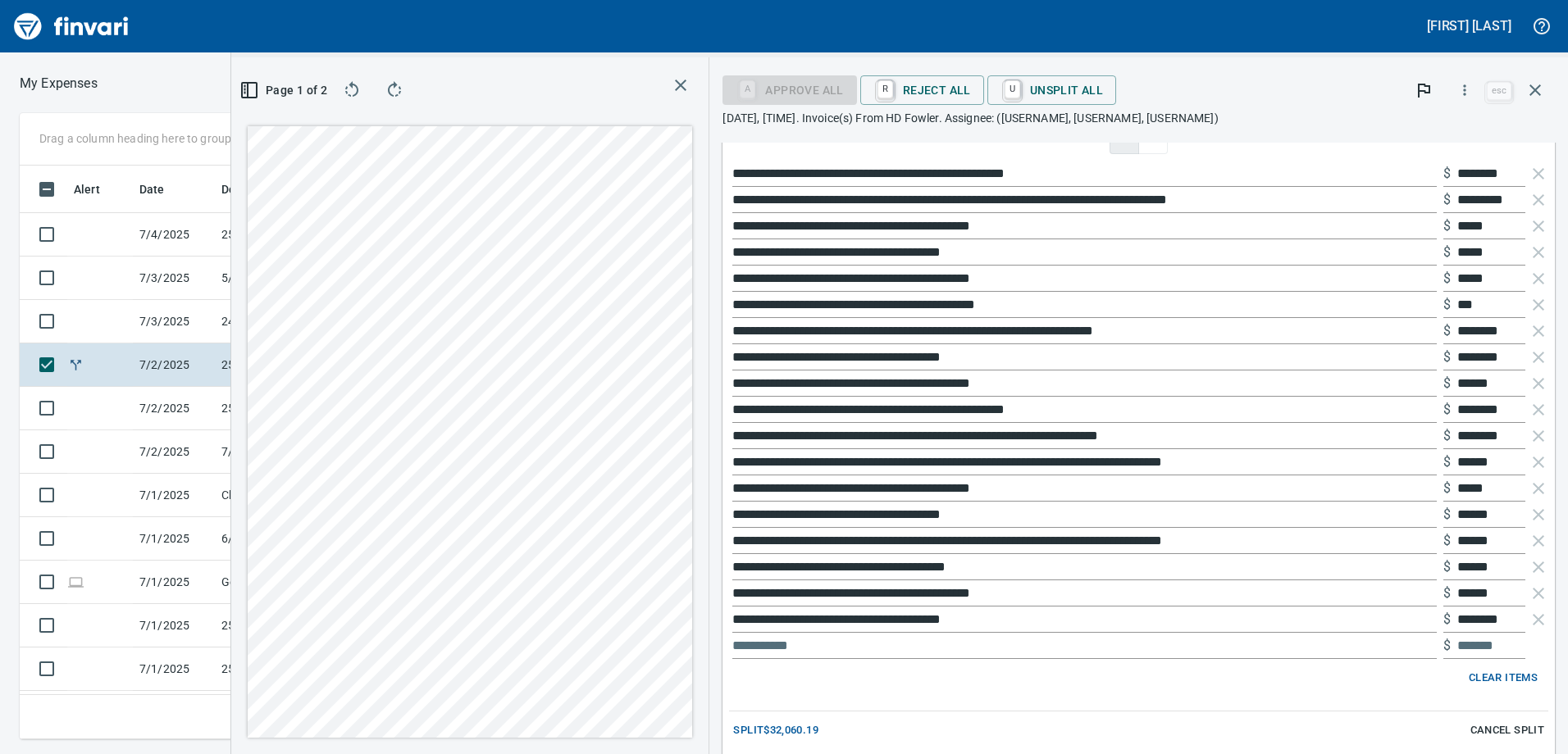 scroll, scrollTop: 1181, scrollLeft: 0, axis: vertical 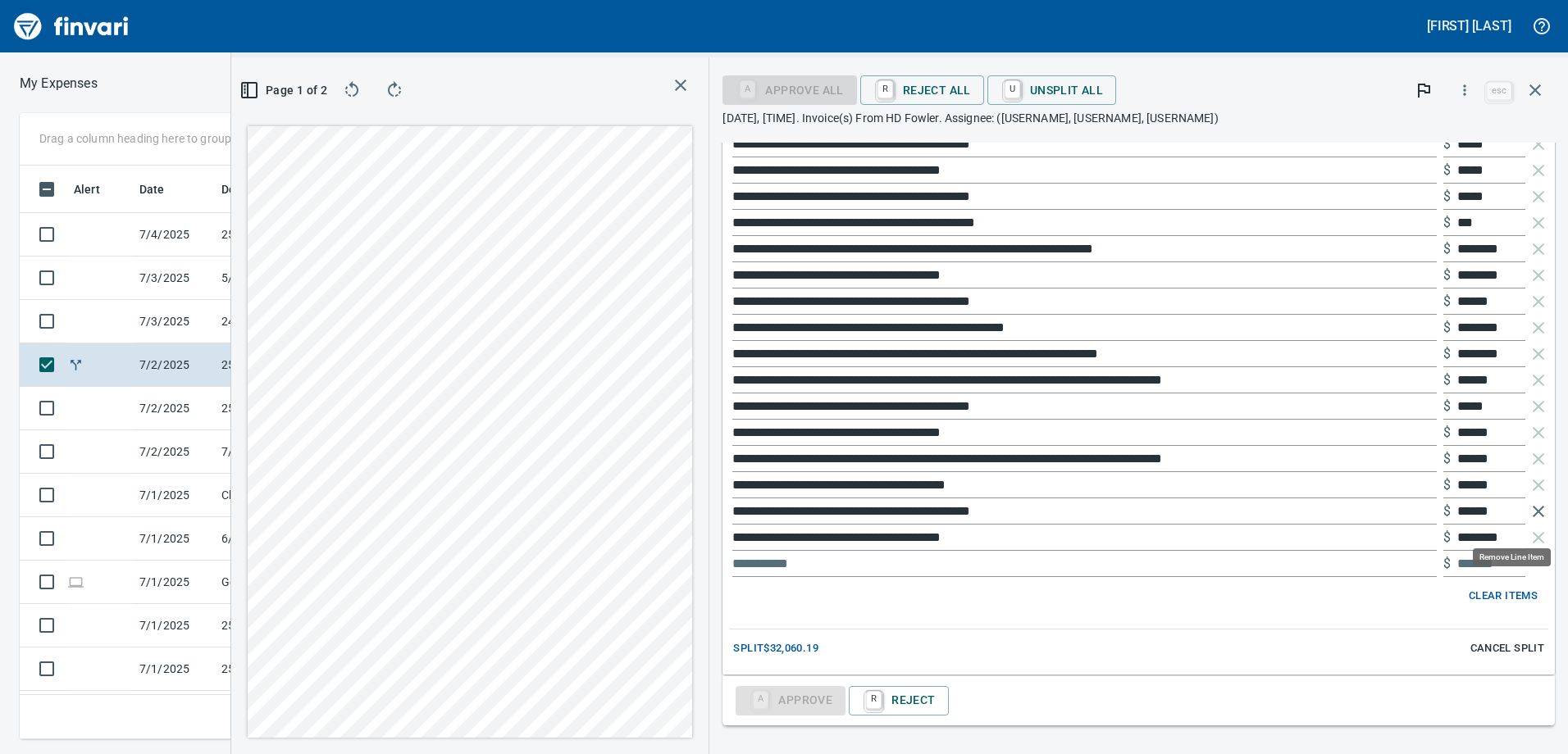 click at bounding box center [1538, 511] 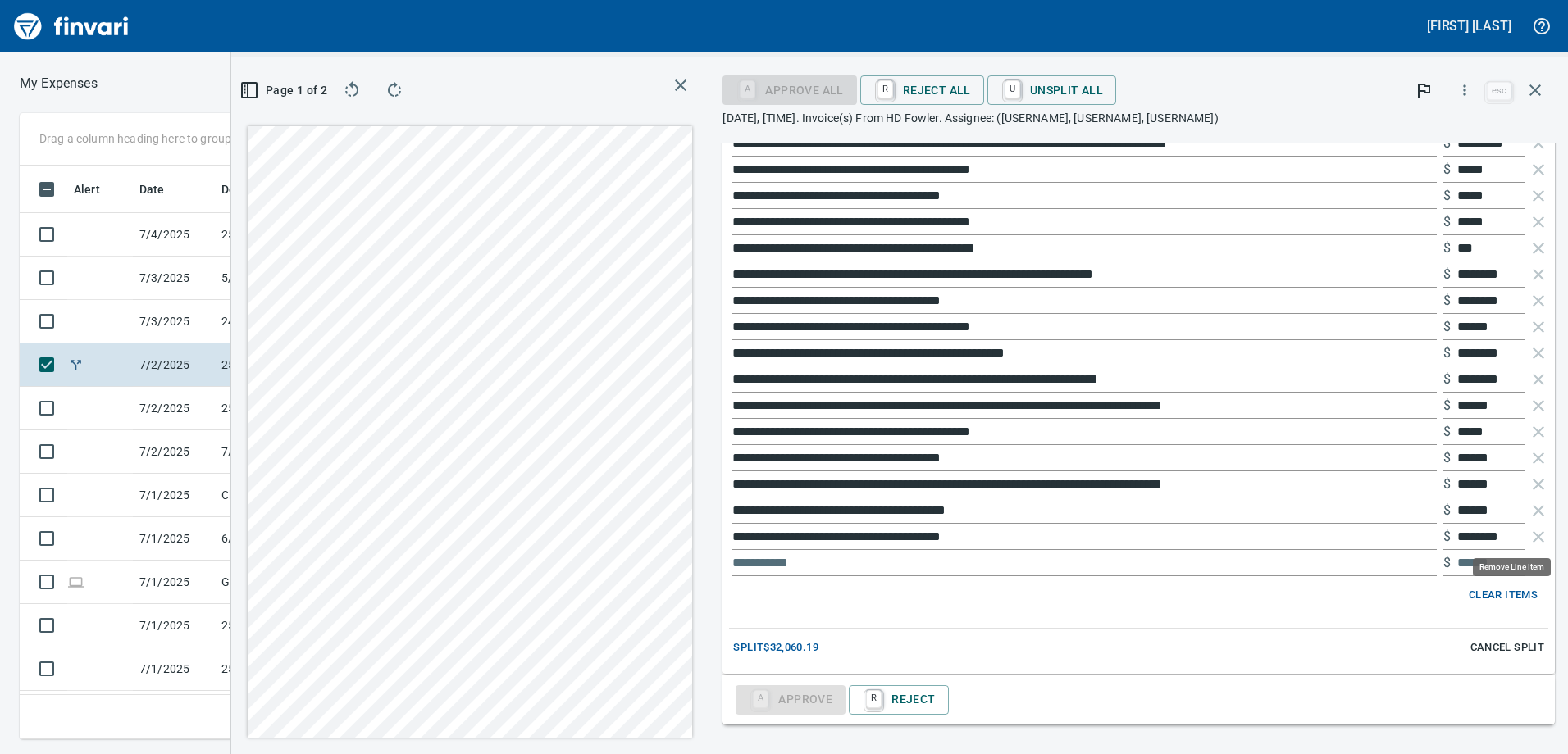 scroll, scrollTop: 1171, scrollLeft: 0, axis: vertical 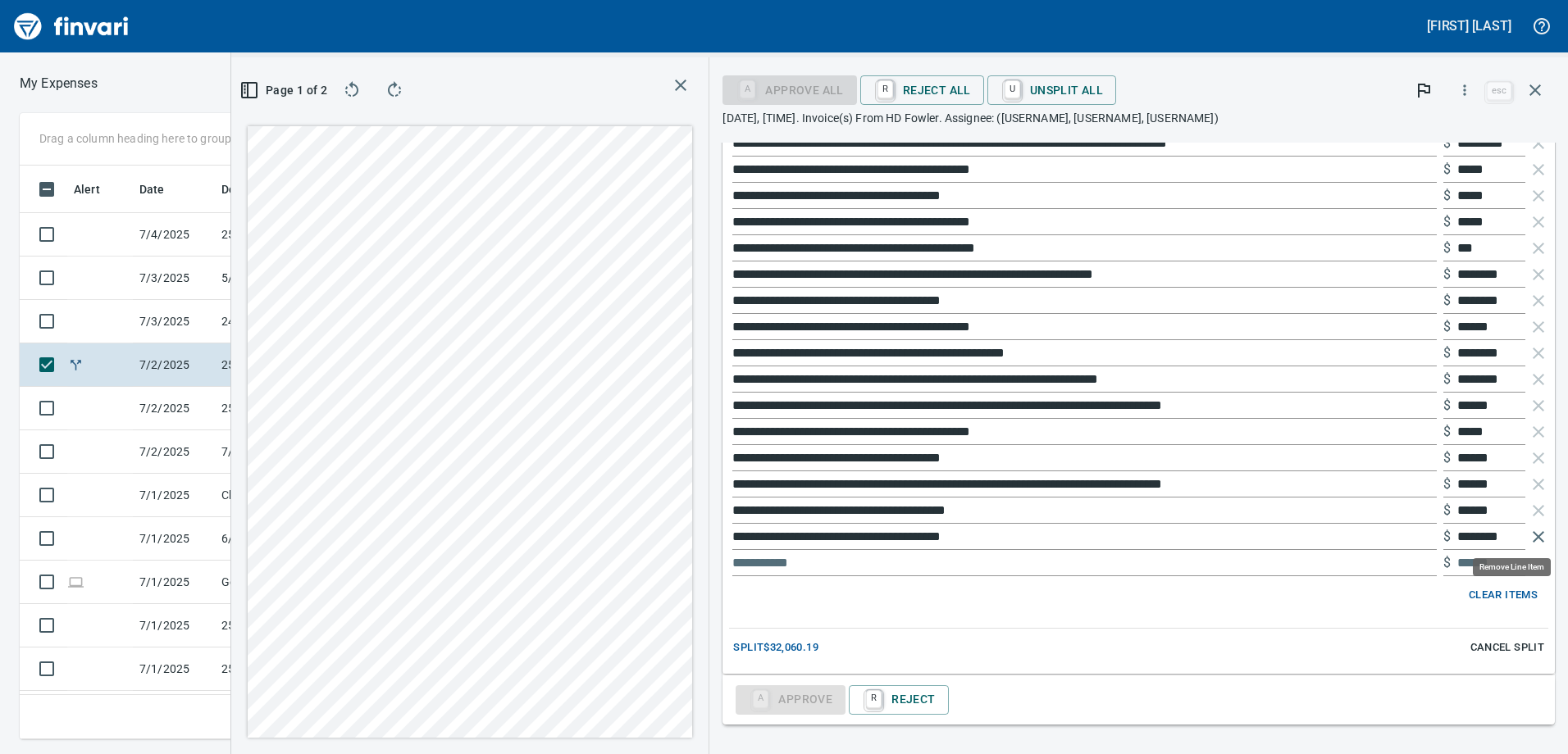 click at bounding box center [1538, 537] 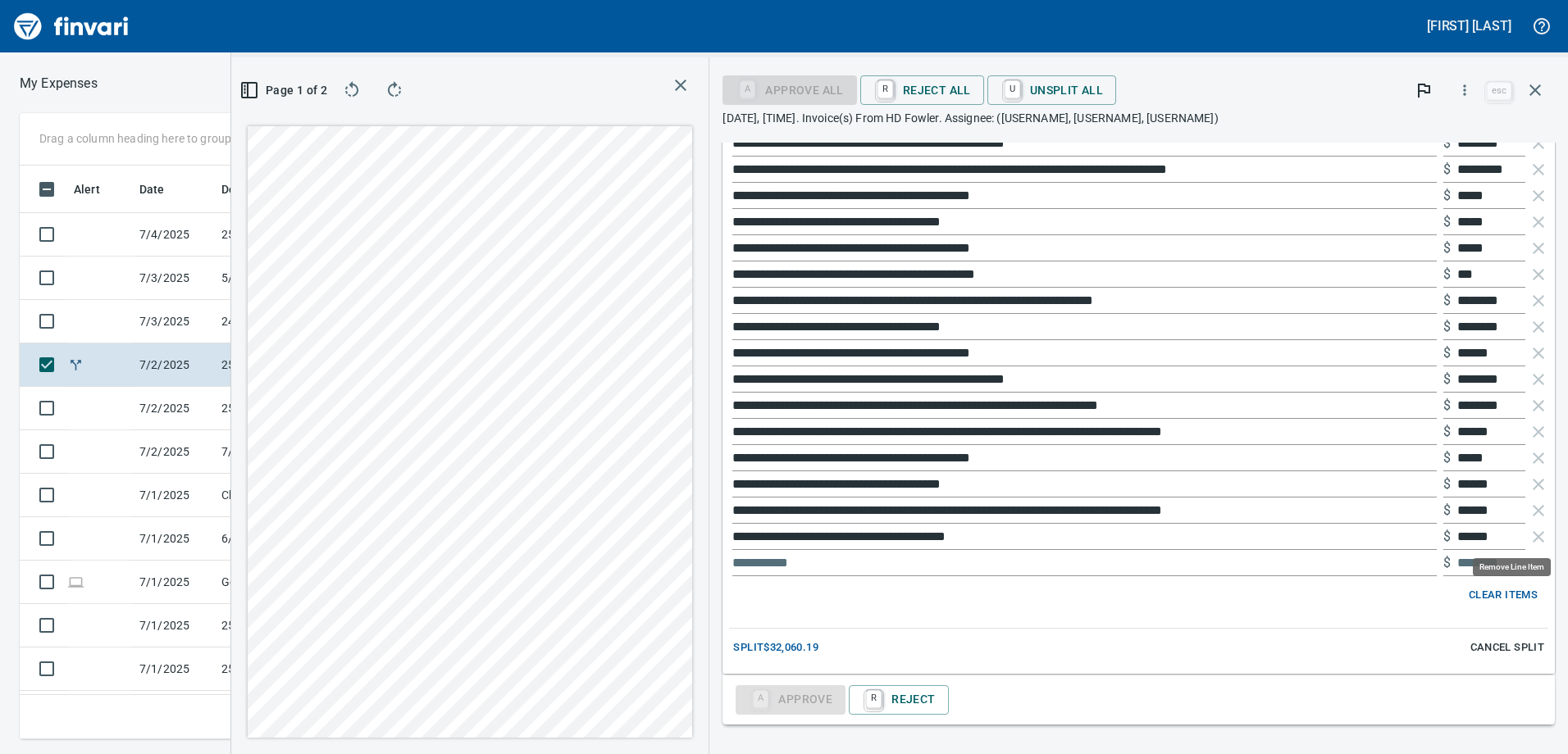 scroll, scrollTop: 1145, scrollLeft: 0, axis: vertical 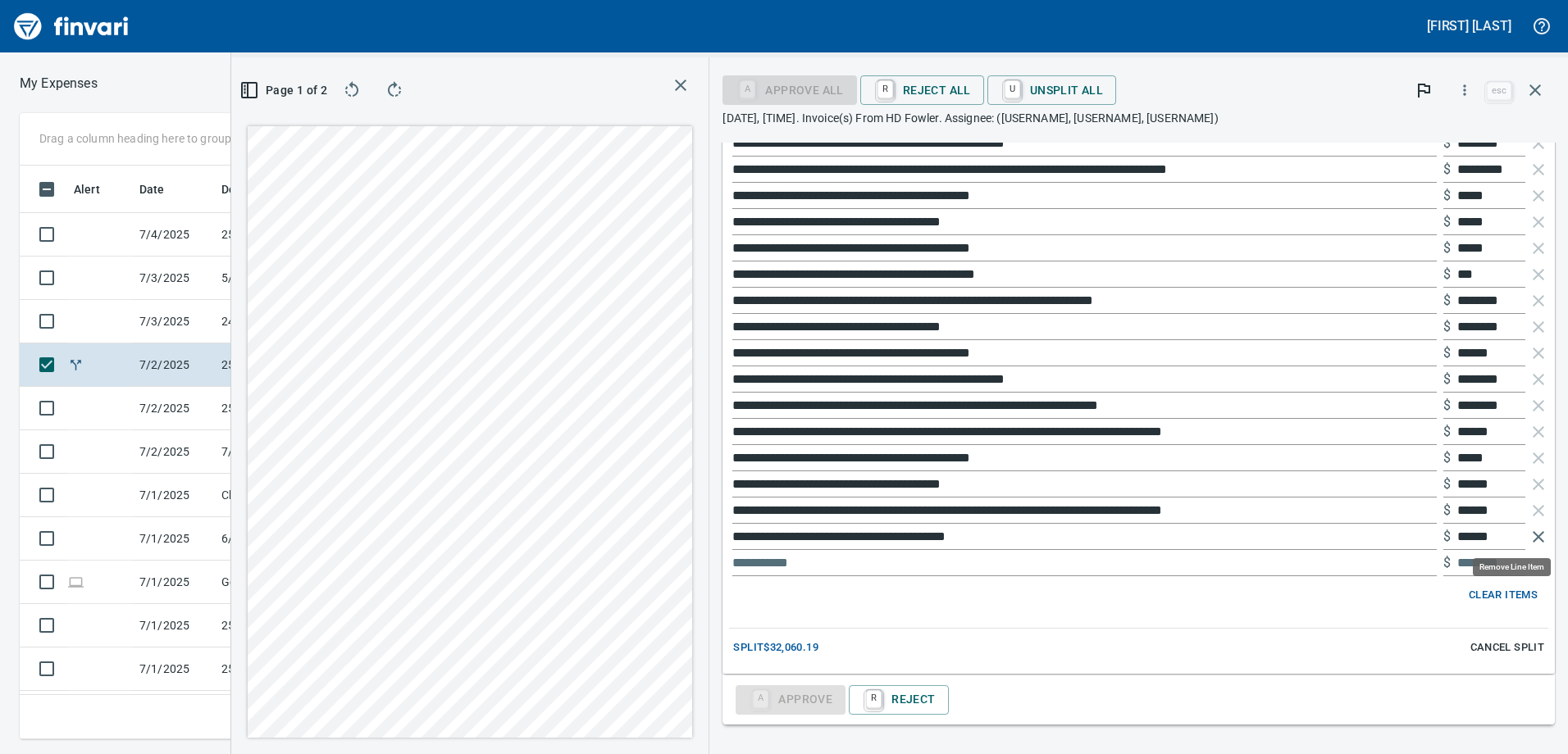 click at bounding box center (1538, 537) 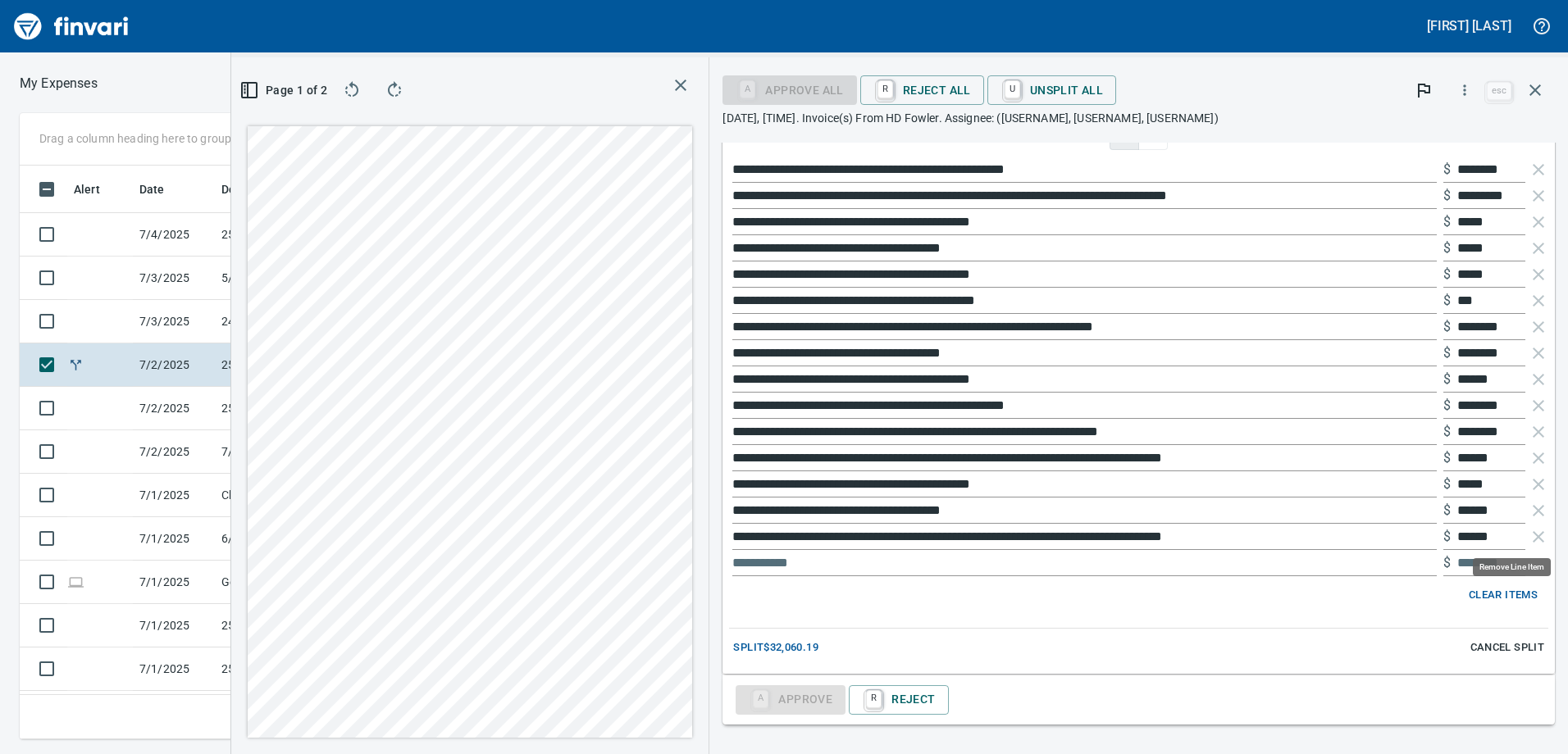 scroll, scrollTop: 1119, scrollLeft: 0, axis: vertical 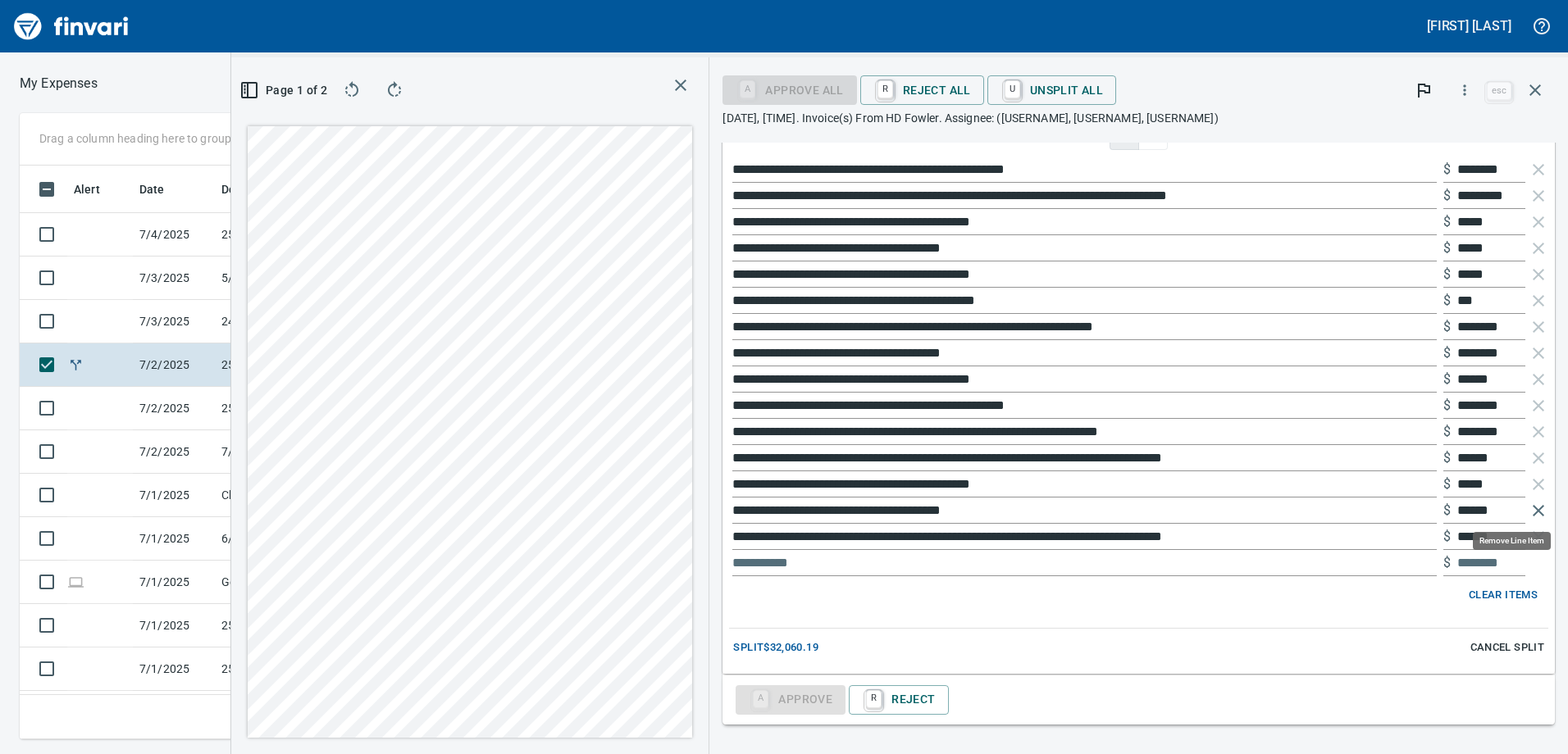 click at bounding box center (1538, 511) 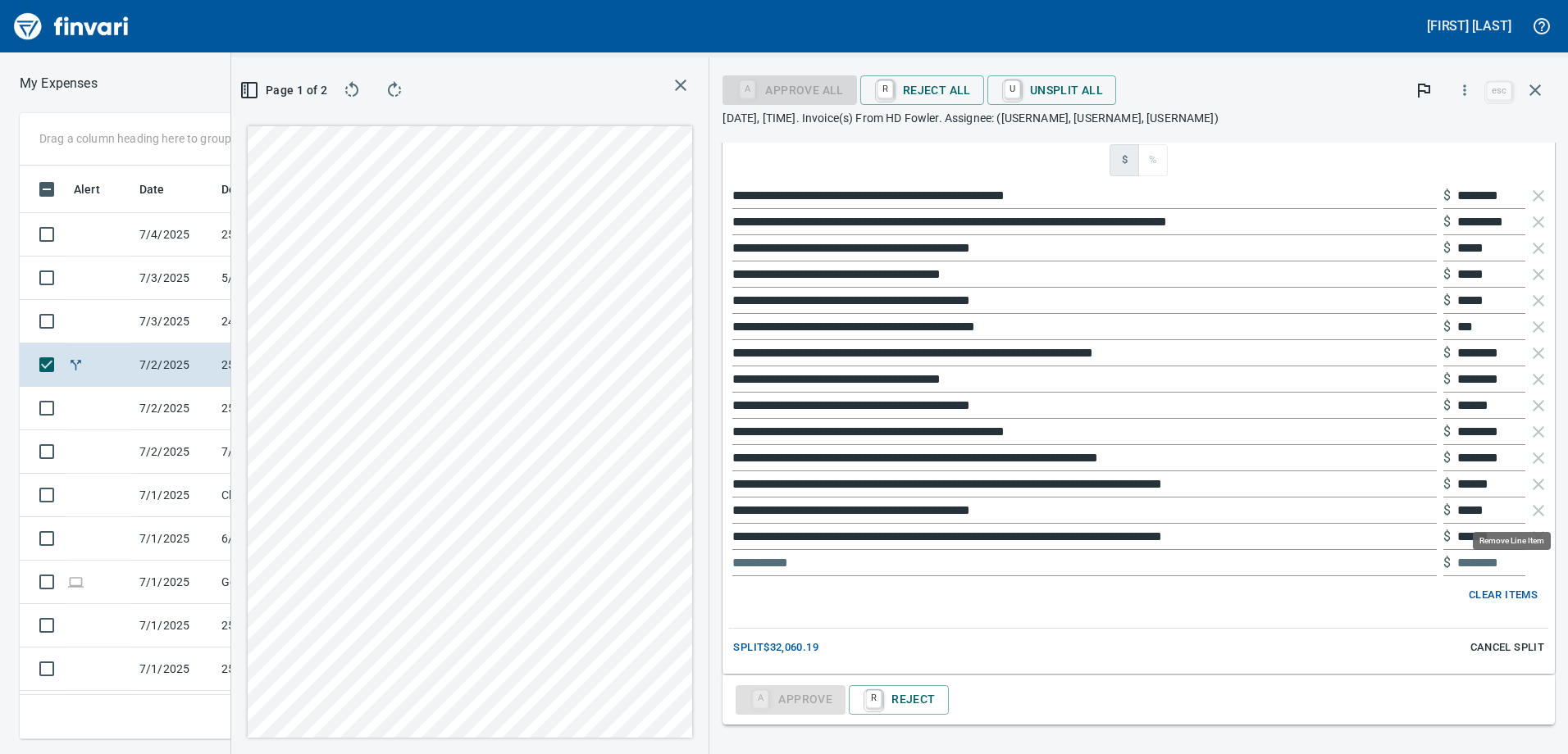 scroll, scrollTop: 1092, scrollLeft: 0, axis: vertical 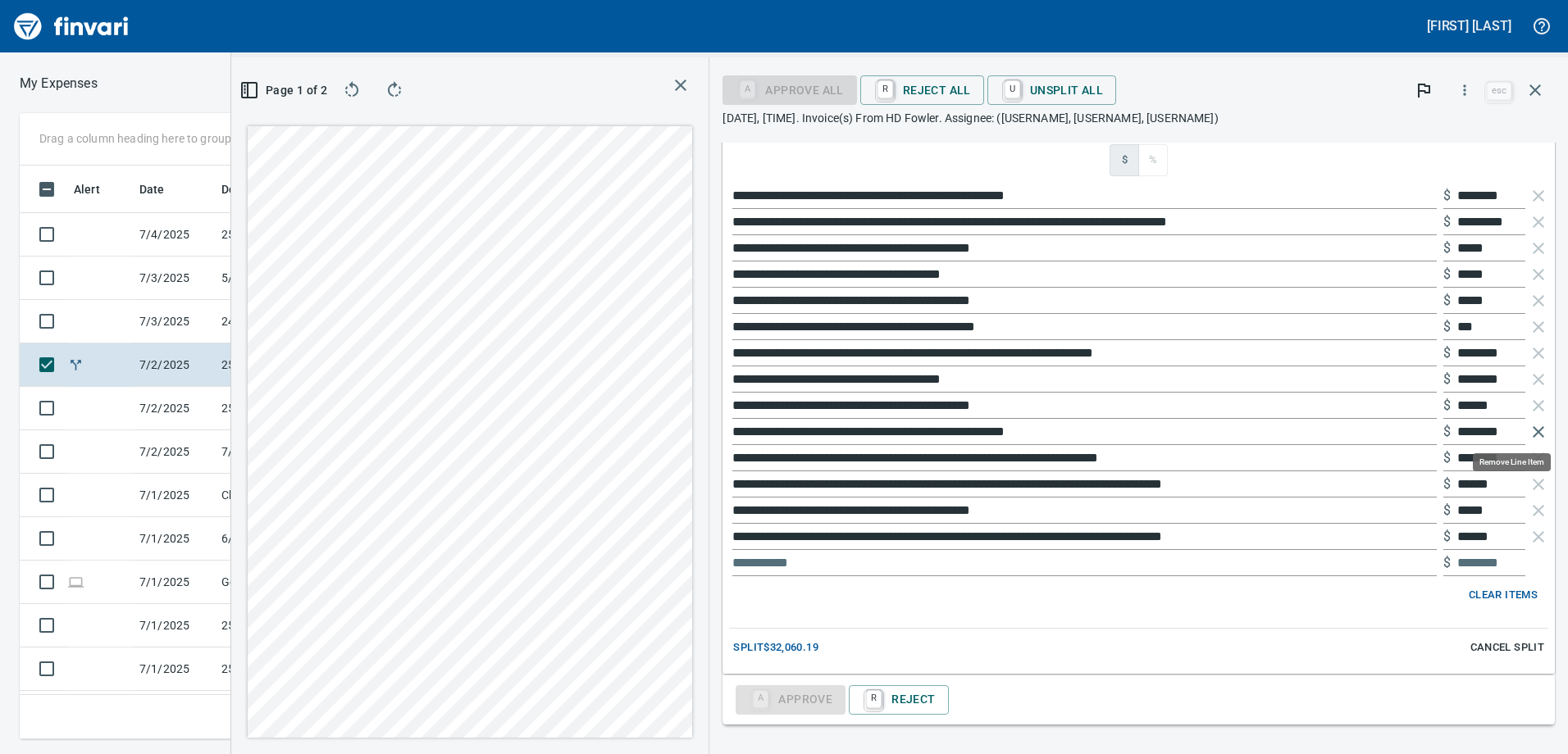 click at bounding box center (1538, 432) 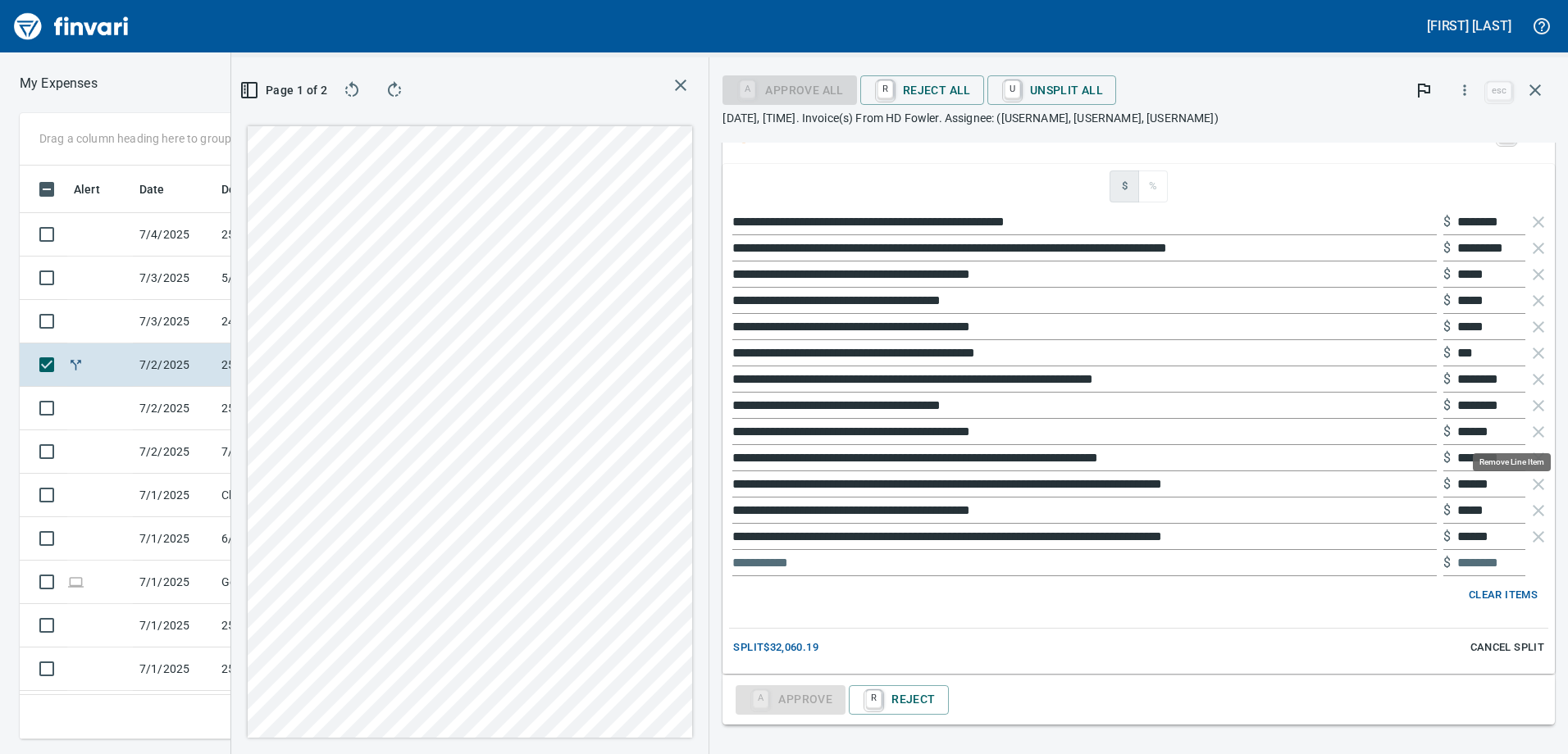 scroll, scrollTop: 1066, scrollLeft: 0, axis: vertical 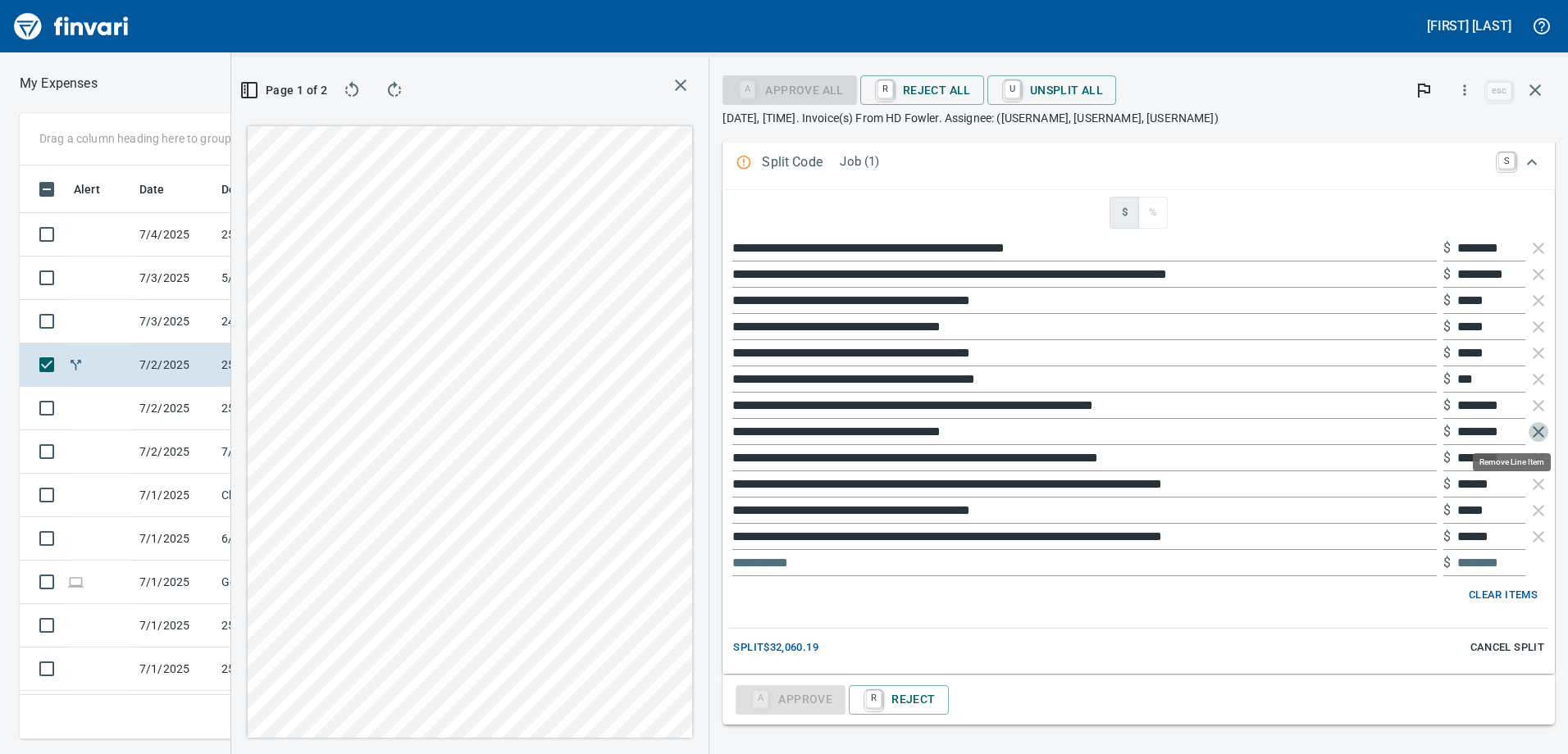 click at bounding box center (1538, 432) 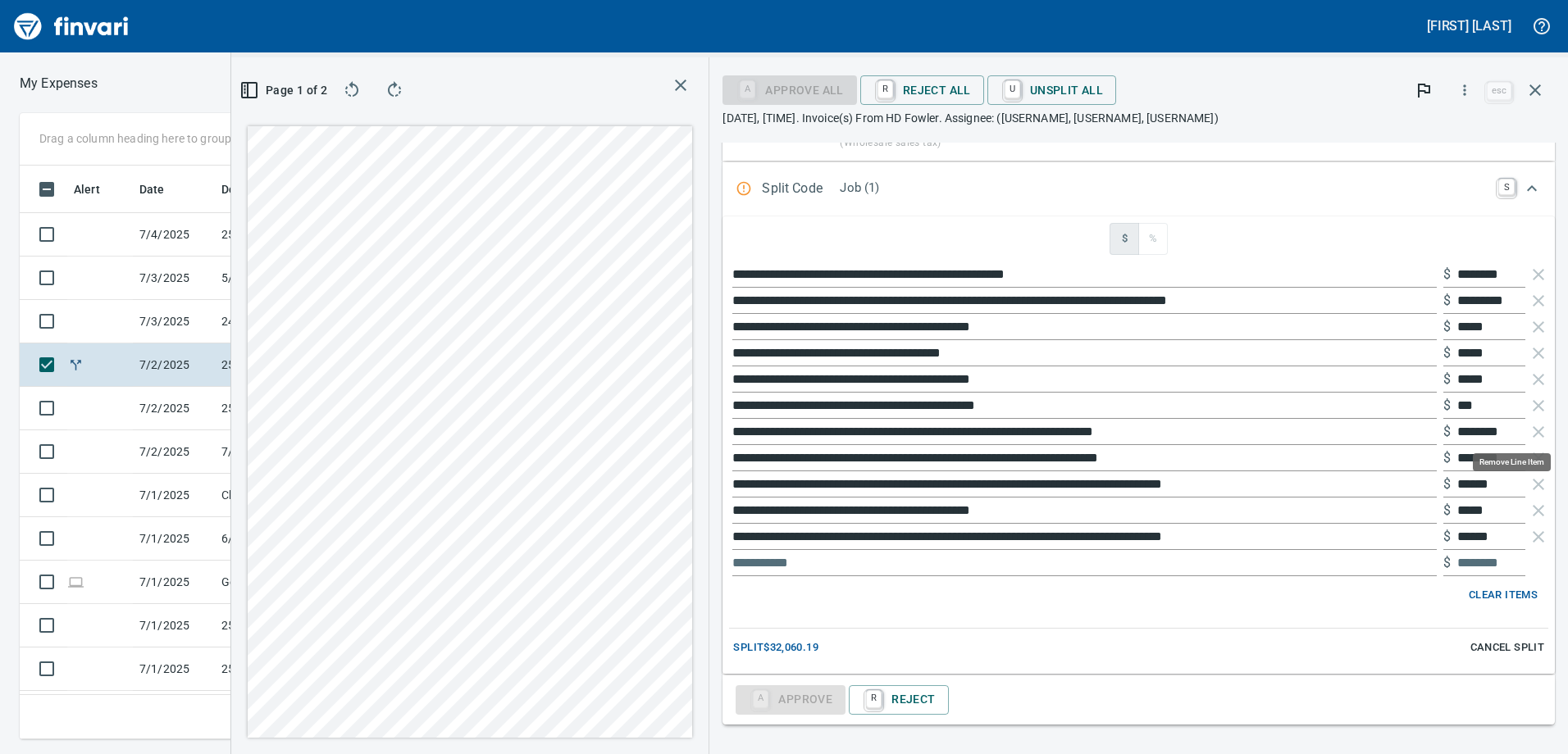 scroll, scrollTop: 1014, scrollLeft: 0, axis: vertical 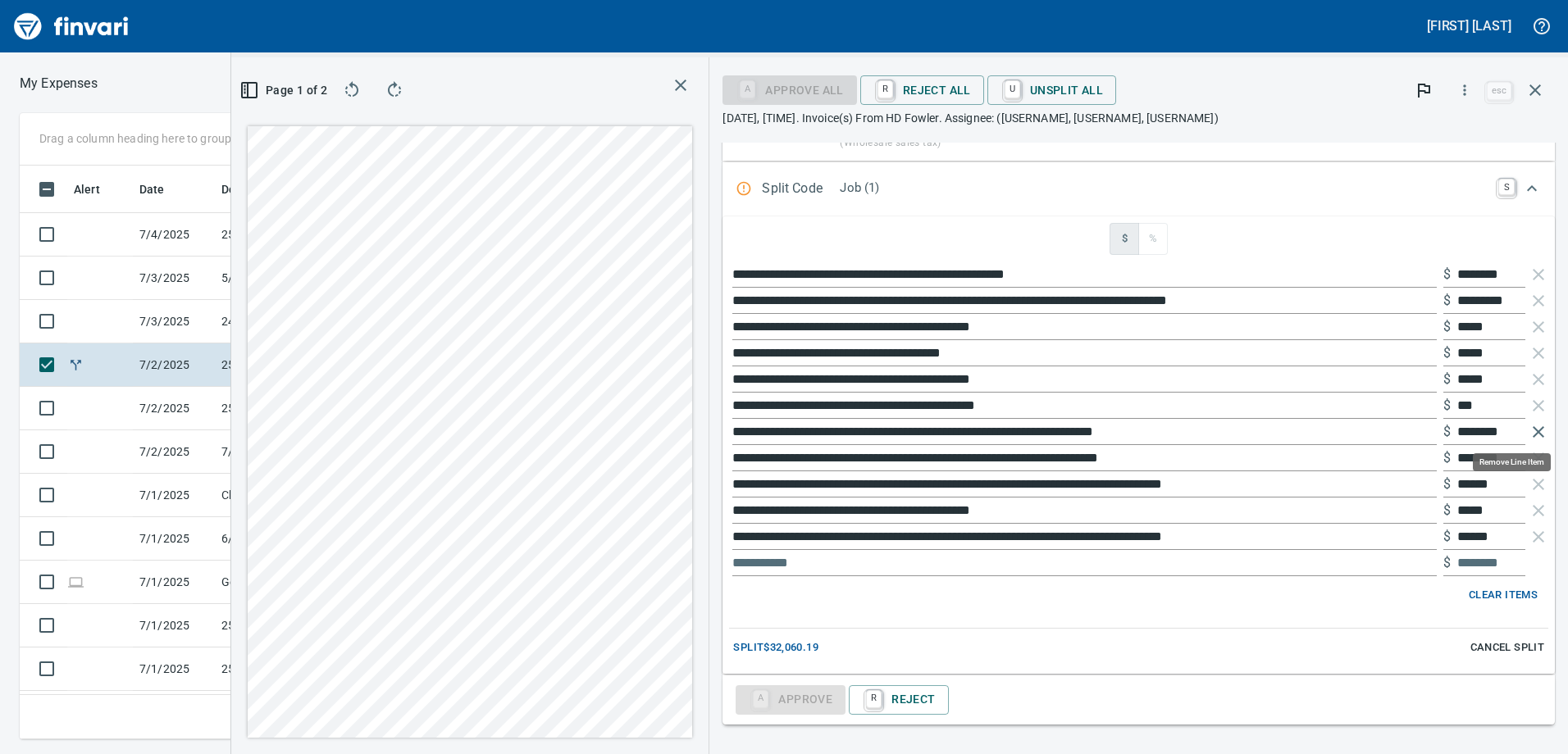 click at bounding box center [1538, 432] 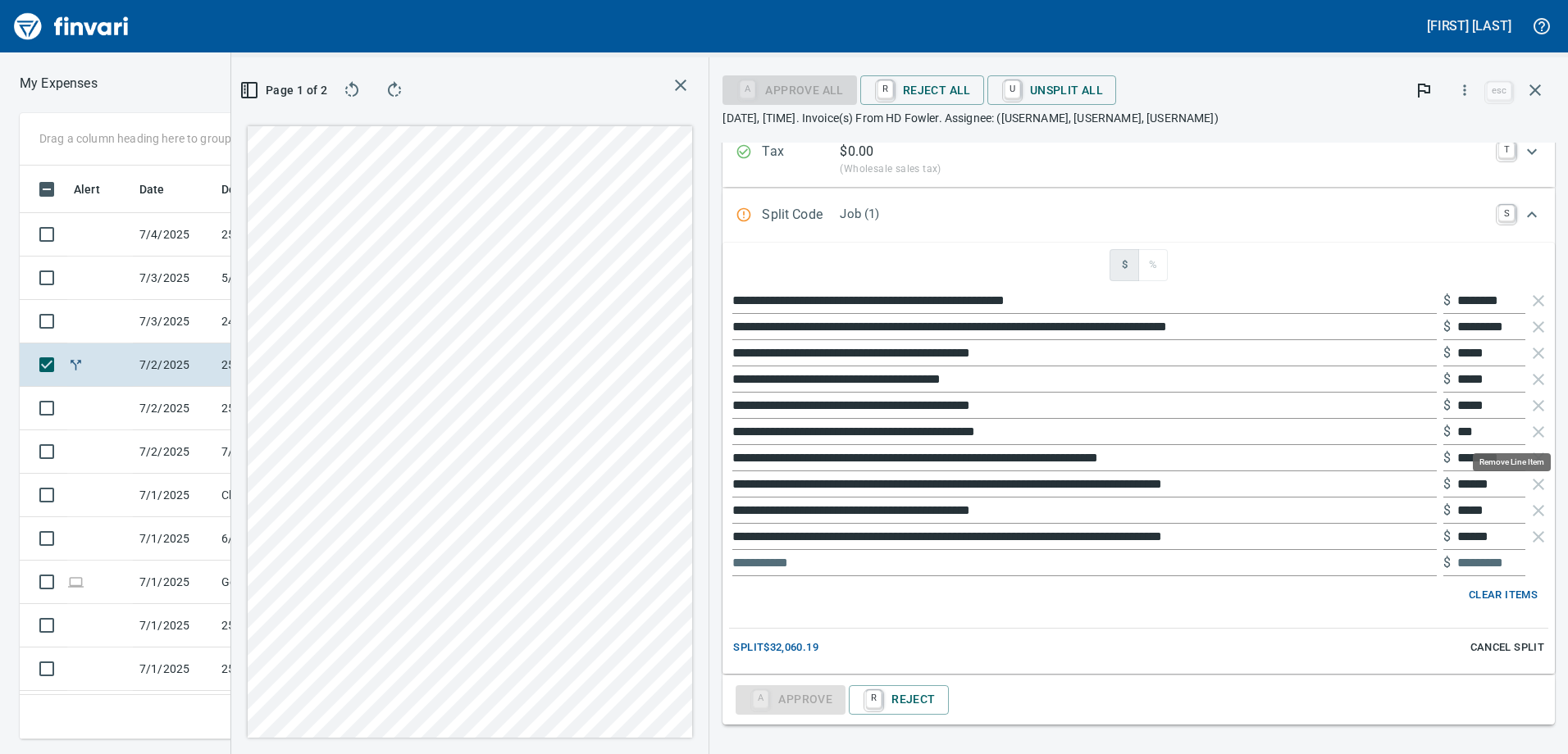 scroll, scrollTop: 988, scrollLeft: 0, axis: vertical 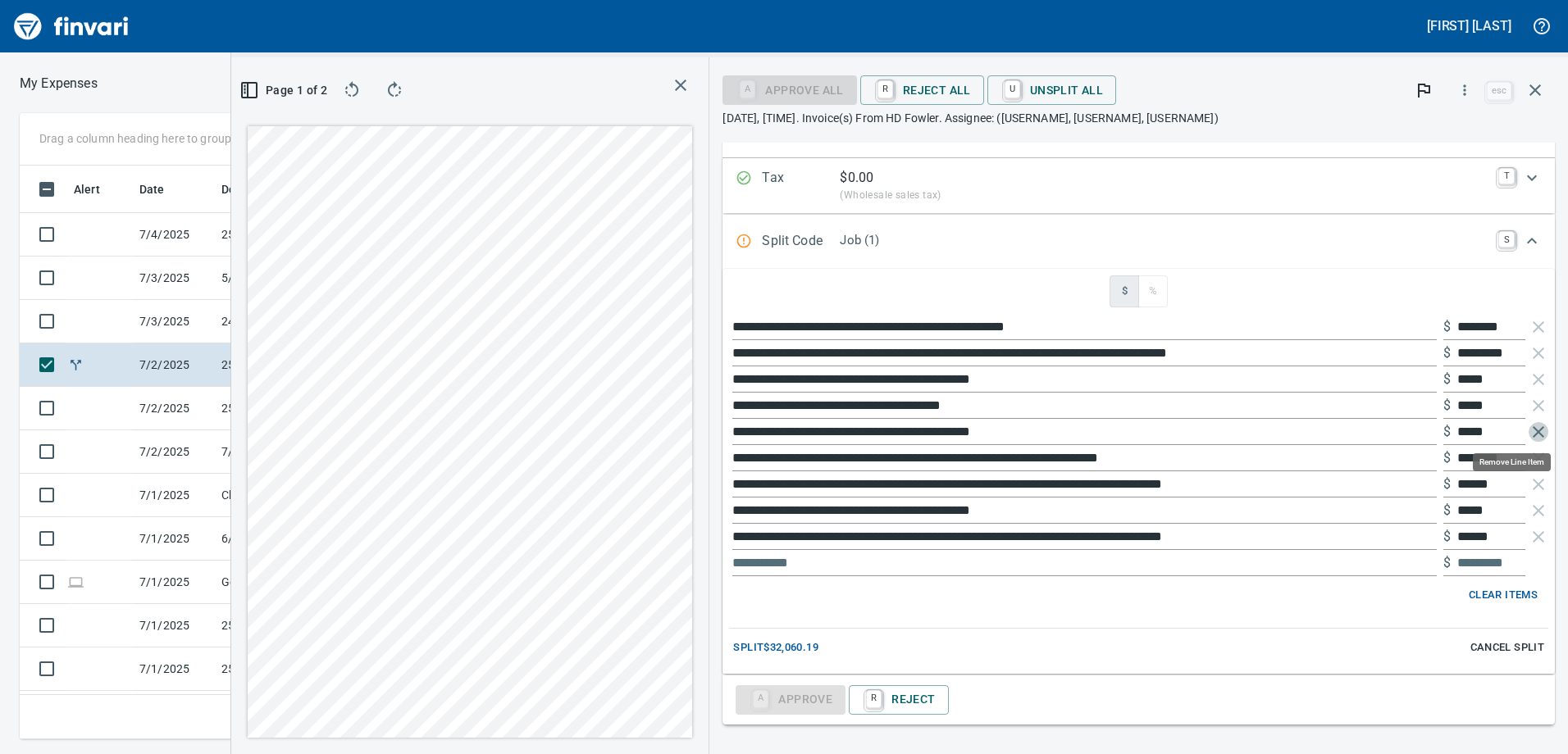 click at bounding box center (1538, 432) 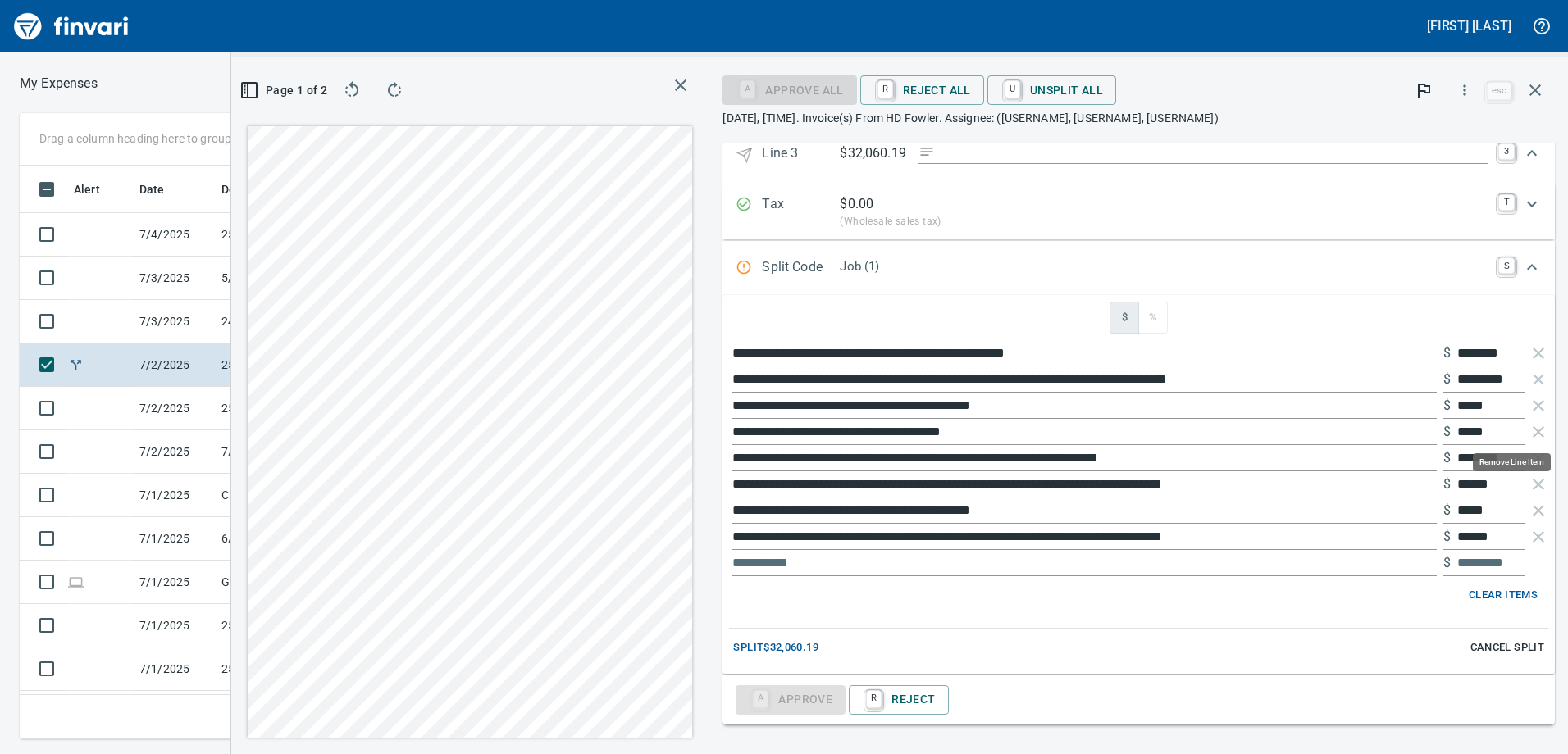 scroll, scrollTop: 935, scrollLeft: 0, axis: vertical 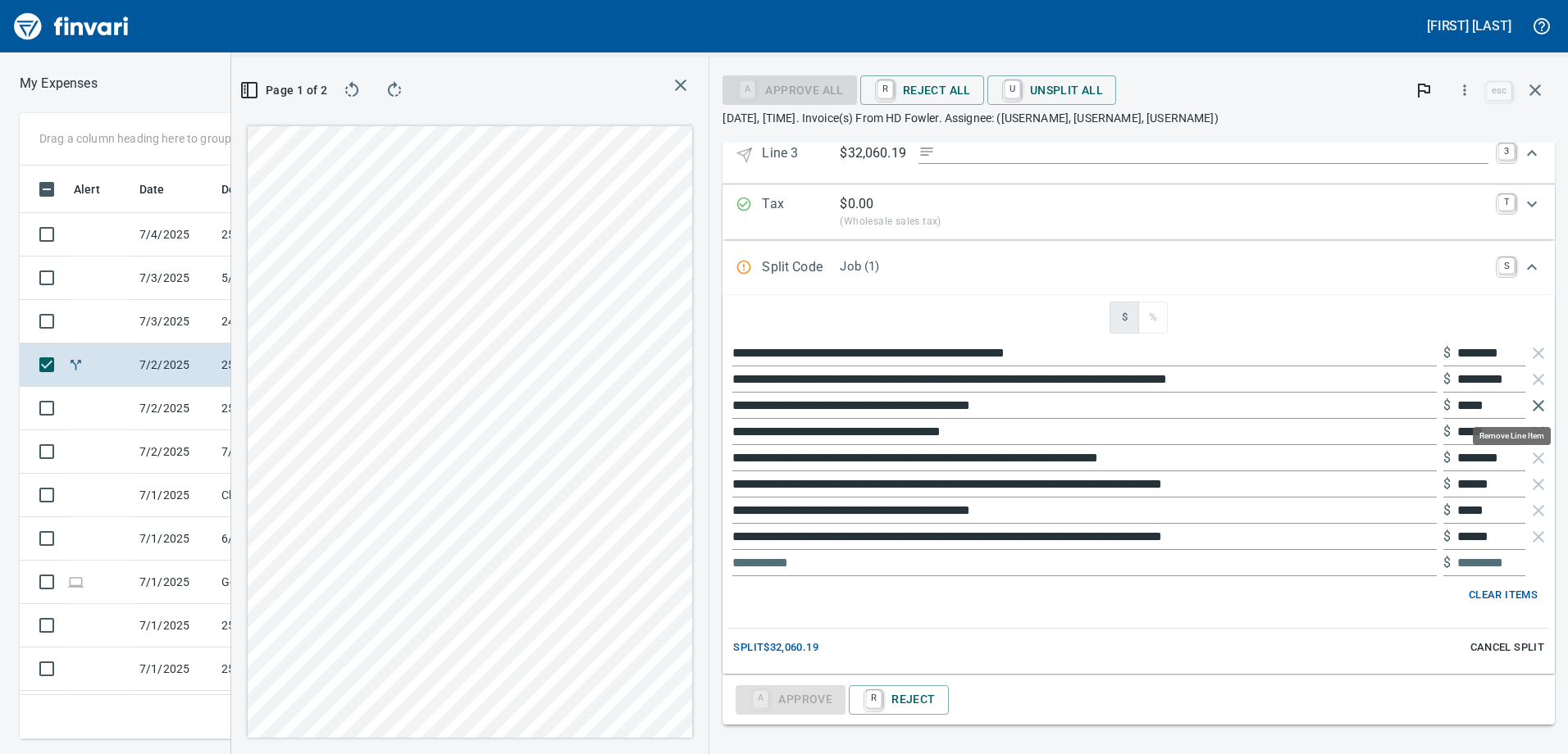 click at bounding box center (1538, 406) 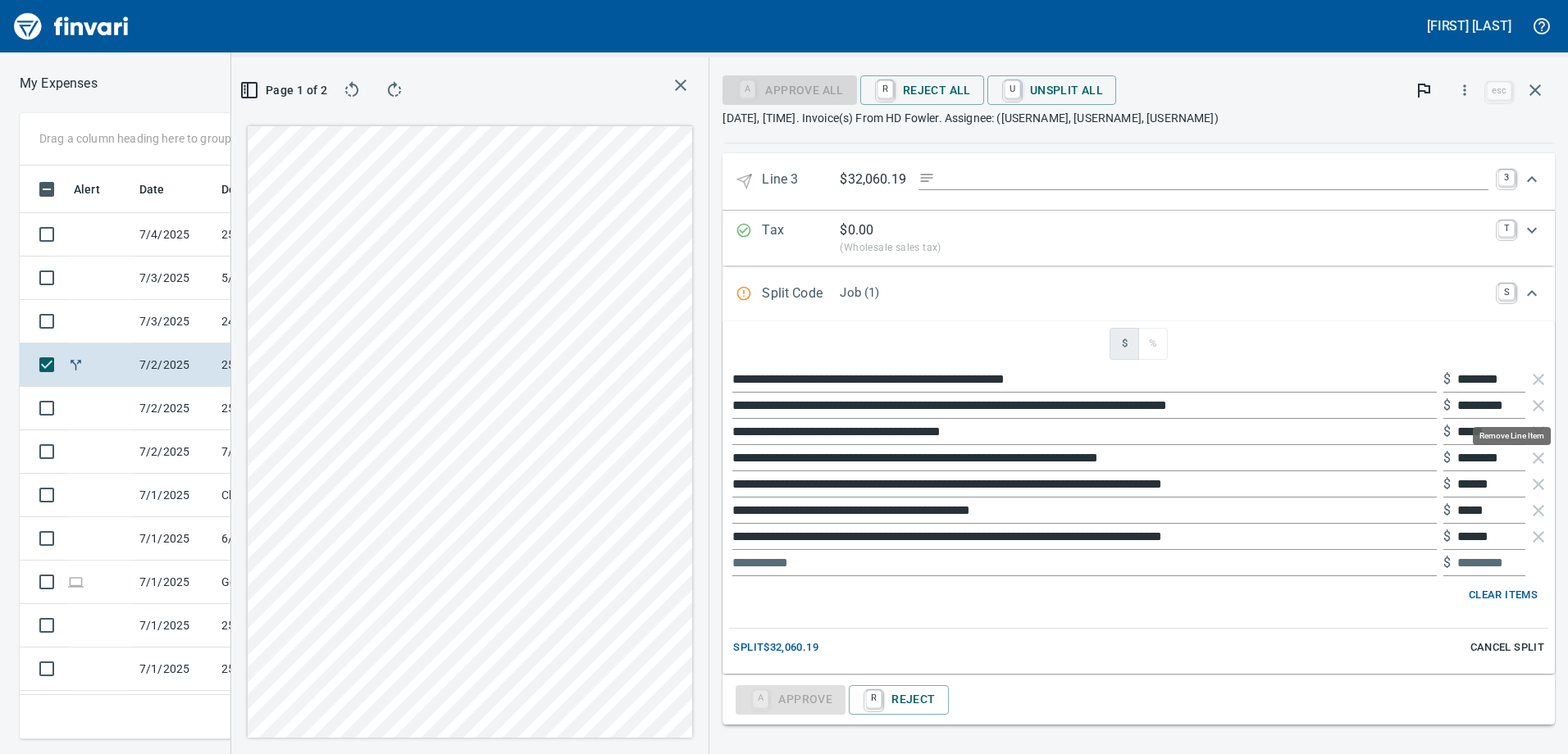 scroll, scrollTop: 909, scrollLeft: 0, axis: vertical 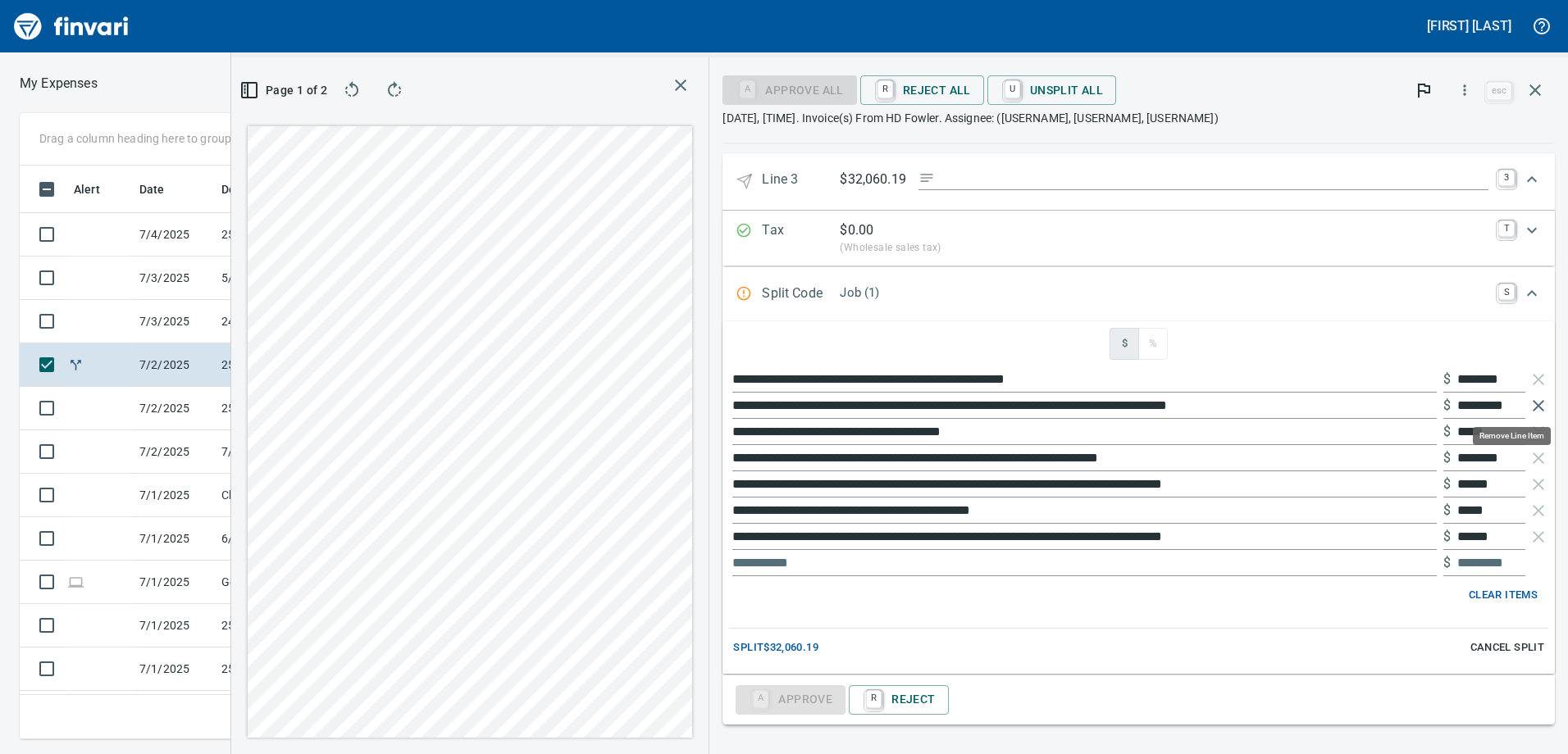 click at bounding box center (1538, 406) 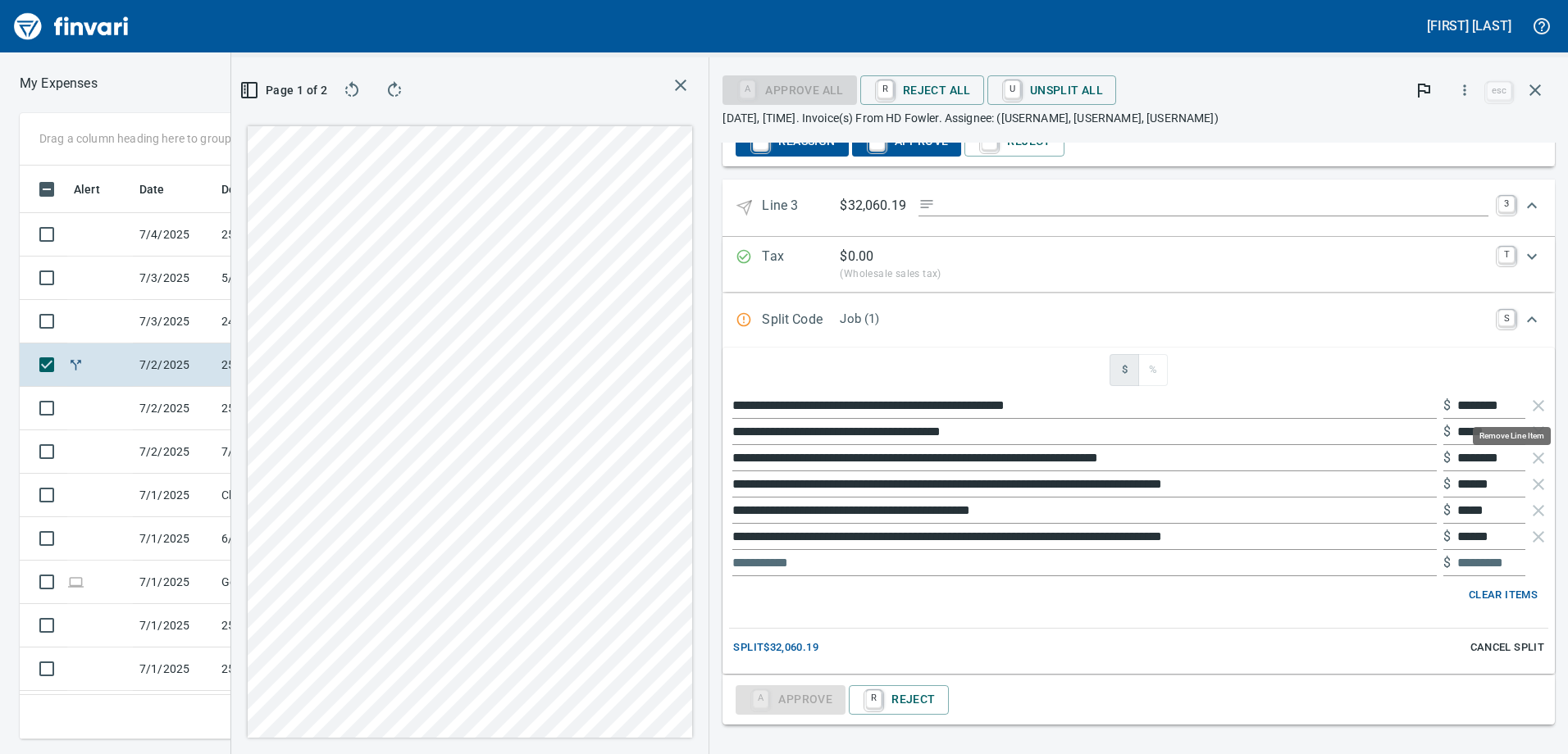 scroll, scrollTop: 883, scrollLeft: 0, axis: vertical 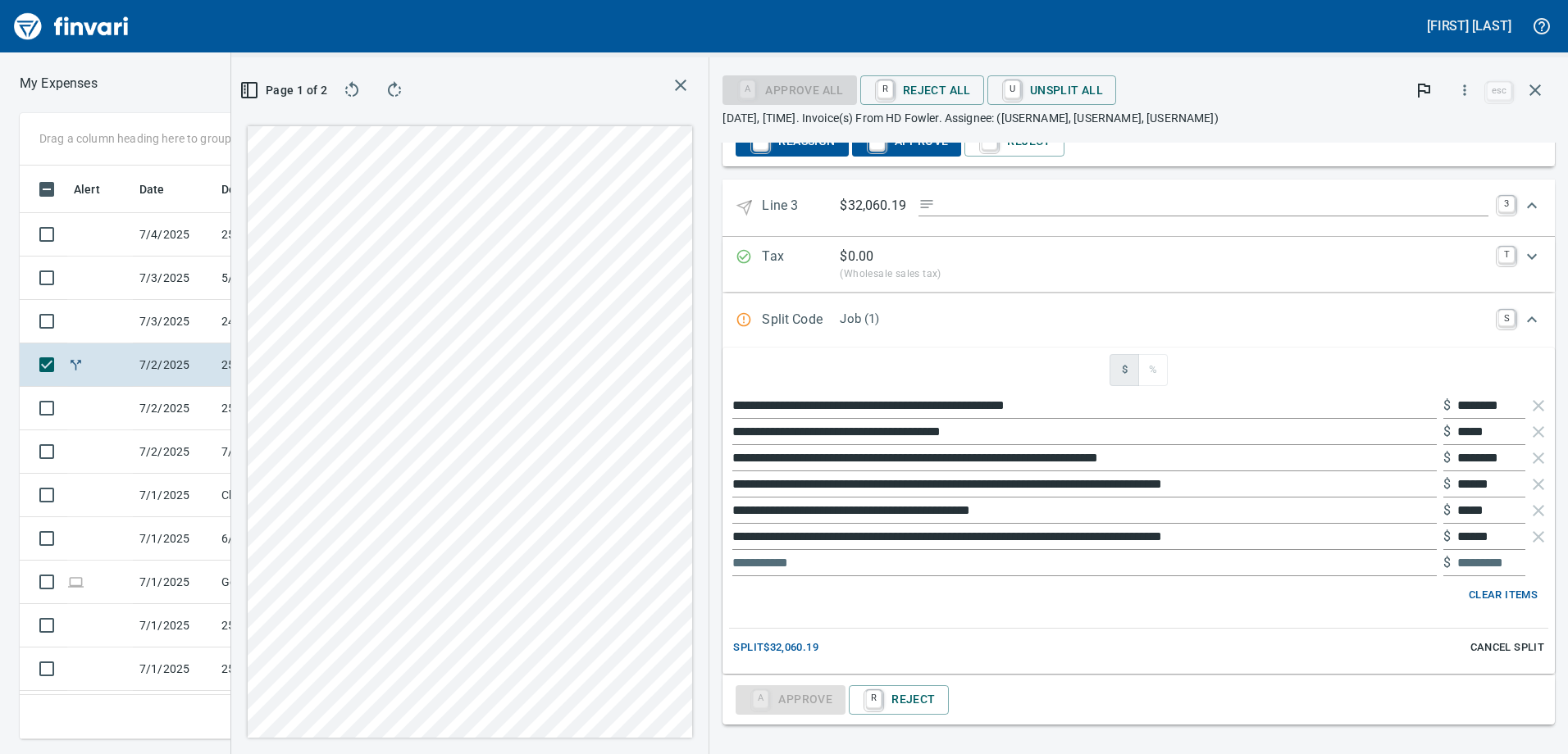 click on "Cancel Split" at bounding box center [776, 647] 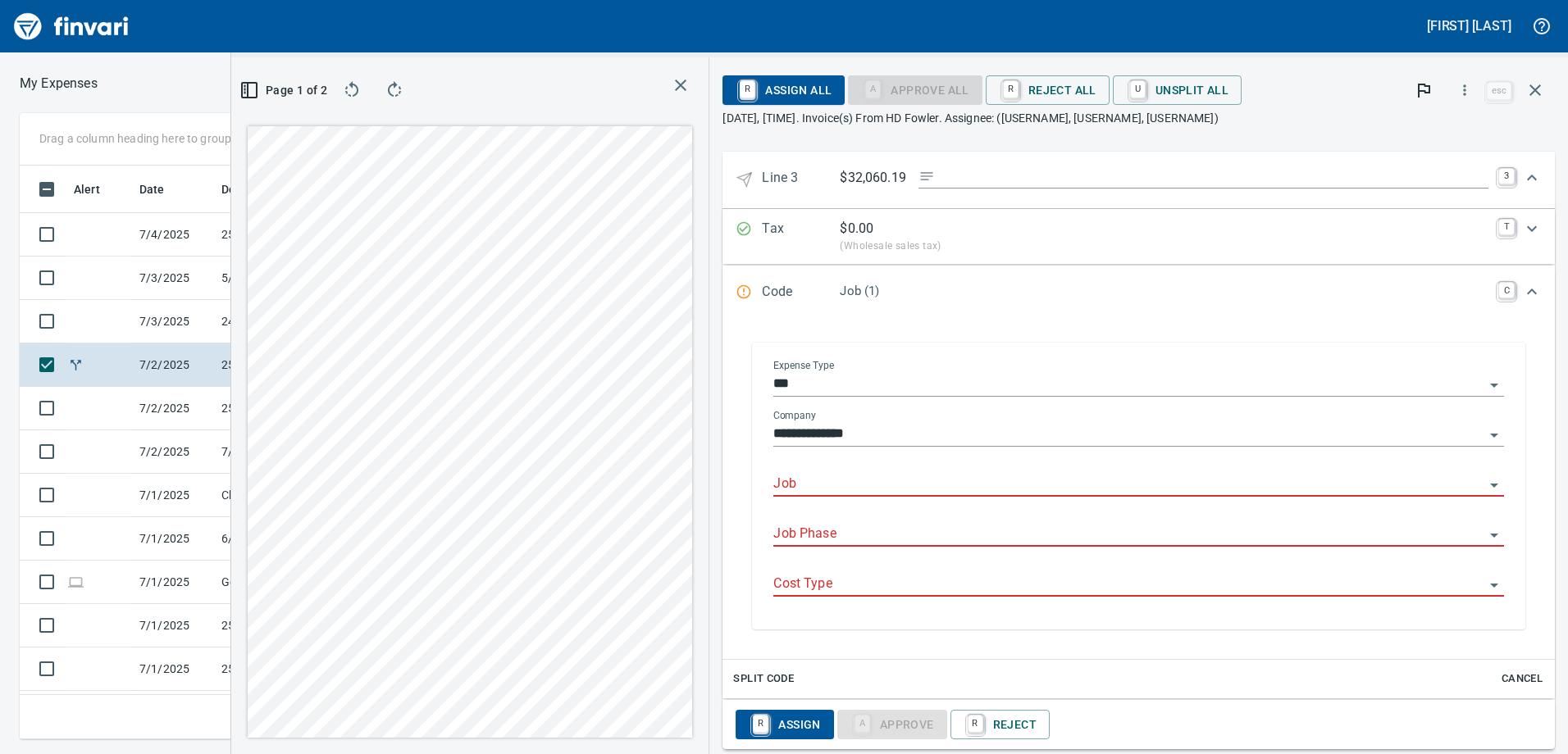 scroll, scrollTop: 935, scrollLeft: 0, axis: vertical 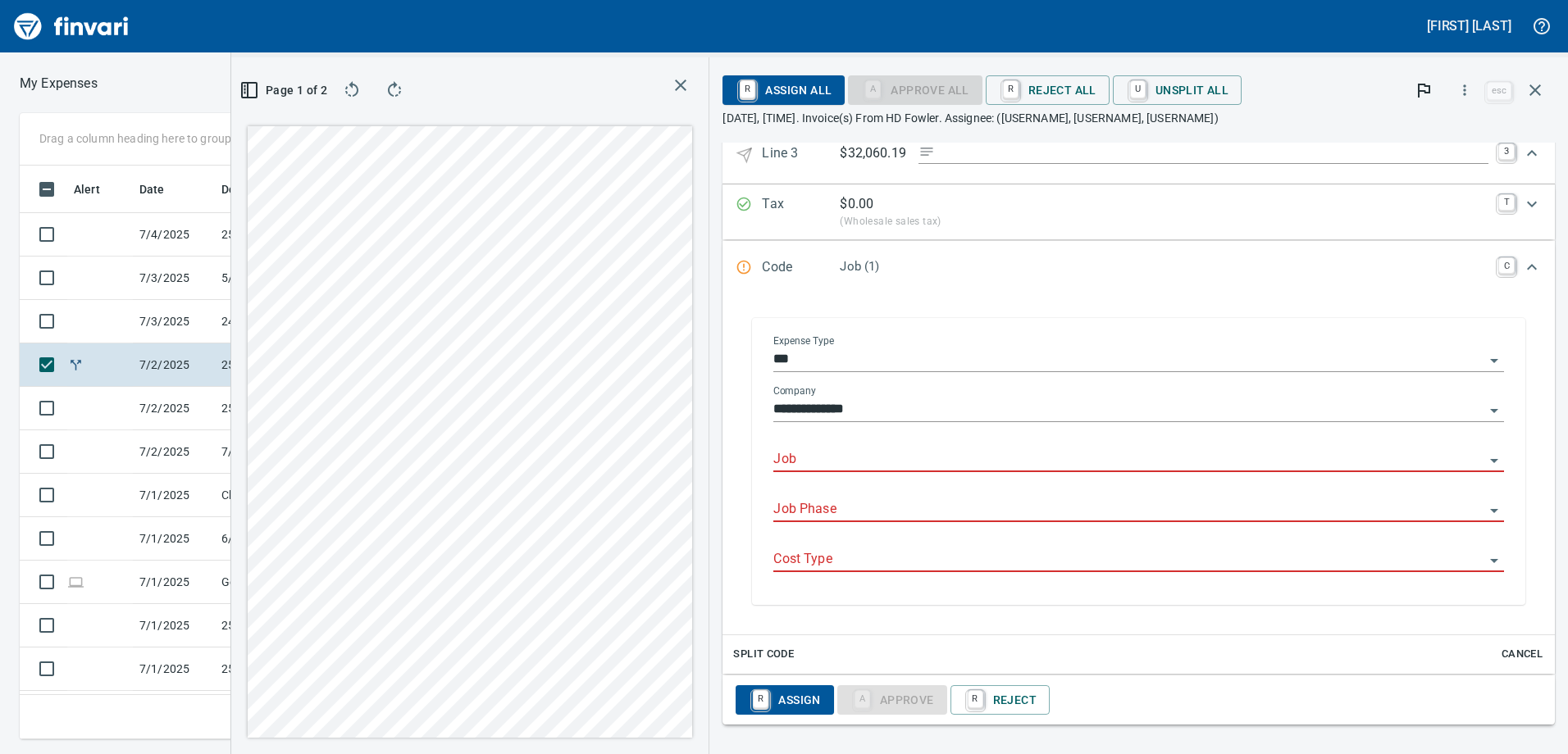 click at bounding box center [1138, 460] 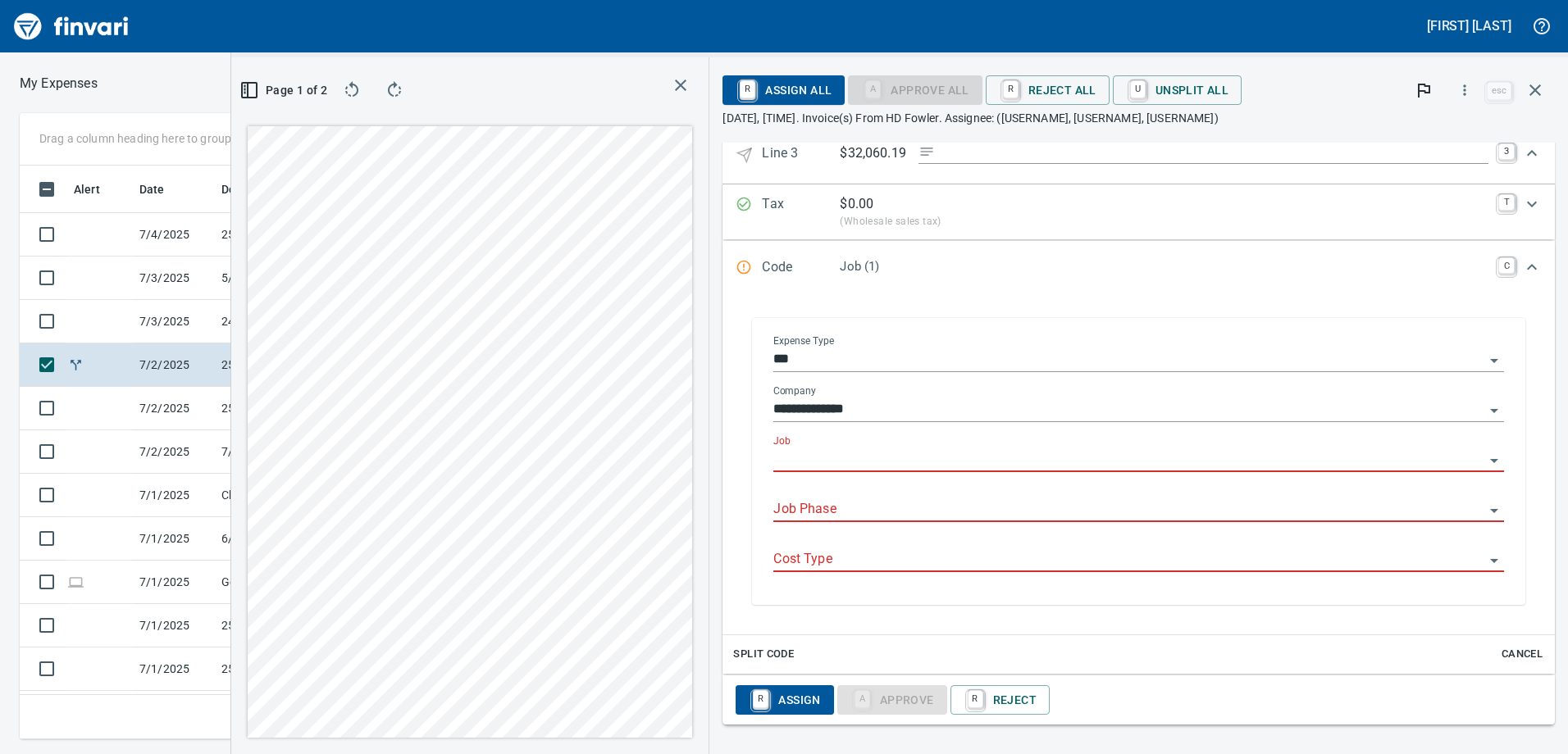 click on "Job" at bounding box center (1128, 460) 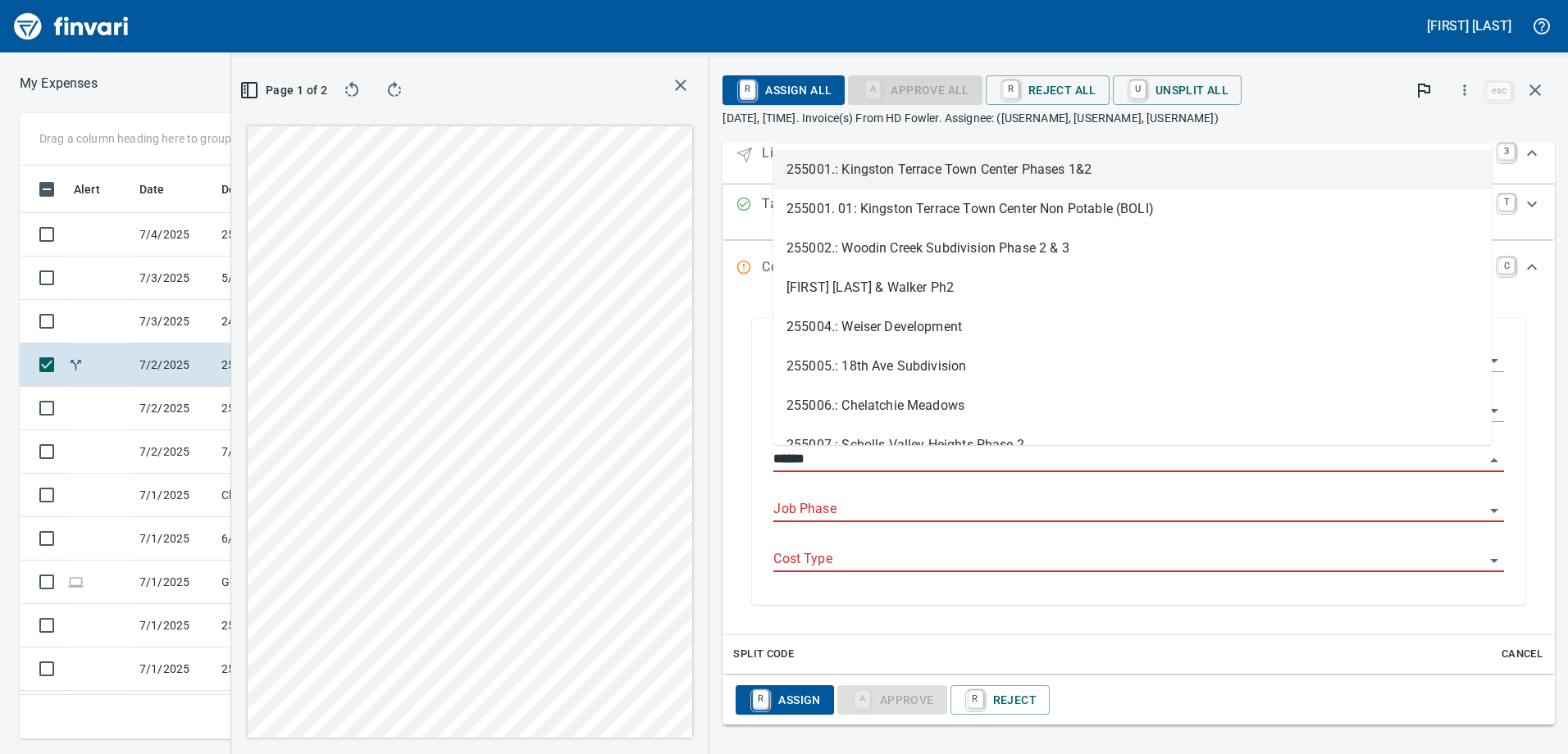scroll, scrollTop: 561, scrollLeft: 1094, axis: both 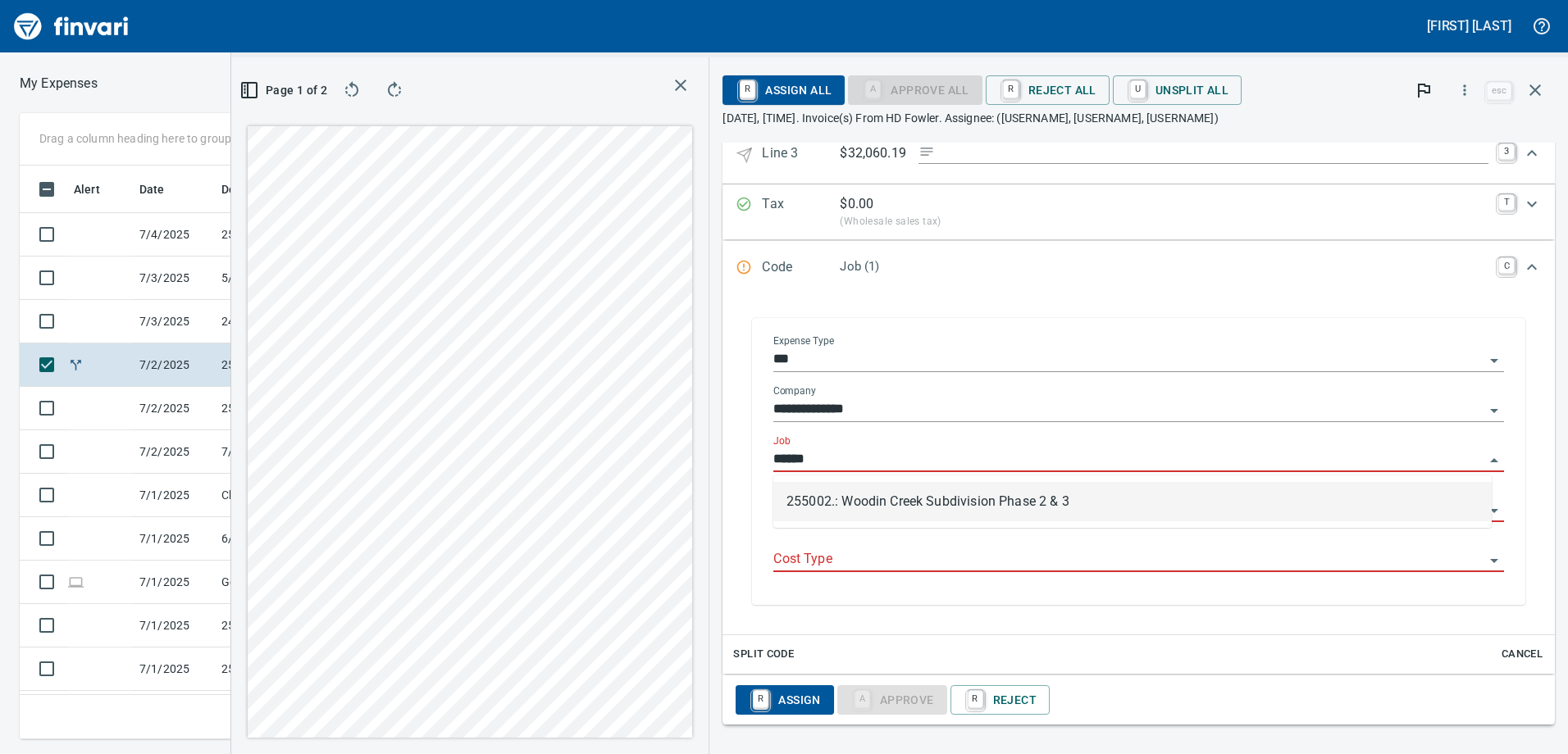 click on "255002.: Woodin Creek Subdivision Phase 2 & 3" at bounding box center (1133, 502) 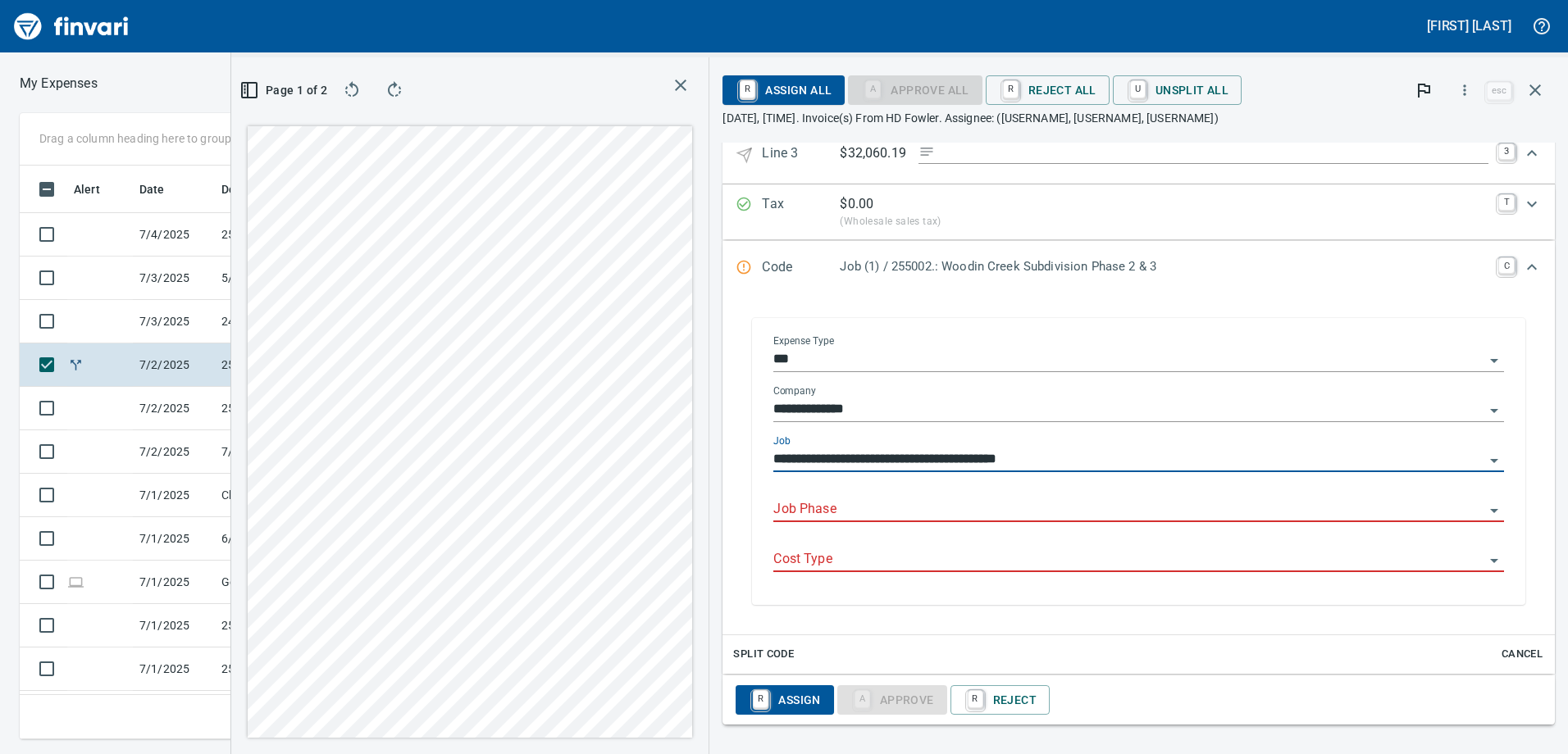 type on "**********" 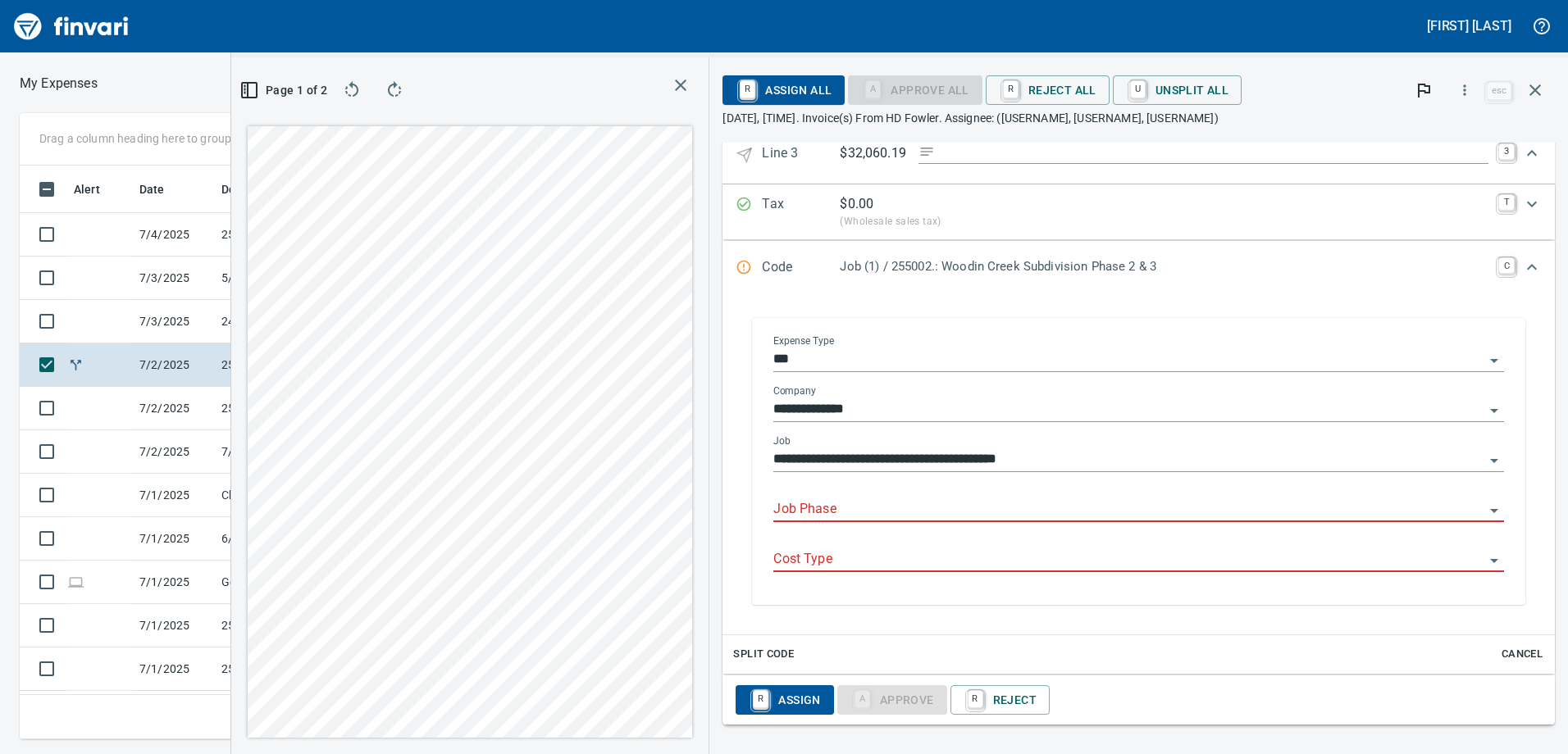 click on "Job Phase" at bounding box center [1138, 503] 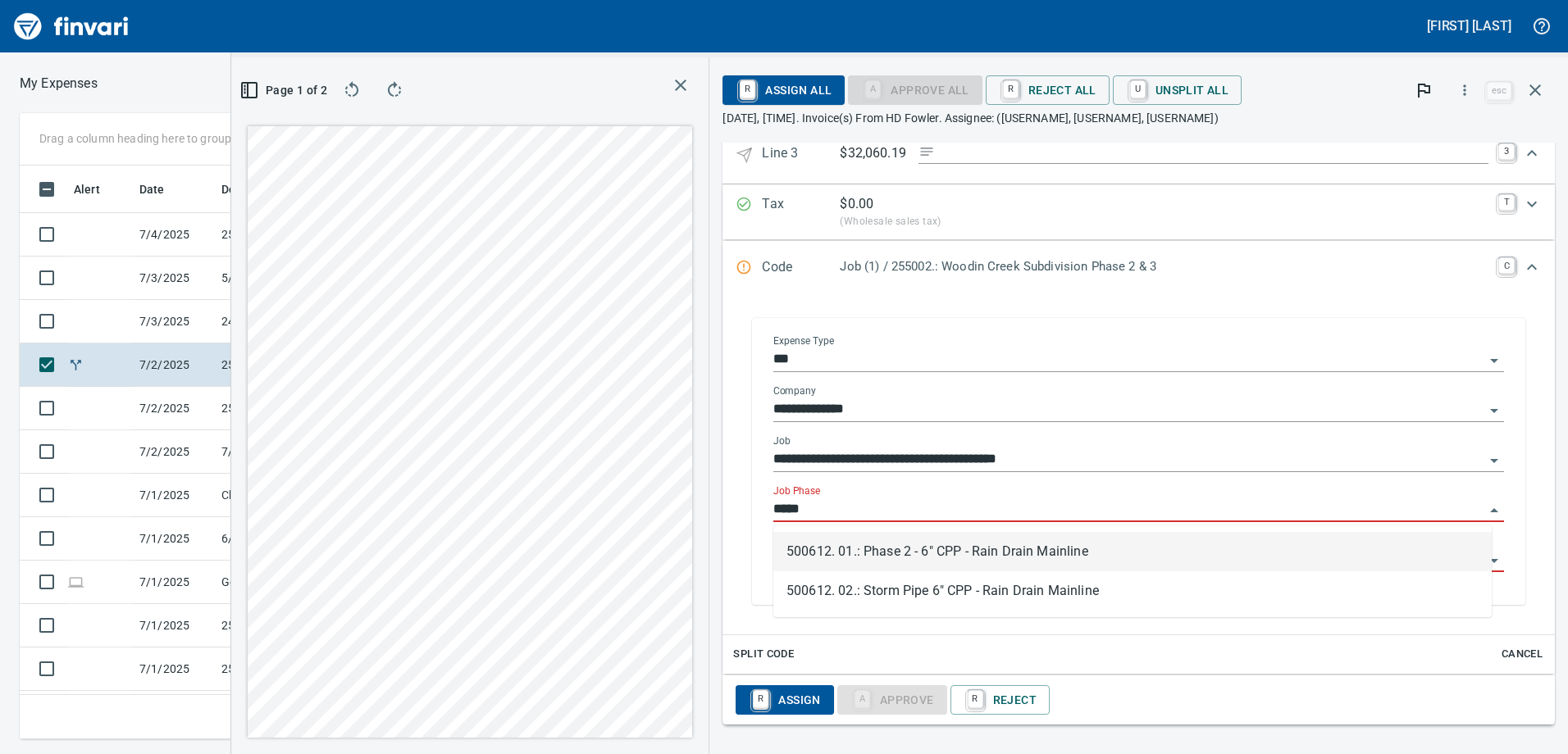 scroll, scrollTop: 561, scrollLeft: 1094, axis: both 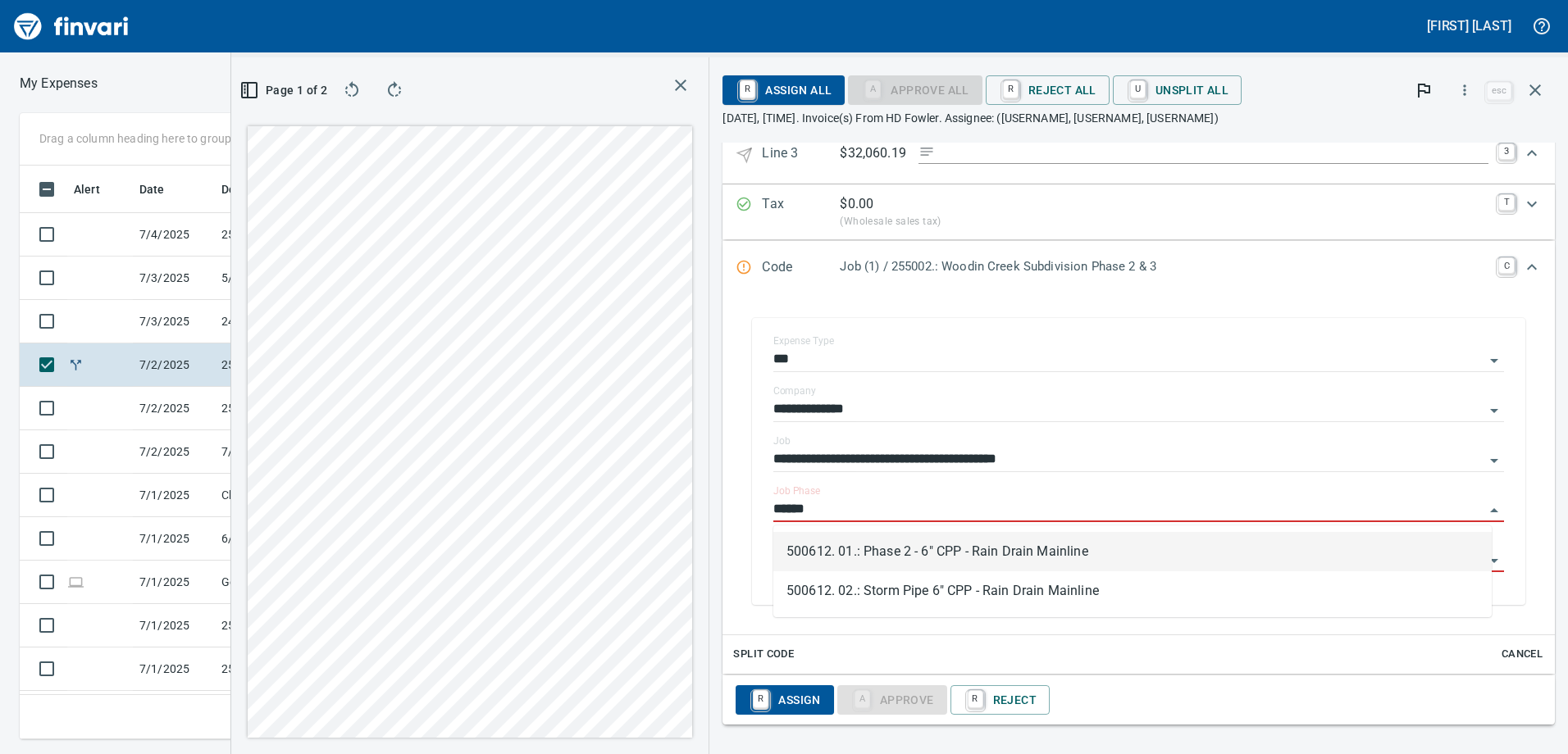 click on "500612.  01.: Phase 2 - 6" CPP - Rain Drain Mainline" at bounding box center [1133, 552] 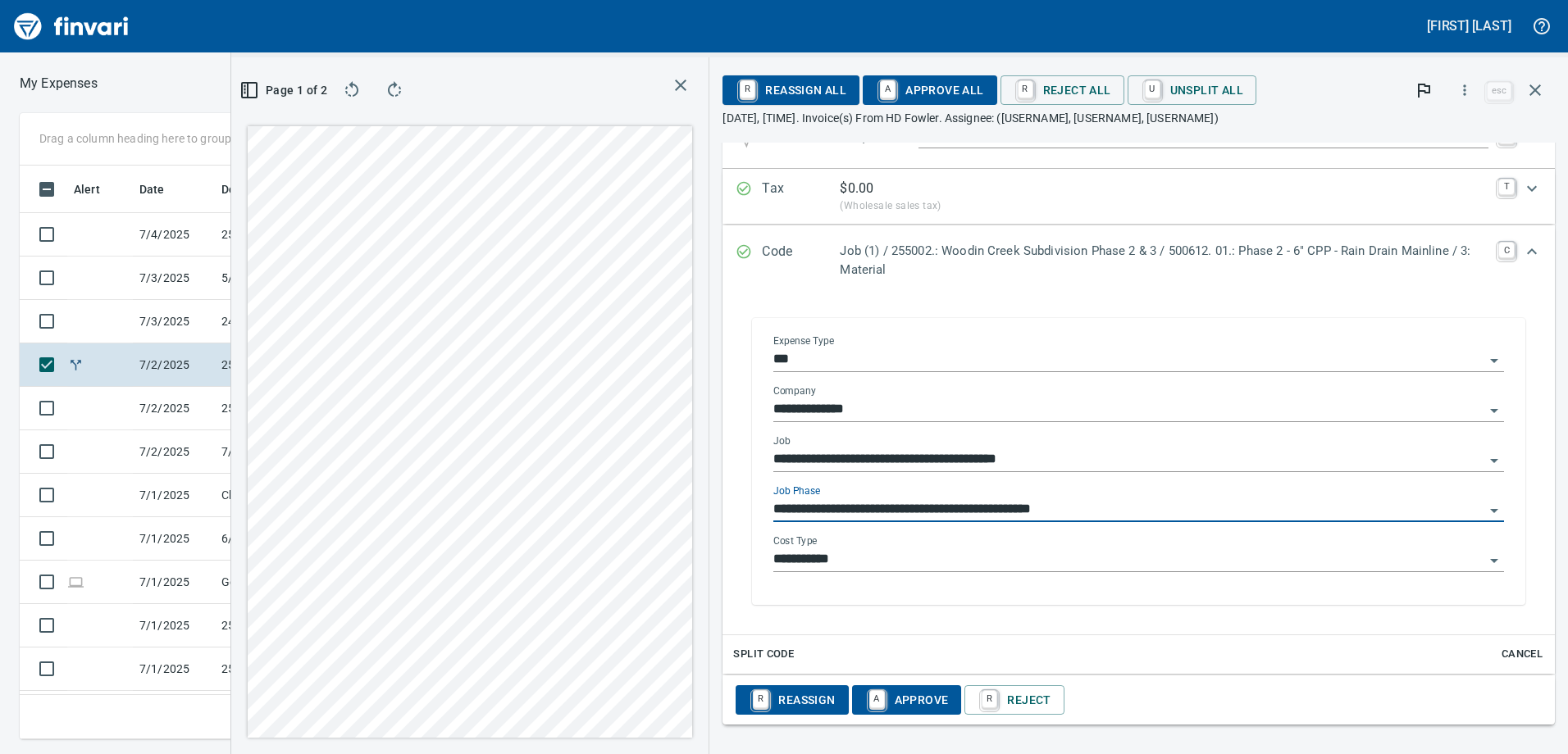 scroll, scrollTop: 951, scrollLeft: 0, axis: vertical 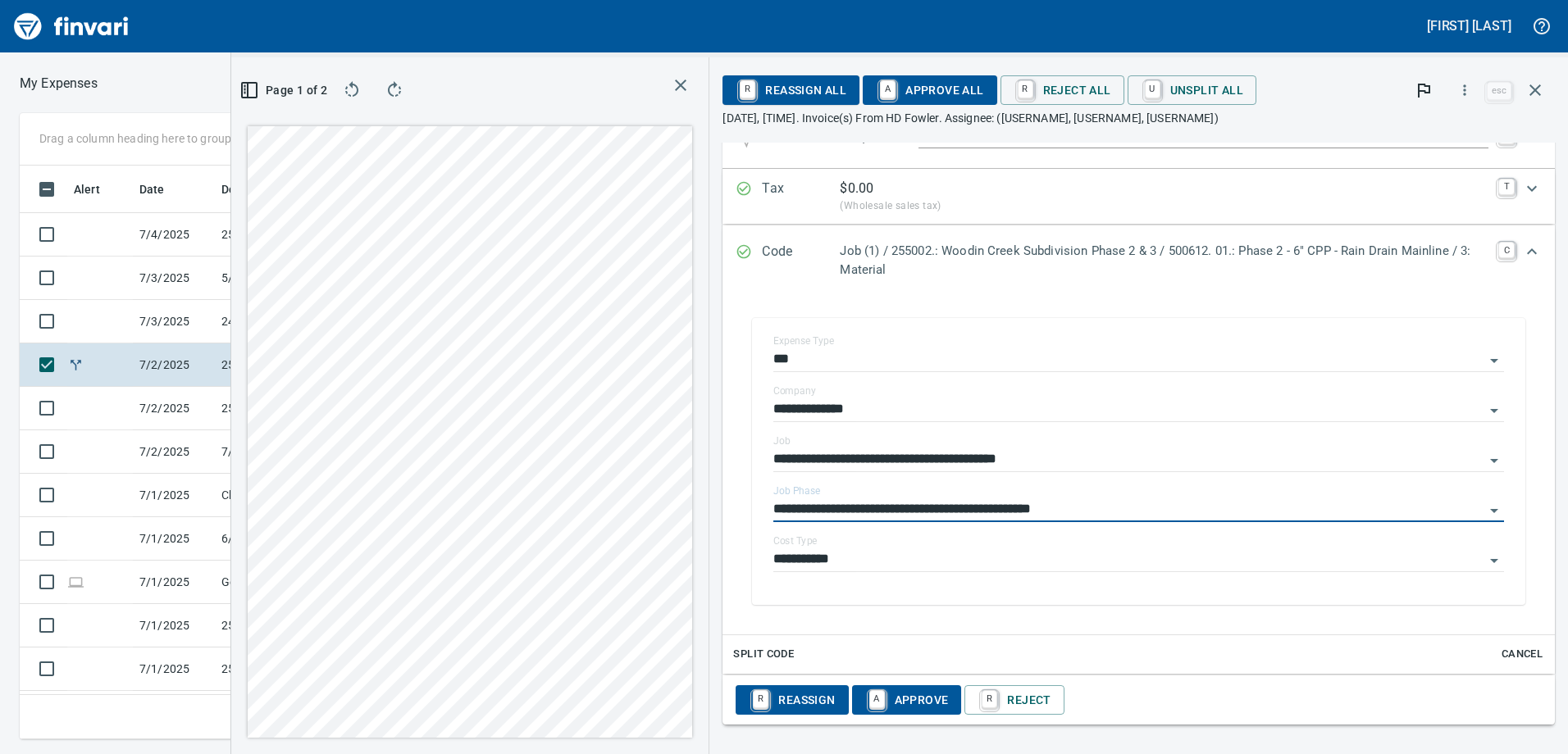 type on "**********" 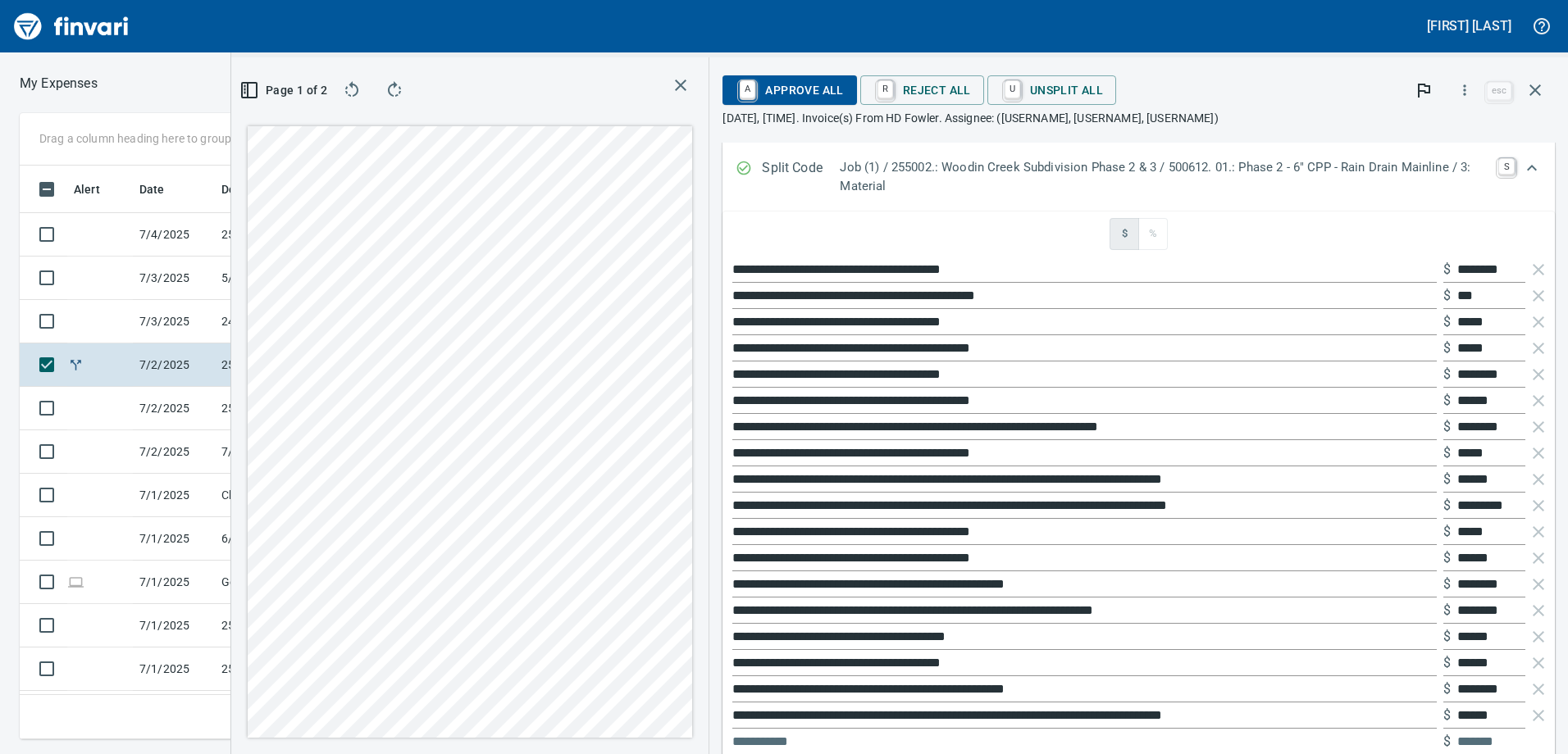 scroll, scrollTop: 1033, scrollLeft: 0, axis: vertical 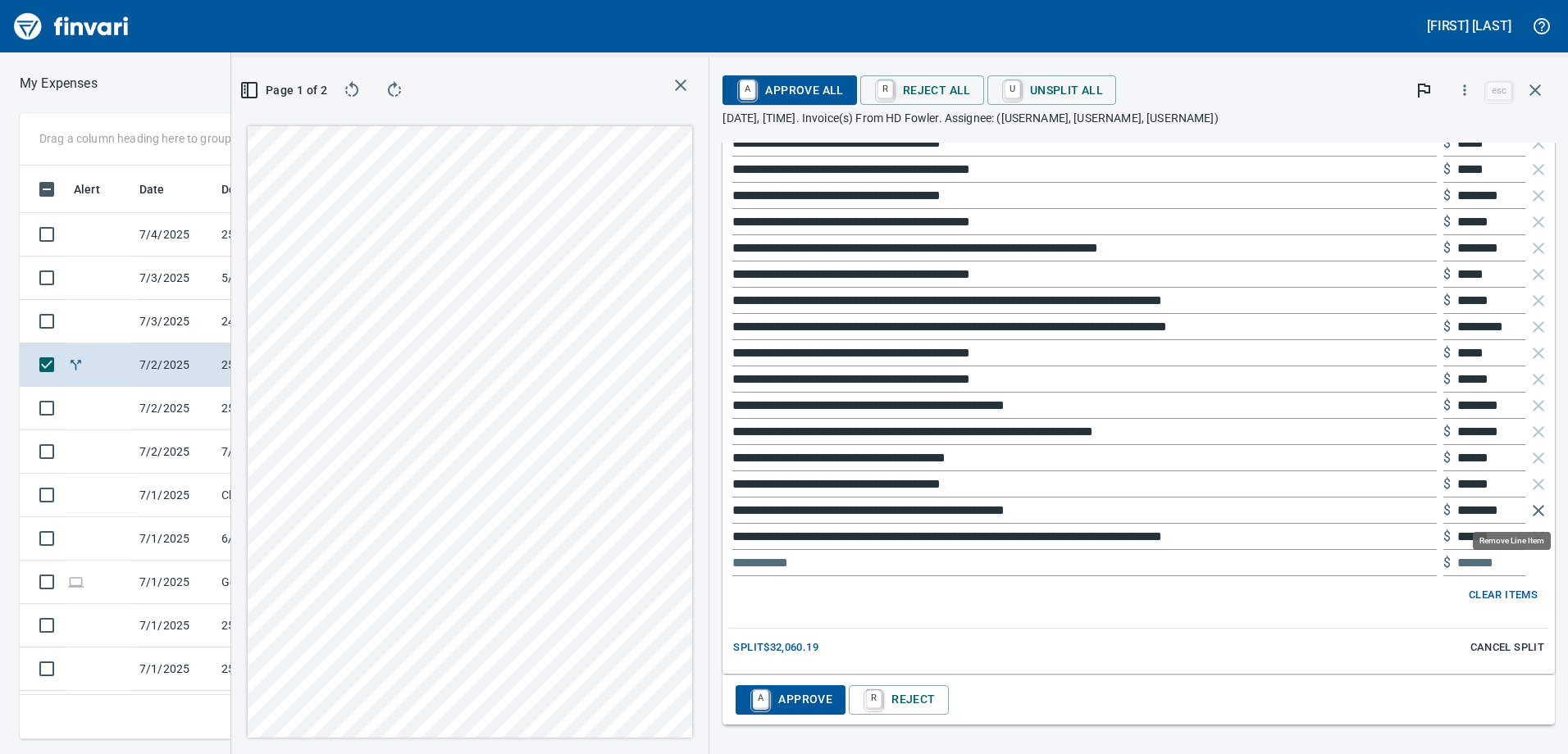 click at bounding box center (1538, 511) 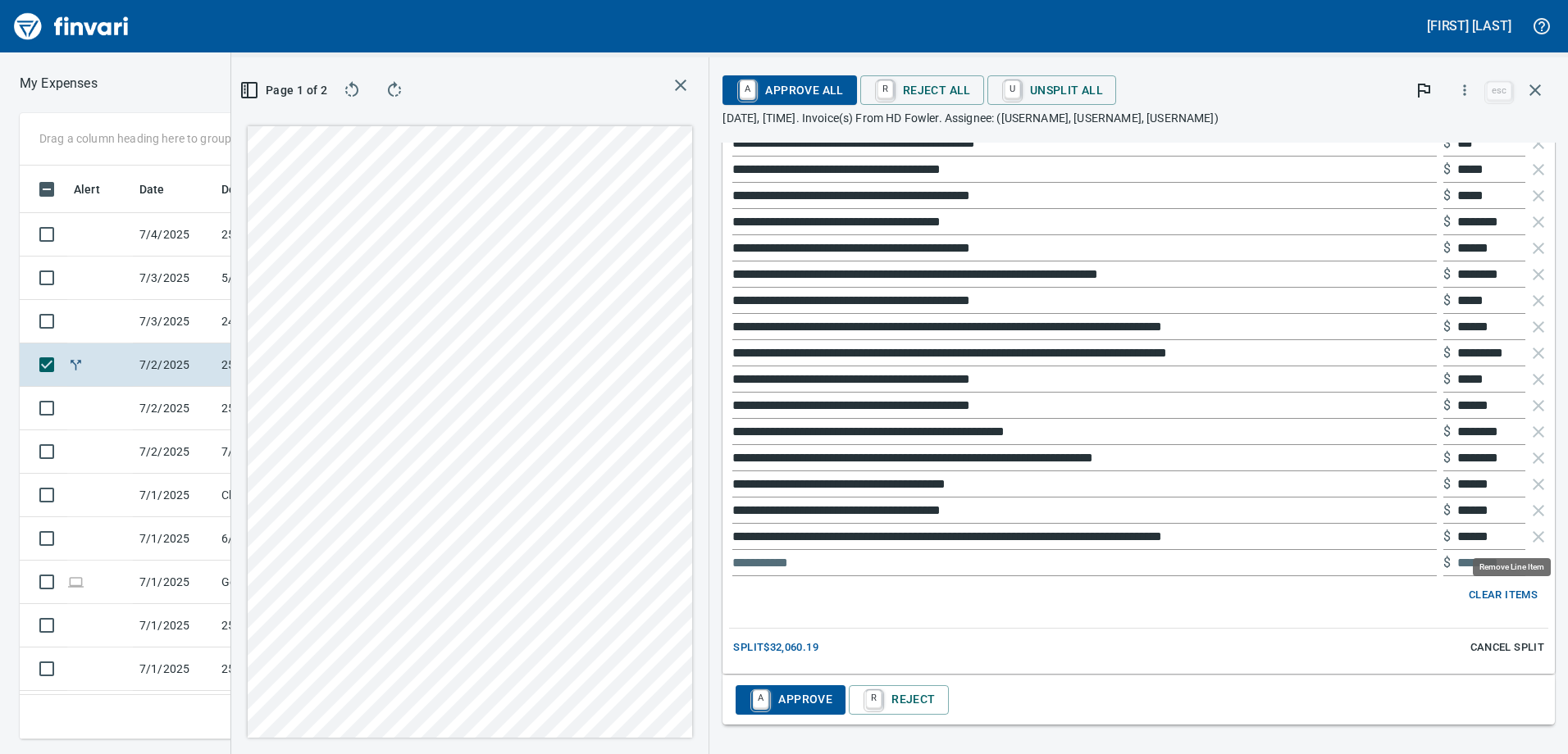 scroll, scrollTop: 1187, scrollLeft: 0, axis: vertical 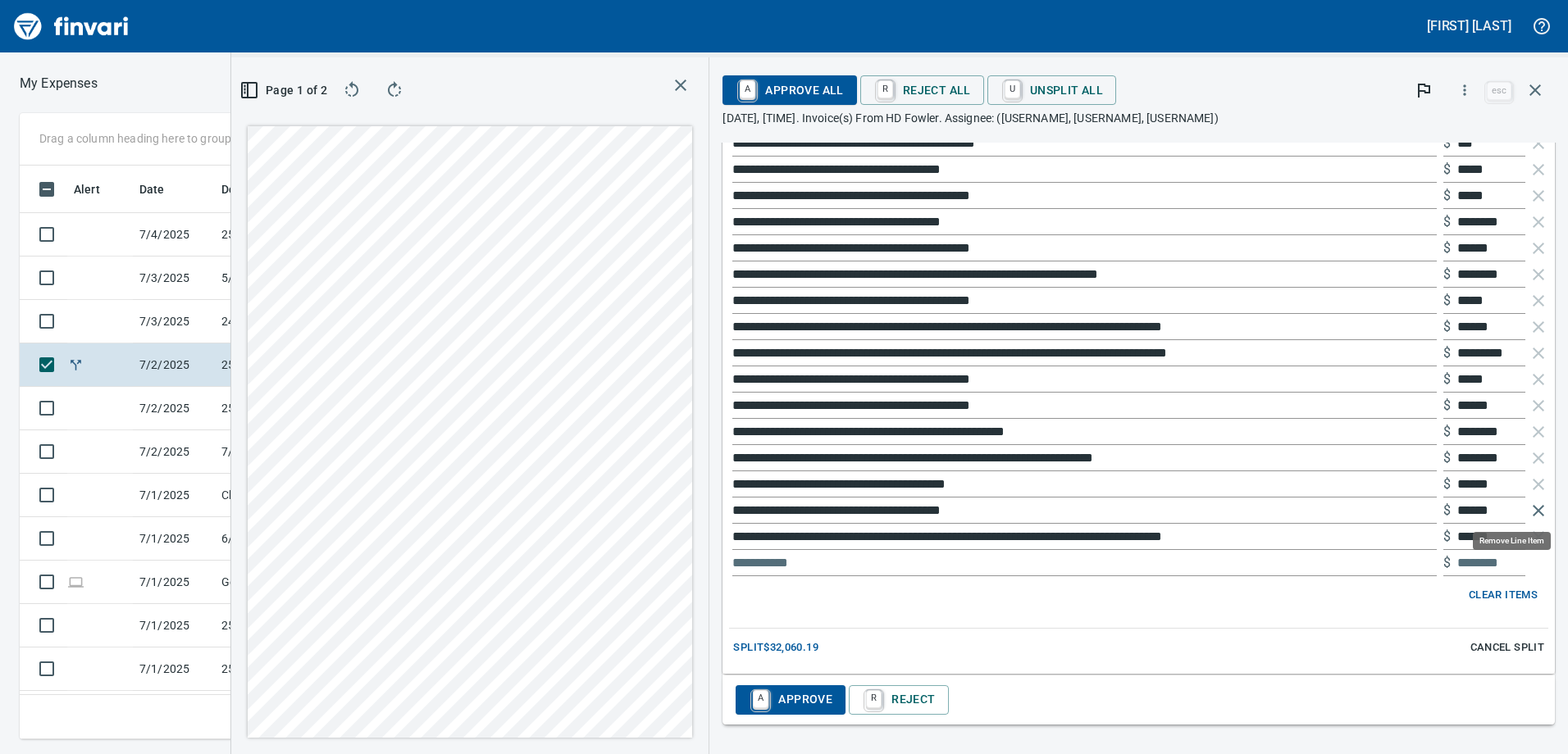 click at bounding box center [1538, 511] 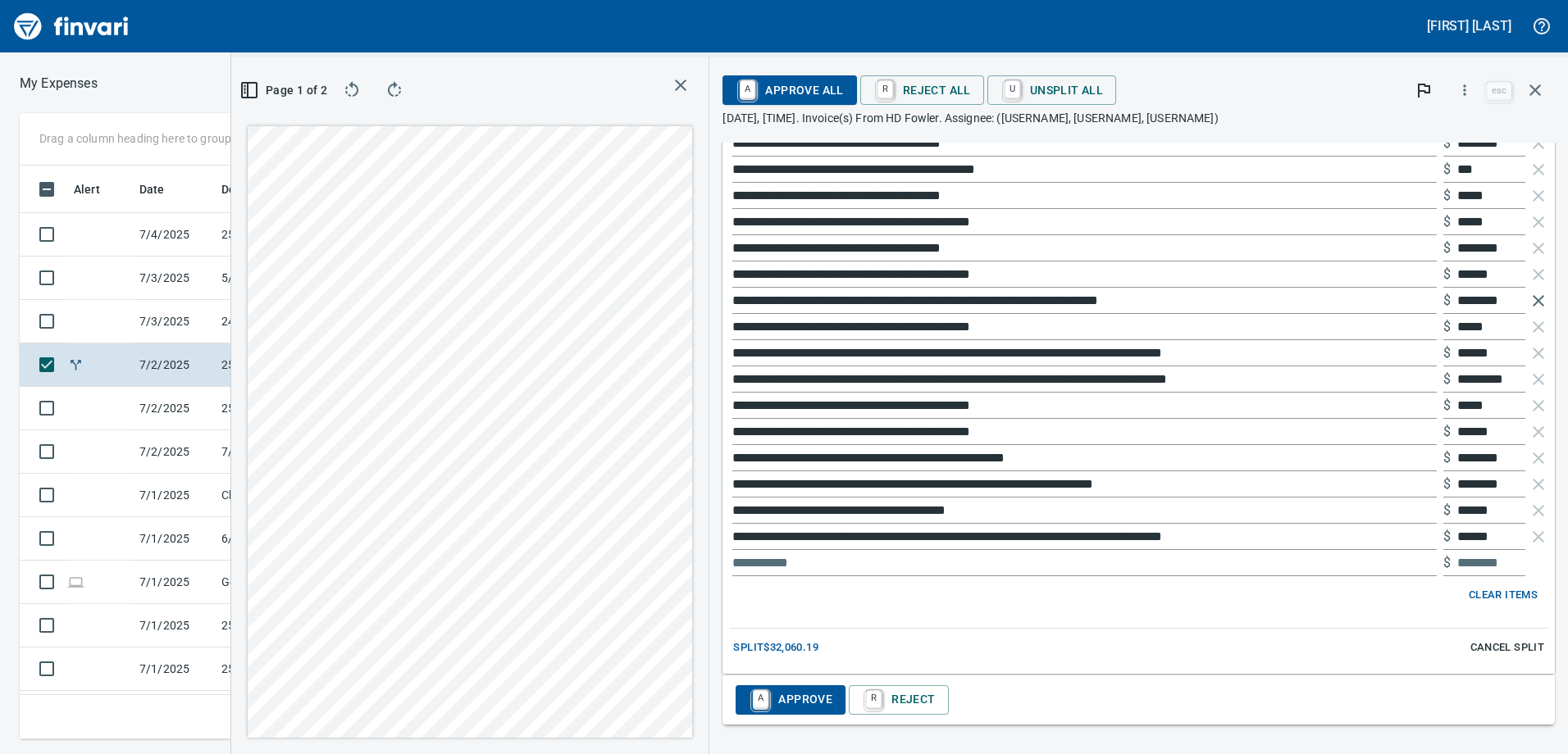 scroll, scrollTop: 924, scrollLeft: 0, axis: vertical 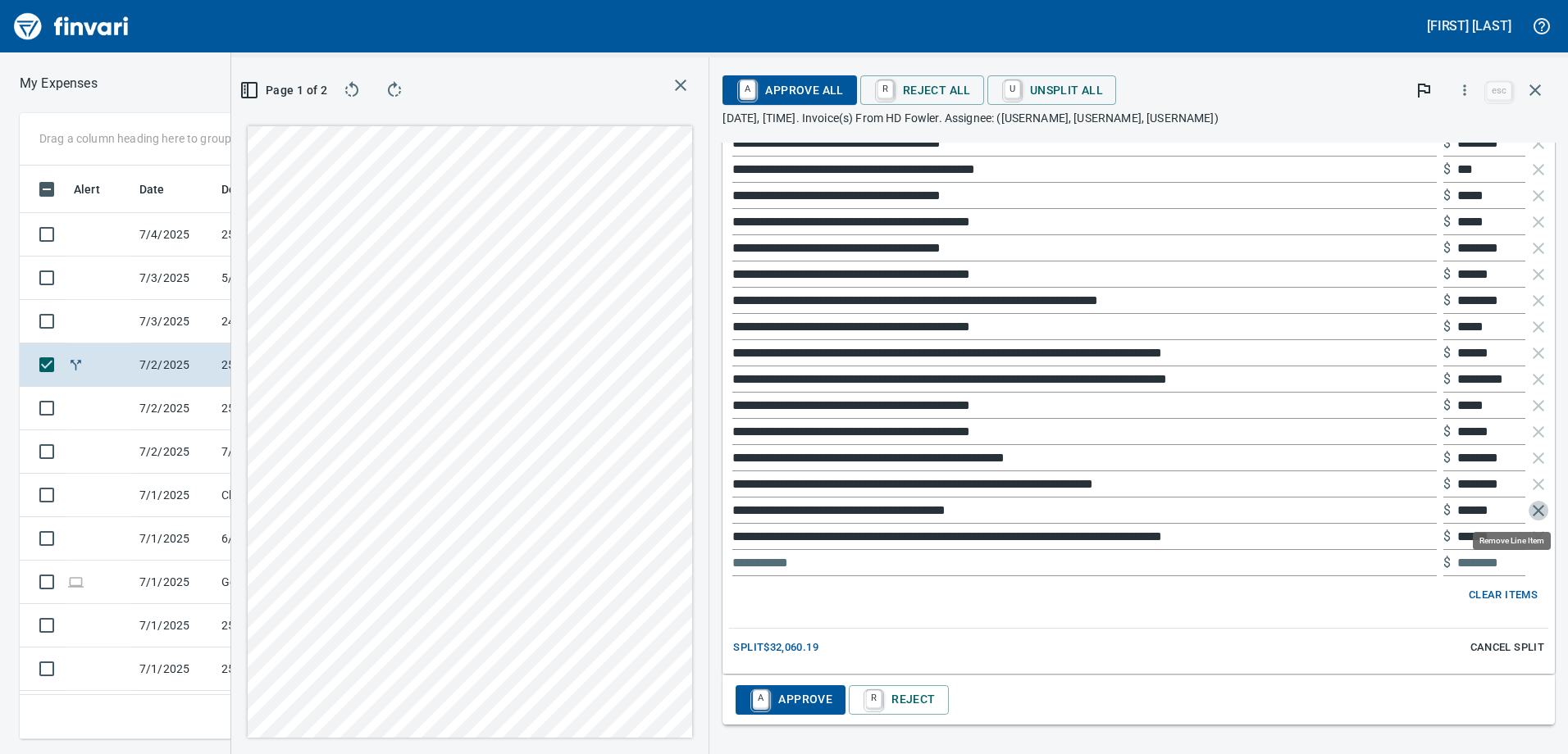 click at bounding box center [1538, 511] 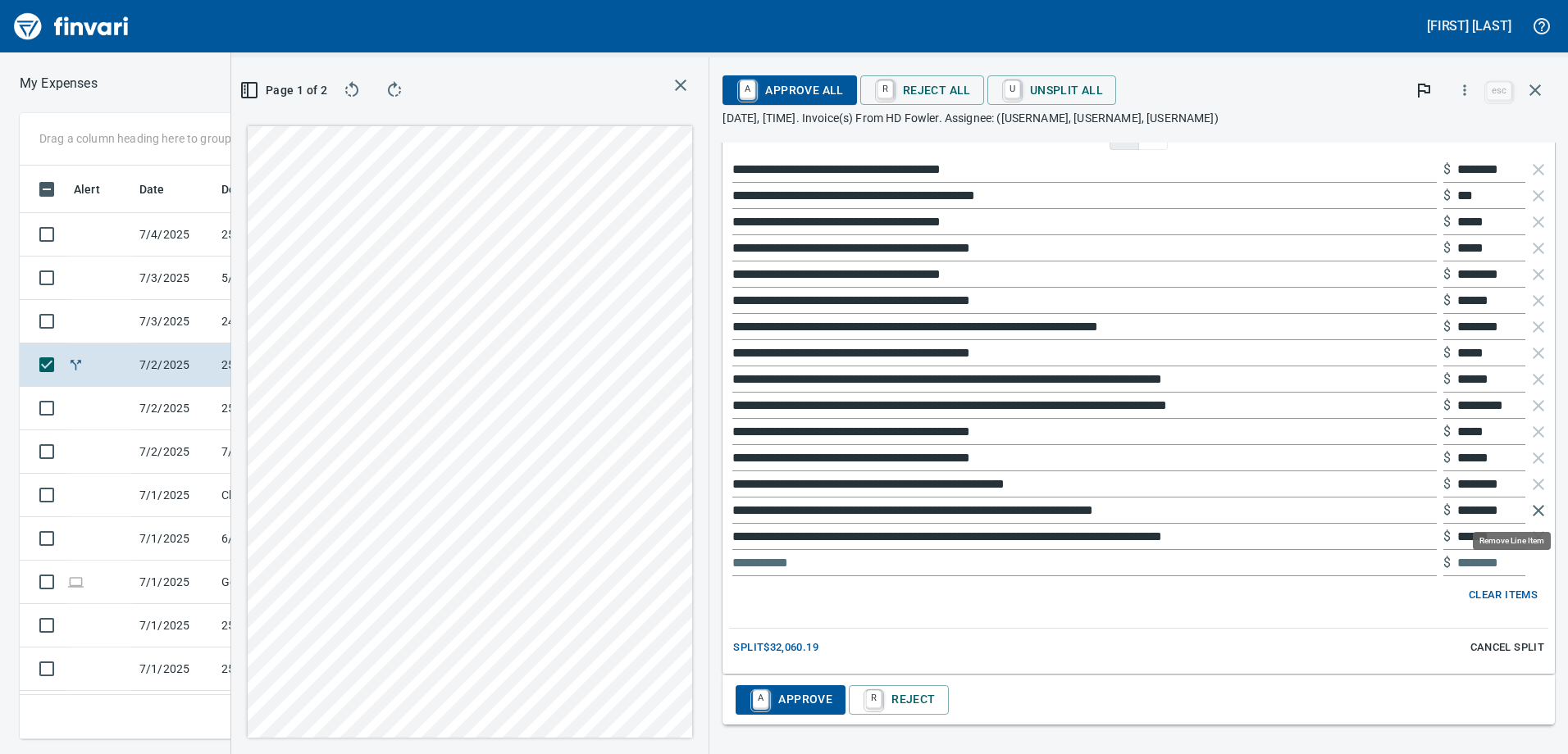 scroll, scrollTop: 1134, scrollLeft: 0, axis: vertical 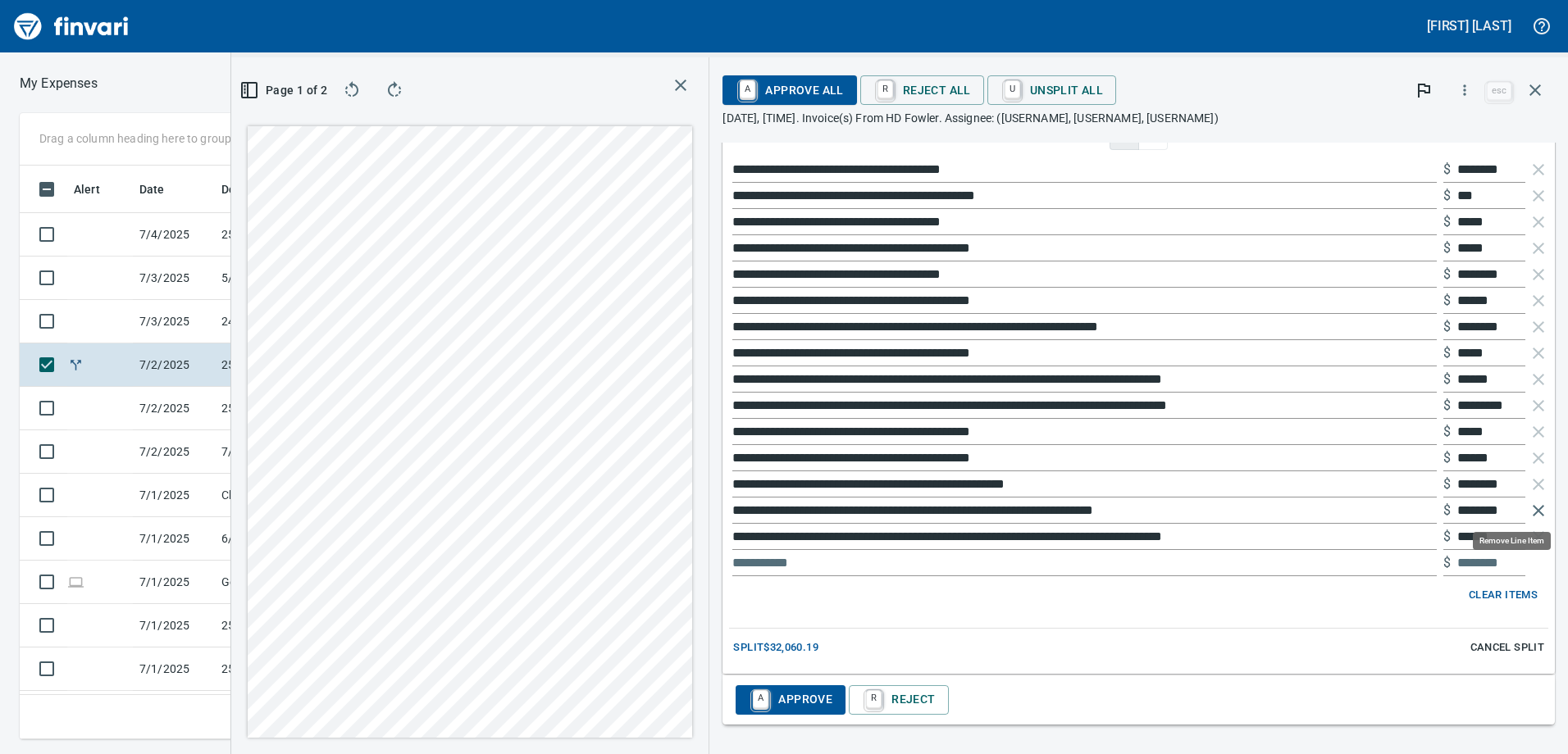 click at bounding box center [1538, 511] 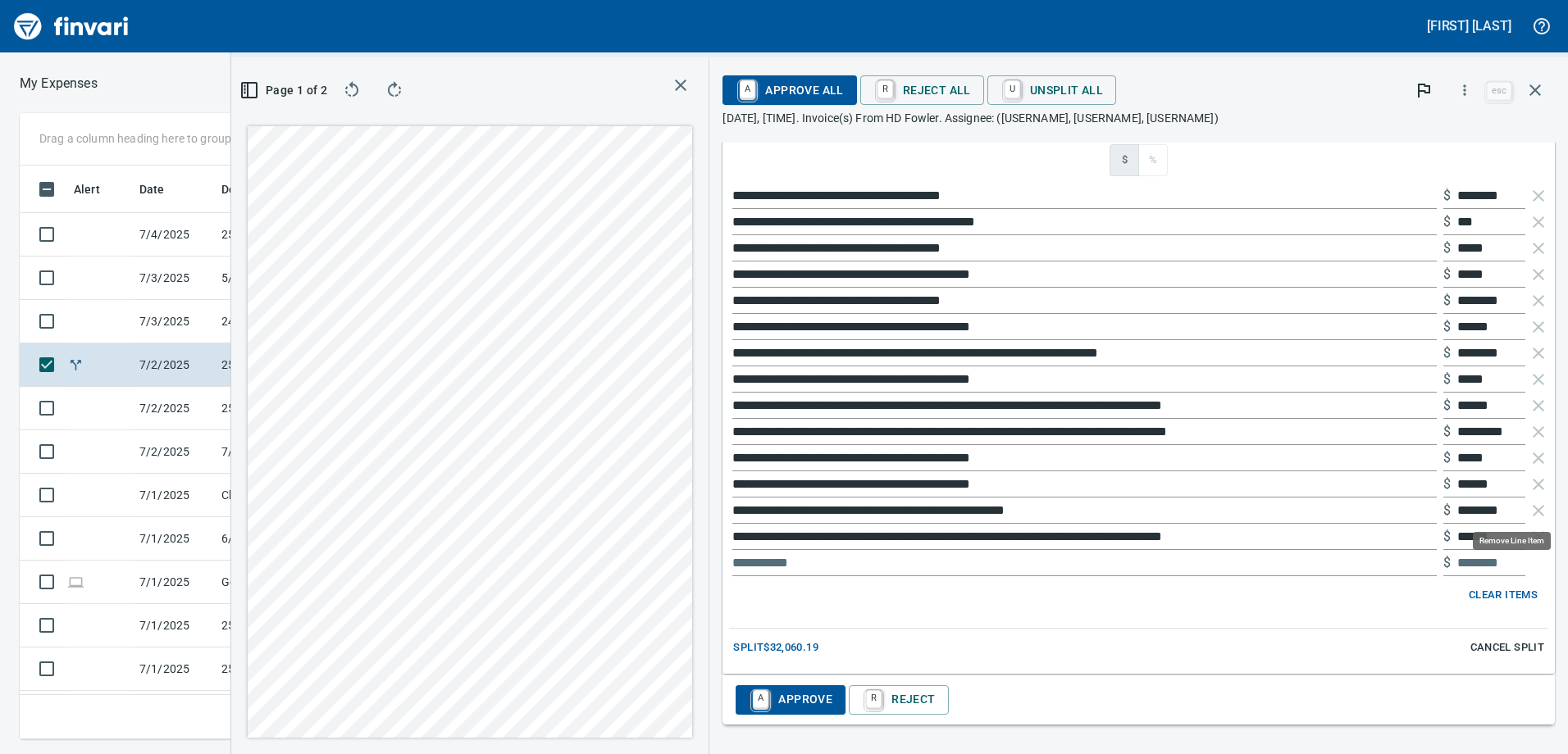 scroll, scrollTop: 1108, scrollLeft: 0, axis: vertical 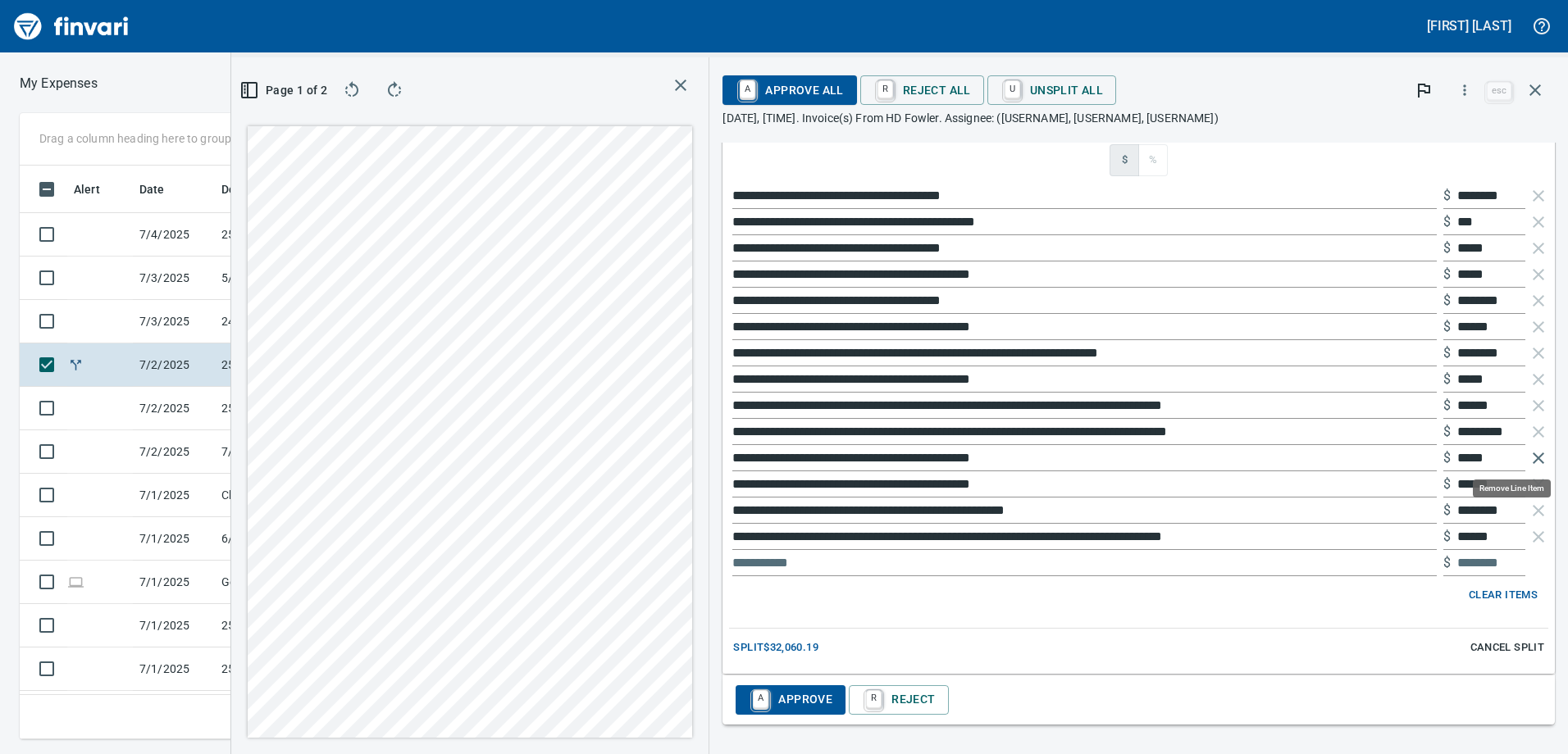 click at bounding box center (1538, 458) 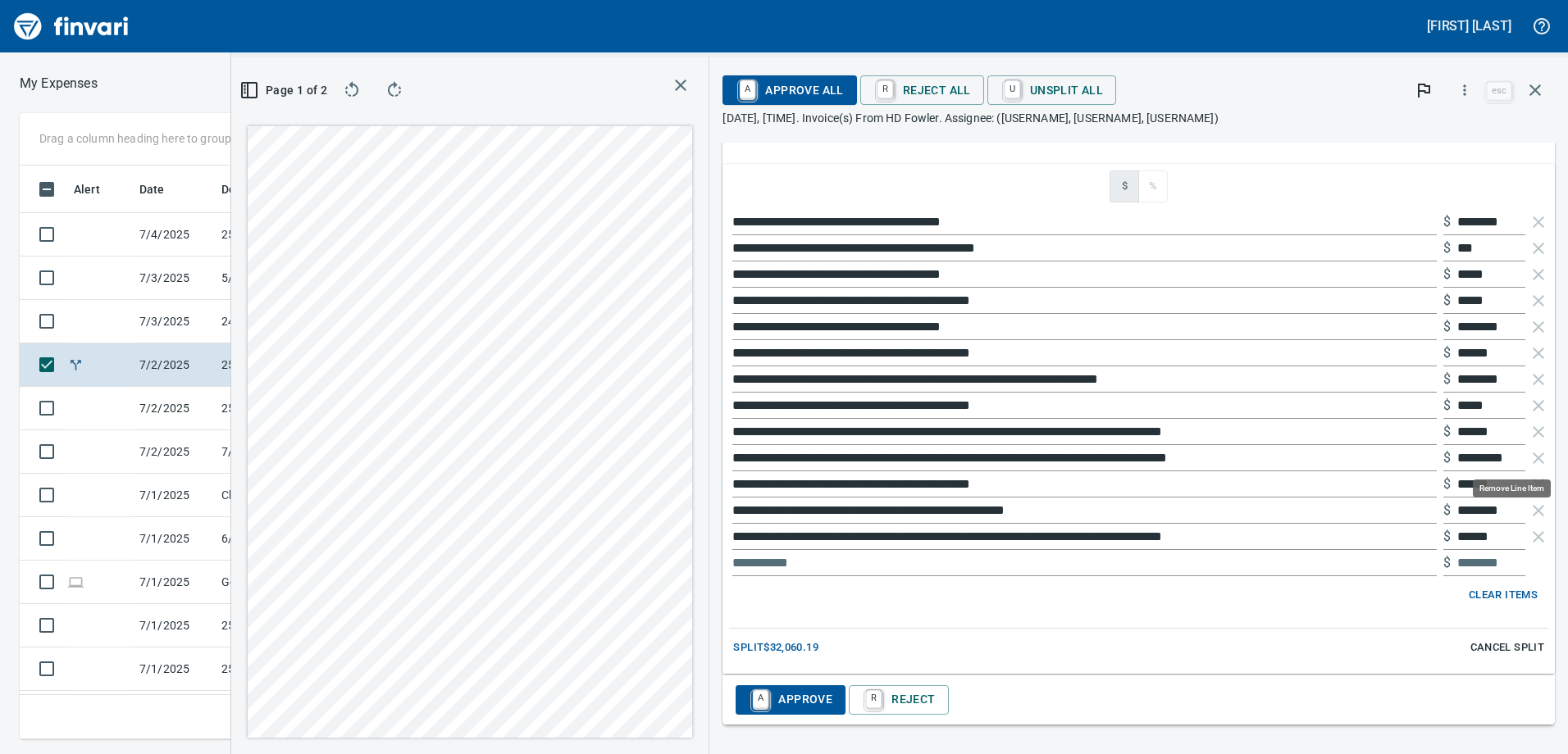 scroll, scrollTop: 1082, scrollLeft: 0, axis: vertical 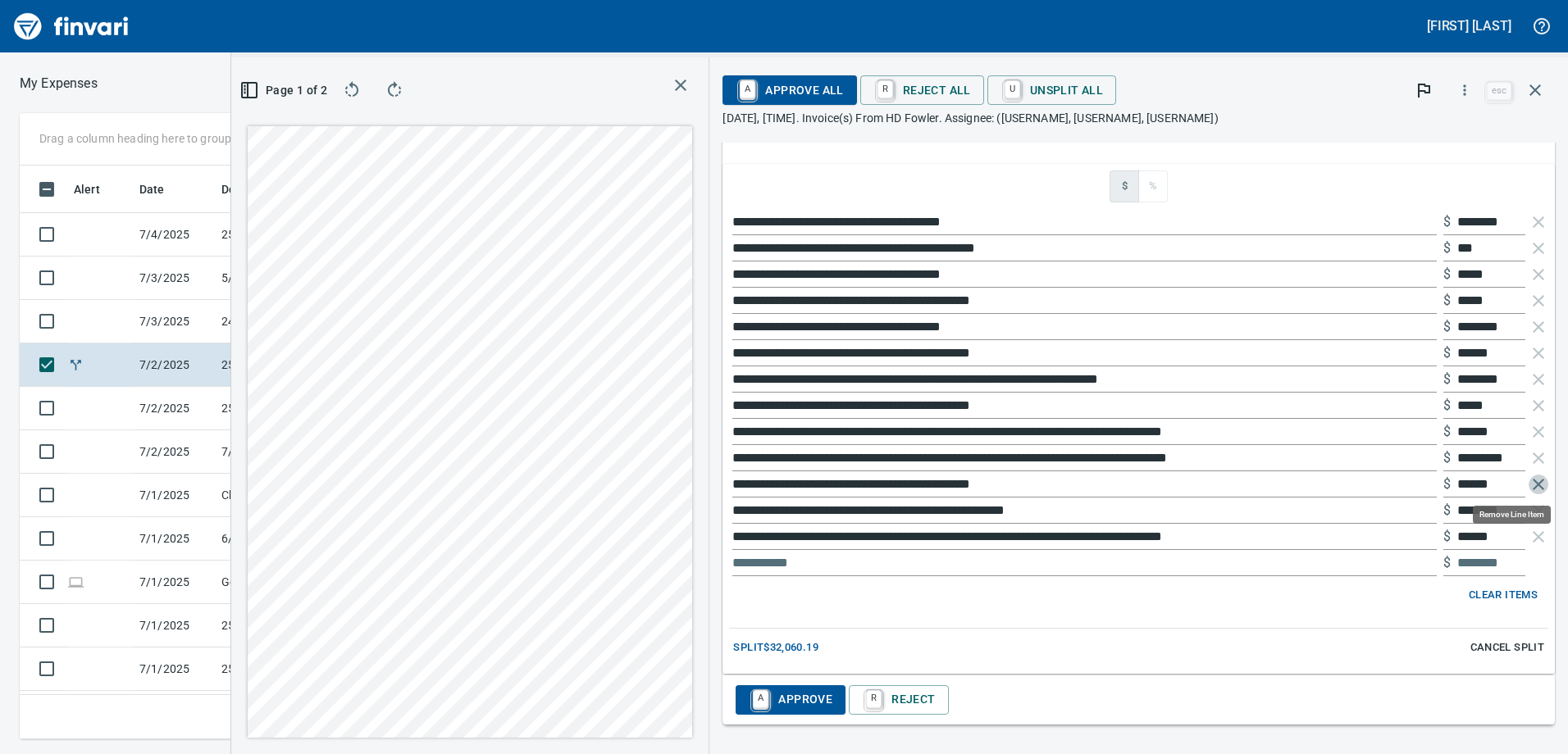 click at bounding box center [1538, 484] 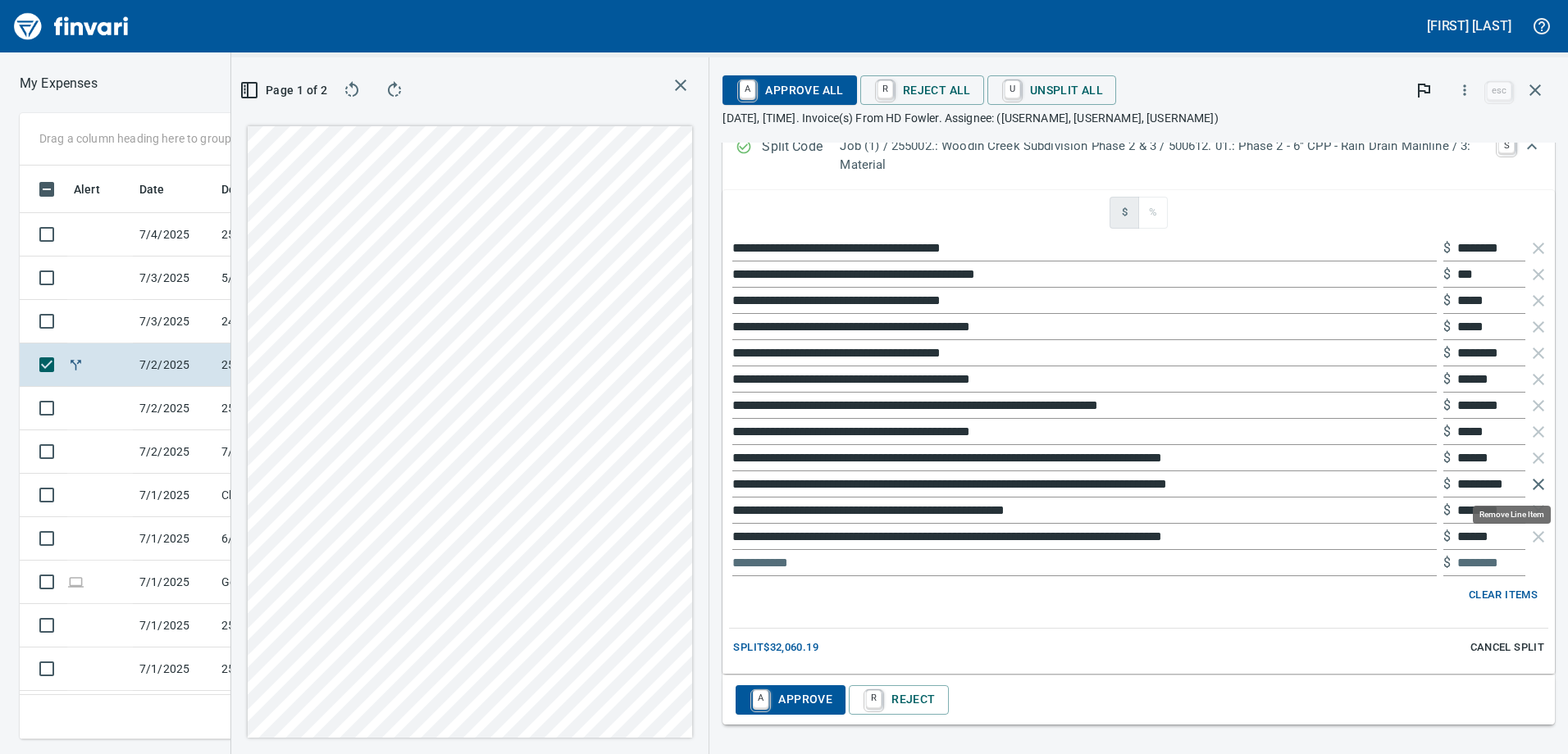 scroll, scrollTop: 1056, scrollLeft: 0, axis: vertical 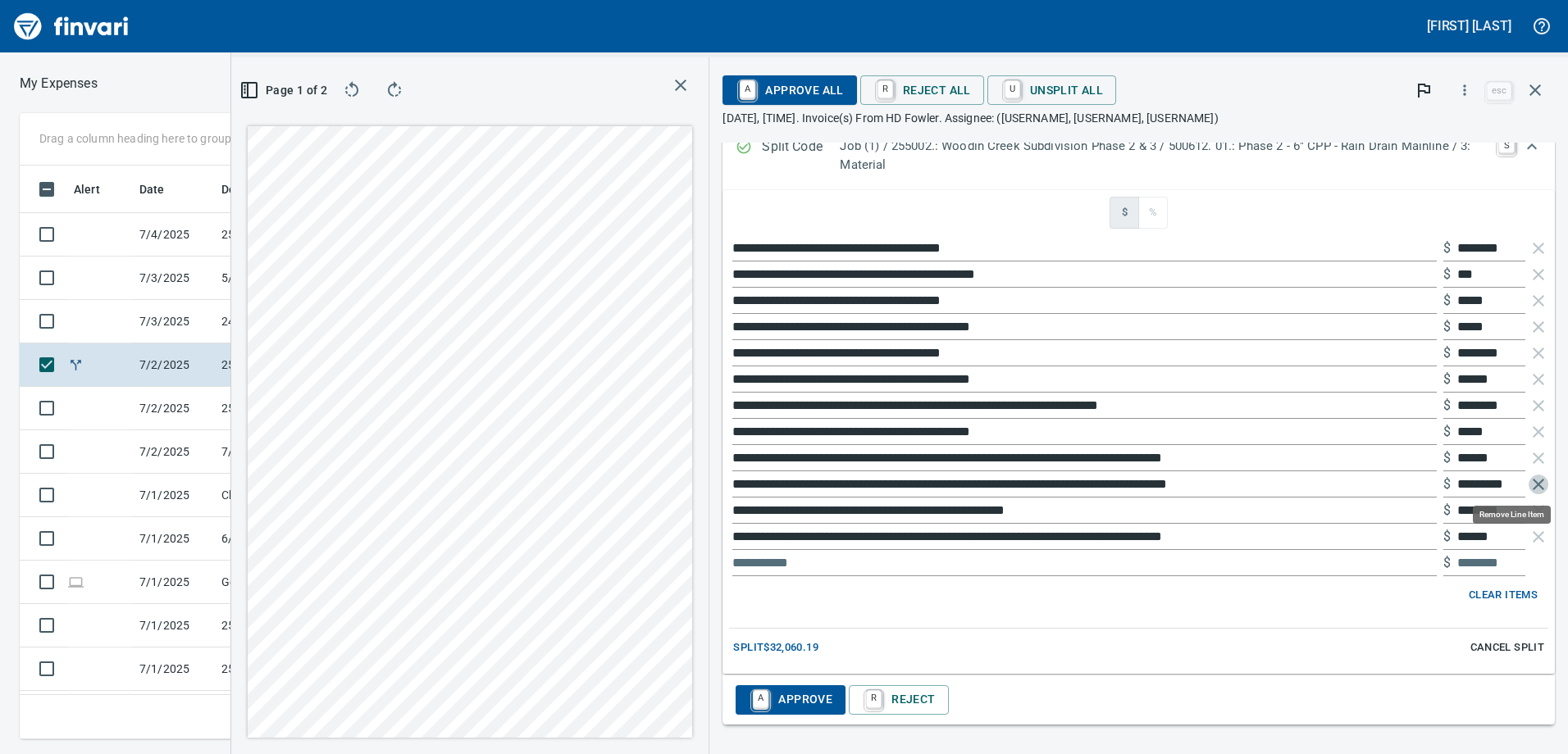 click at bounding box center [1538, 484] 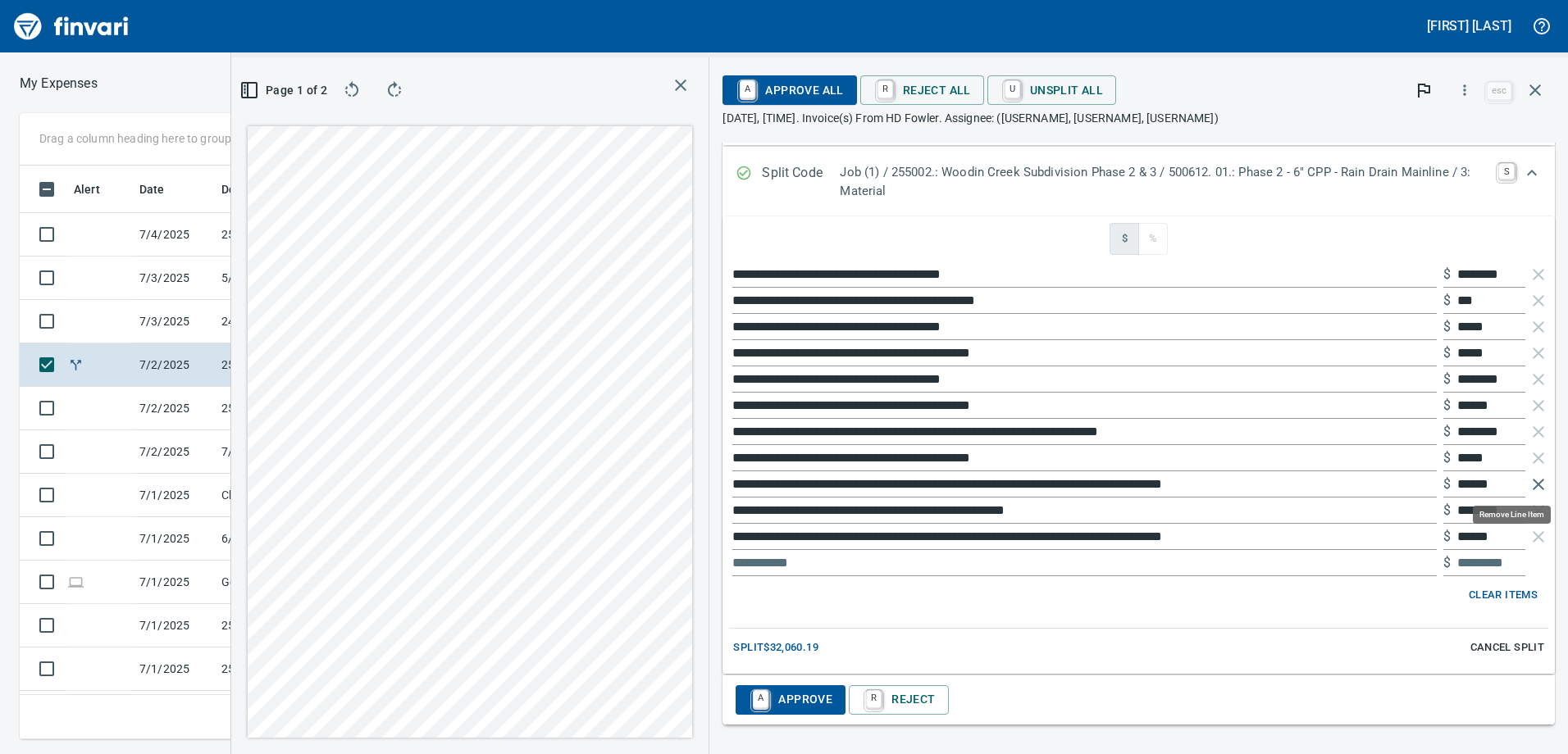 scroll, scrollTop: 1029, scrollLeft: 0, axis: vertical 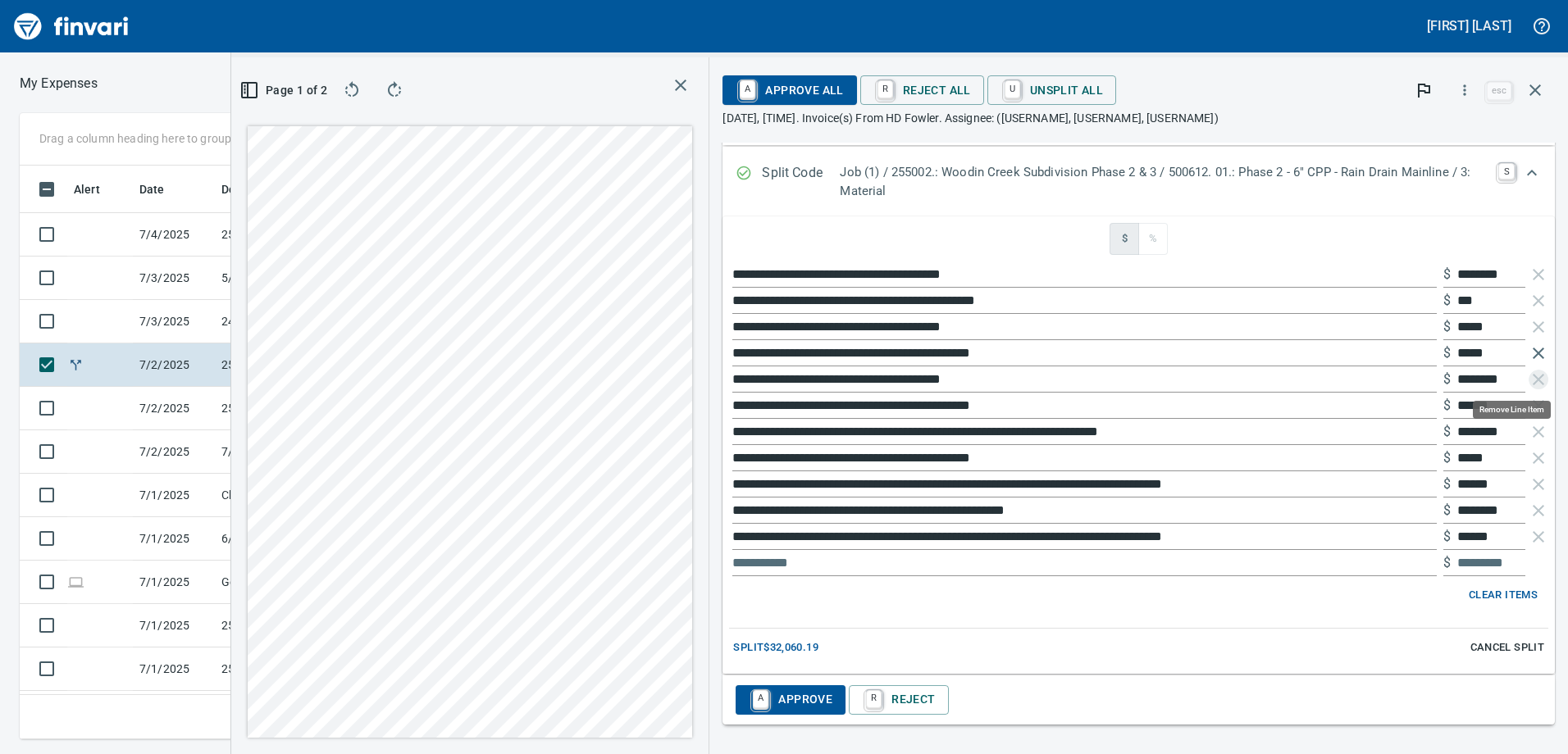 click at bounding box center (1538, 379) 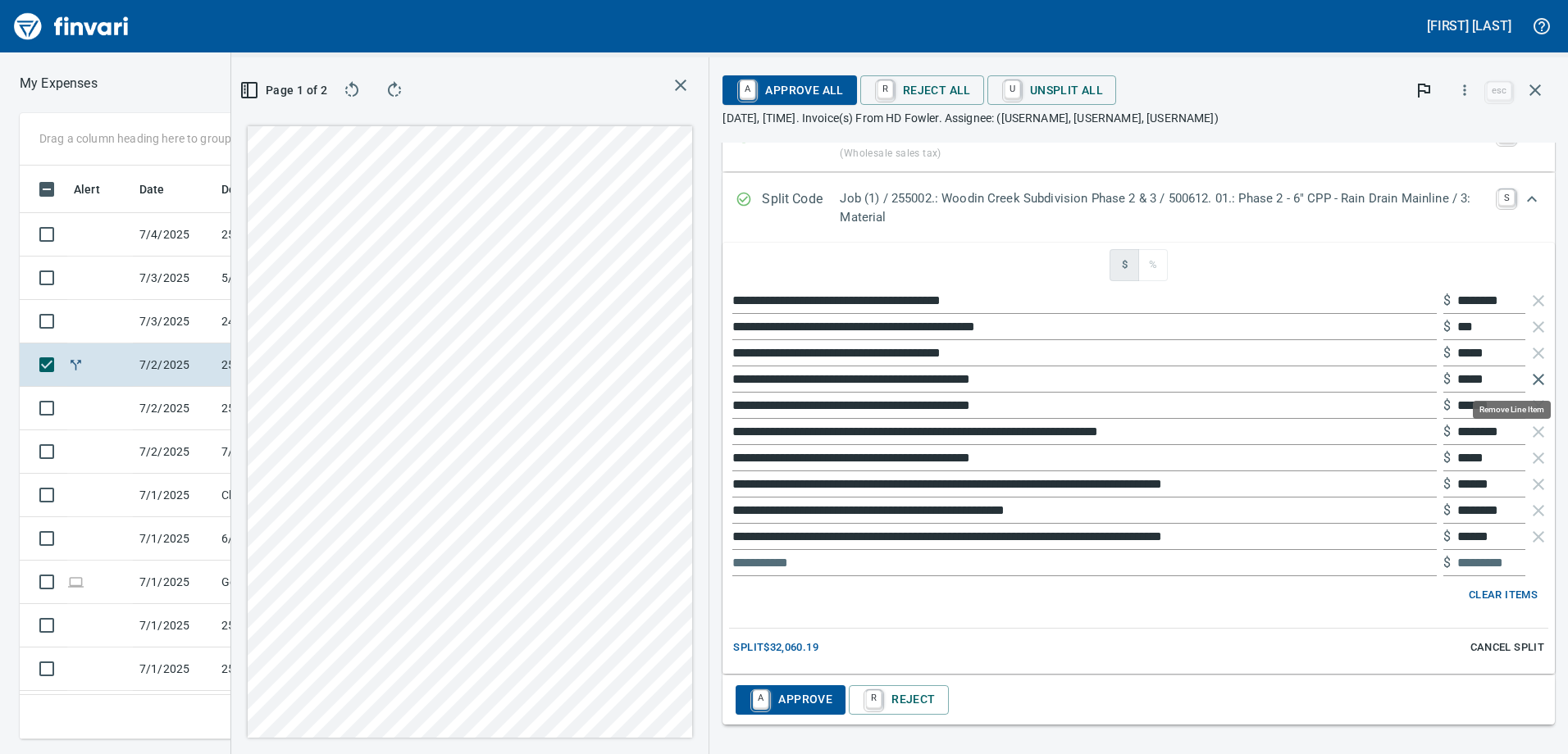 scroll, scrollTop: 1003, scrollLeft: 0, axis: vertical 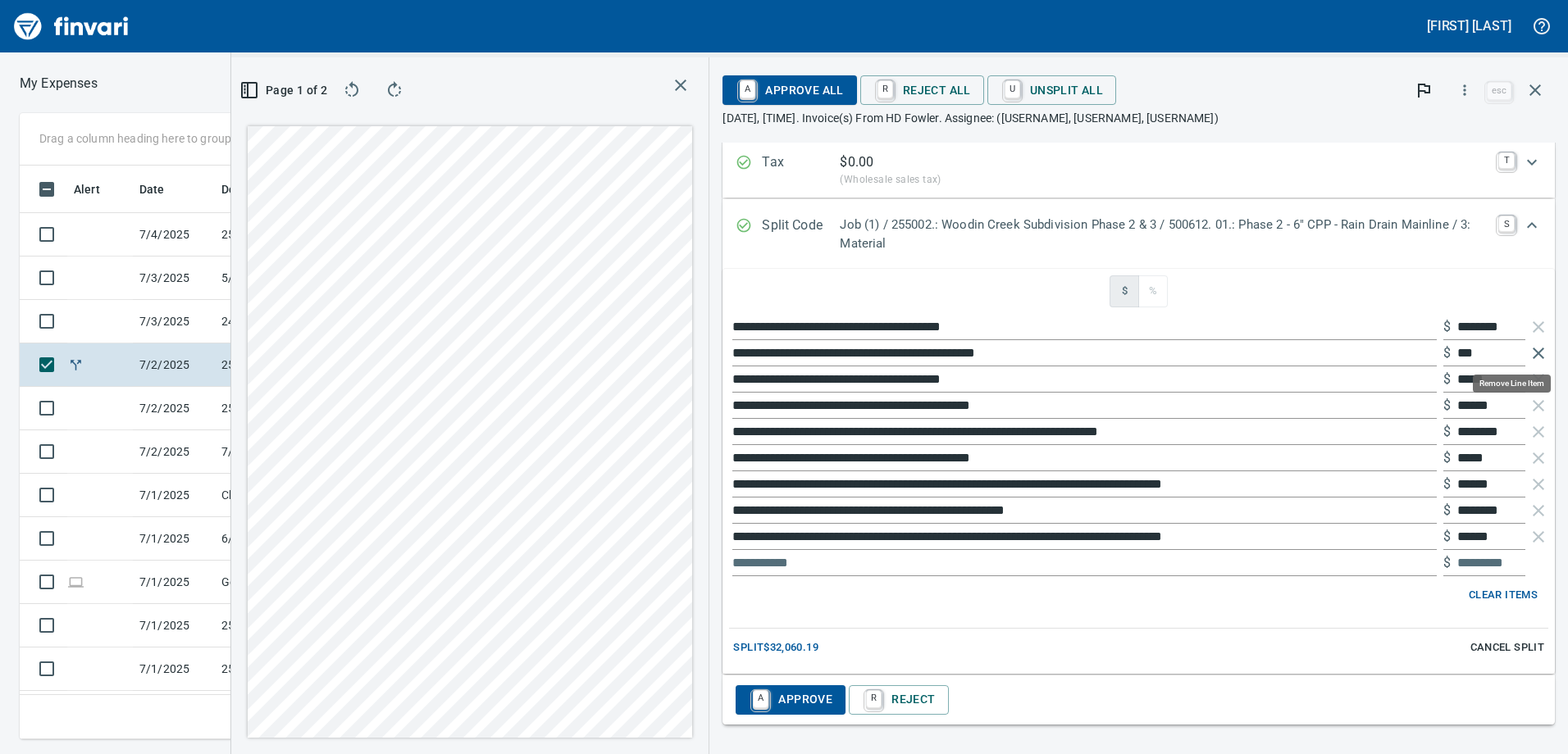 click at bounding box center (1538, 353) 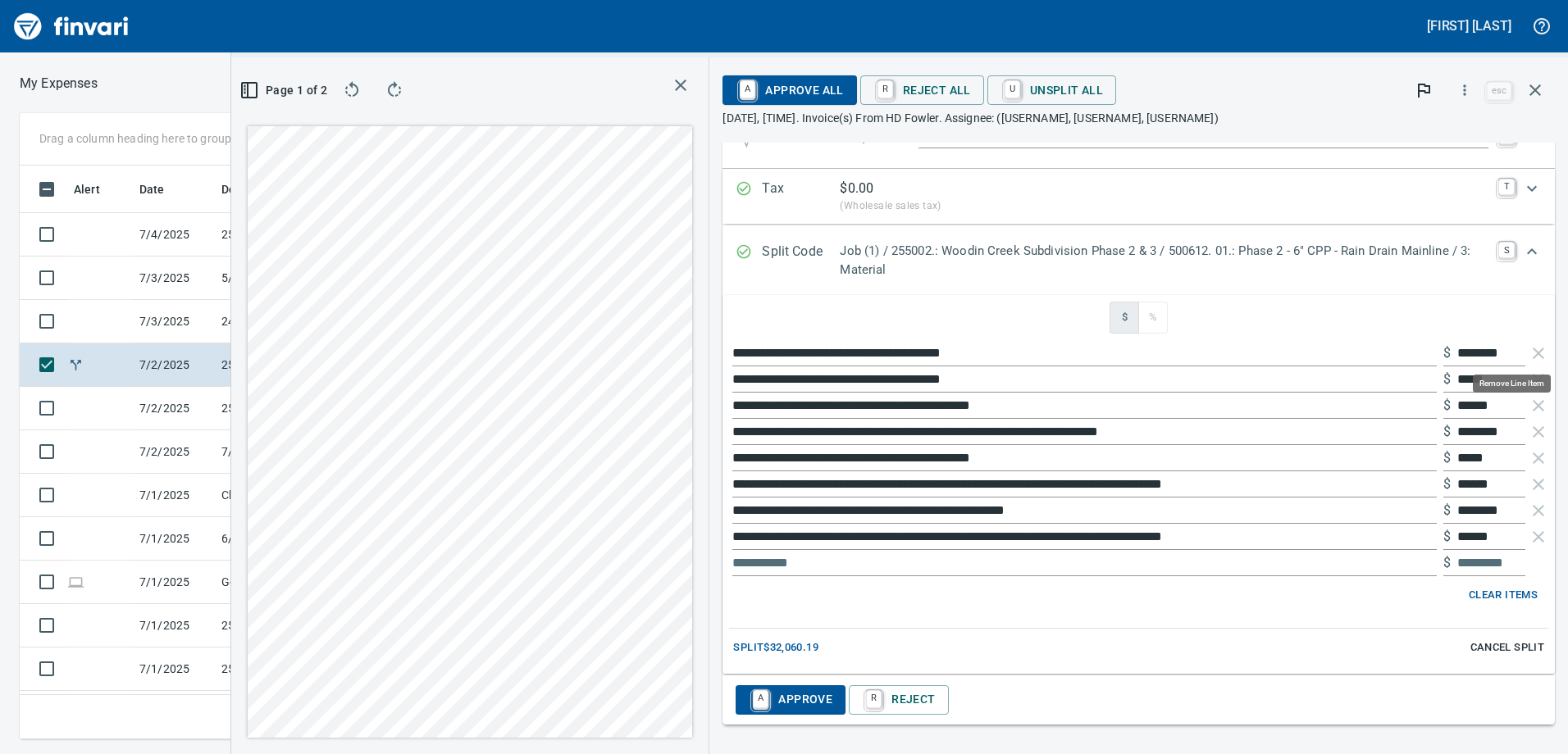 scroll, scrollTop: 951, scrollLeft: 0, axis: vertical 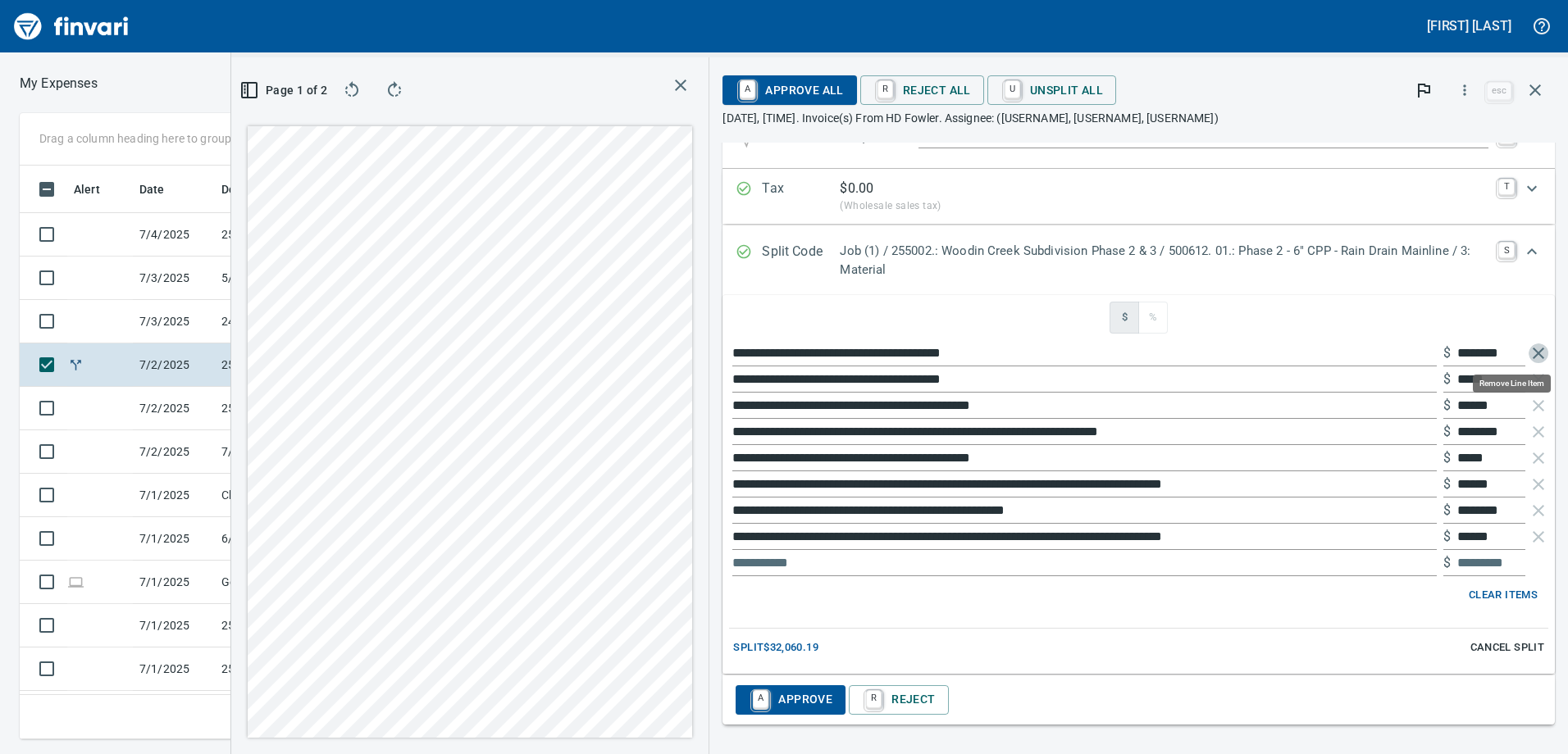click at bounding box center (1538, 353) 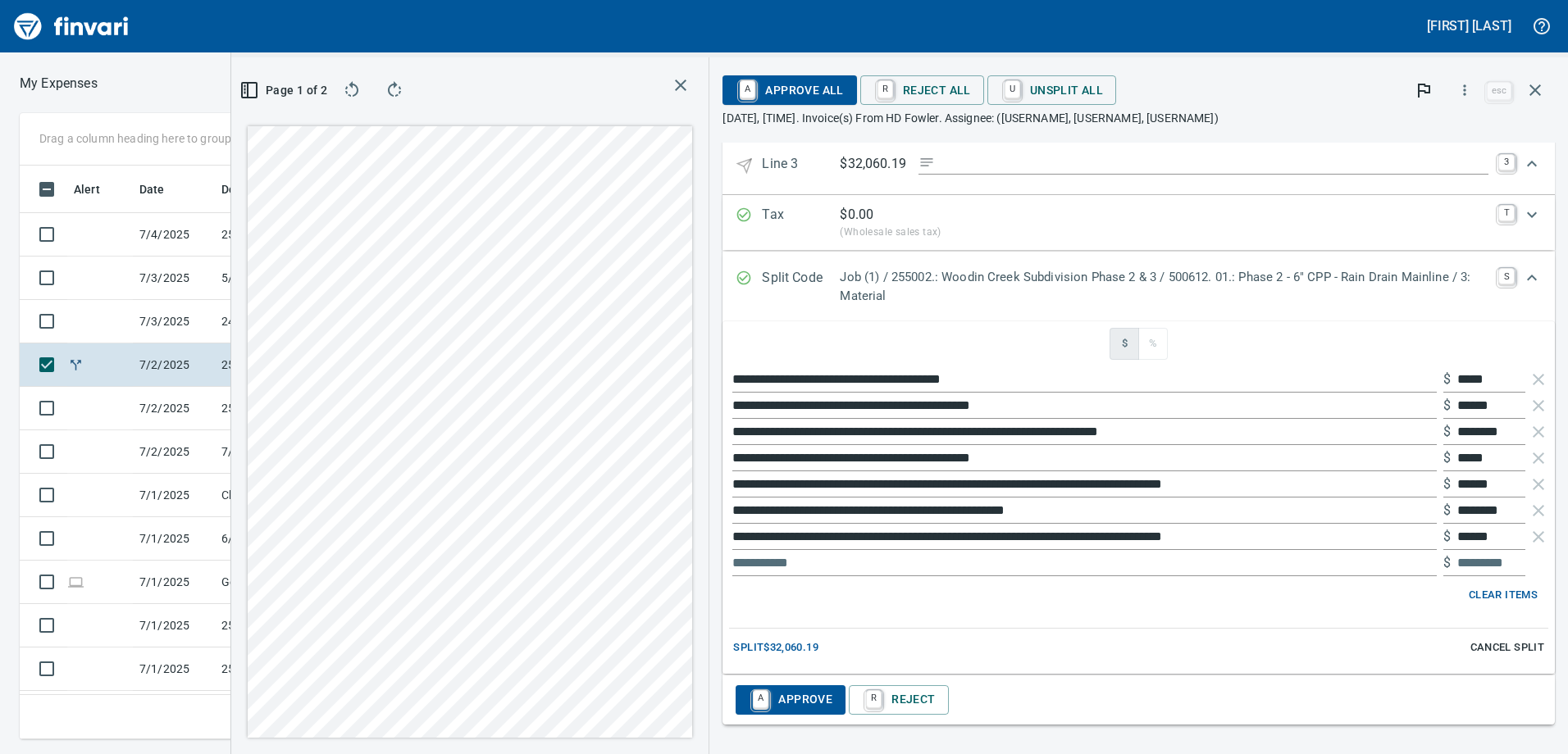 scroll, scrollTop: 924, scrollLeft: 0, axis: vertical 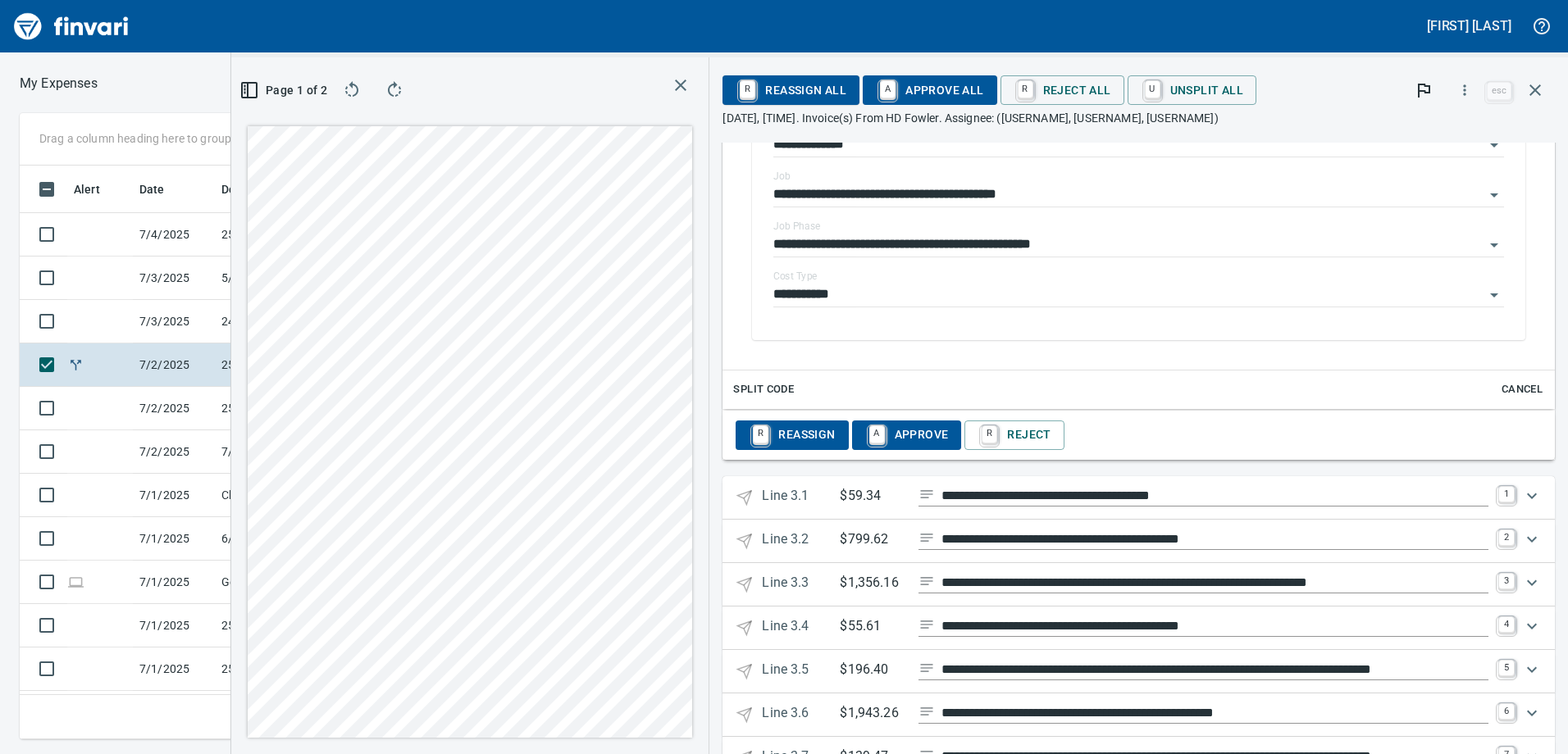 click on "Split Code" at bounding box center [763, 389] 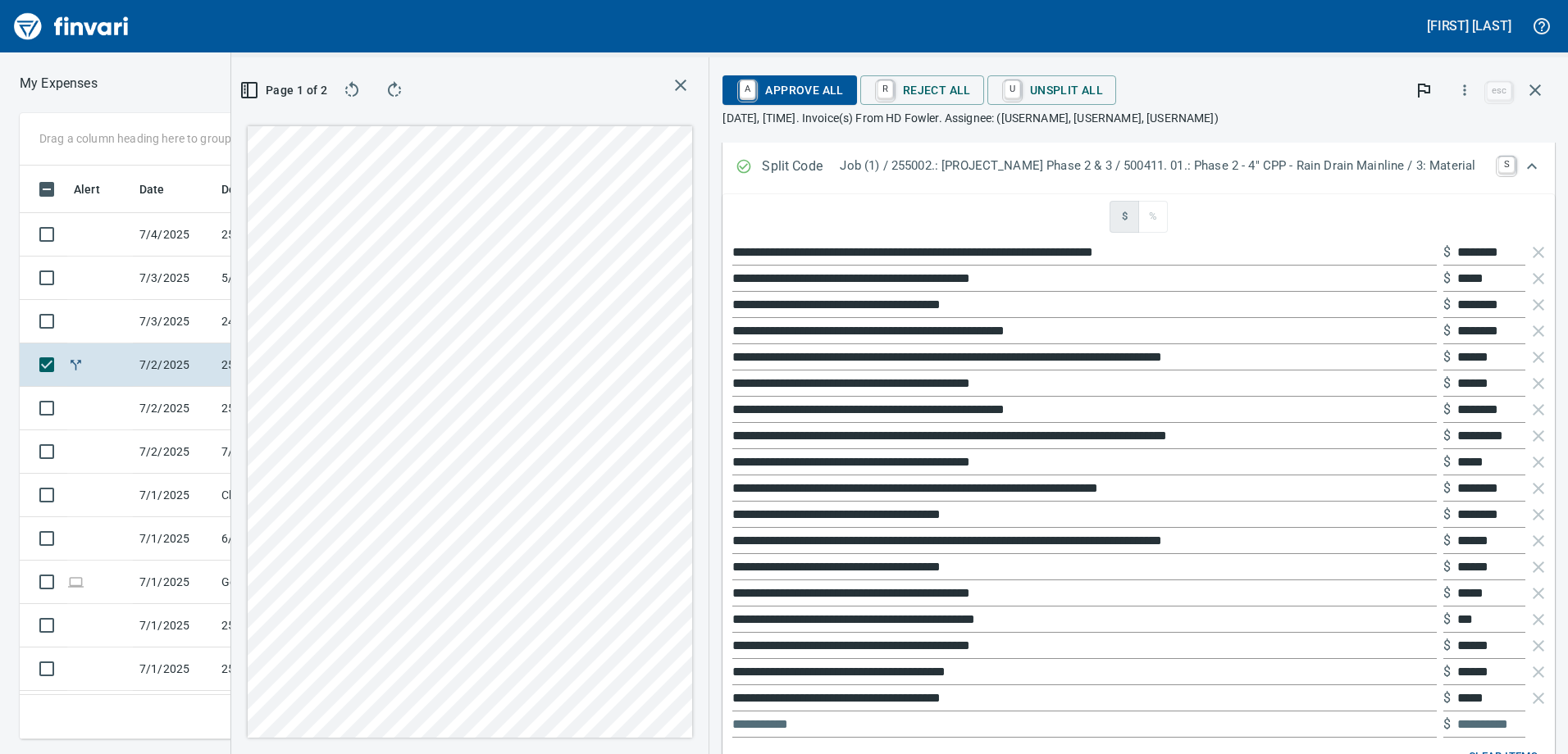 scroll, scrollTop: 492, scrollLeft: 0, axis: vertical 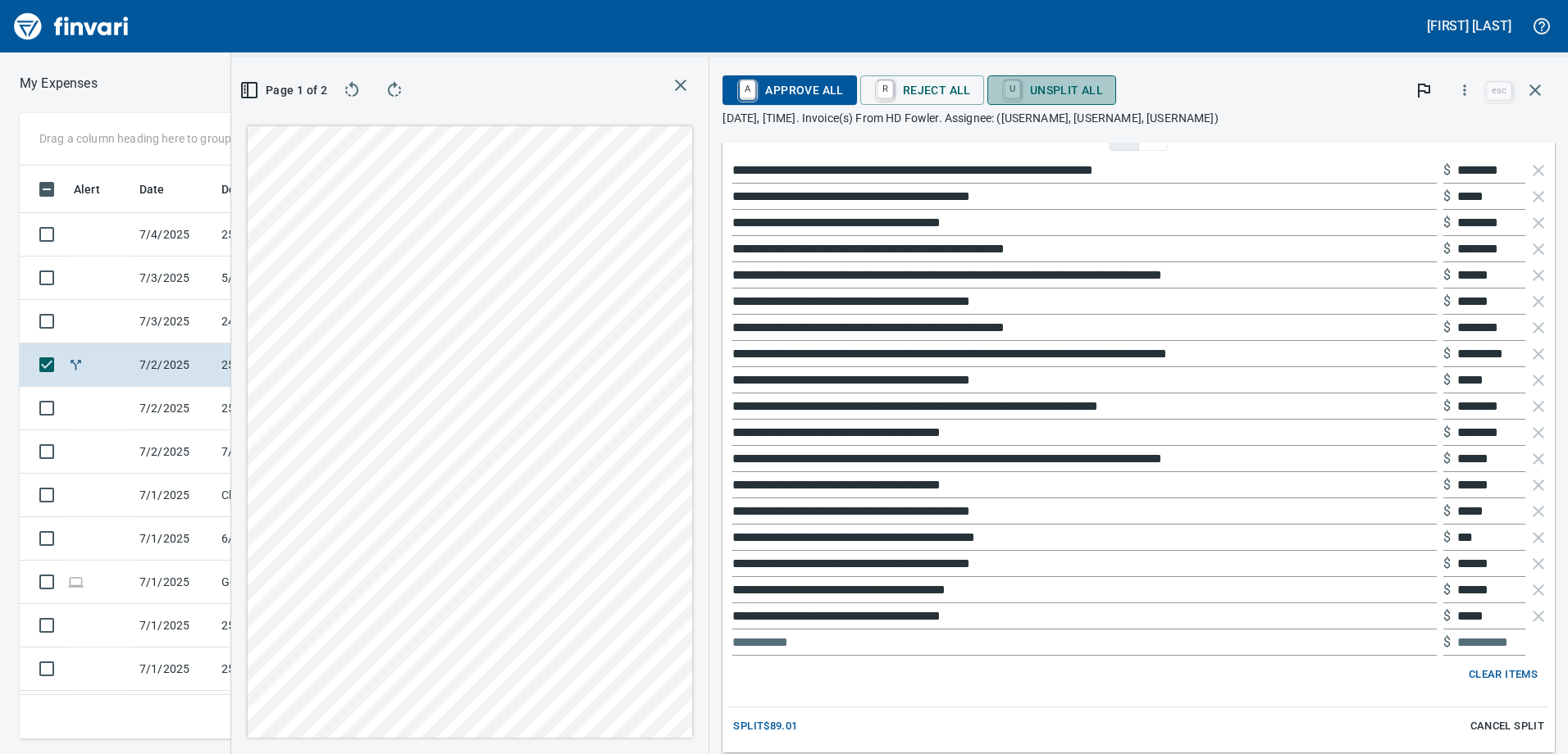 click on "U Unsplit All" at bounding box center (922, 90) 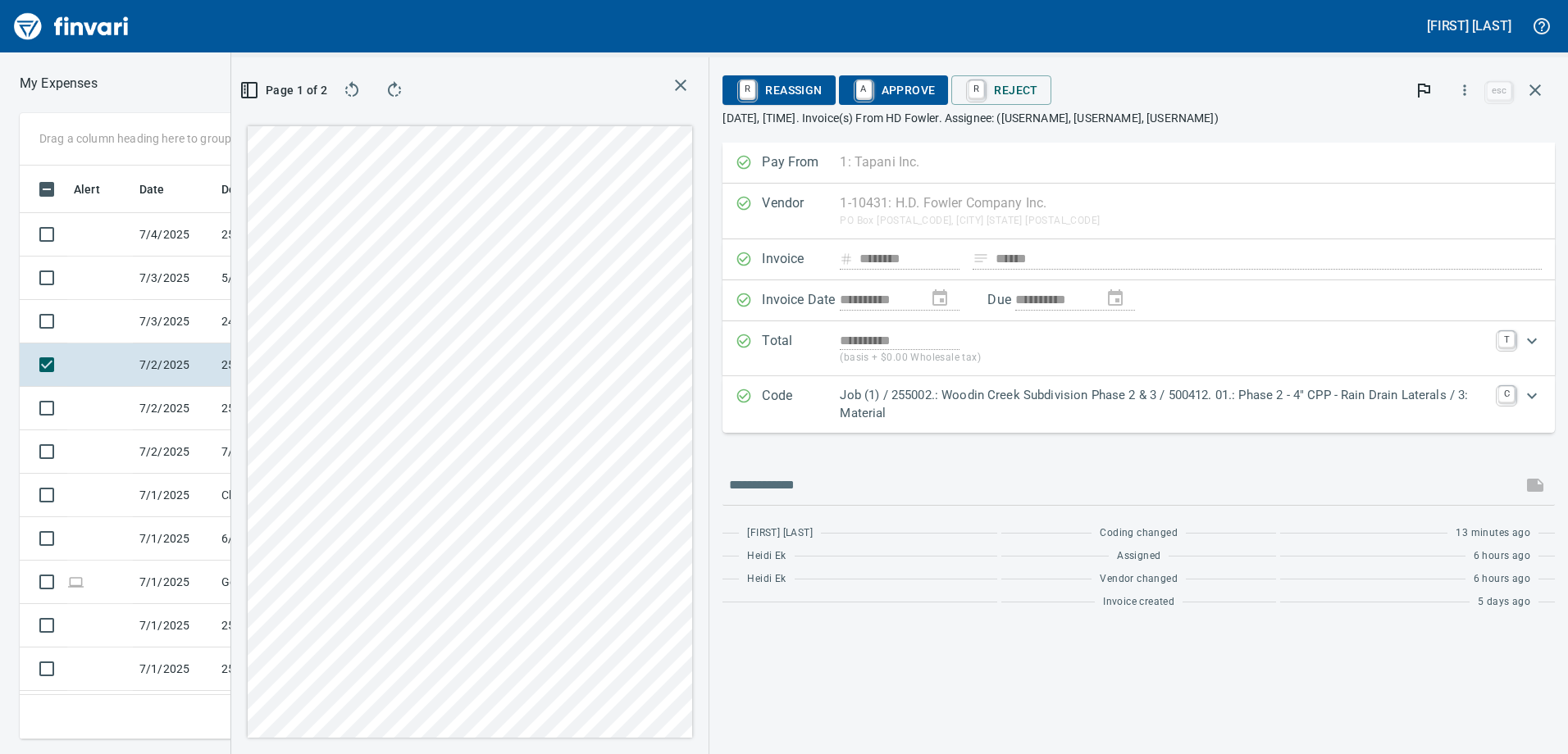 scroll, scrollTop: 0, scrollLeft: 0, axis: both 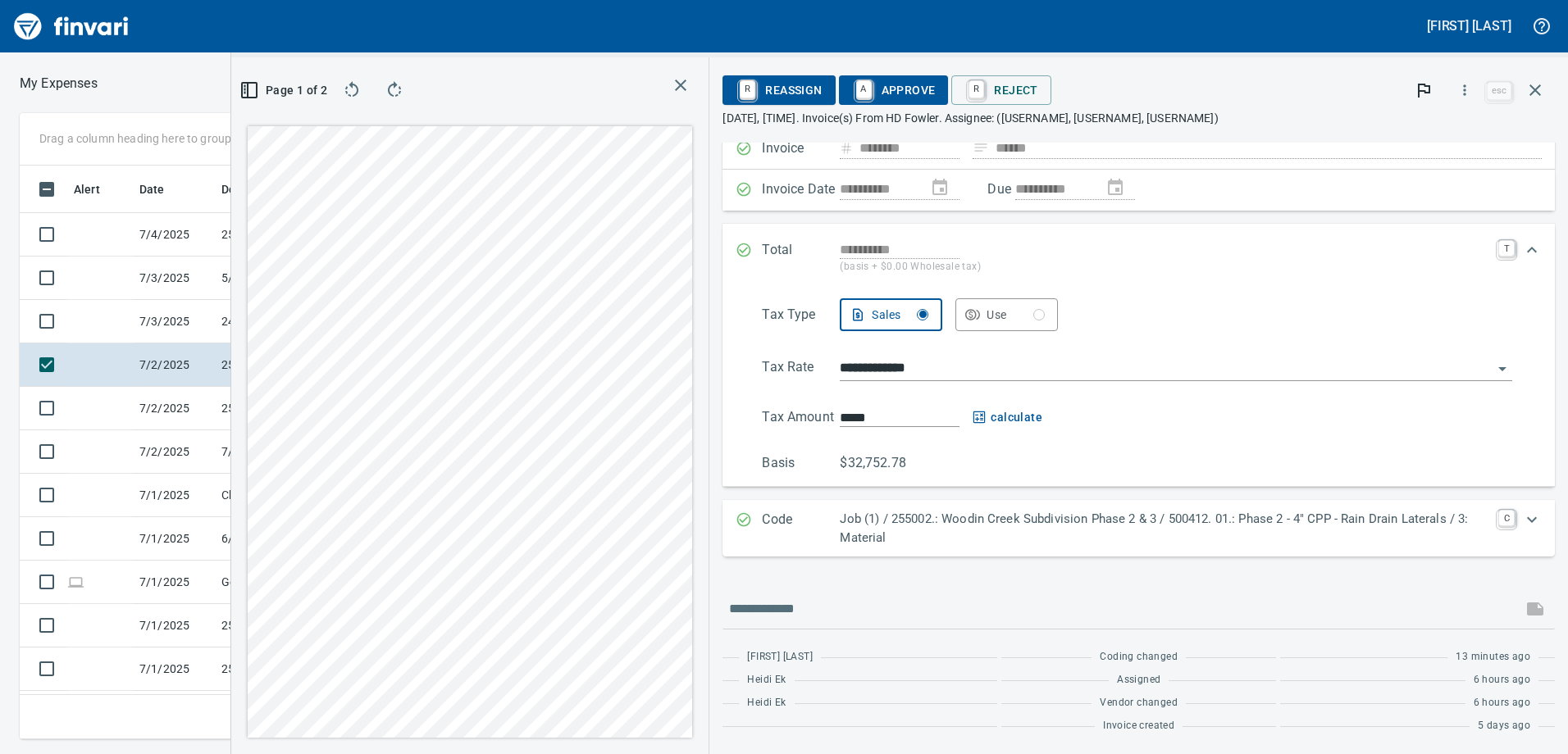 click on "Job (1) / 255002.: Woodin Creek Subdivision Phase 2 & 3 / 500412.  01.: Phase 2 - 4" CPP - Rain Drain Laterals / 3: Material" at bounding box center [1164, 528] 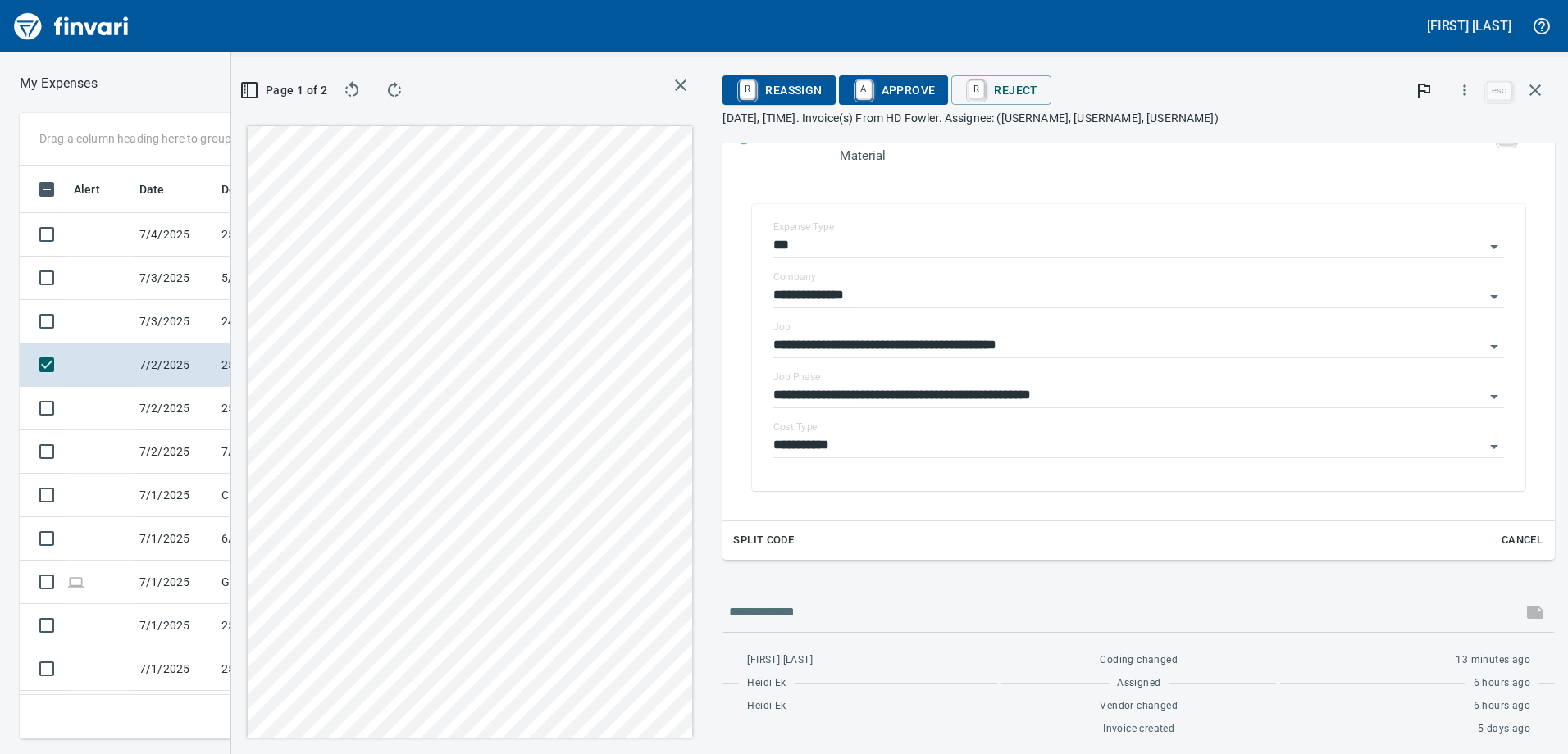 scroll, scrollTop: 502, scrollLeft: 0, axis: vertical 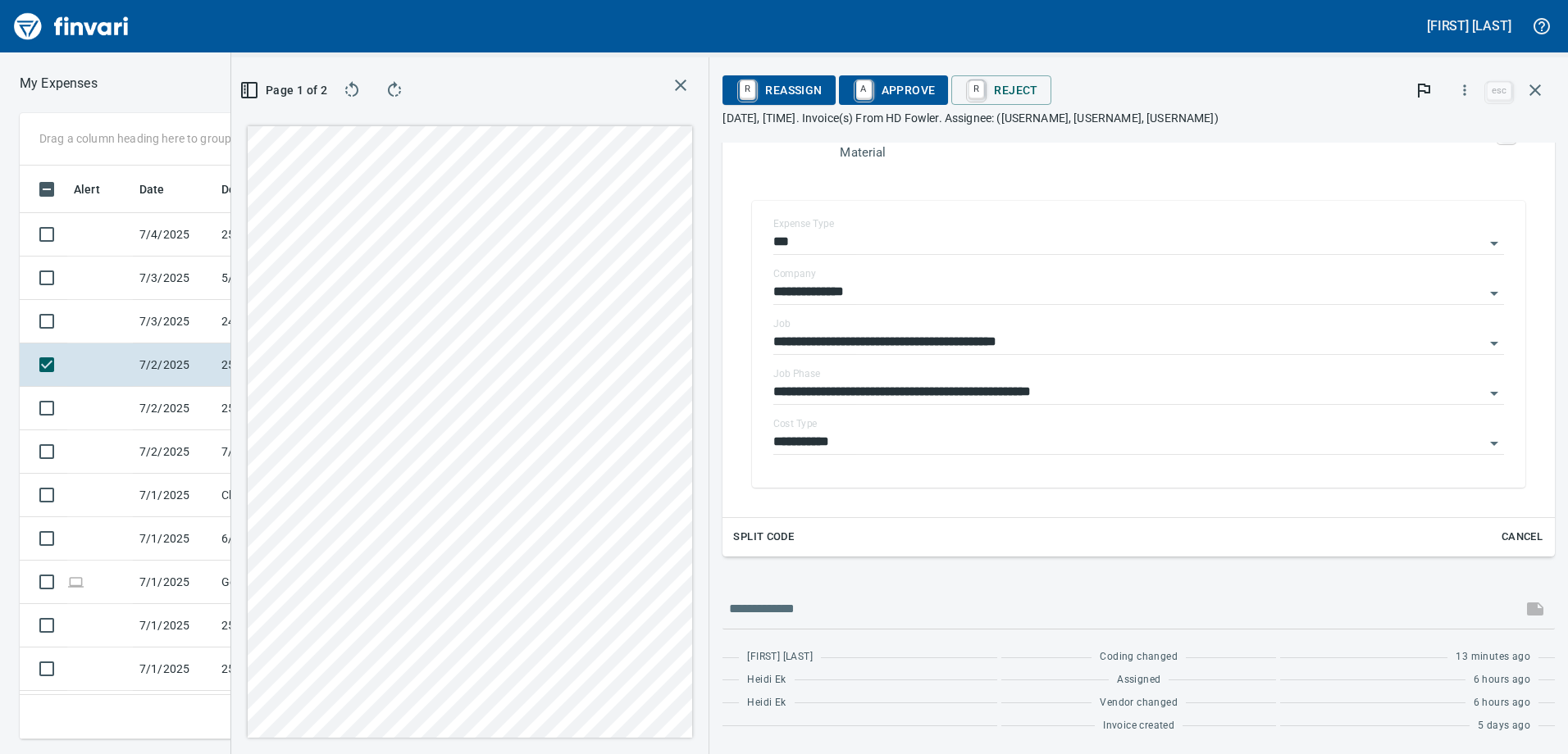click on "Split Code" at bounding box center [763, 537] 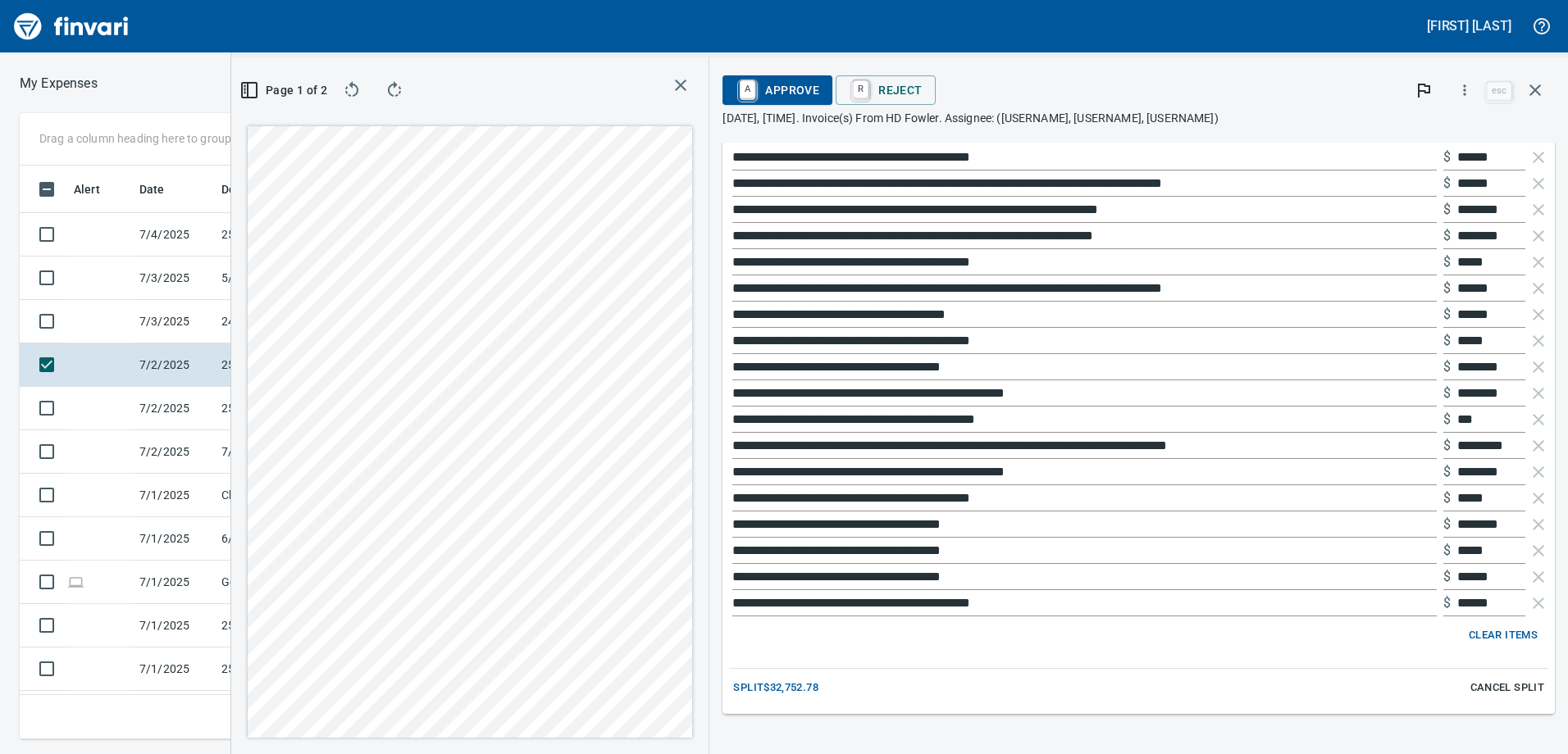 scroll, scrollTop: 738, scrollLeft: 0, axis: vertical 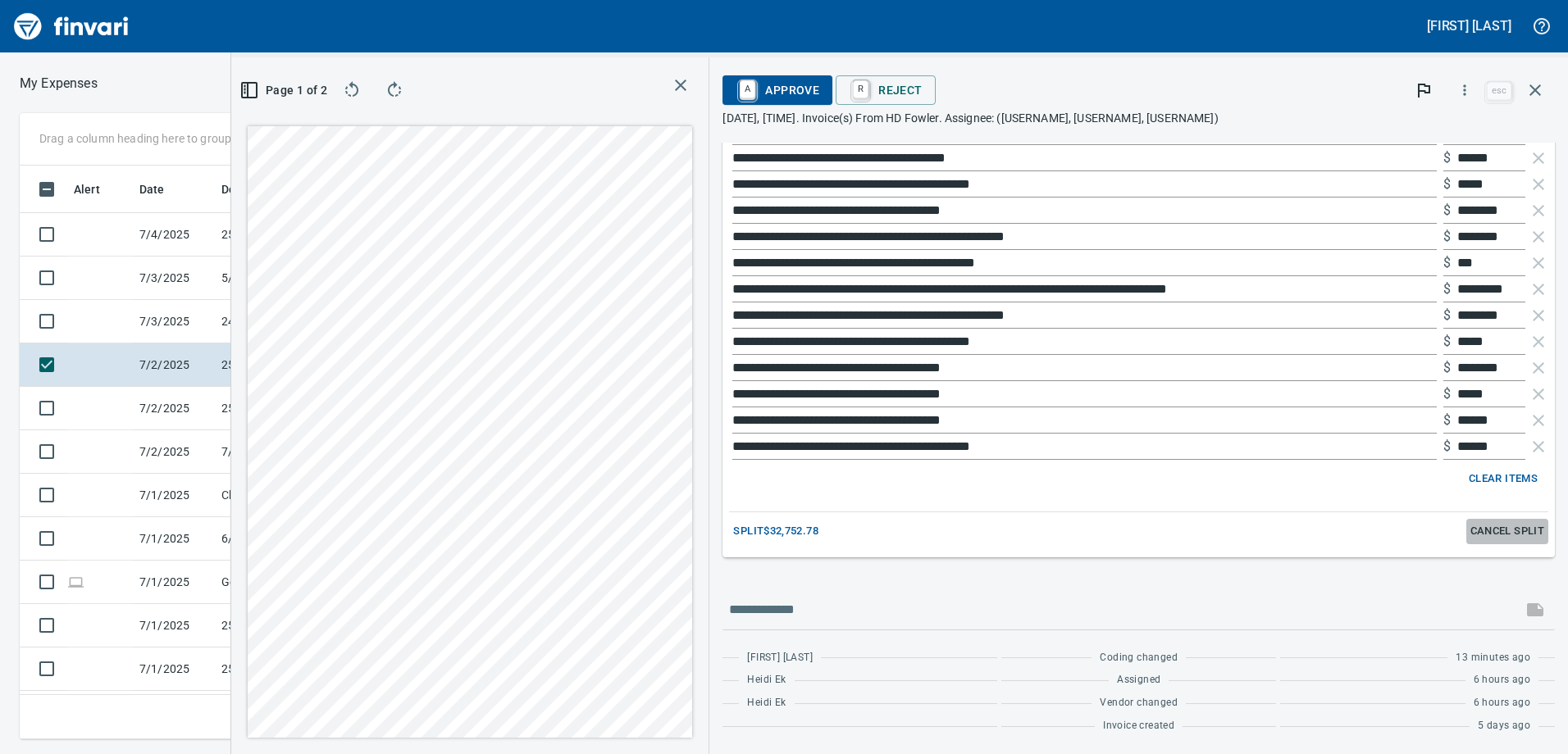 click on "Cancel Split" at bounding box center [776, 531] 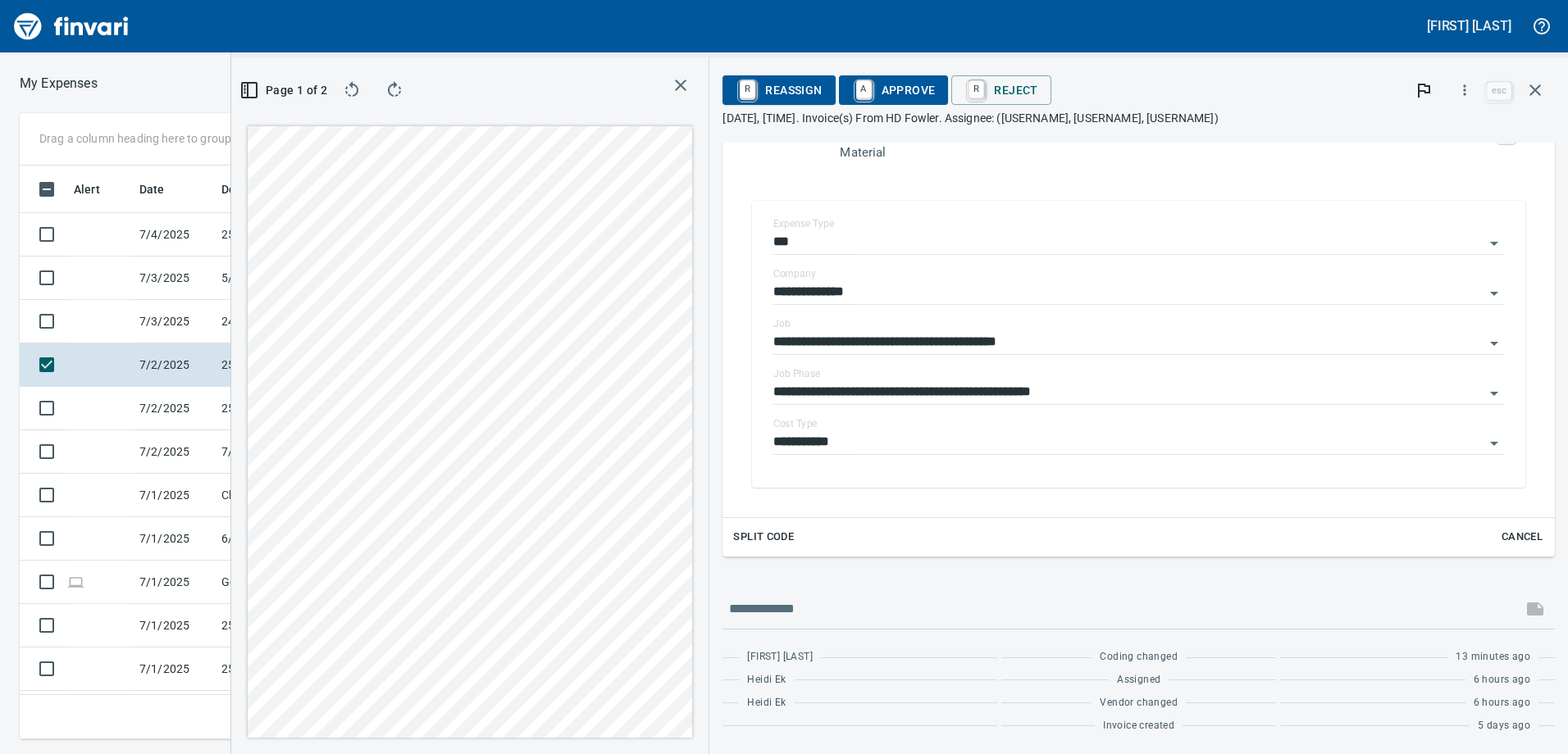 scroll, scrollTop: 502, scrollLeft: 0, axis: vertical 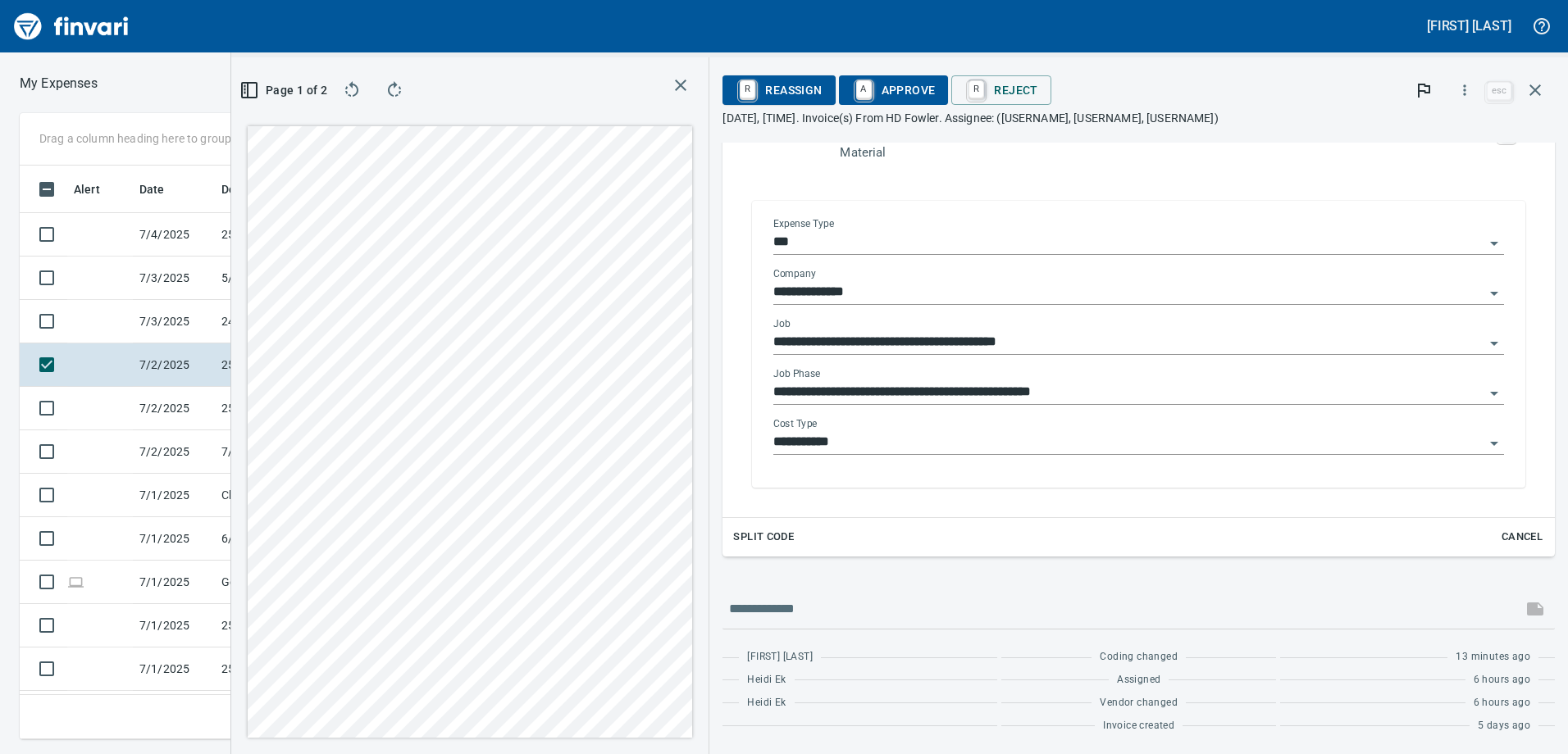 click on "**********" at bounding box center (1128, 393) 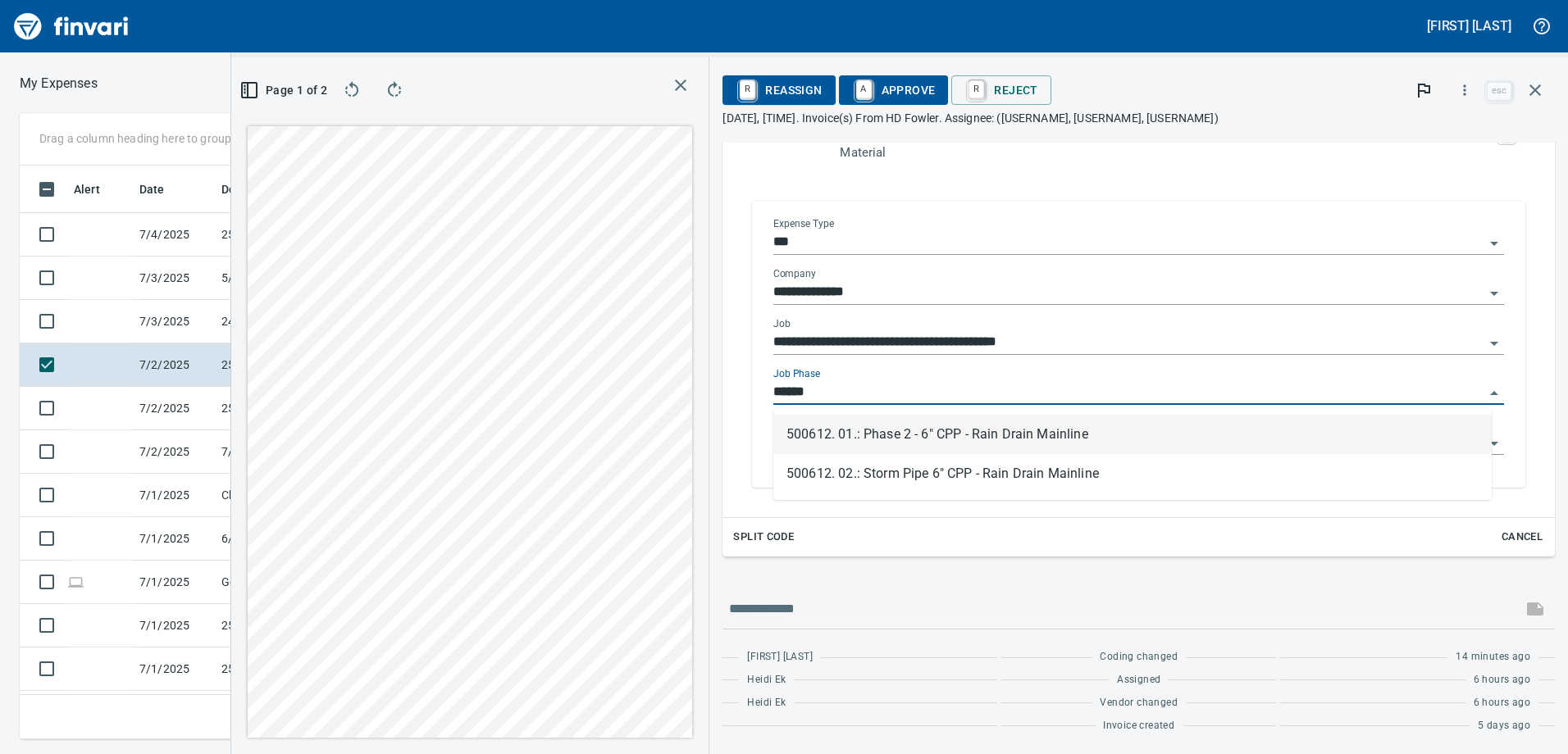 scroll, scrollTop: 561, scrollLeft: 1094, axis: both 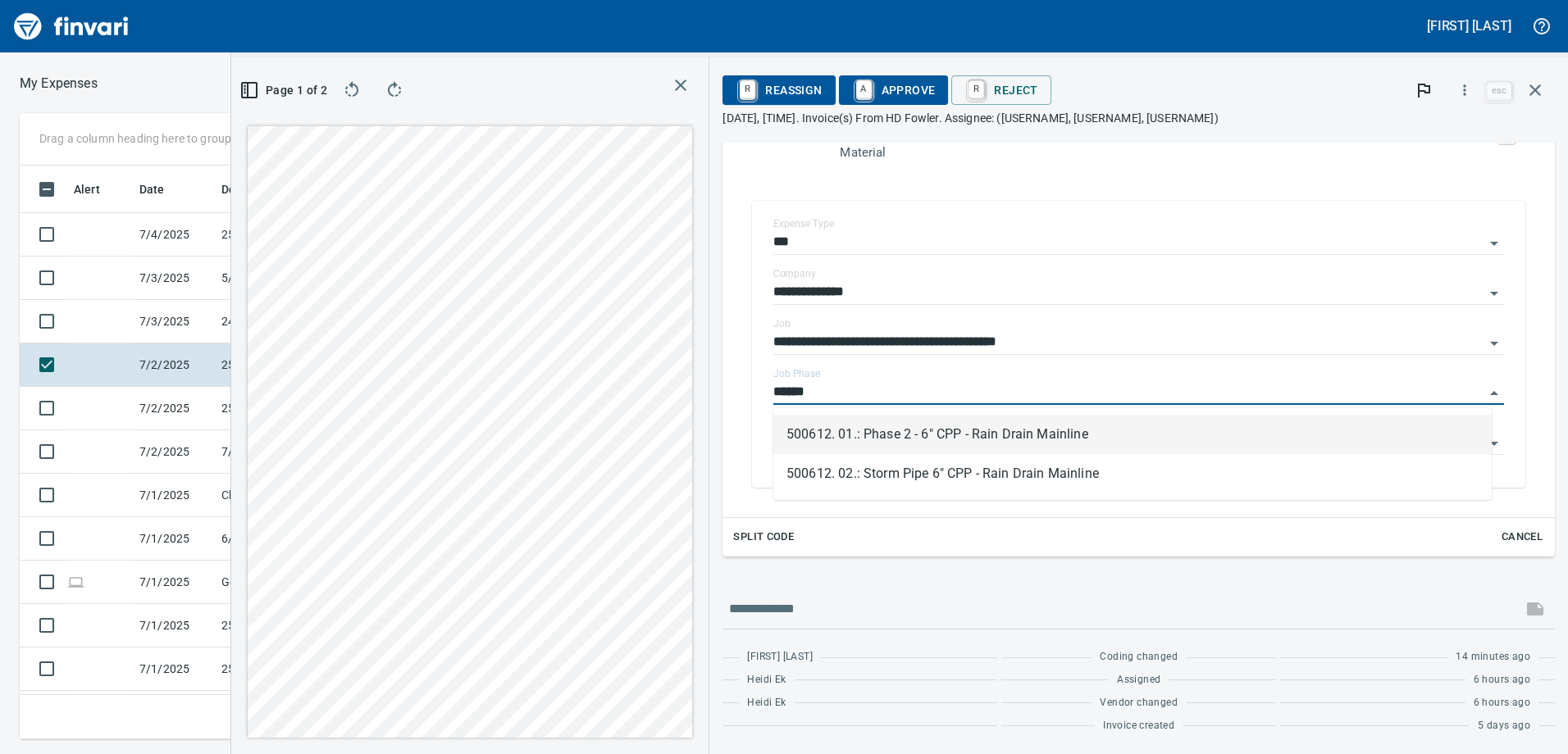 click on "500612.  01.: Phase 2 - 6" CPP - Rain Drain Mainline" at bounding box center (1133, 434) 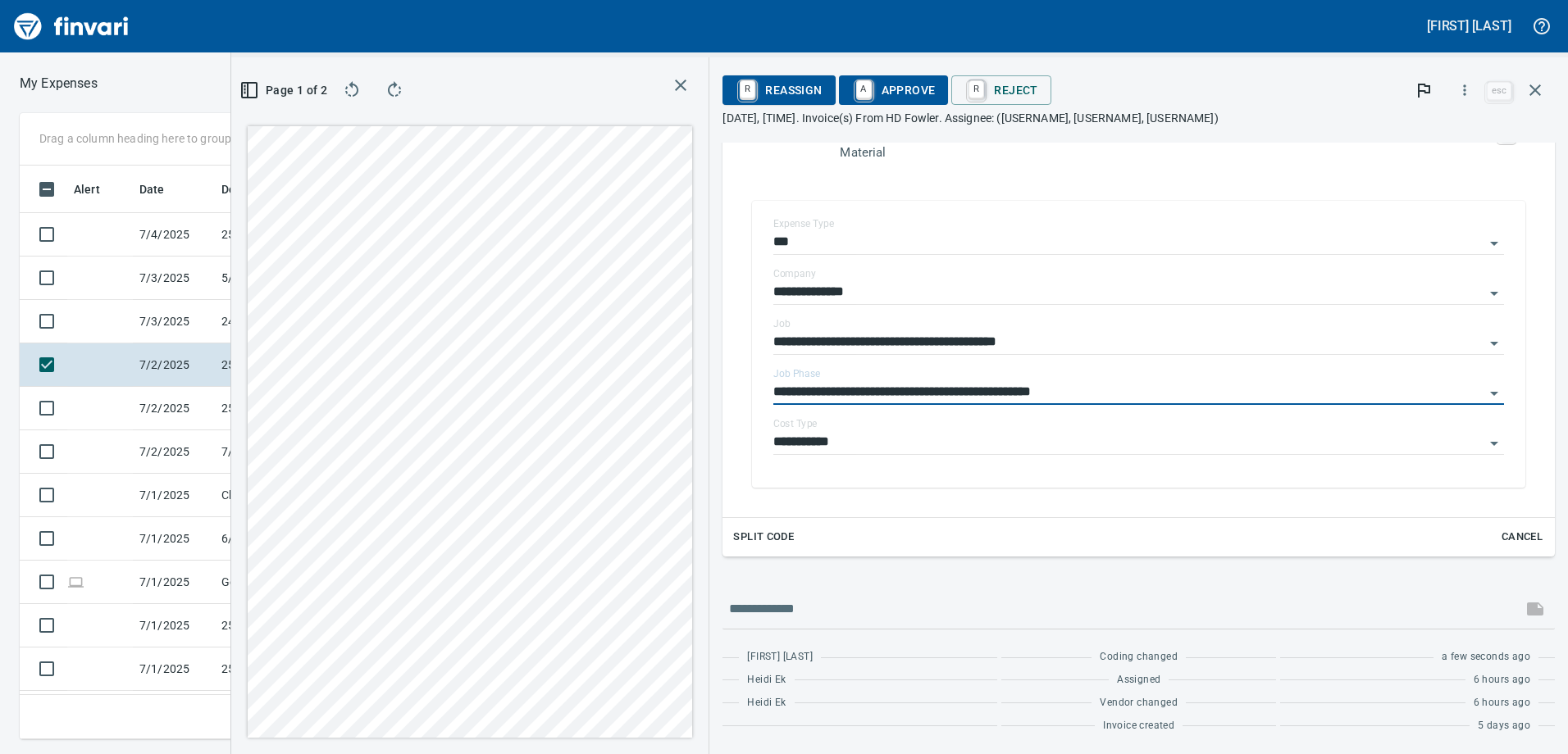 scroll, scrollTop: 502, scrollLeft: 0, axis: vertical 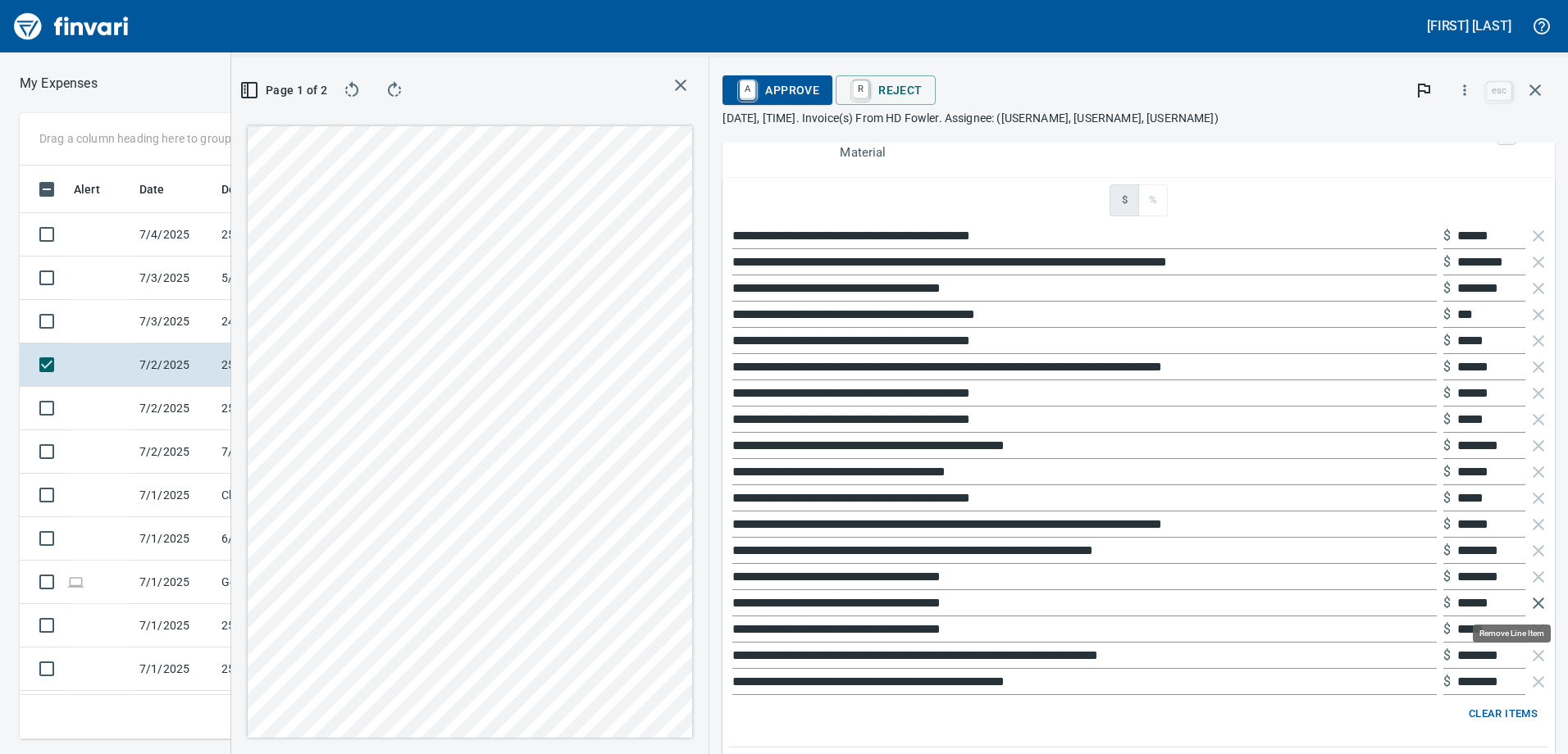 click at bounding box center (1538, 603) 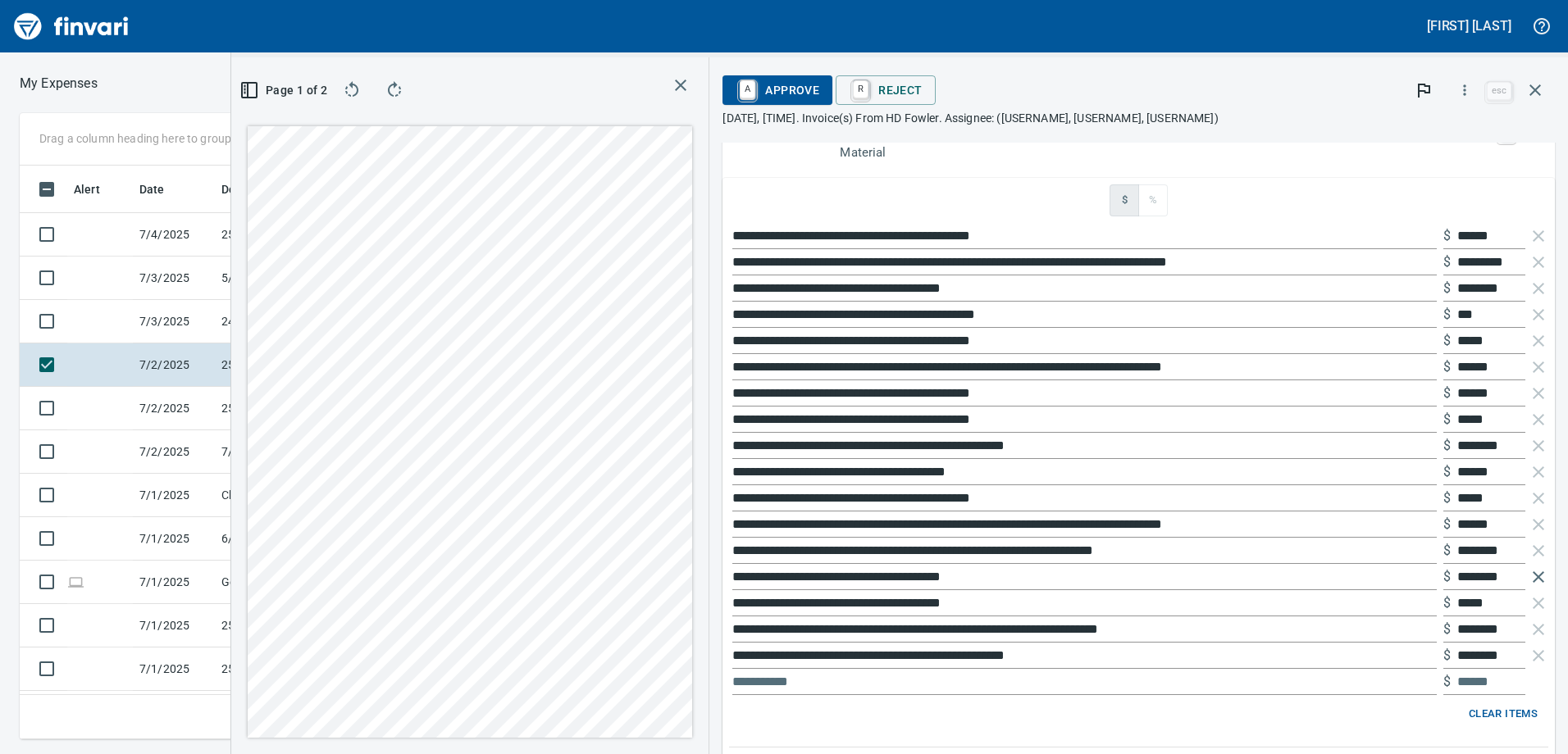 scroll, scrollTop: 561, scrollLeft: 1094, axis: both 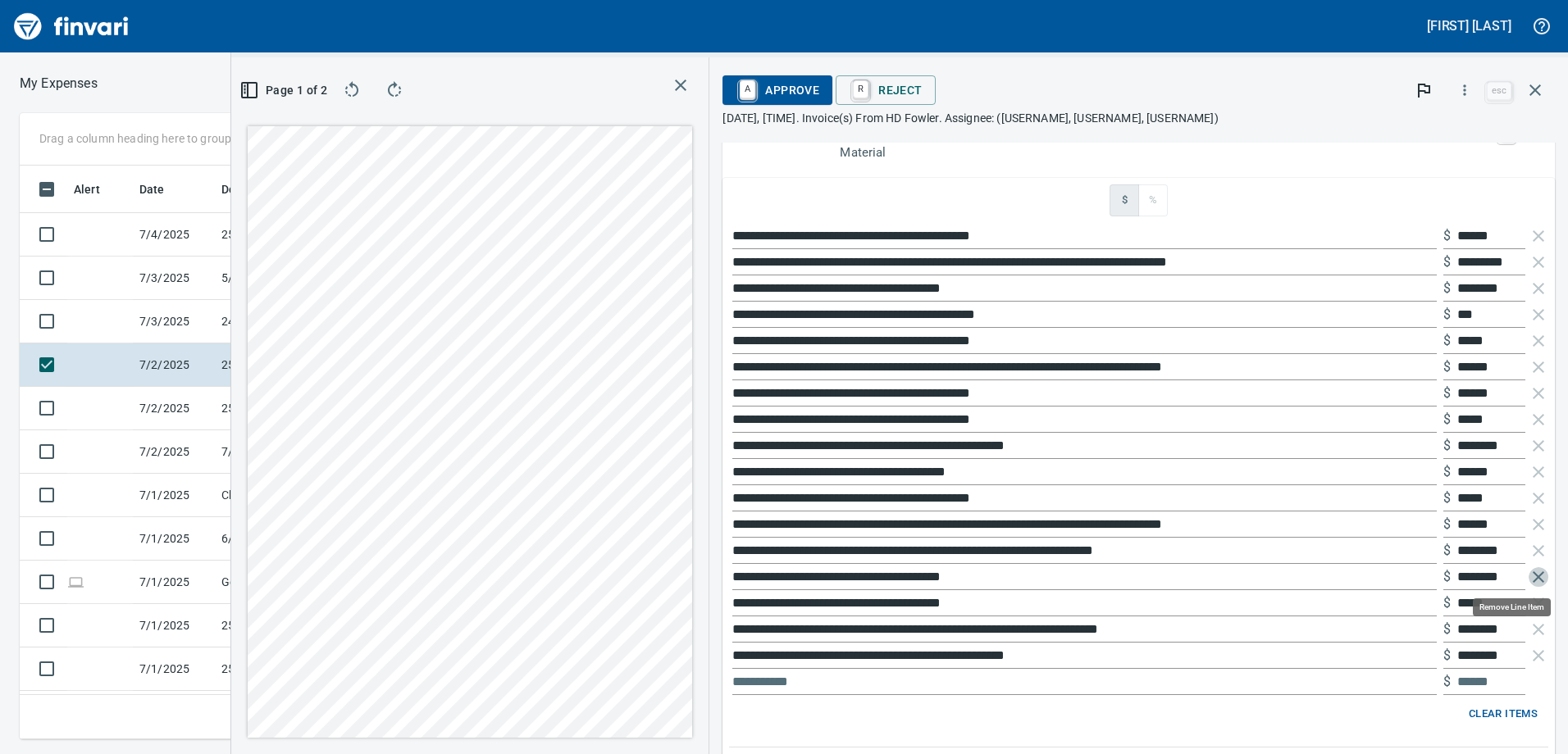 click at bounding box center (1538, 577) 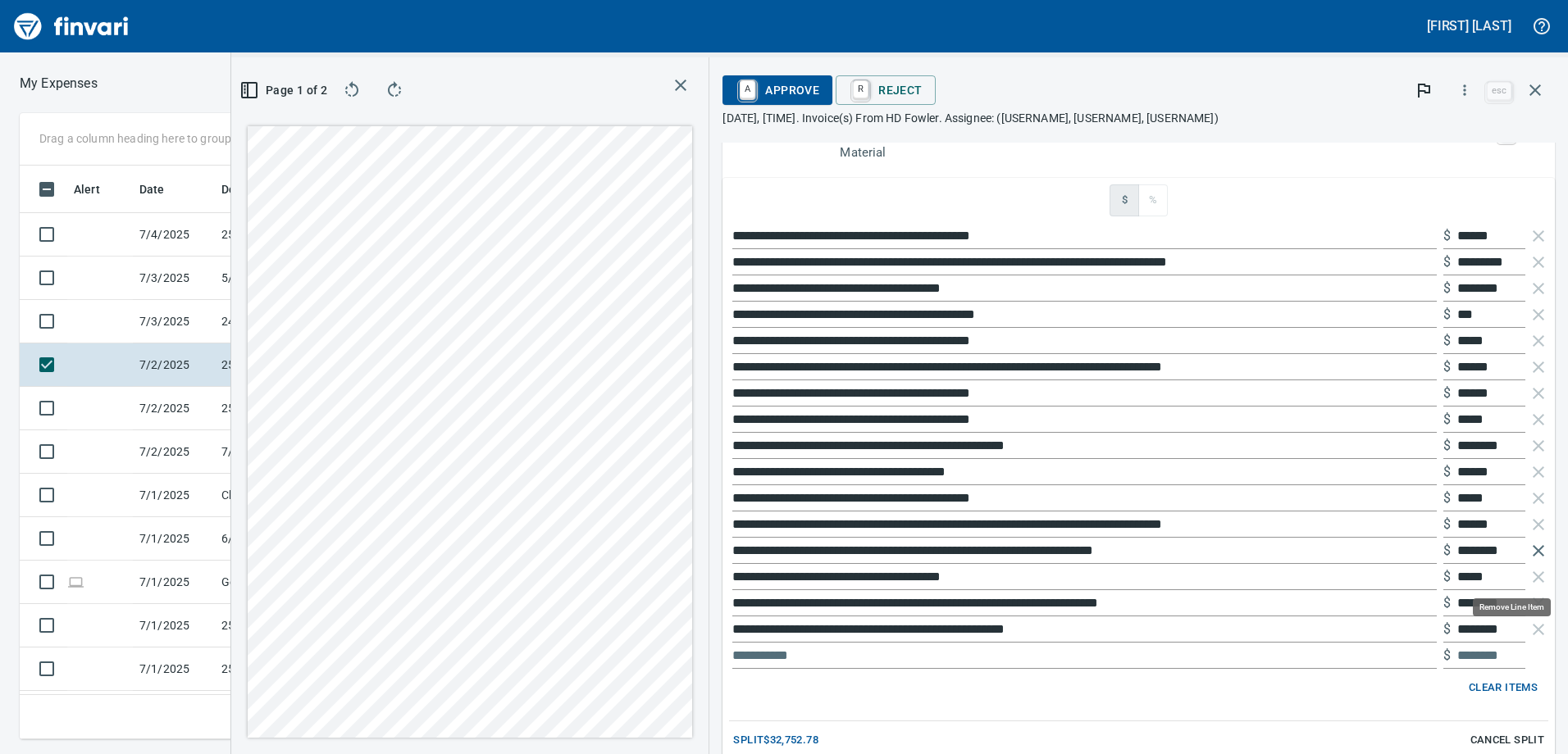 scroll, scrollTop: 561, scrollLeft: 1094, axis: both 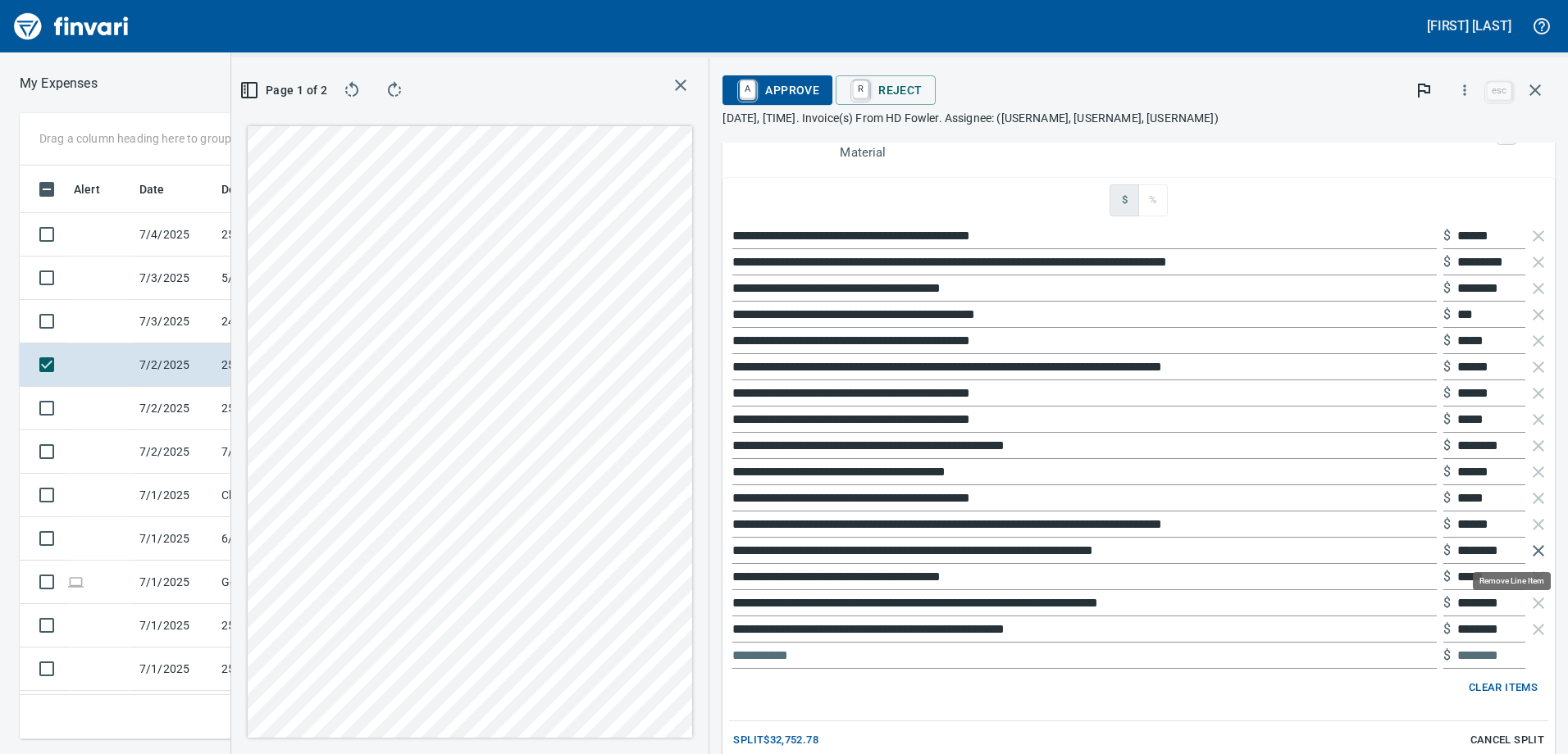 click at bounding box center [1538, 551] 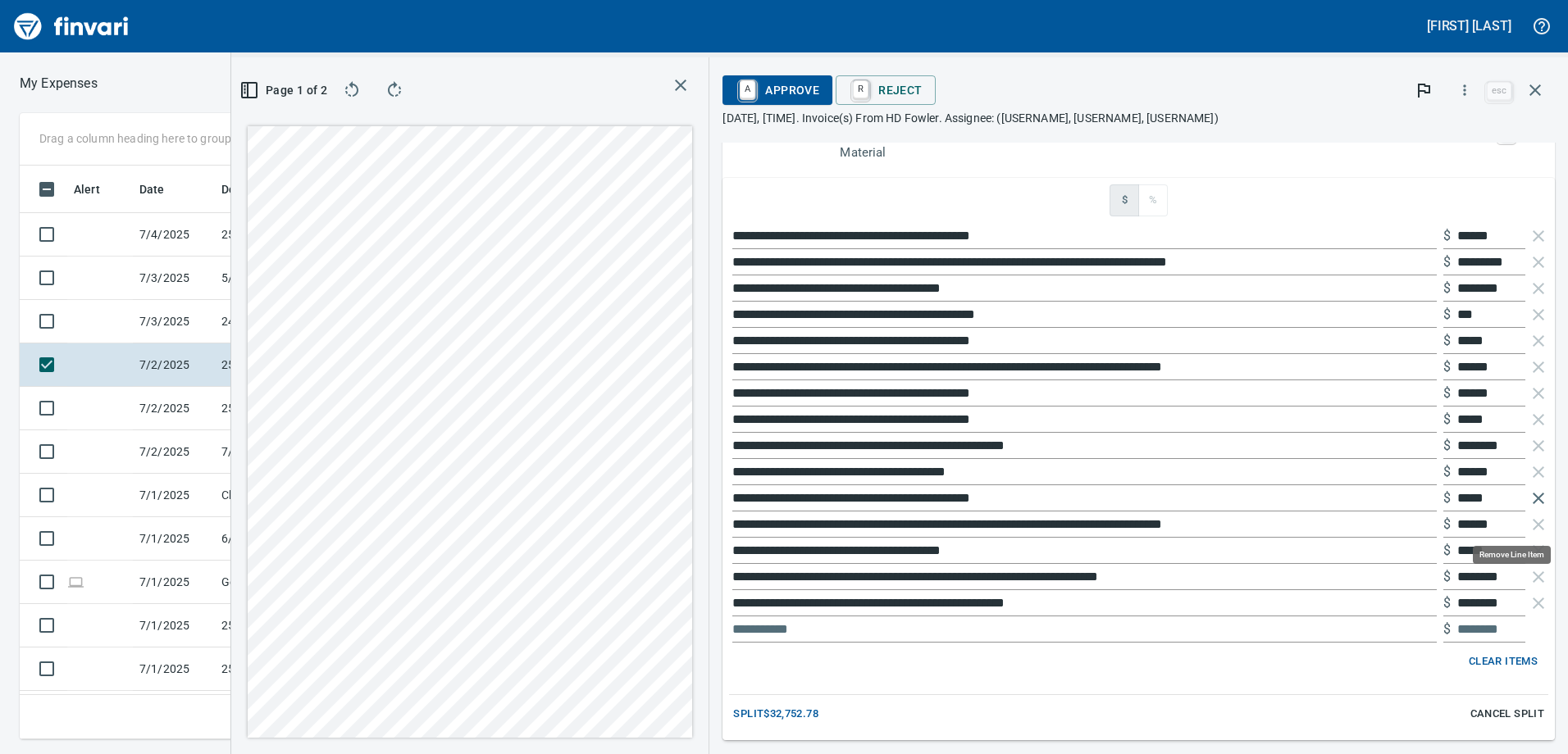 scroll, scrollTop: 561, scrollLeft: 1094, axis: both 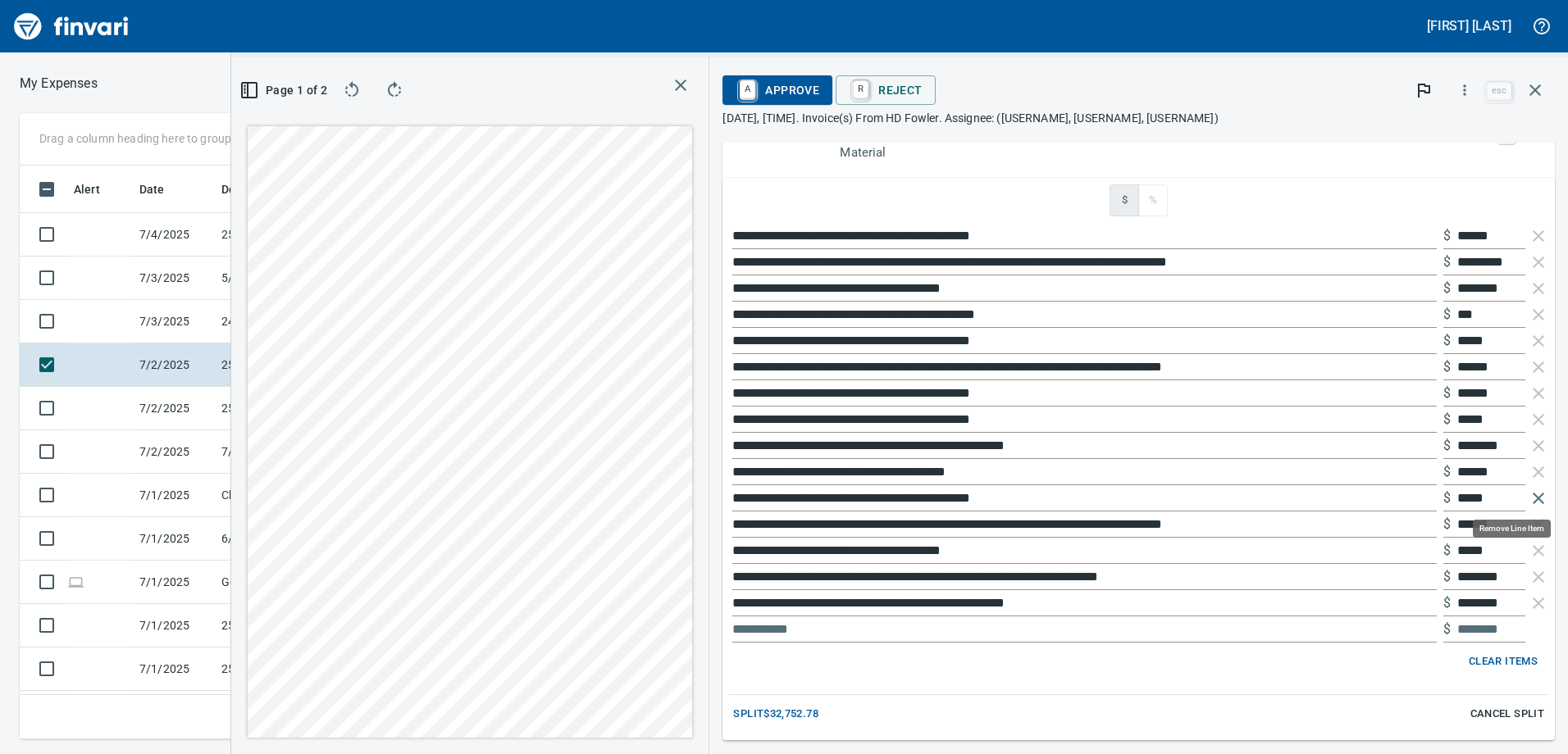 click at bounding box center [1538, 498] 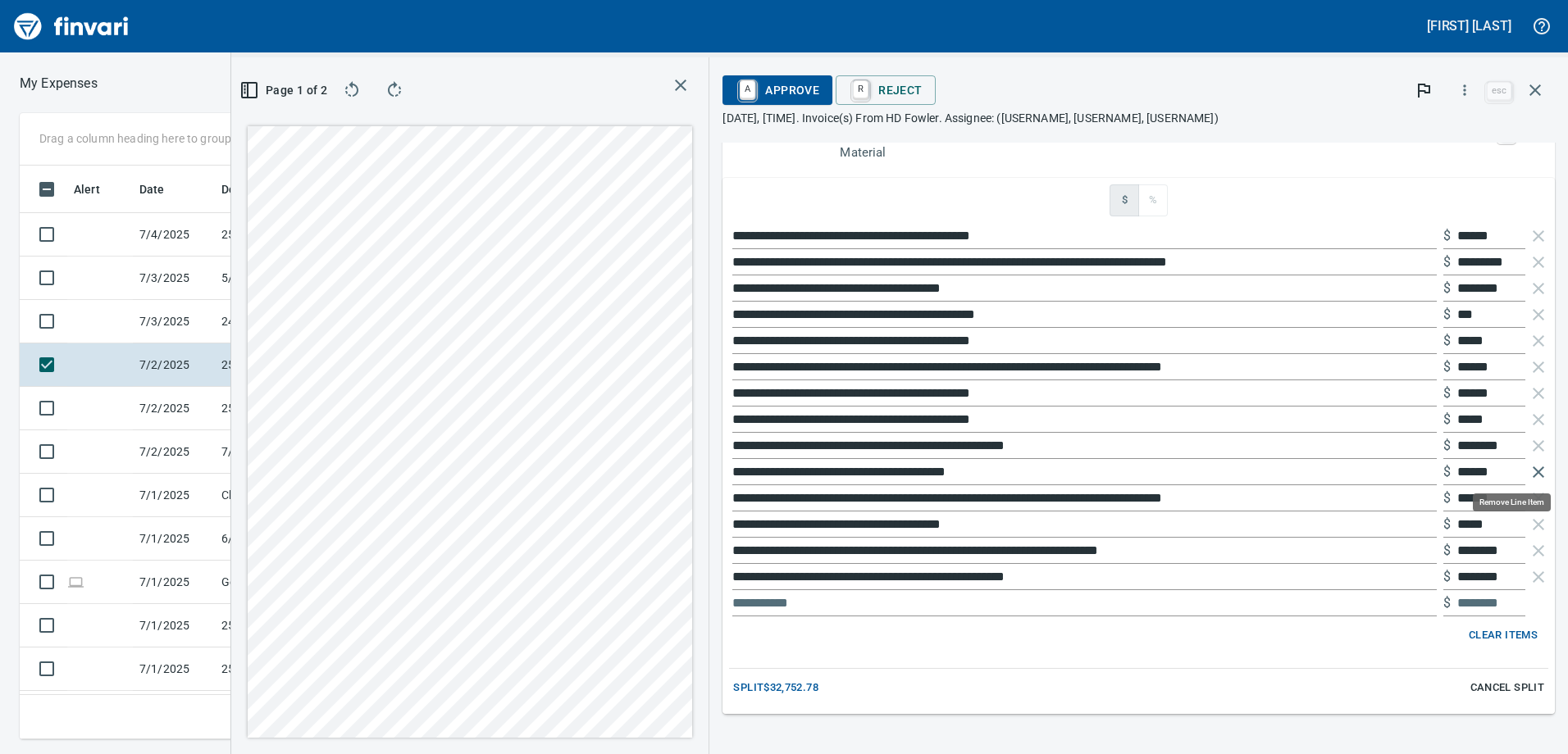 scroll, scrollTop: 561, scrollLeft: 1094, axis: both 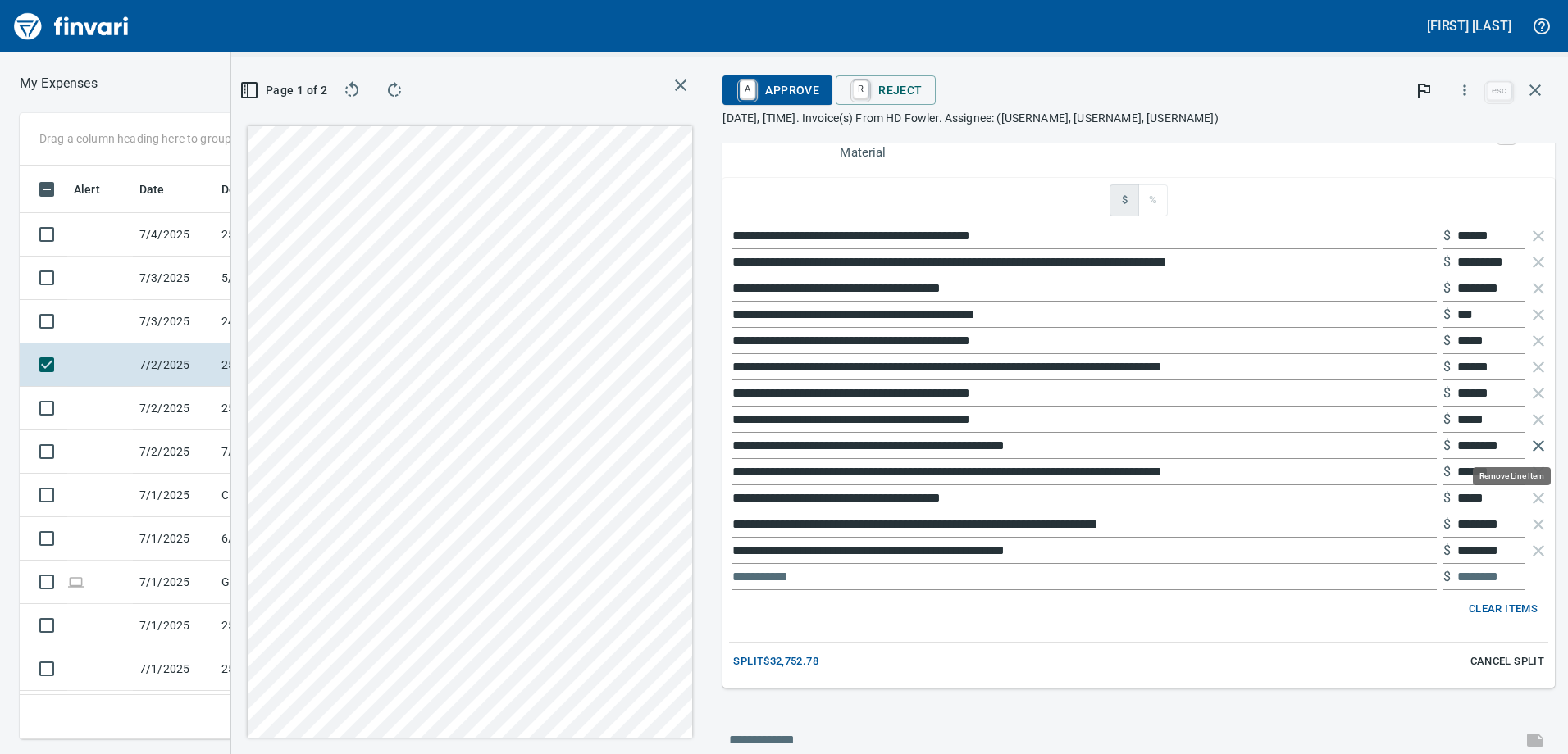 click at bounding box center [1538, 446] 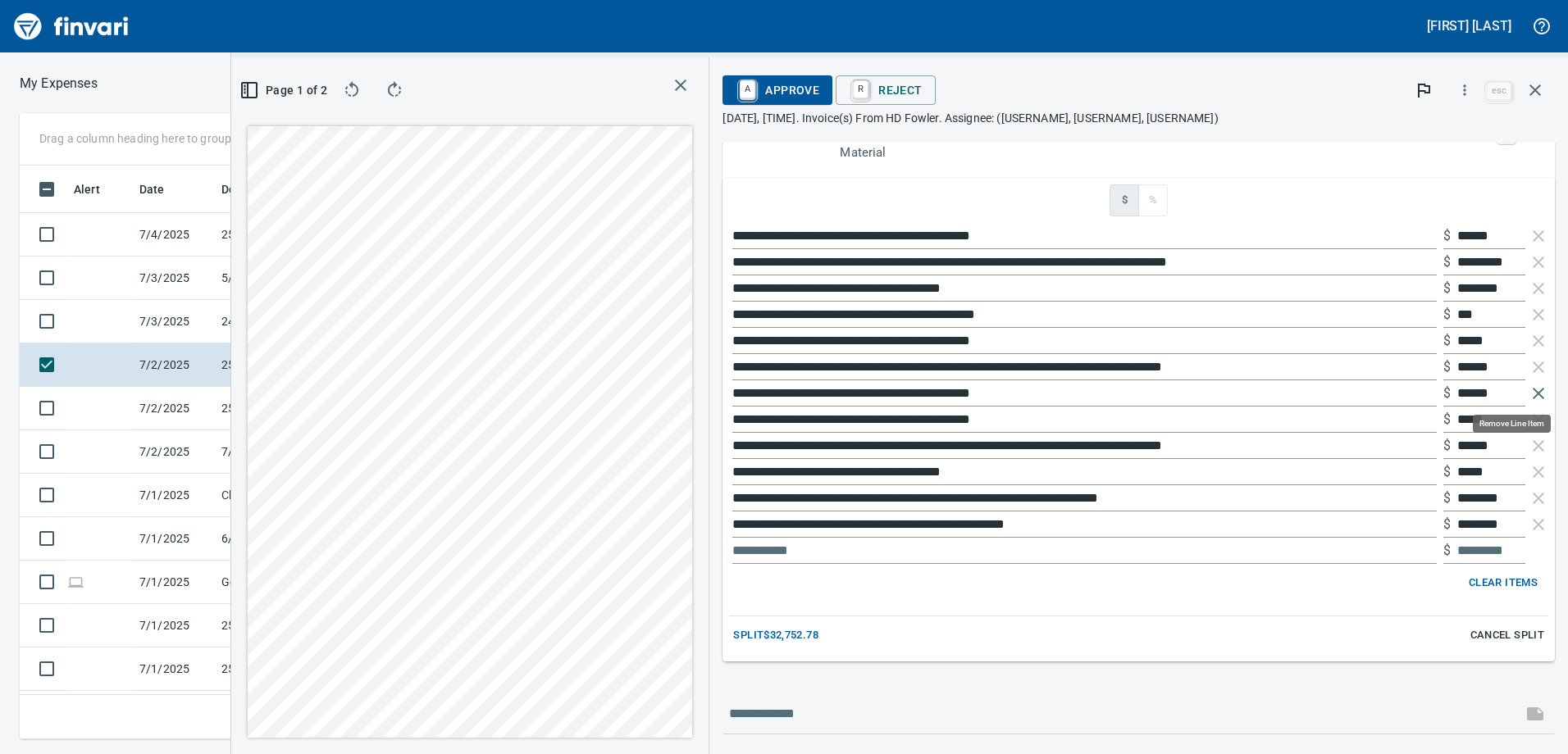 scroll, scrollTop: 561, scrollLeft: 1094, axis: both 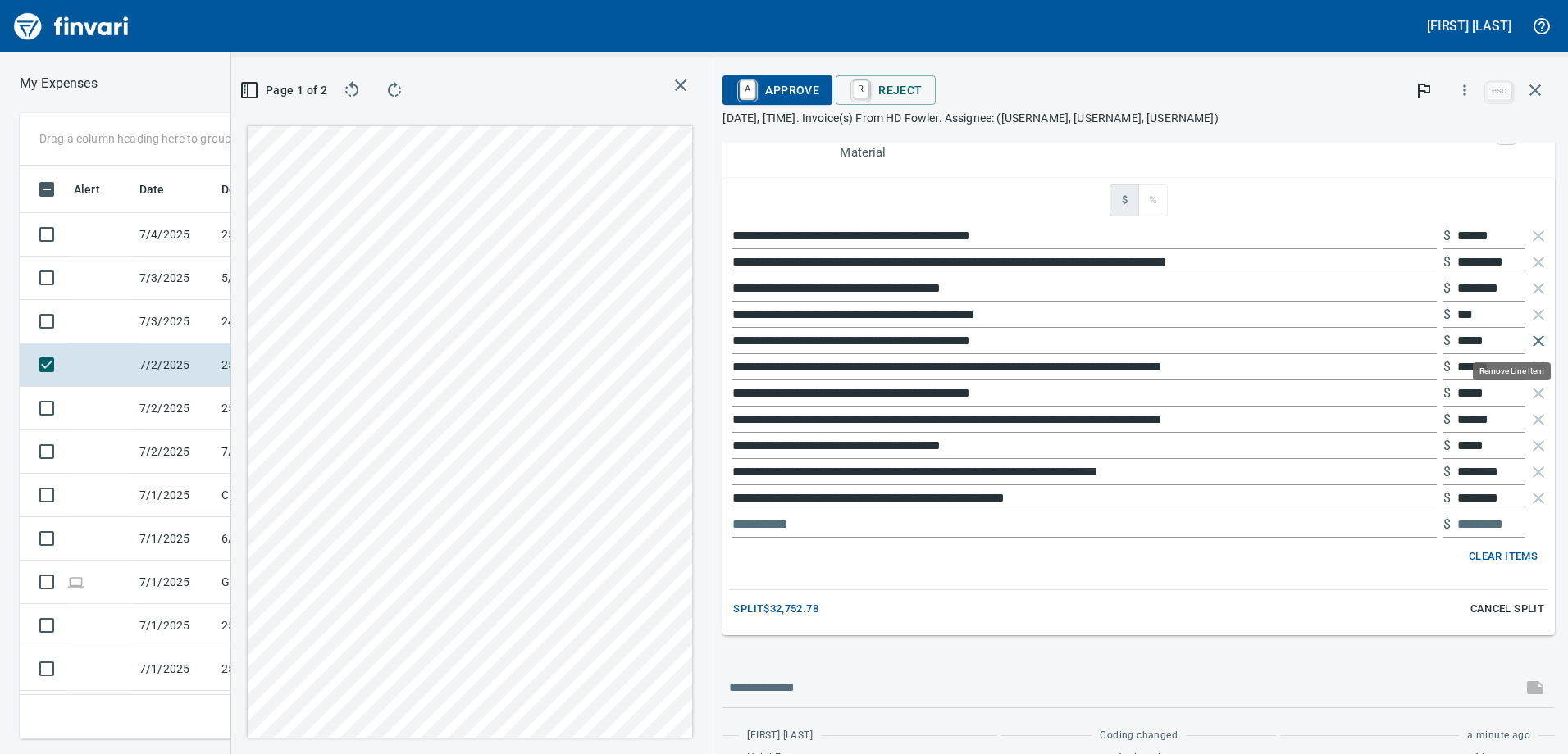 click at bounding box center [1538, 341] 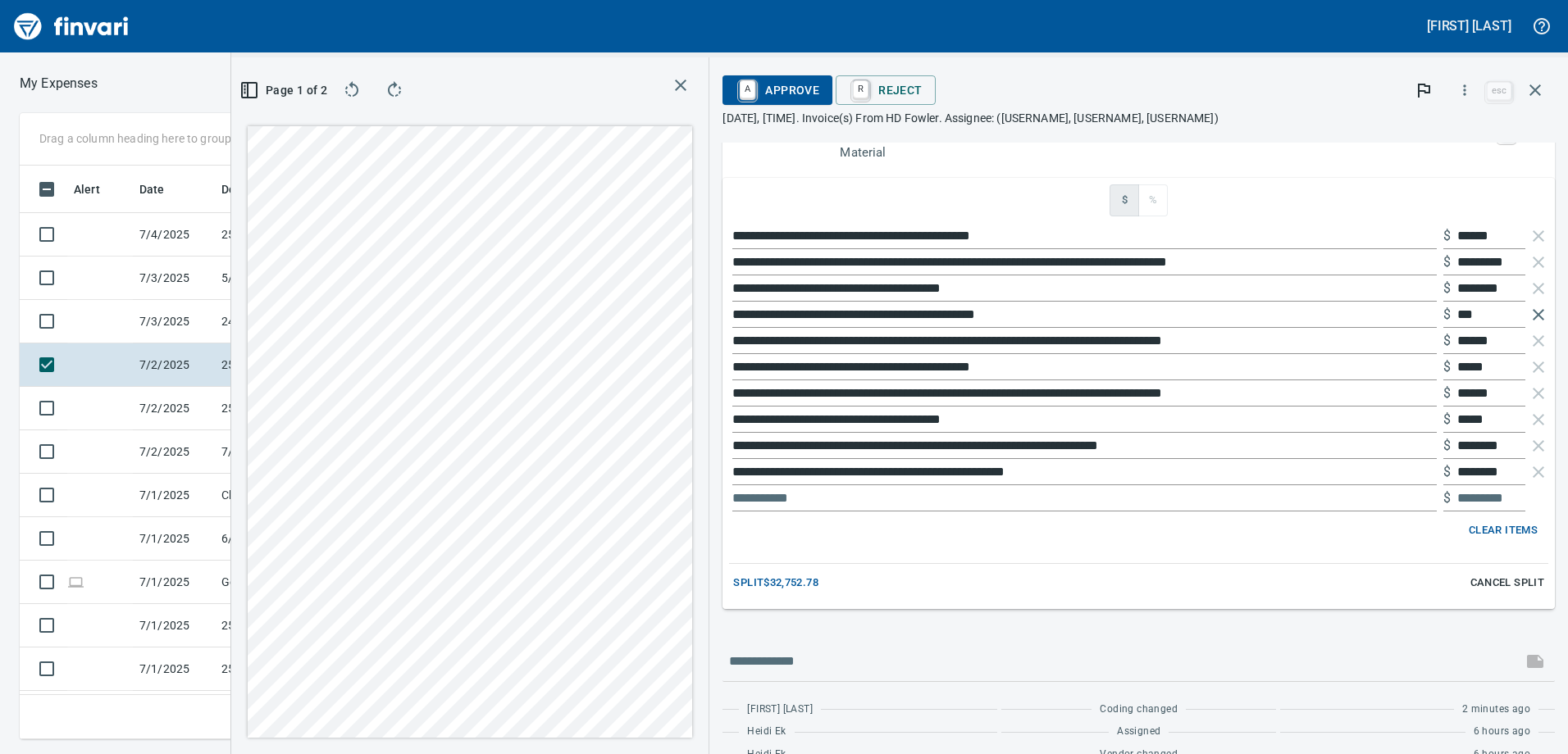 scroll, scrollTop: 561, scrollLeft: 1094, axis: both 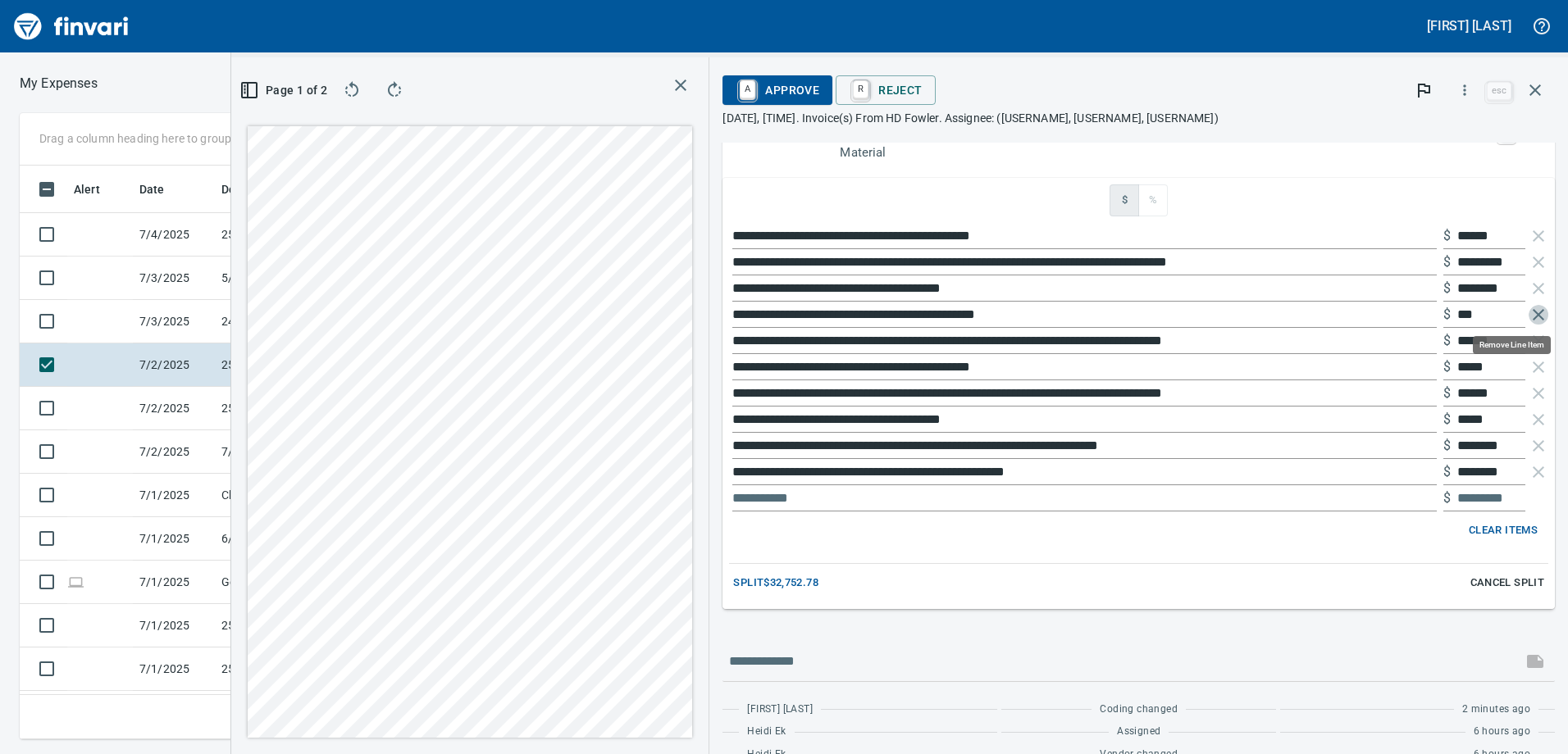 click at bounding box center [1538, 315] 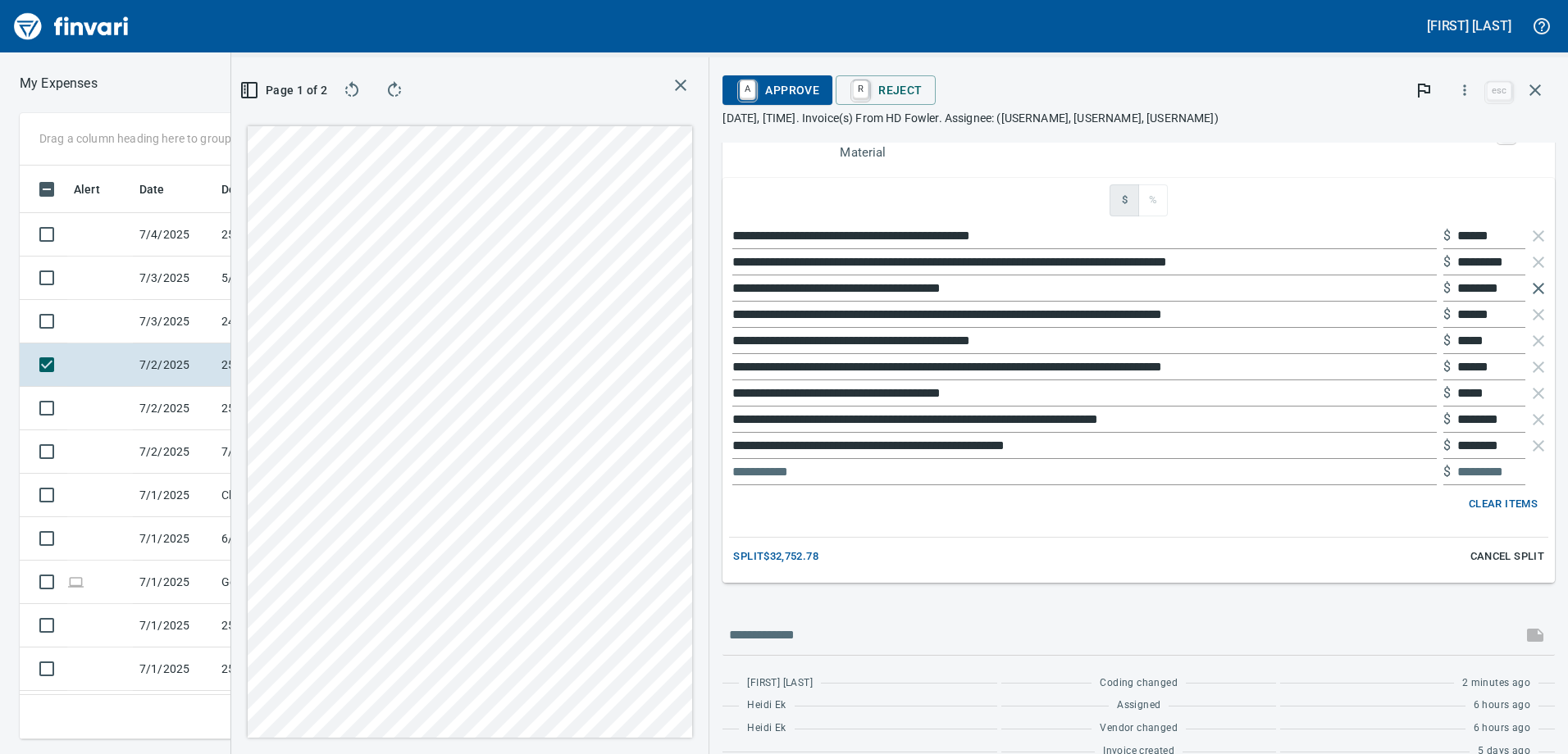 scroll, scrollTop: 561, scrollLeft: 1094, axis: both 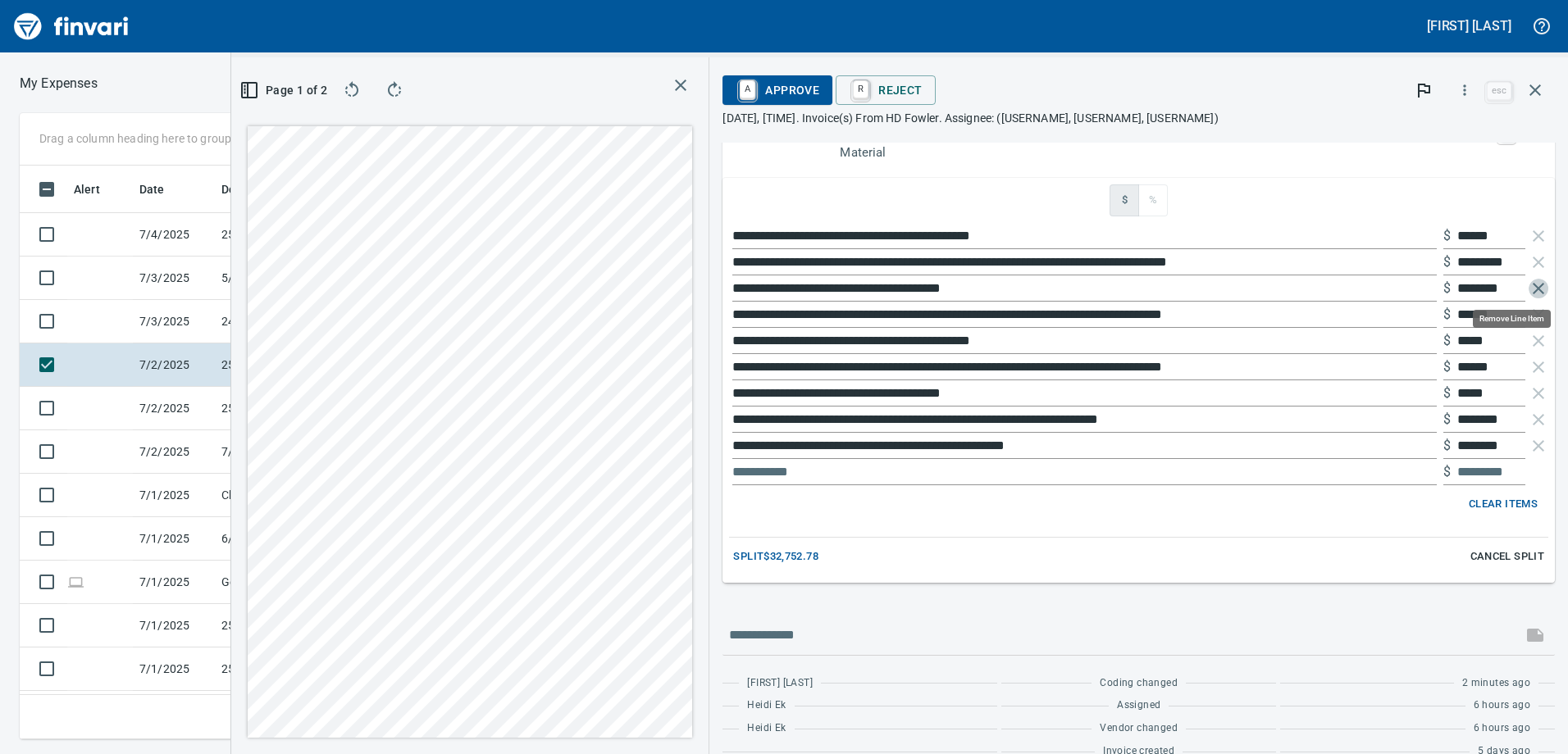 click at bounding box center (1538, 288) 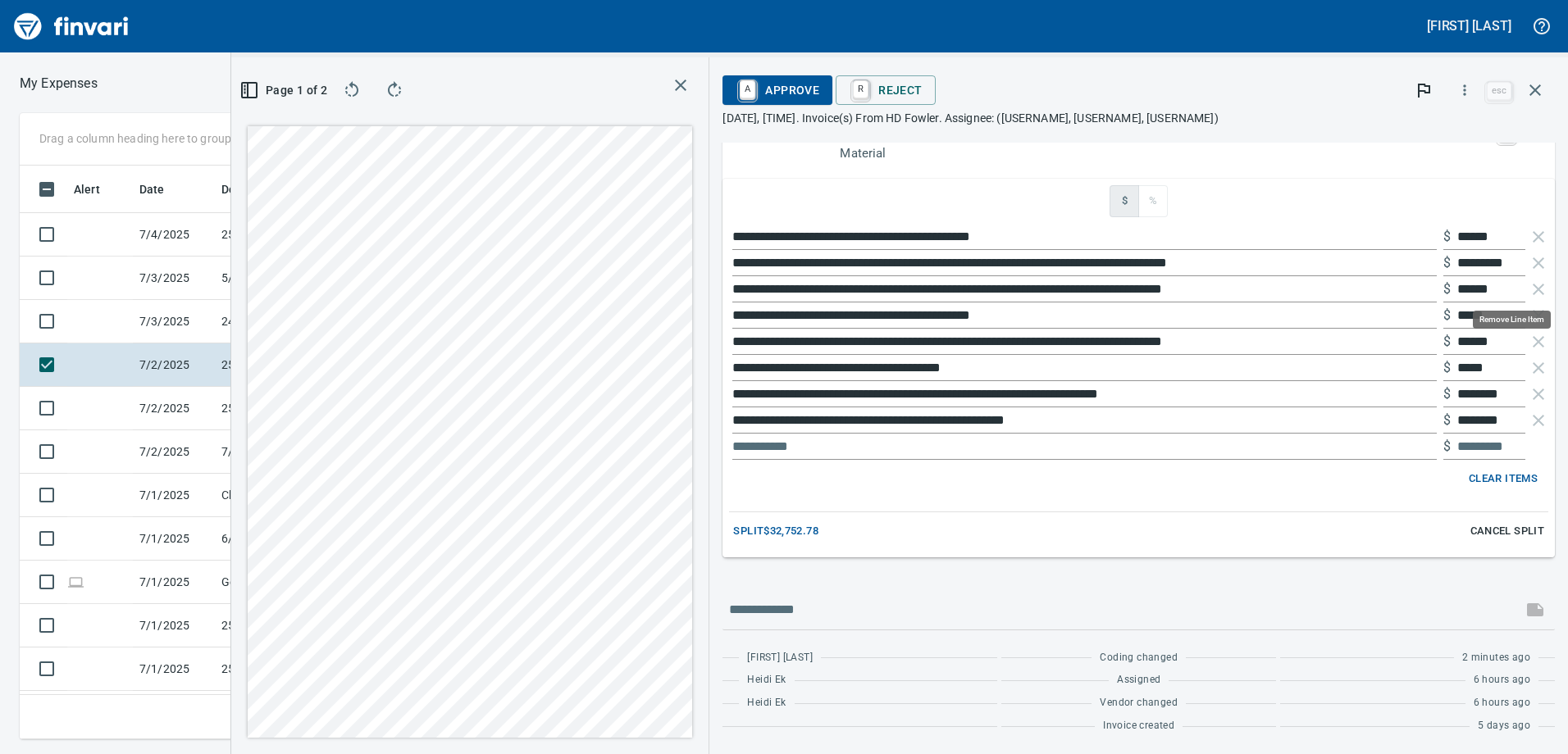 scroll, scrollTop: 502, scrollLeft: 0, axis: vertical 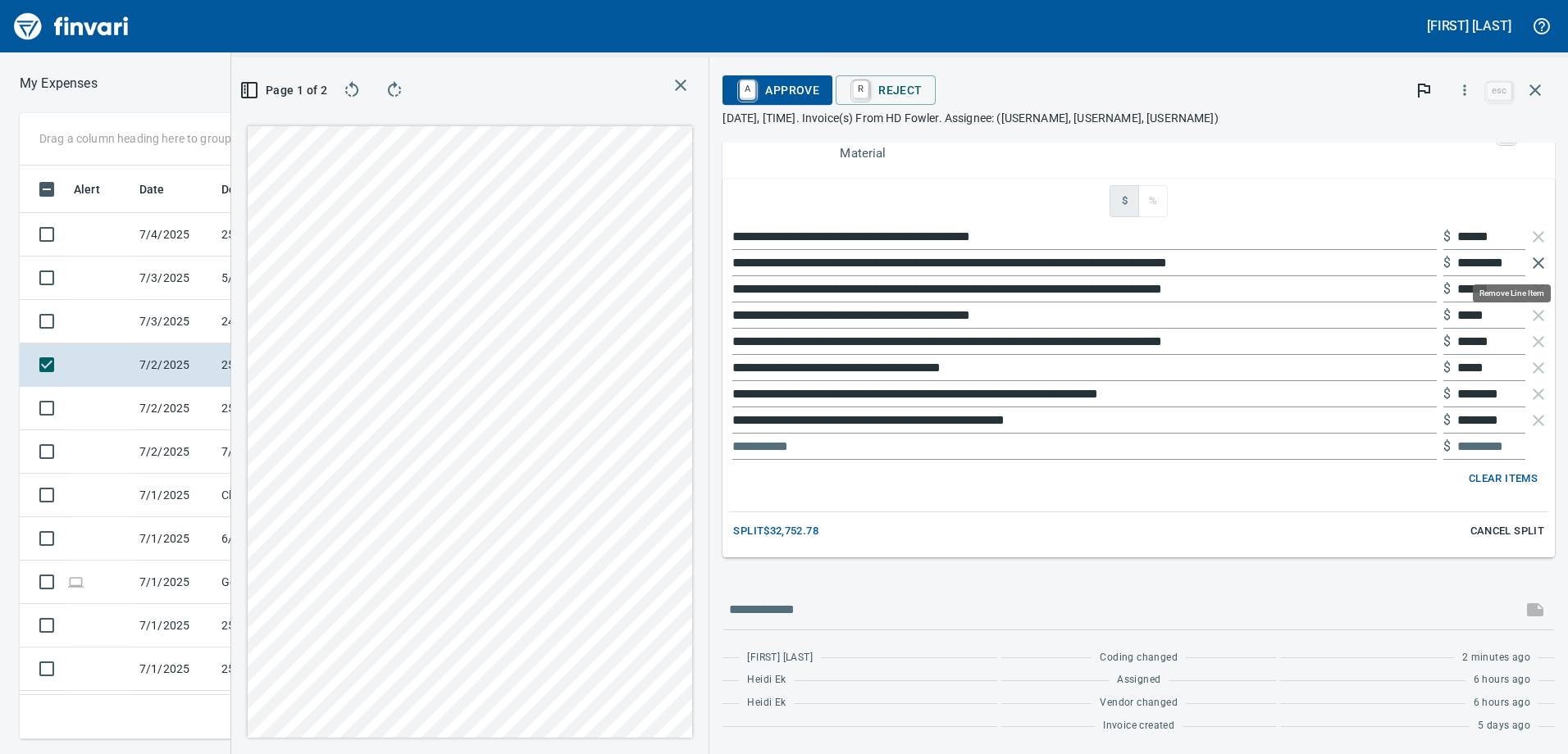 click at bounding box center (1538, 263) 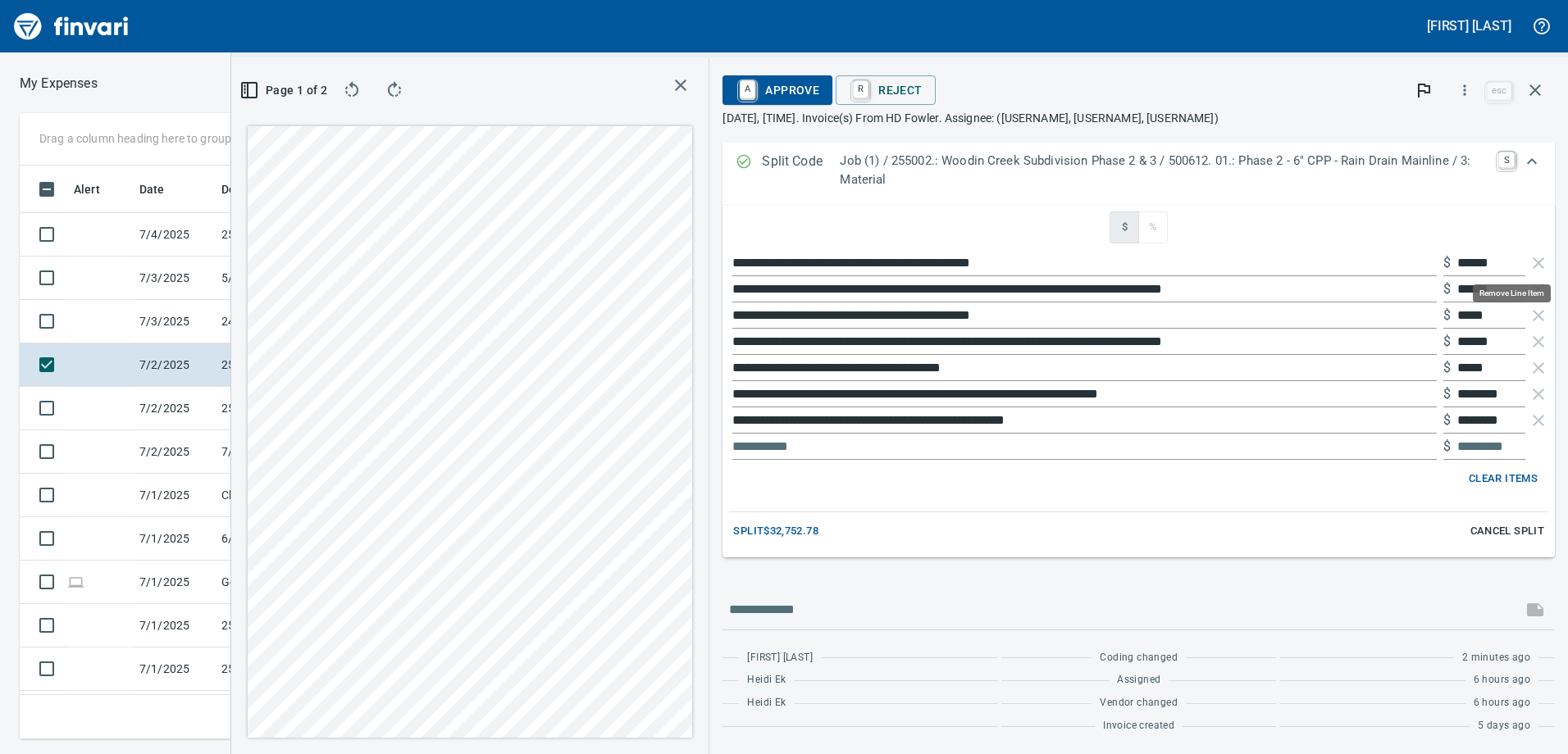 scroll, scrollTop: 475, scrollLeft: 0, axis: vertical 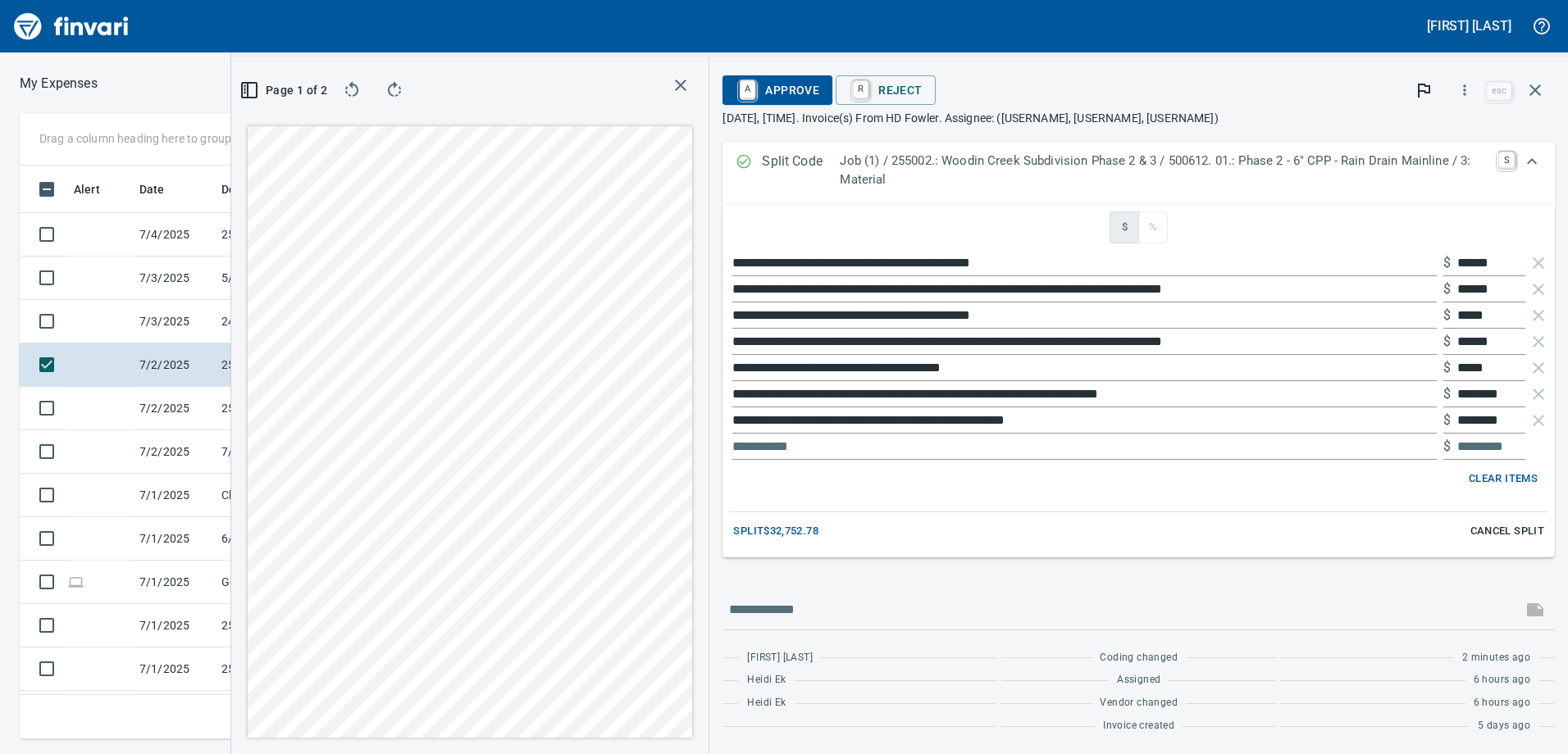 click at bounding box center [1084, 447] 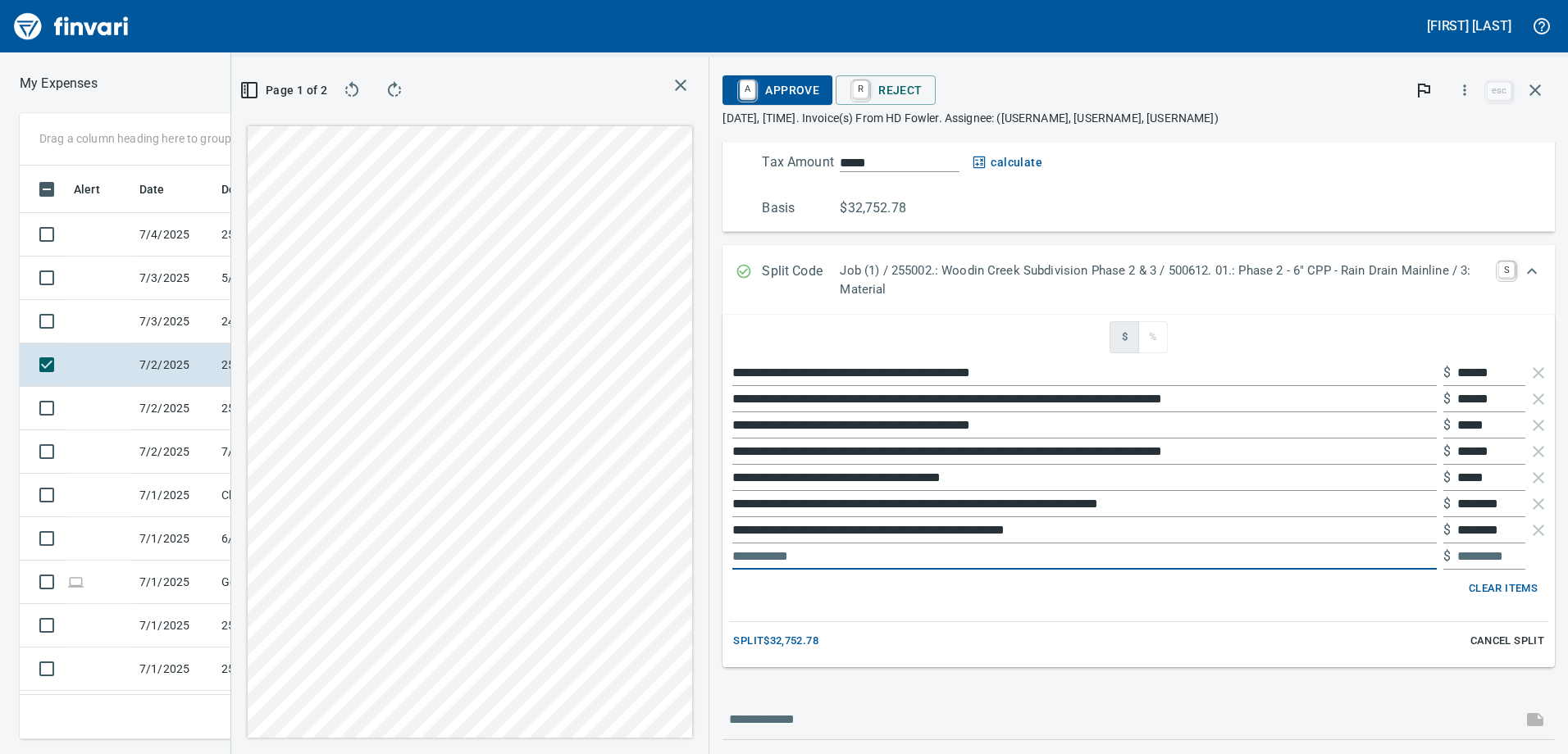 scroll, scrollTop: 475, scrollLeft: 0, axis: vertical 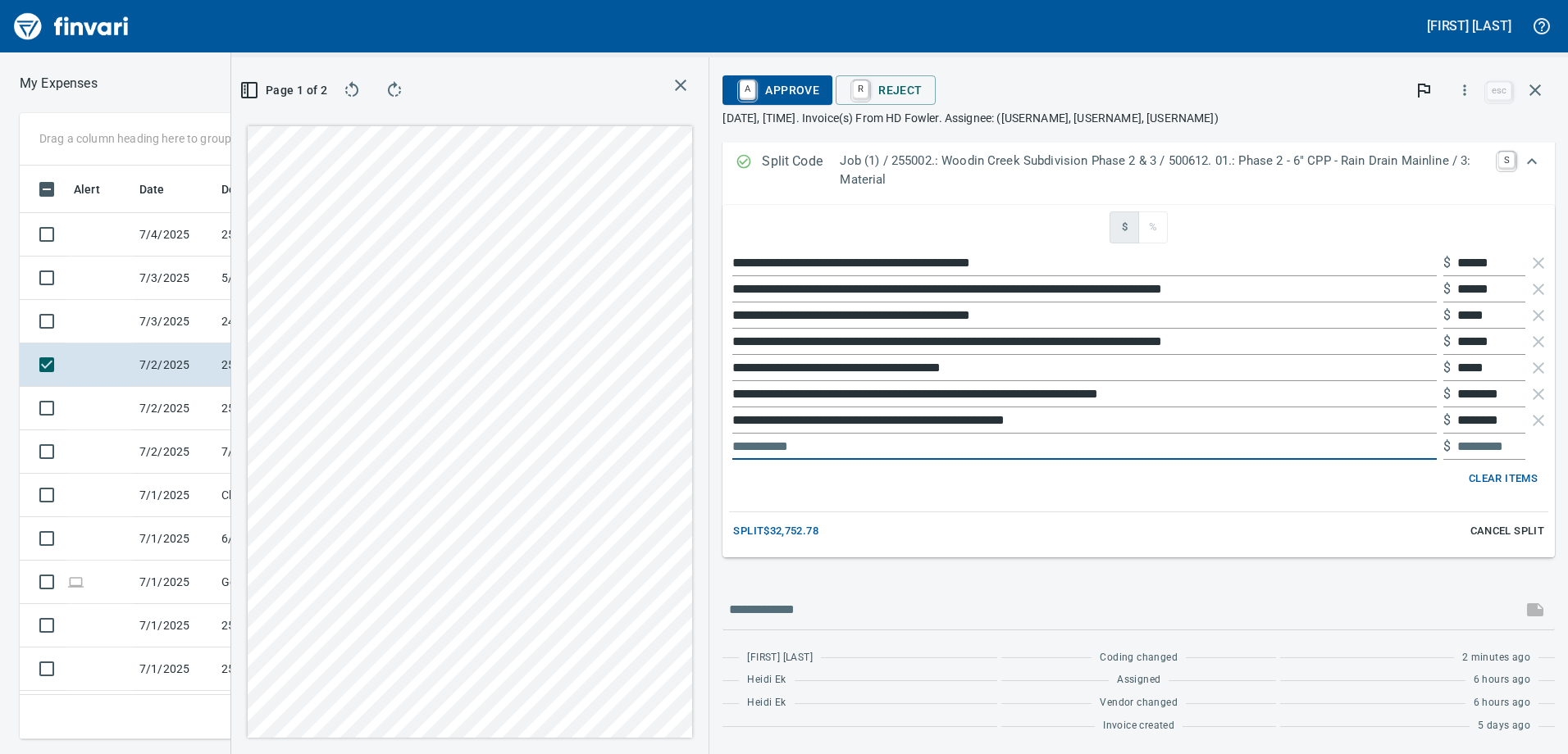 click at bounding box center (1491, 447) 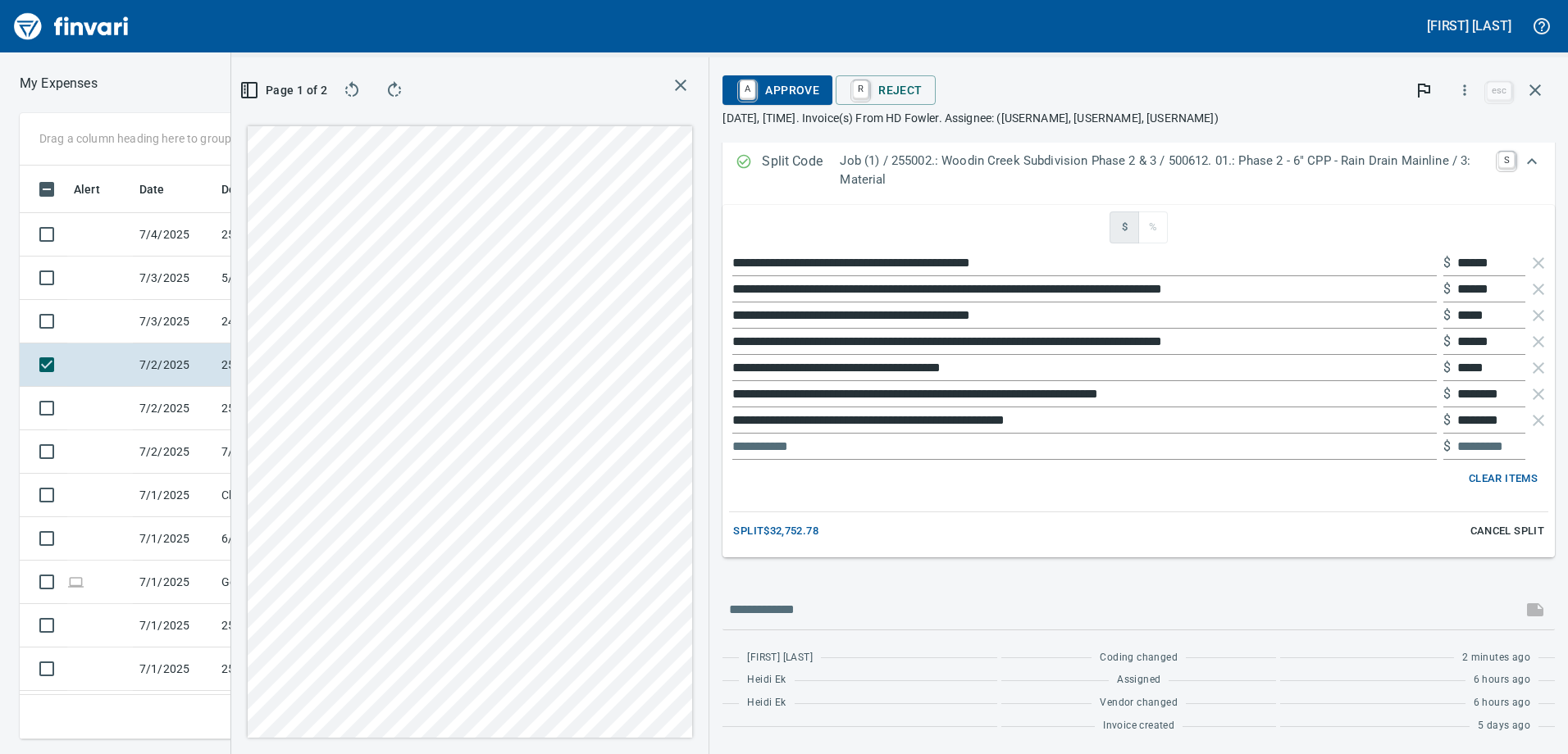 click on "**********" at bounding box center (1138, 380) 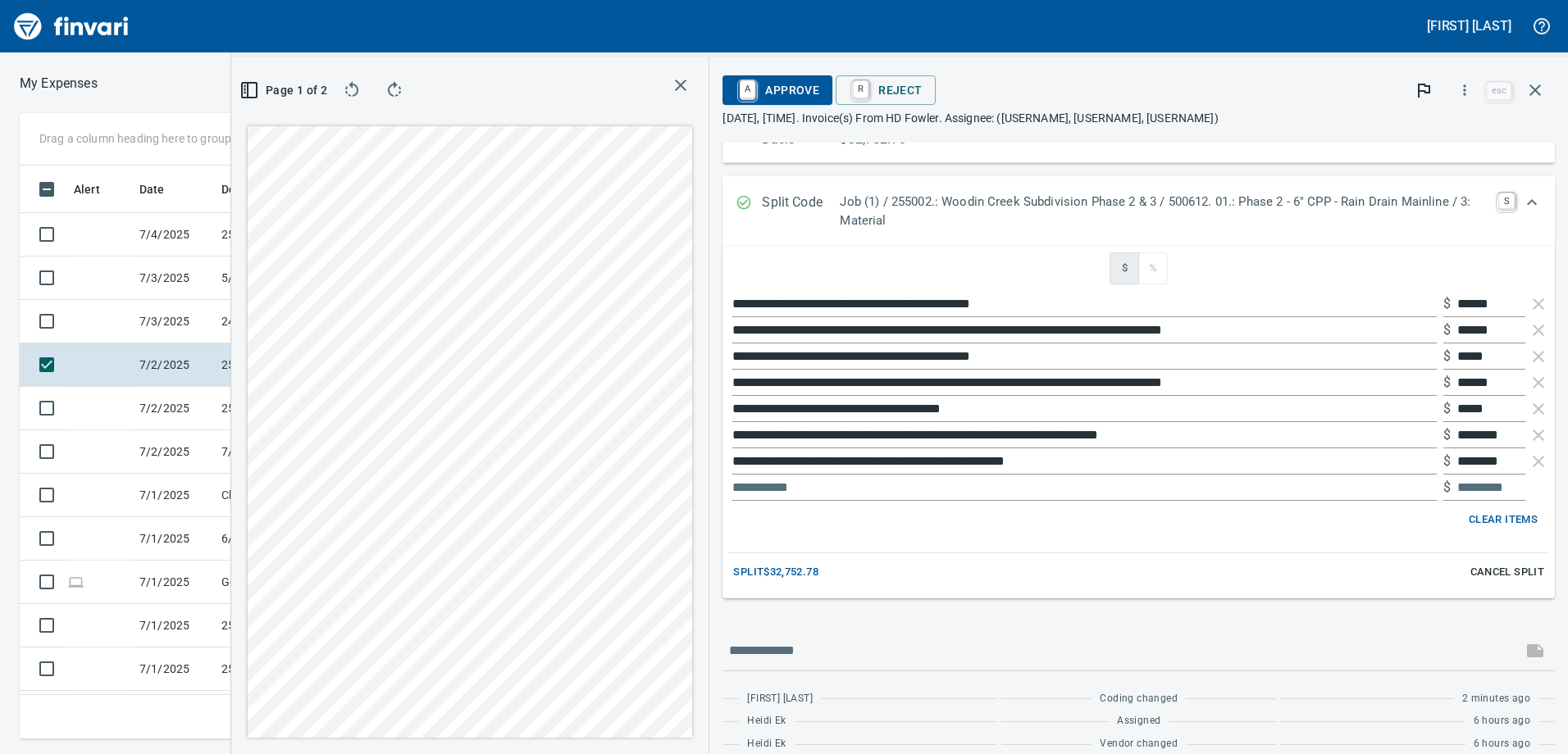 scroll, scrollTop: 475, scrollLeft: 0, axis: vertical 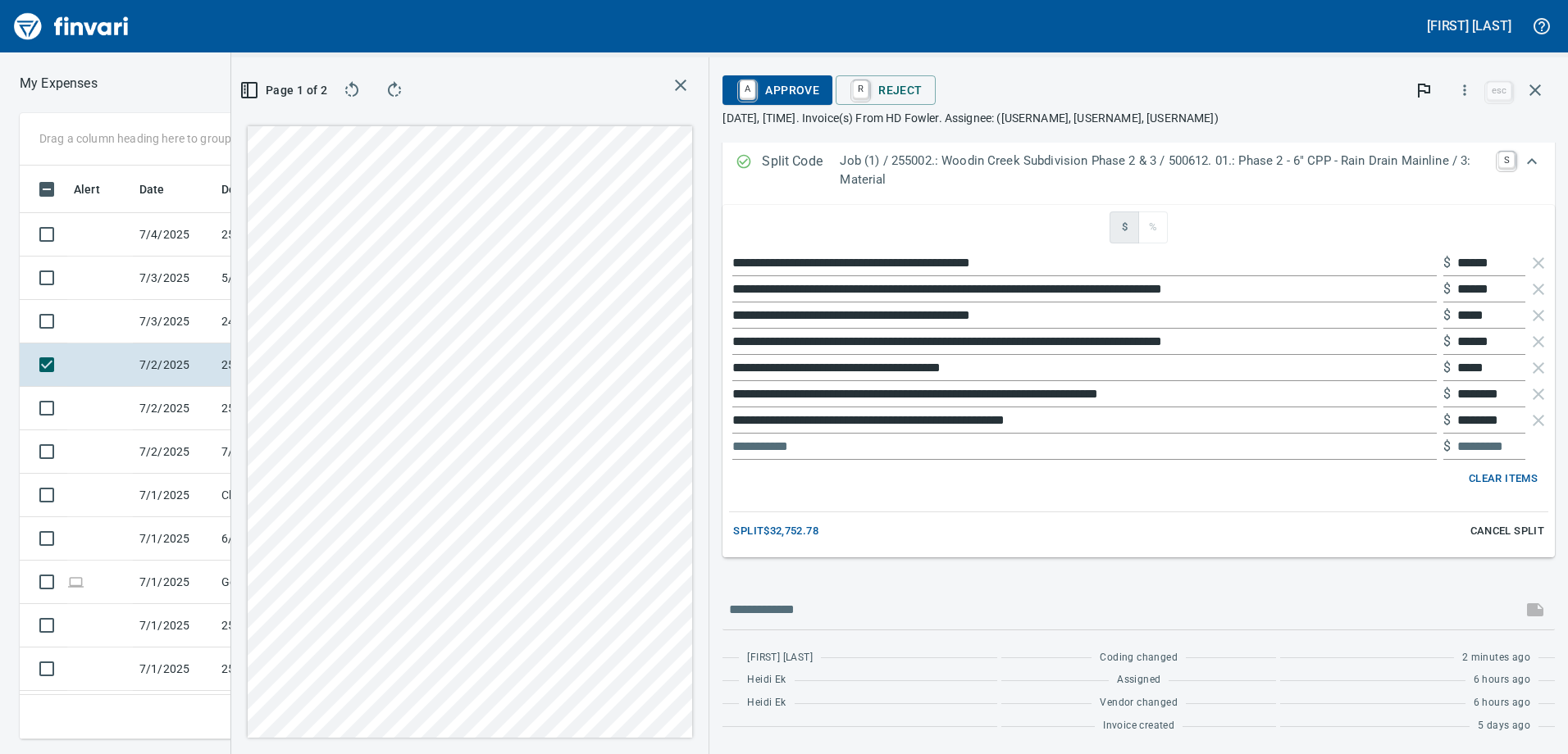 click on "A Approve" at bounding box center (777, 90) 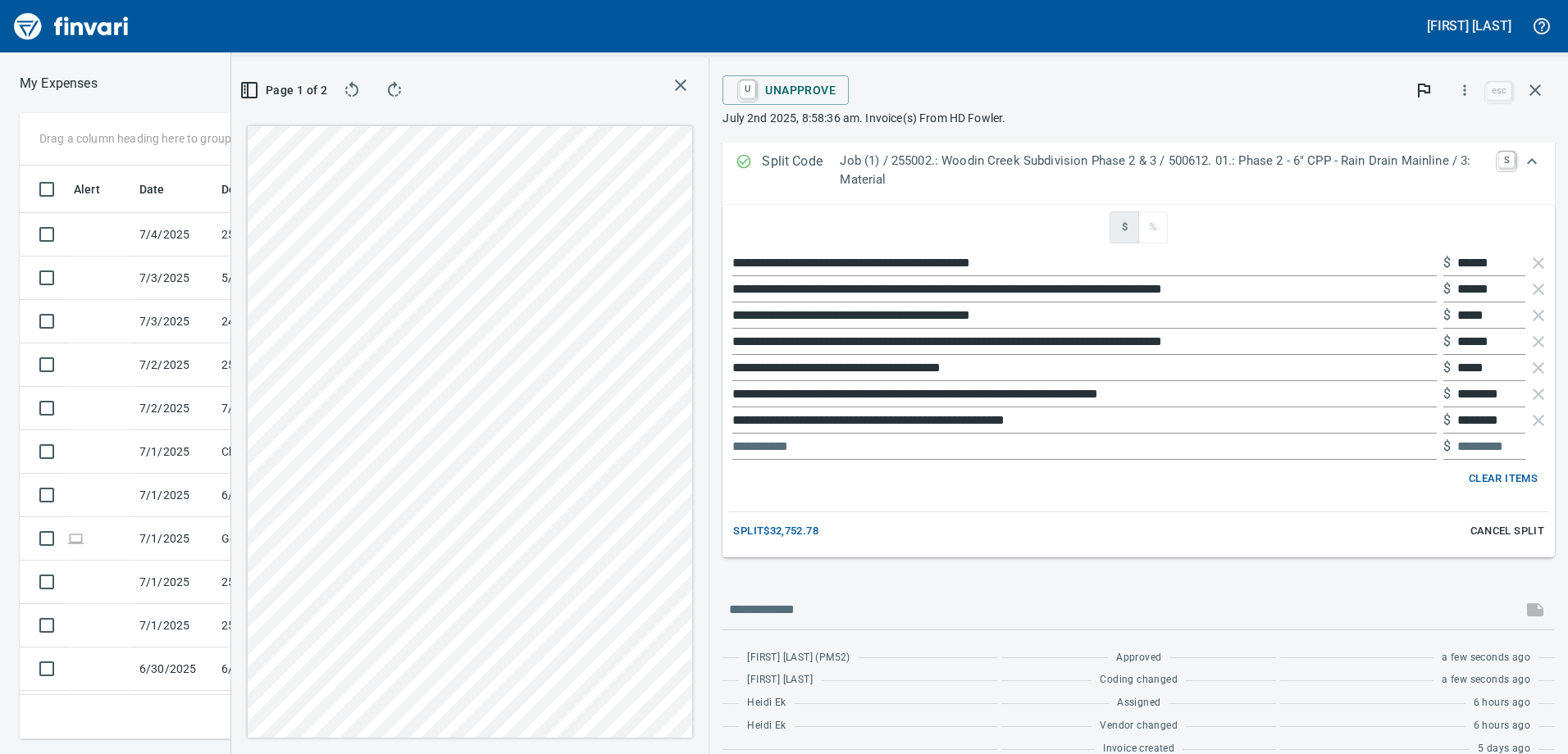 scroll, scrollTop: 498, scrollLeft: 0, axis: vertical 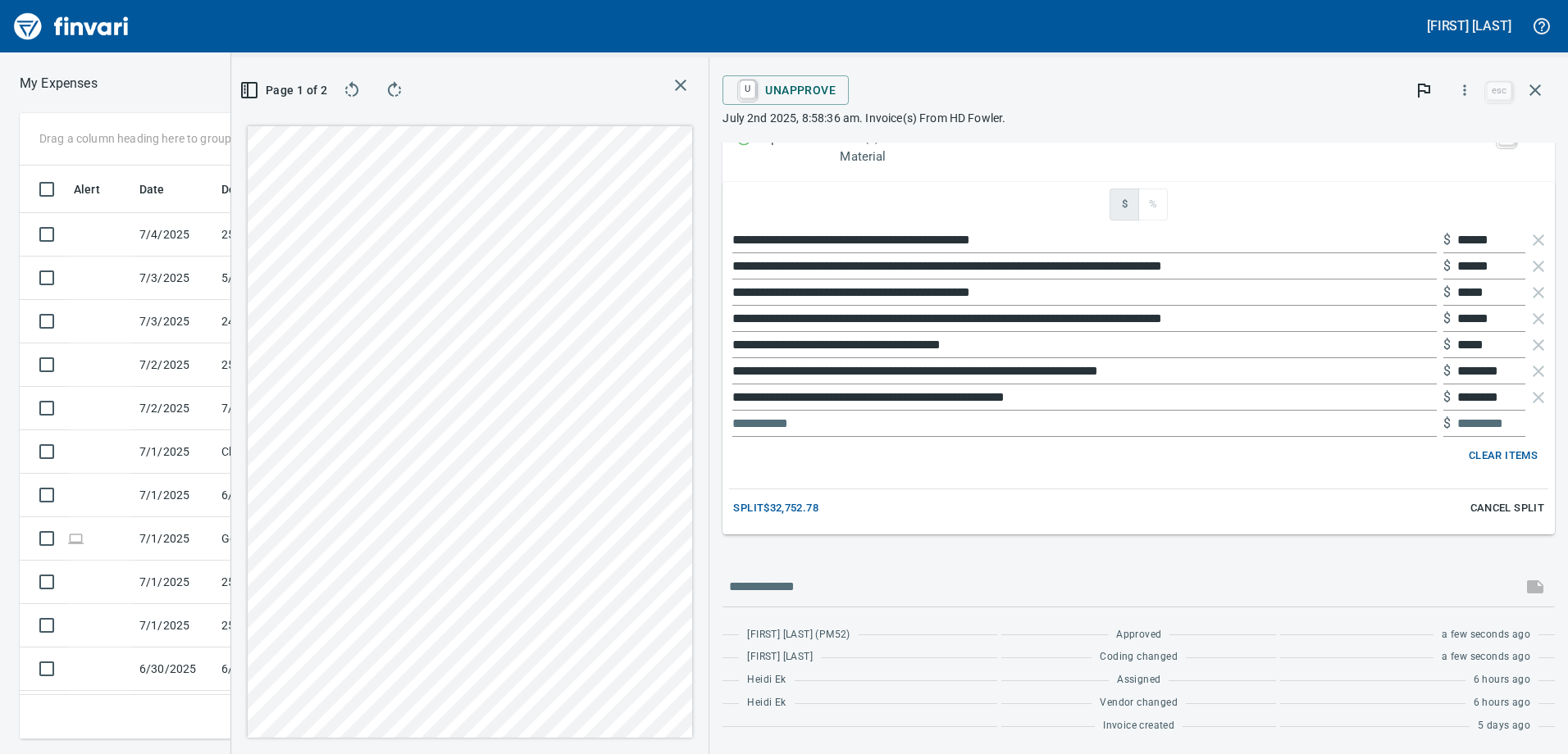 click on "**********" at bounding box center (1084, 397) 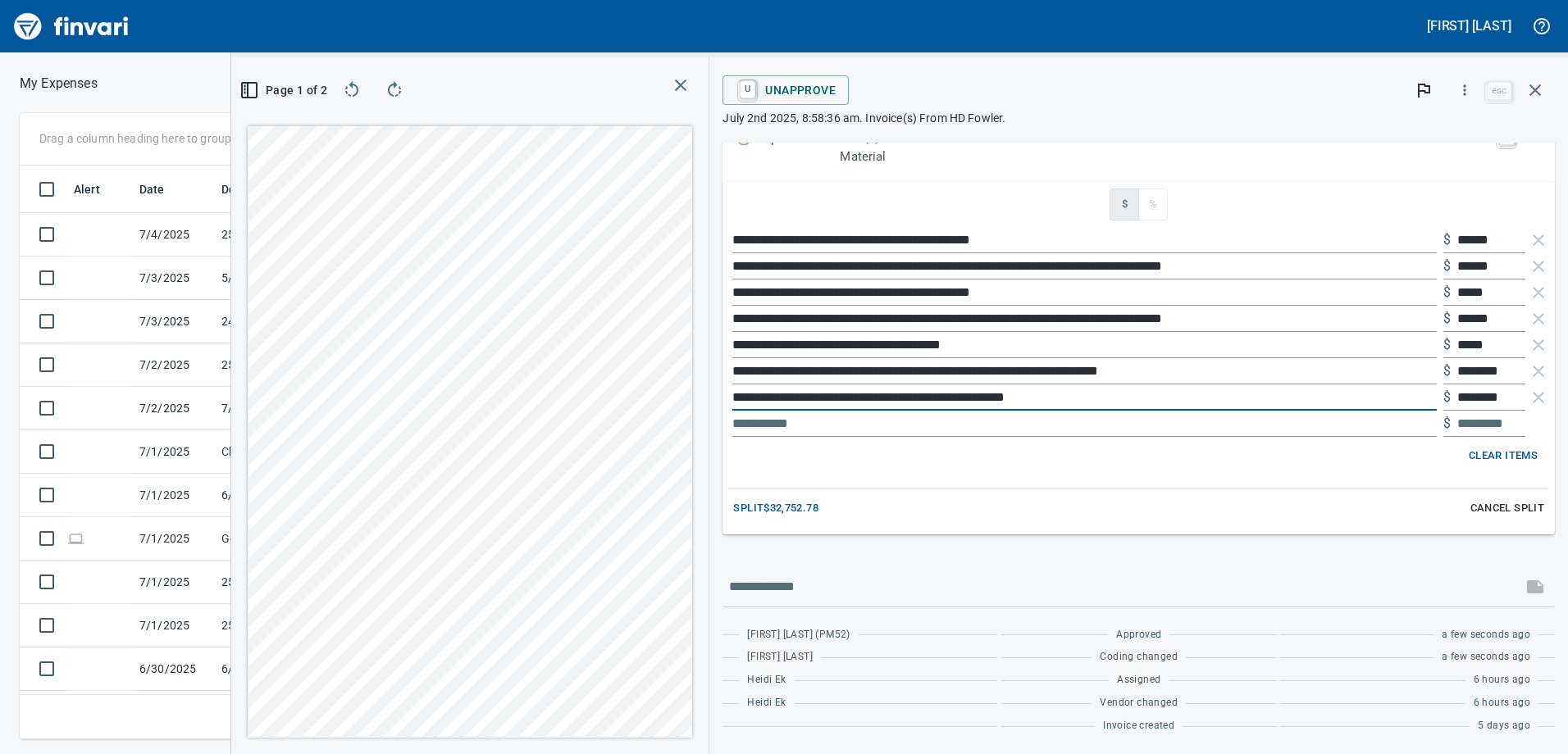 click at bounding box center [1084, 424] 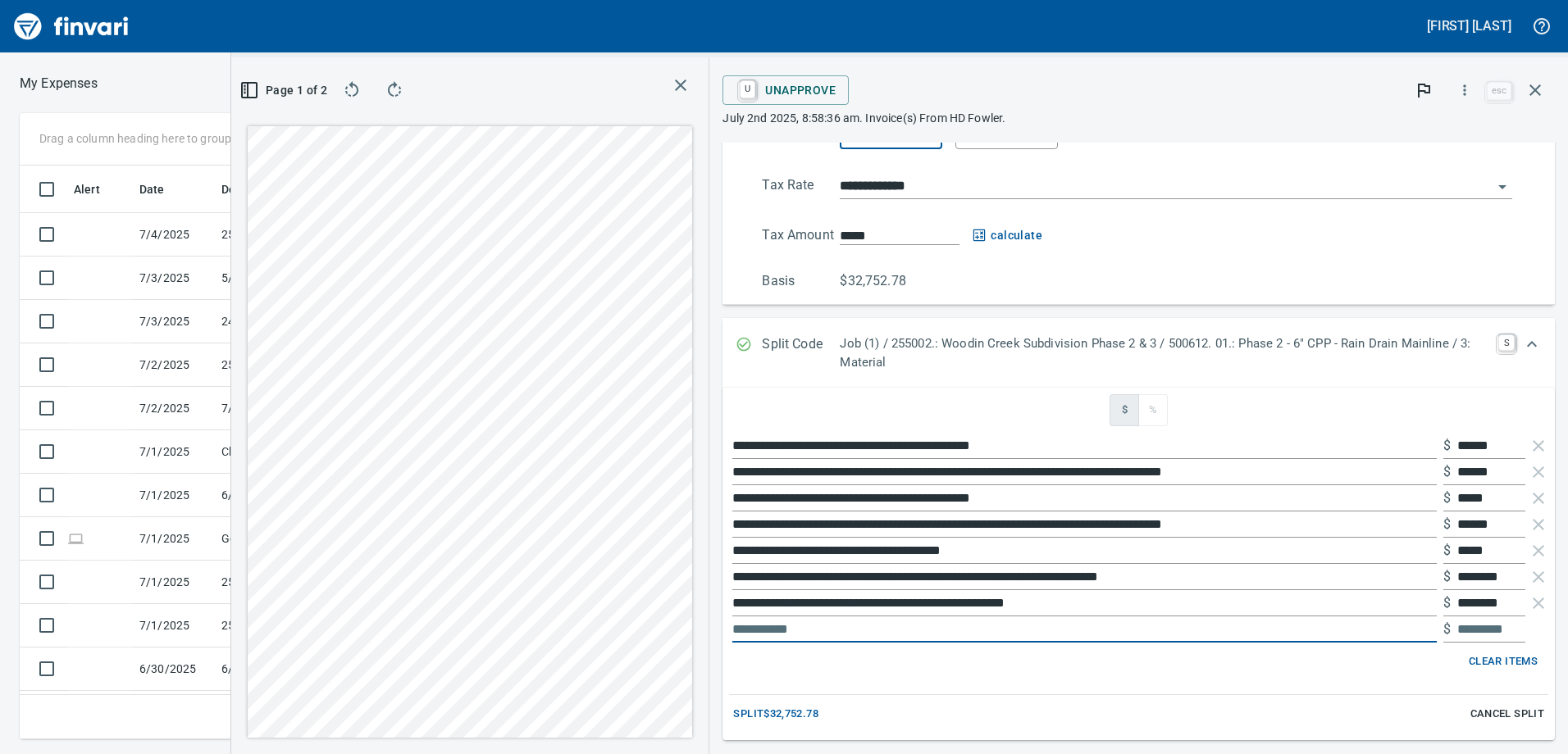 scroll, scrollTop: 252, scrollLeft: 0, axis: vertical 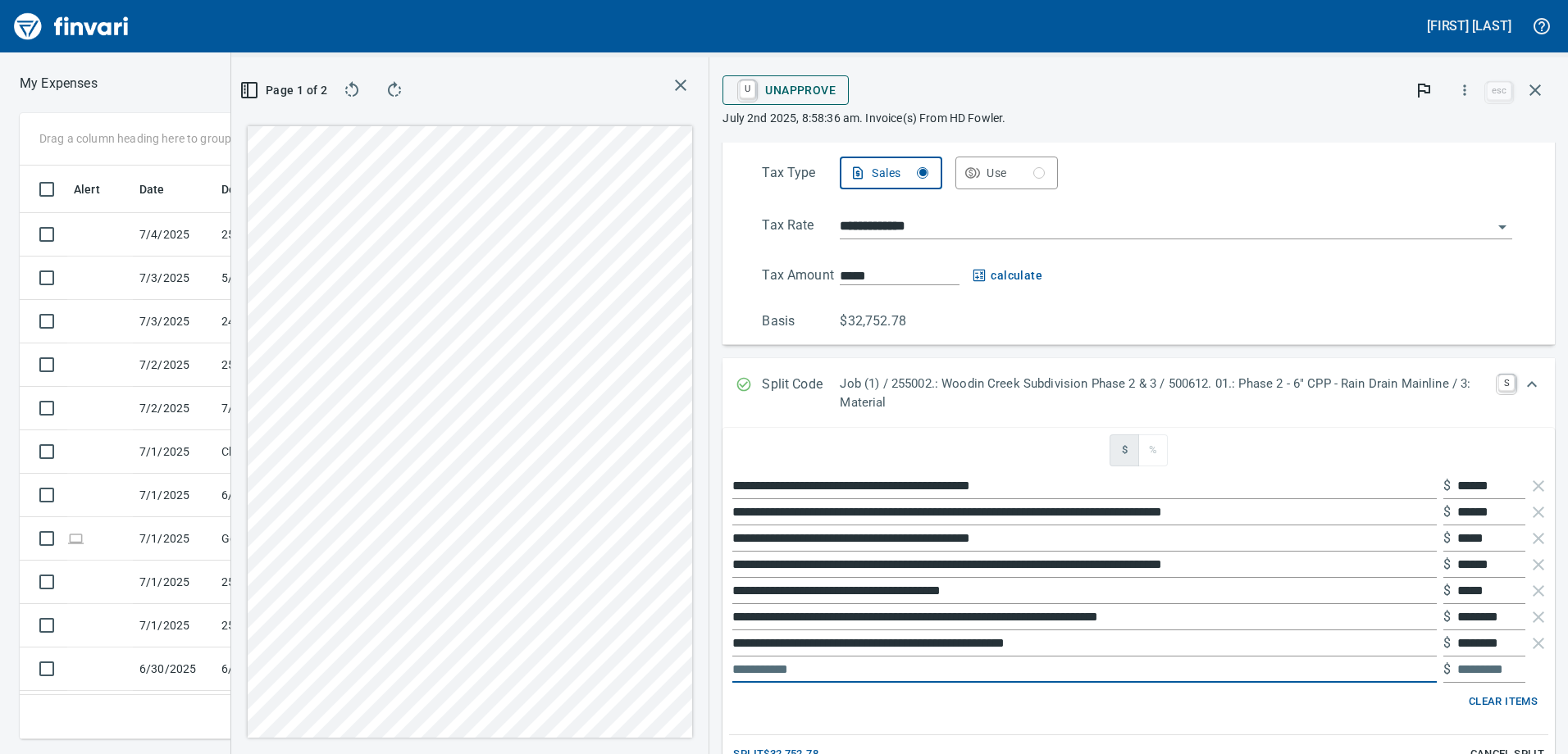 click on "U Unapprove" at bounding box center (786, 90) 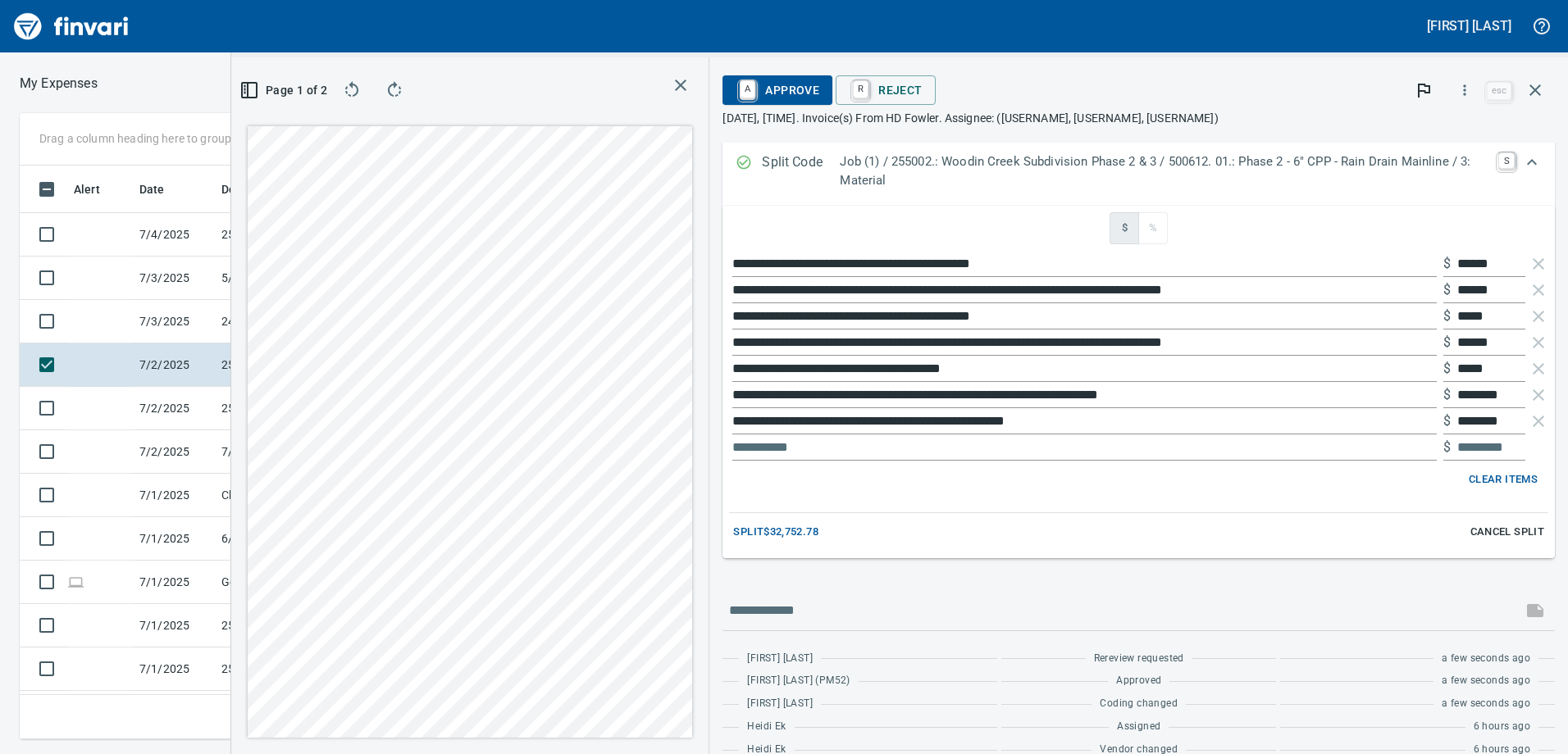 scroll, scrollTop: 498, scrollLeft: 0, axis: vertical 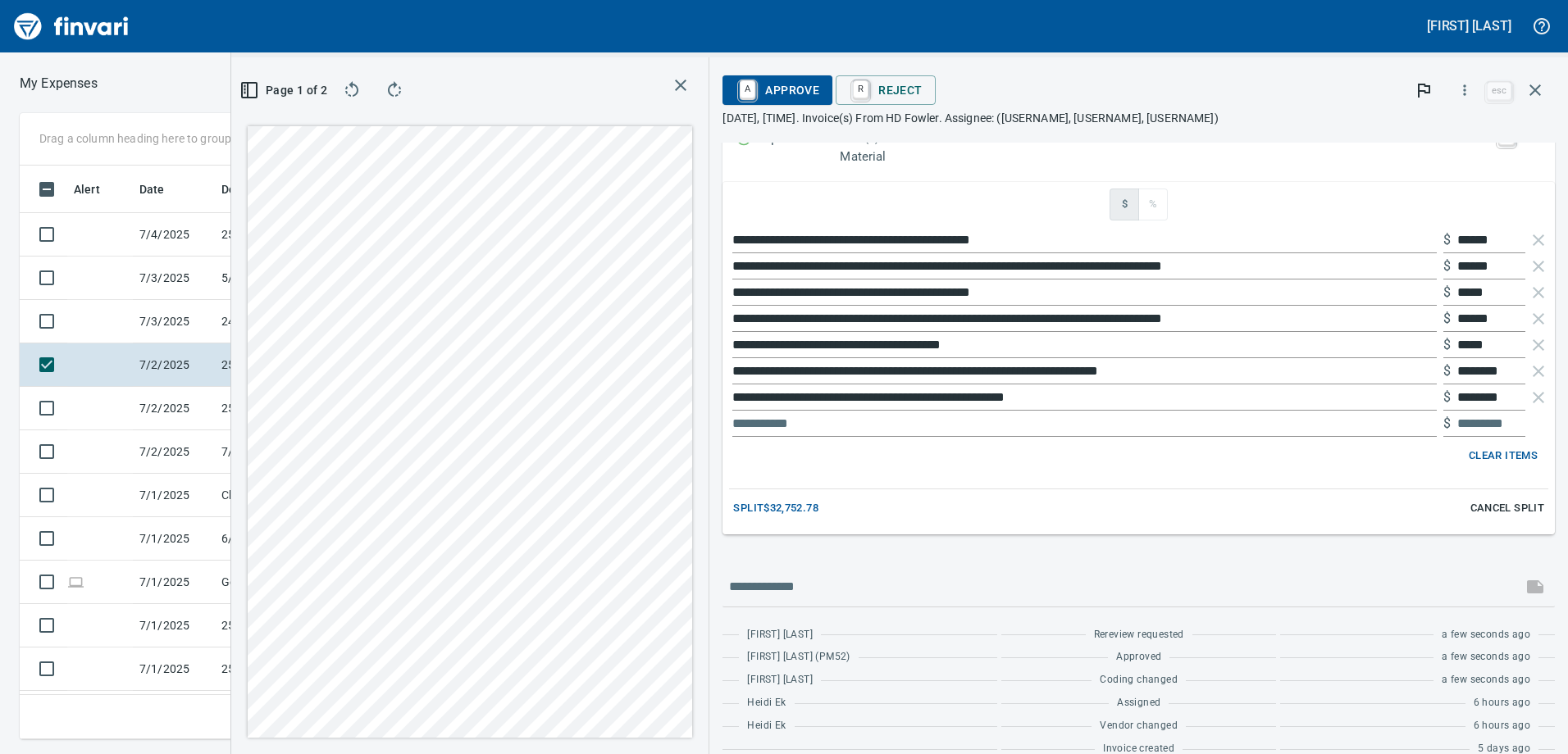 click at bounding box center [1084, 424] 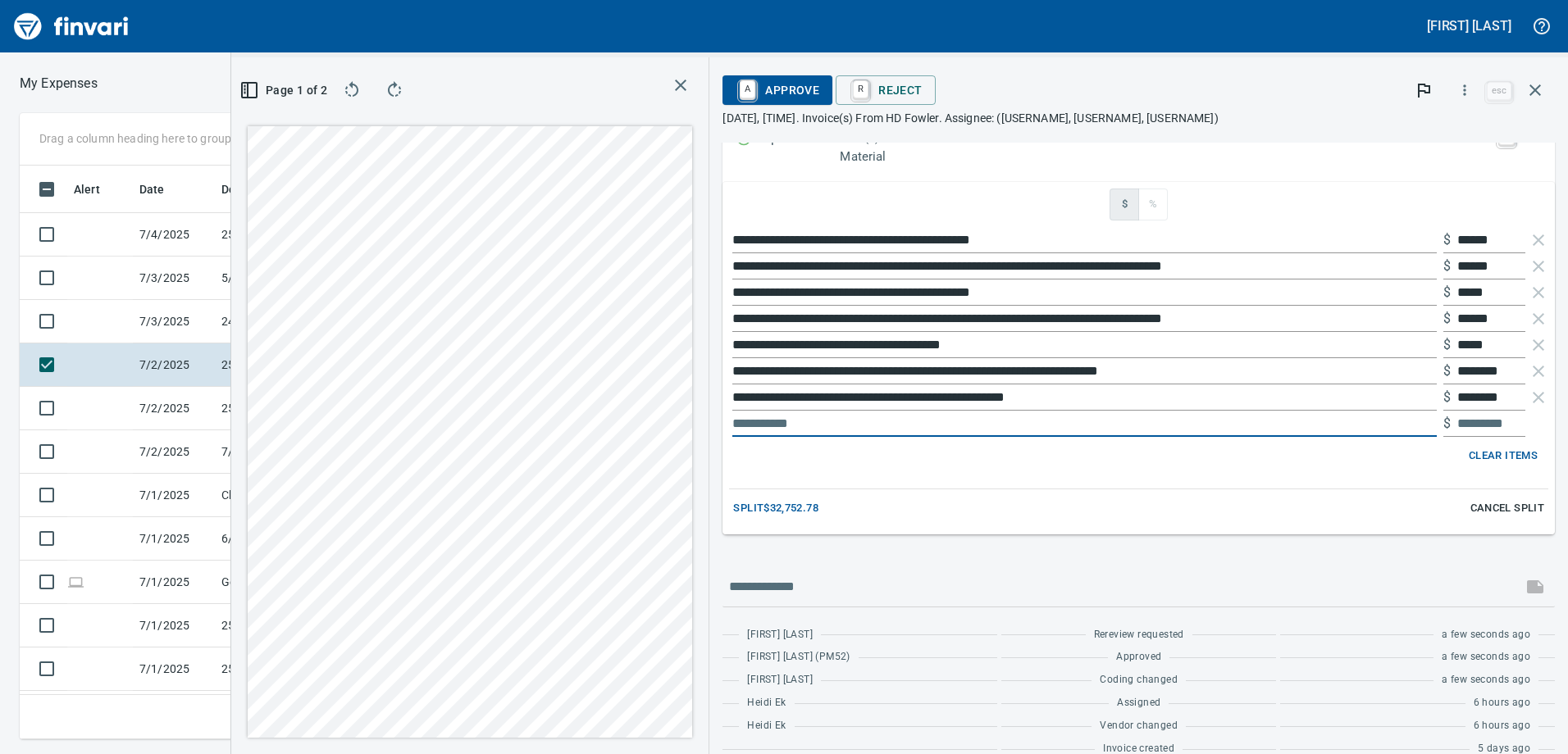 click at bounding box center [1491, 424] 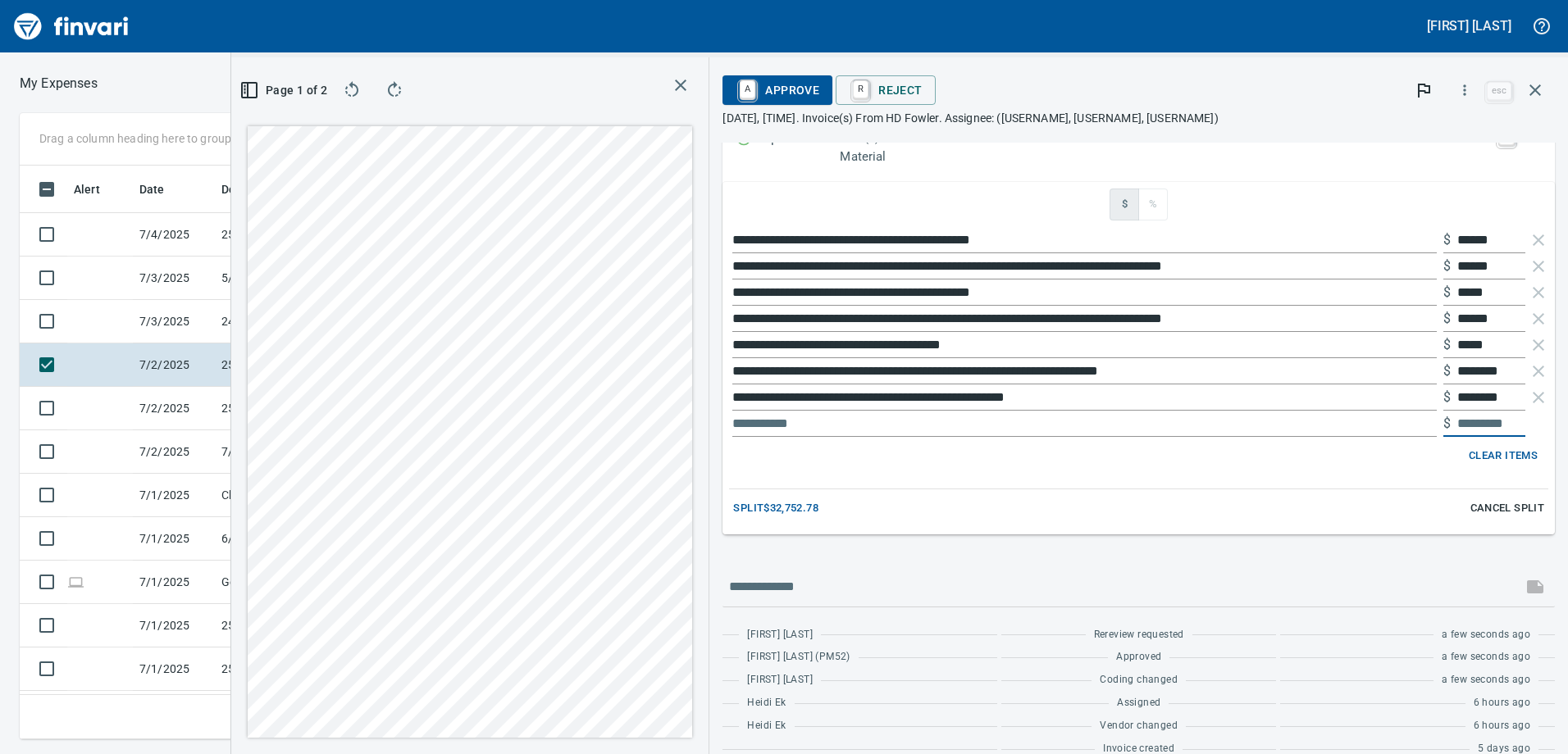 click at bounding box center (1491, 424) 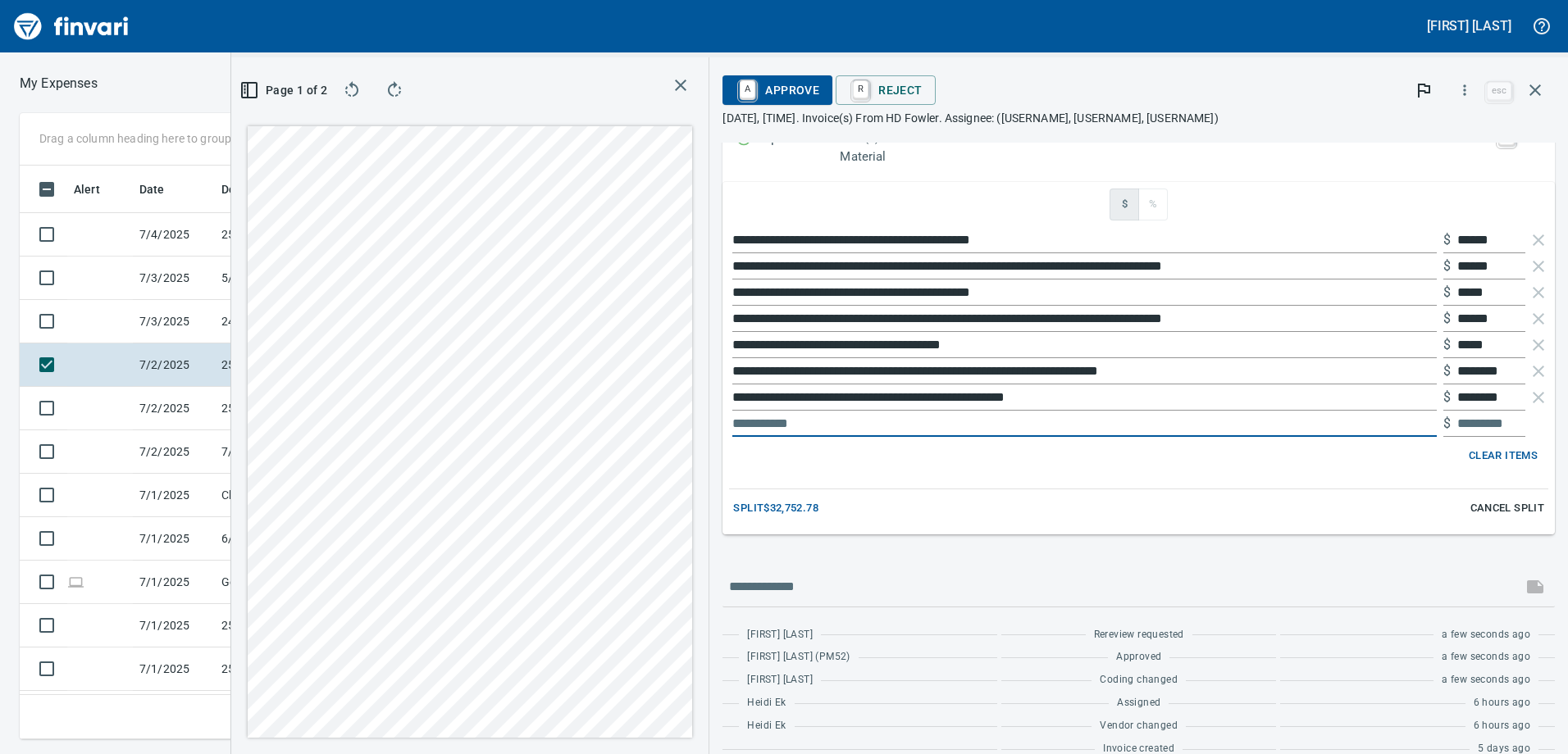 click at bounding box center [1084, 424] 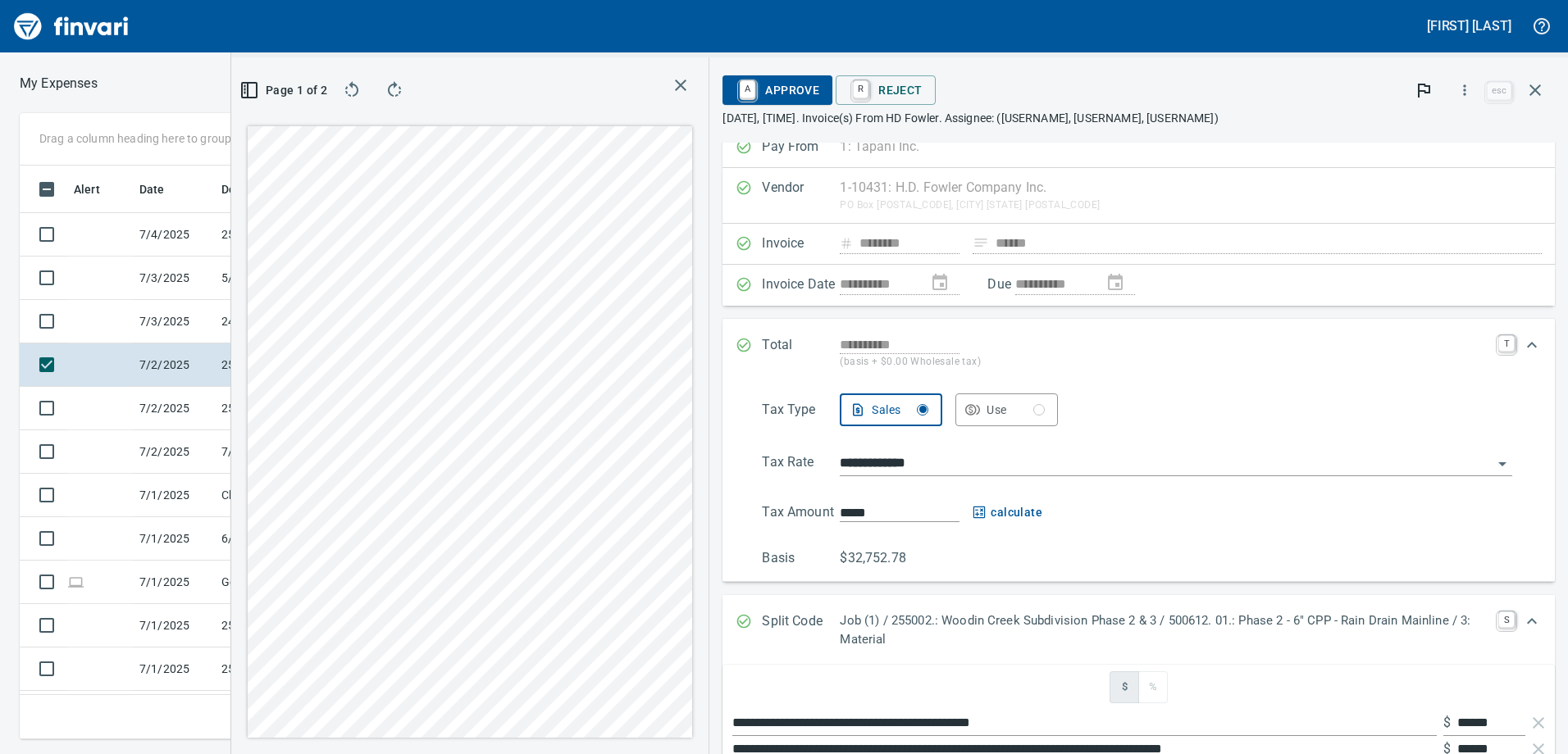 scroll, scrollTop: 7, scrollLeft: 0, axis: vertical 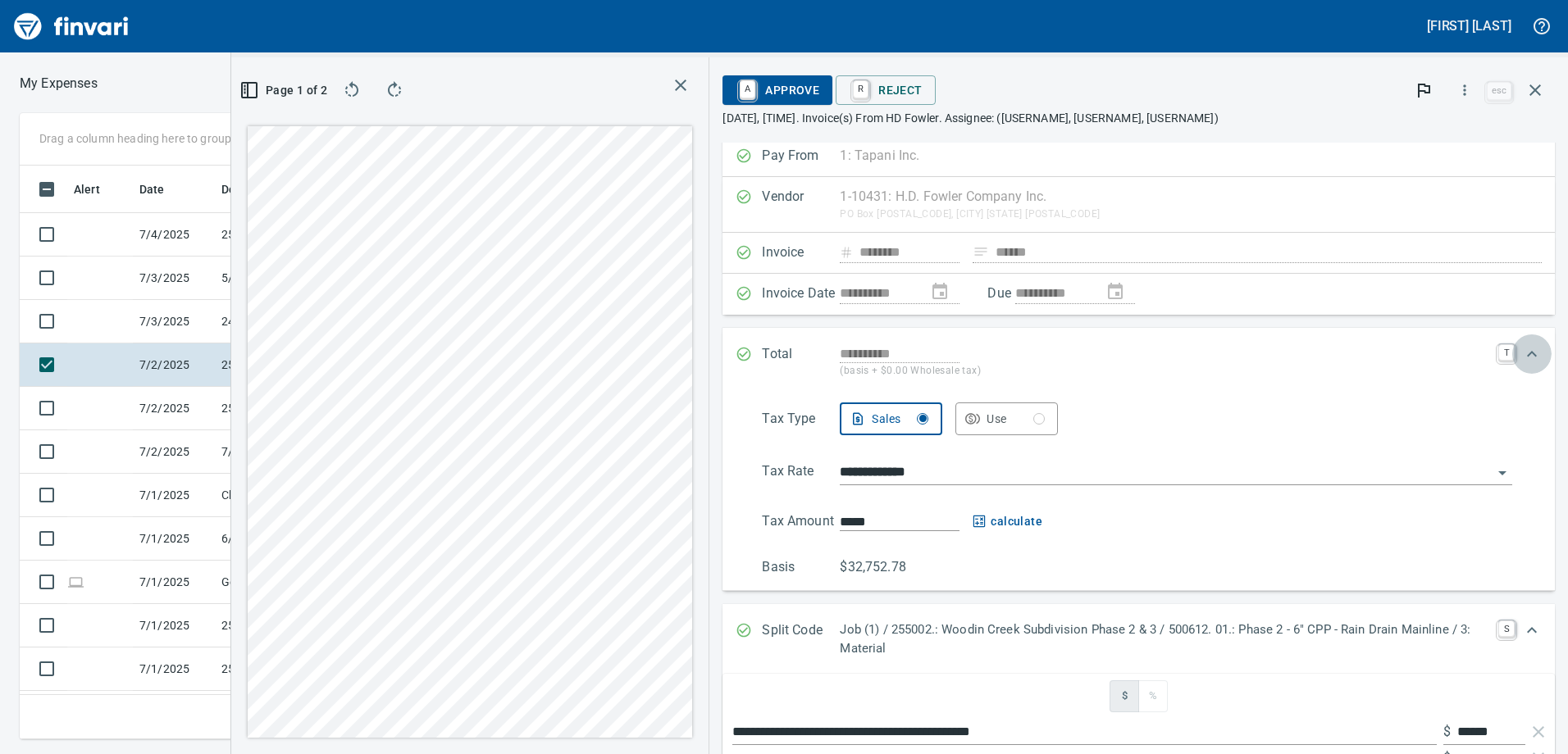 click at bounding box center [1532, 354] 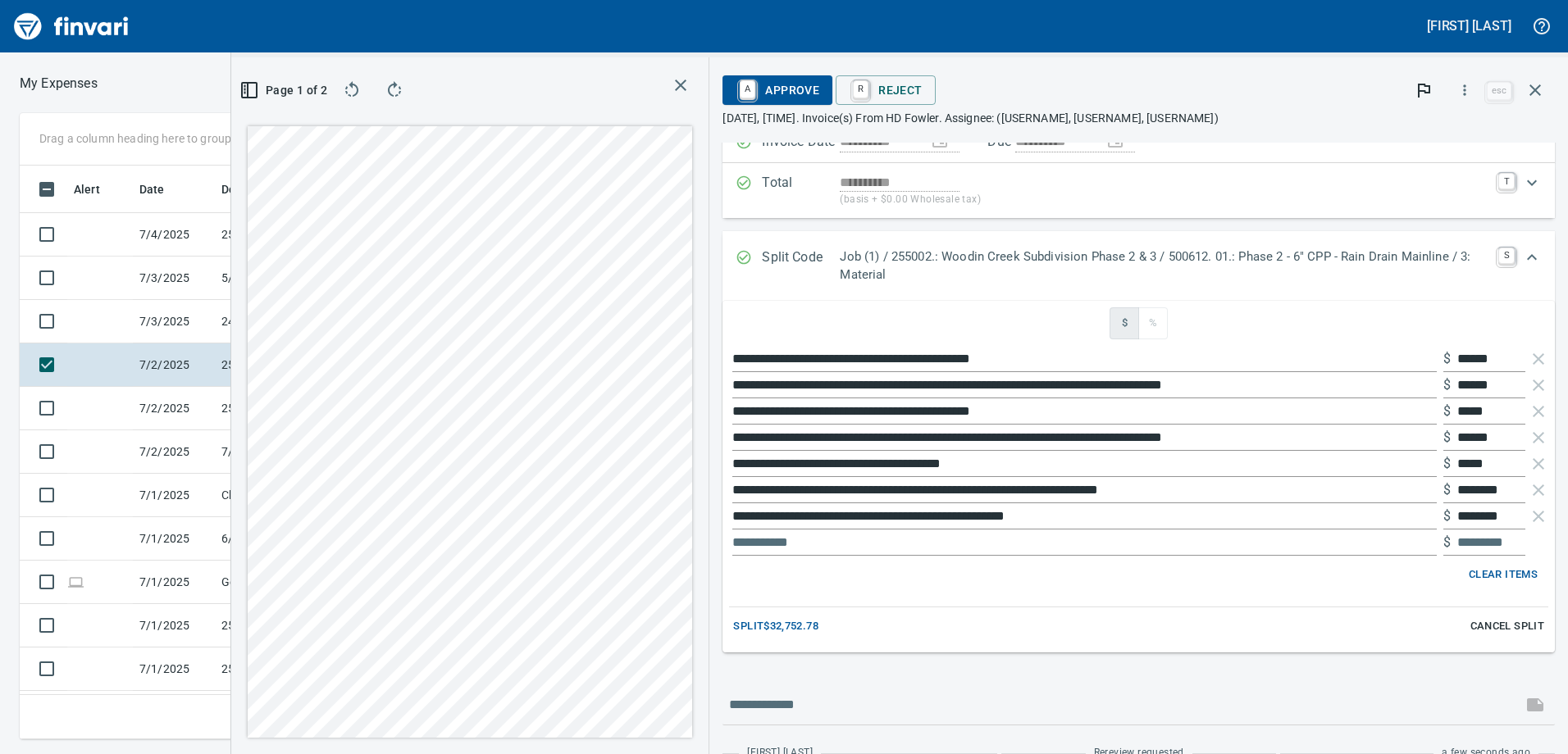 scroll, scrollTop: 300, scrollLeft: 0, axis: vertical 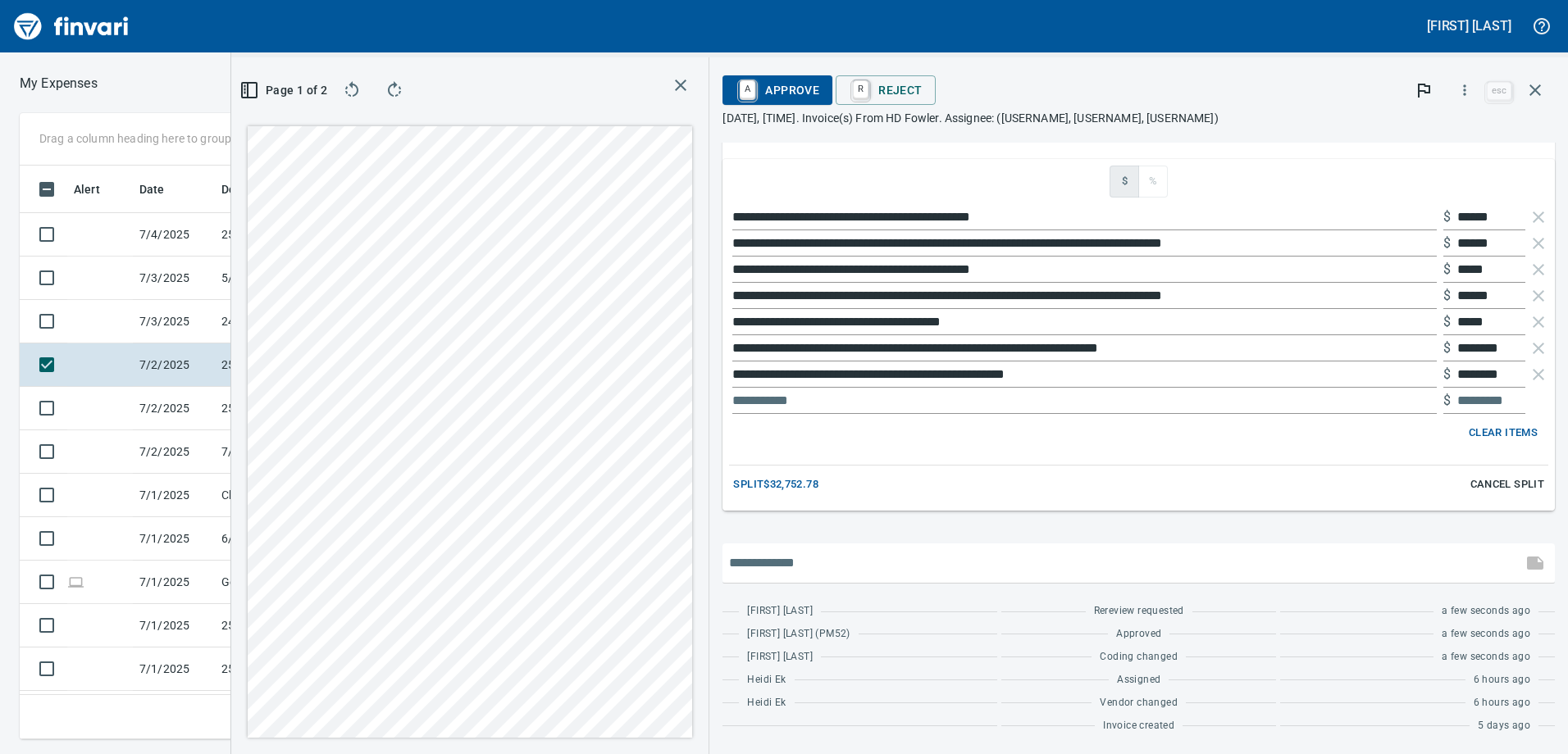 click at bounding box center (1122, 563) 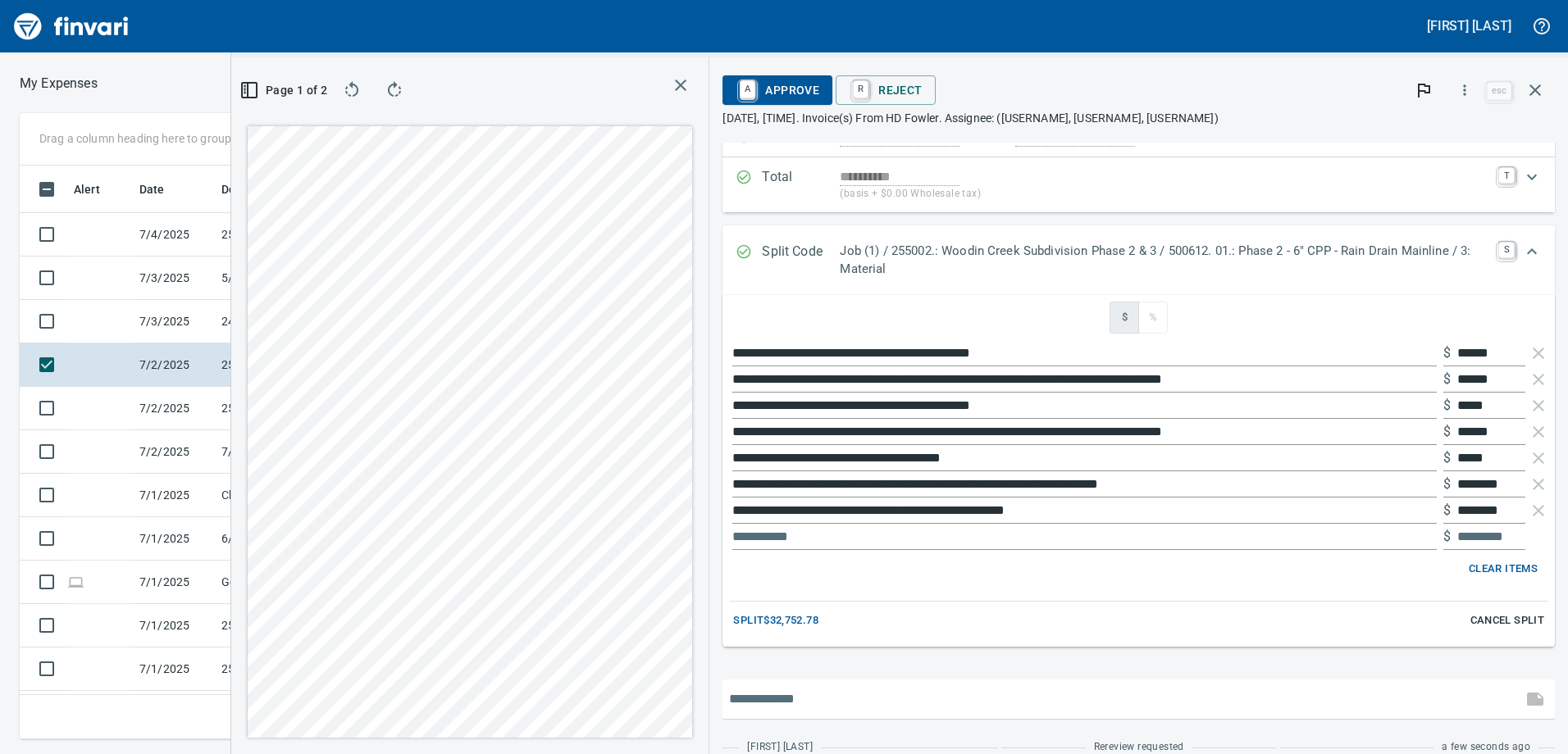scroll, scrollTop: 246, scrollLeft: 0, axis: vertical 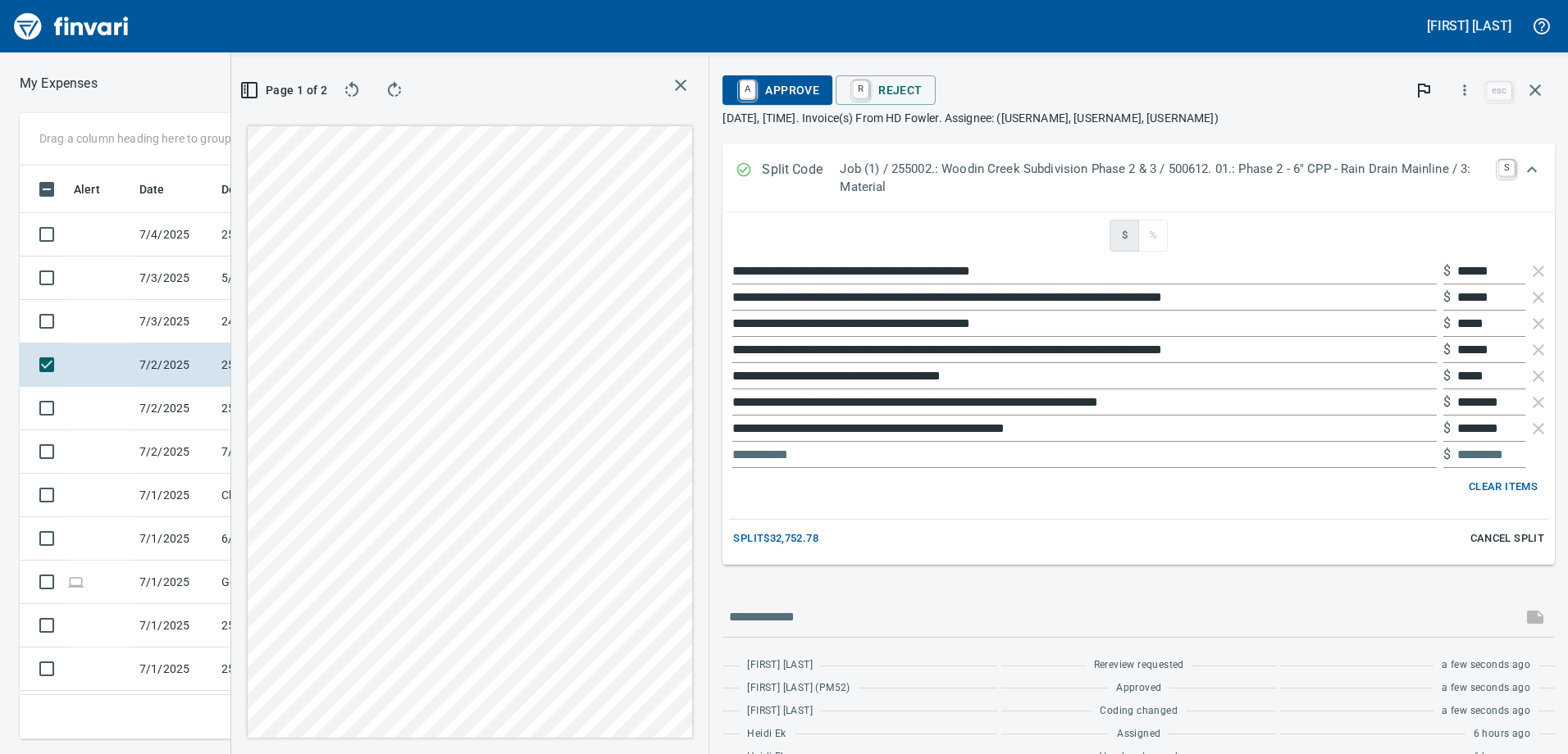 click on "Split  $32,752.78" at bounding box center (776, 538) 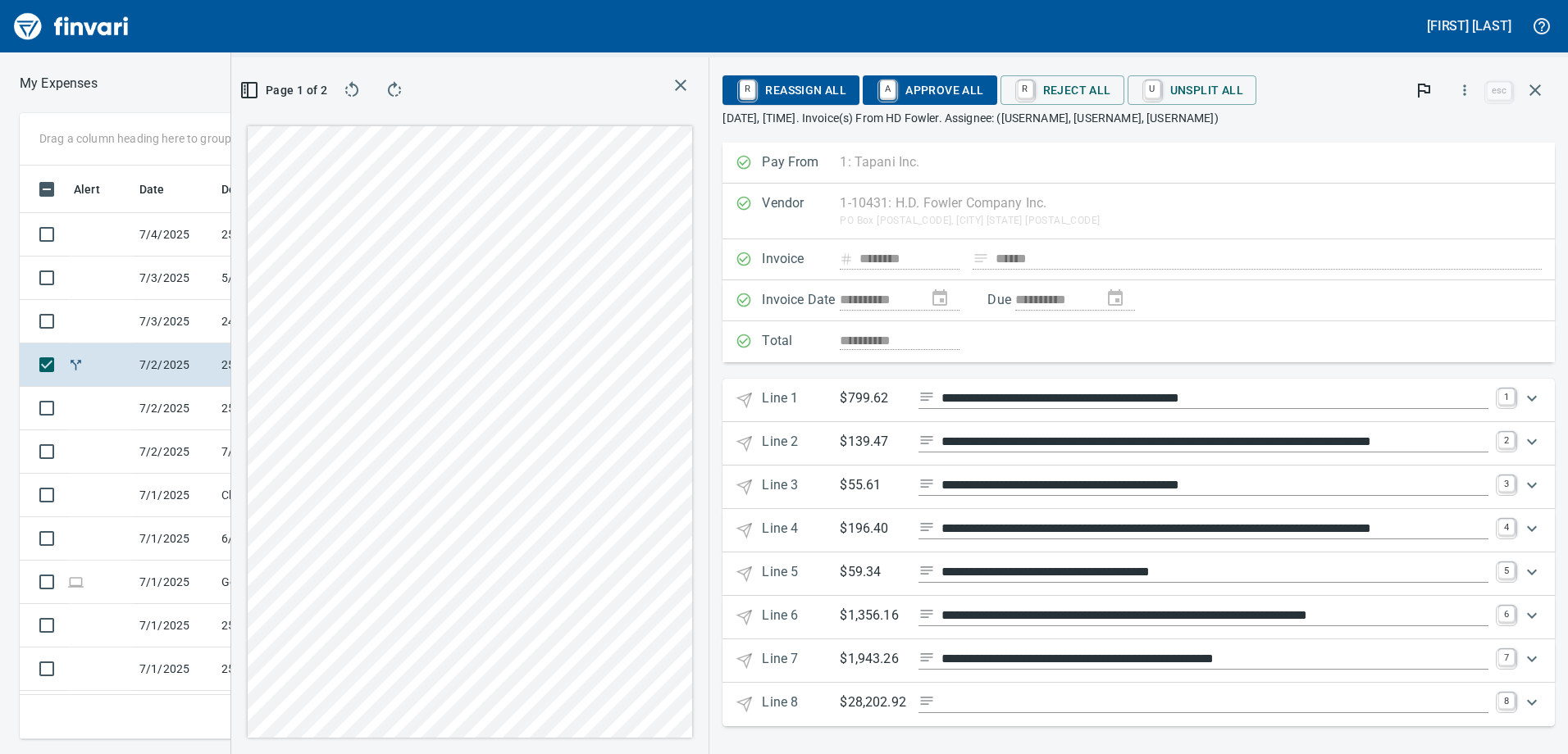 scroll, scrollTop: 2, scrollLeft: 0, axis: vertical 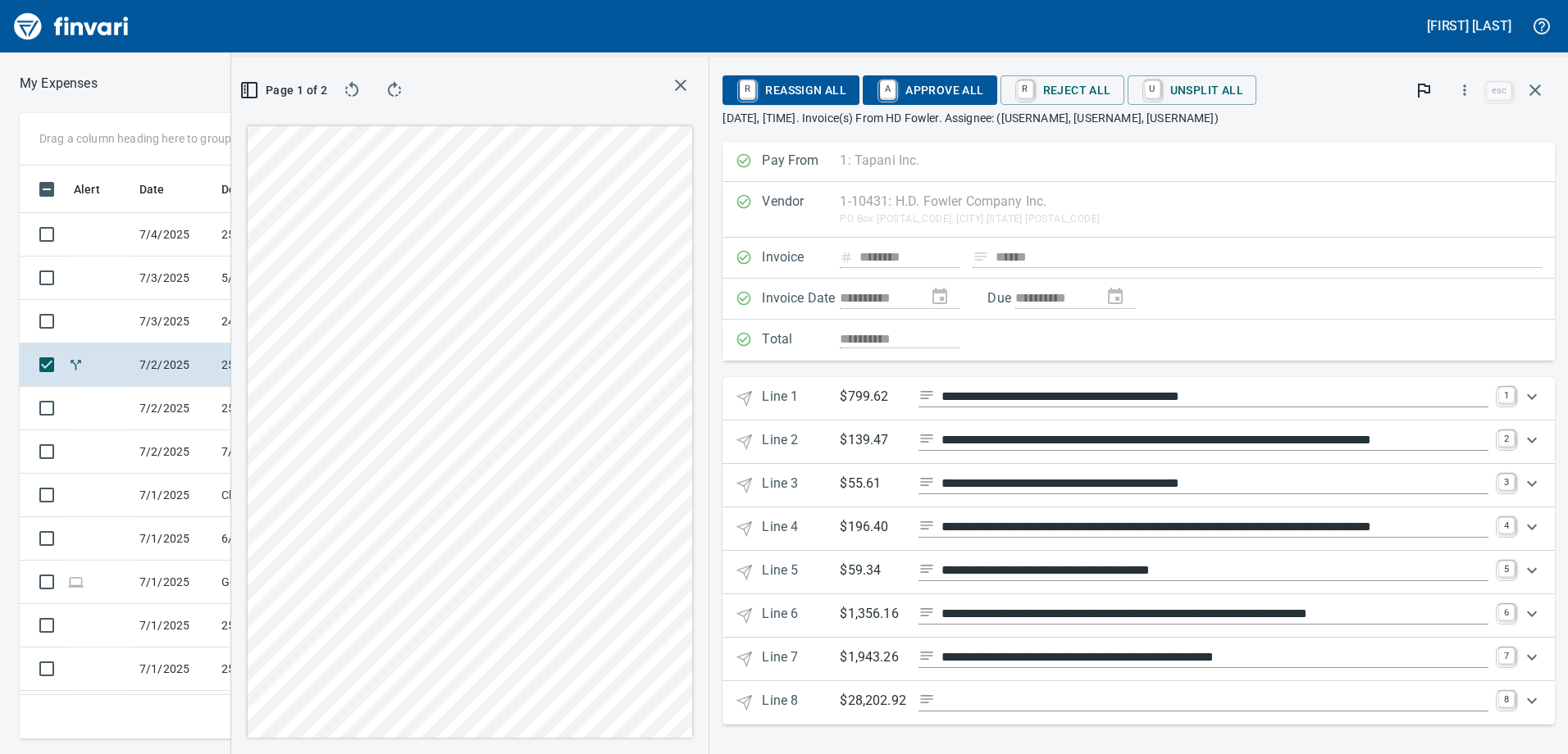 click at bounding box center [1532, 657] 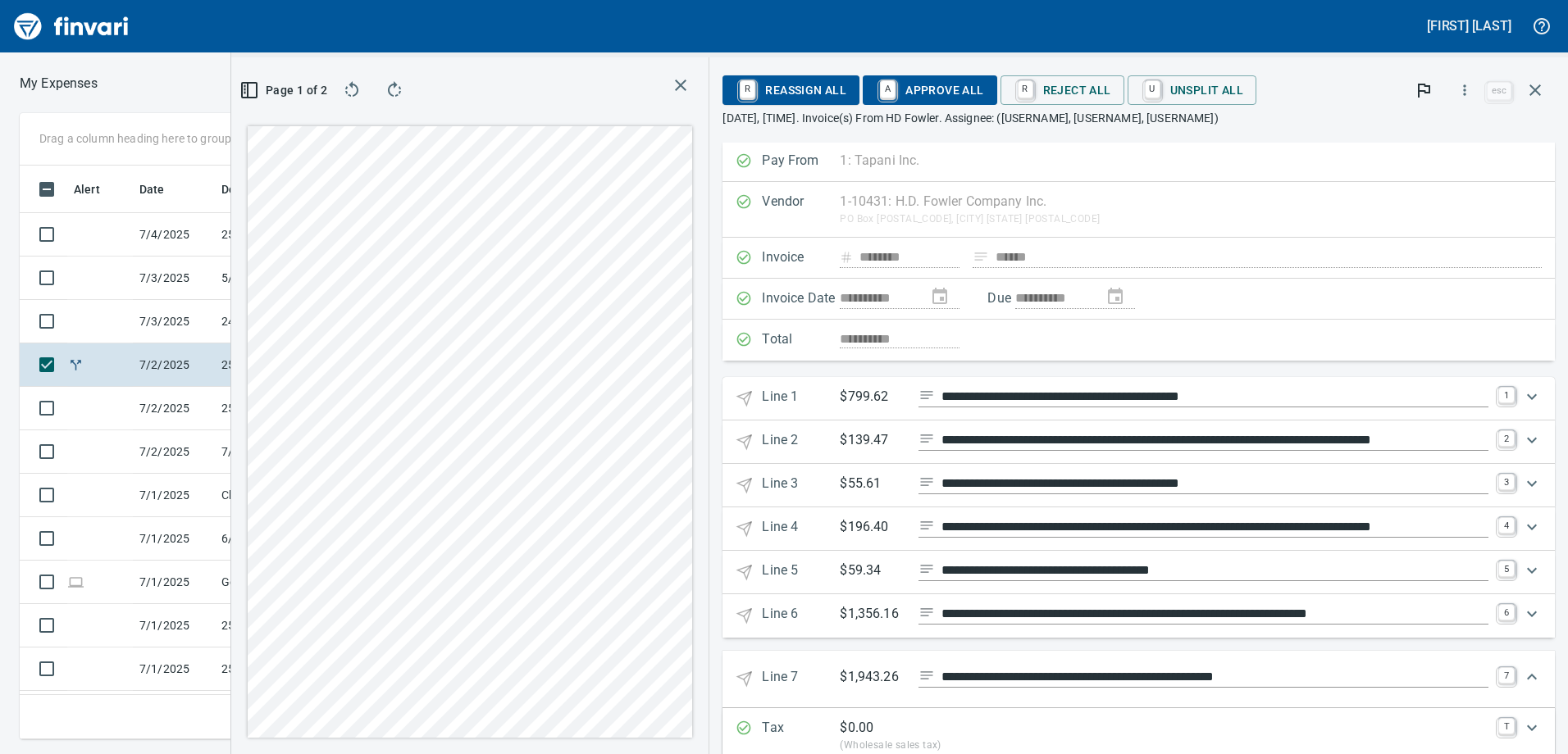click at bounding box center [1532, 676] 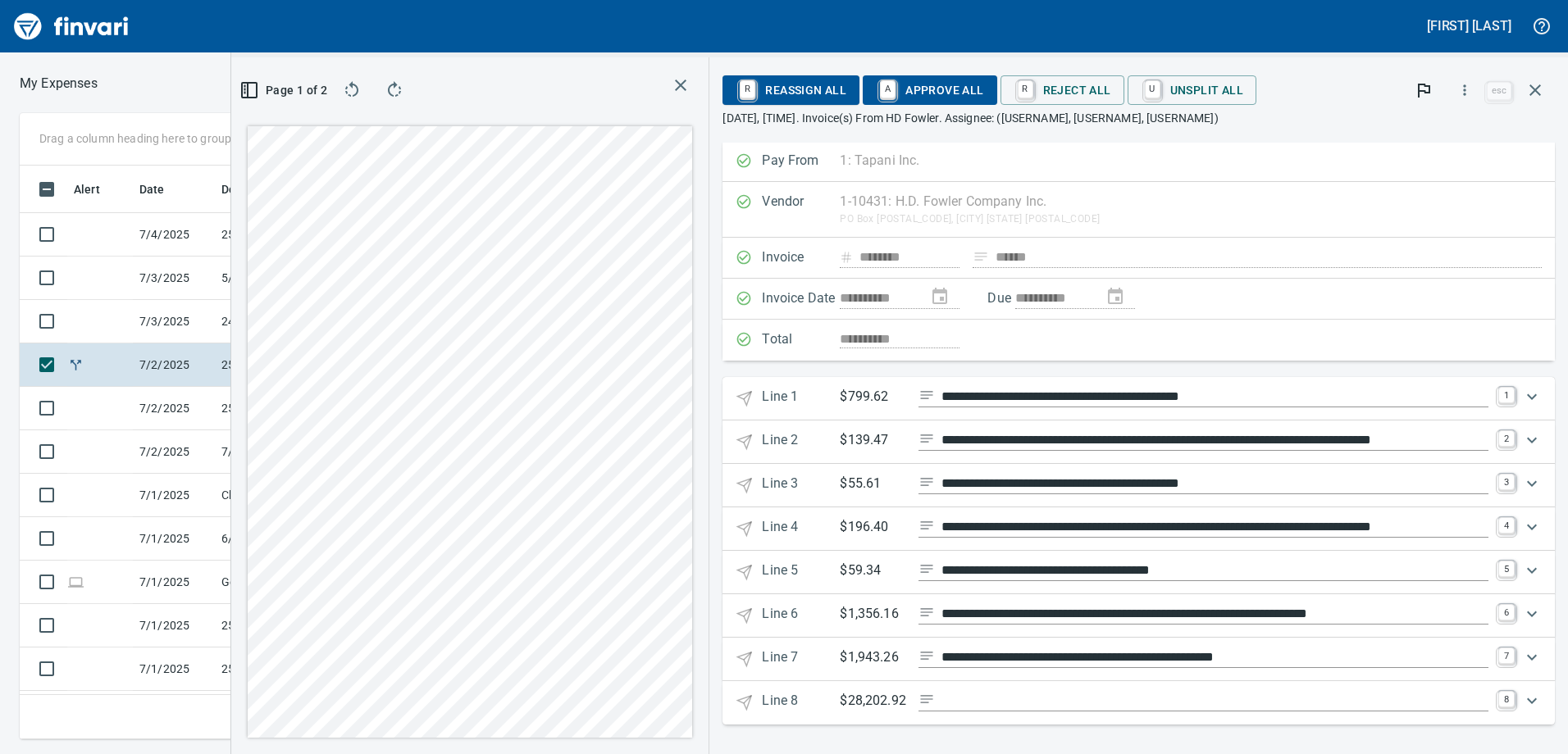click at bounding box center (927, 656) 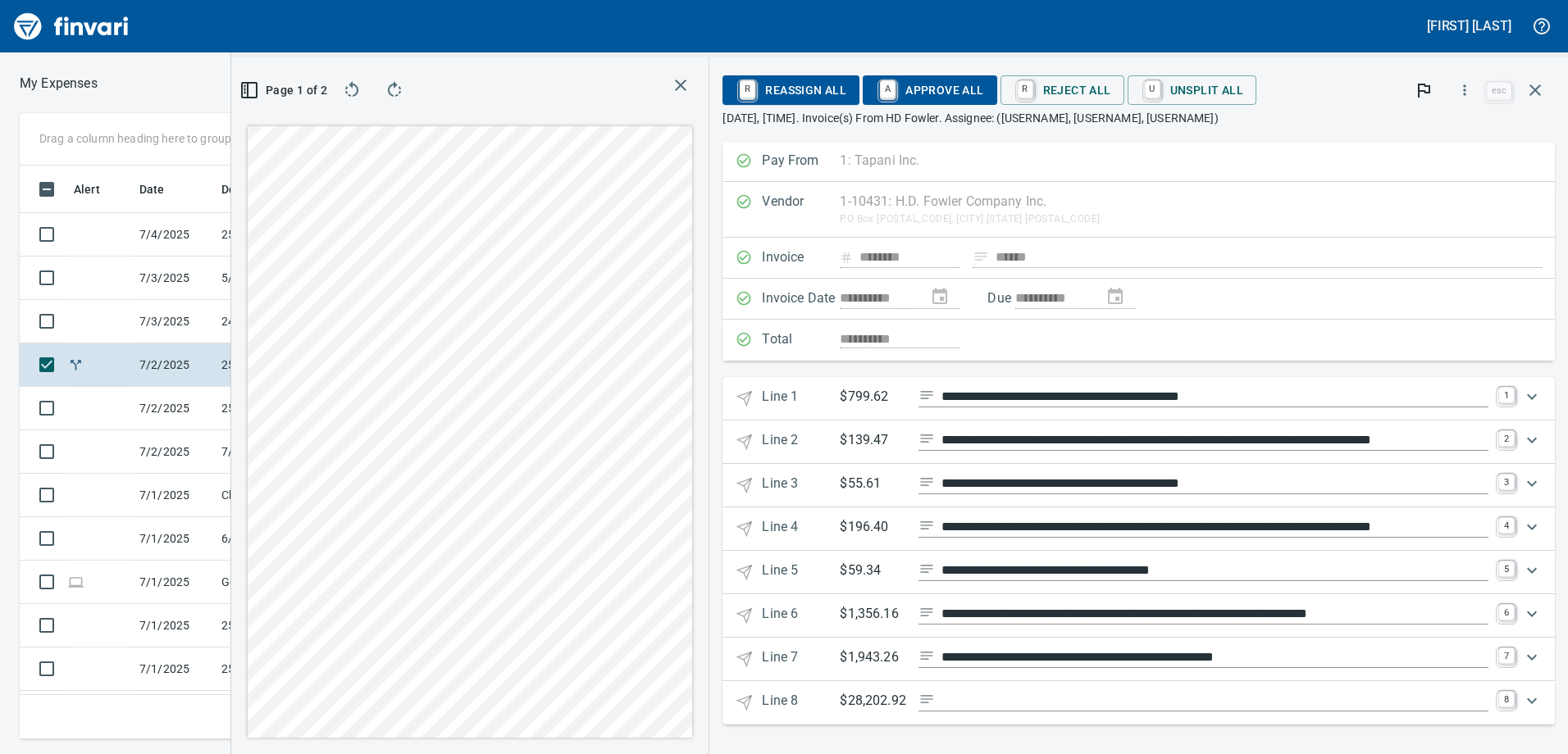 click on "**********" at bounding box center (1138, 659) 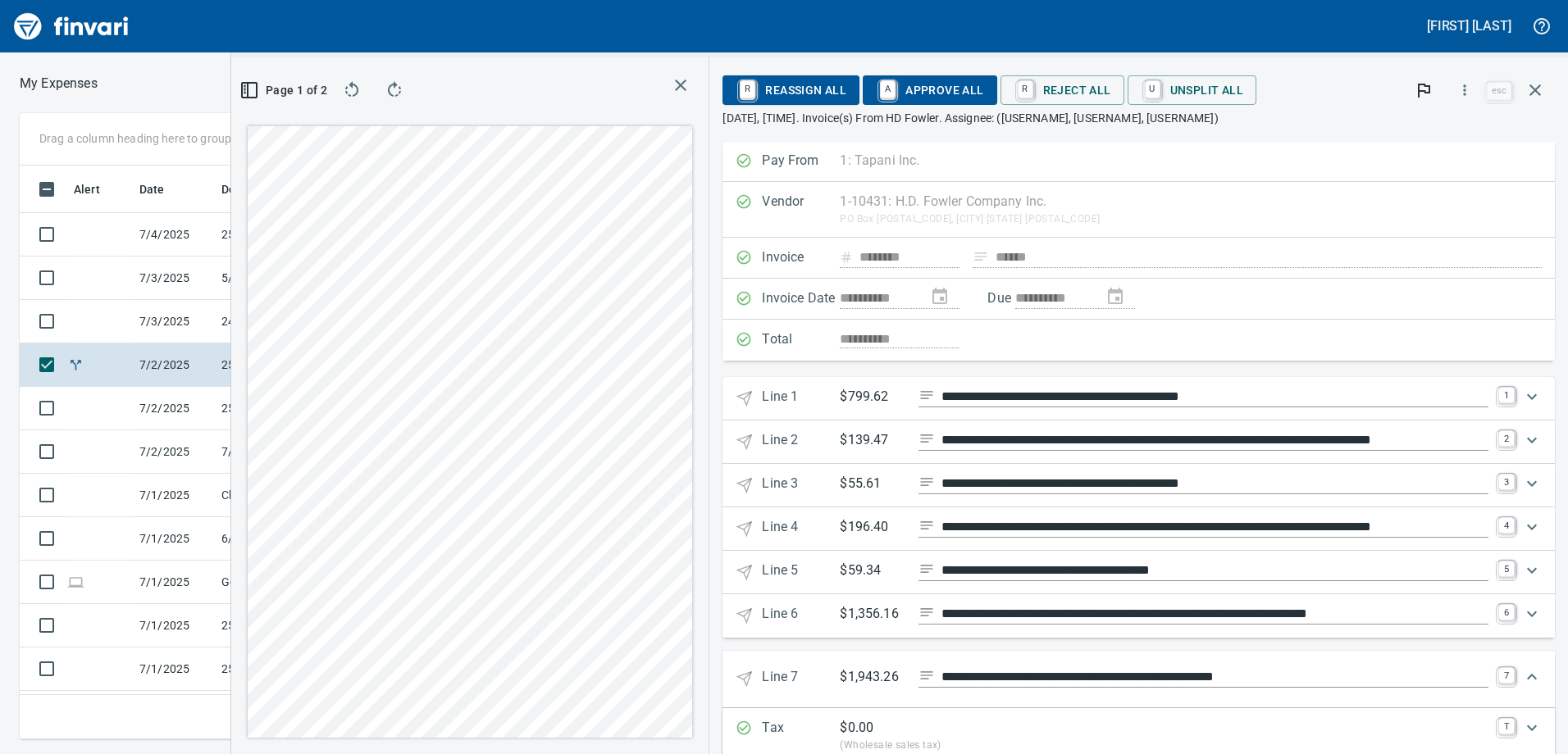 click on "Line 1" at bounding box center (800, 398) 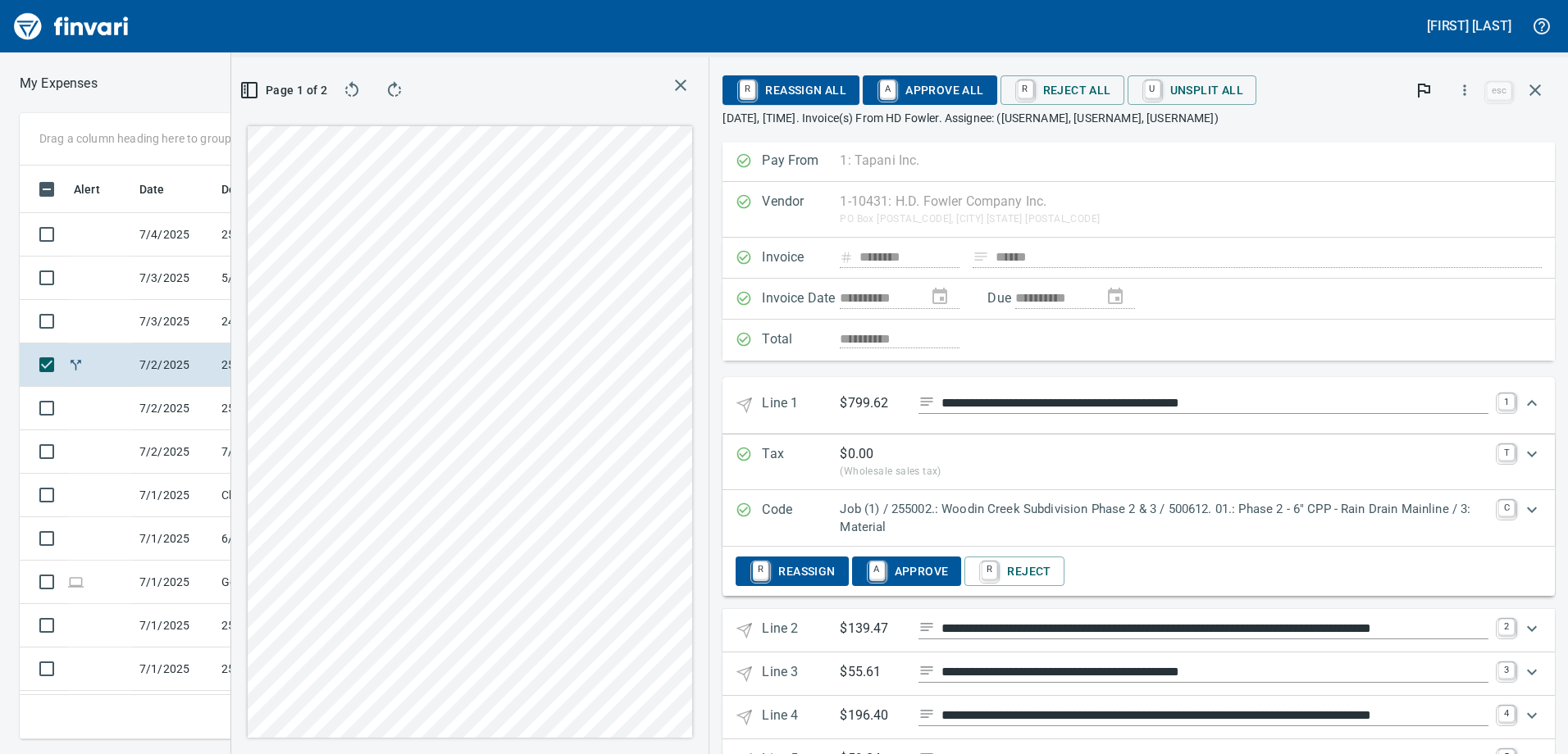 click on "Line 1" at bounding box center [800, 405] 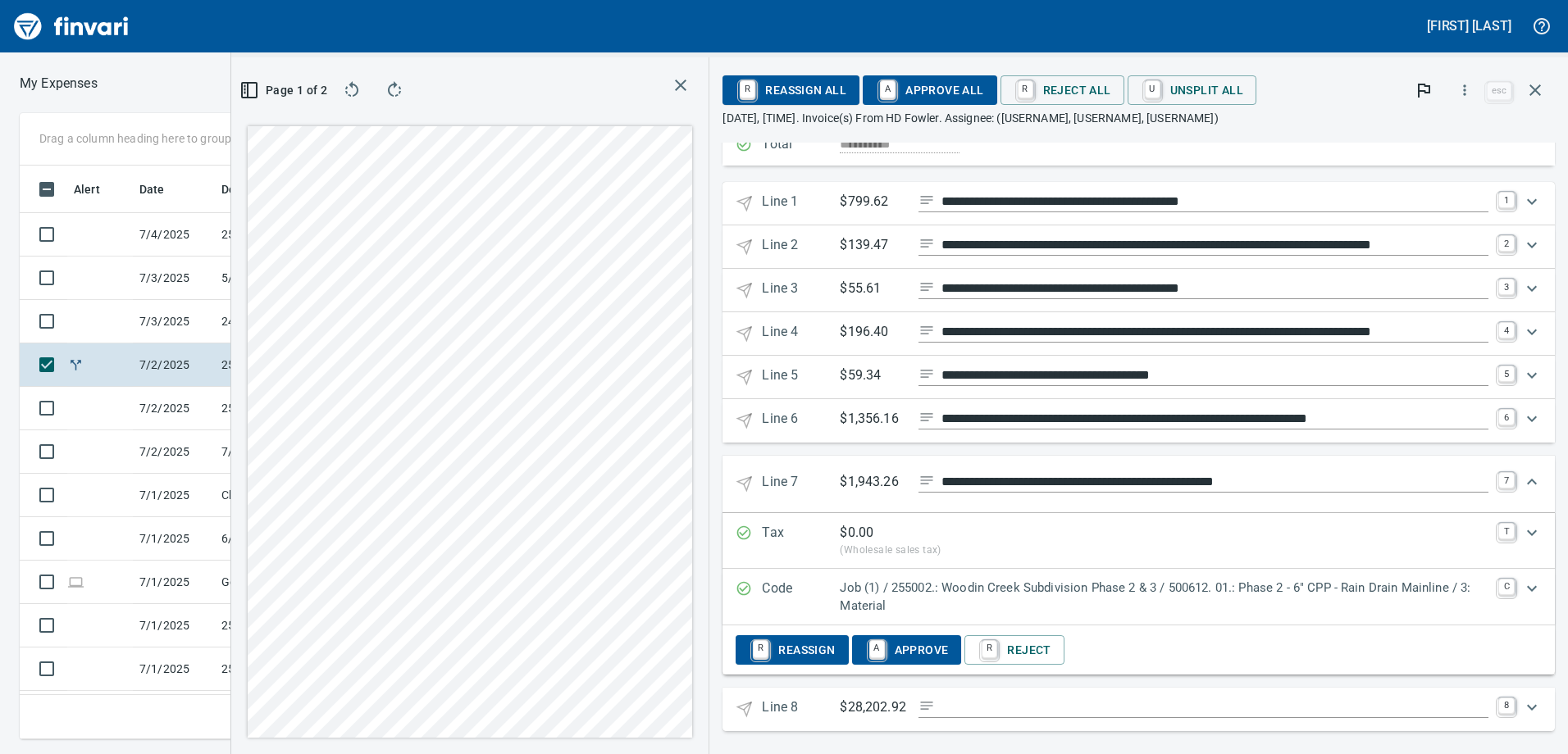 scroll, scrollTop: 203, scrollLeft: 0, axis: vertical 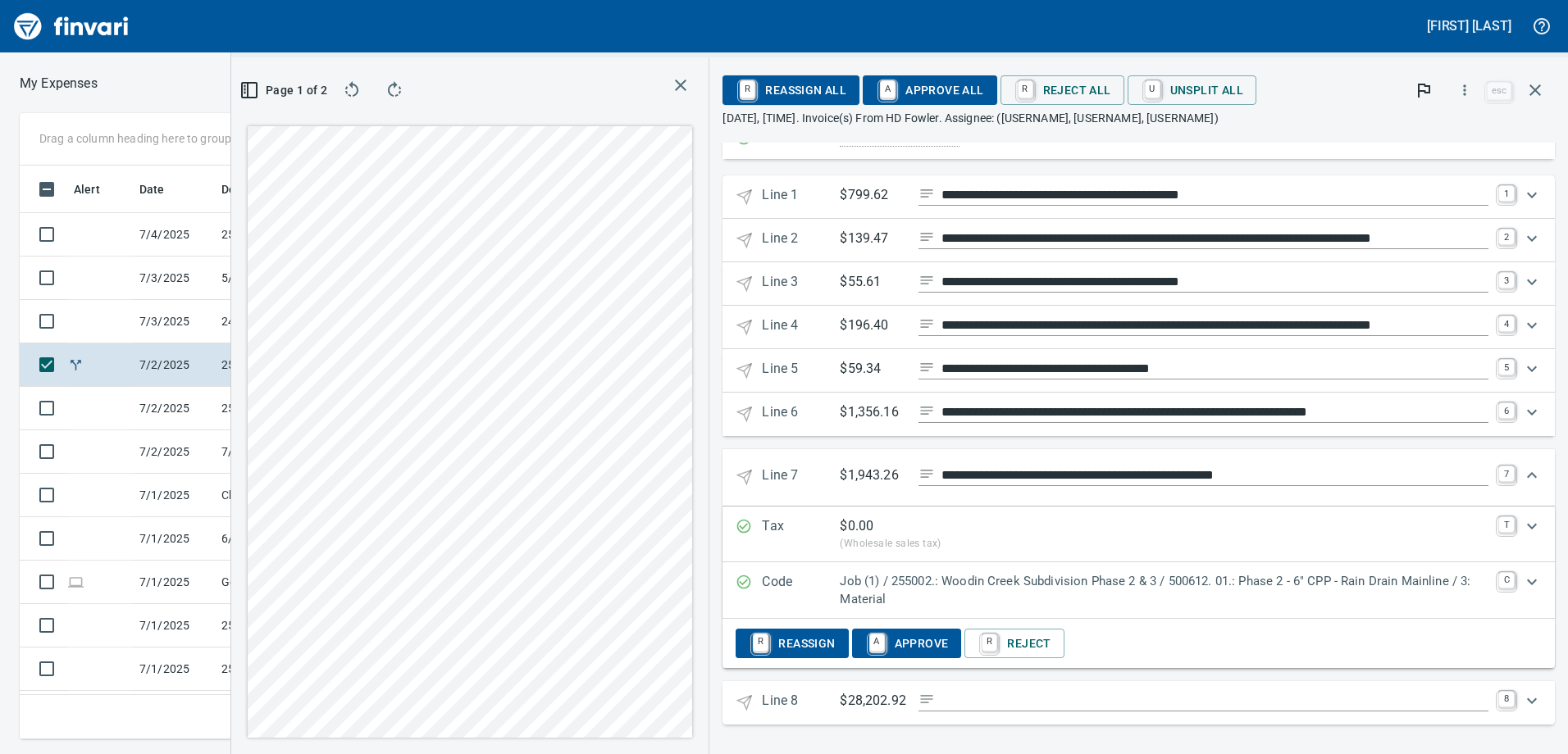 click on "$ 0.00" at bounding box center [1164, 526] 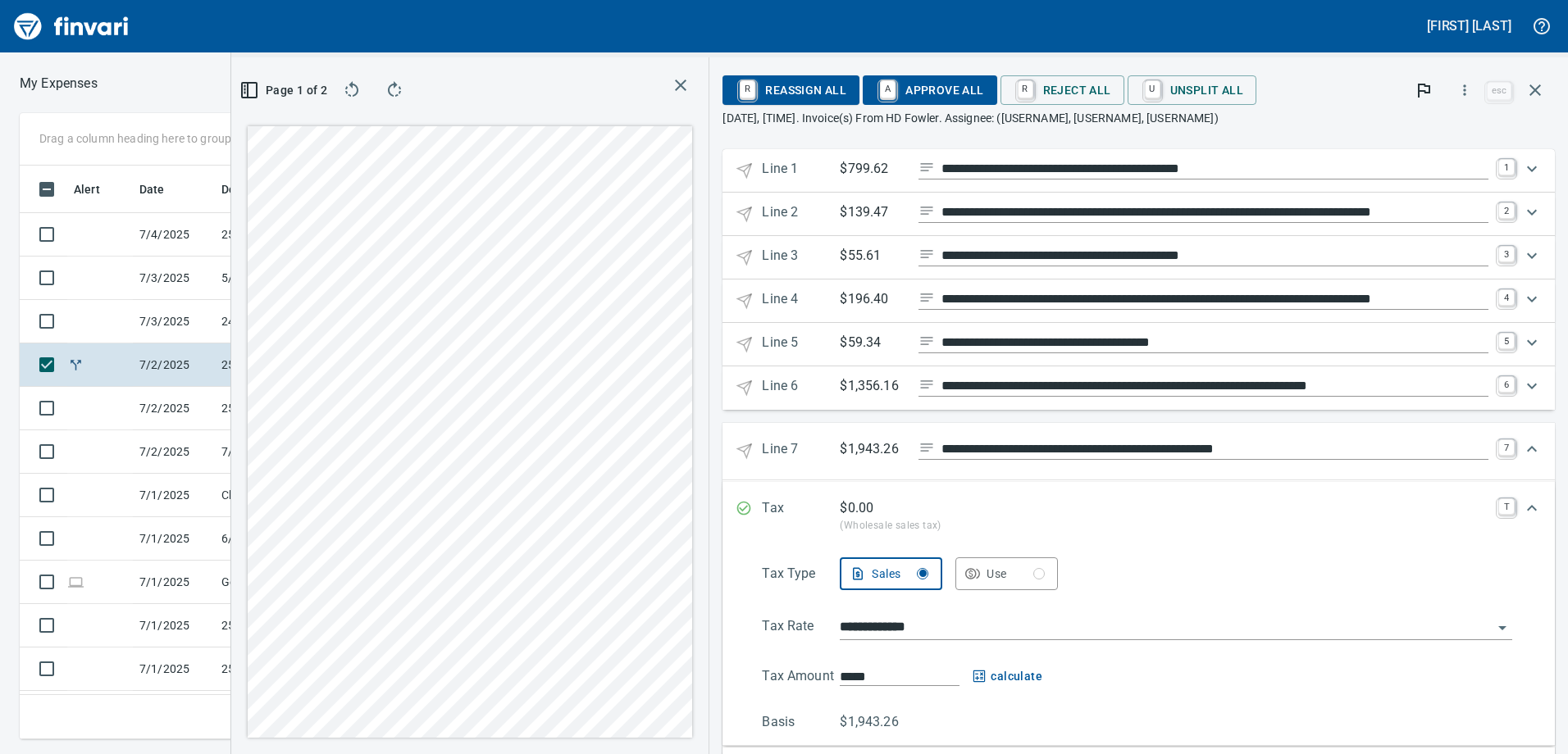 scroll, scrollTop: 169, scrollLeft: 0, axis: vertical 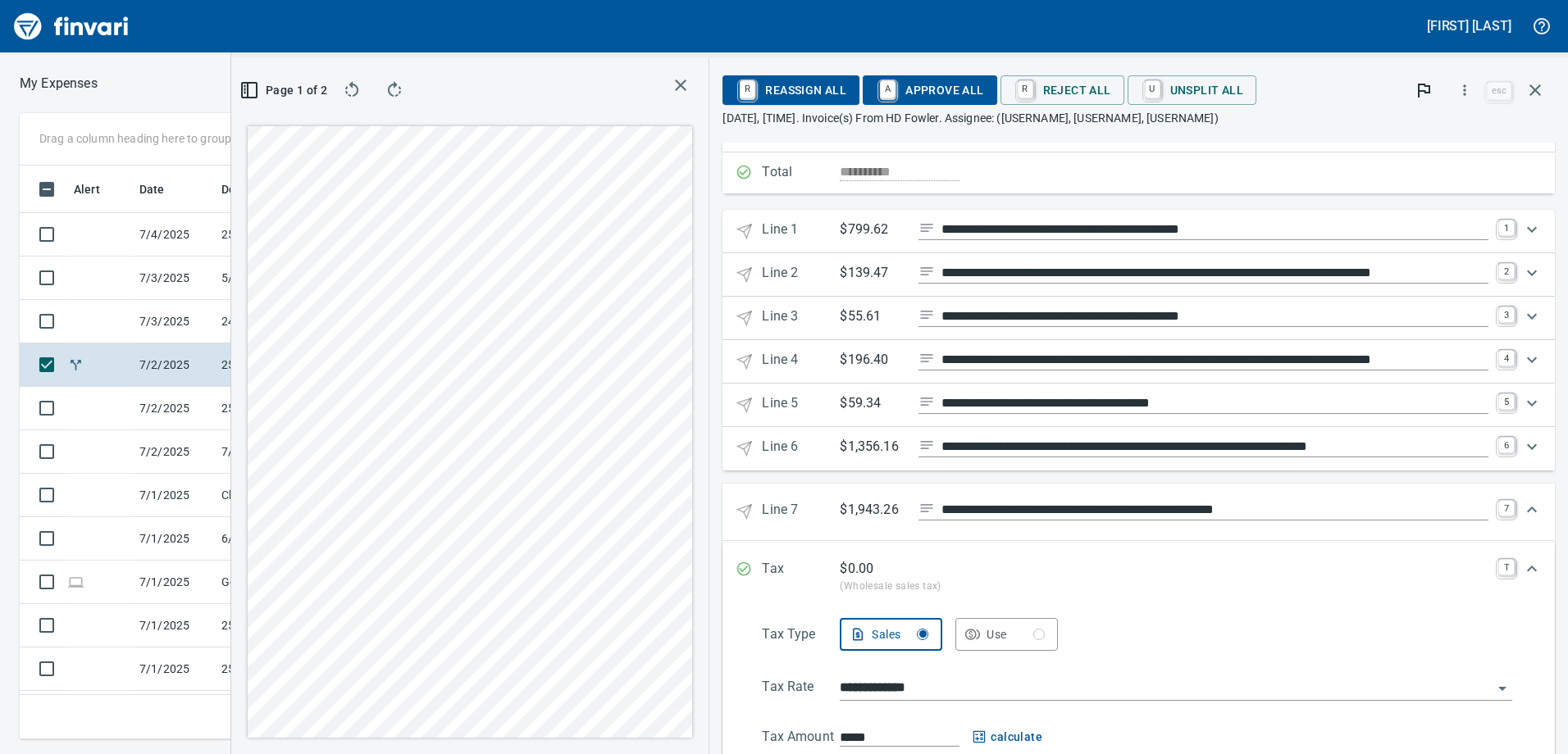 click on "**********" at bounding box center (1215, 510) 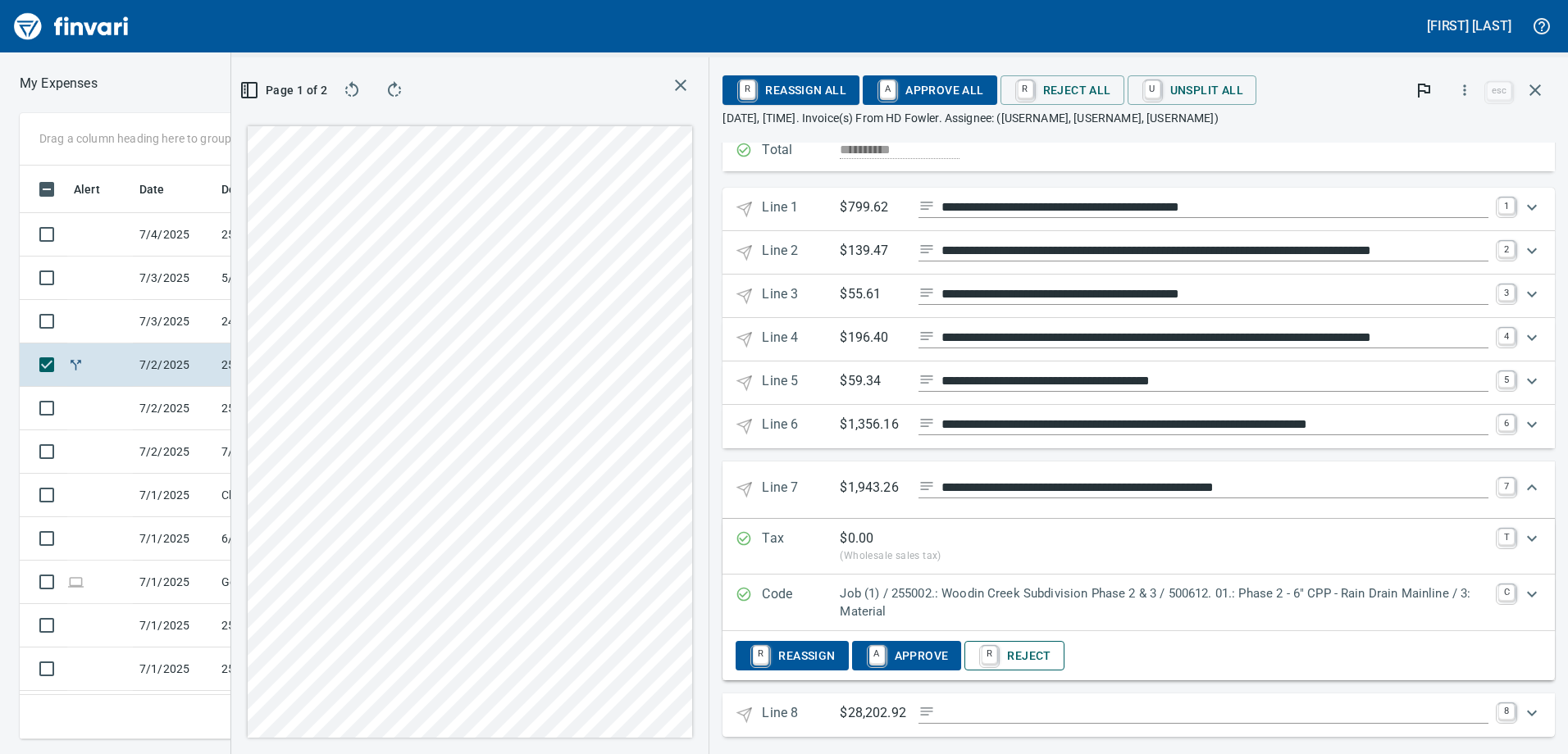 scroll, scrollTop: 203, scrollLeft: 0, axis: vertical 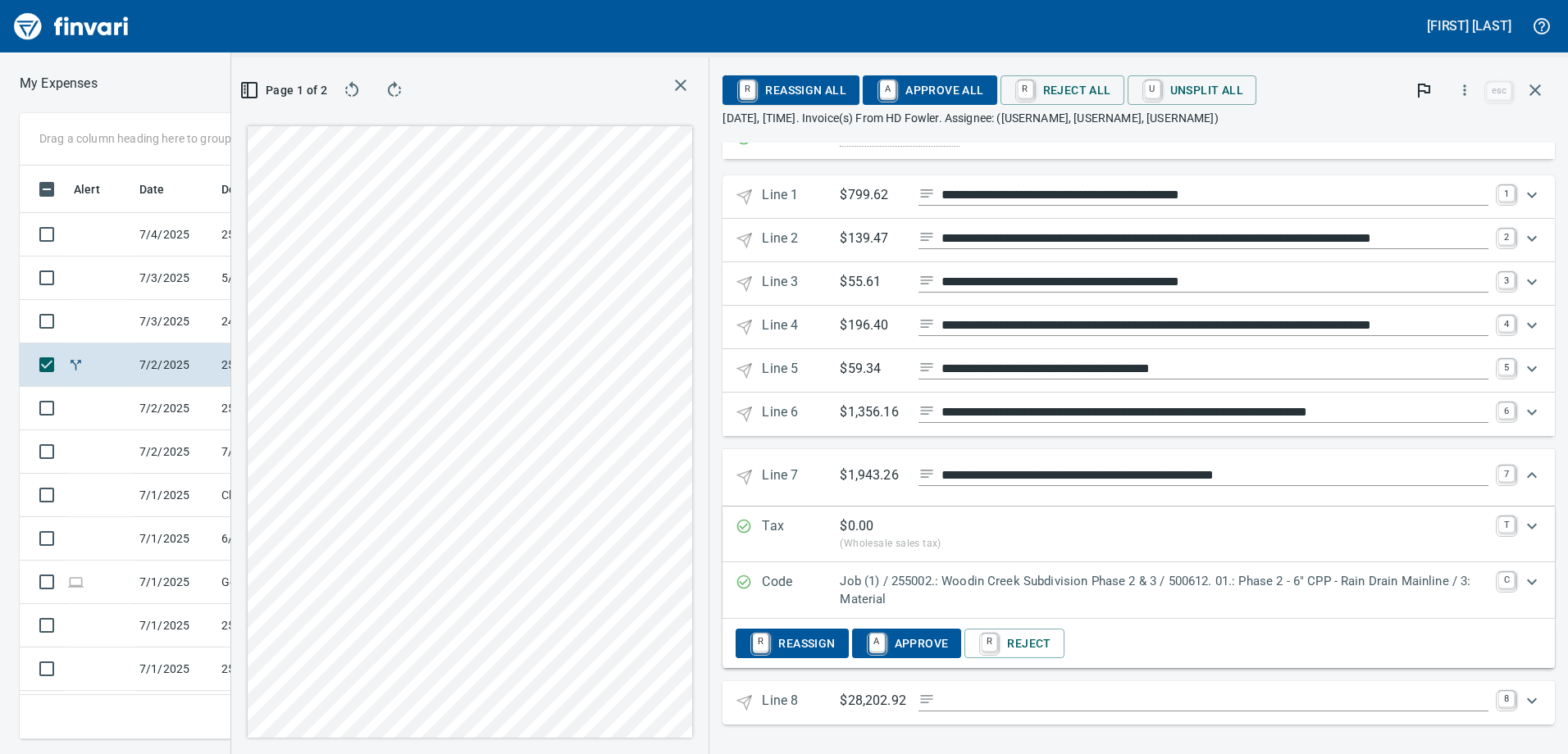 click at bounding box center (1215, 701) 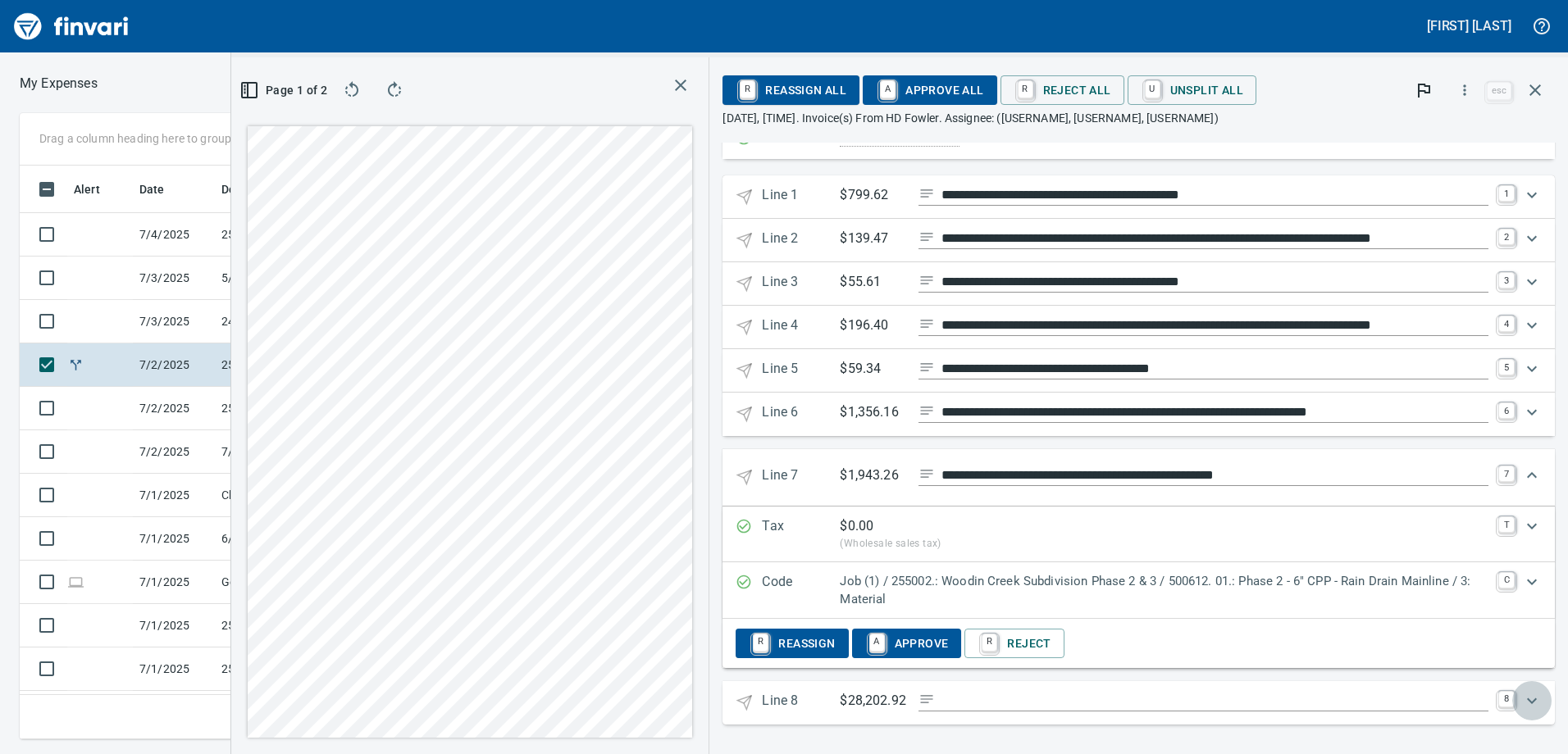 click at bounding box center [1532, 701] 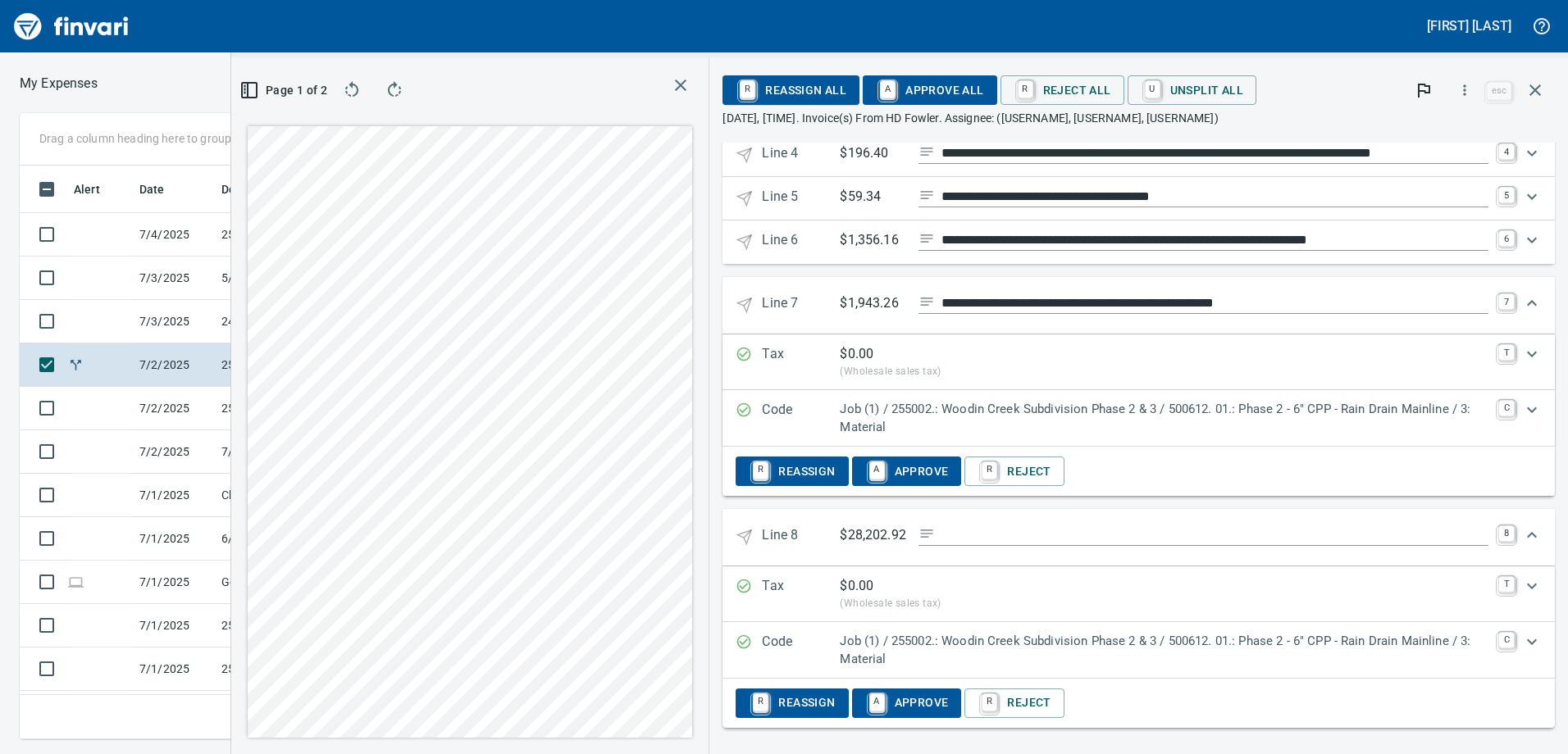 scroll, scrollTop: 379, scrollLeft: 0, axis: vertical 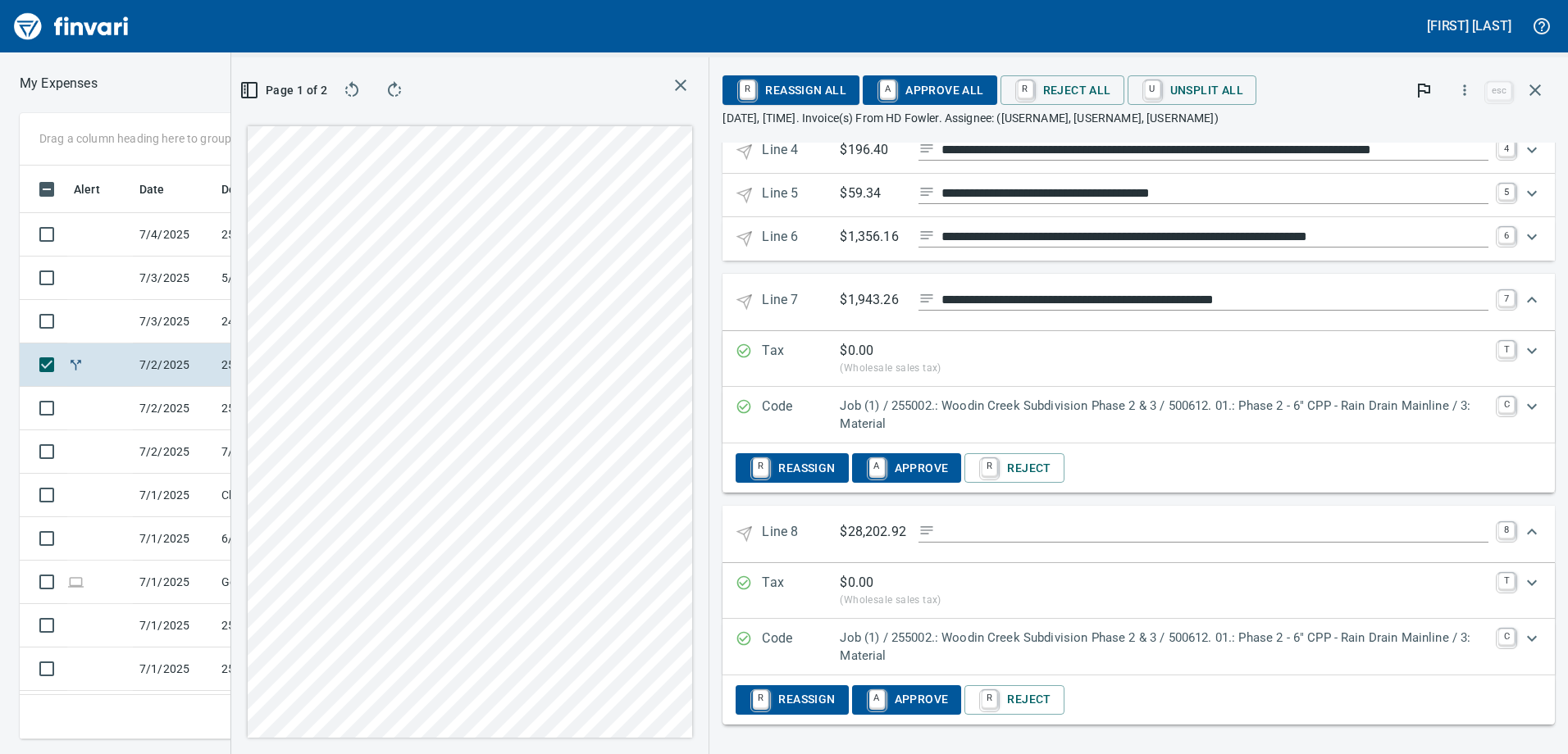 click at bounding box center [1215, 532] 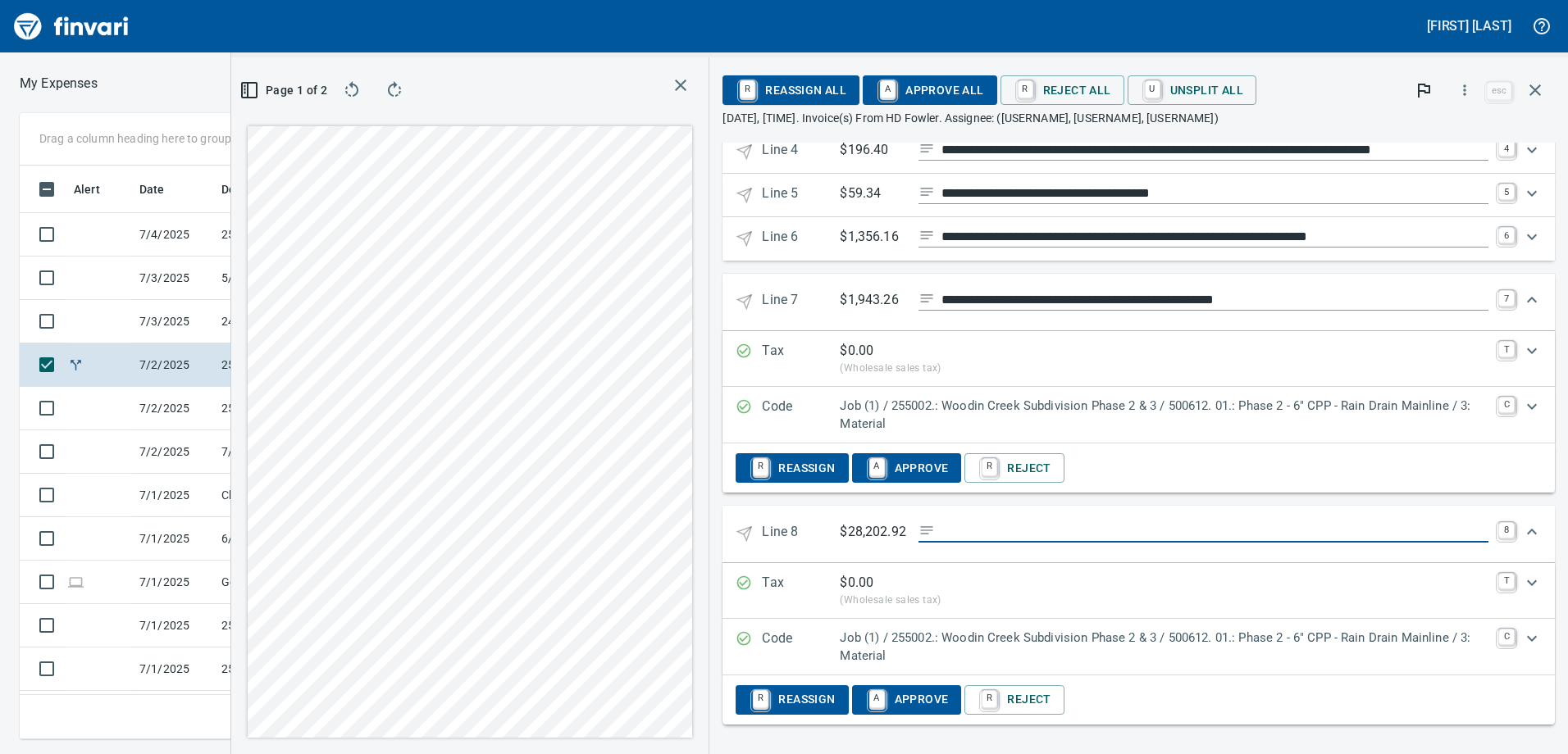 click on "$ 0.00" at bounding box center [1164, 583] 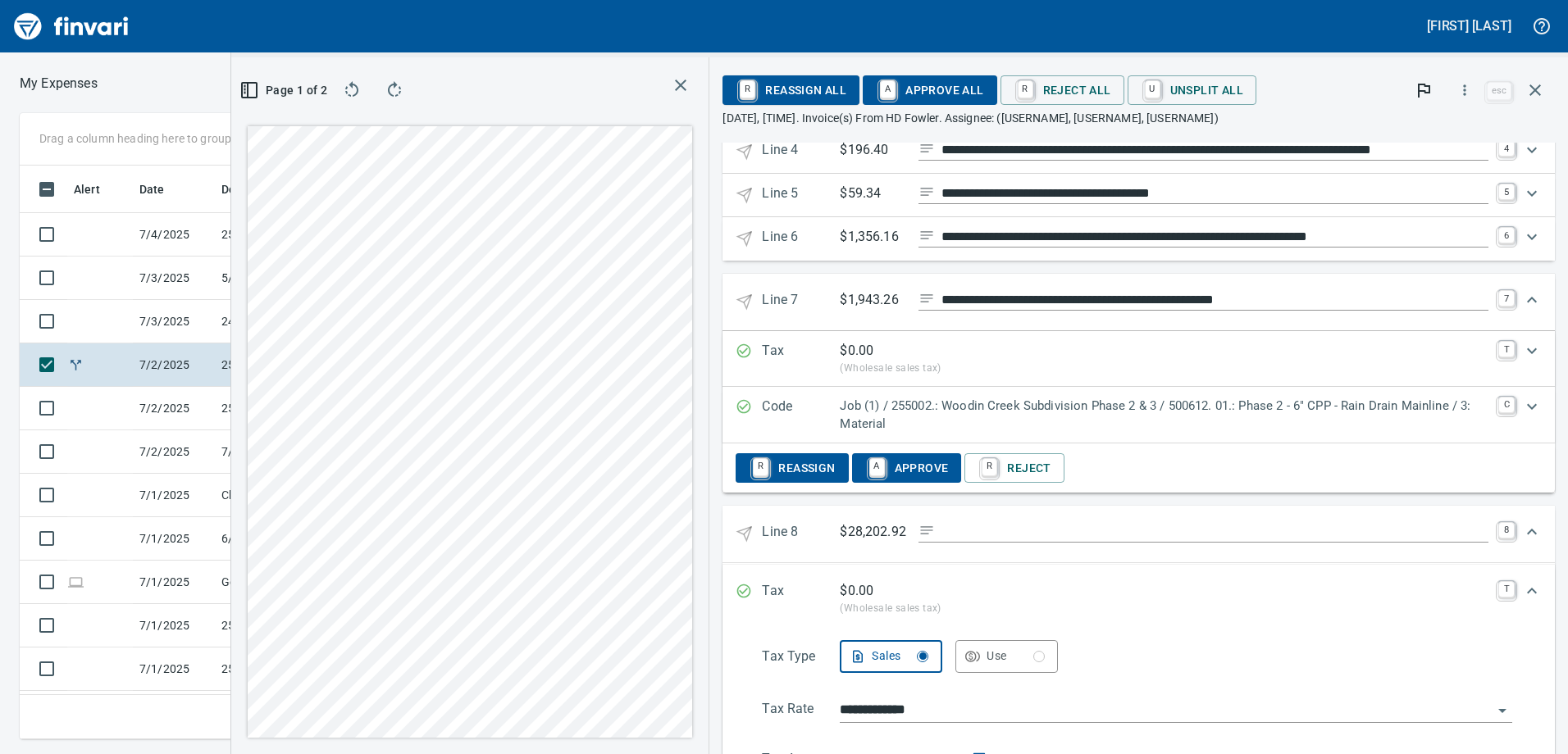 click at bounding box center (1215, 532) 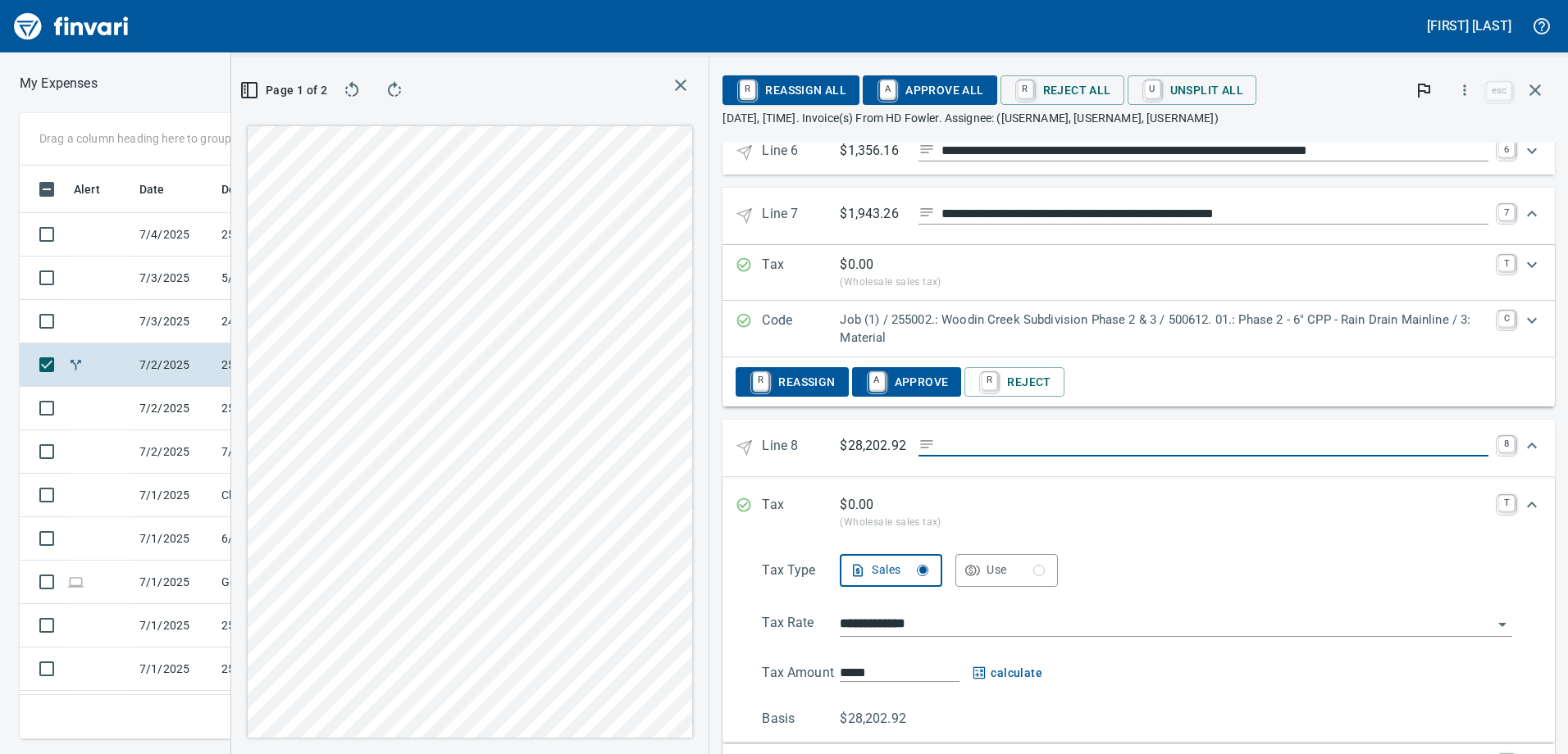 scroll, scrollTop: 590, scrollLeft: 0, axis: vertical 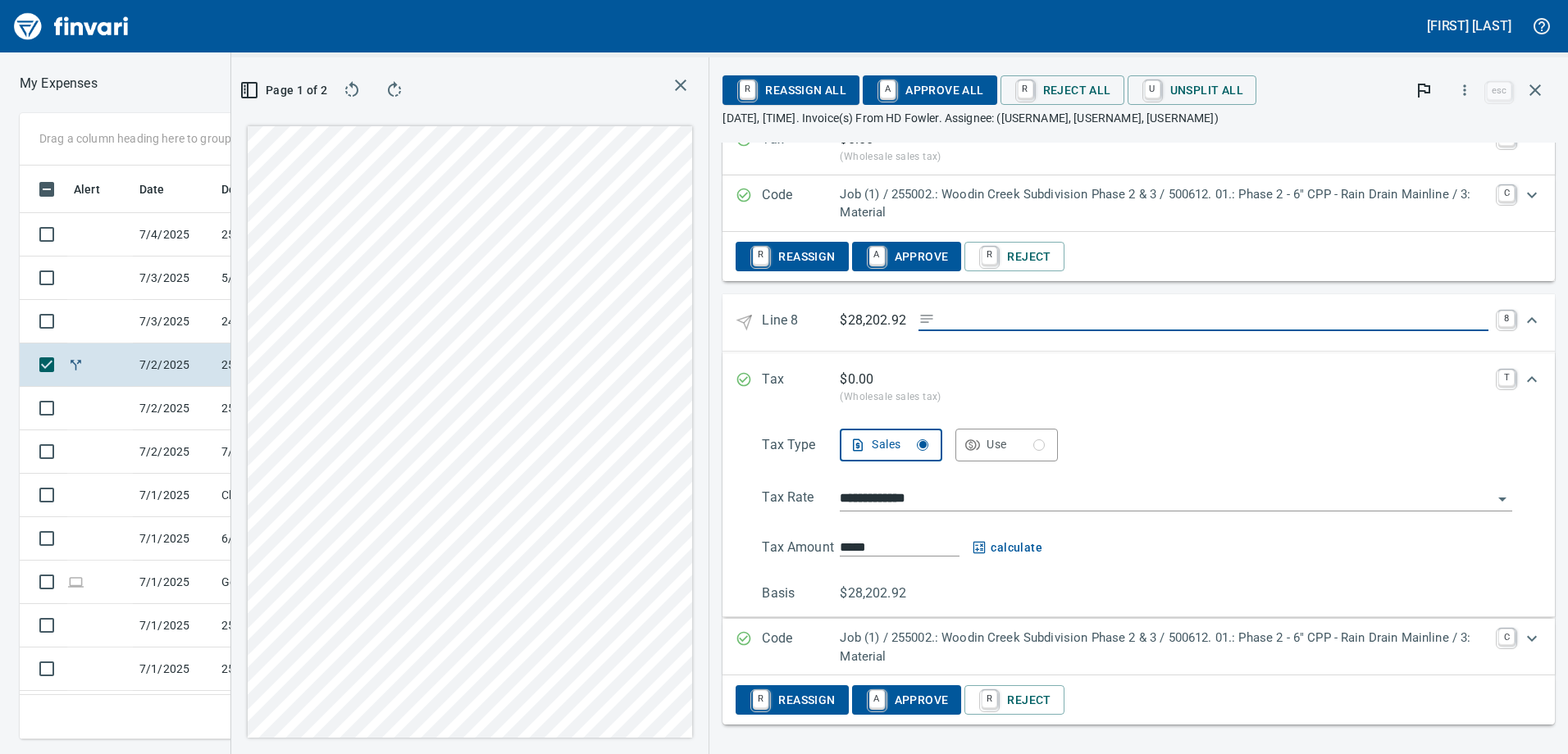 click on "Job (1) / 255002.: Woodin Creek Subdivision Phase 2 & 3 / 500612.  01.: Phase 2 - 6" CPP - Rain Drain Mainline / 3: Material" at bounding box center (1164, 647) 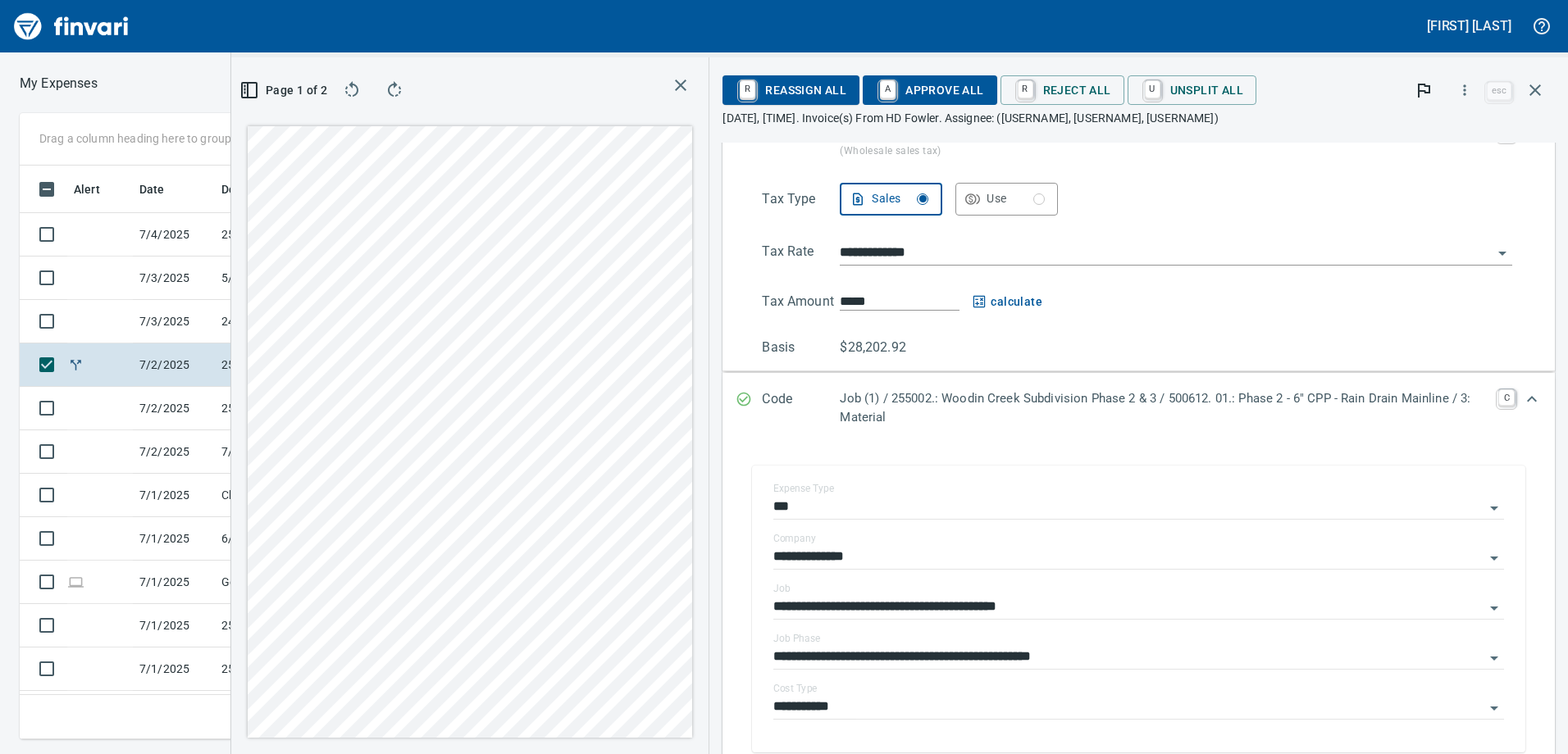 scroll, scrollTop: 983, scrollLeft: 0, axis: vertical 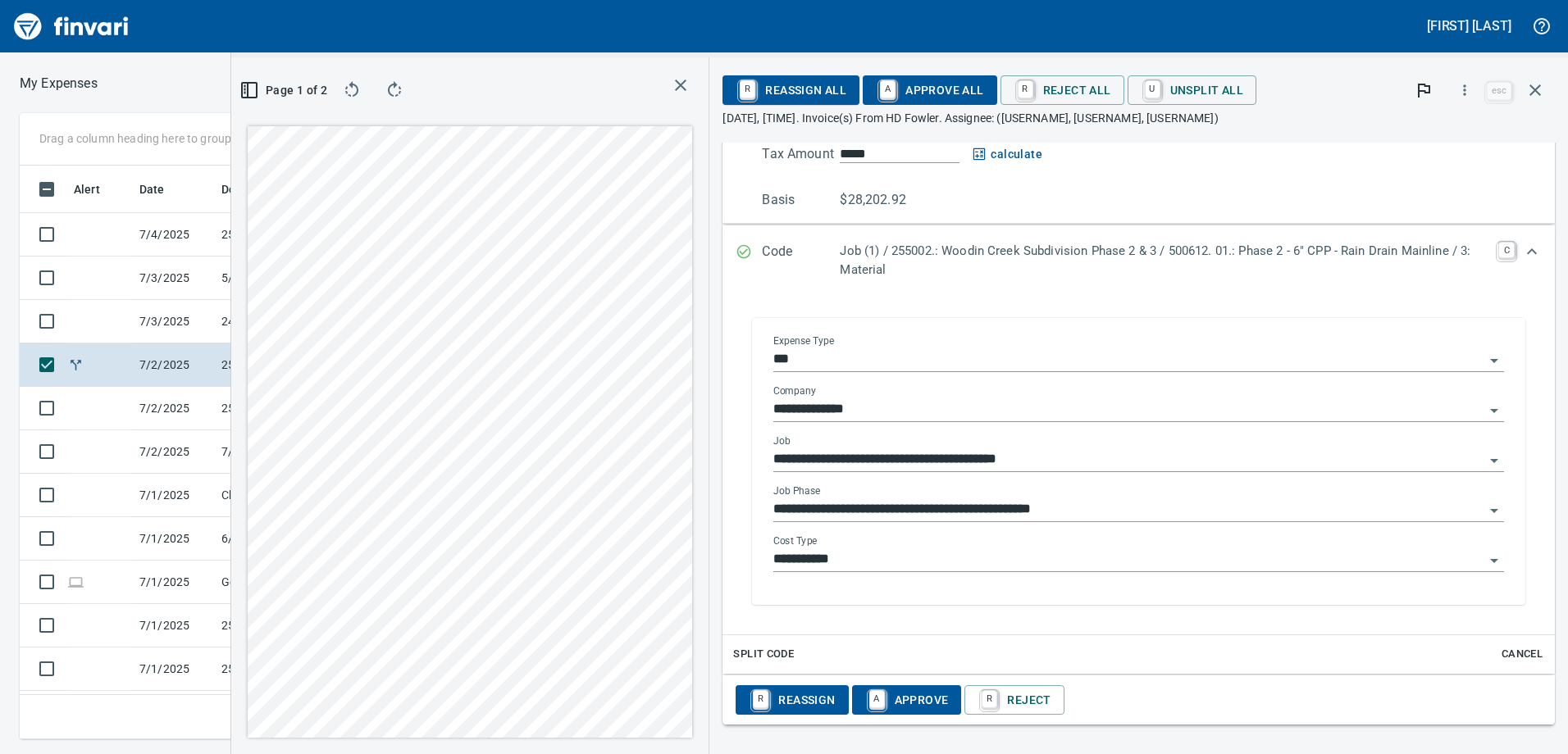click at bounding box center [1494, 511] 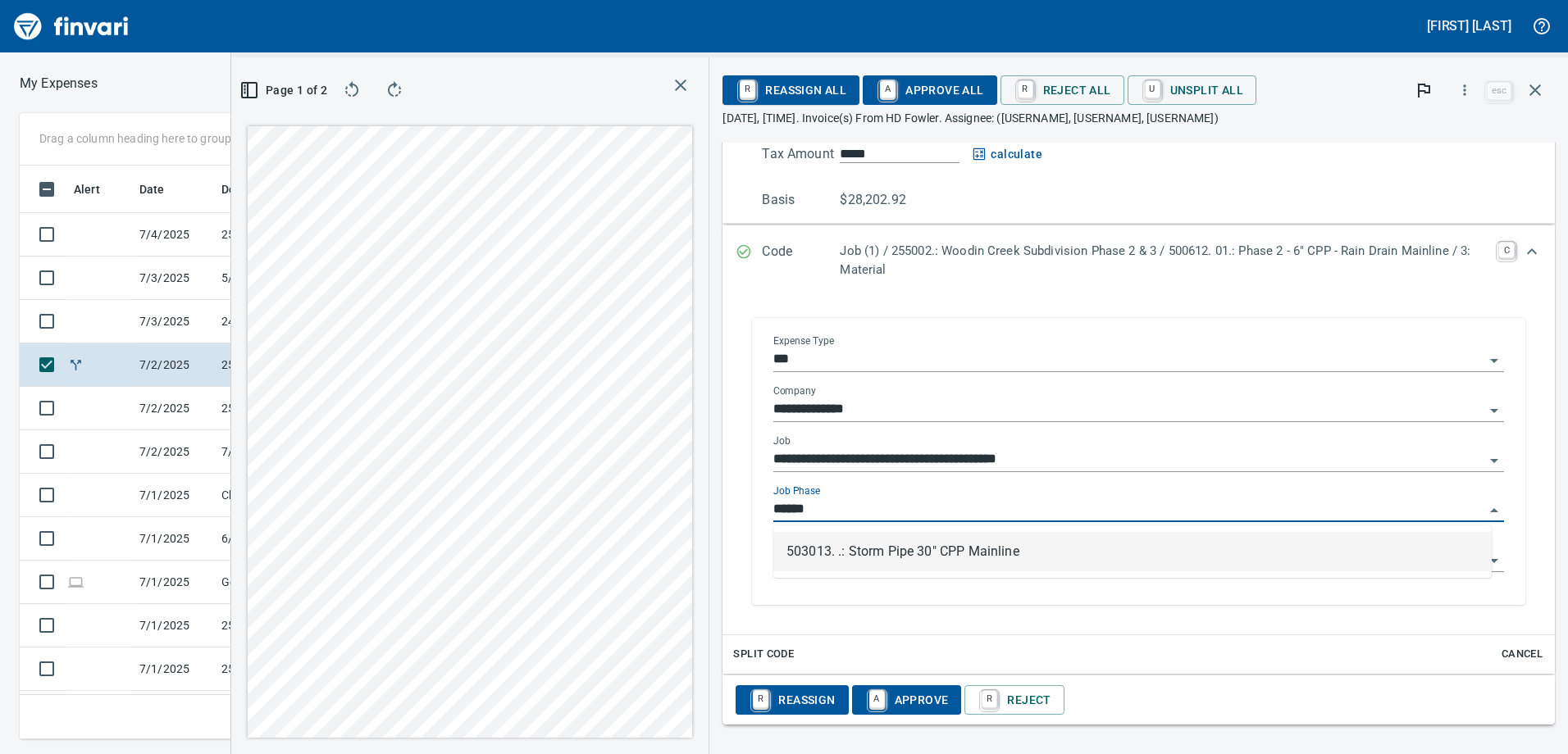 scroll, scrollTop: 561, scrollLeft: 1094, axis: both 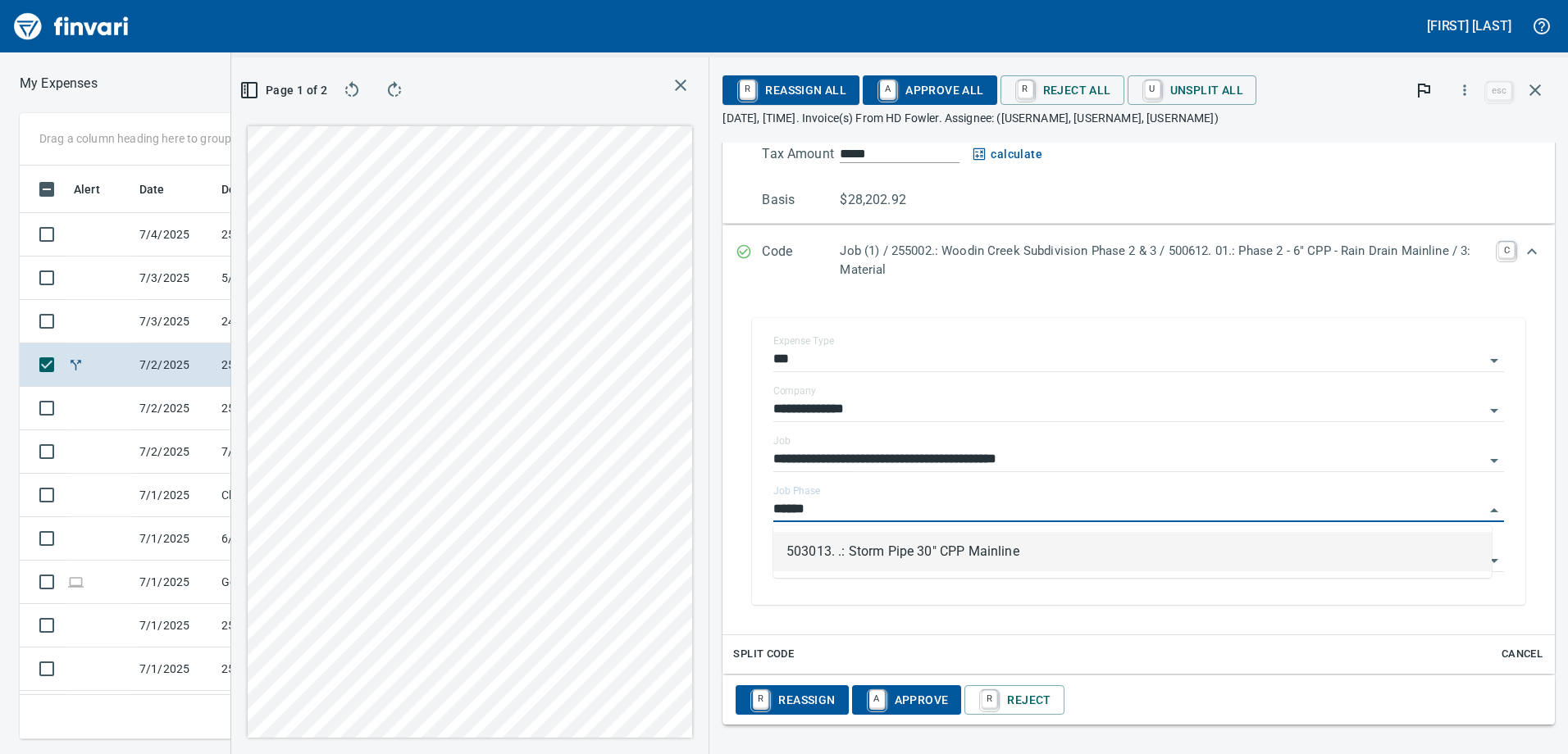 click on "503013.    .: Storm Pipe 30" CPP Mainline" at bounding box center [1133, 552] 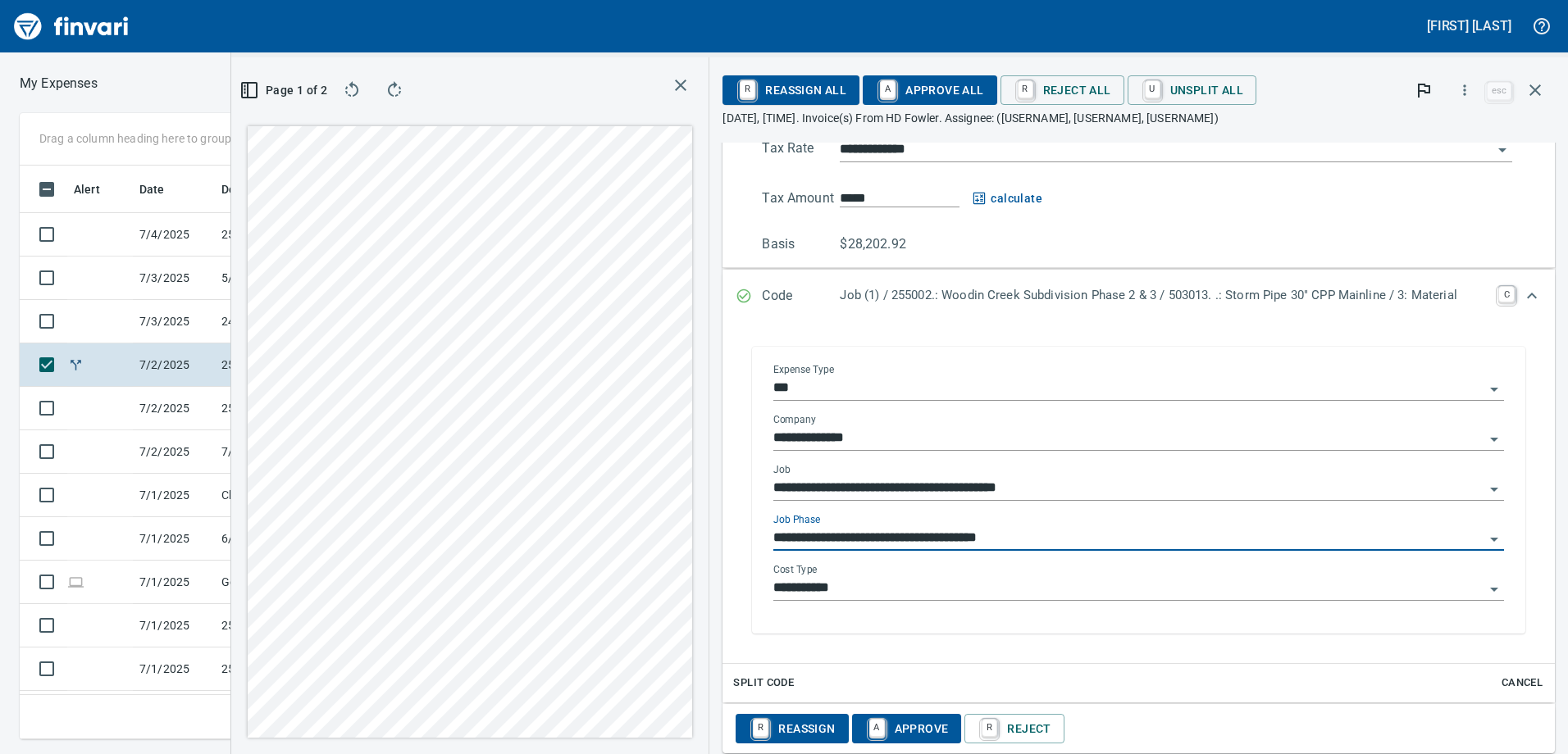scroll, scrollTop: 968, scrollLeft: 0, axis: vertical 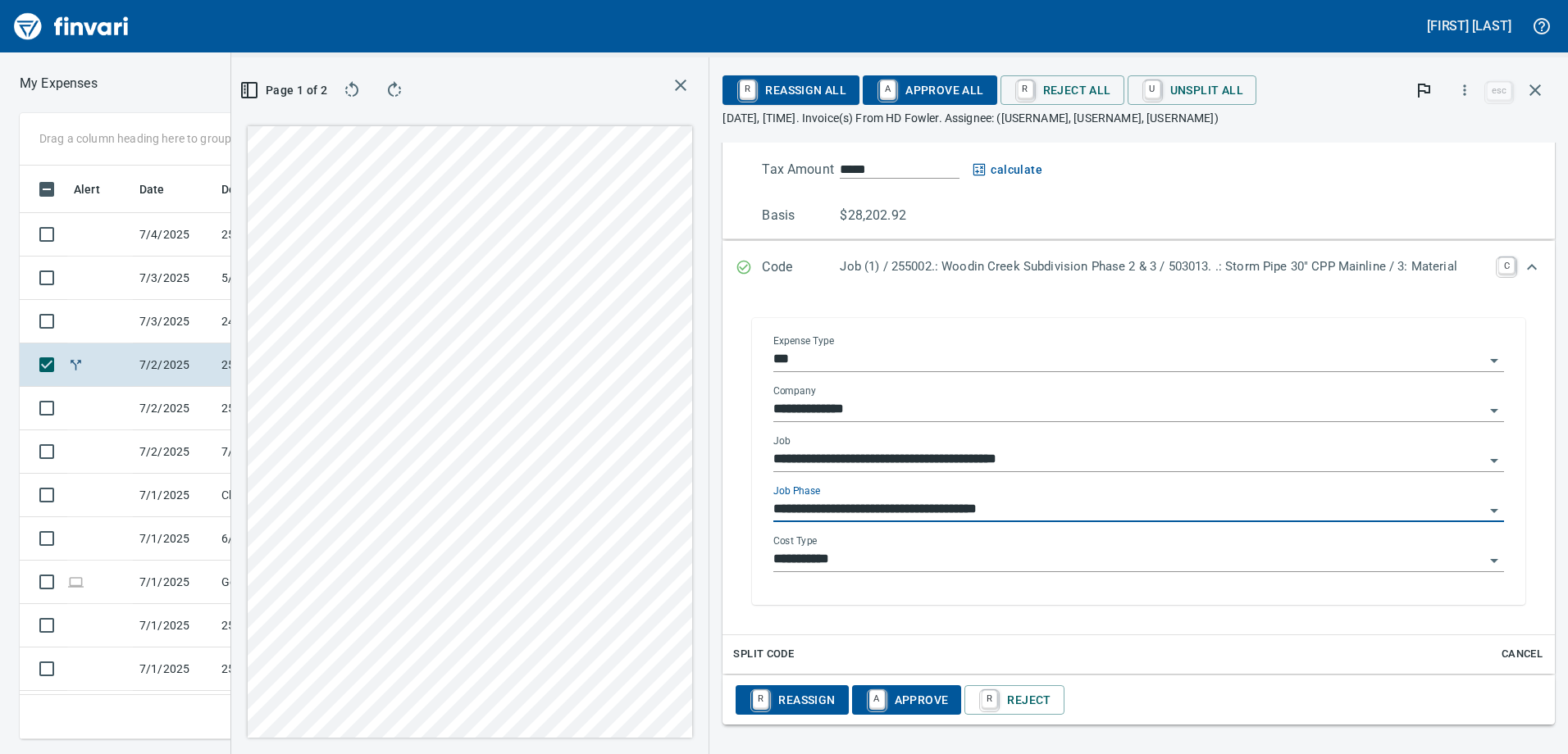 type on "**********" 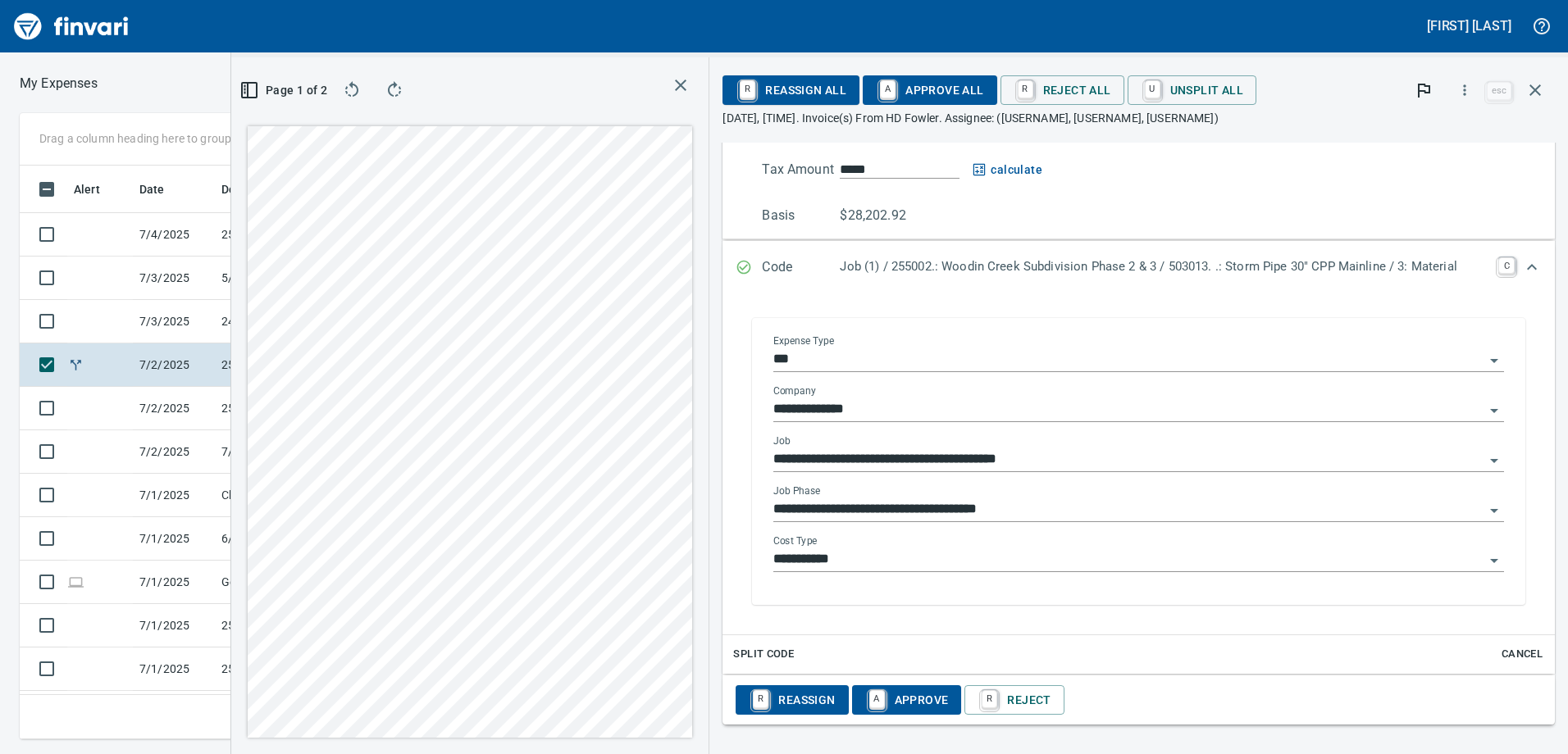 click on "**********" at bounding box center [1128, 560] 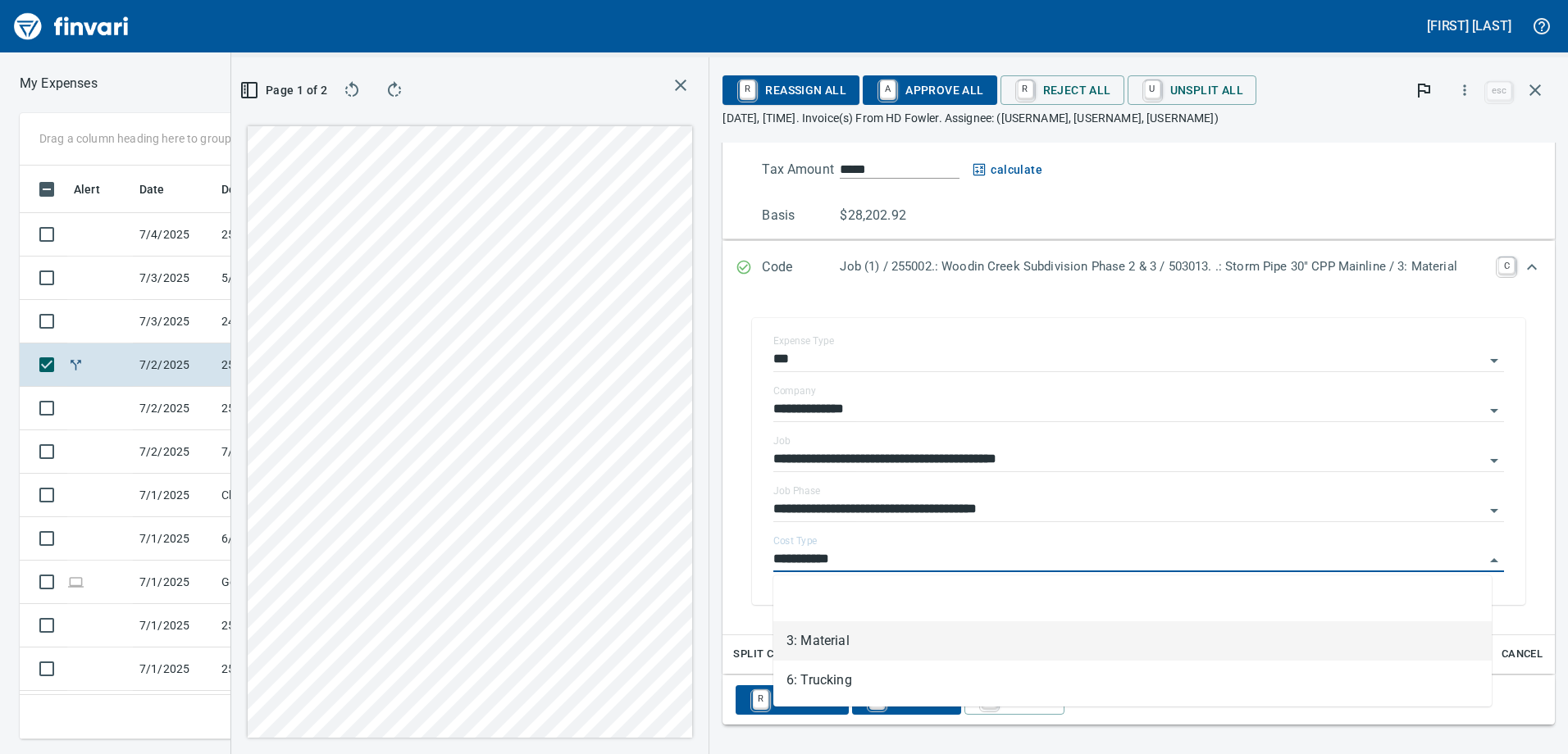 click on "3: Material 6: Trucking" at bounding box center [1133, 641] 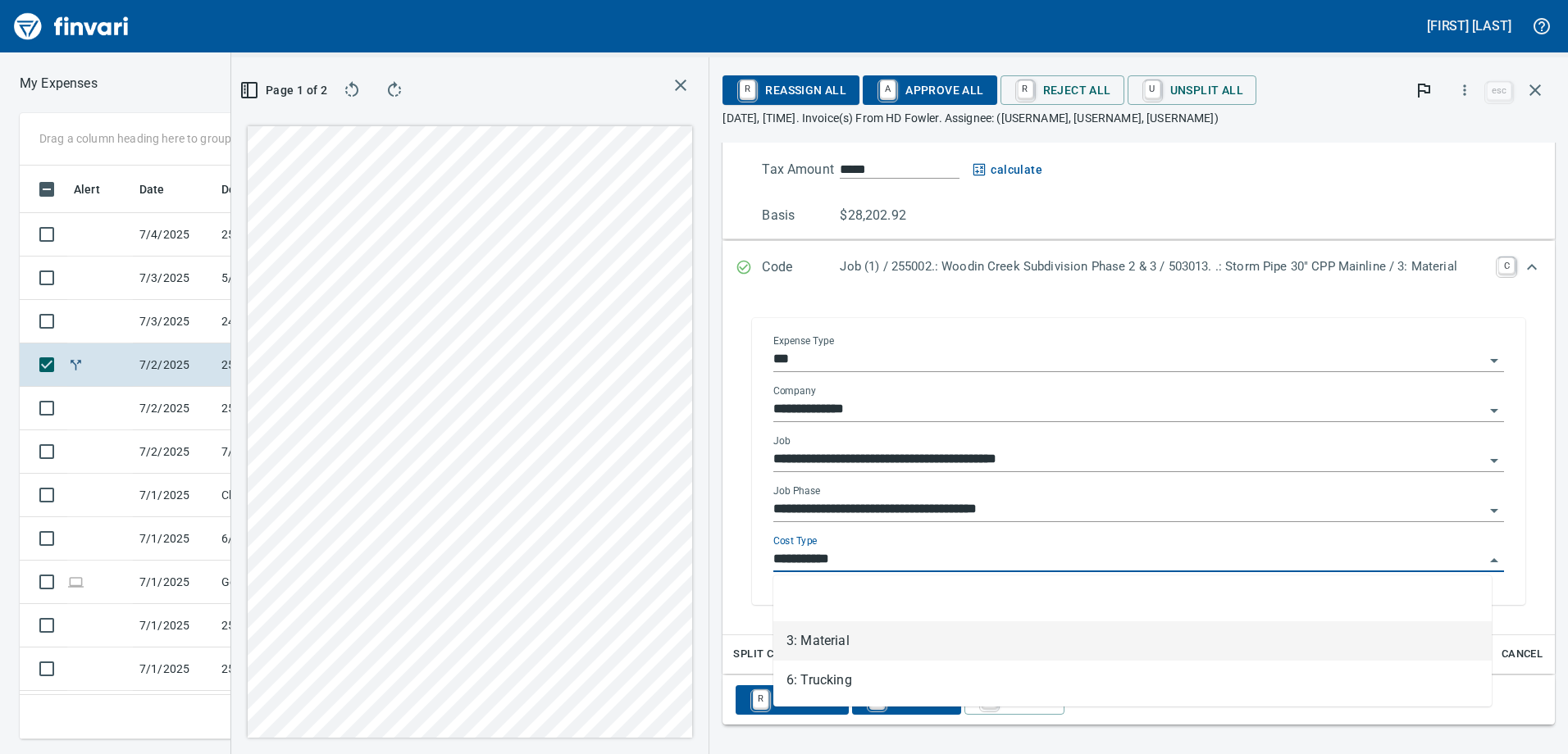 click on "**********" at bounding box center [1128, 560] 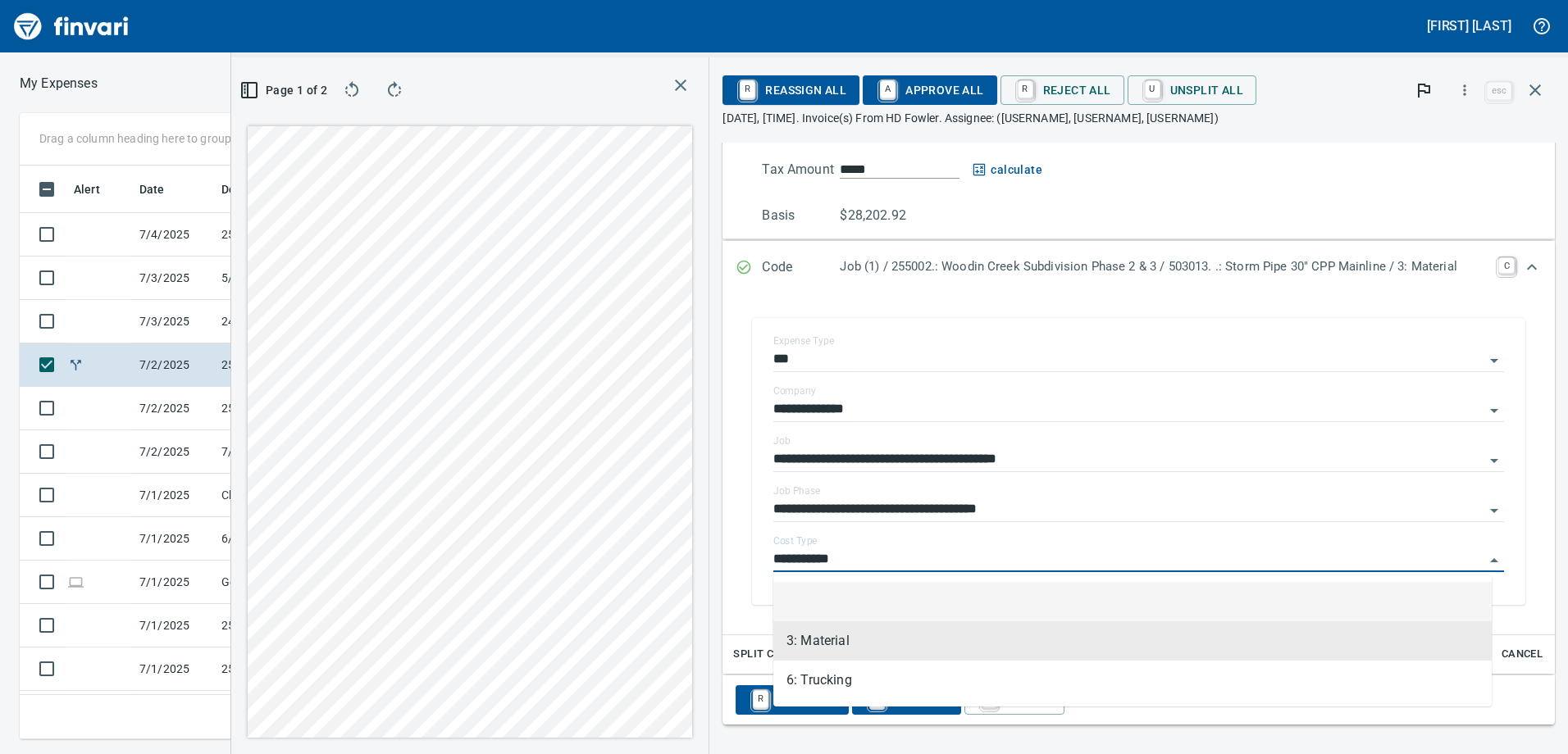 click on "**********" at bounding box center (1138, 461) 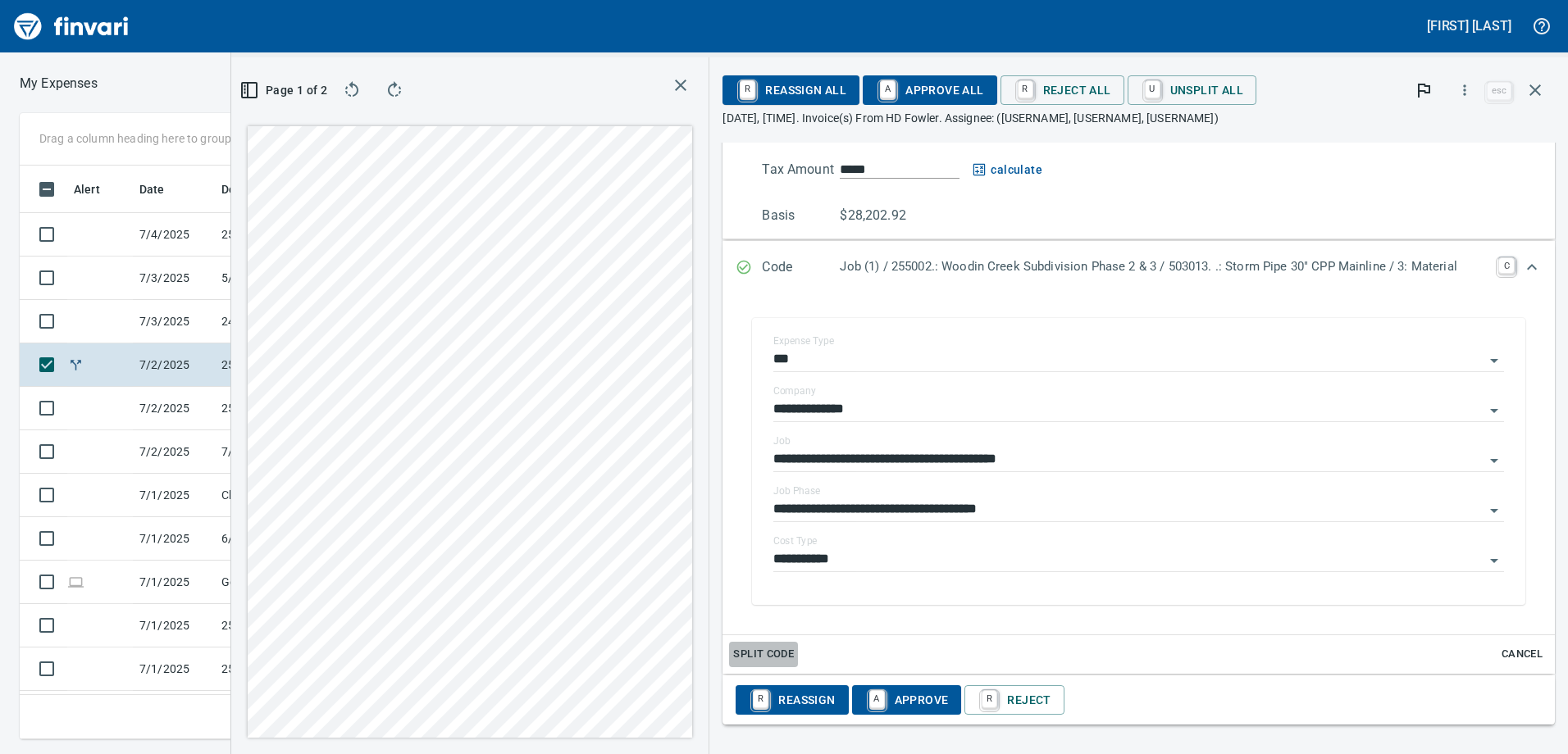 click on "Split Code" at bounding box center [763, 654] 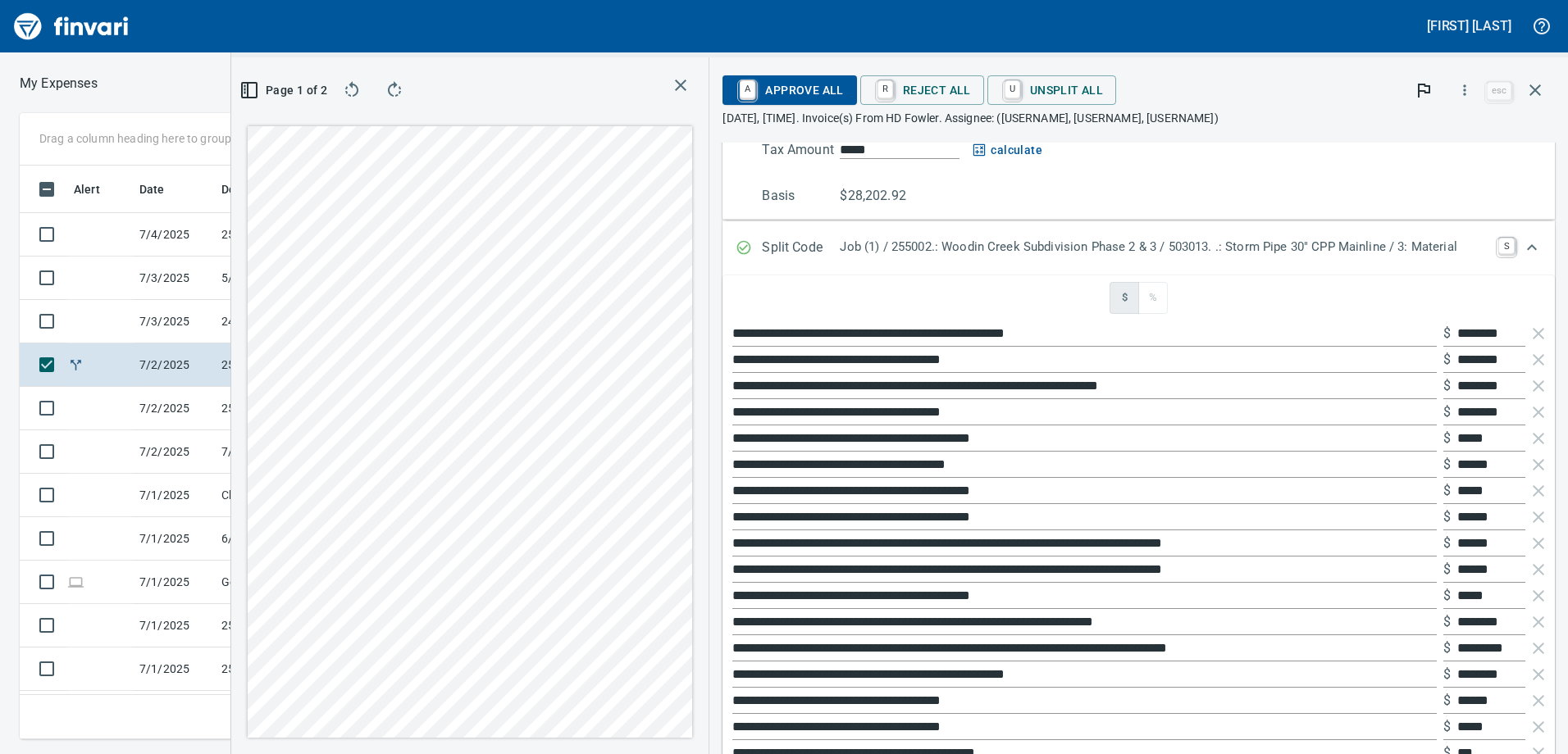 scroll, scrollTop: 983, scrollLeft: 0, axis: vertical 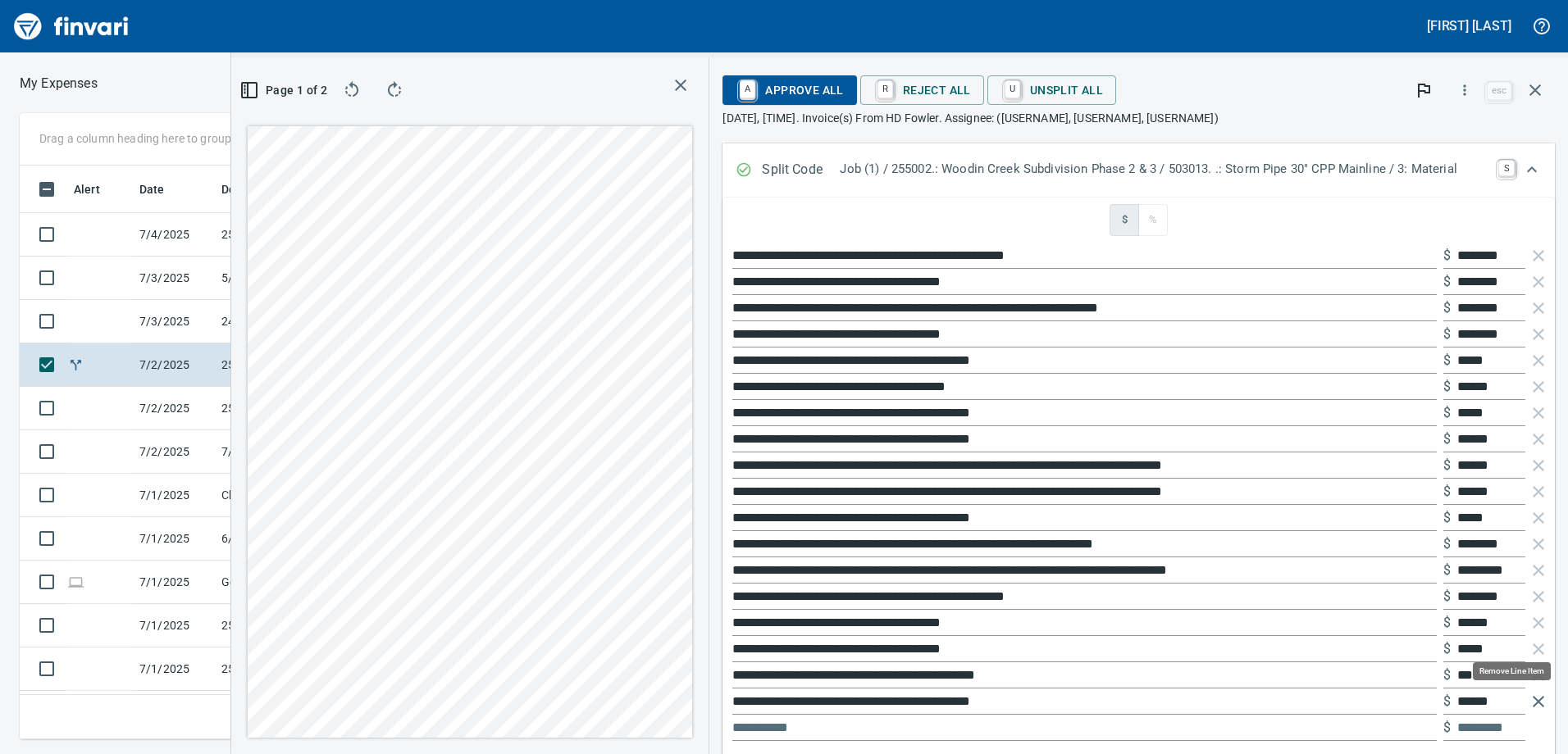 click at bounding box center (1538, 702) 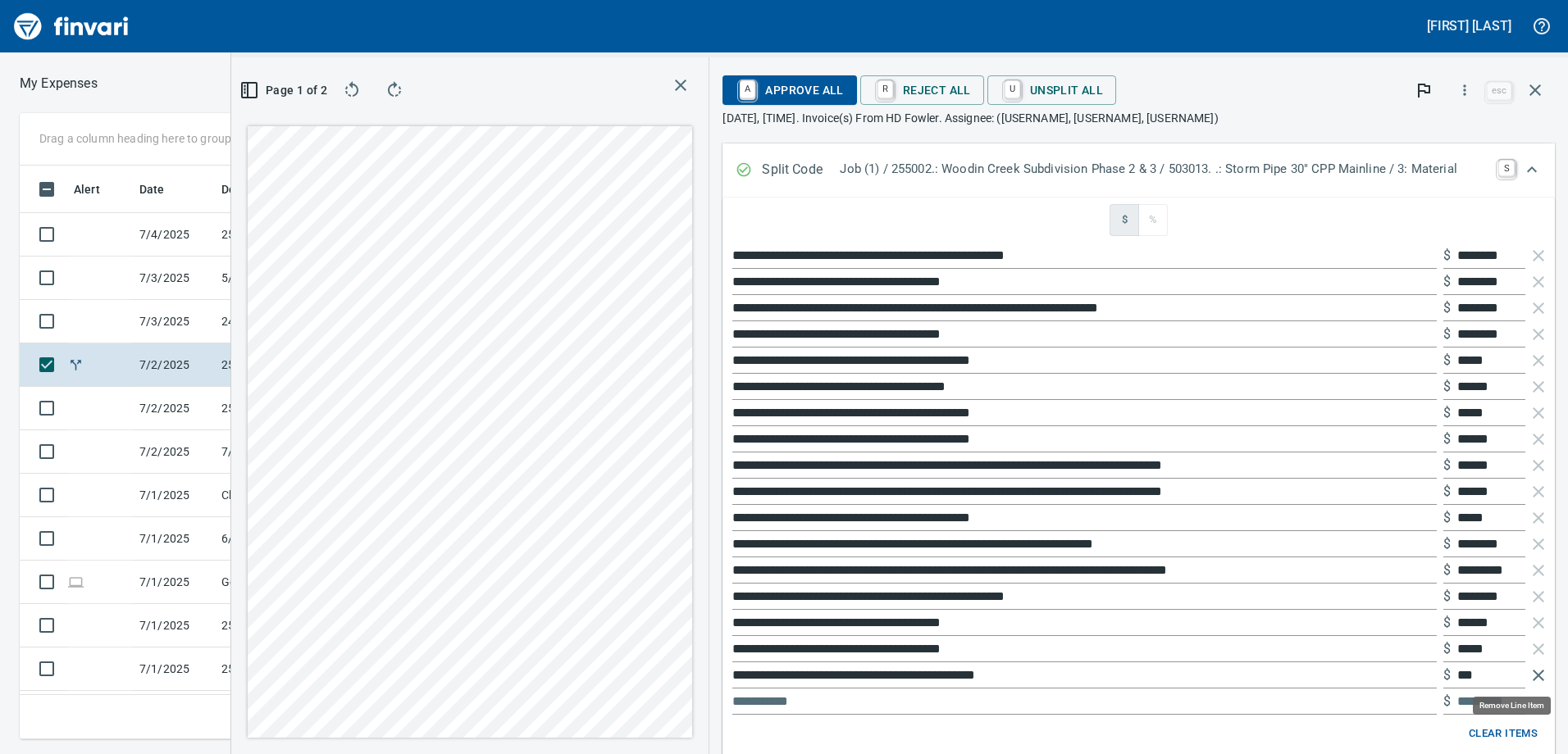 click at bounding box center (1538, 675) 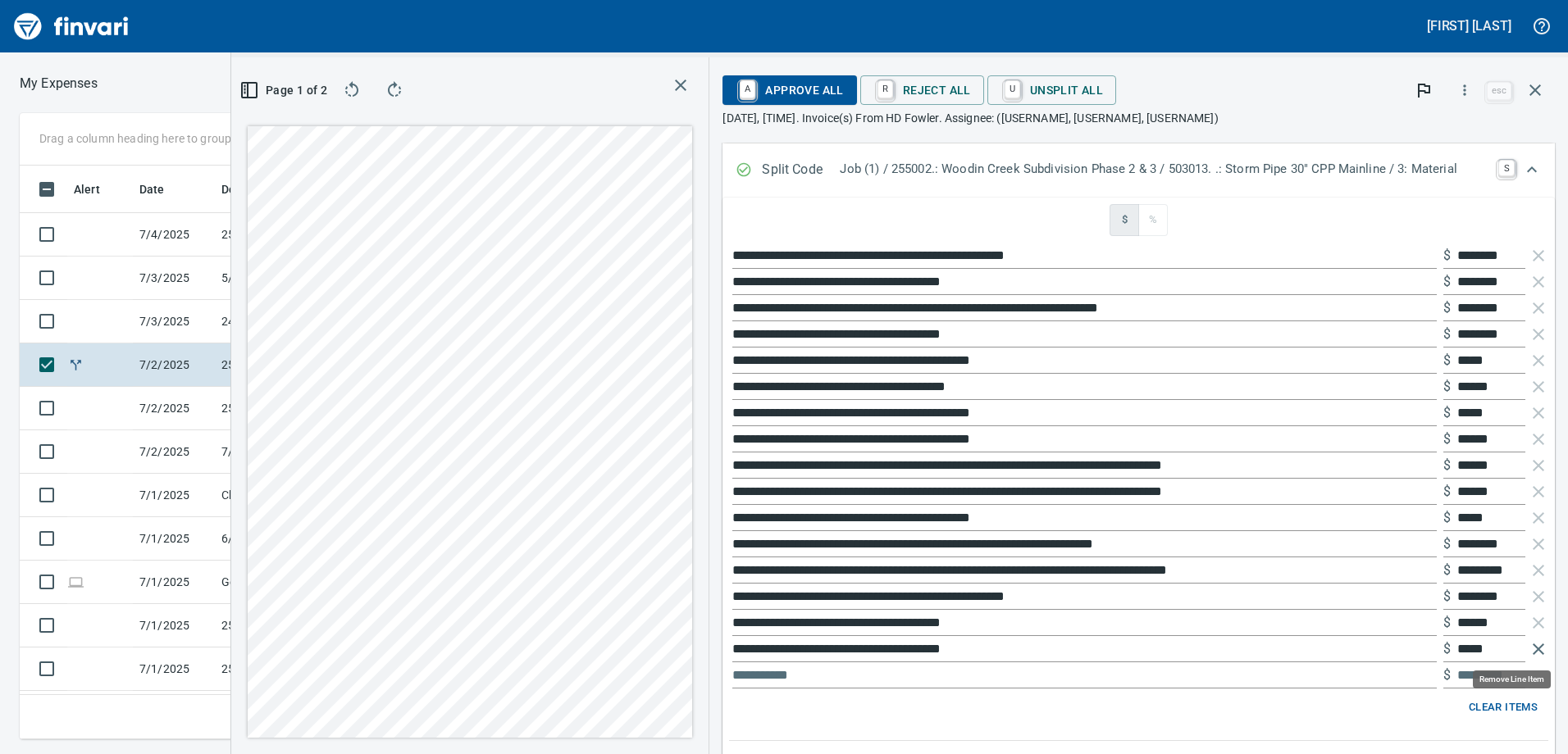 scroll, scrollTop: 561, scrollLeft: 1094, axis: both 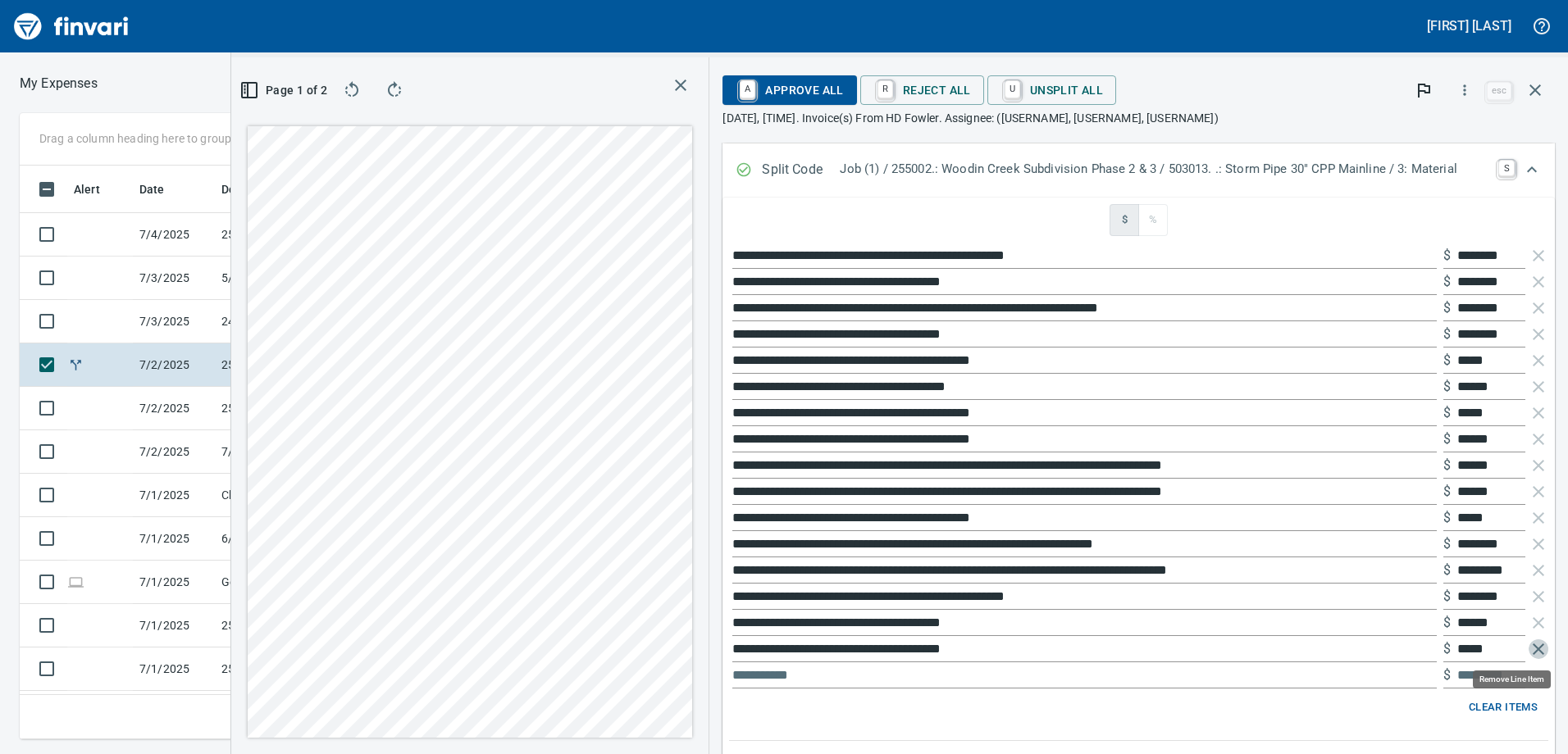 click at bounding box center (1538, 649) 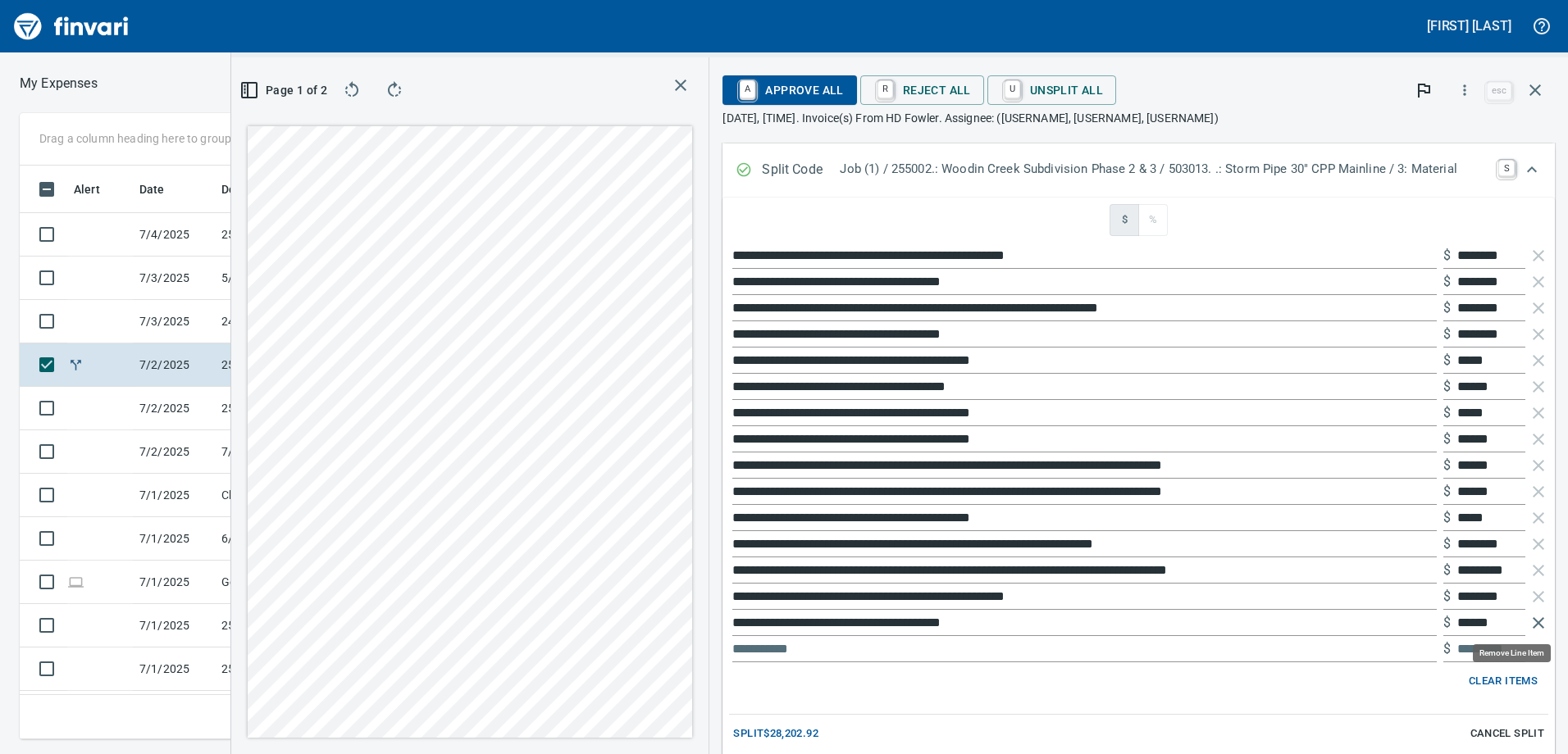 scroll, scrollTop: 561, scrollLeft: 1094, axis: both 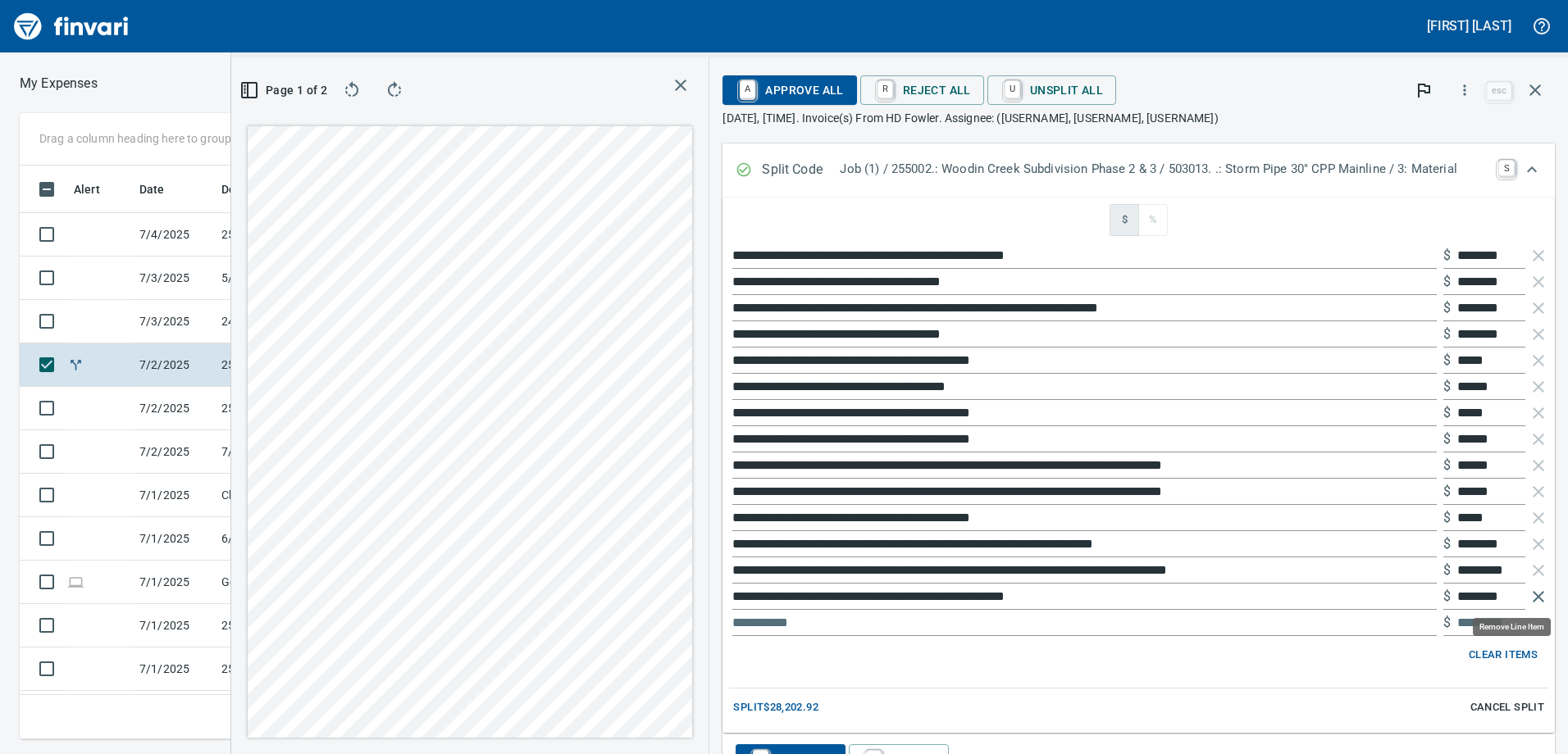 click at bounding box center [1538, 597] 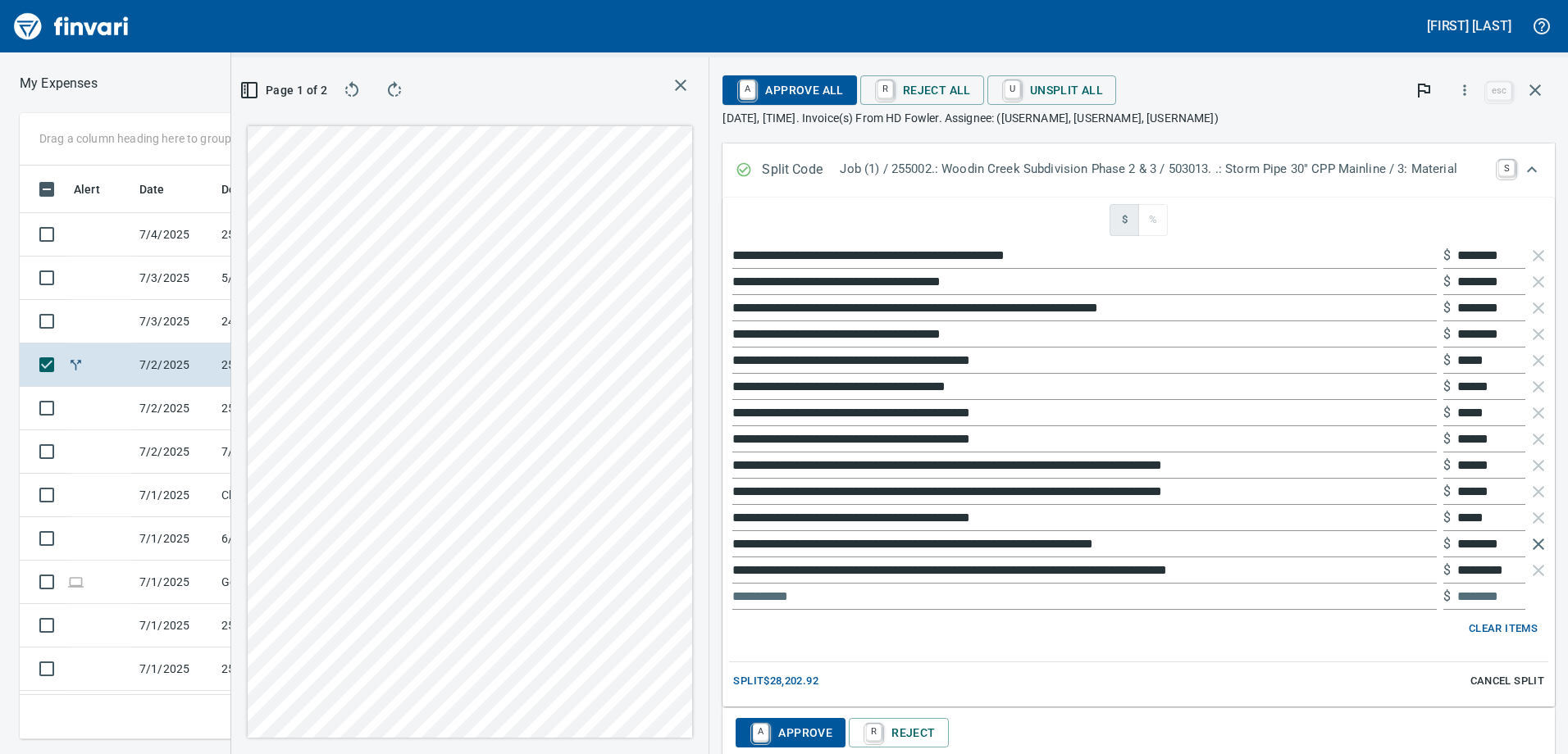 scroll, scrollTop: 561, scrollLeft: 1094, axis: both 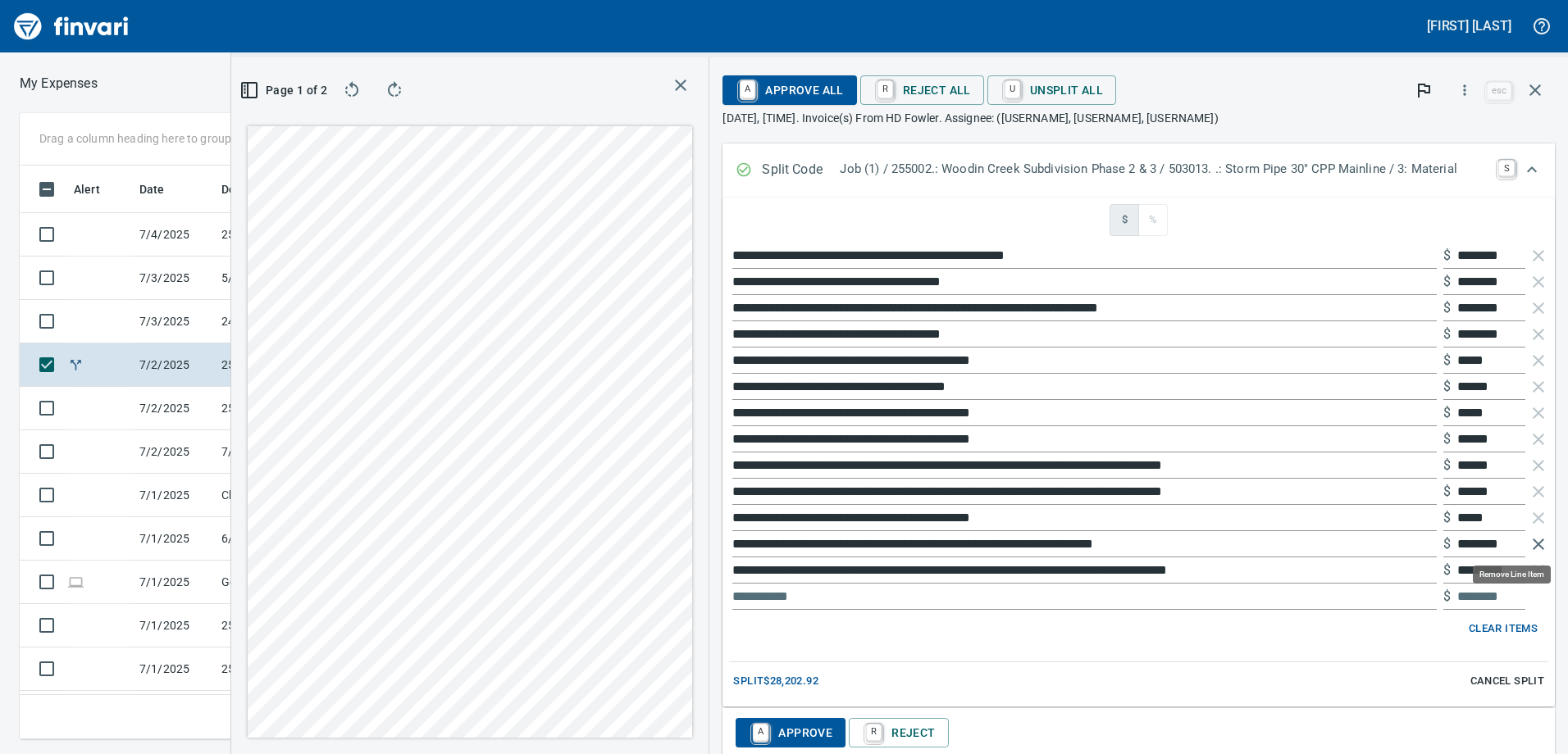 click at bounding box center (1538, 544) 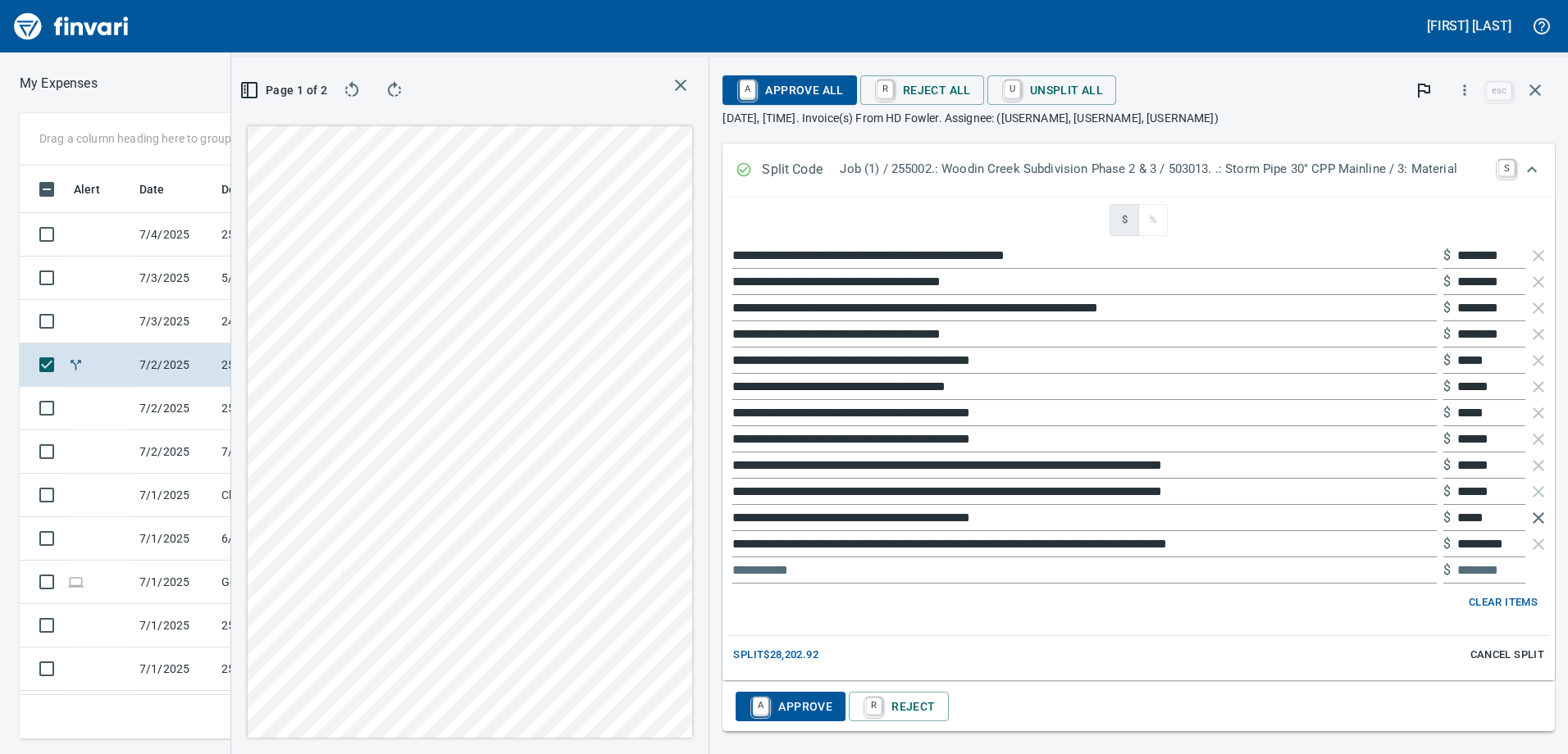 scroll, scrollTop: 561, scrollLeft: 1094, axis: both 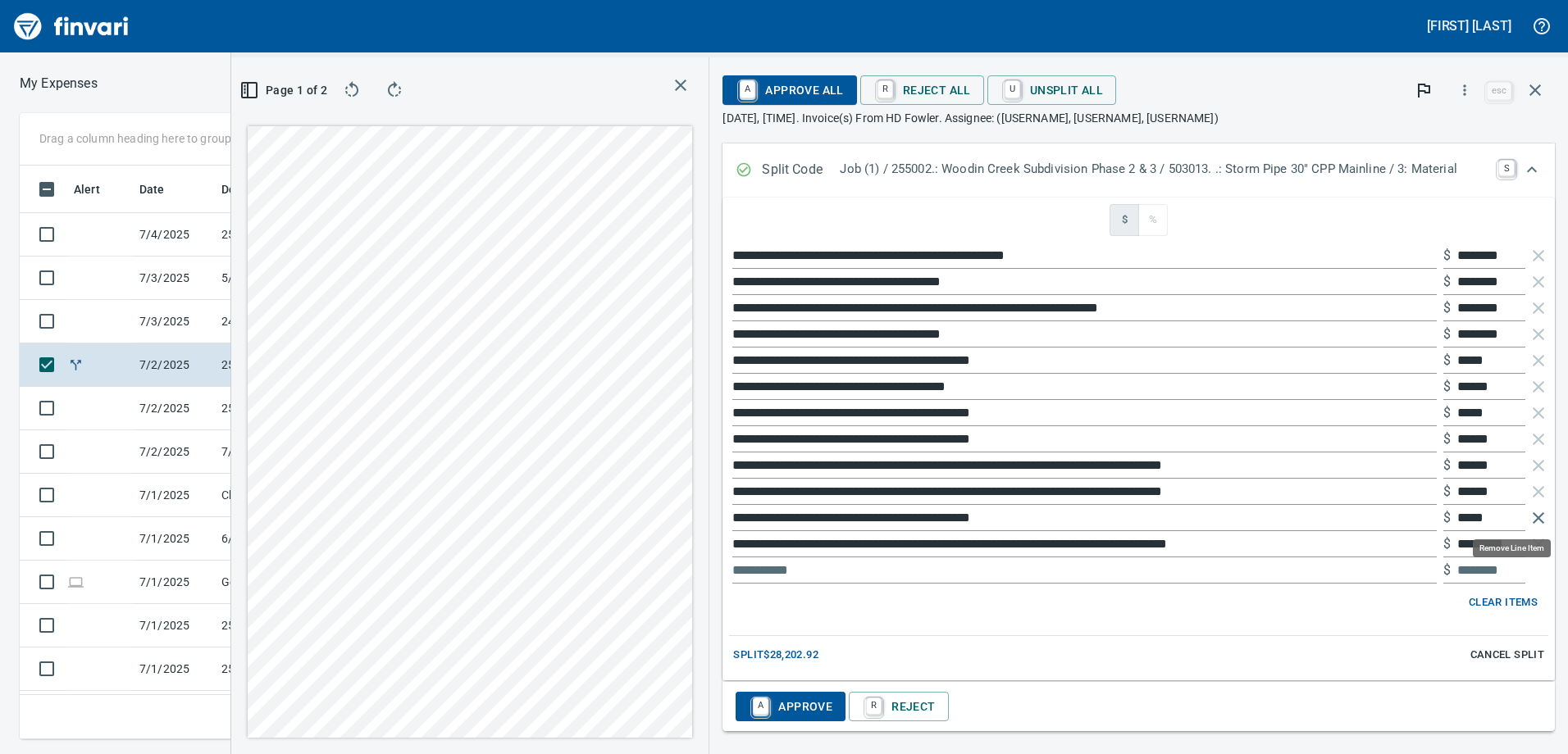 click at bounding box center [1538, 518] 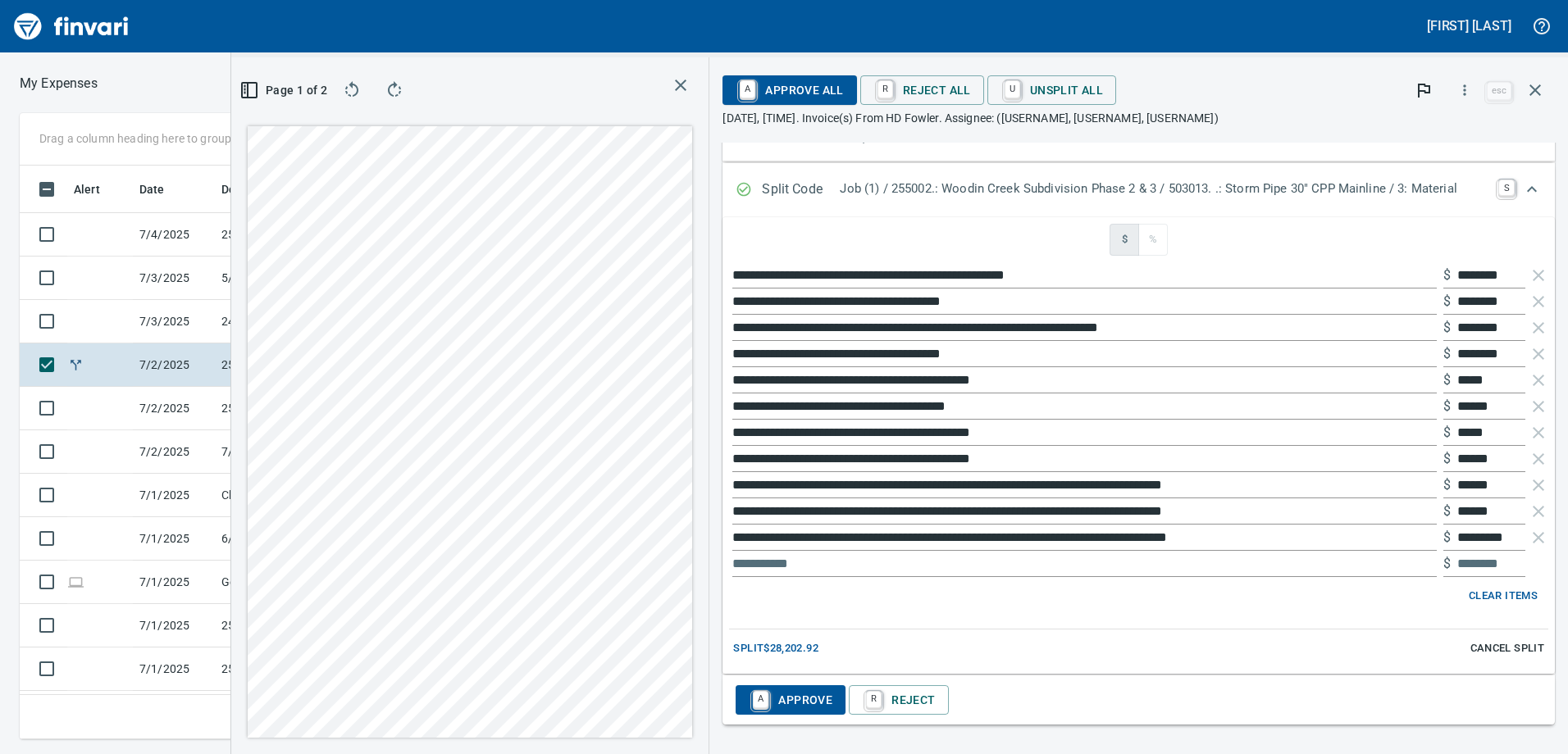 scroll, scrollTop: 1046, scrollLeft: 0, axis: vertical 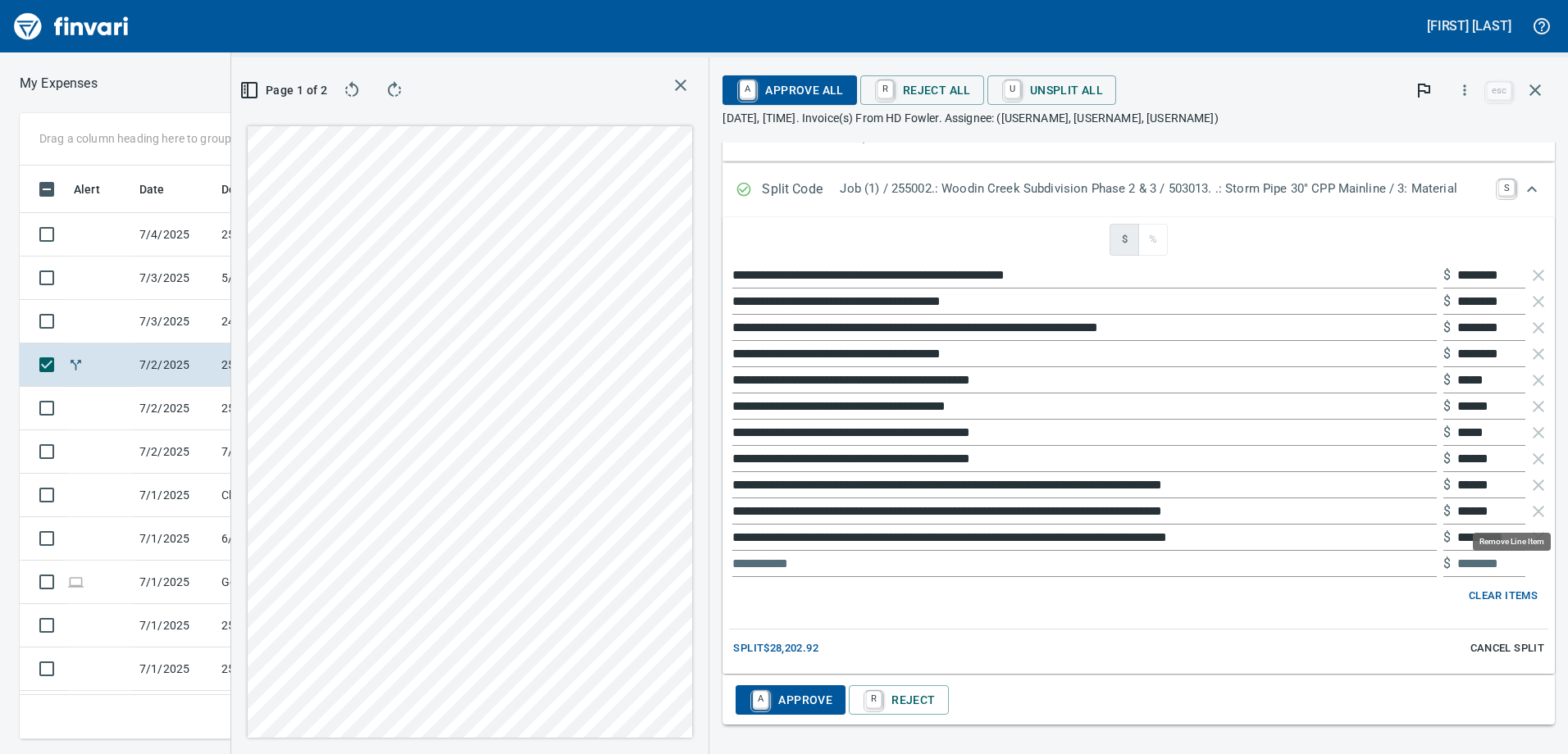 drag, startPoint x: 1525, startPoint y: 511, endPoint x: 1523, endPoint y: 495, distance: 16.12452 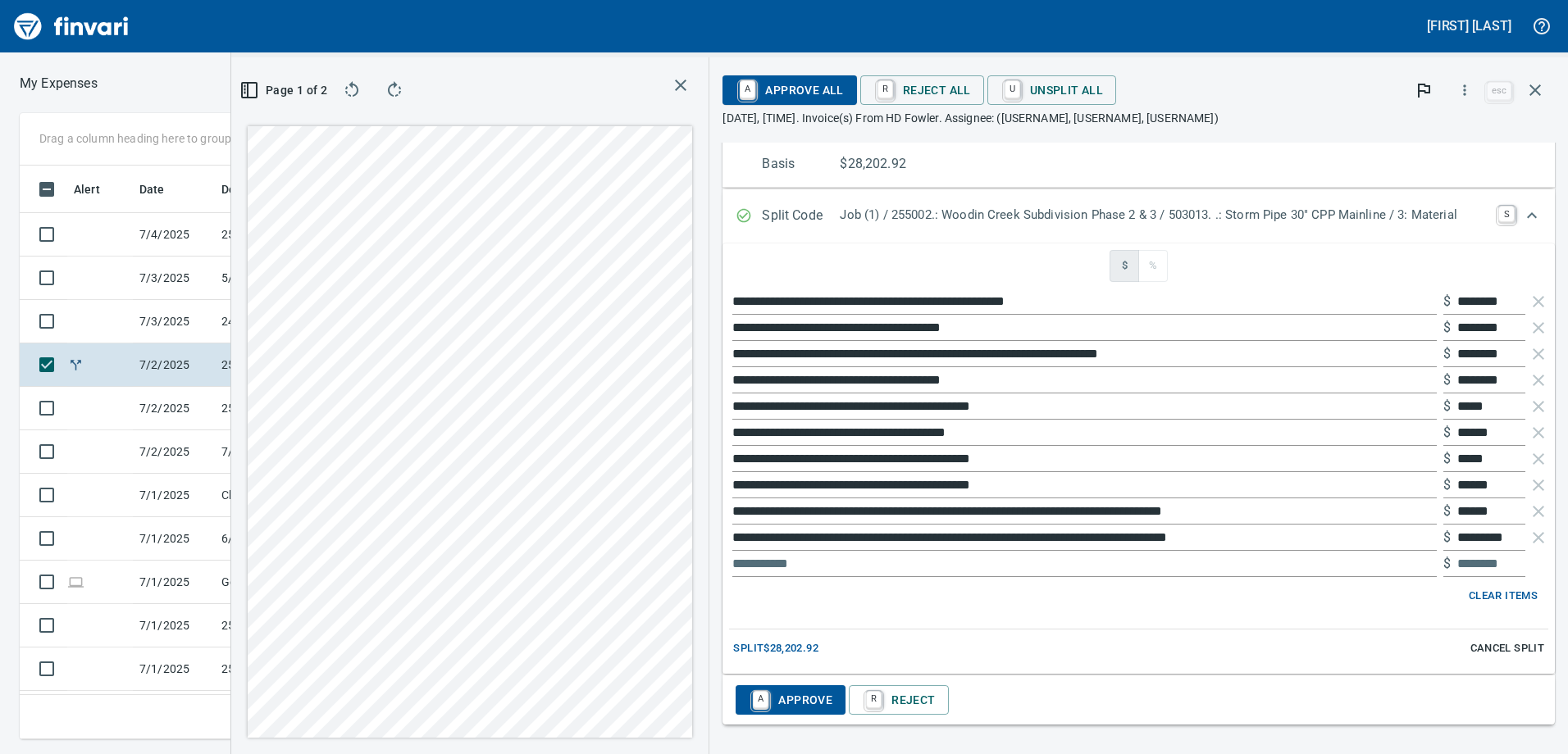 scroll, scrollTop: 1020, scrollLeft: 0, axis: vertical 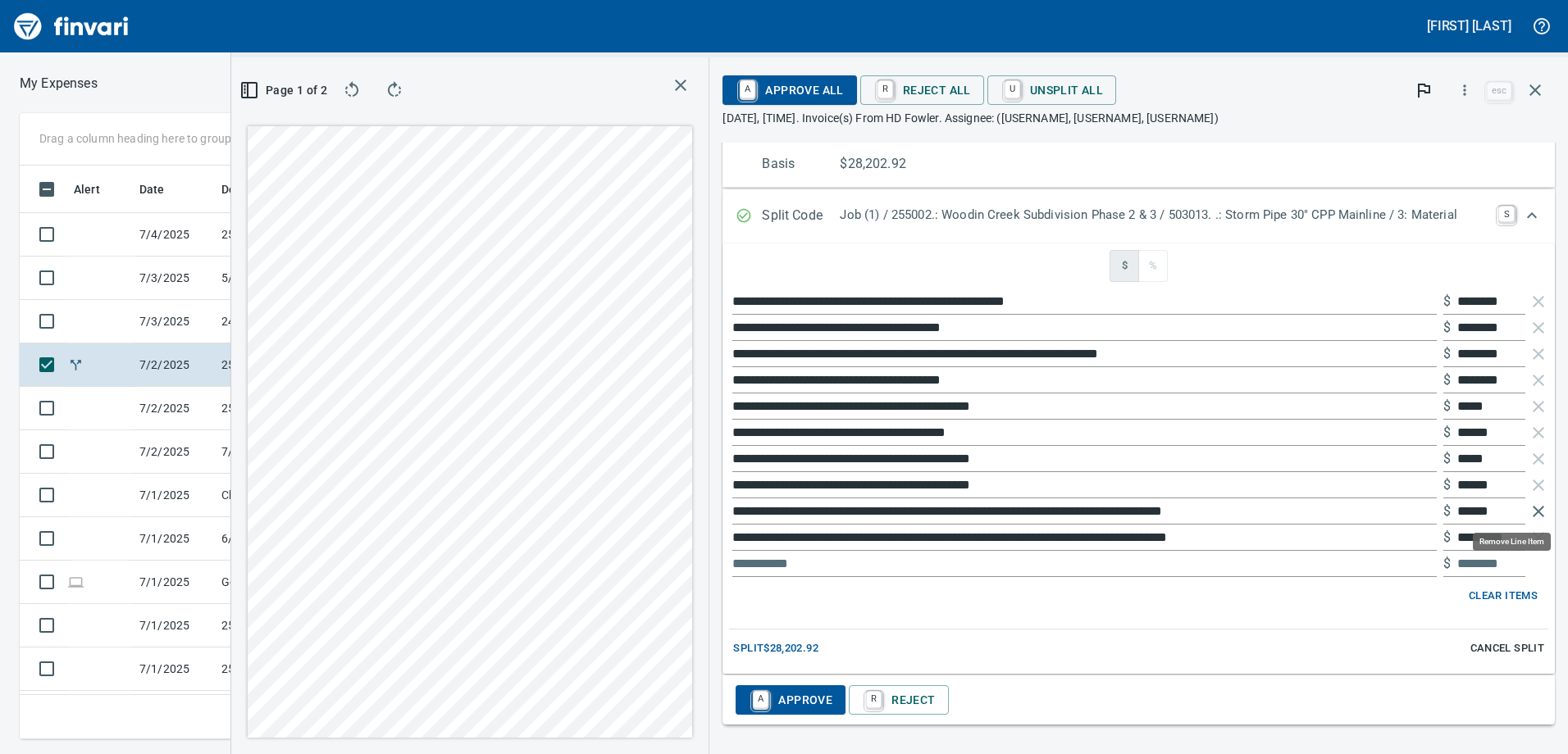 click at bounding box center [1538, 511] 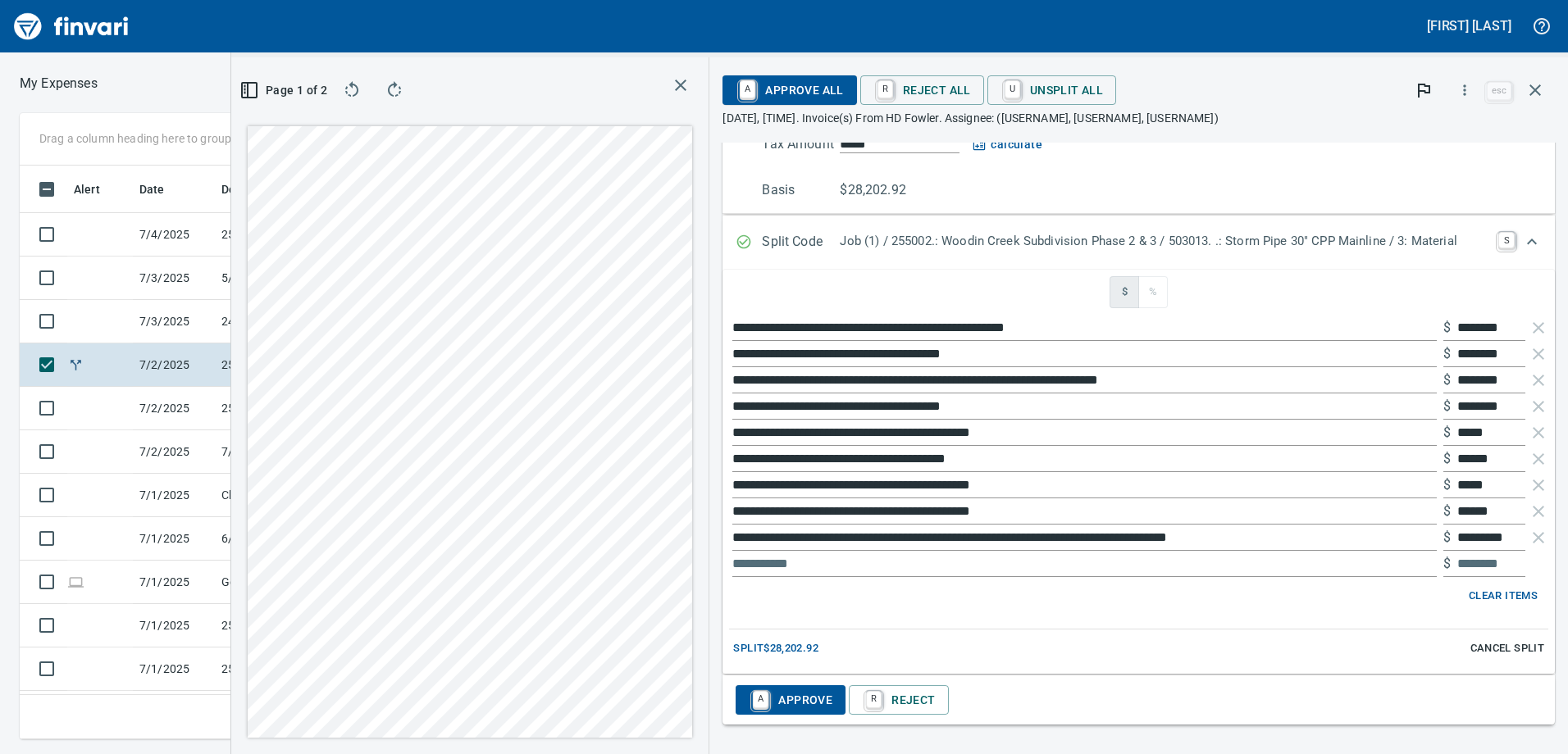 scroll, scrollTop: 993, scrollLeft: 0, axis: vertical 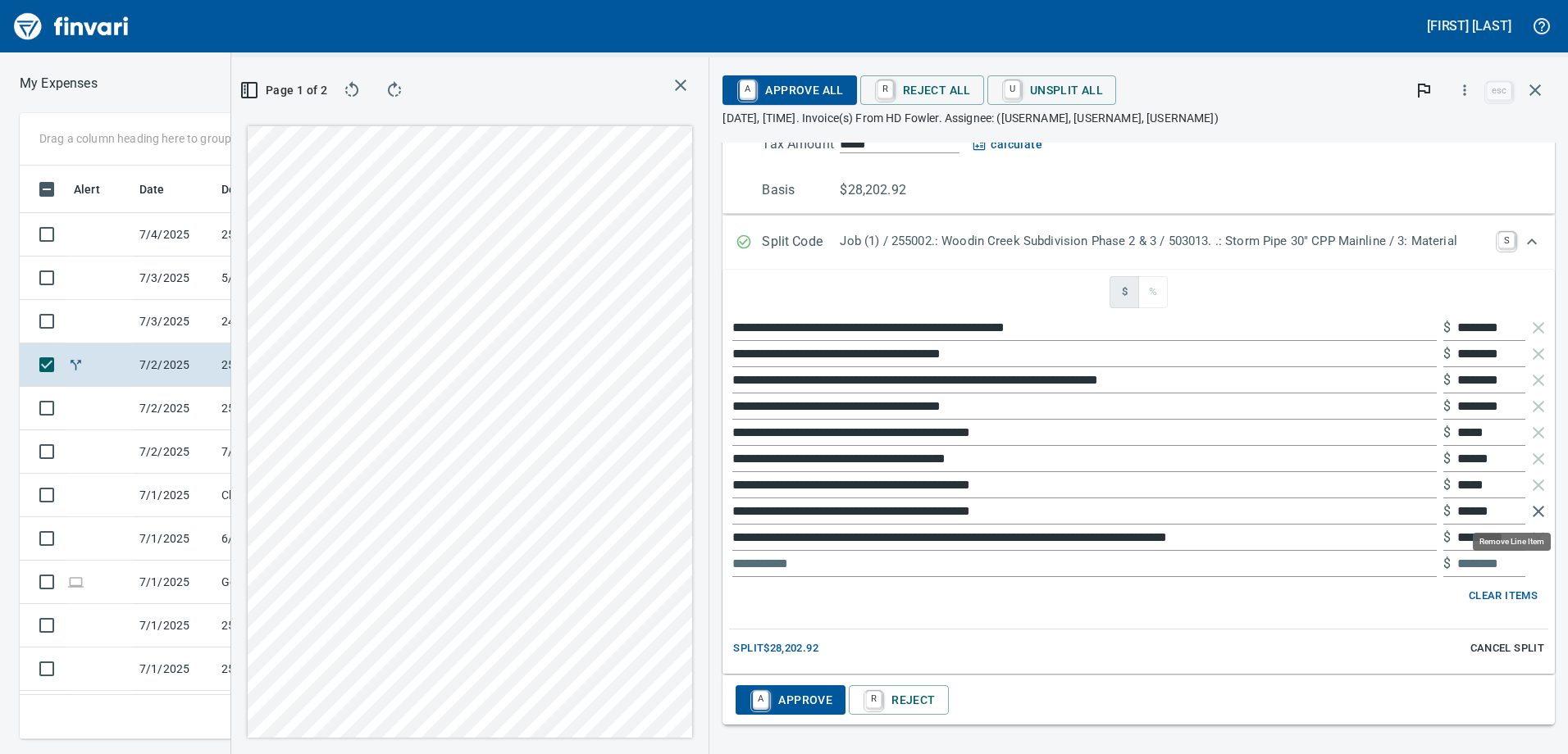 click at bounding box center (1538, 511) 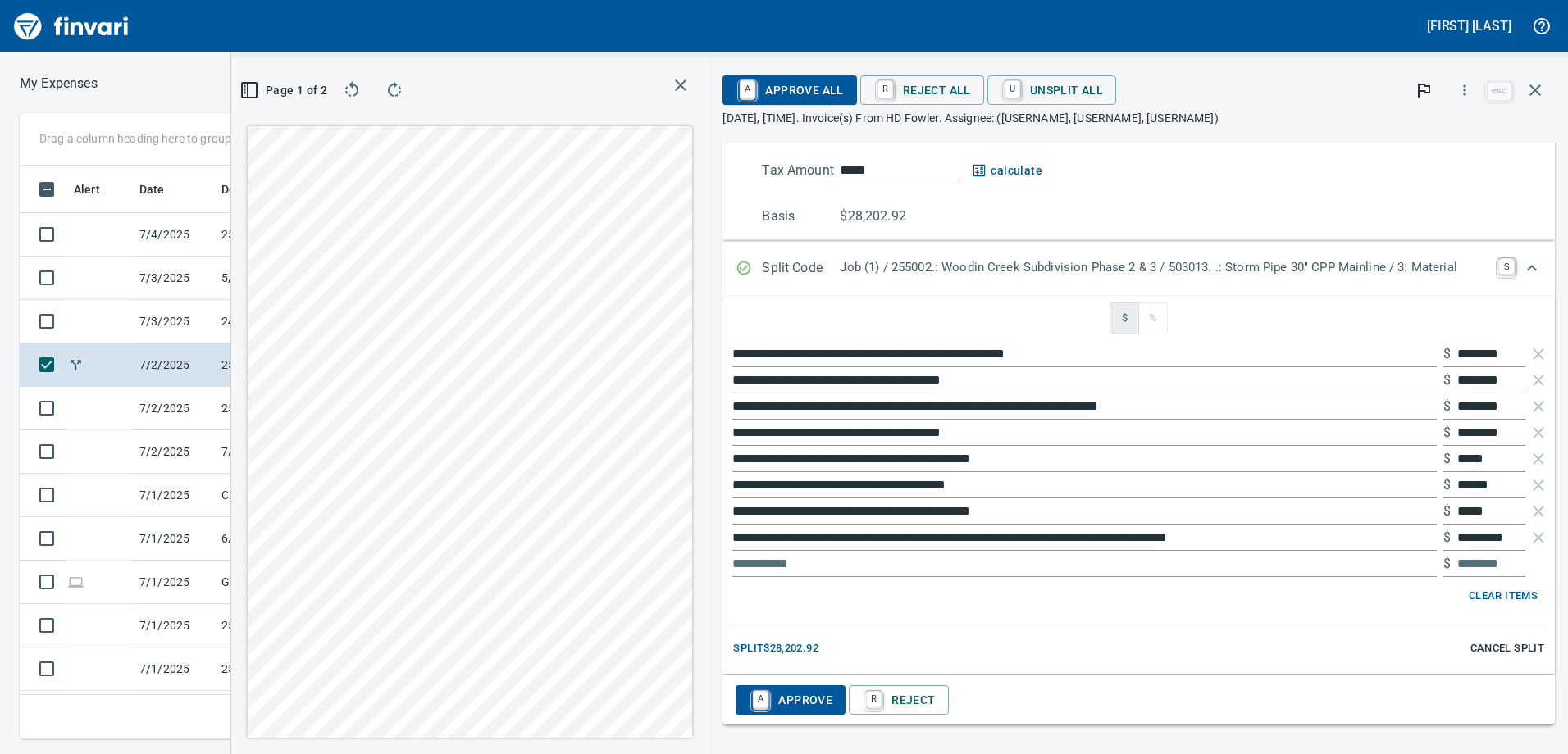 scroll, scrollTop: 967, scrollLeft: 0, axis: vertical 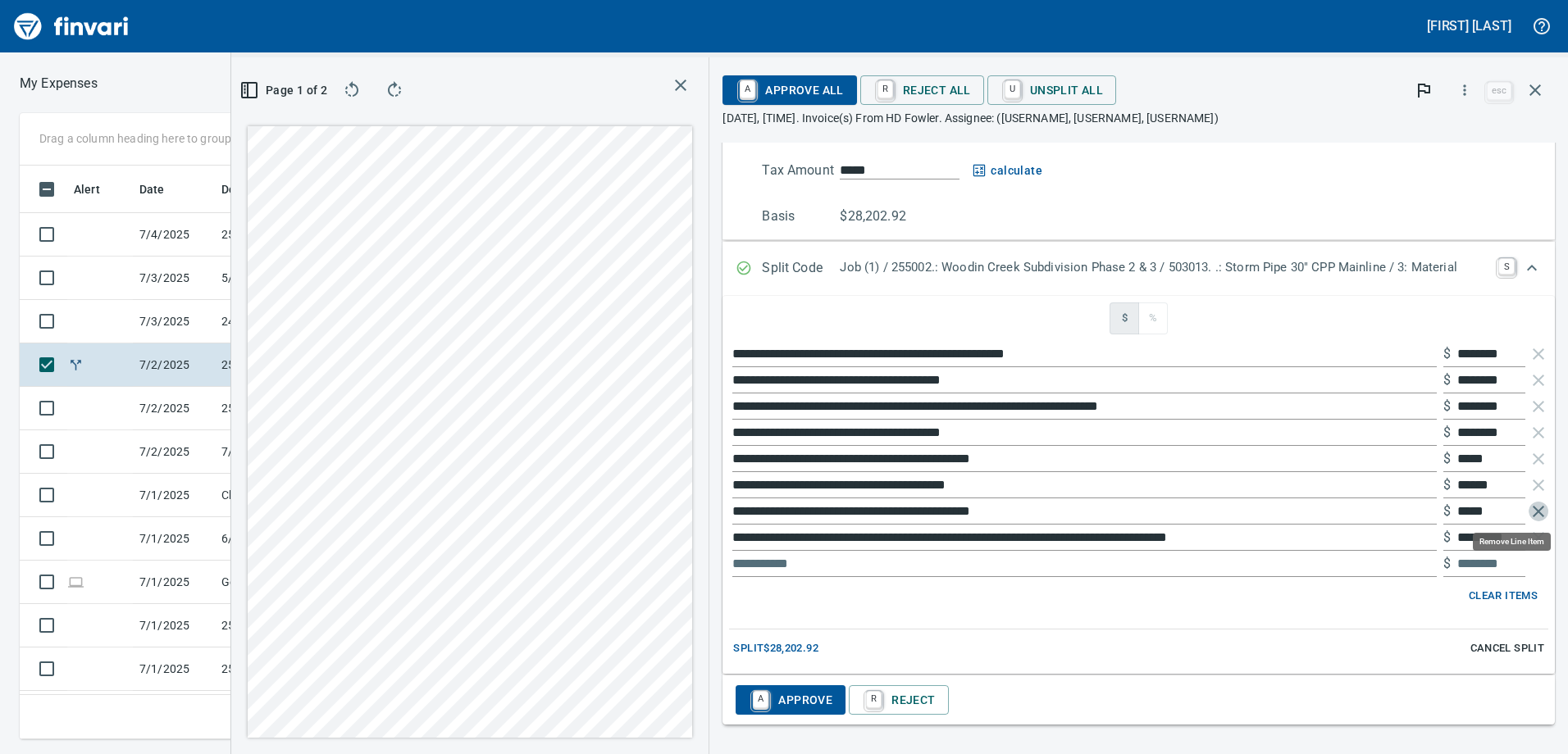 click at bounding box center (1538, 511) 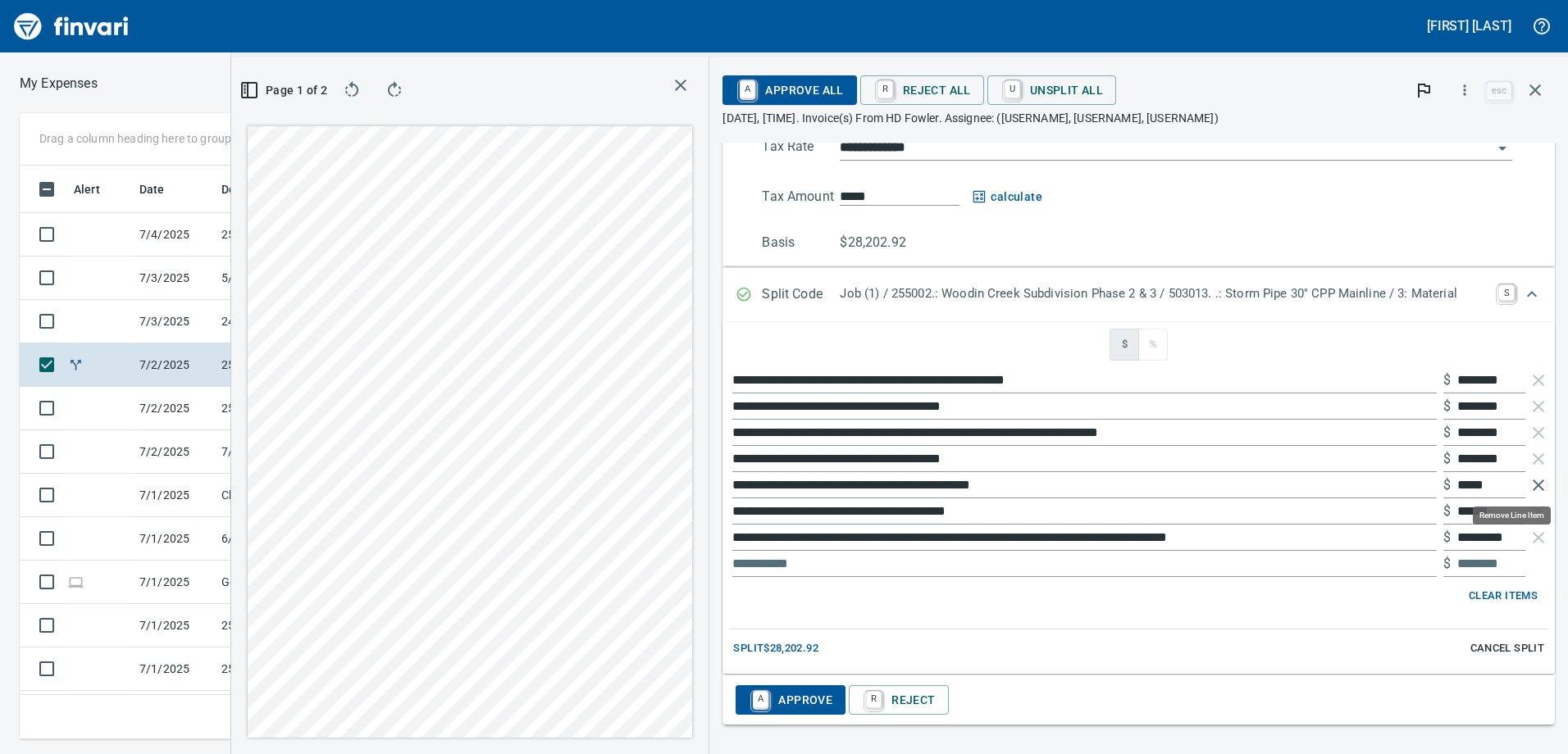 scroll, scrollTop: 941, scrollLeft: 0, axis: vertical 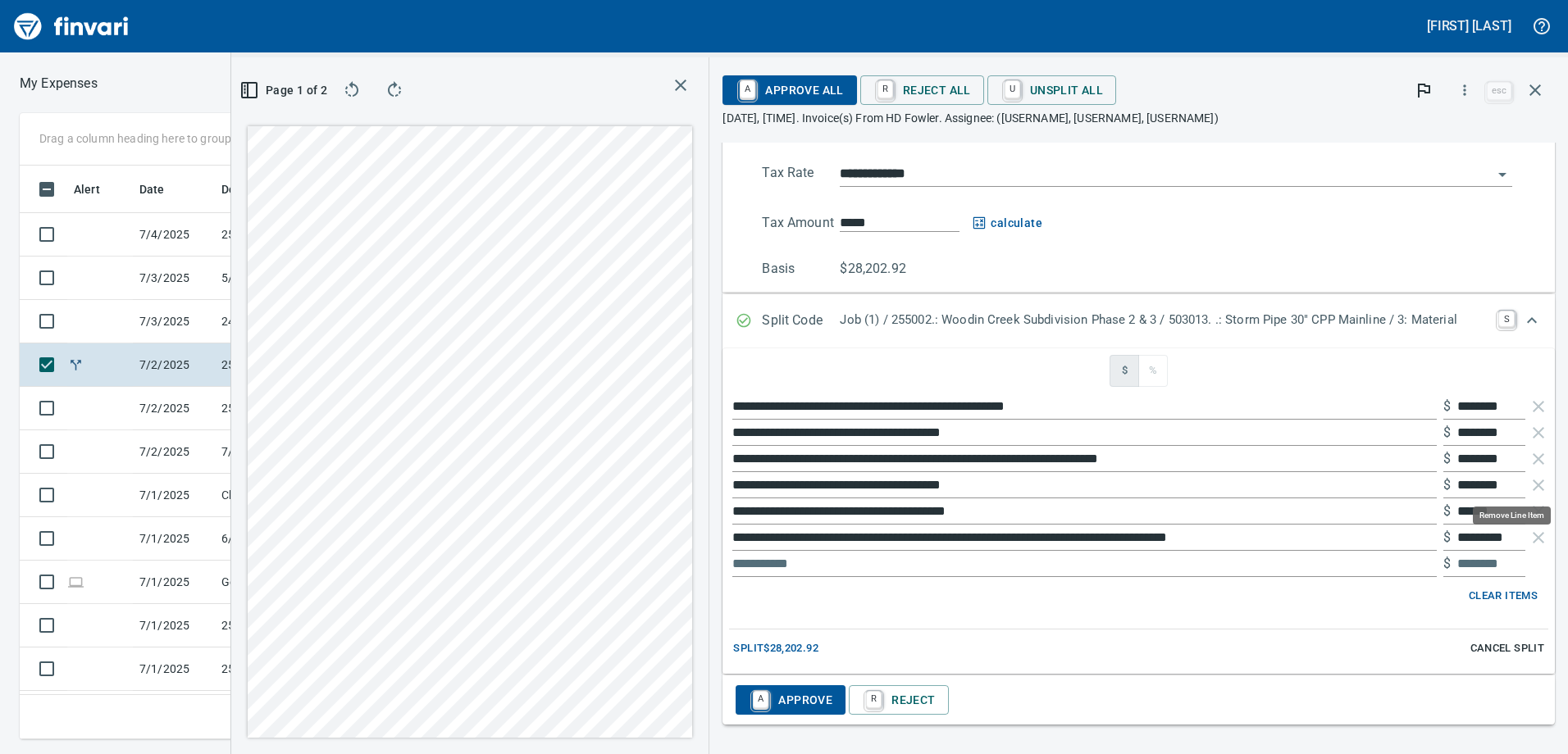 click at bounding box center (1538, 485) 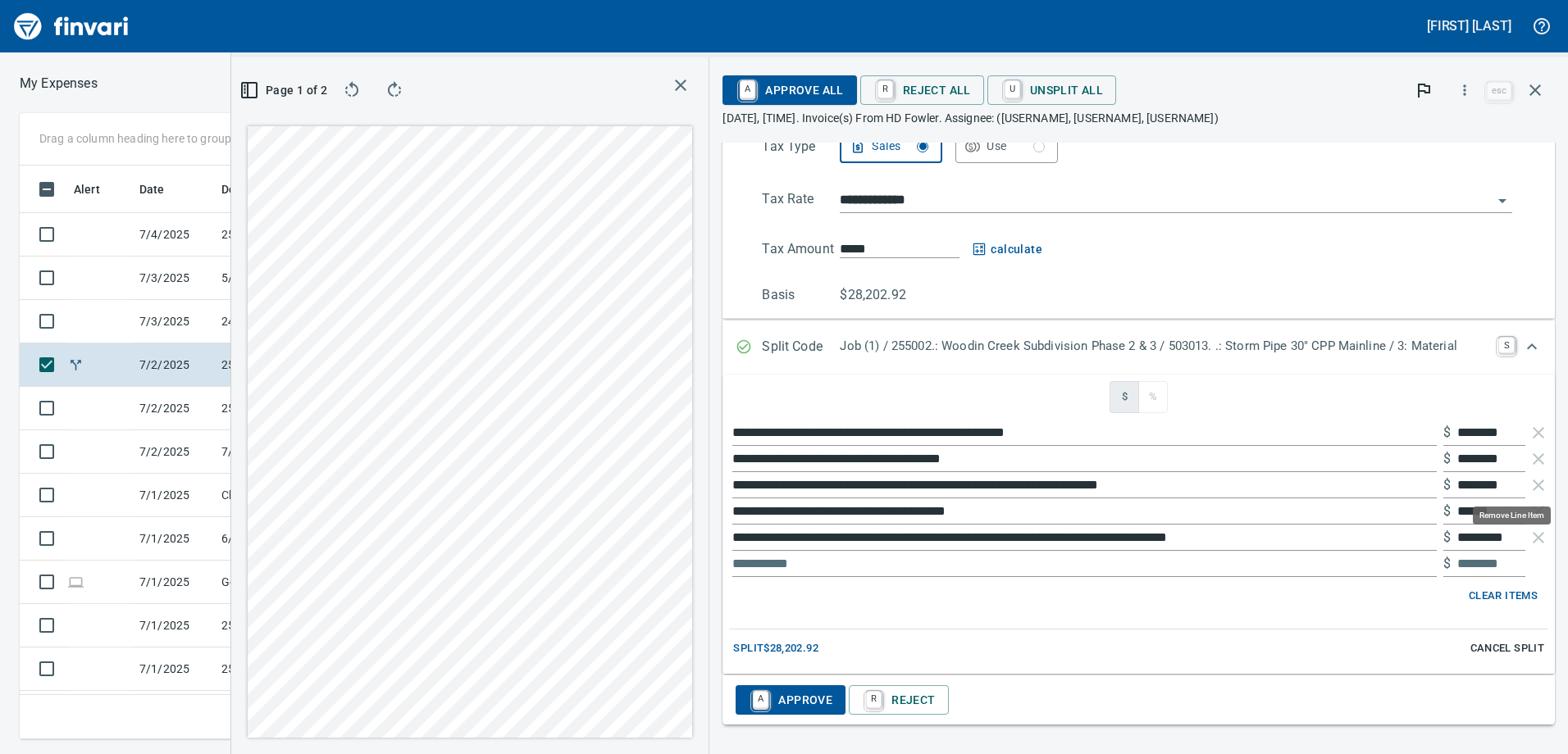 scroll 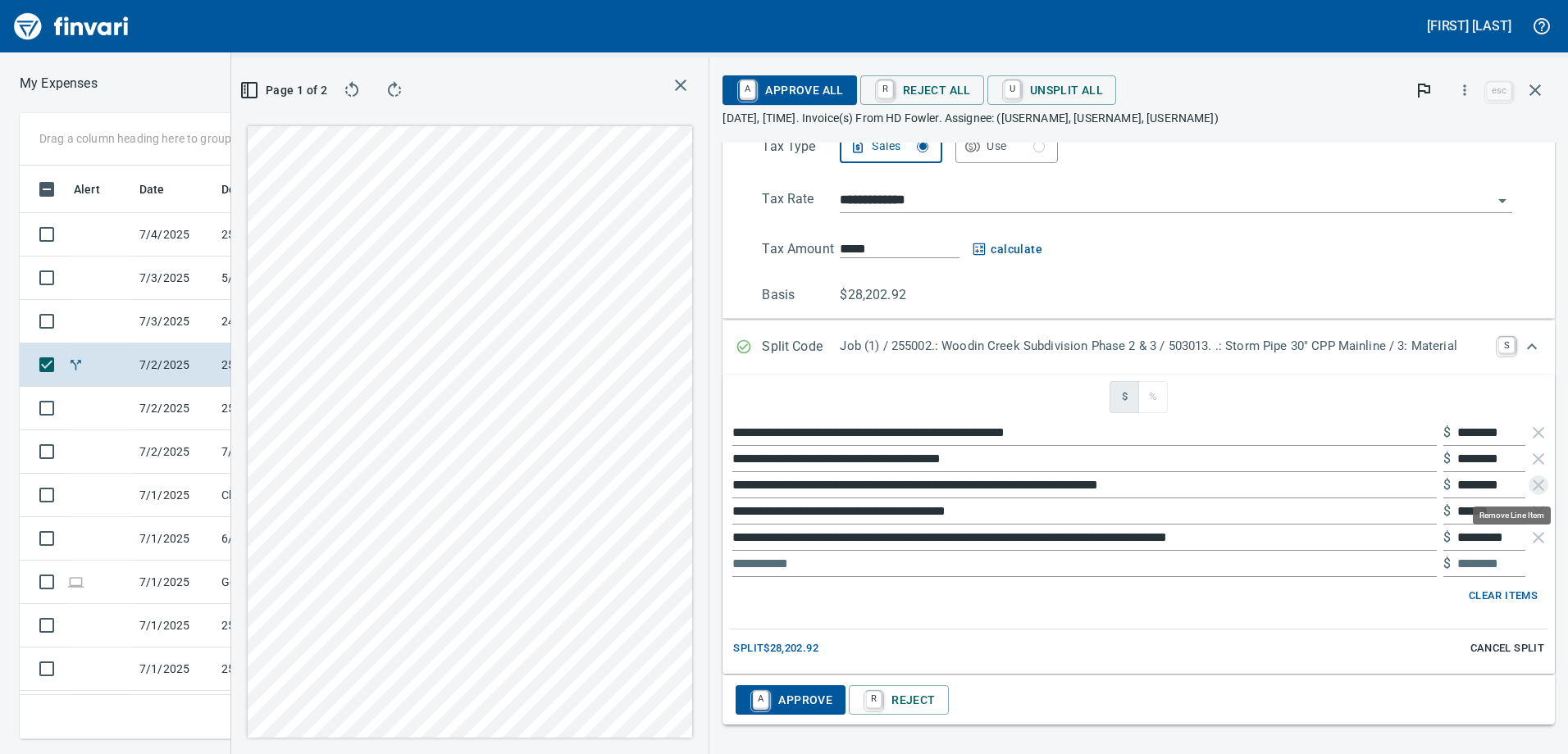 click at bounding box center (1538, 485) 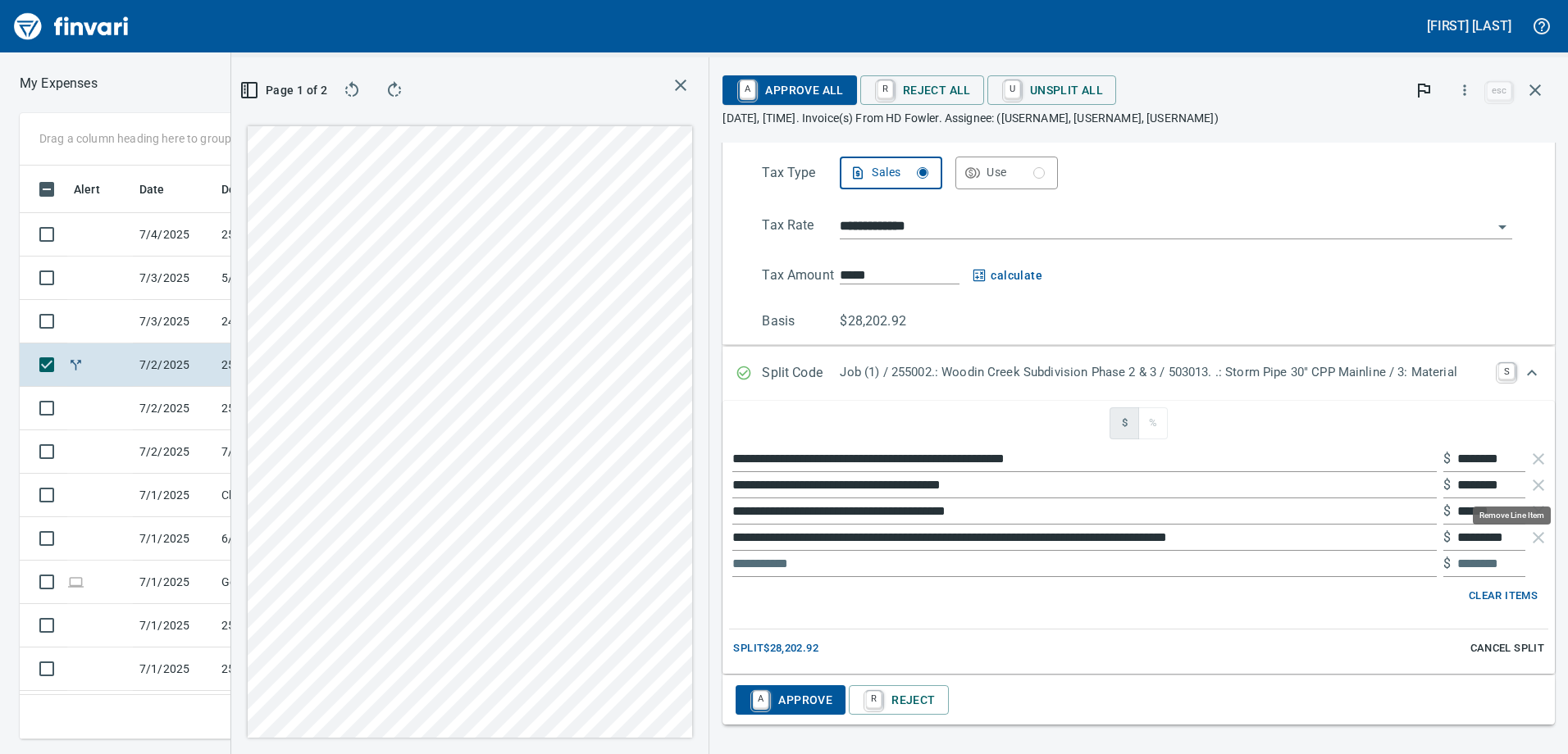 click at bounding box center (1538, 485) 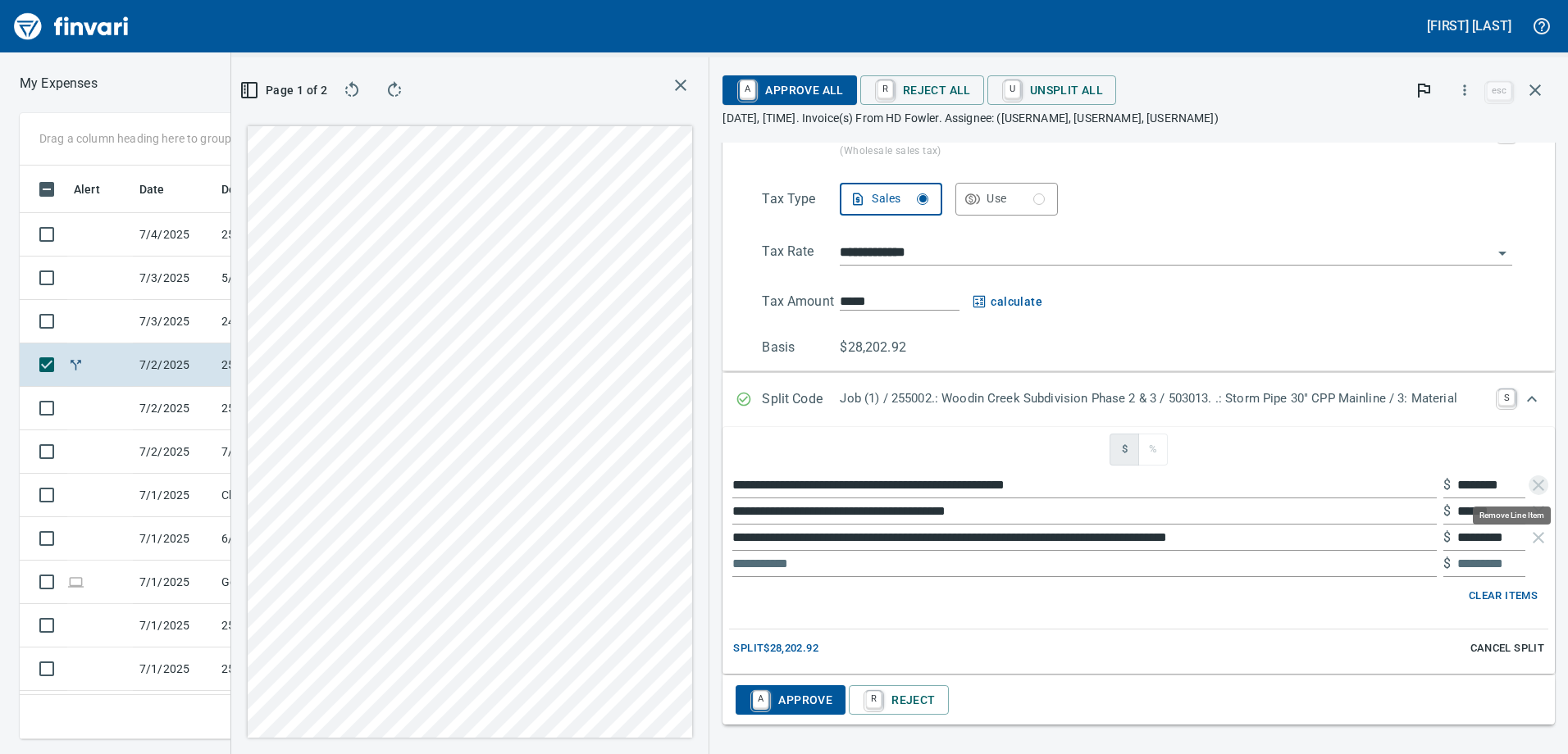 click at bounding box center [1538, 485] 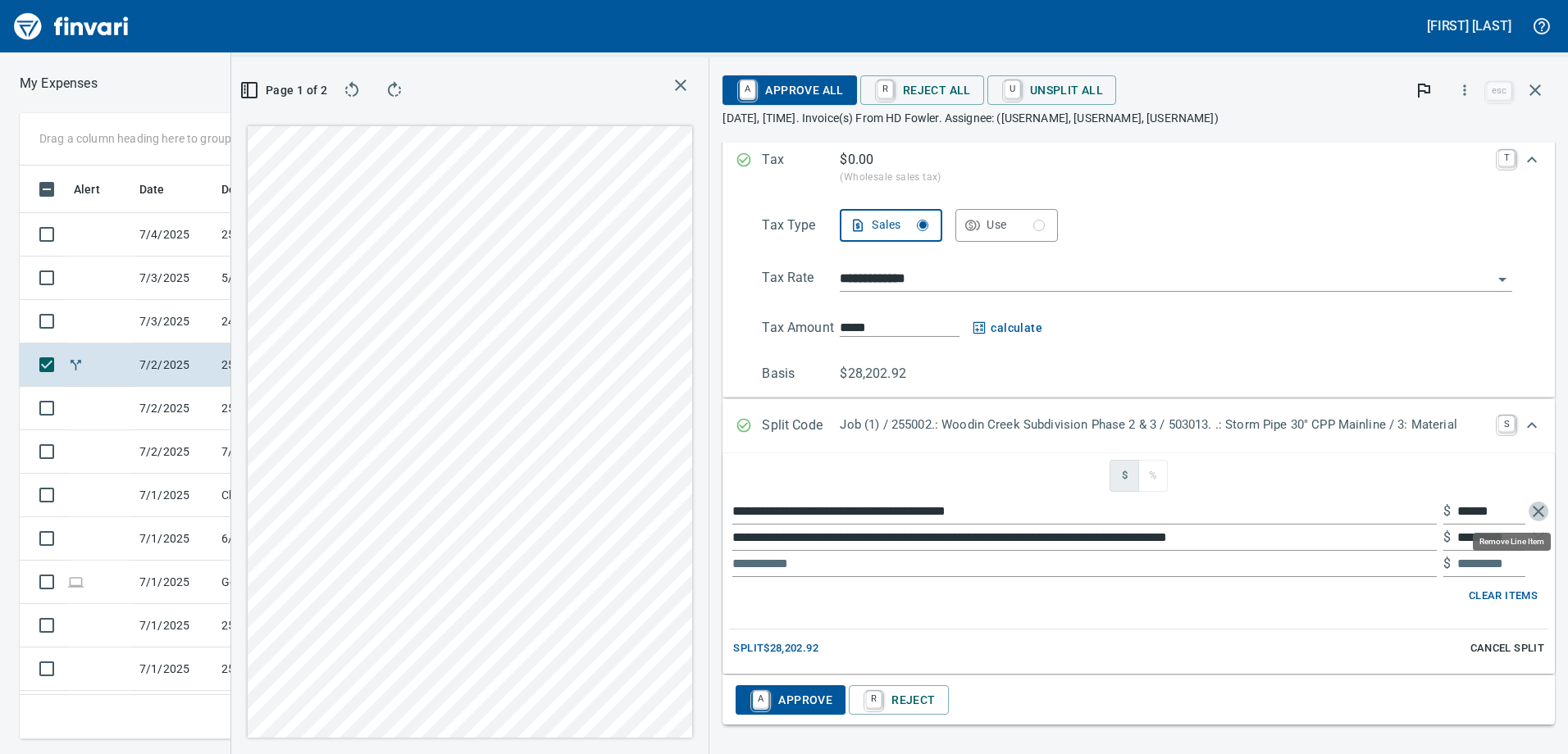 click at bounding box center [1538, 511] 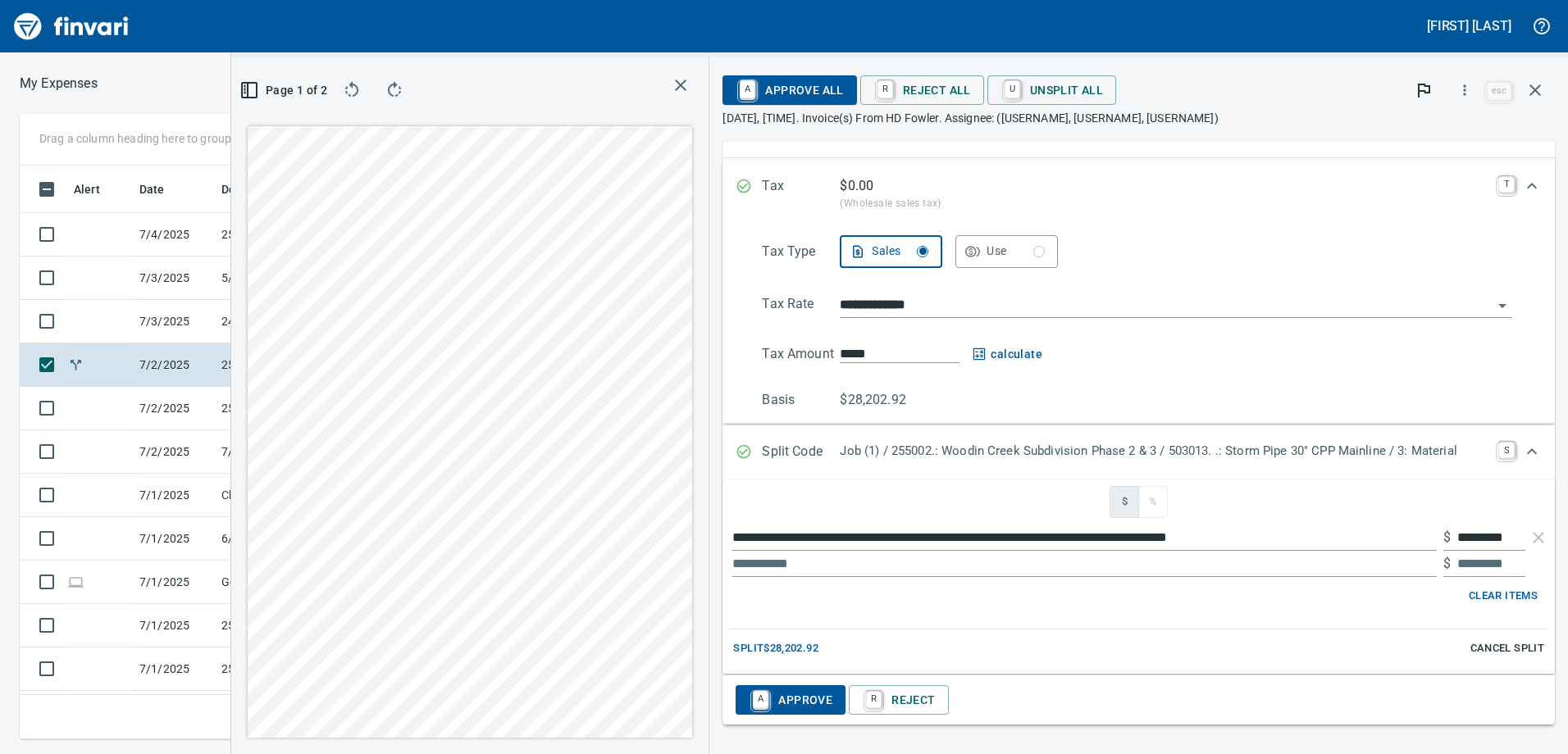 click on "Split  $28,202.92" at bounding box center (776, 648) 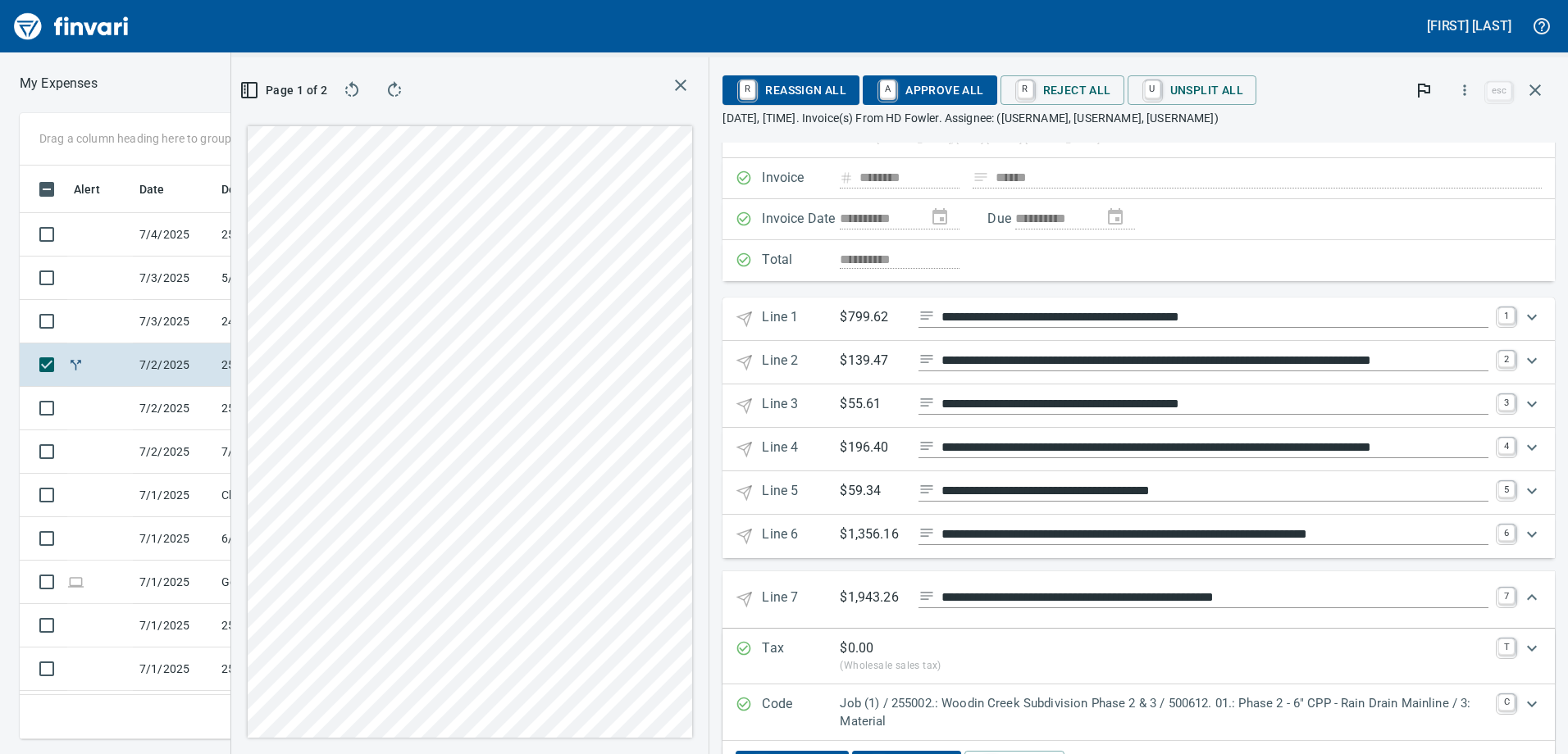 scroll, scrollTop: 50, scrollLeft: 0, axis: vertical 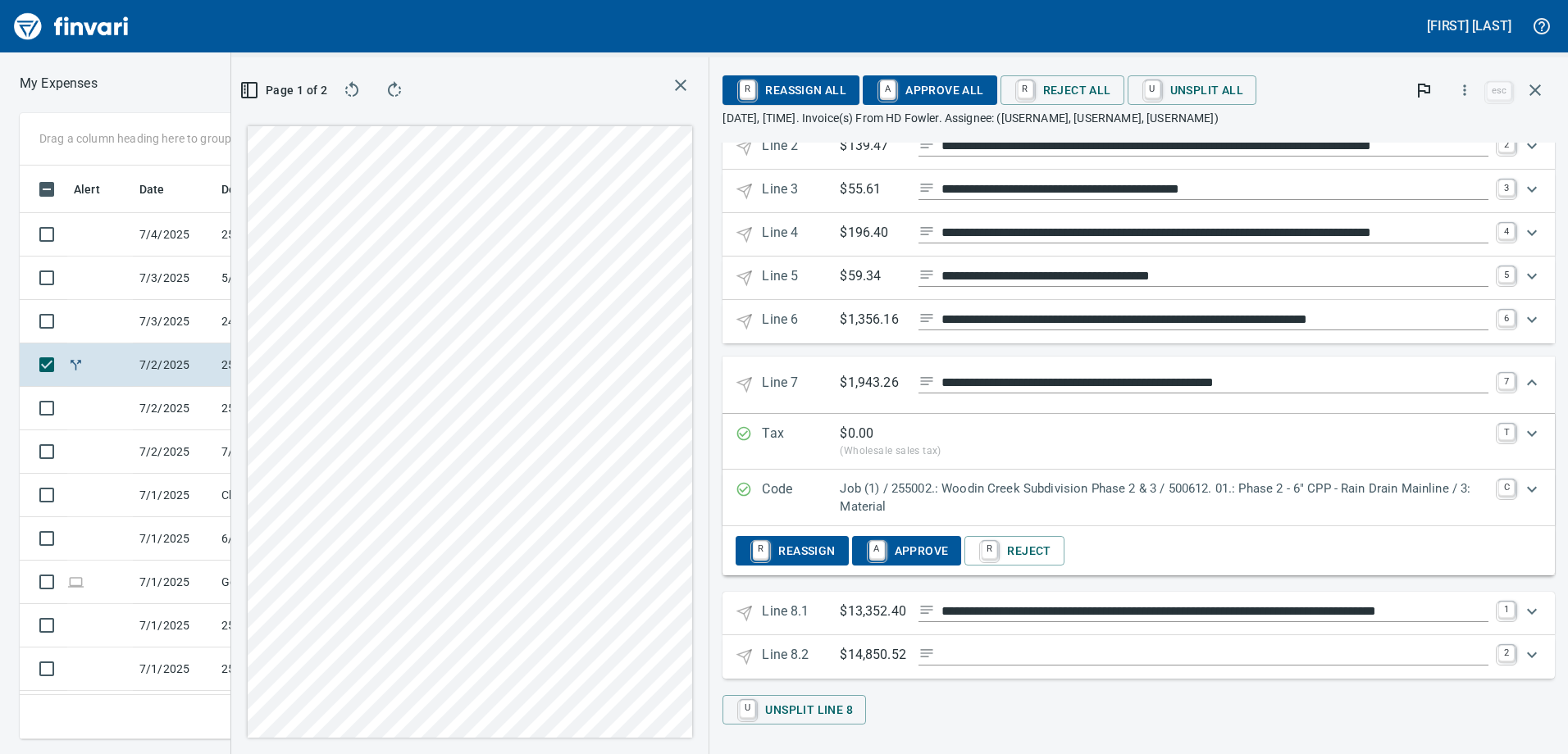 click at bounding box center [1215, 655] 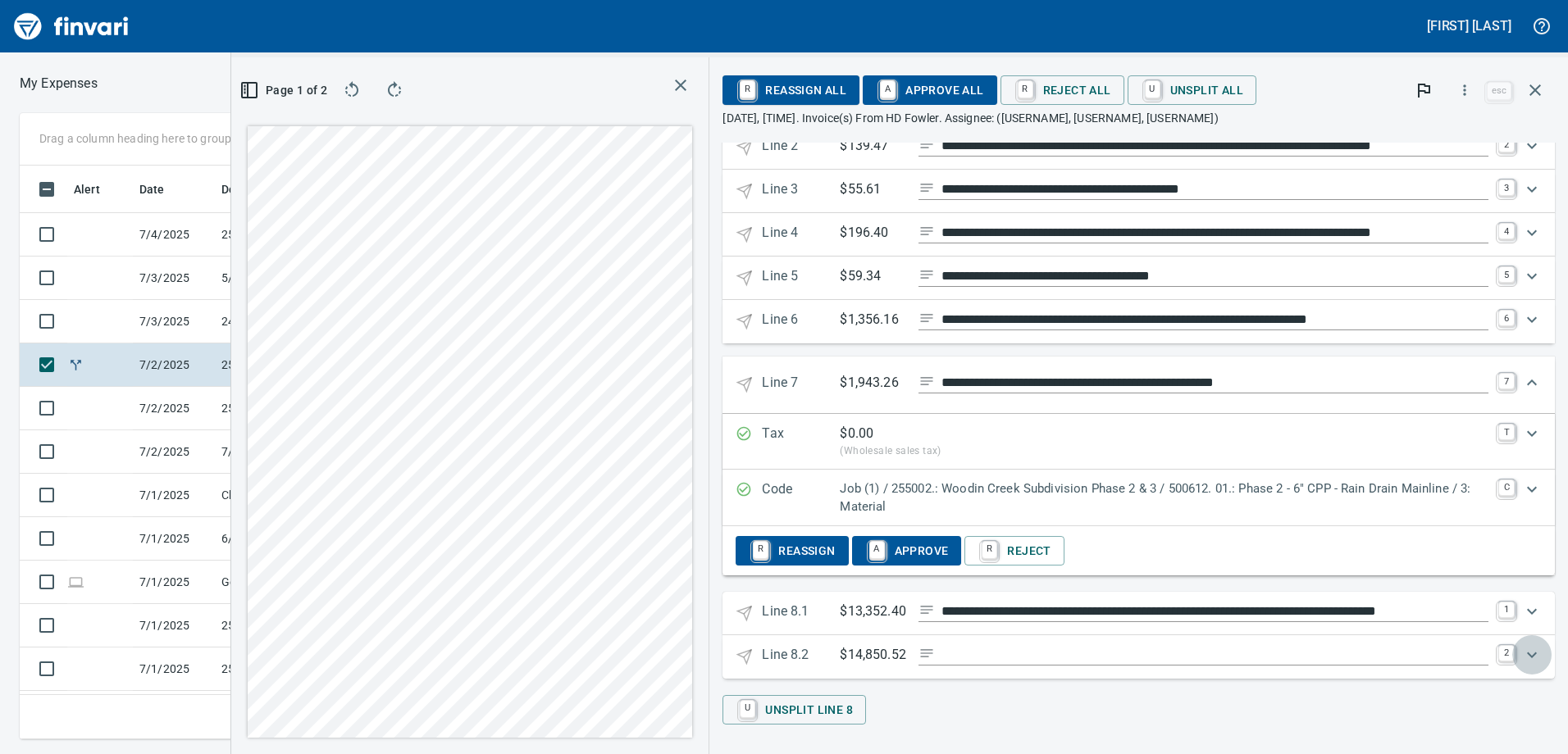 click at bounding box center [1532, 655] 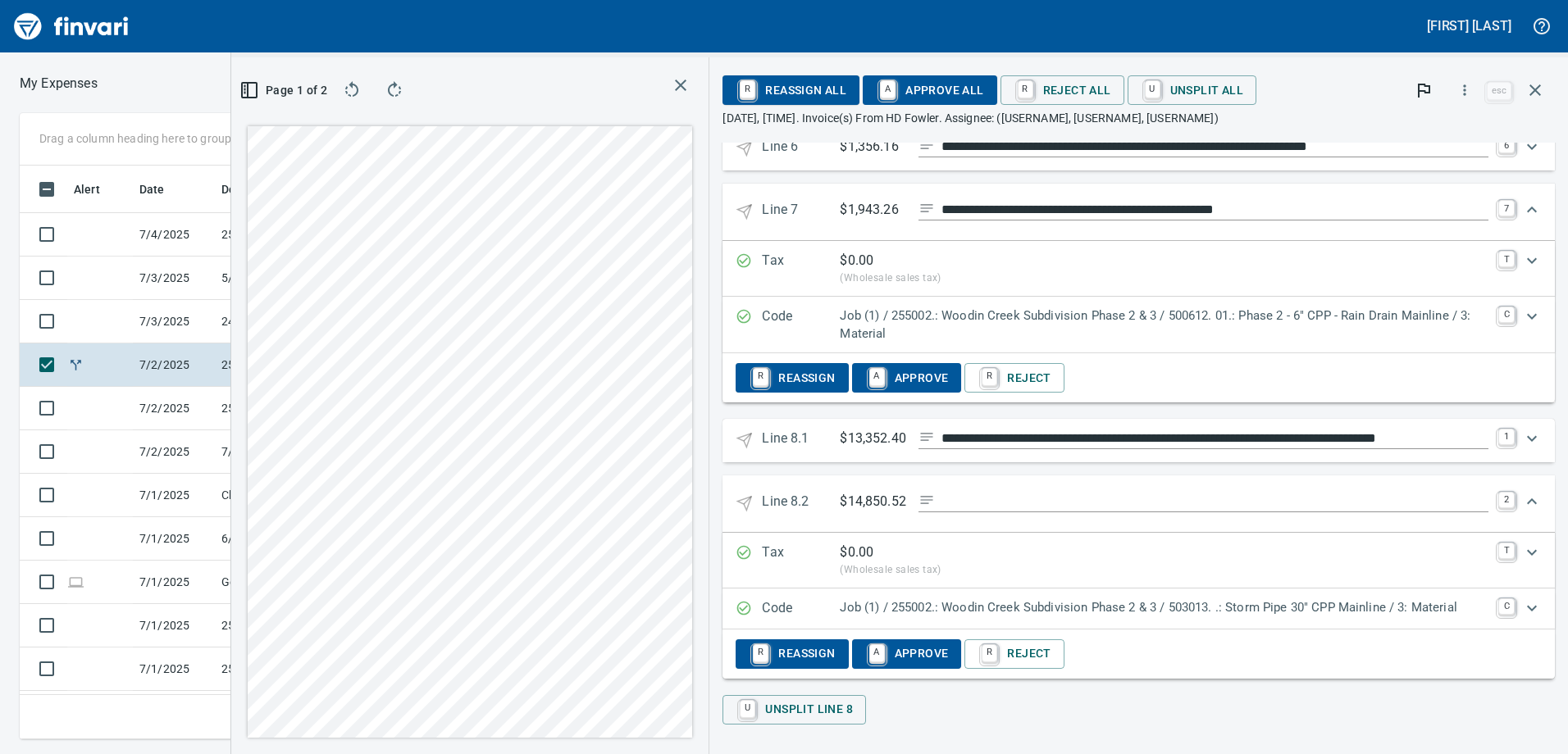 click on "U Unsplit Line 8" at bounding box center [1138, 710] 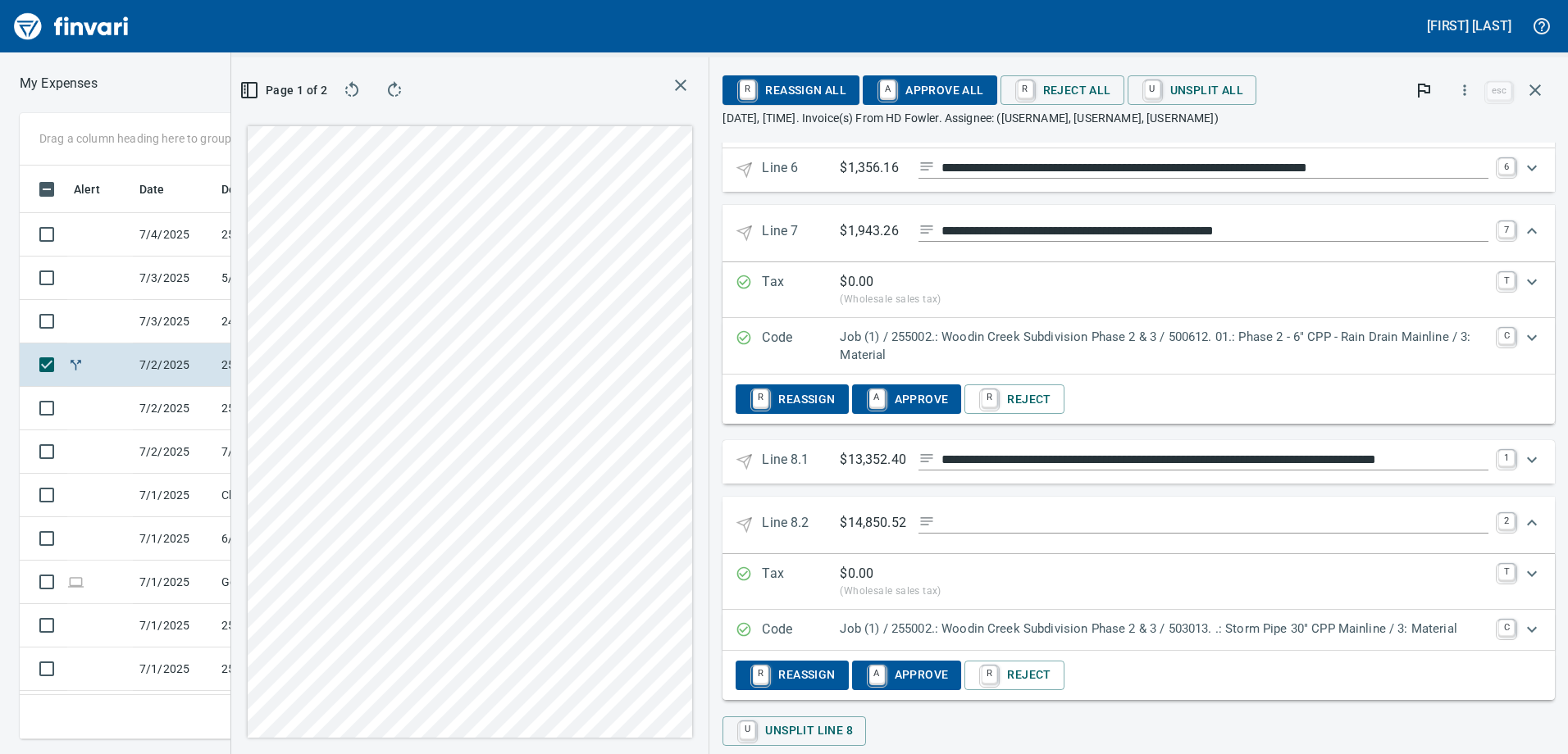 scroll, scrollTop: 469, scrollLeft: 0, axis: vertical 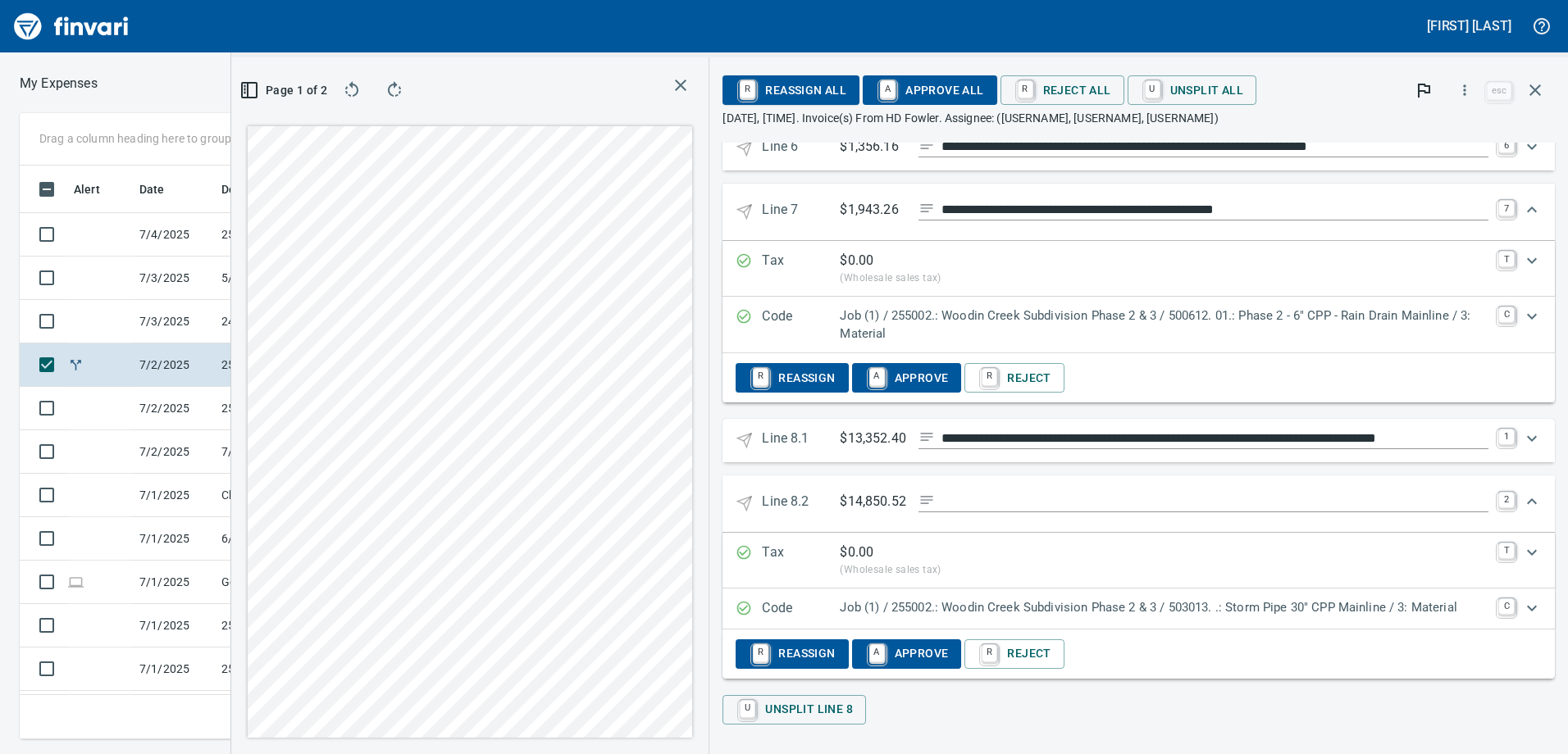 click on "U Unsplit Line 8" at bounding box center (1138, 710) 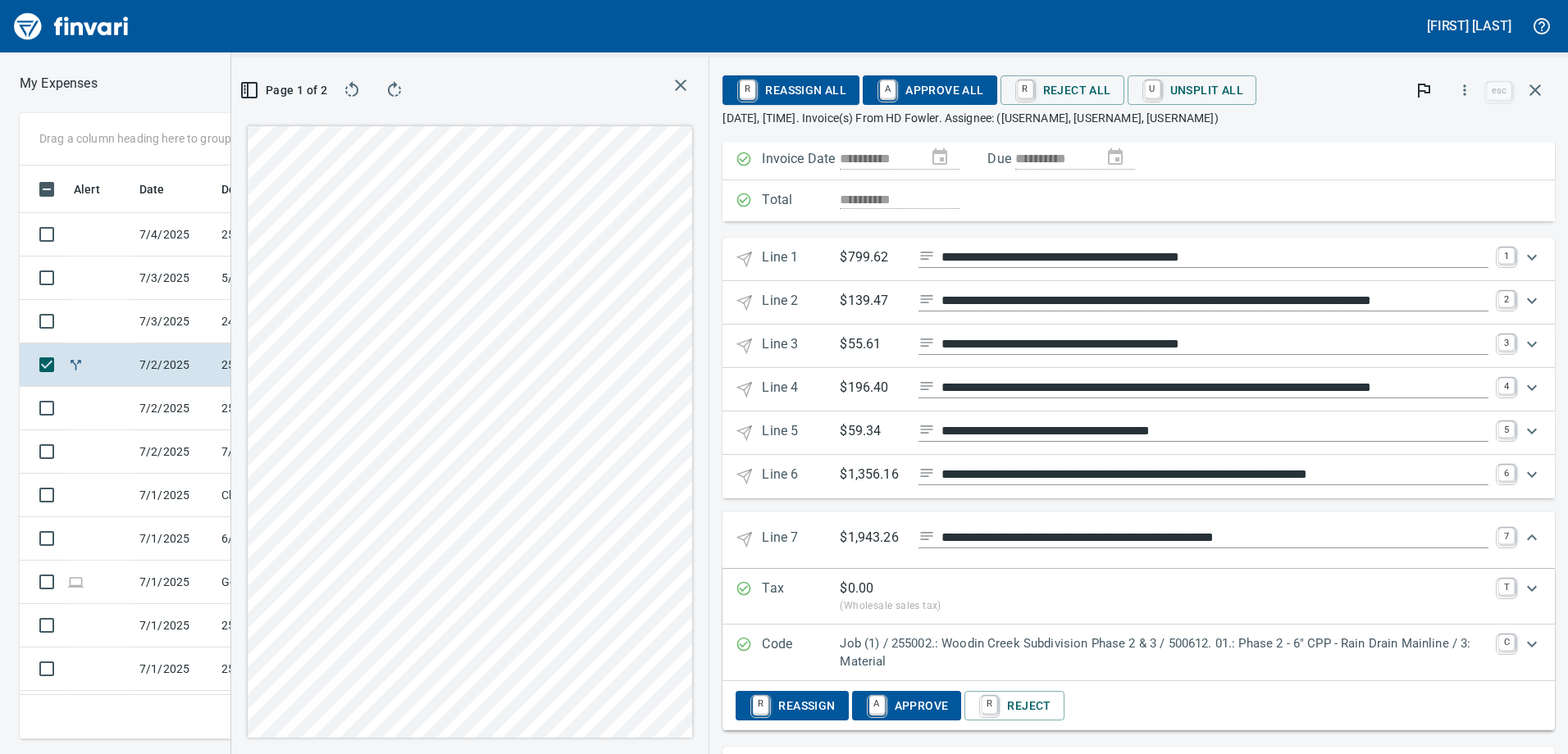 scroll, scrollTop: 0, scrollLeft: 0, axis: both 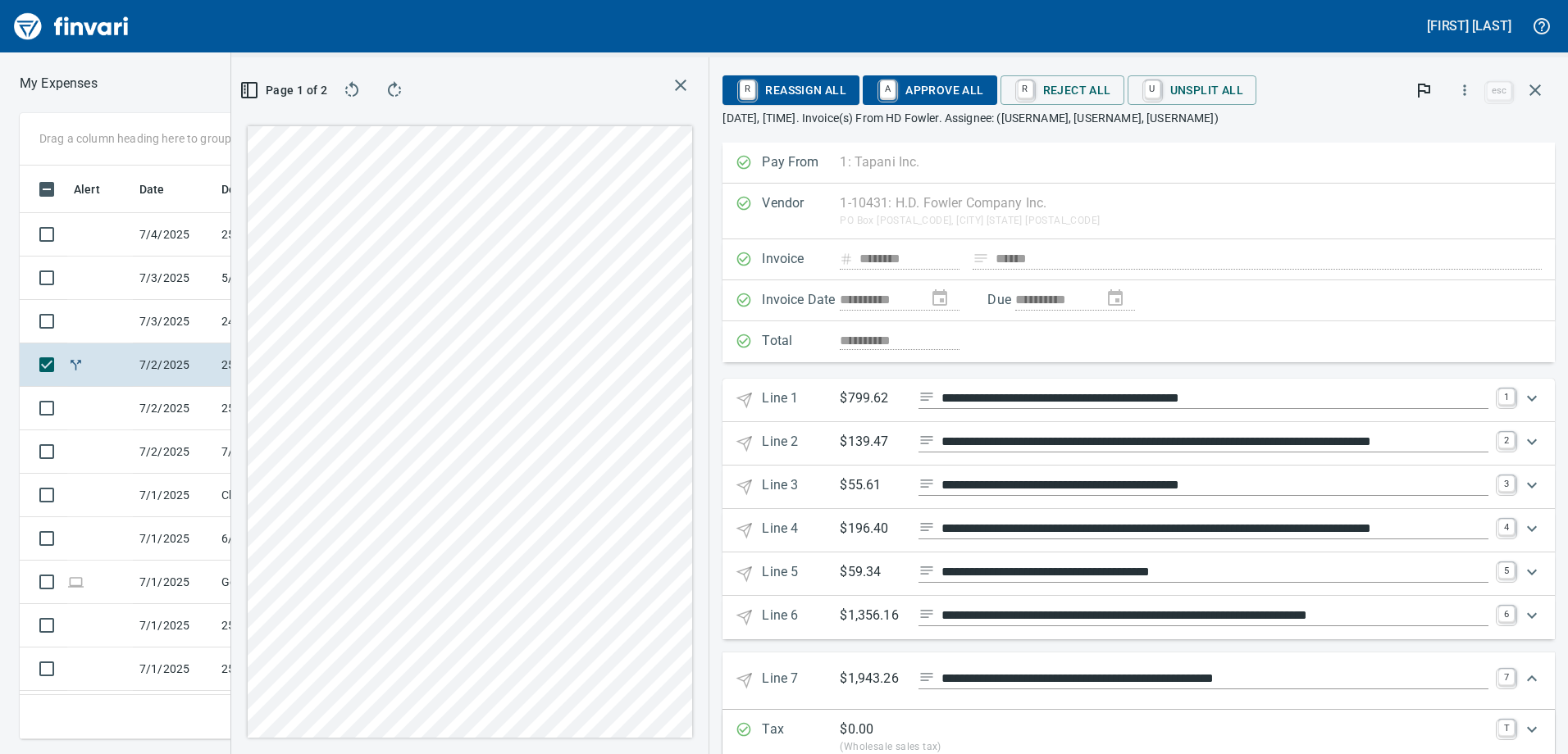 click on "**********" at bounding box center (1138, 342) 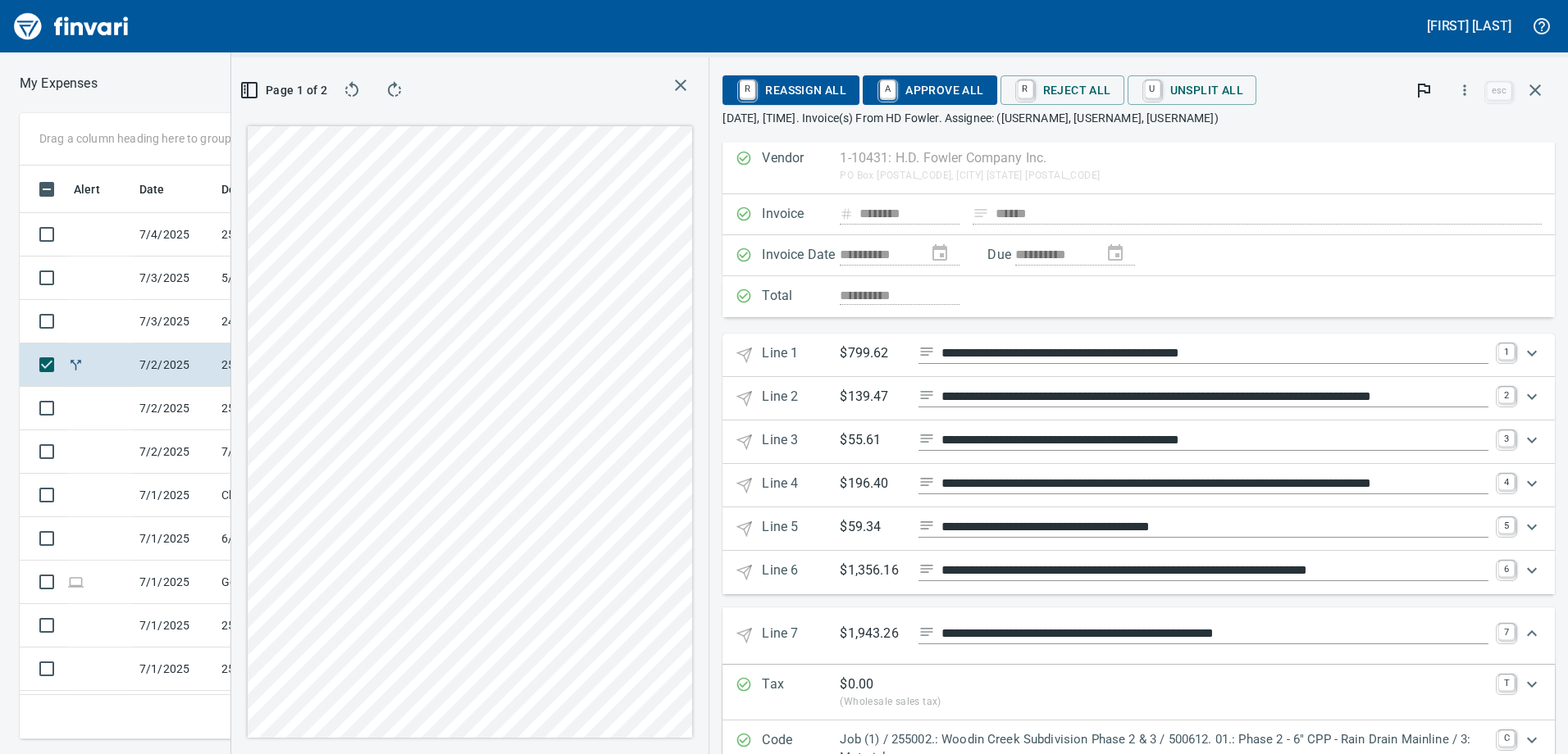 scroll, scrollTop: 82, scrollLeft: 0, axis: vertical 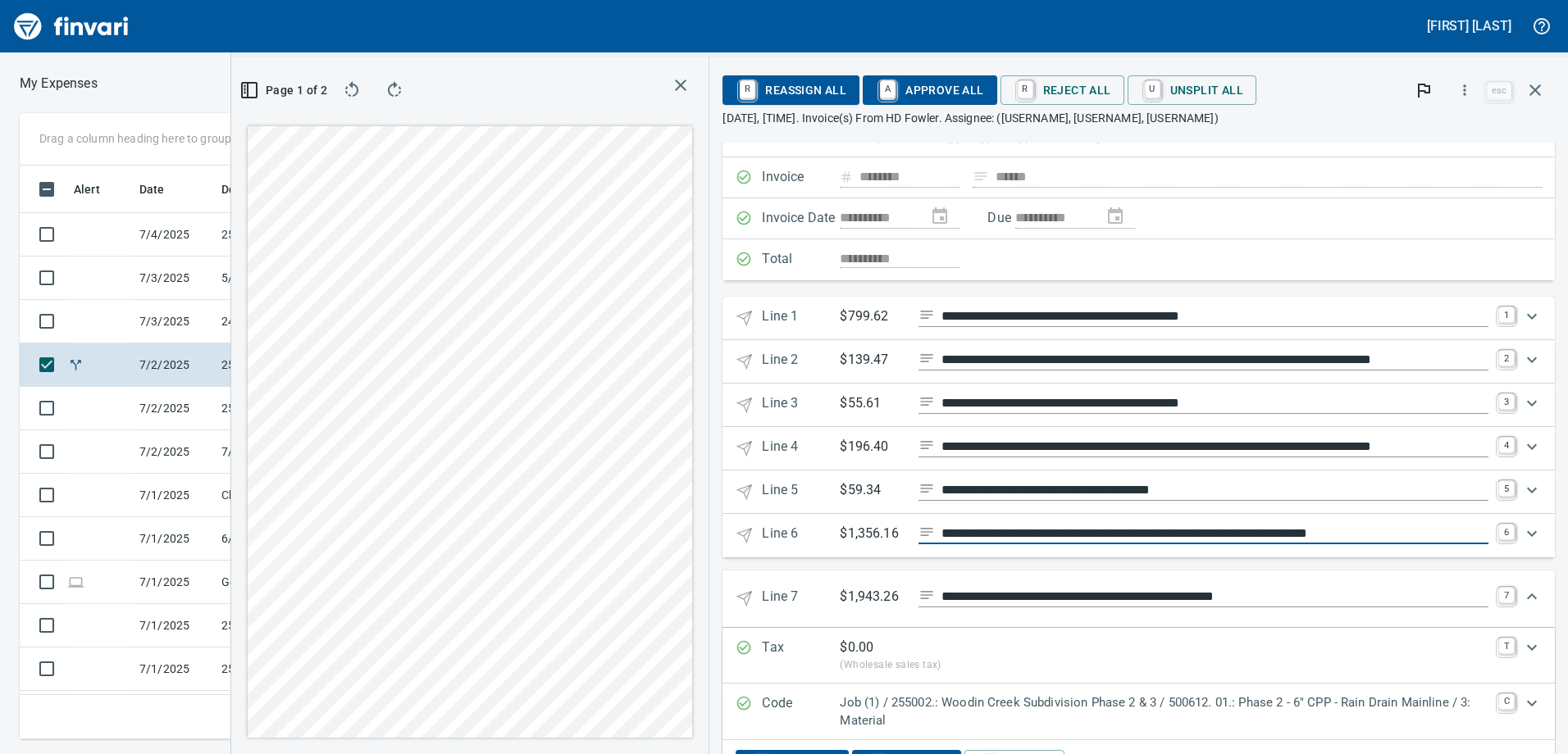 drag, startPoint x: 959, startPoint y: 540, endPoint x: 952, endPoint y: 535, distance: 8.602325 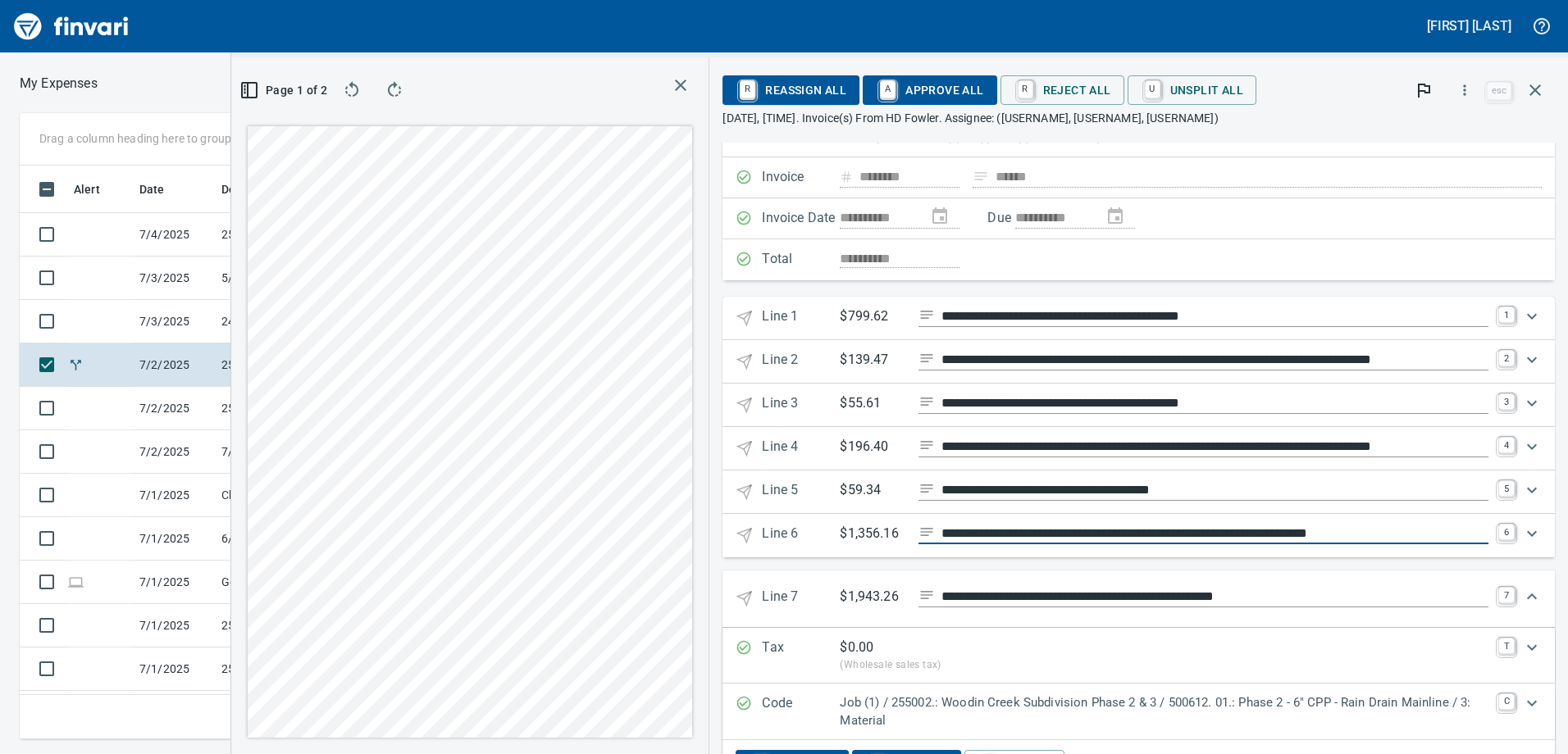 click on "**********" at bounding box center [1215, 534] 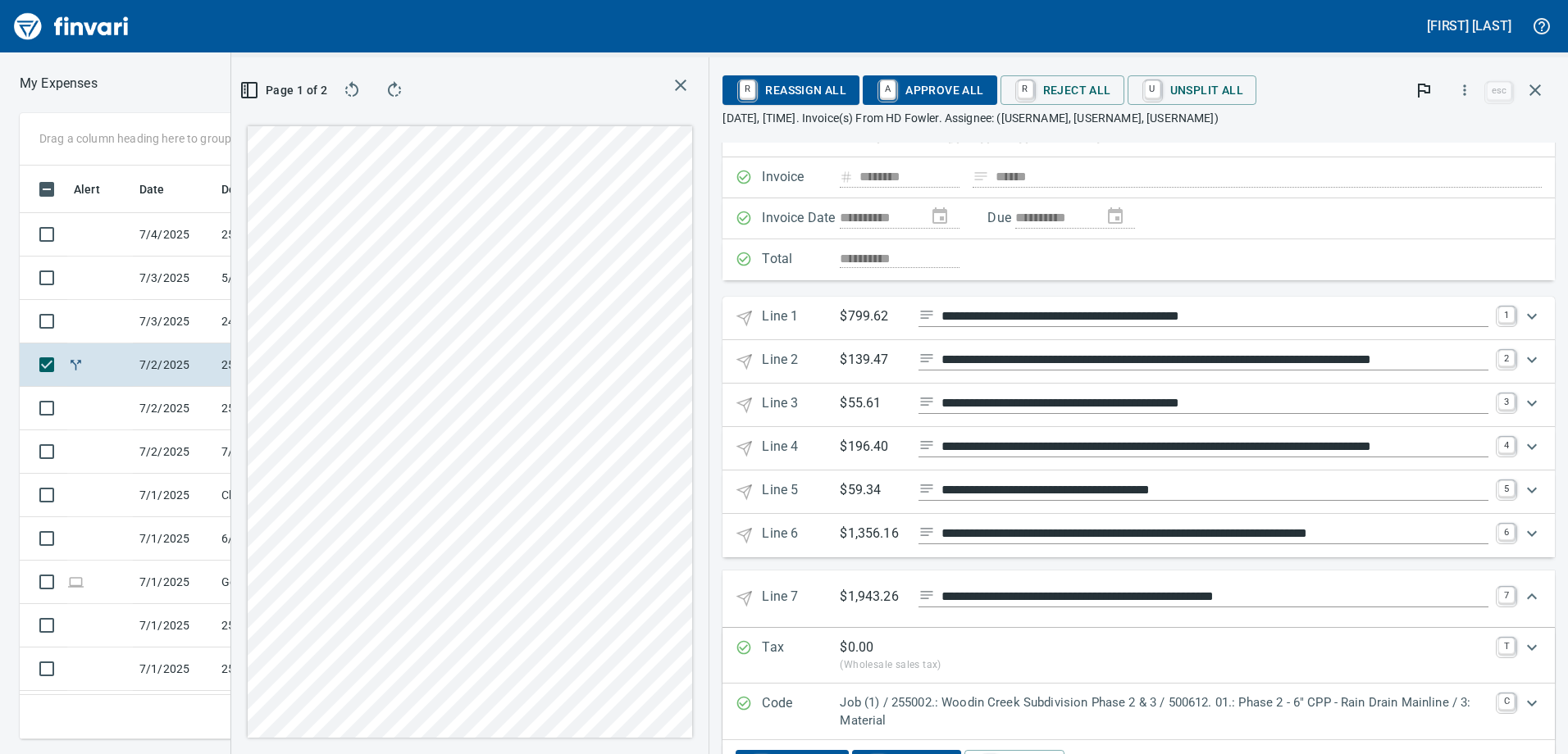 click at bounding box center (927, 532) 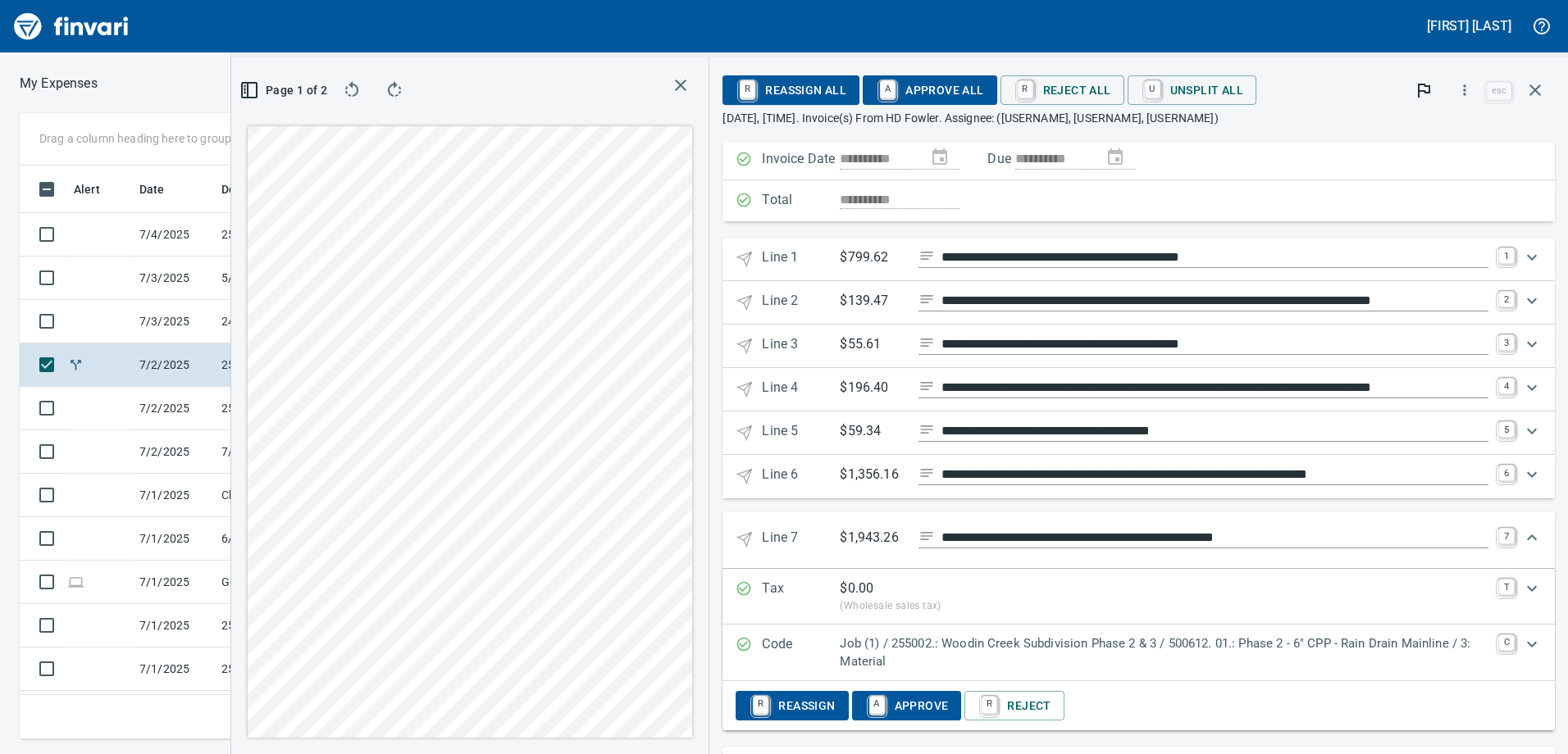 scroll, scrollTop: 59, scrollLeft: 0, axis: vertical 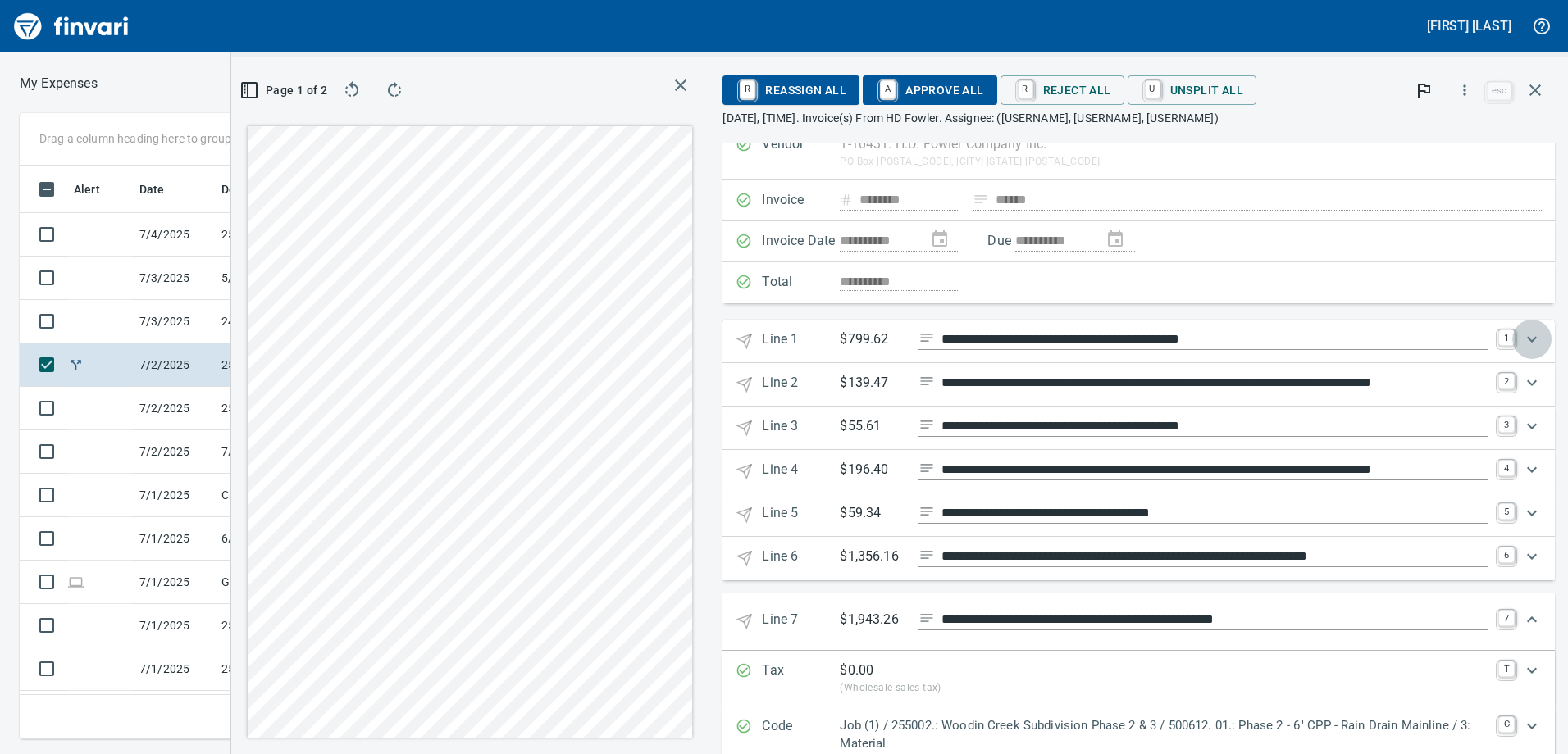 click at bounding box center [1532, 339] 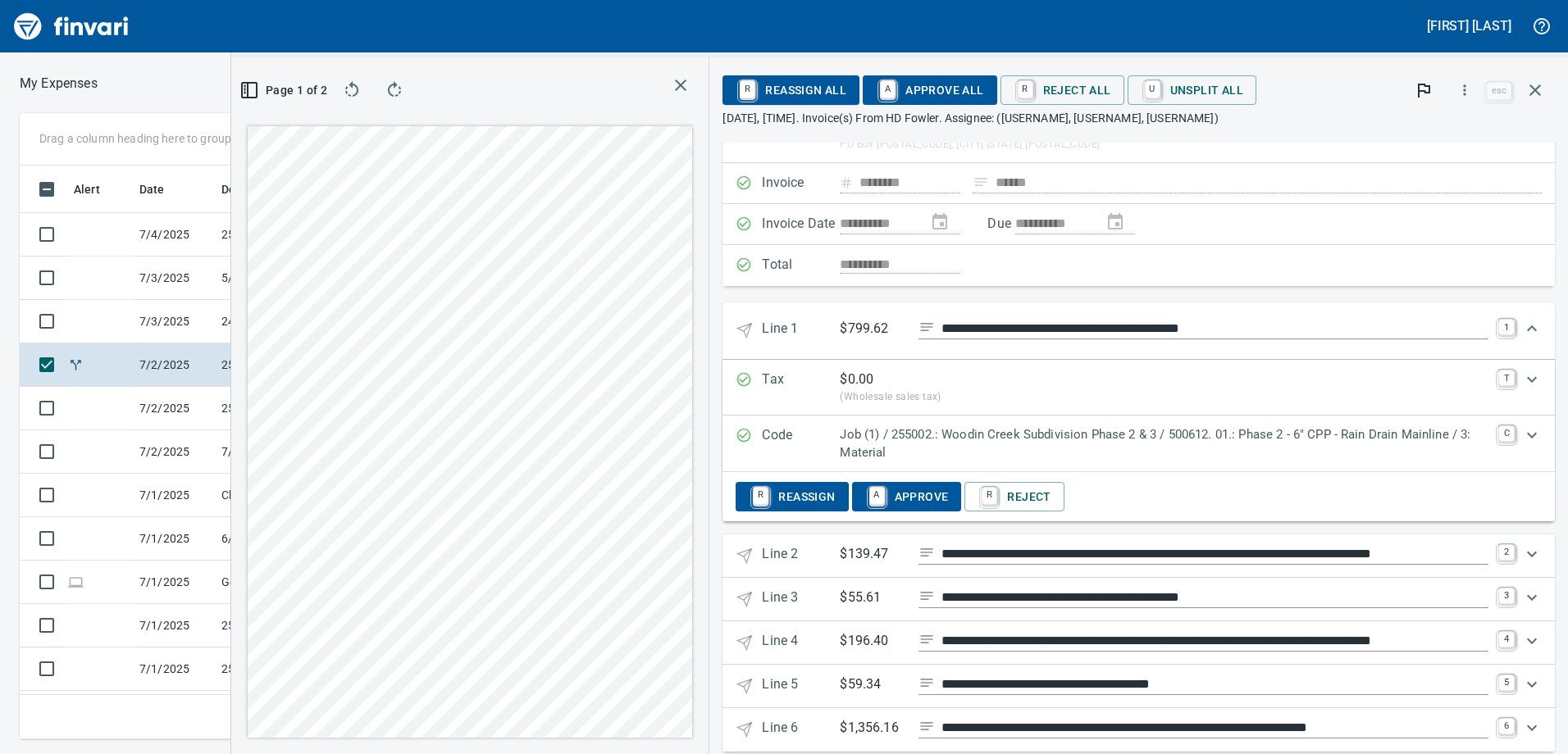 scroll, scrollTop: 0, scrollLeft: 0, axis: both 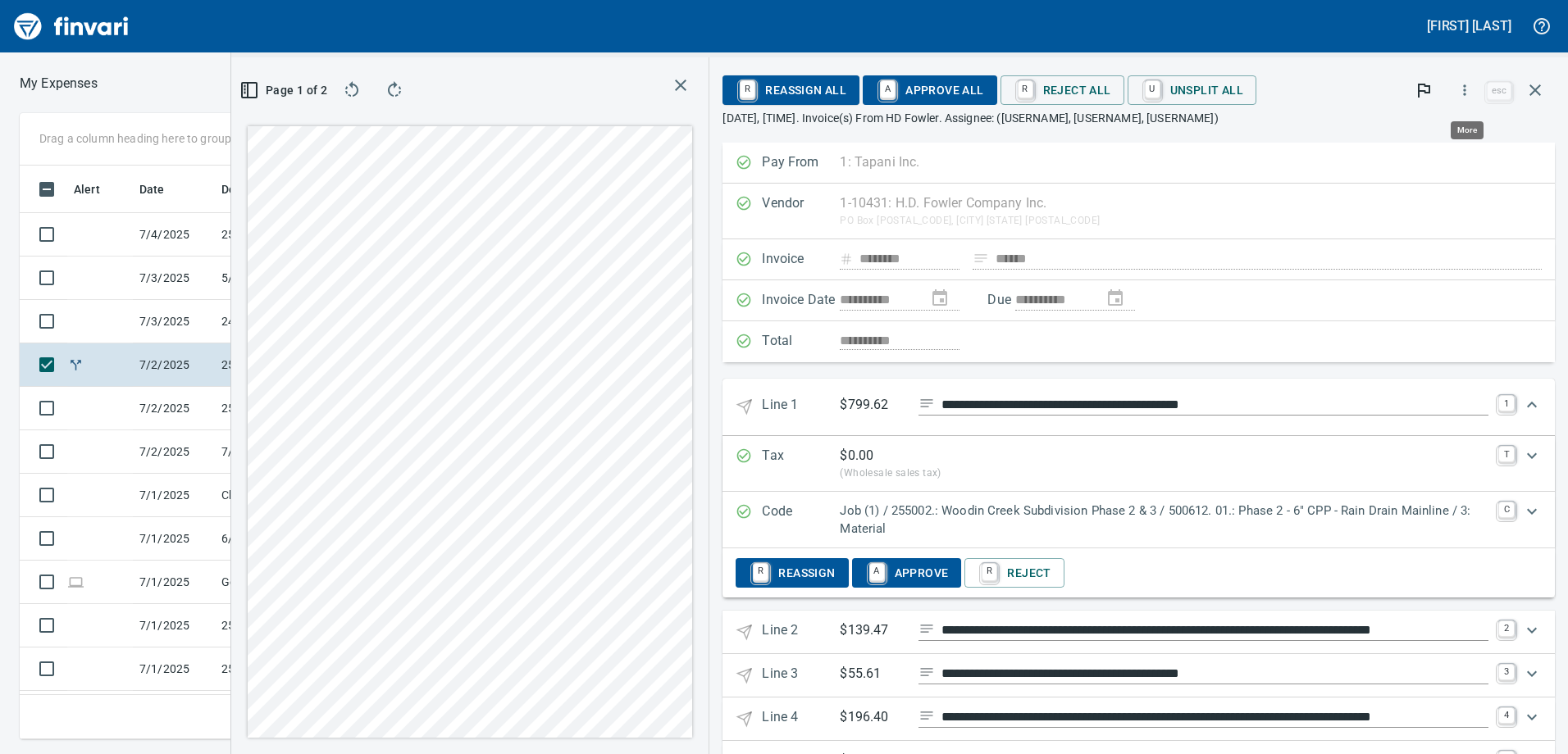 click at bounding box center (1465, 90) 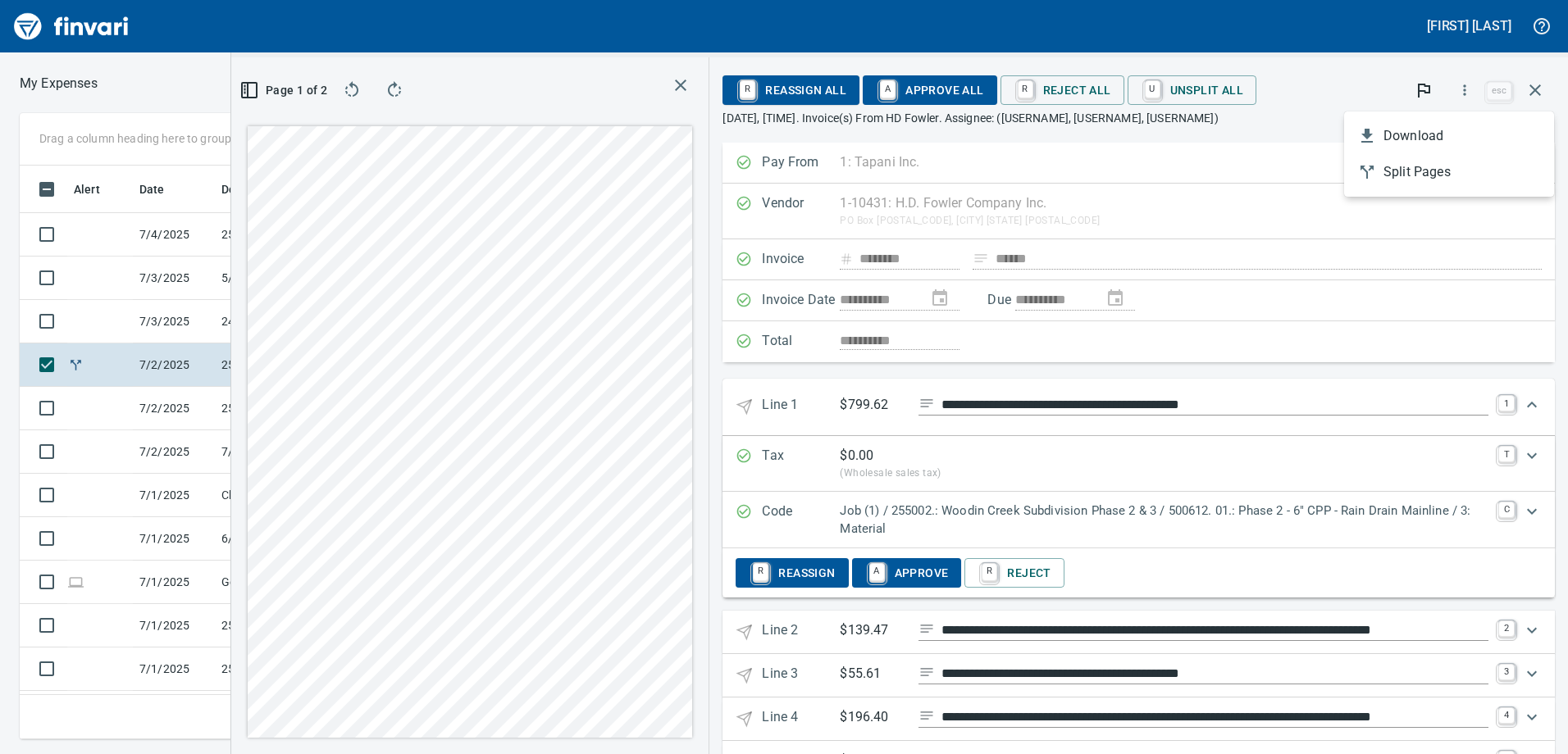 click at bounding box center (784, 377) 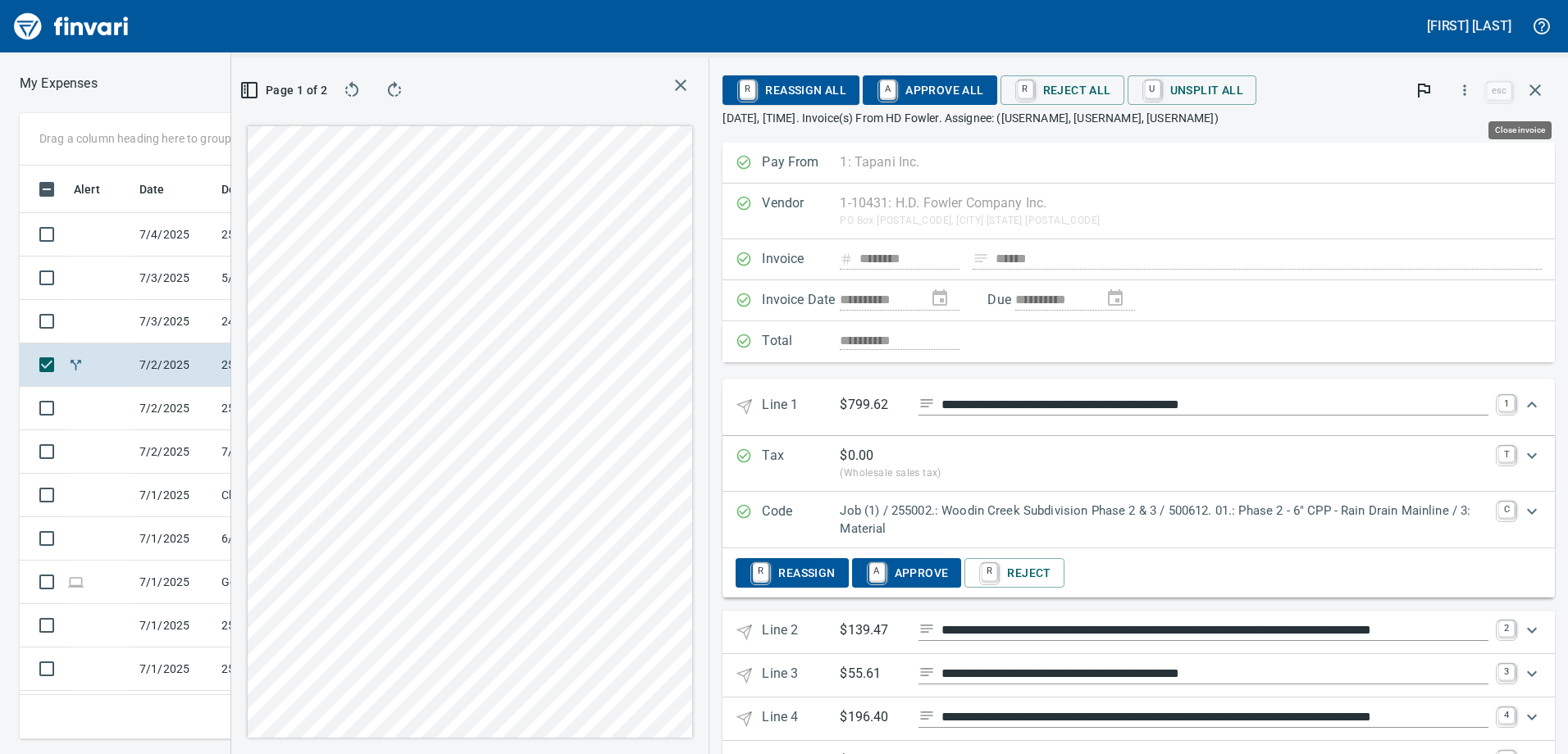 scroll, scrollTop: 561, scrollLeft: 1094, axis: both 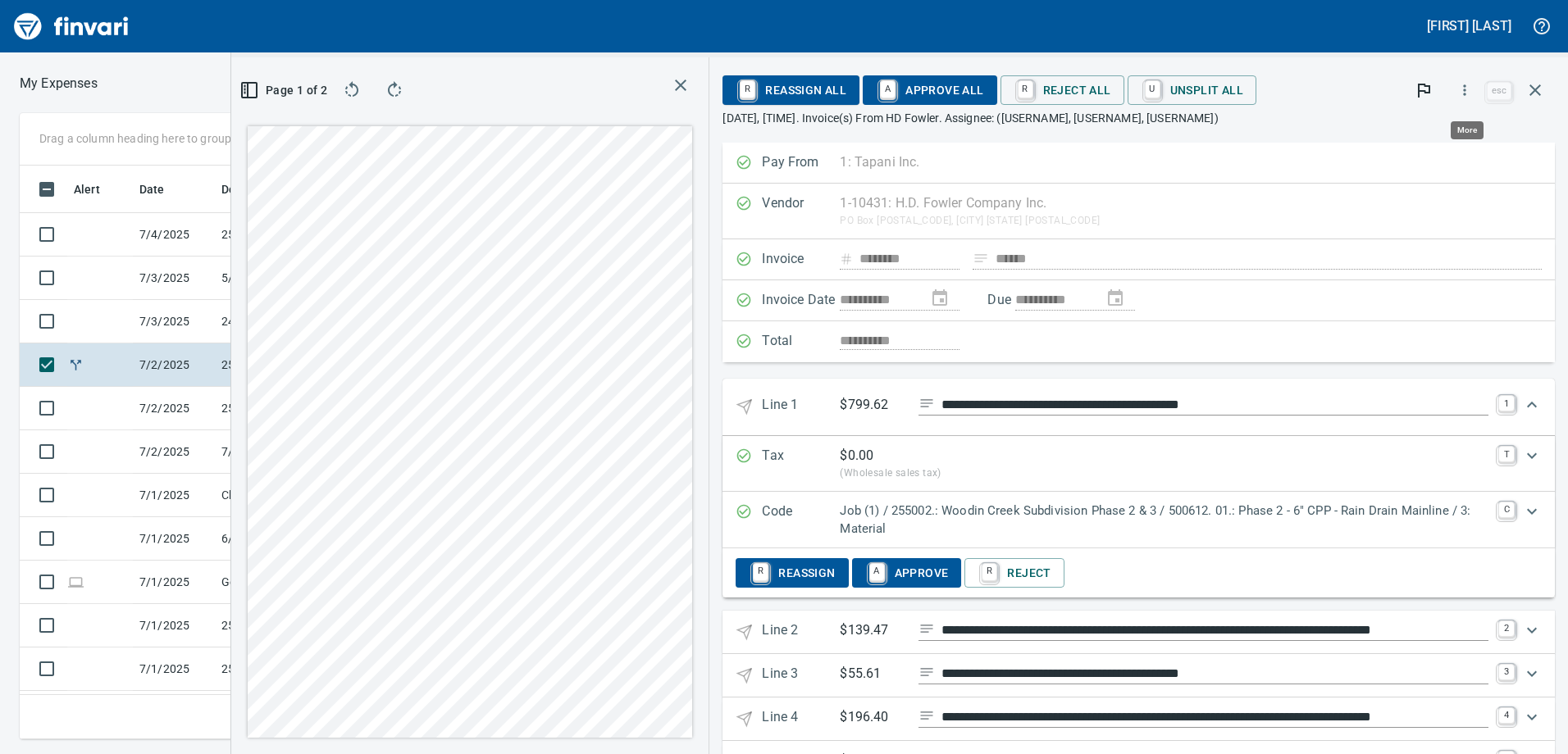 click at bounding box center [1465, 90] 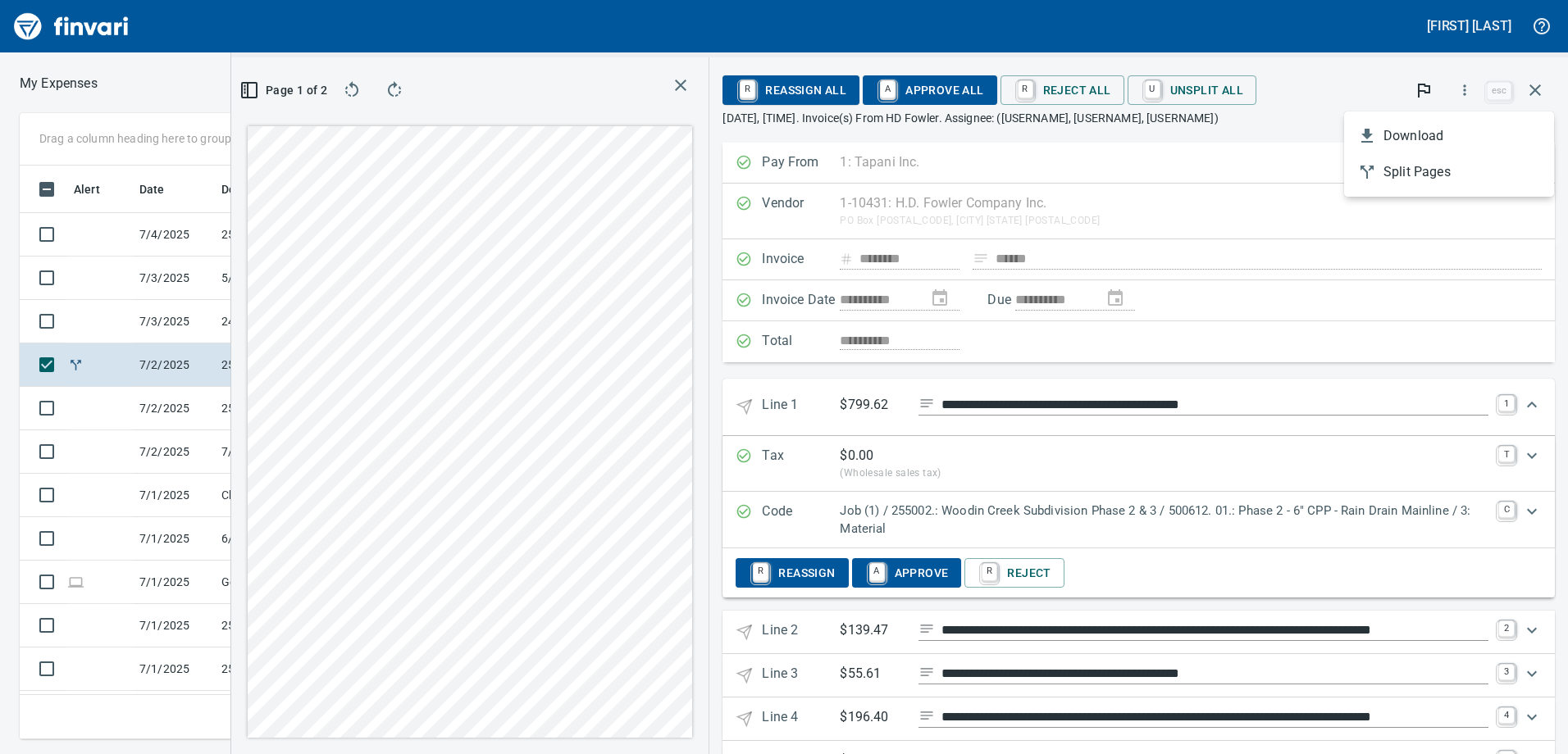 click at bounding box center [784, 377] 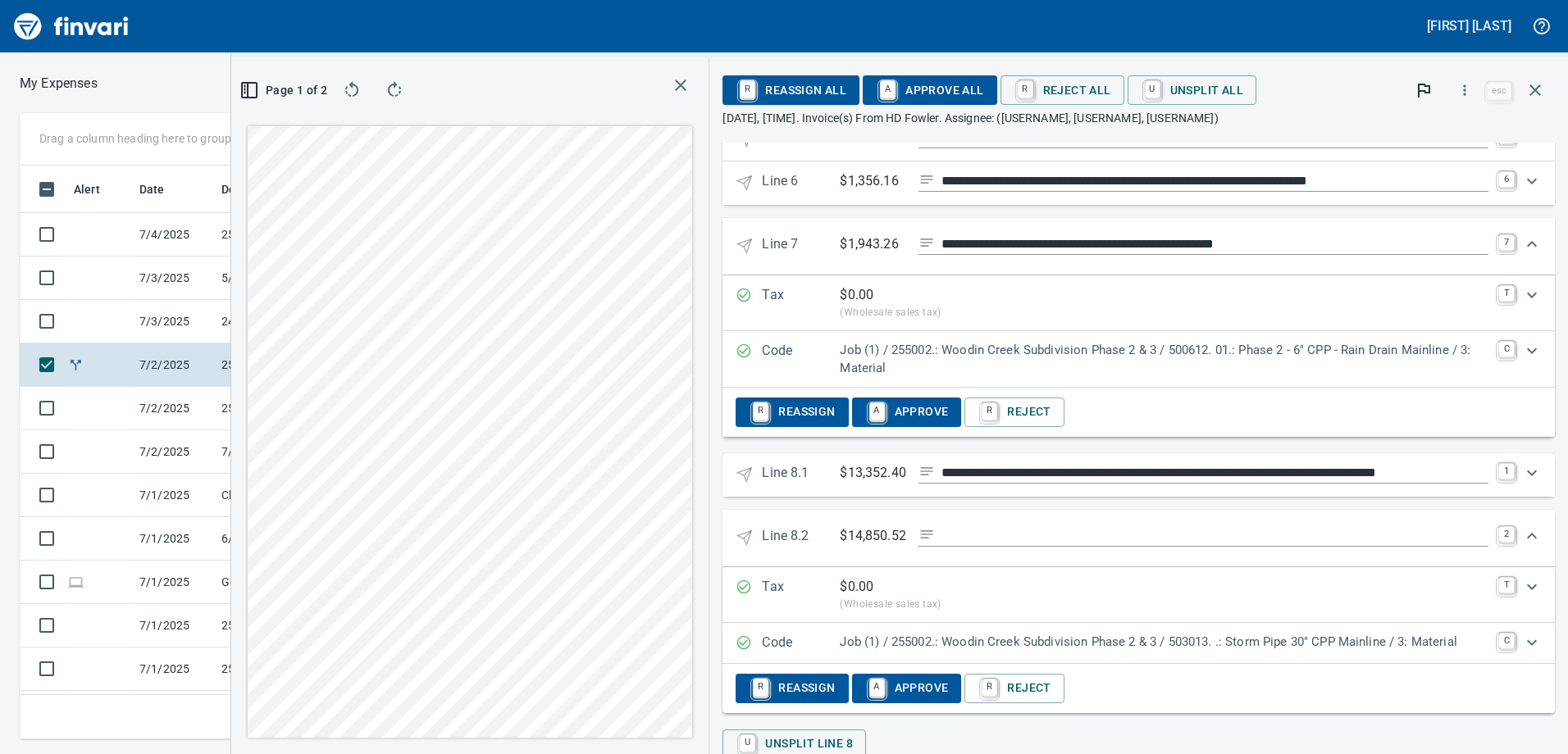 scroll, scrollTop: 657, scrollLeft: 0, axis: vertical 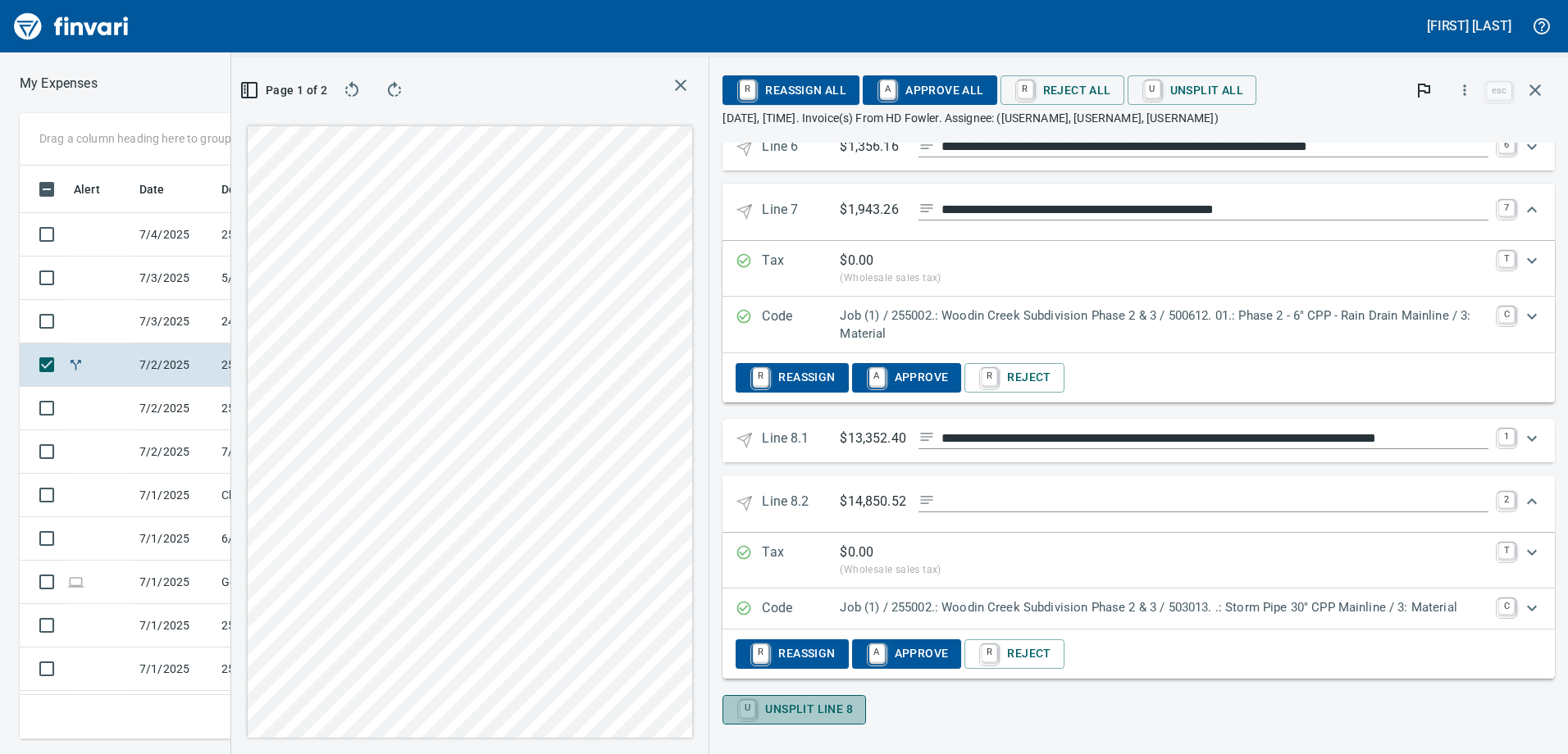 click on "U Unsplit Line 8" at bounding box center [794, 710] 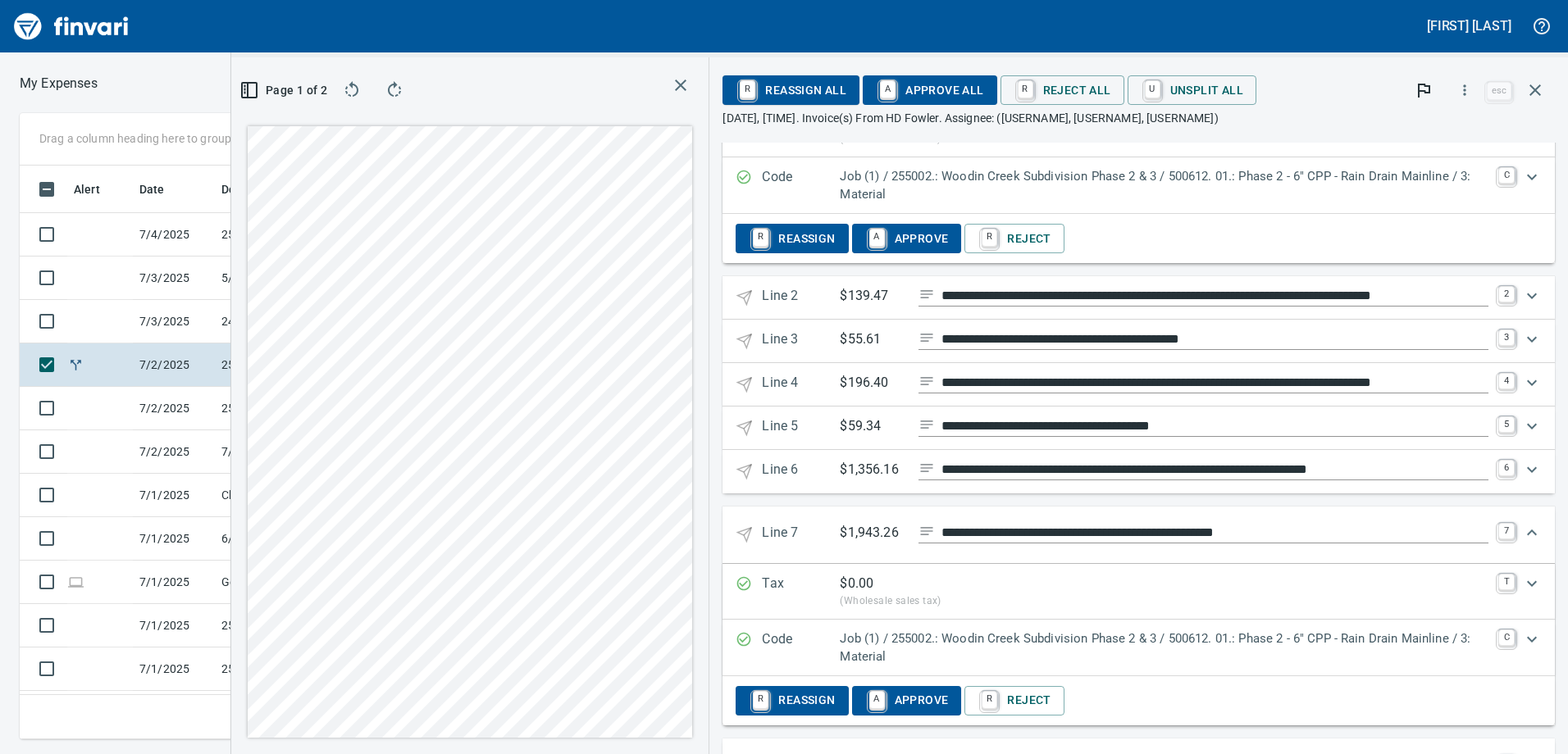 scroll, scrollTop: 306, scrollLeft: 0, axis: vertical 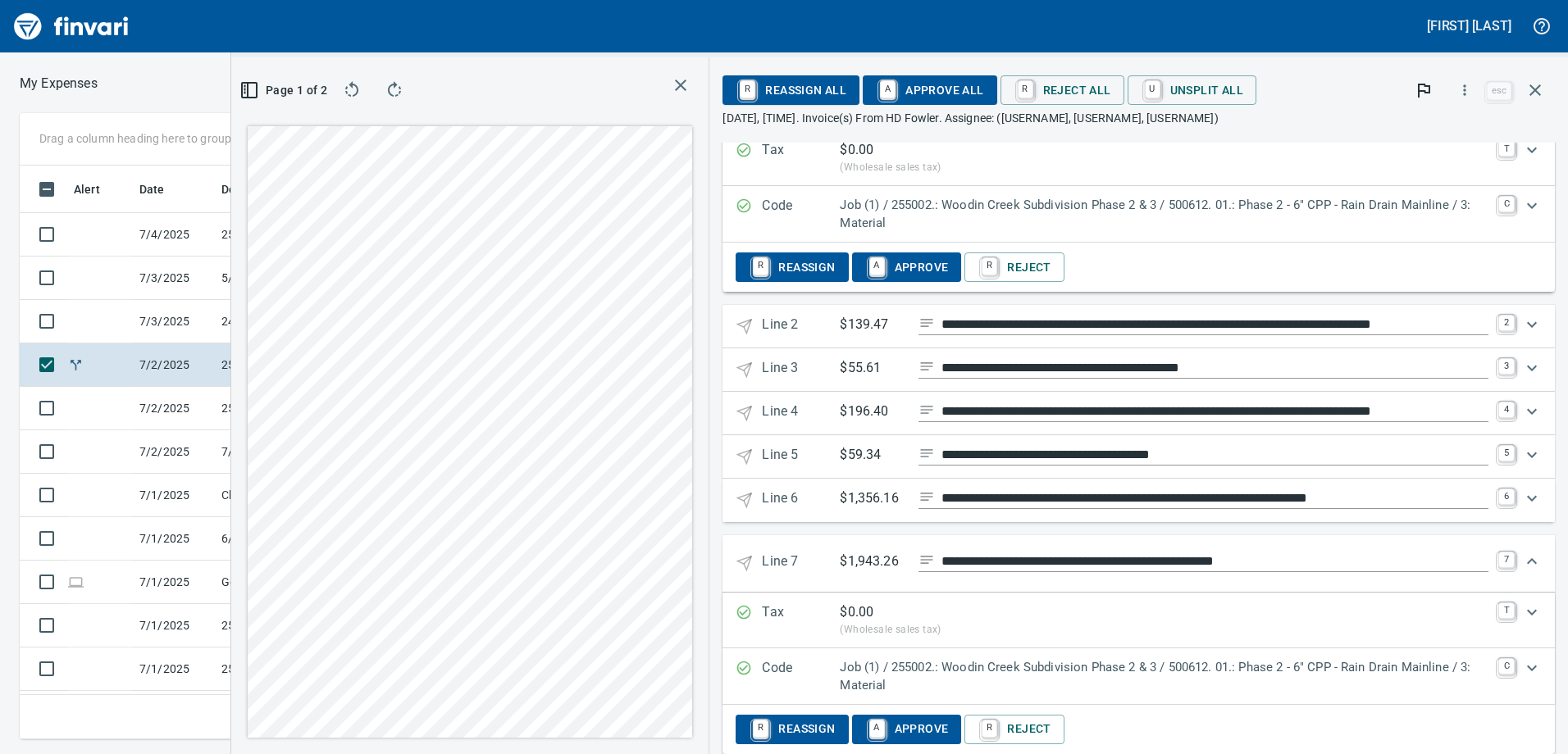 click on "**********" at bounding box center [1138, 326] 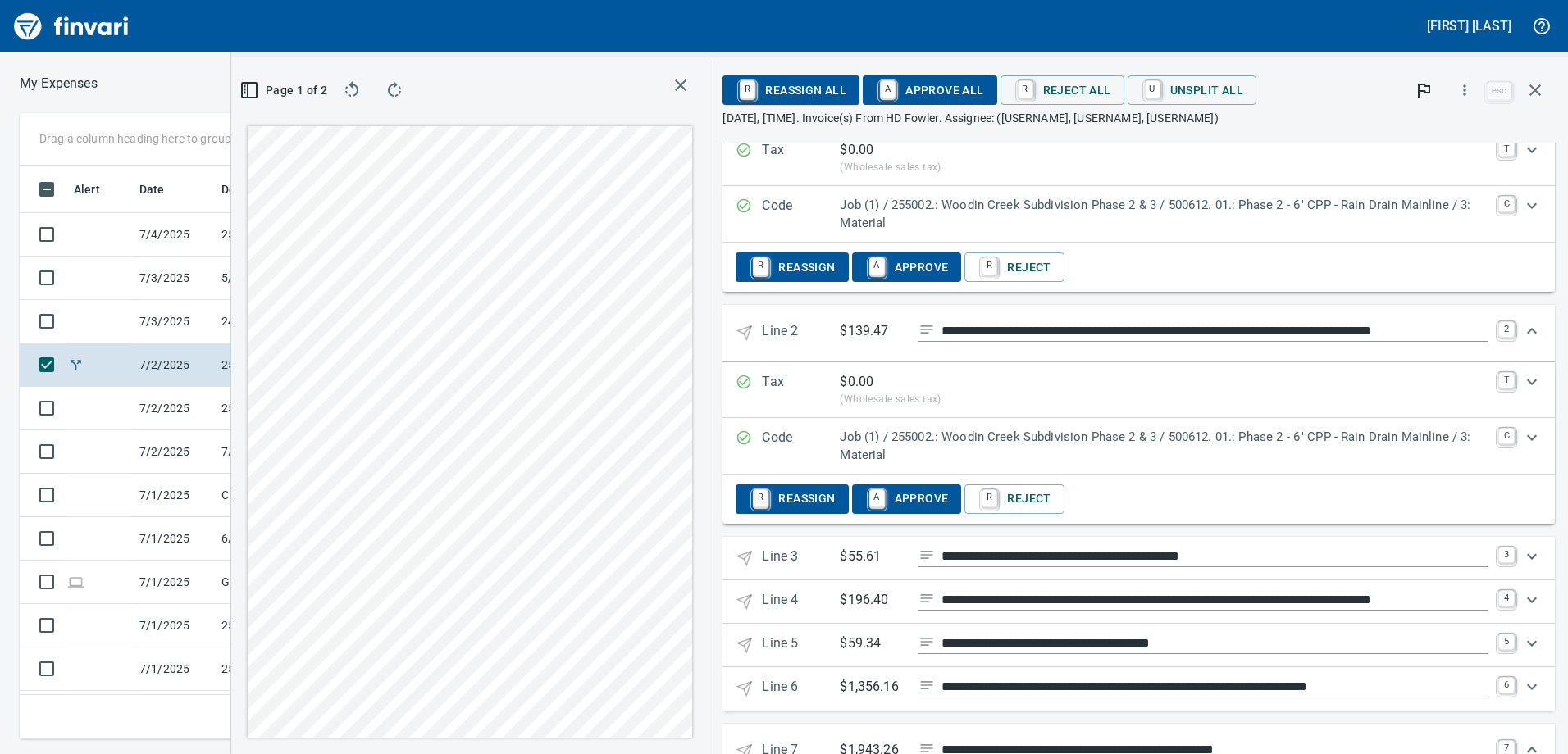 click at bounding box center (1532, 331) 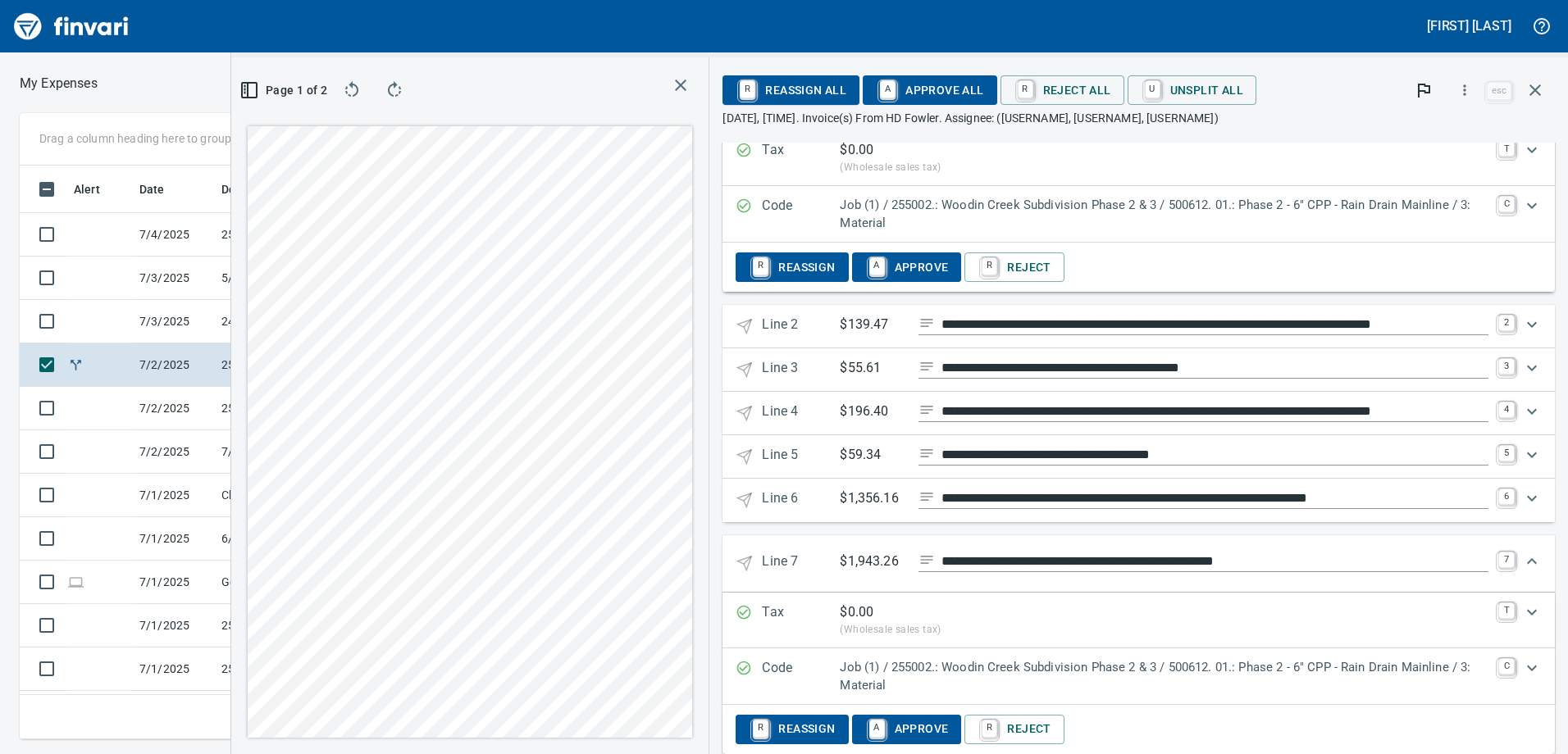 click at bounding box center [1532, 325] 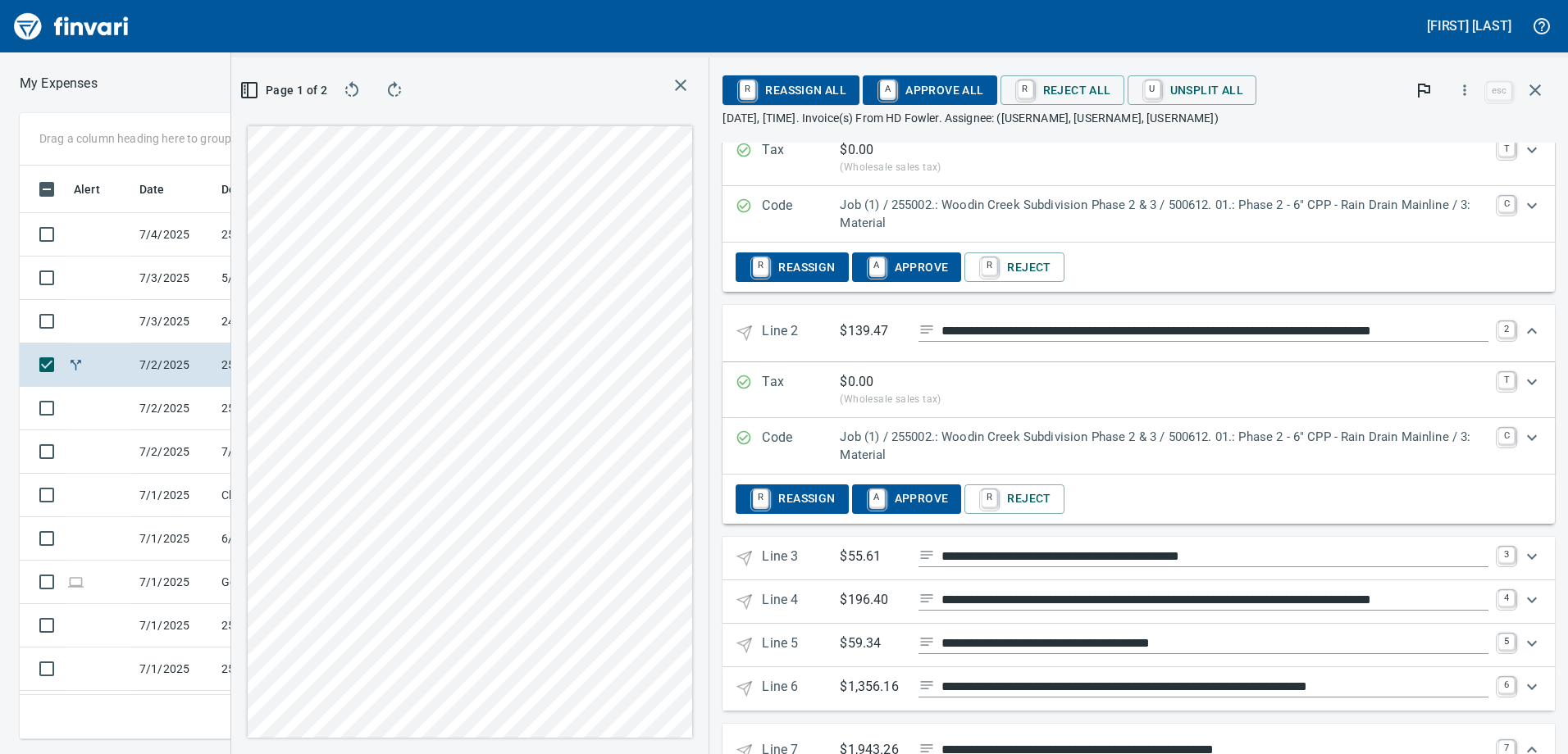 click on "**********" at bounding box center [1215, 331] 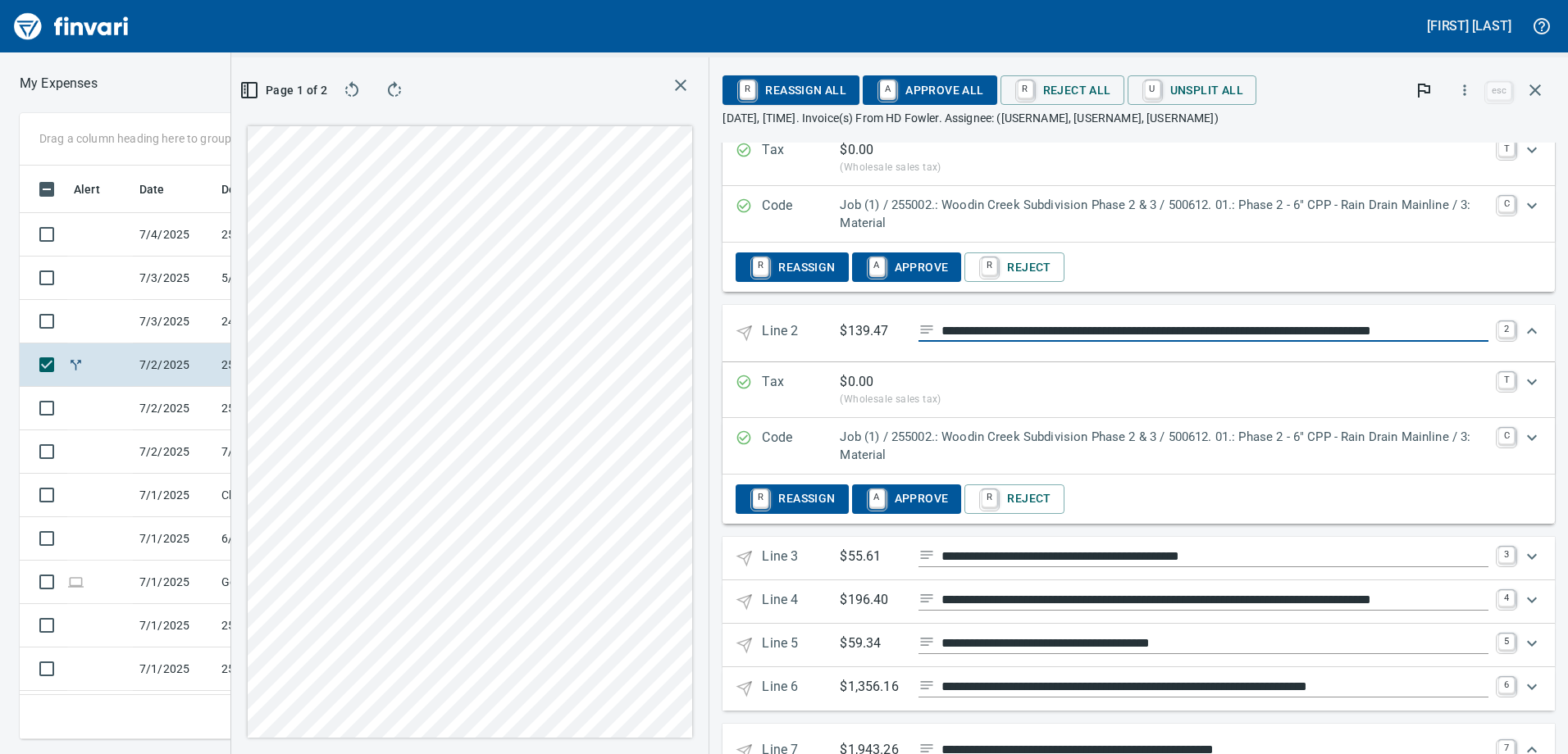 click on "**********" at bounding box center [1215, 331] 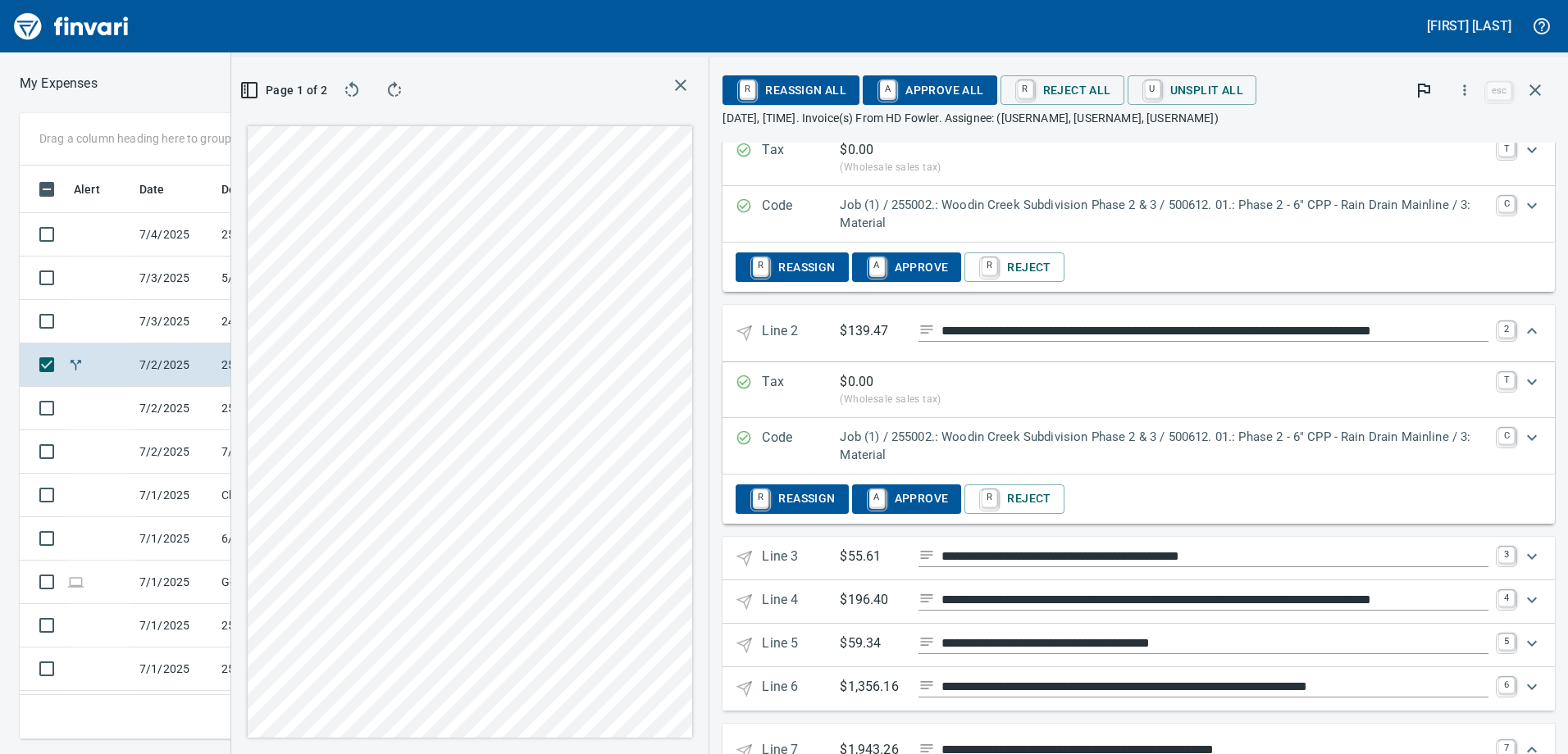 click on "**********" at bounding box center (1138, 333) 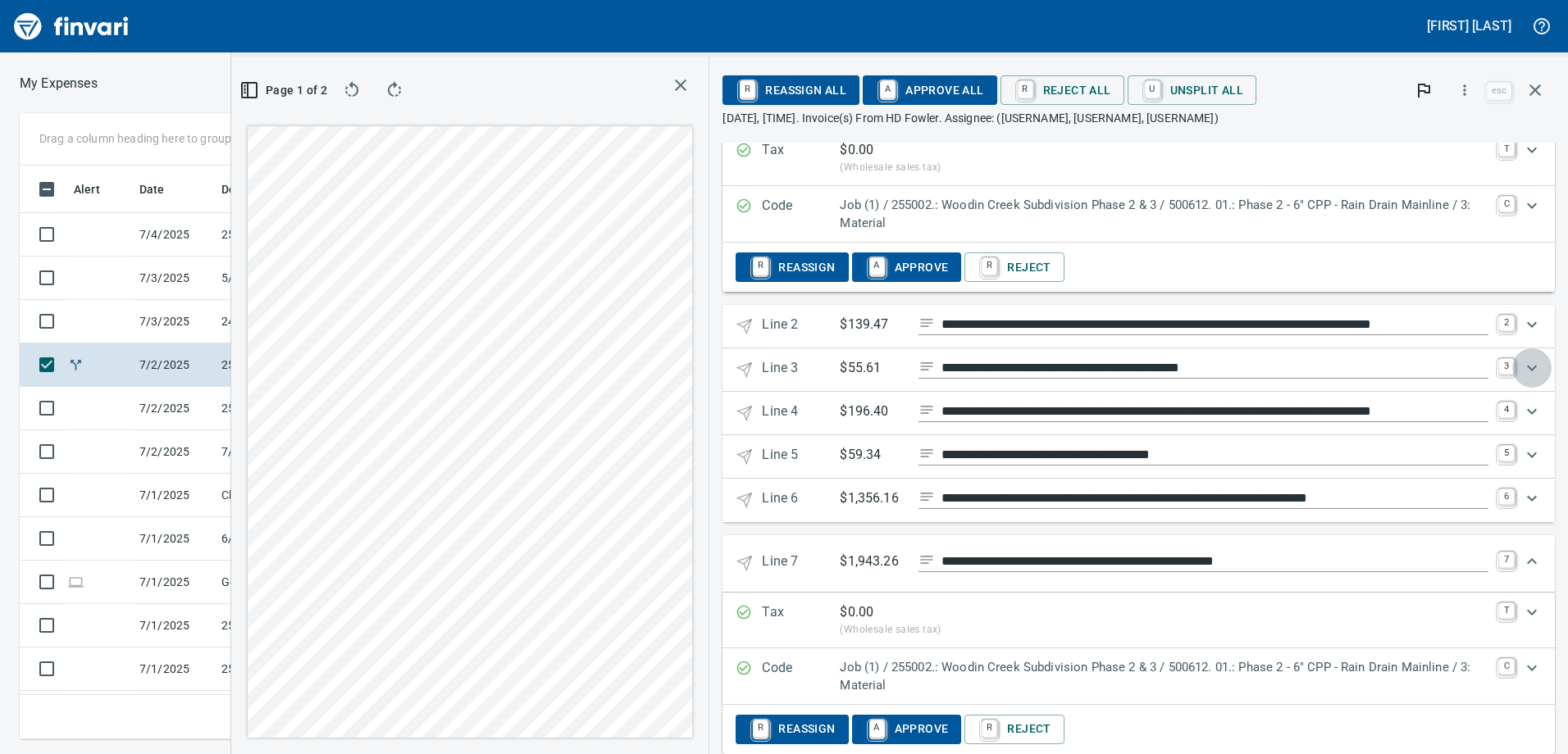 click at bounding box center (1532, 367) 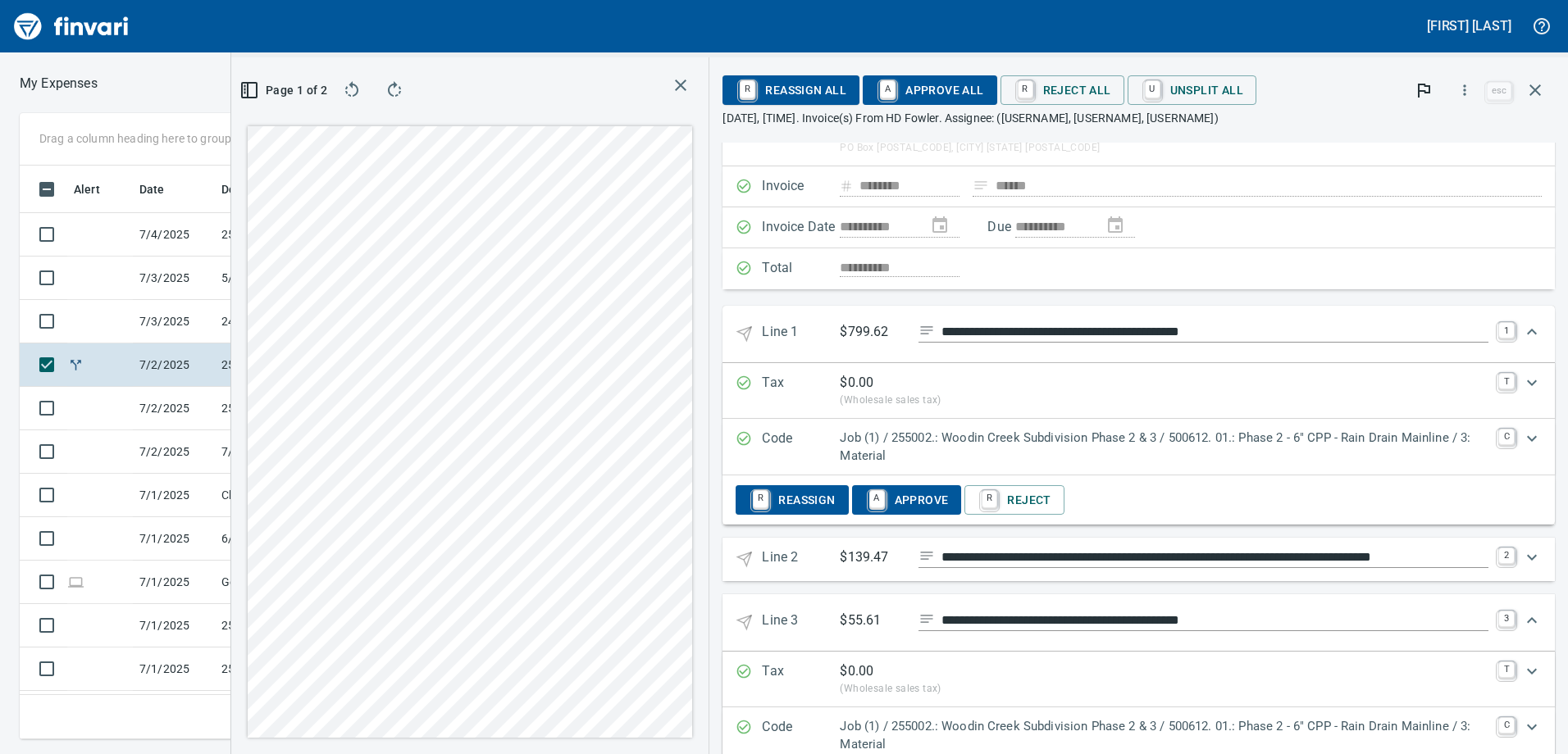 scroll, scrollTop: 328, scrollLeft: 0, axis: vertical 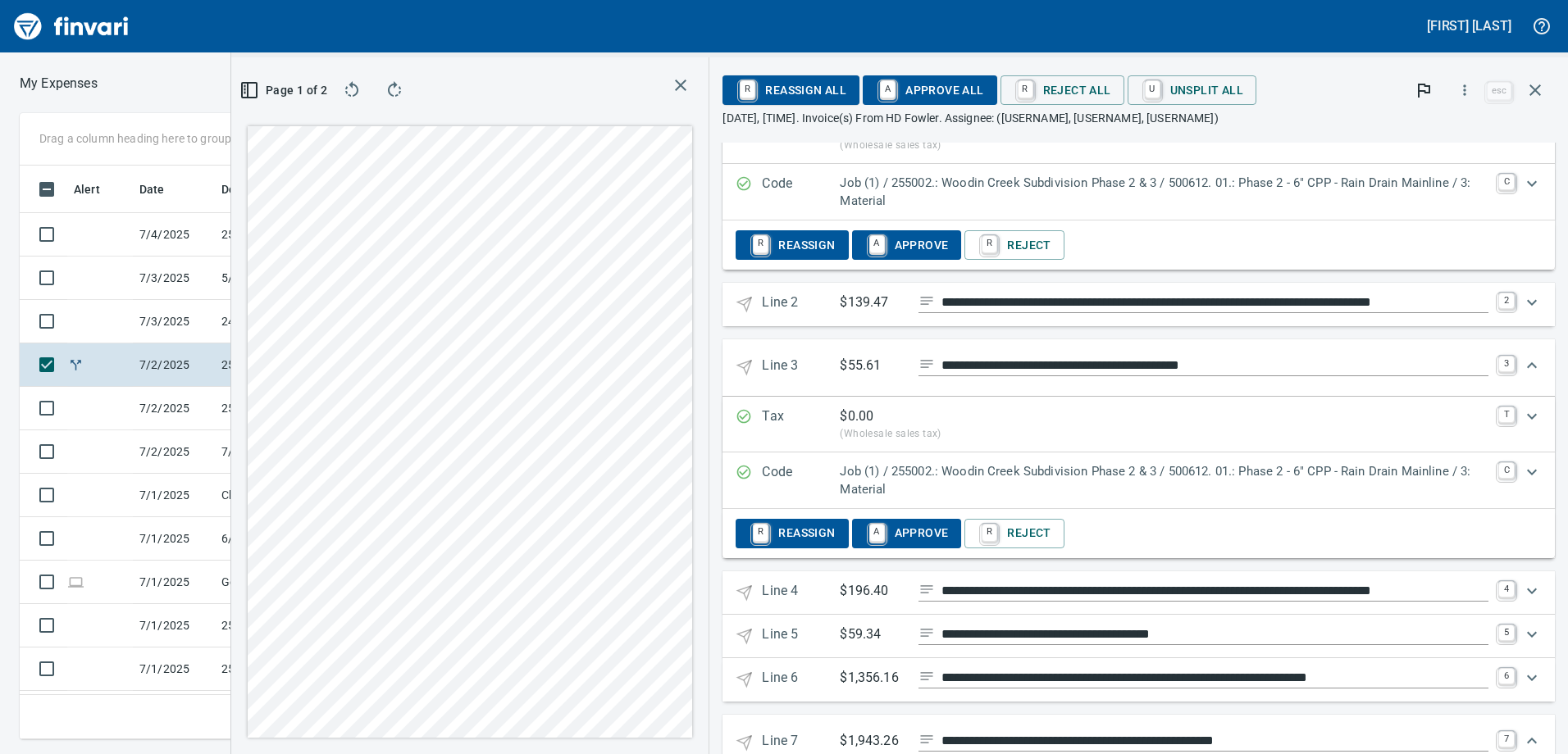 click on "R Reassign" at bounding box center (791, 534) 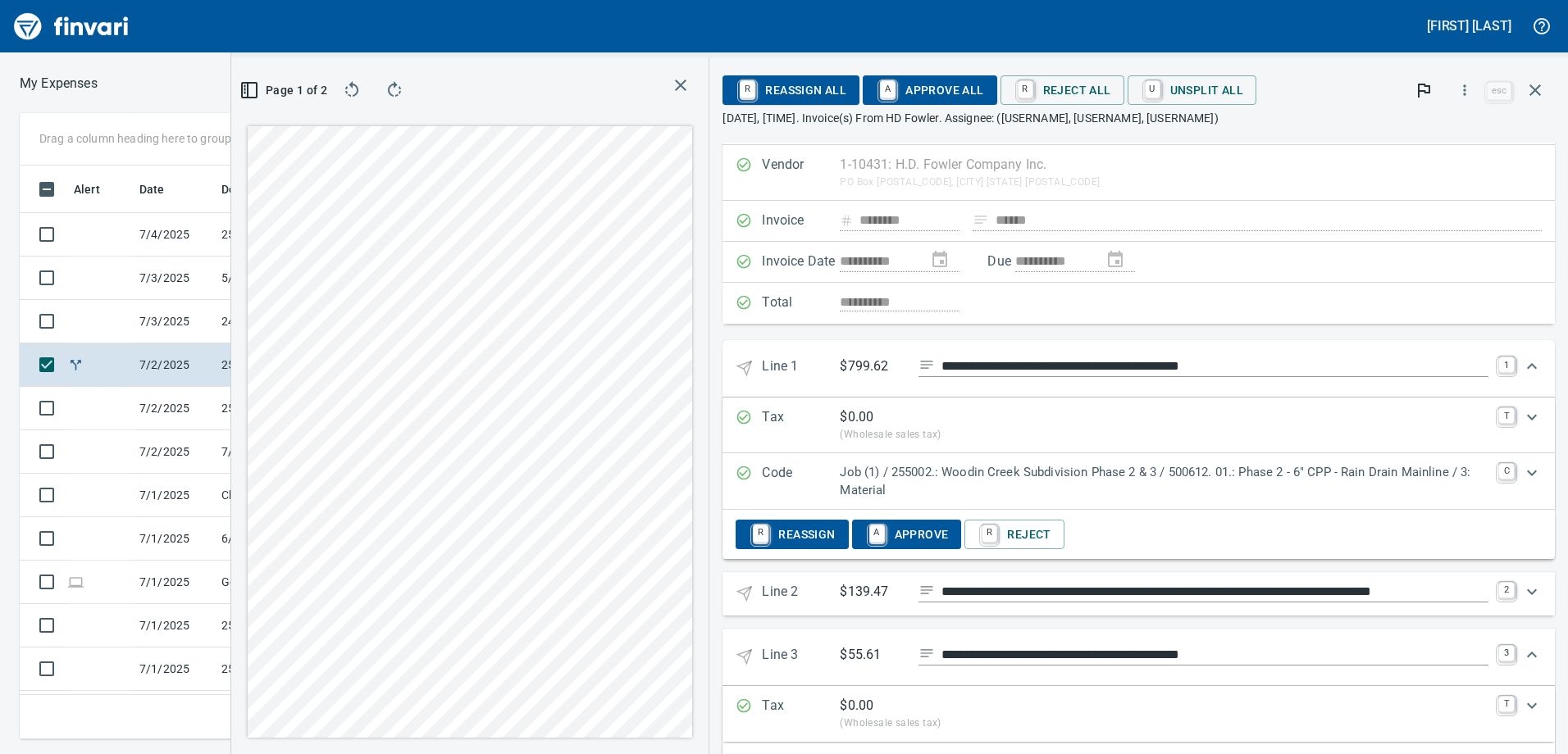 scroll, scrollTop: 0, scrollLeft: 0, axis: both 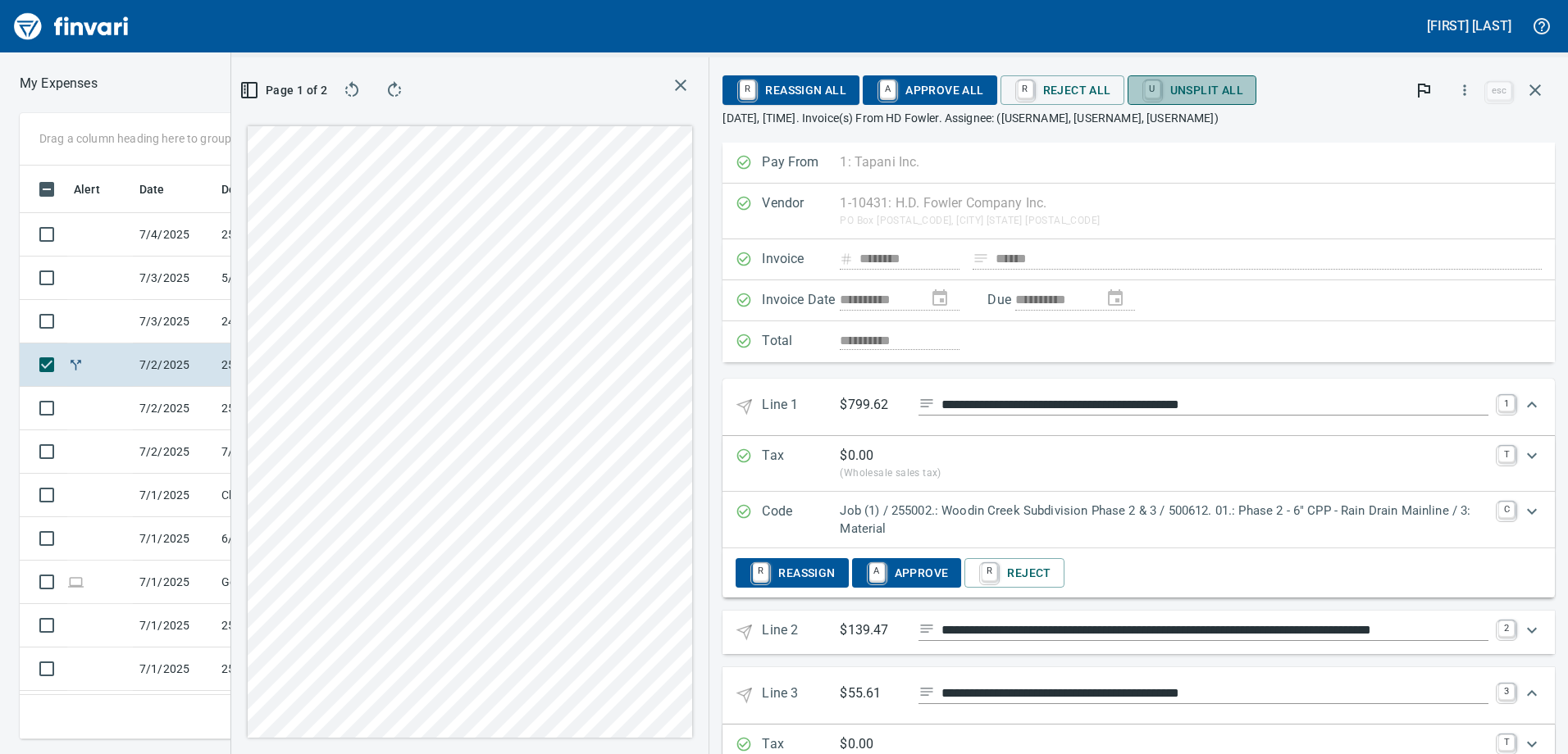 click on "U Unsplit All" at bounding box center (1062, 90) 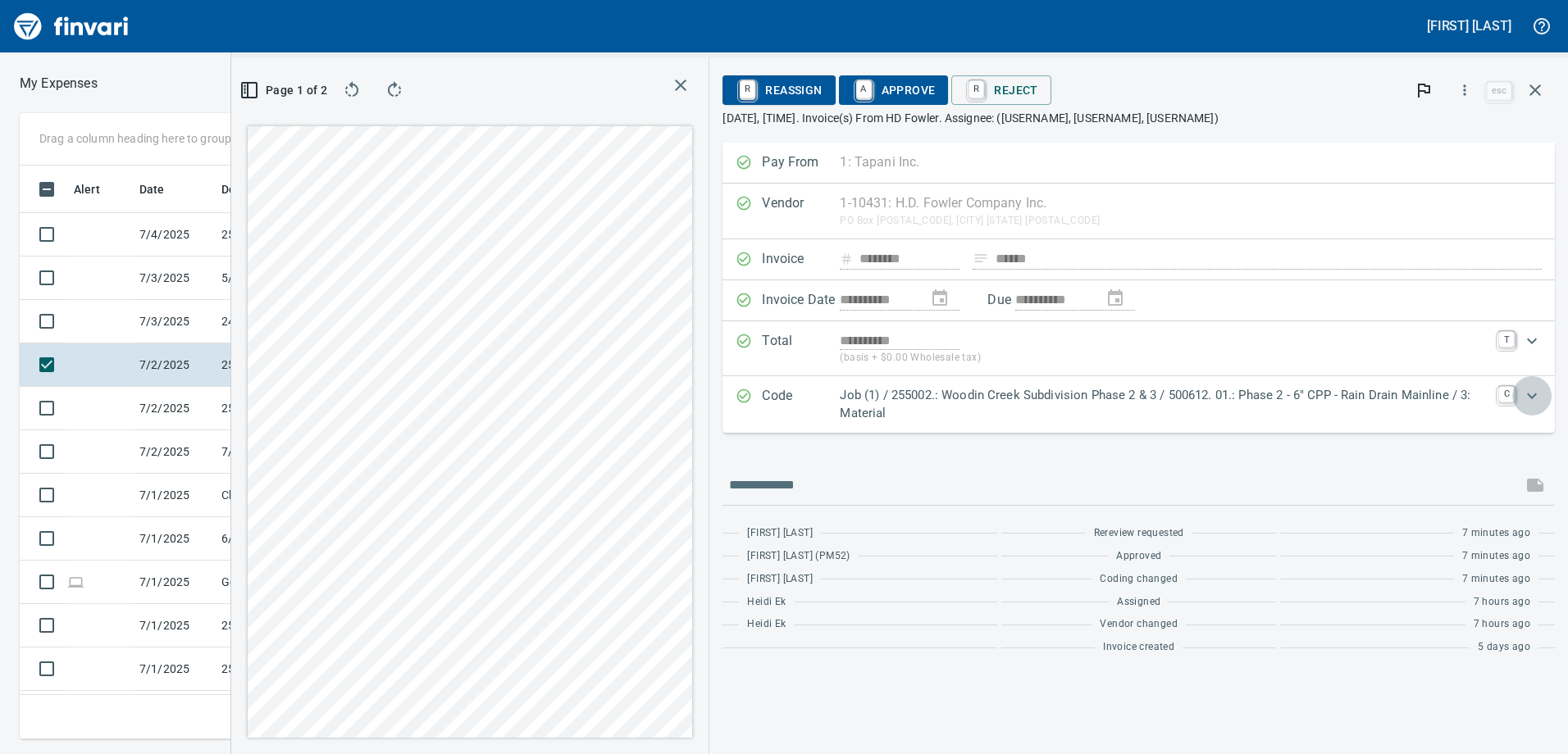 click at bounding box center [1532, 396] 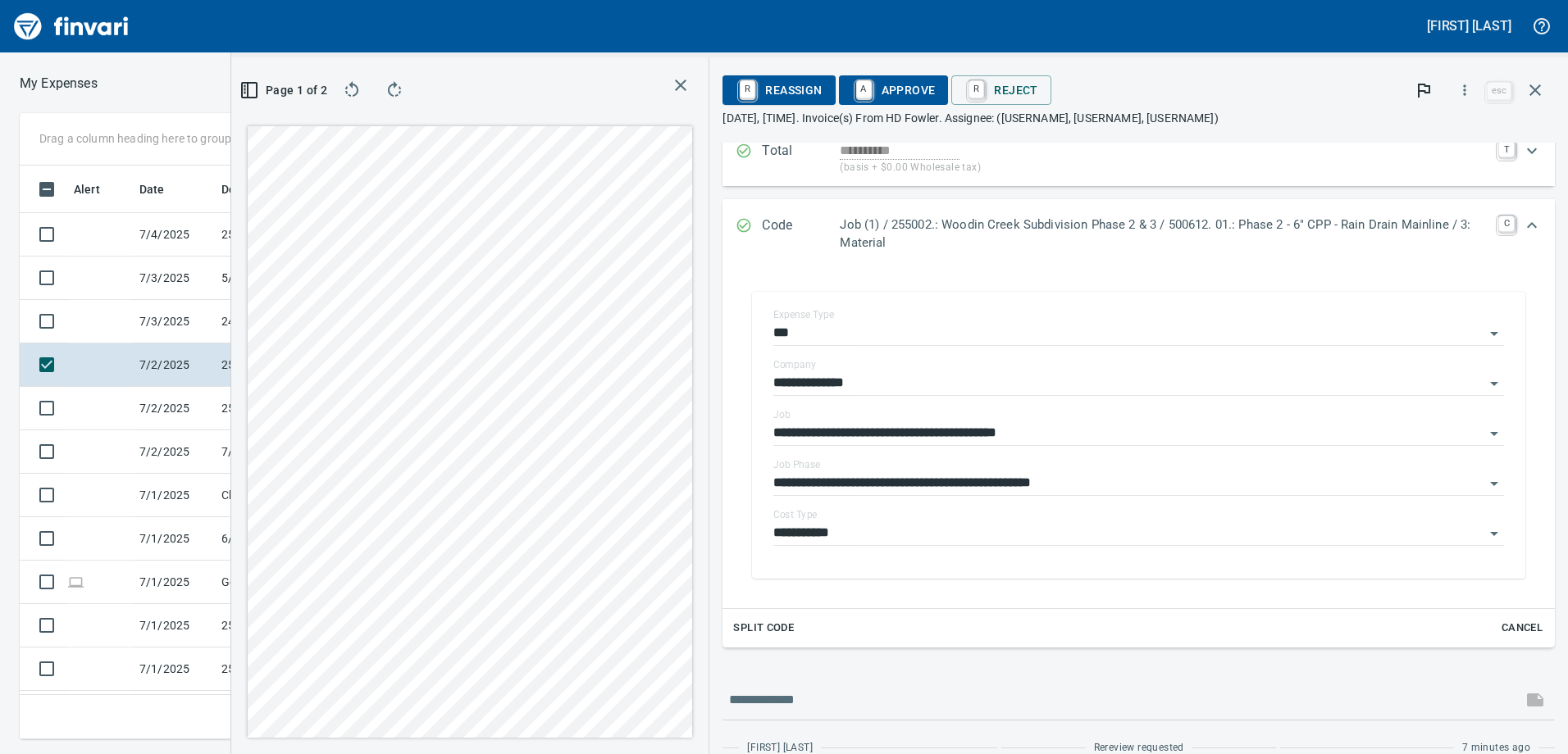 scroll, scrollTop: 244, scrollLeft: 0, axis: vertical 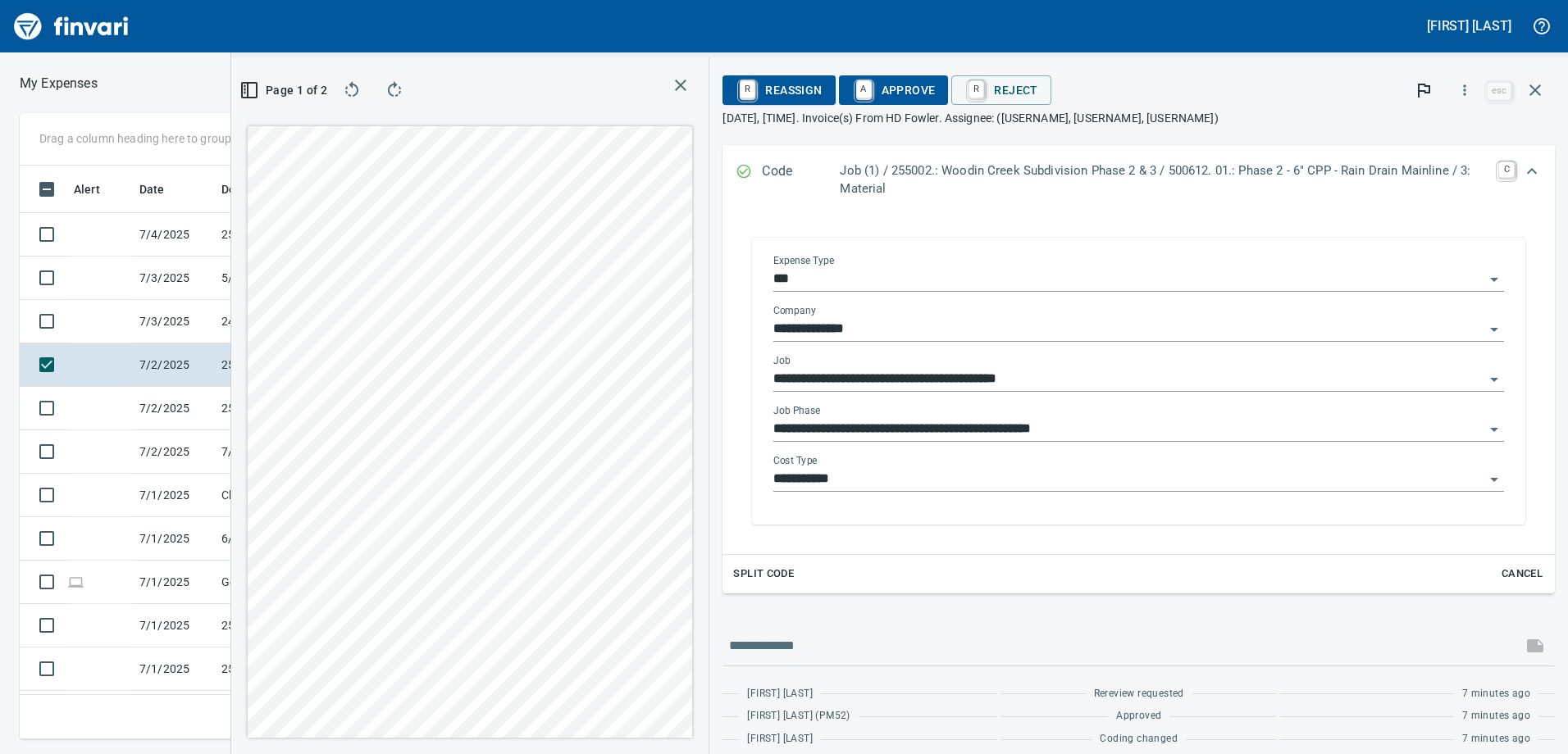 click on "**********" at bounding box center [1128, 429] 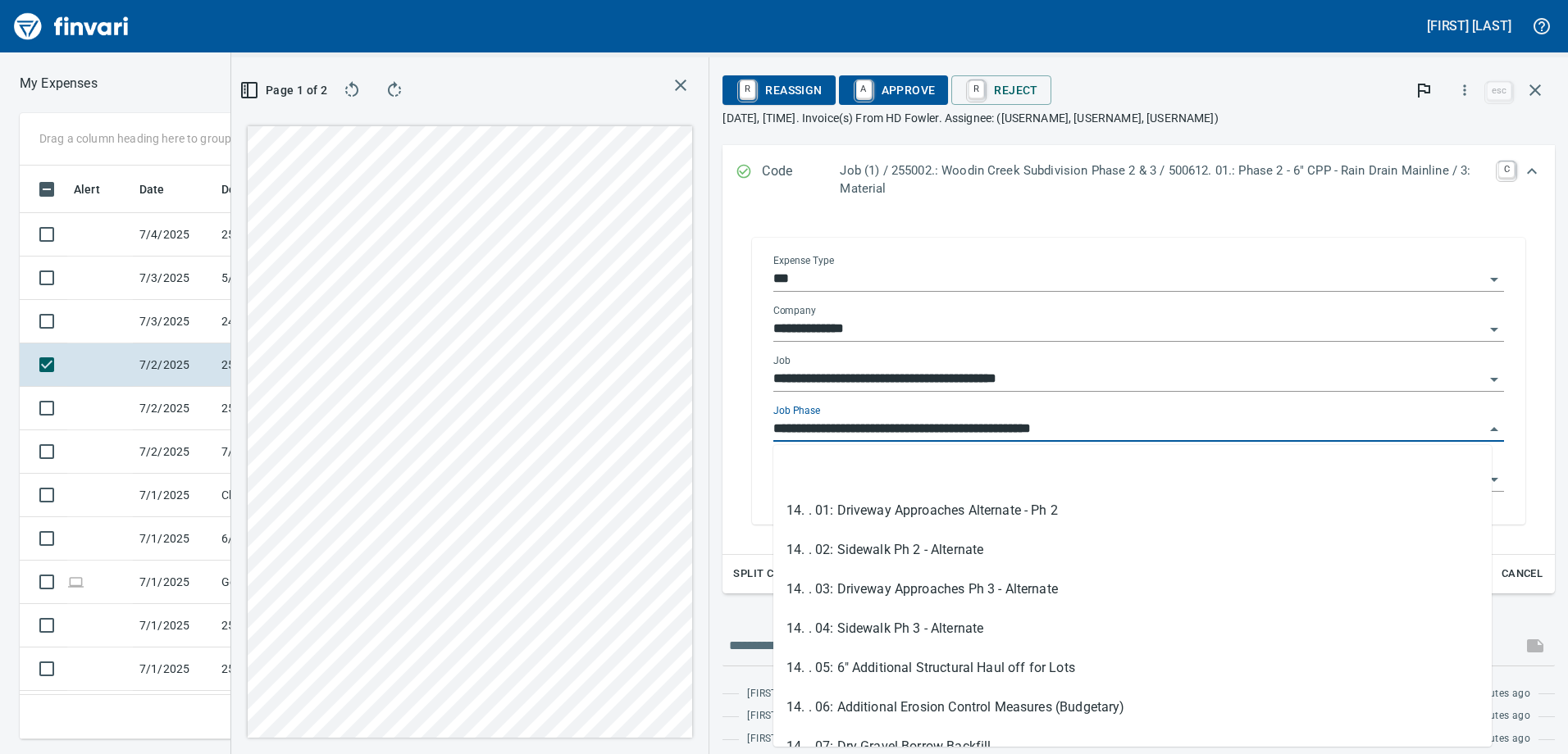 click on "**********" at bounding box center (1128, 429) 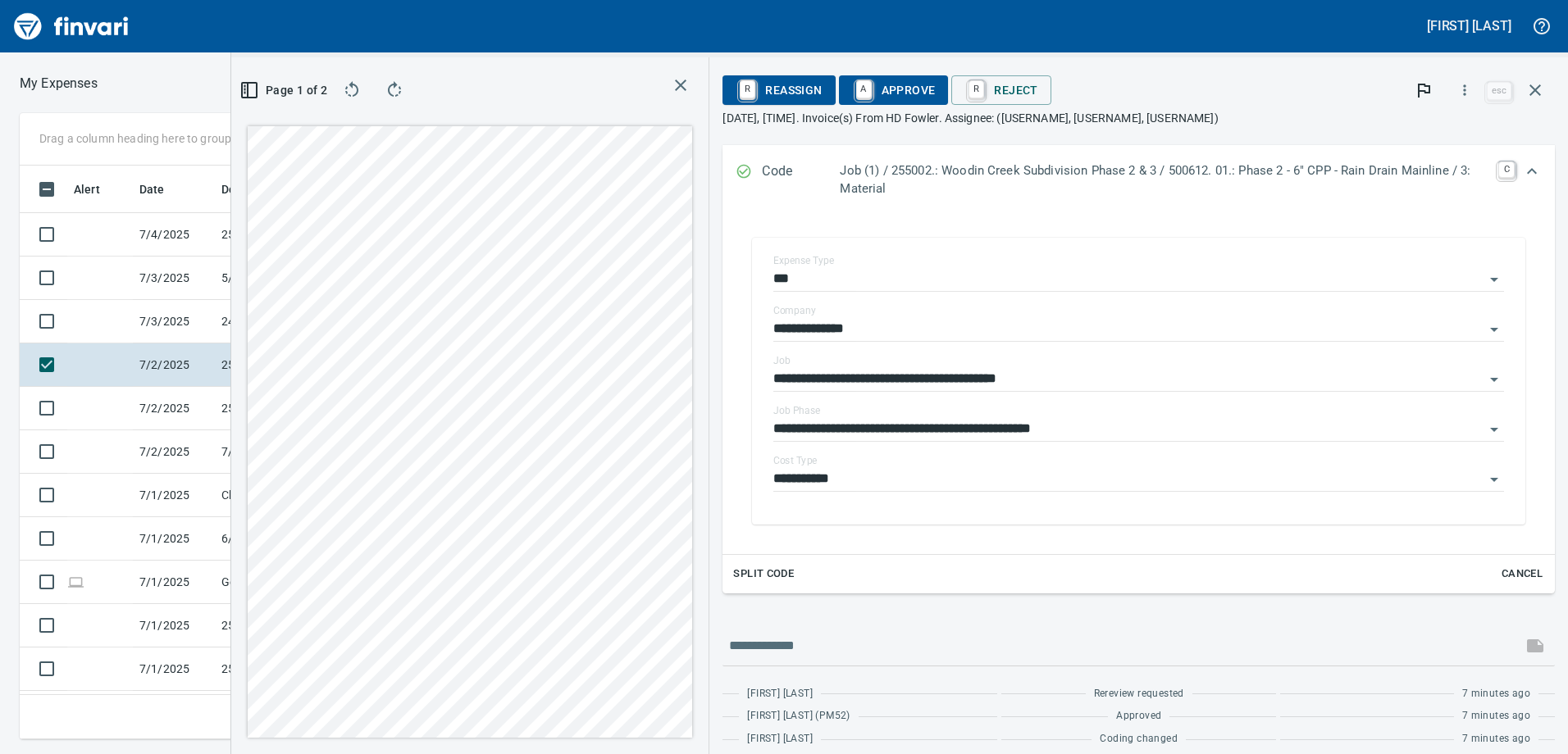 click on "Cancel" at bounding box center [763, 574] 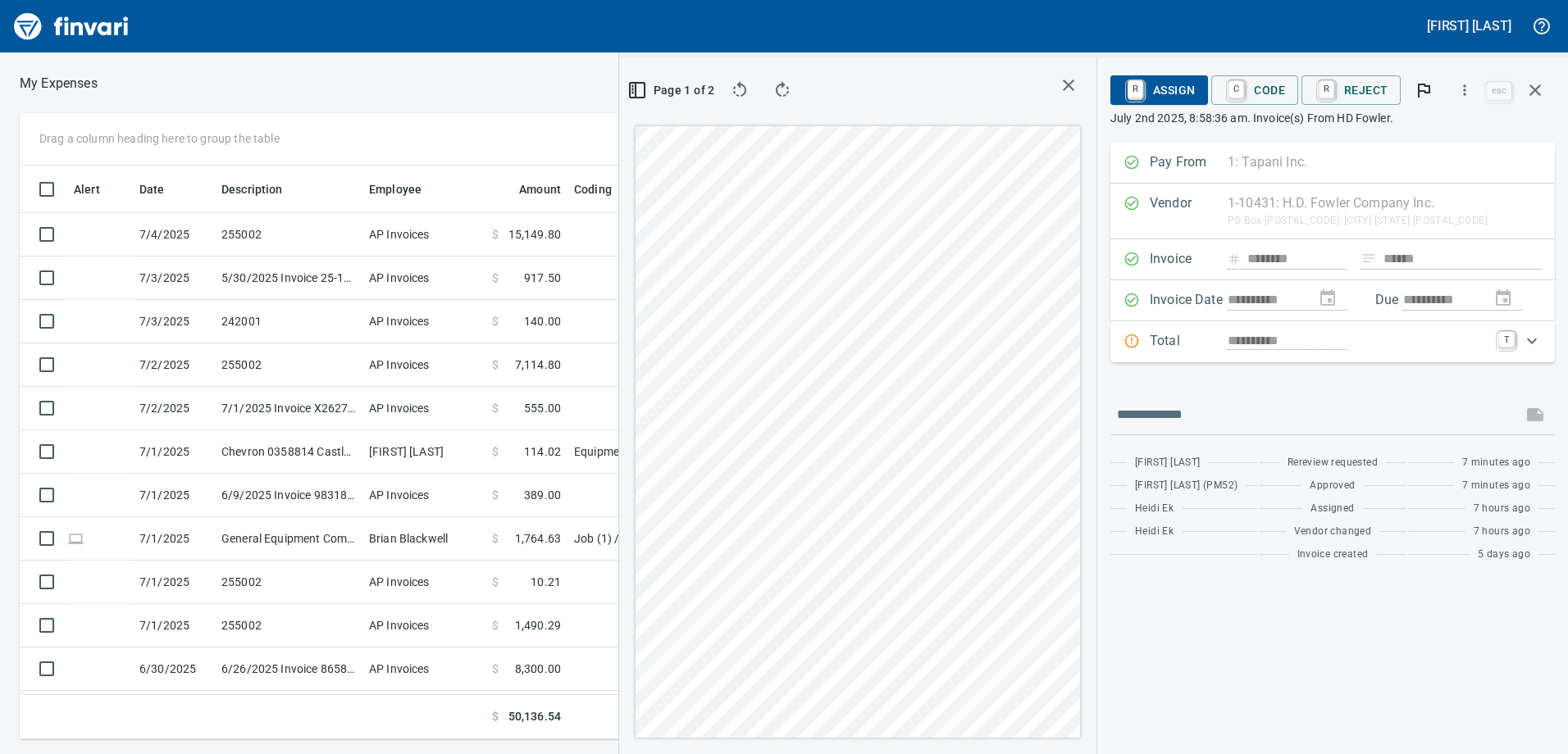 scroll, scrollTop: 0, scrollLeft: 0, axis: both 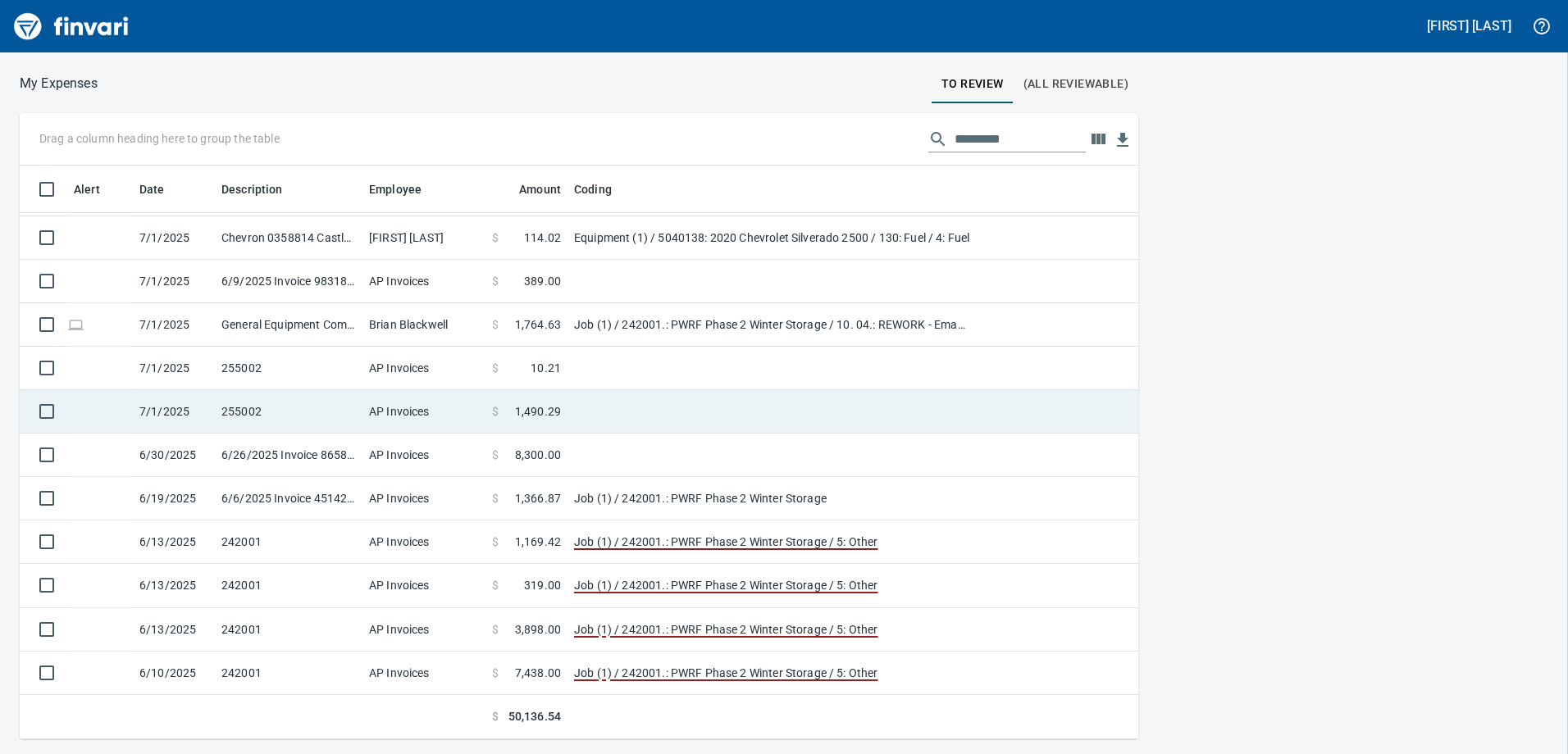 click on "$ 1,490.29" at bounding box center (526, 64) 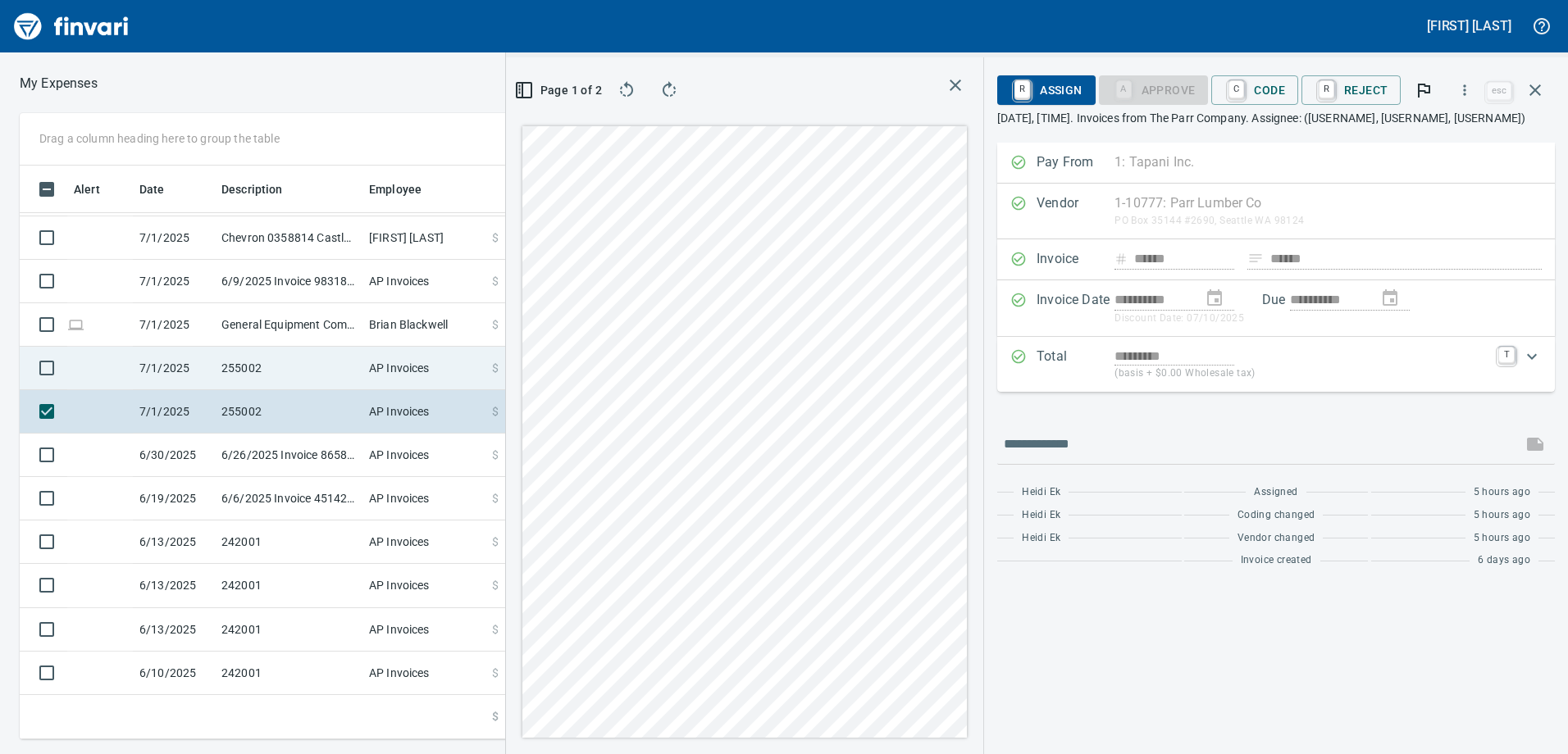 click on "AP Invoices" at bounding box center [424, 64] 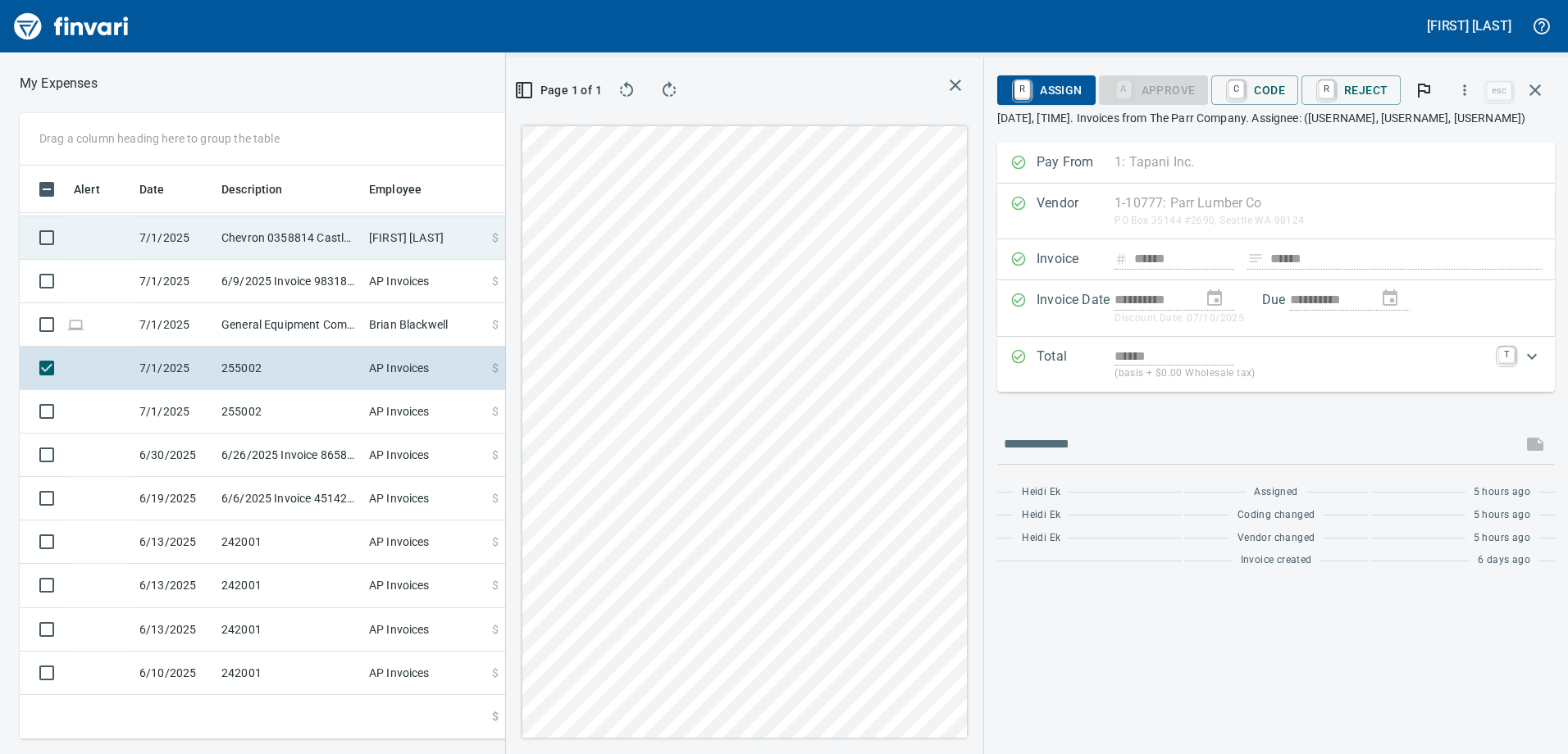 click on "[FIRST] [LAST]" at bounding box center (424, 64) 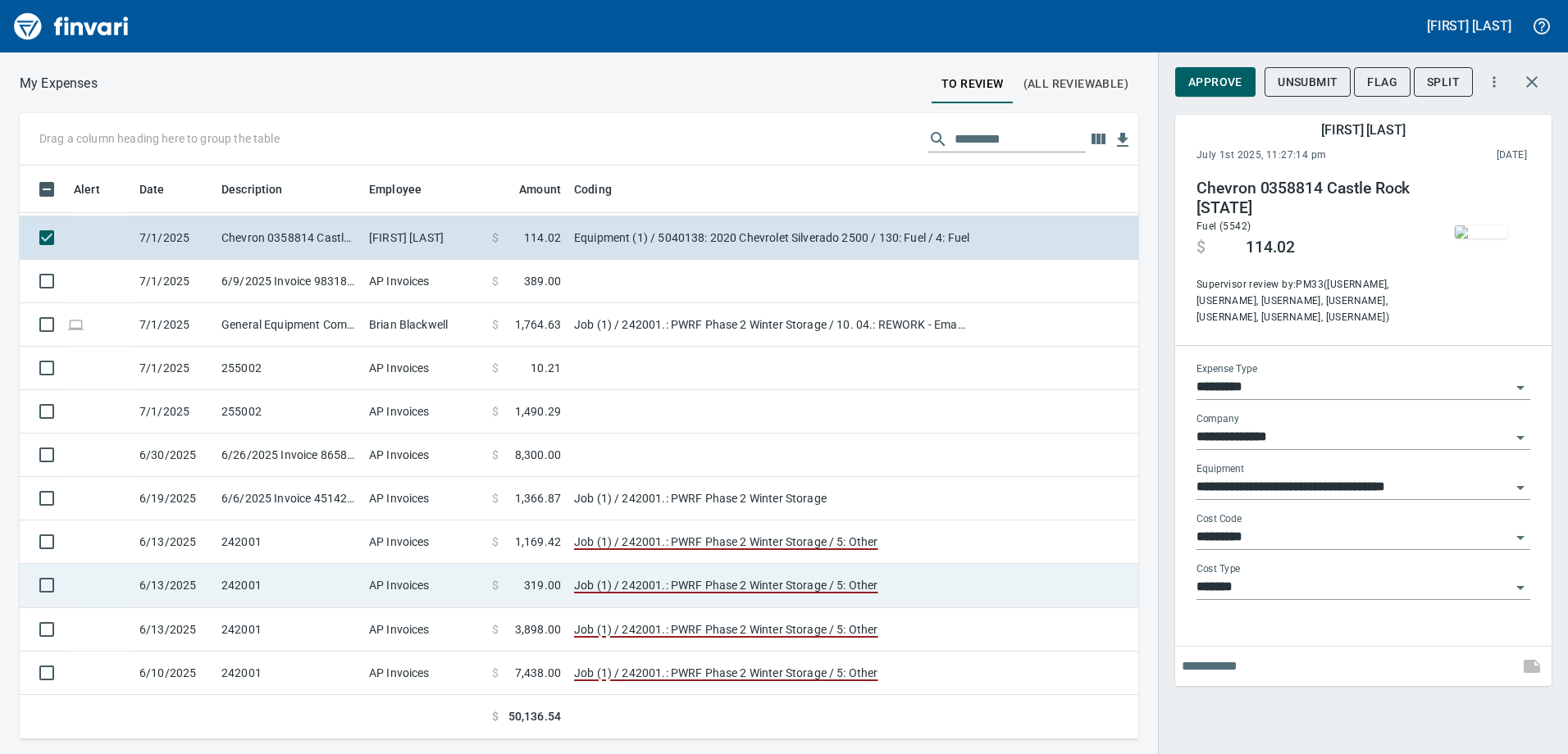 scroll, scrollTop: 0, scrollLeft: 0, axis: both 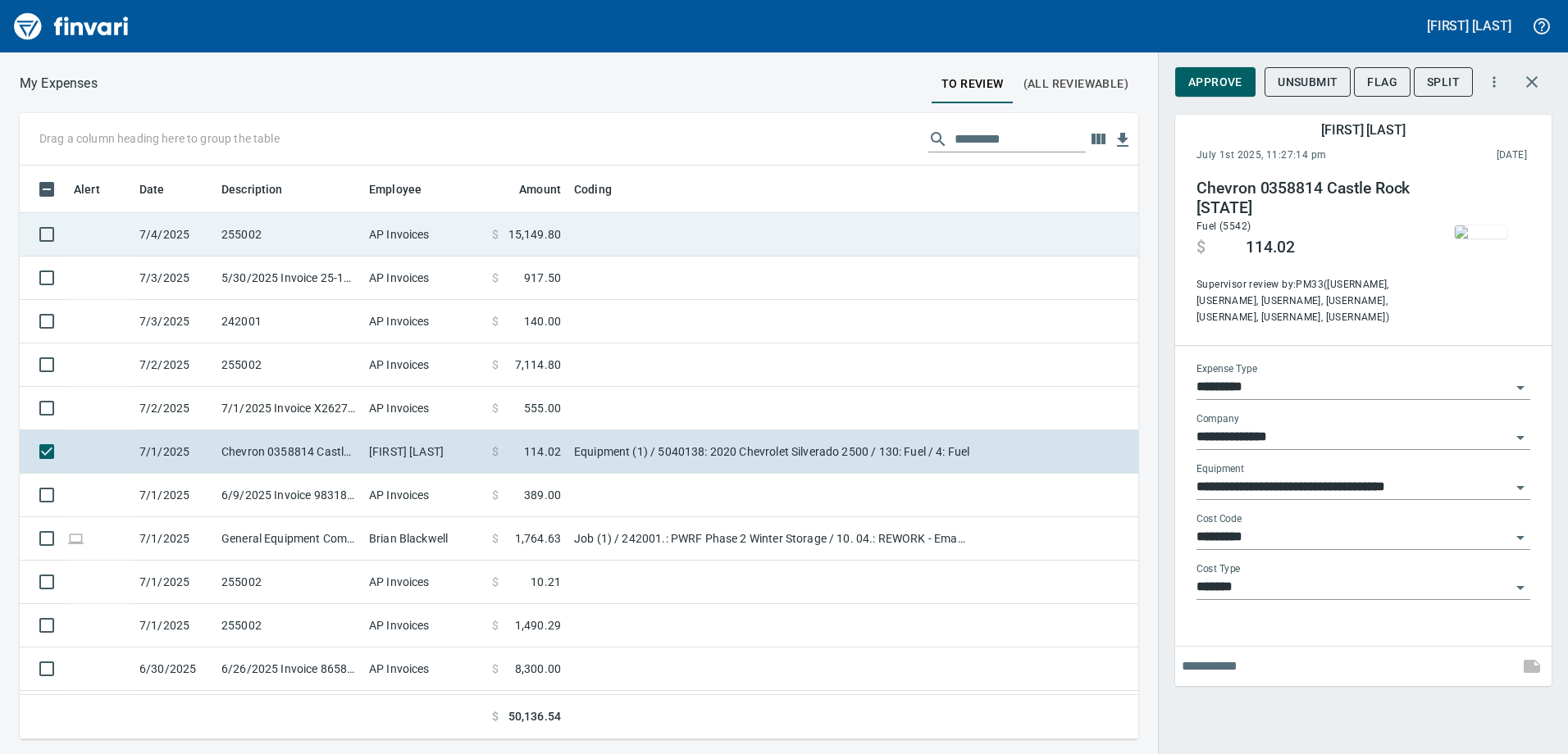 click on "AP Invoices" at bounding box center [424, 234] 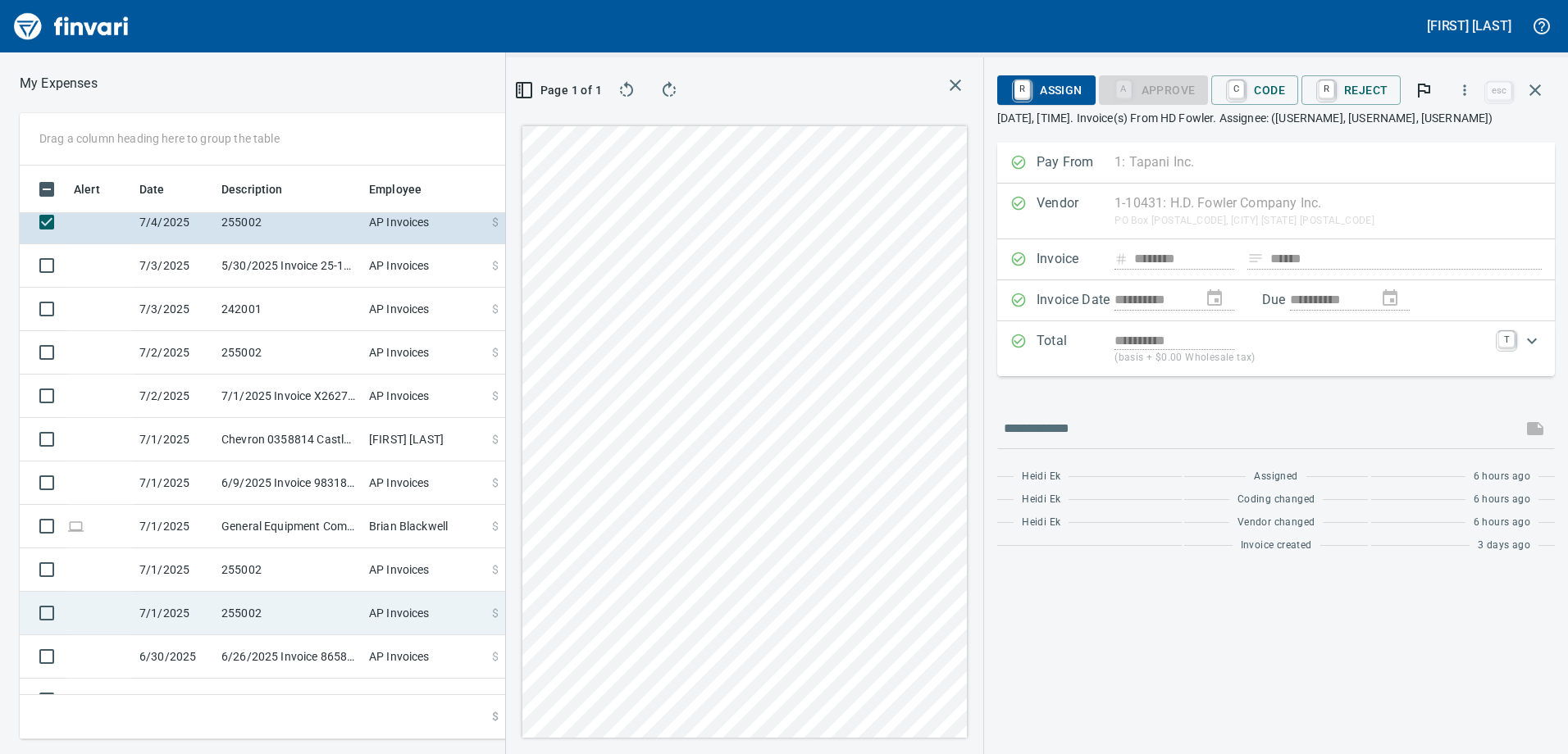 scroll, scrollTop: 0, scrollLeft: 0, axis: both 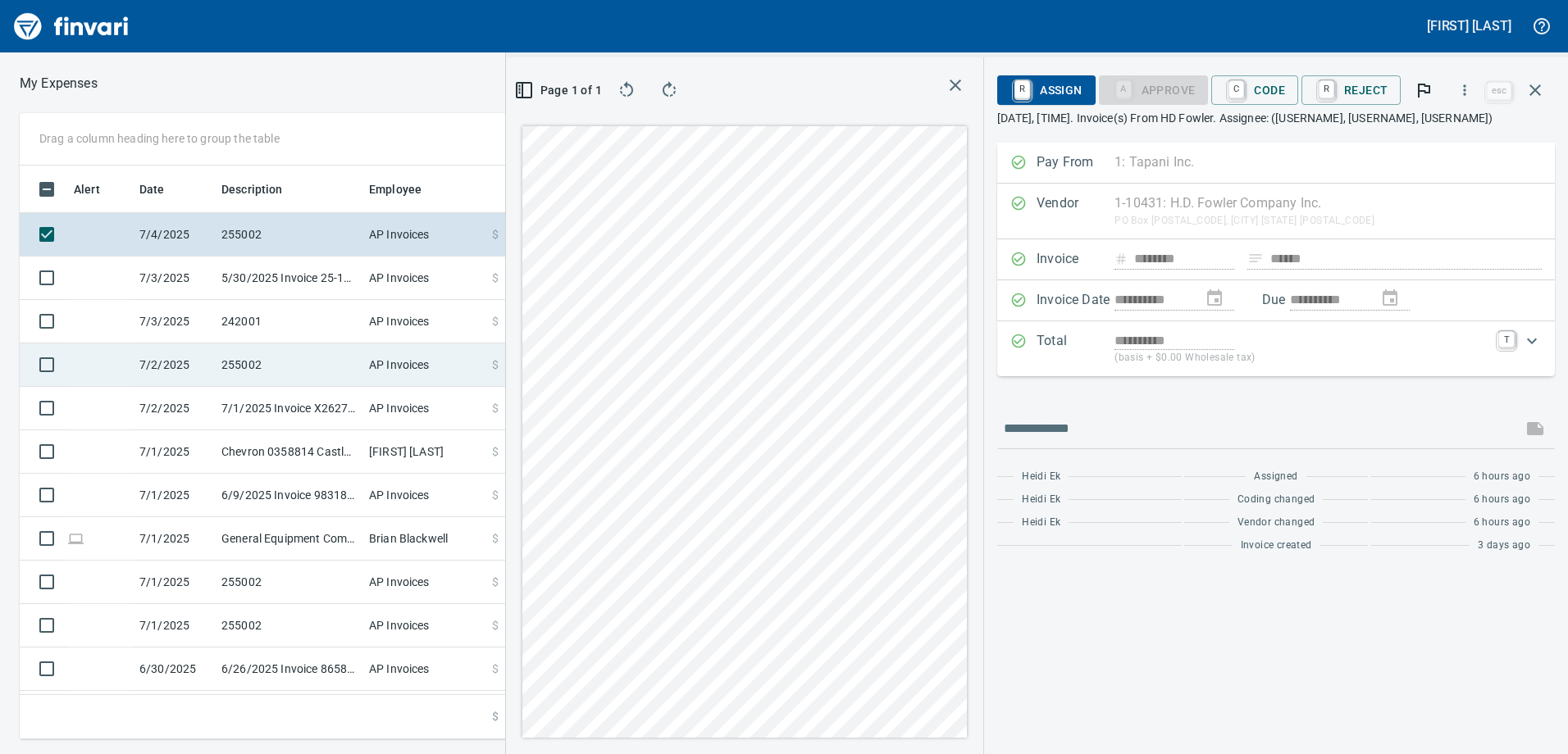 click on "AP Invoices" at bounding box center (424, 278) 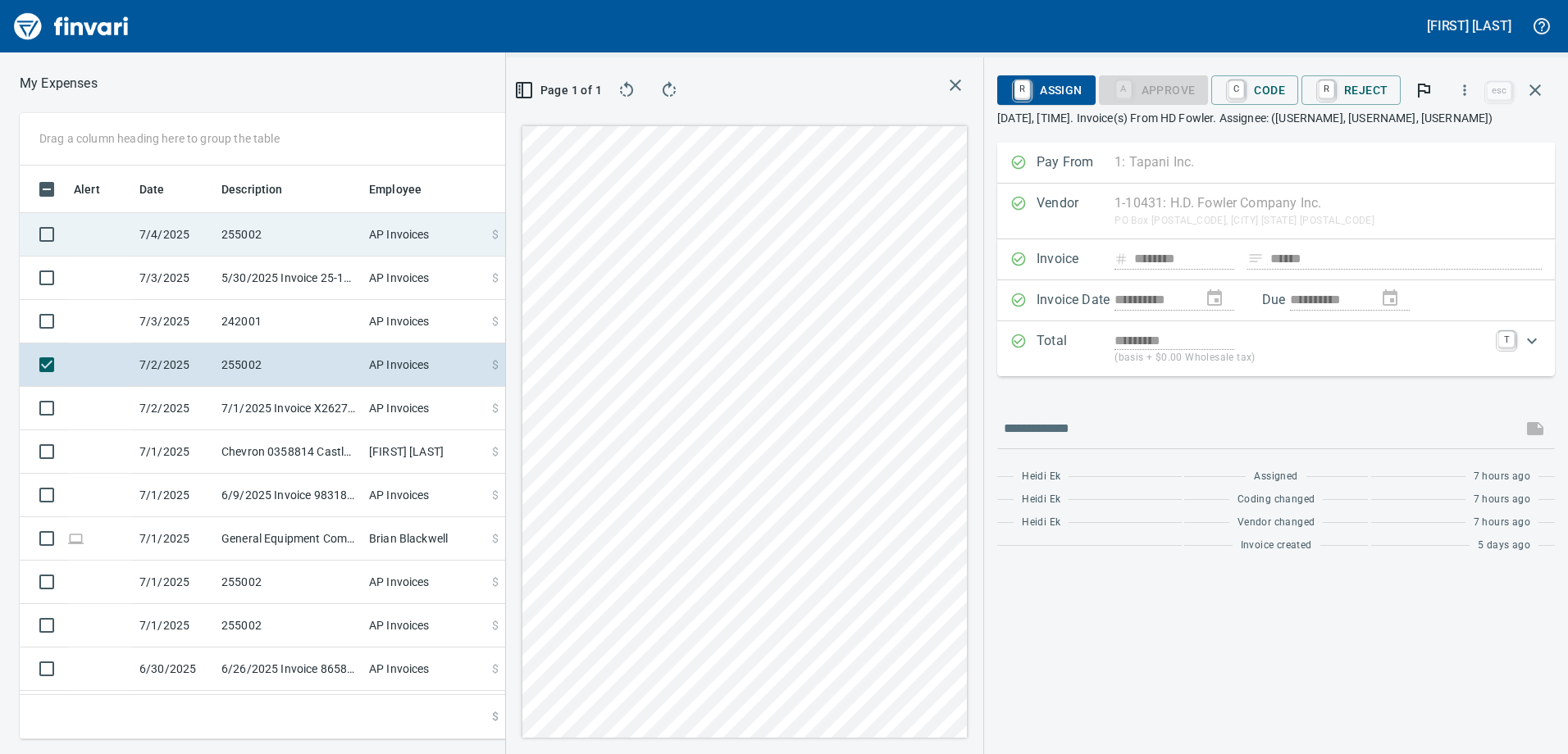 click on "AP Invoices" at bounding box center [424, 234] 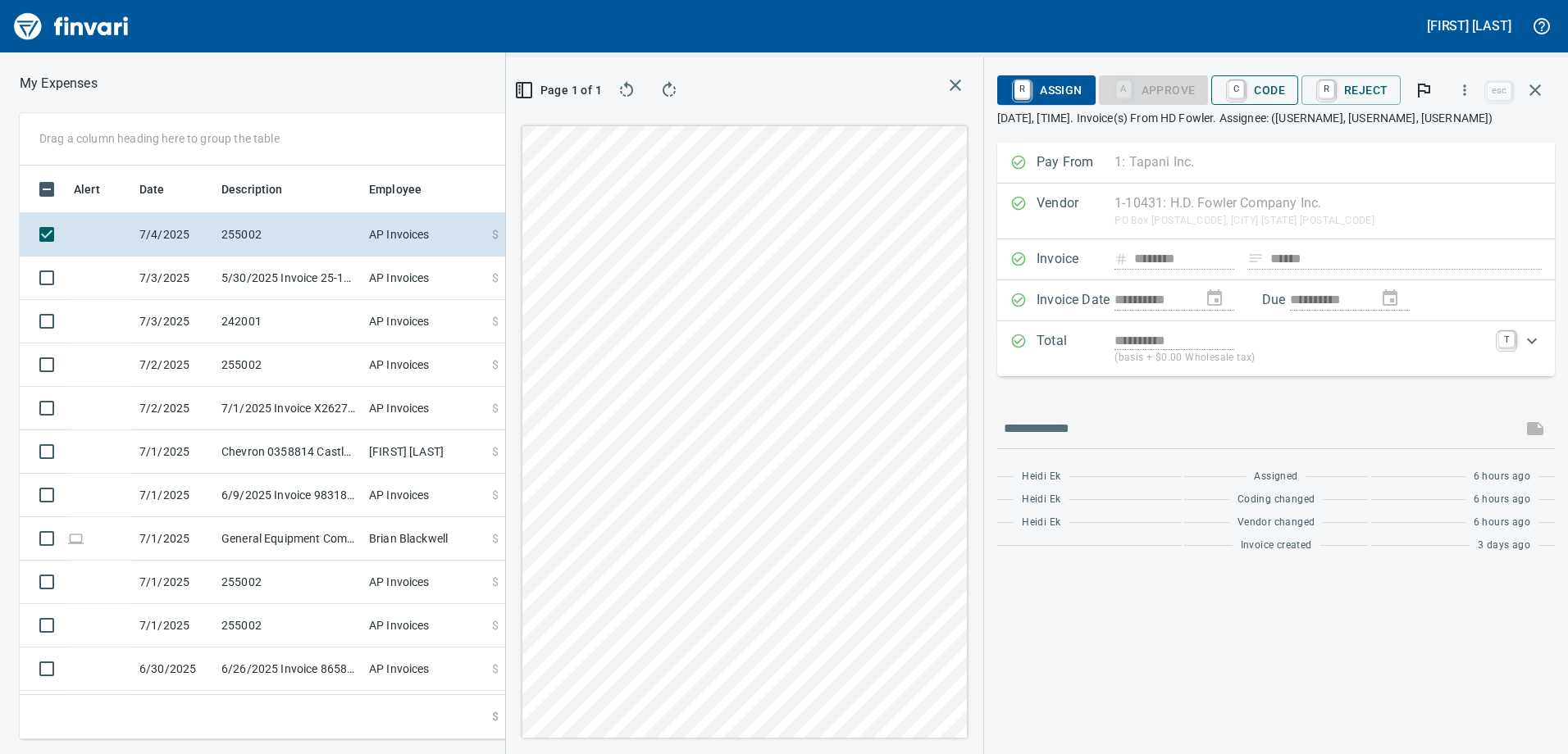 click on "C Code" at bounding box center (1255, 90) 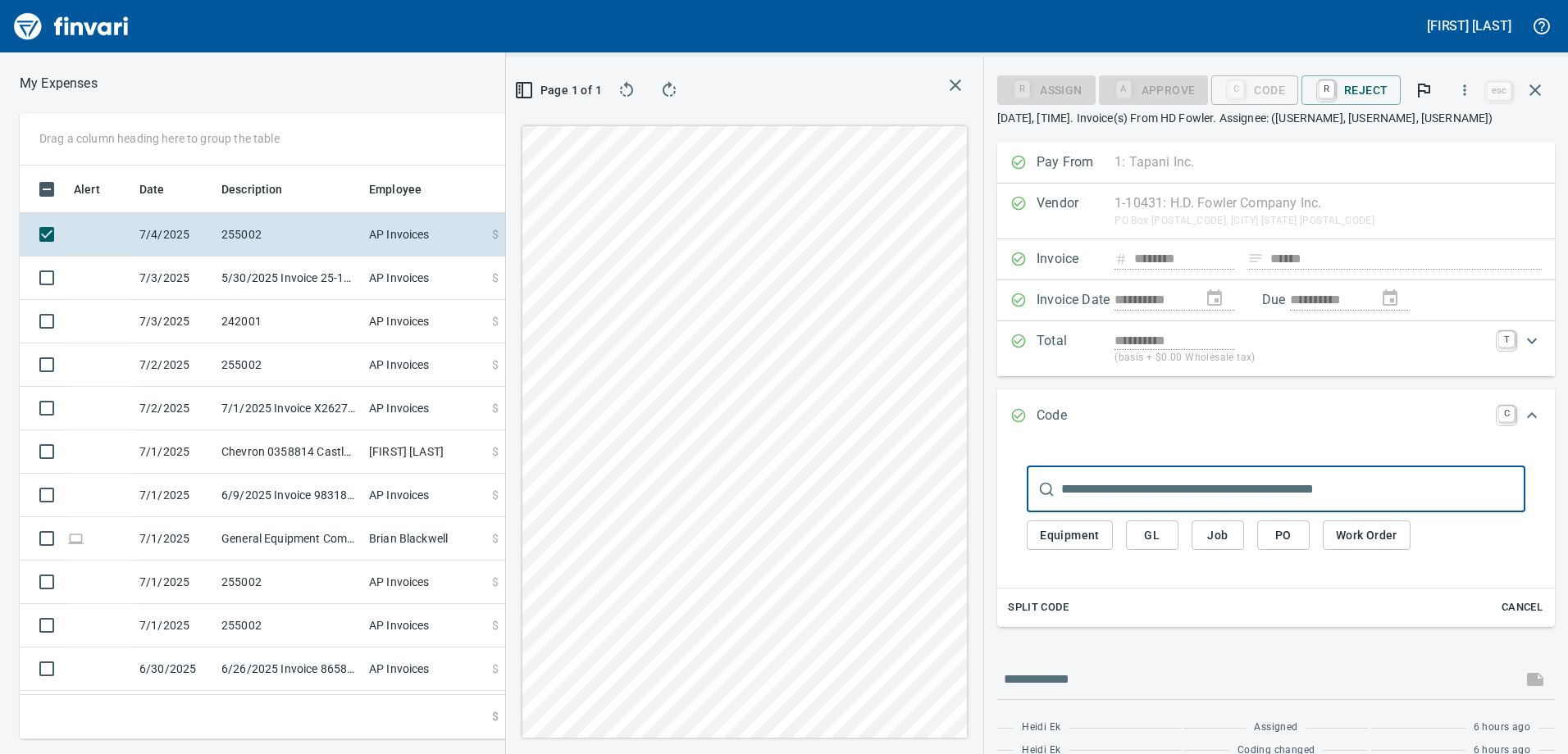 scroll, scrollTop: 561, scrollLeft: 1094, axis: both 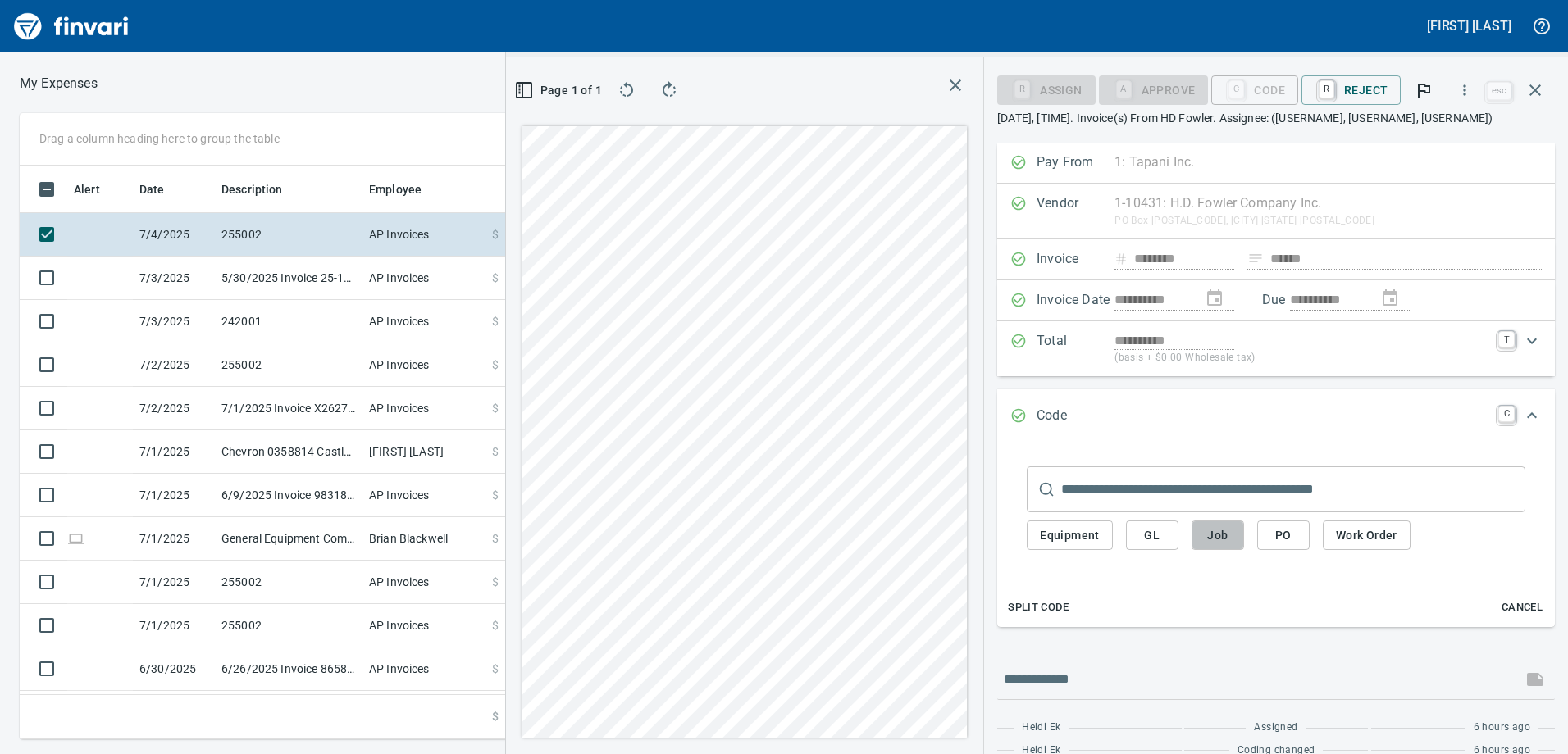 click on "Job" at bounding box center (1069, 535) 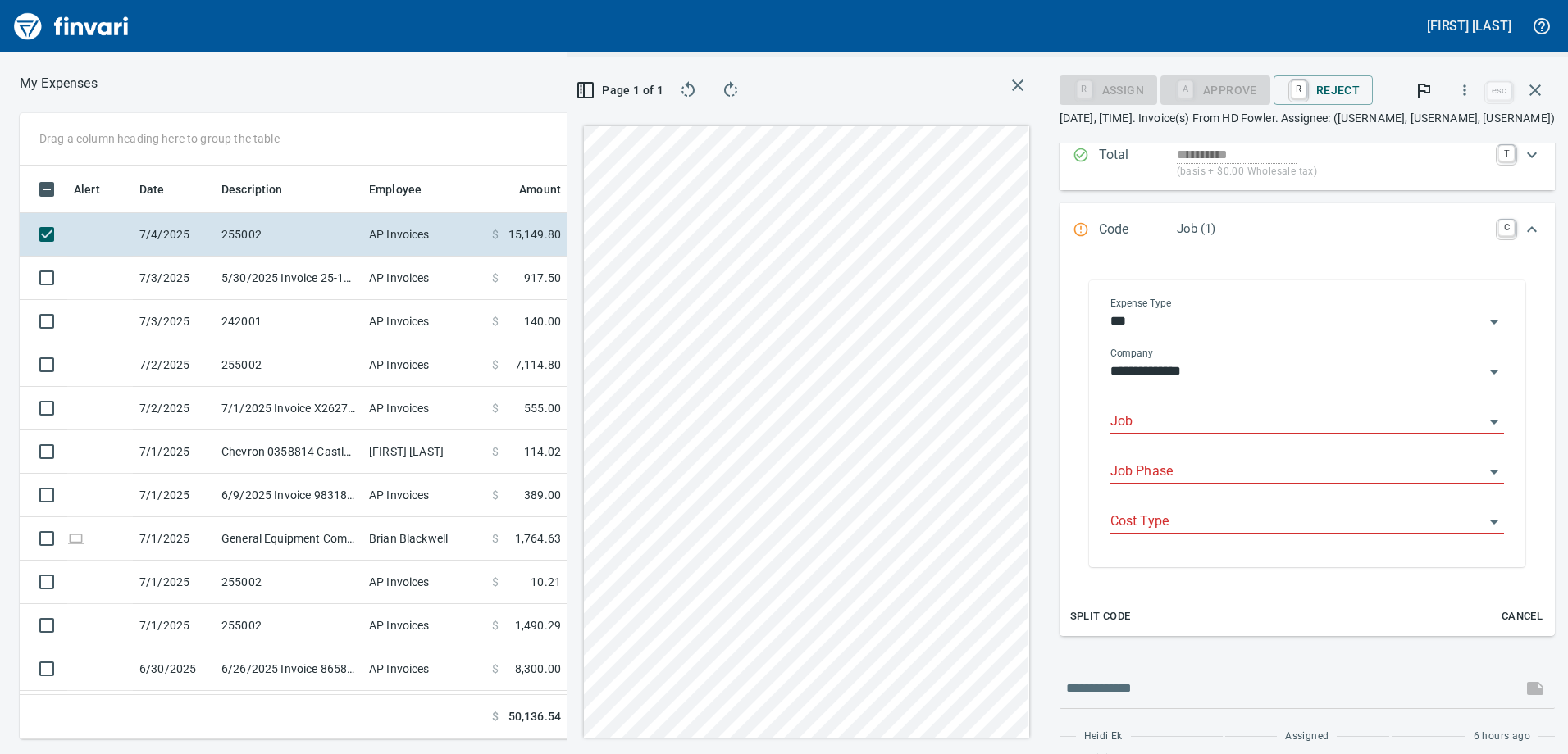 scroll, scrollTop: 242, scrollLeft: 0, axis: vertical 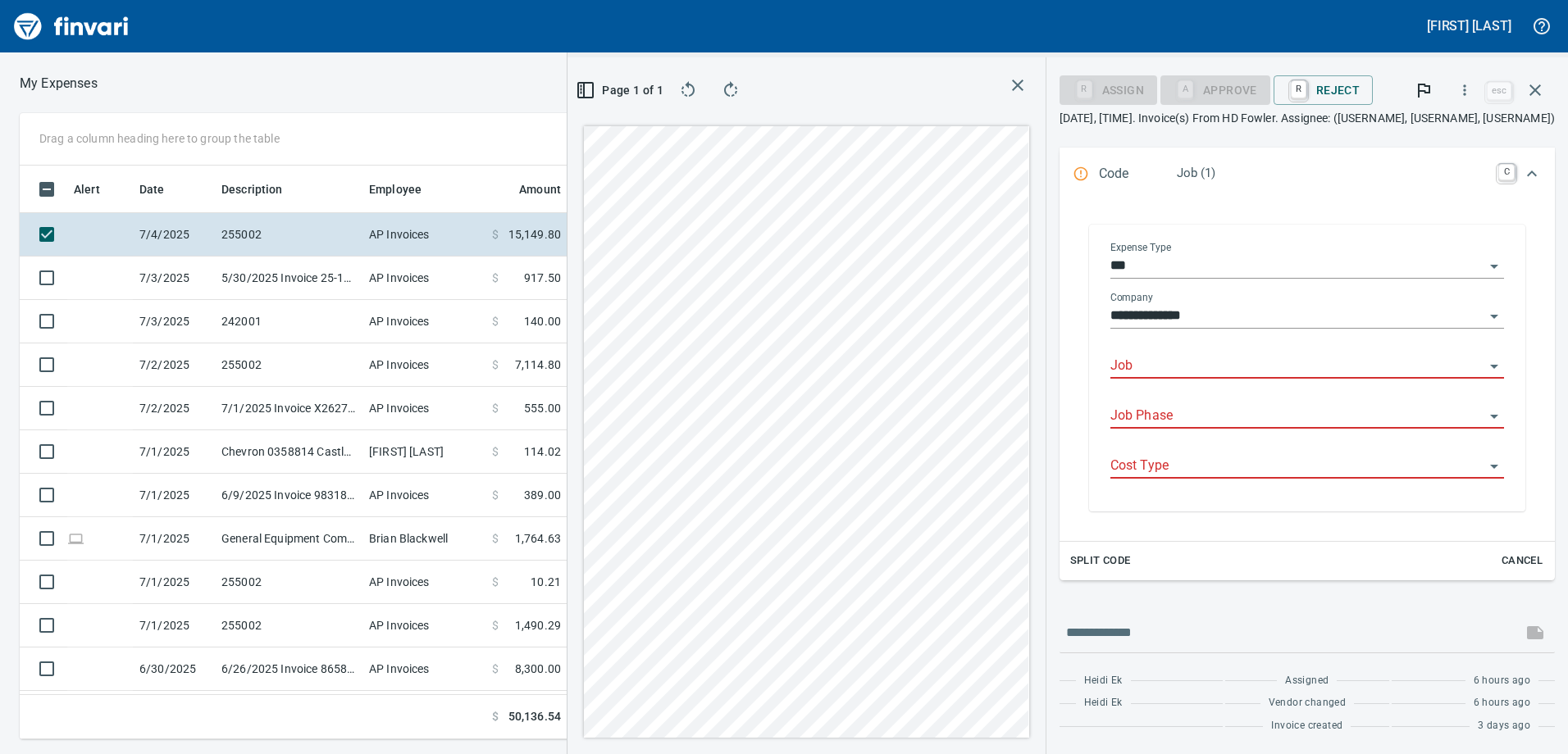 click on "Job" at bounding box center (1297, 366) 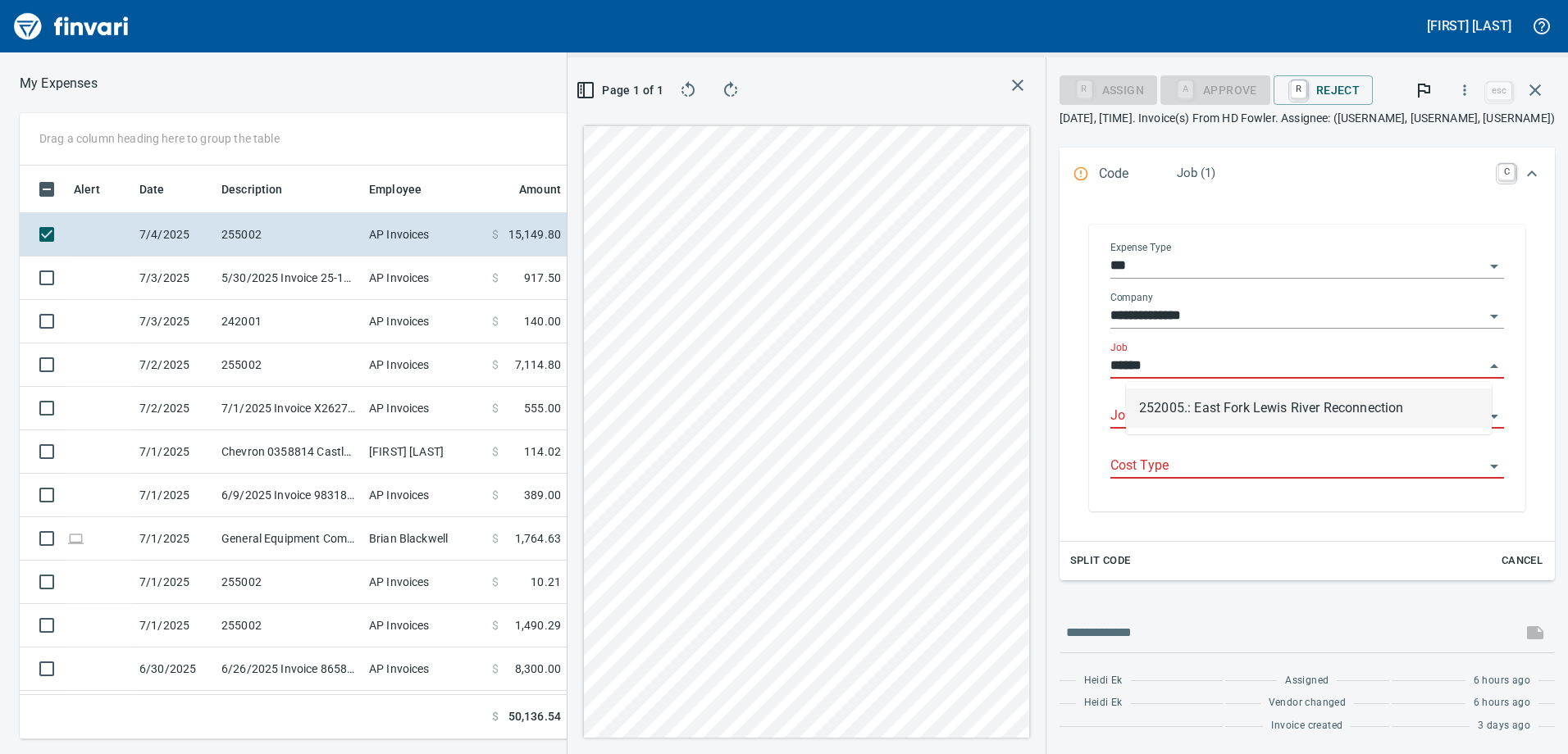 scroll, scrollTop: 561, scrollLeft: 1094, axis: both 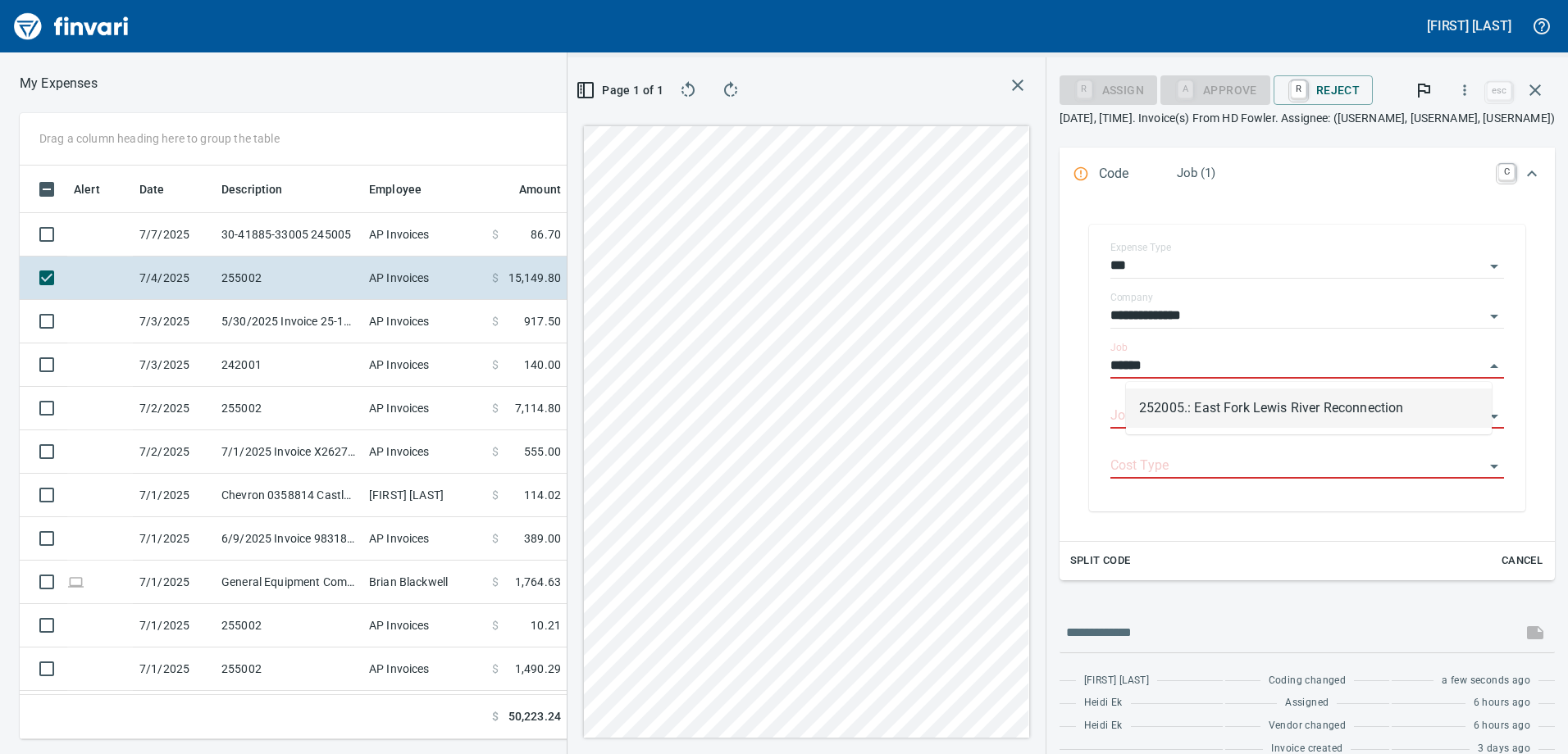 click on "252005.: East Fork Lewis River Reconnection" at bounding box center (1309, 408) 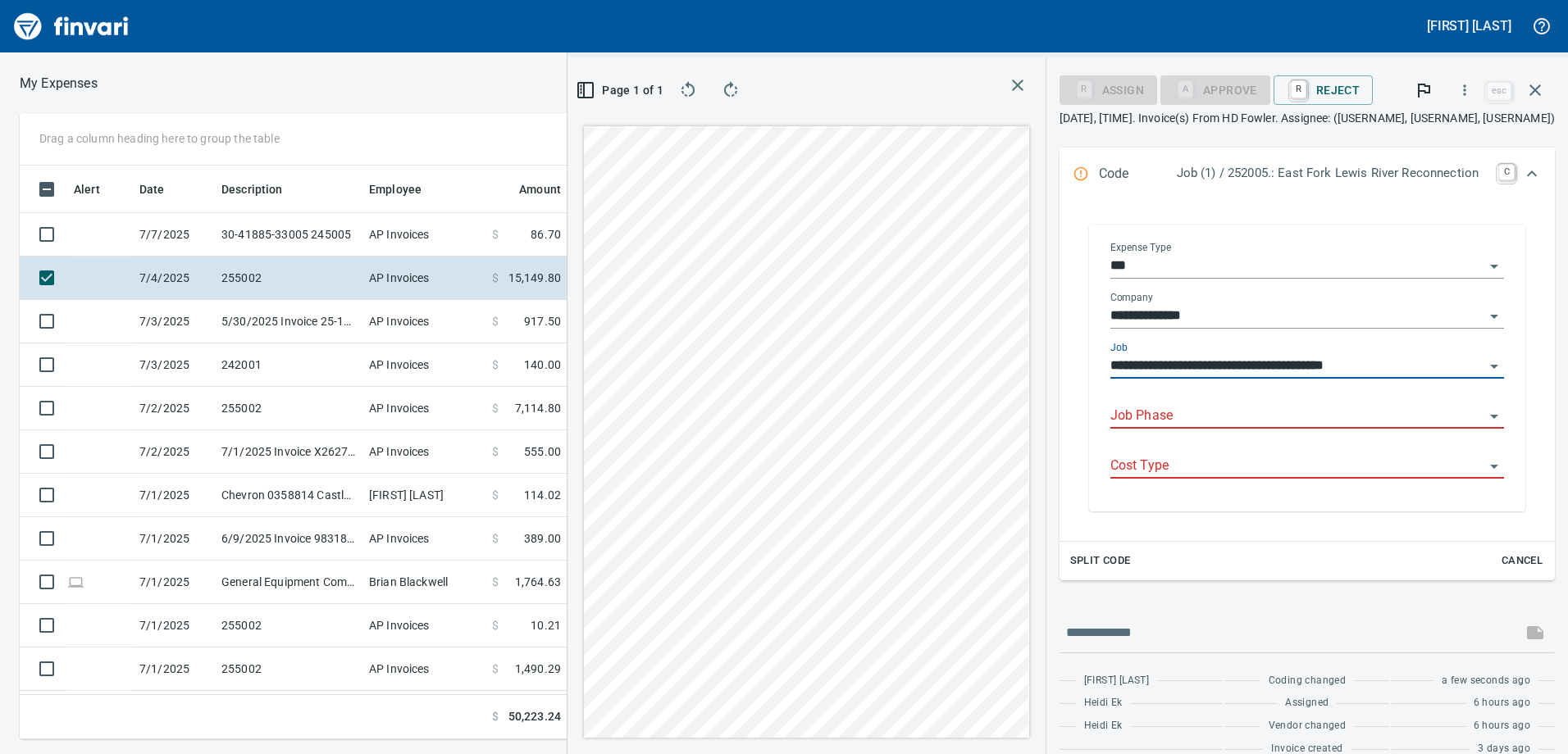 click on "Job Phase" at bounding box center (1297, 416) 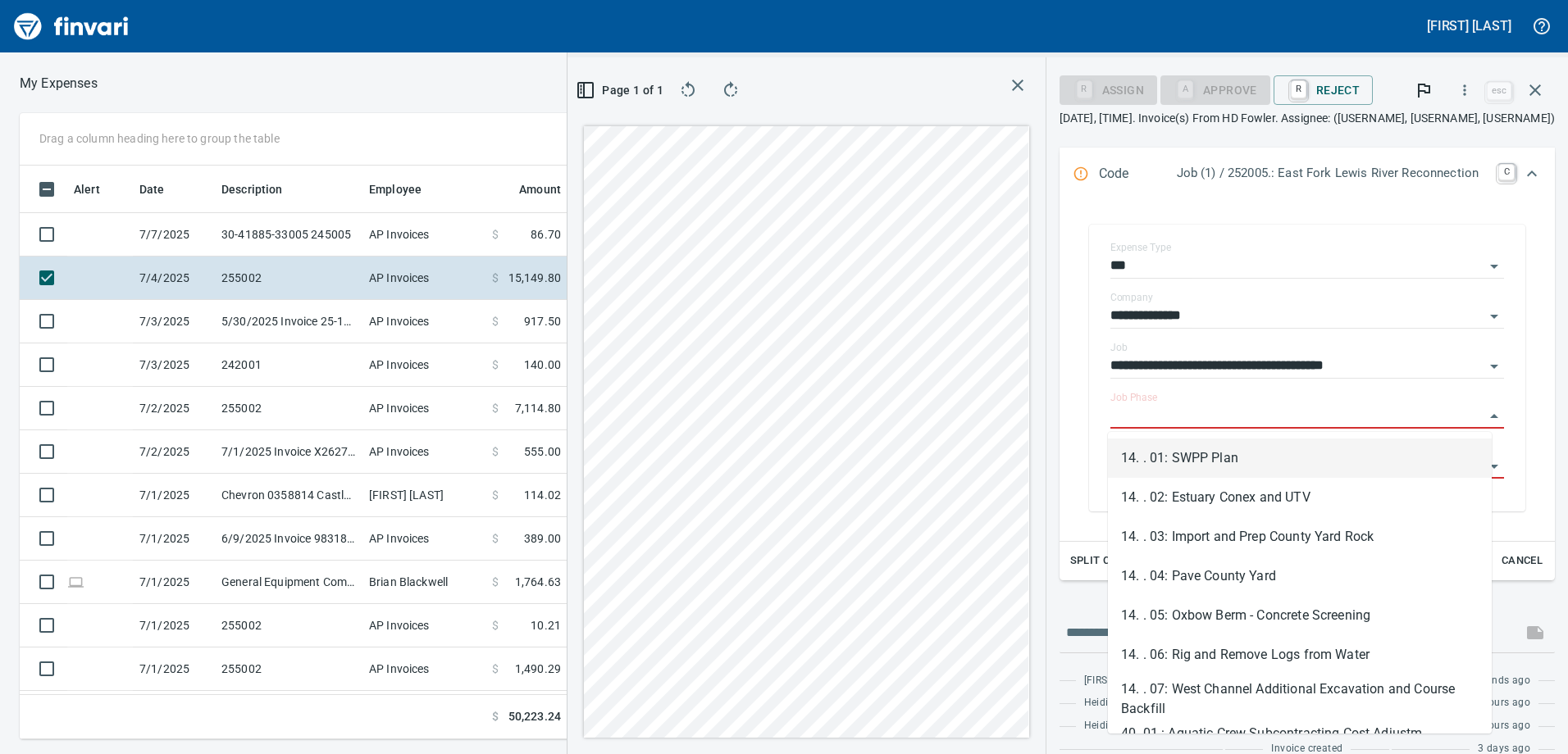 scroll, scrollTop: 561, scrollLeft: 1094, axis: both 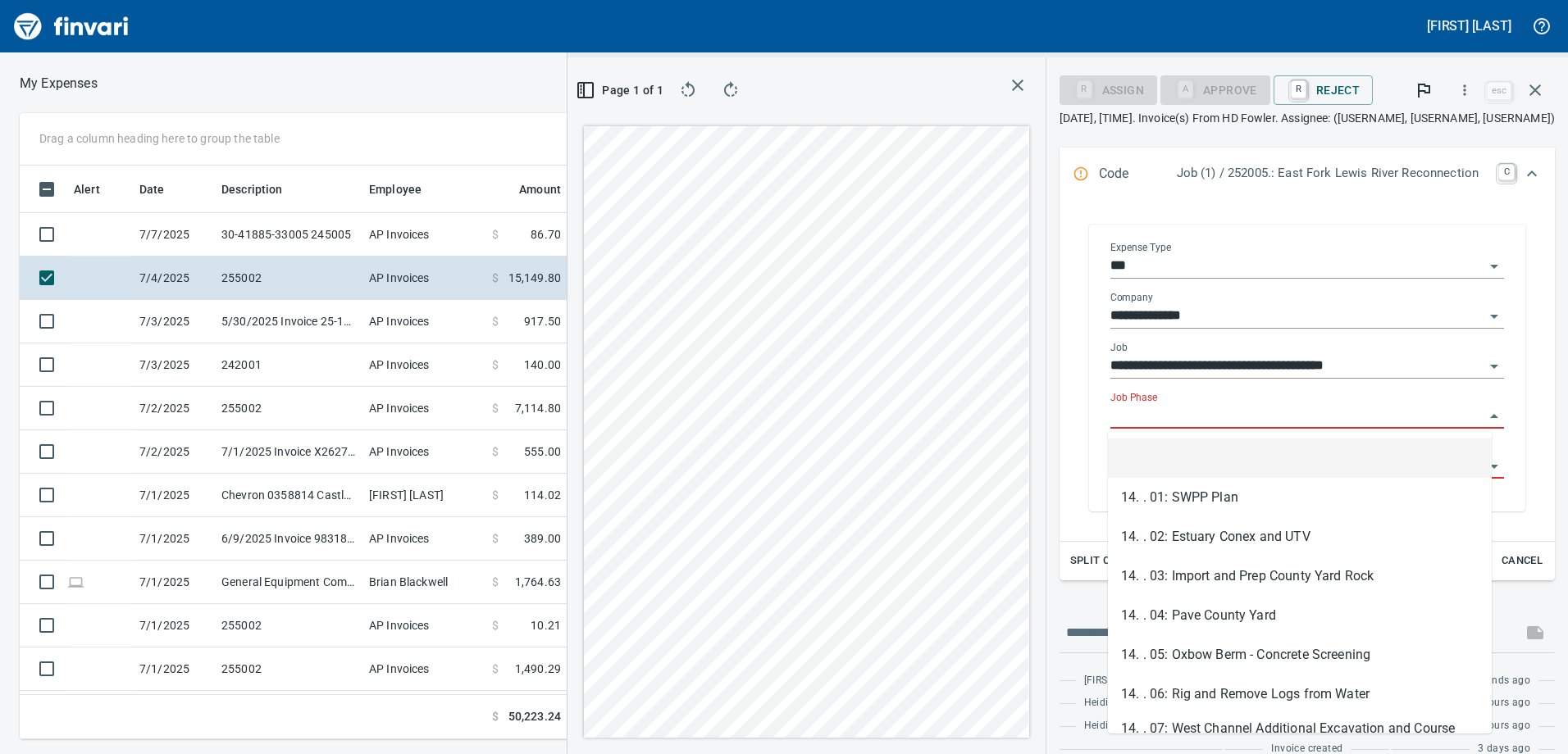 click on "**********" at bounding box center [1307, 360] 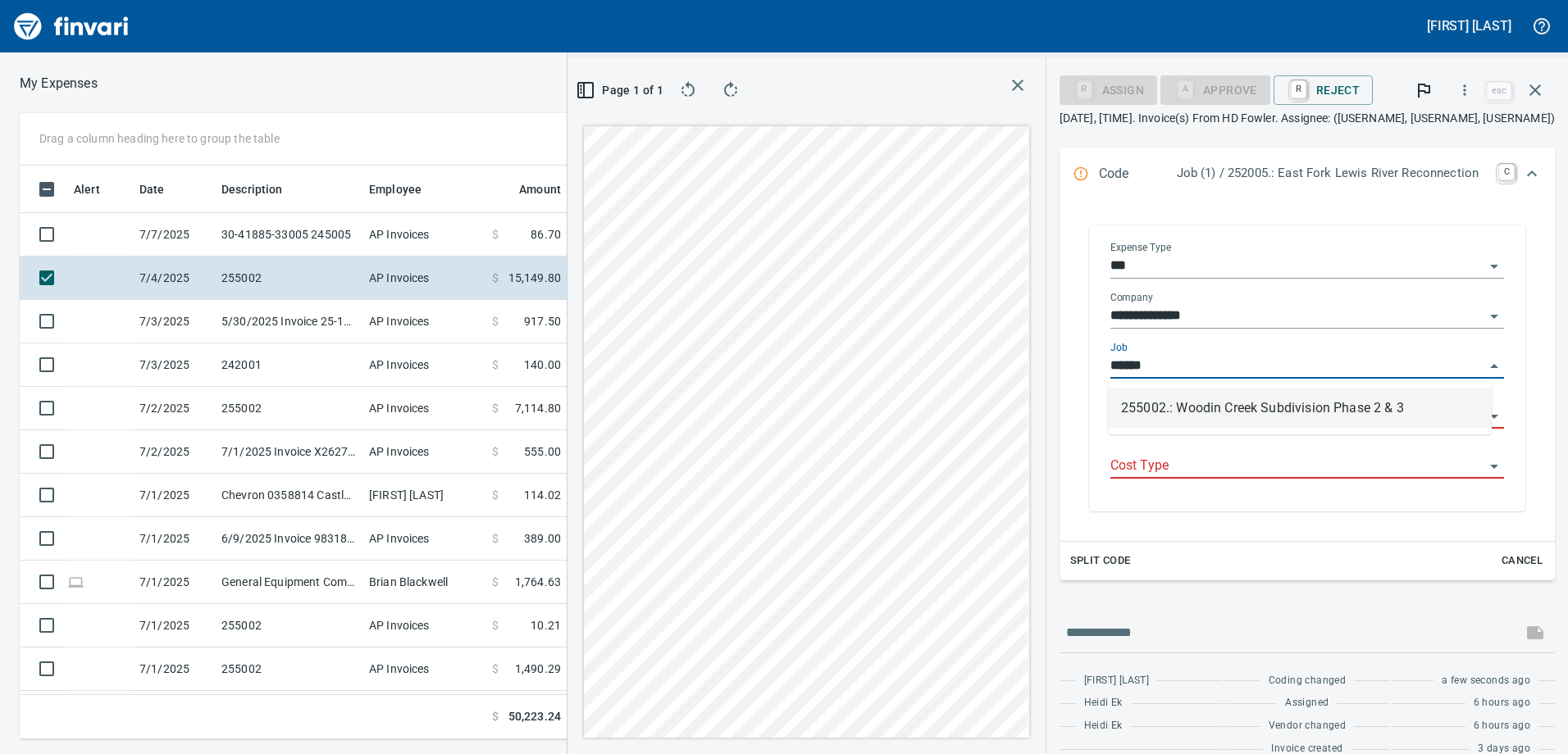 scroll, scrollTop: 561, scrollLeft: 1094, axis: both 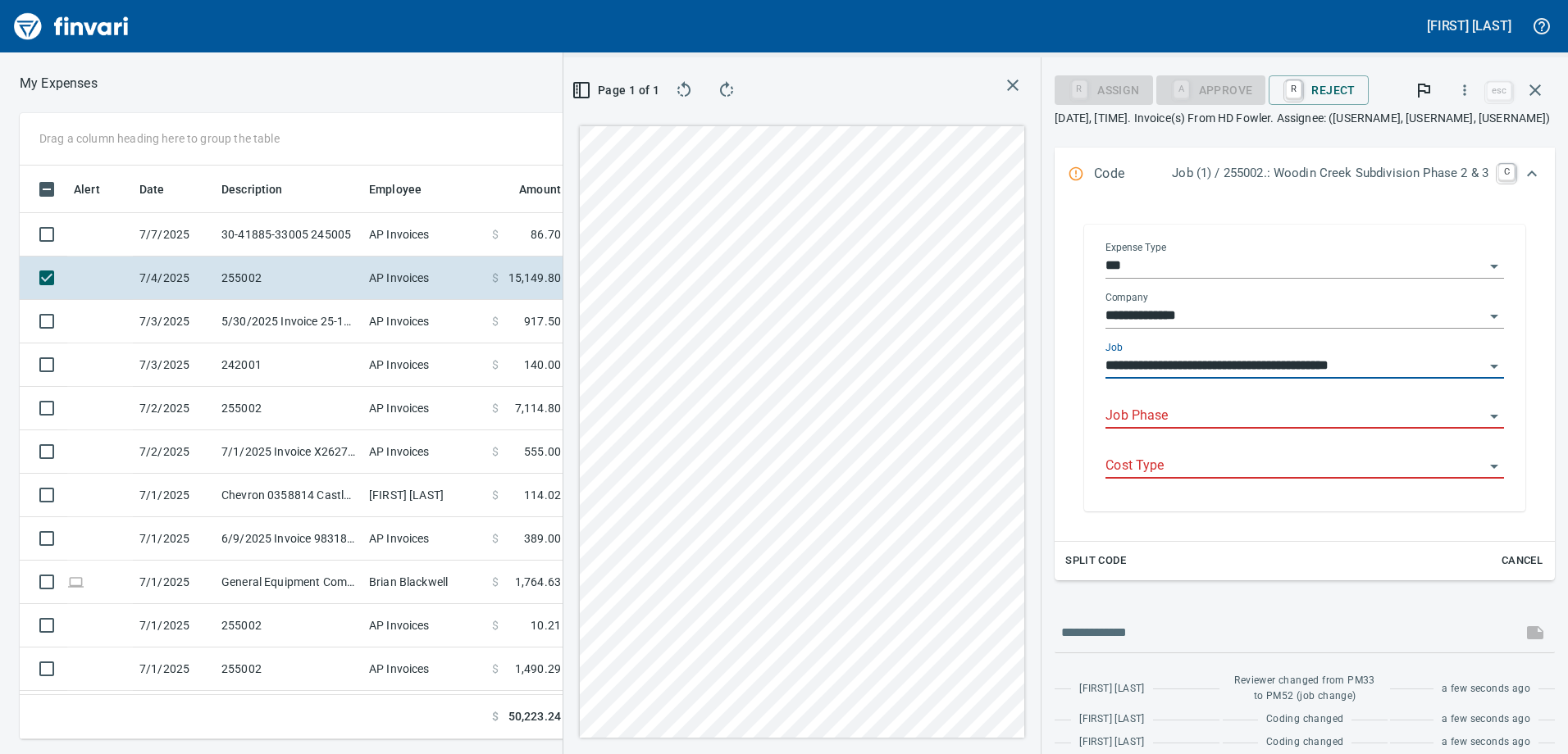 type on "**********" 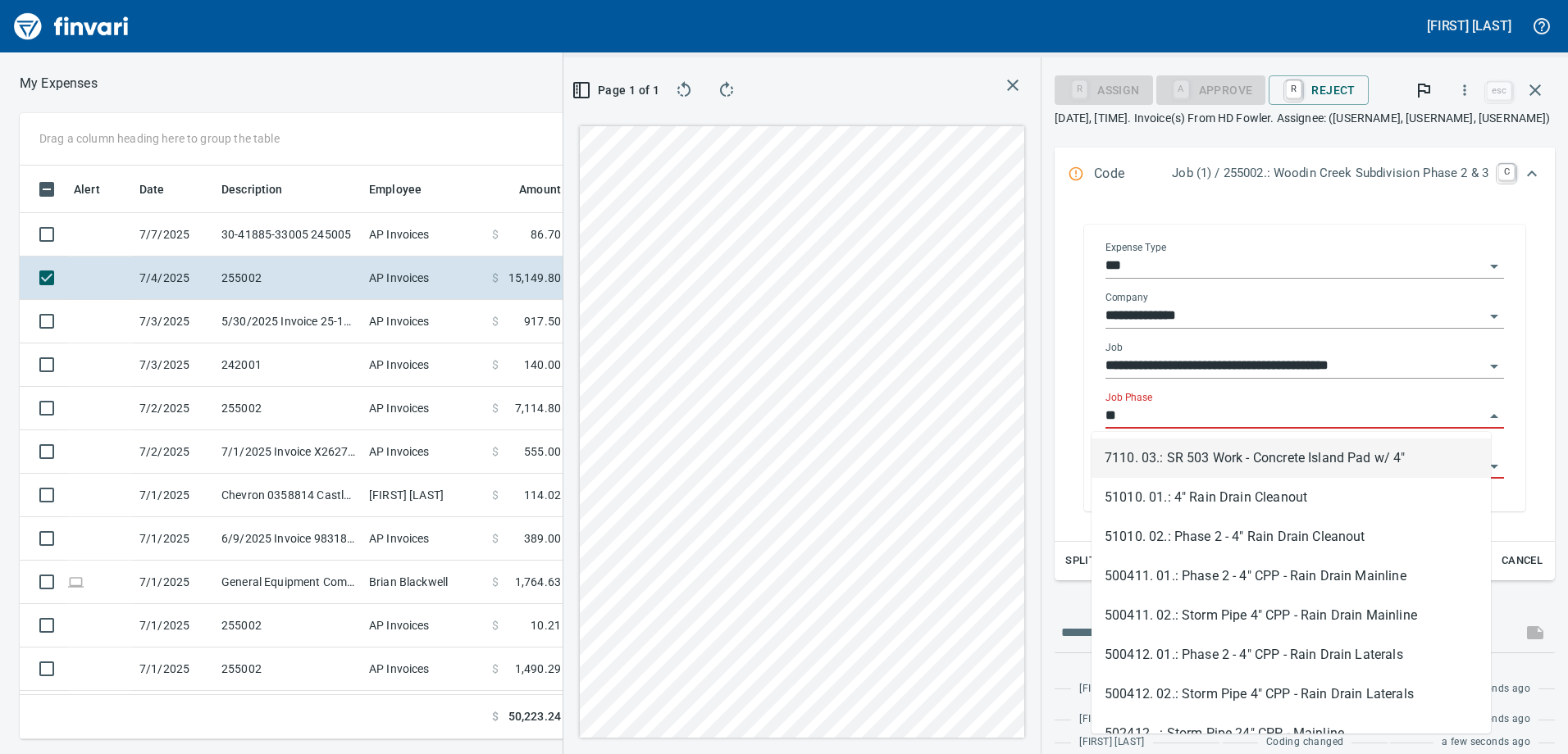scroll, scrollTop: 561, scrollLeft: 1094, axis: both 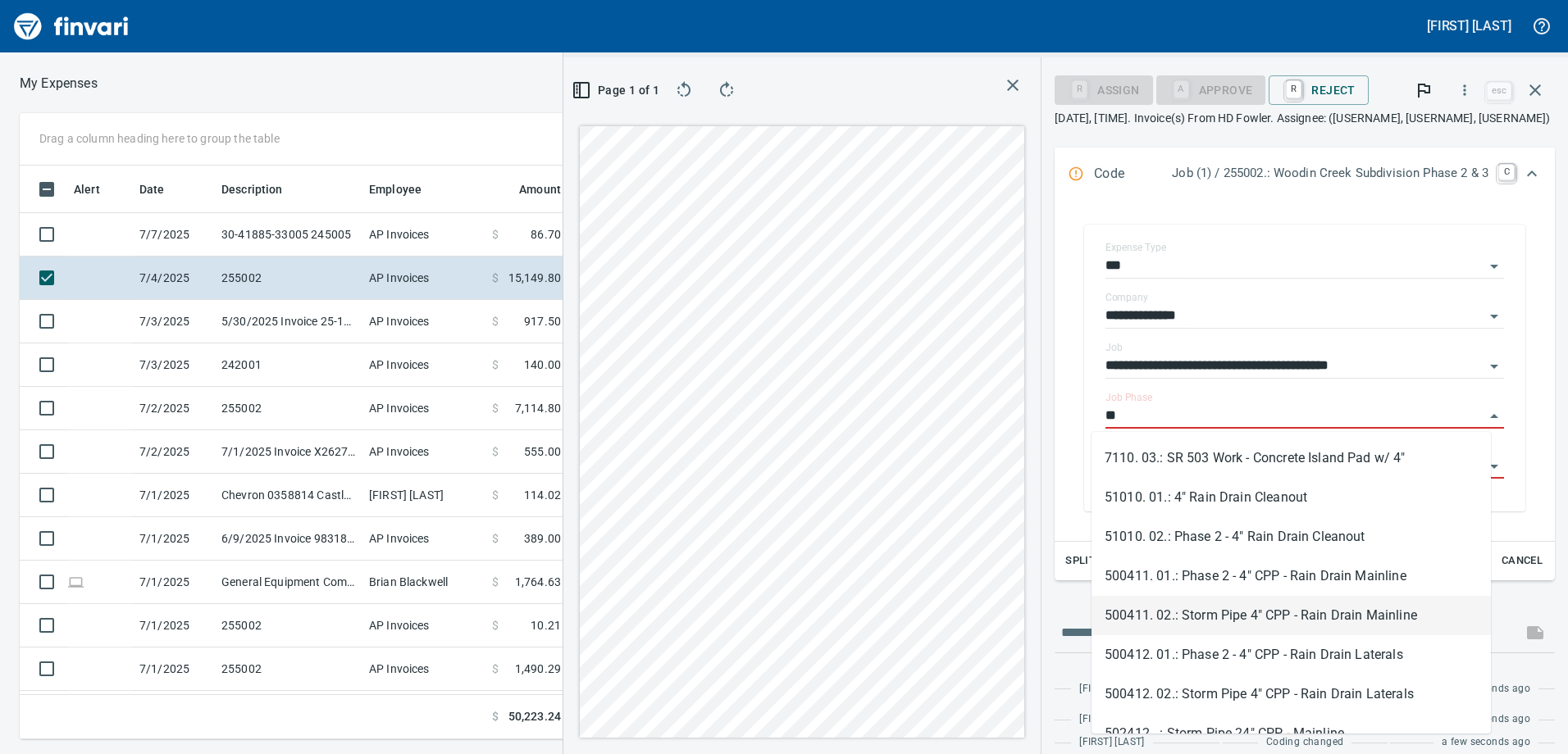 click on "500411.  02.: Storm Pipe 4" CPP - Rain Drain Mainline" at bounding box center (1291, 615) 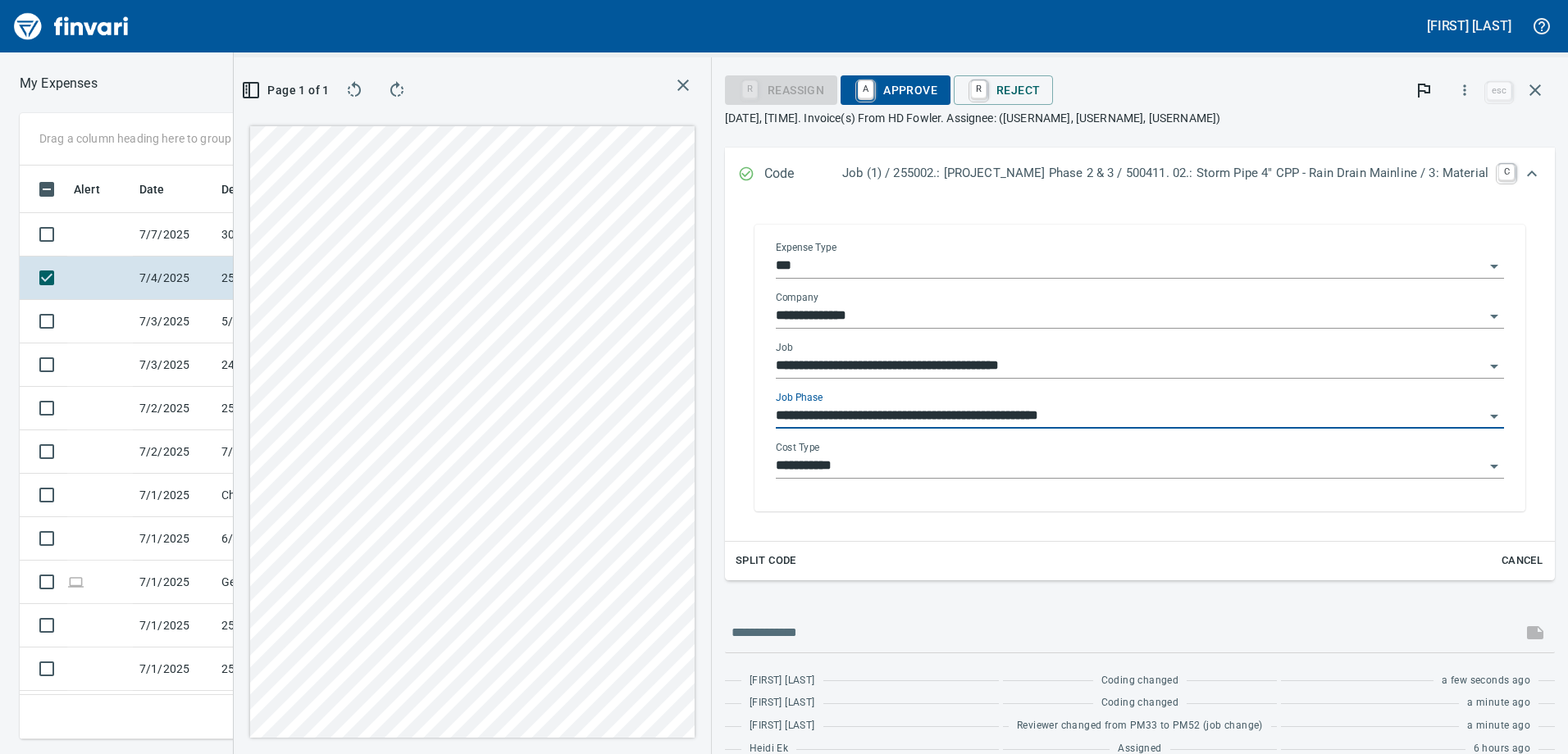 type on "**********" 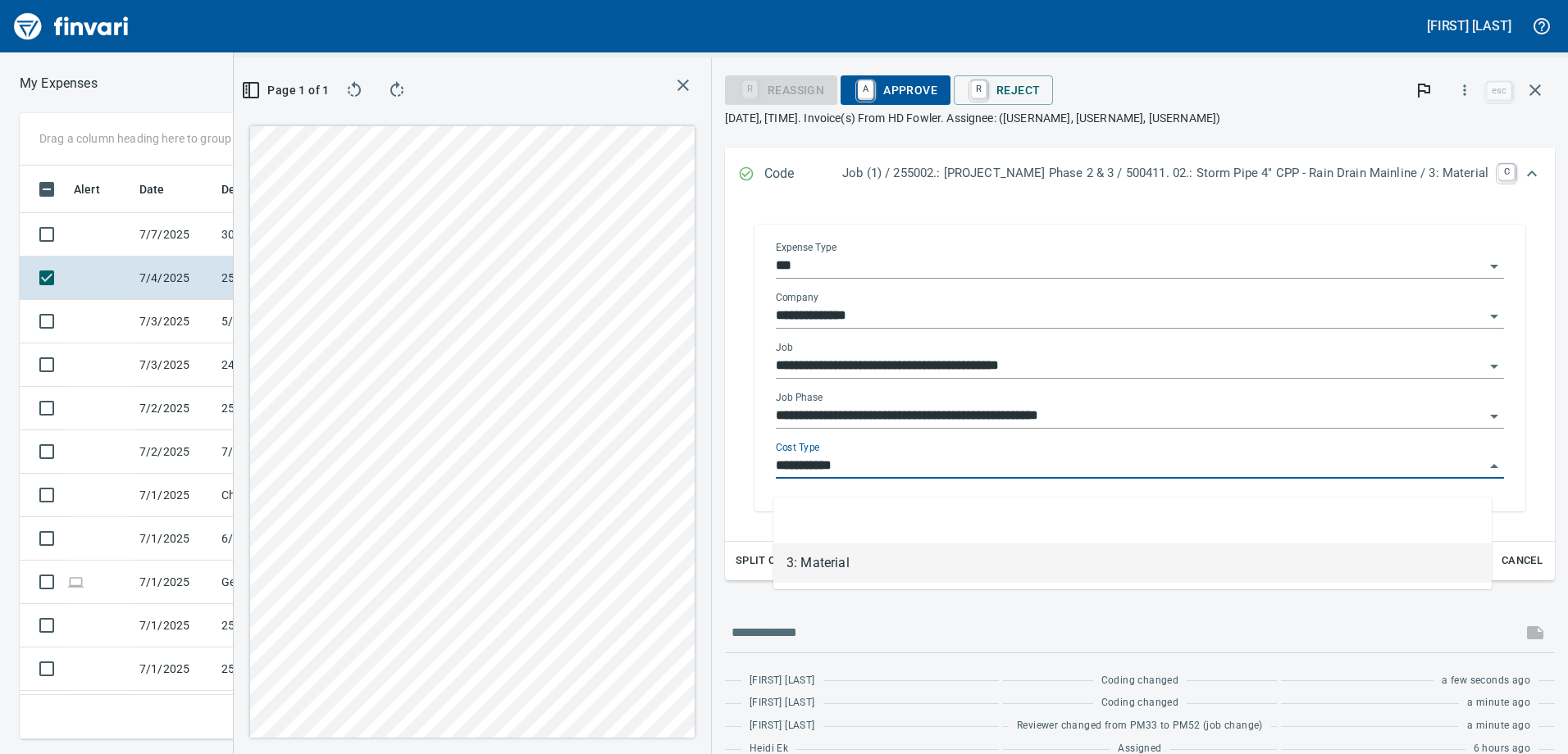 click on "**********" at bounding box center [1130, 416] 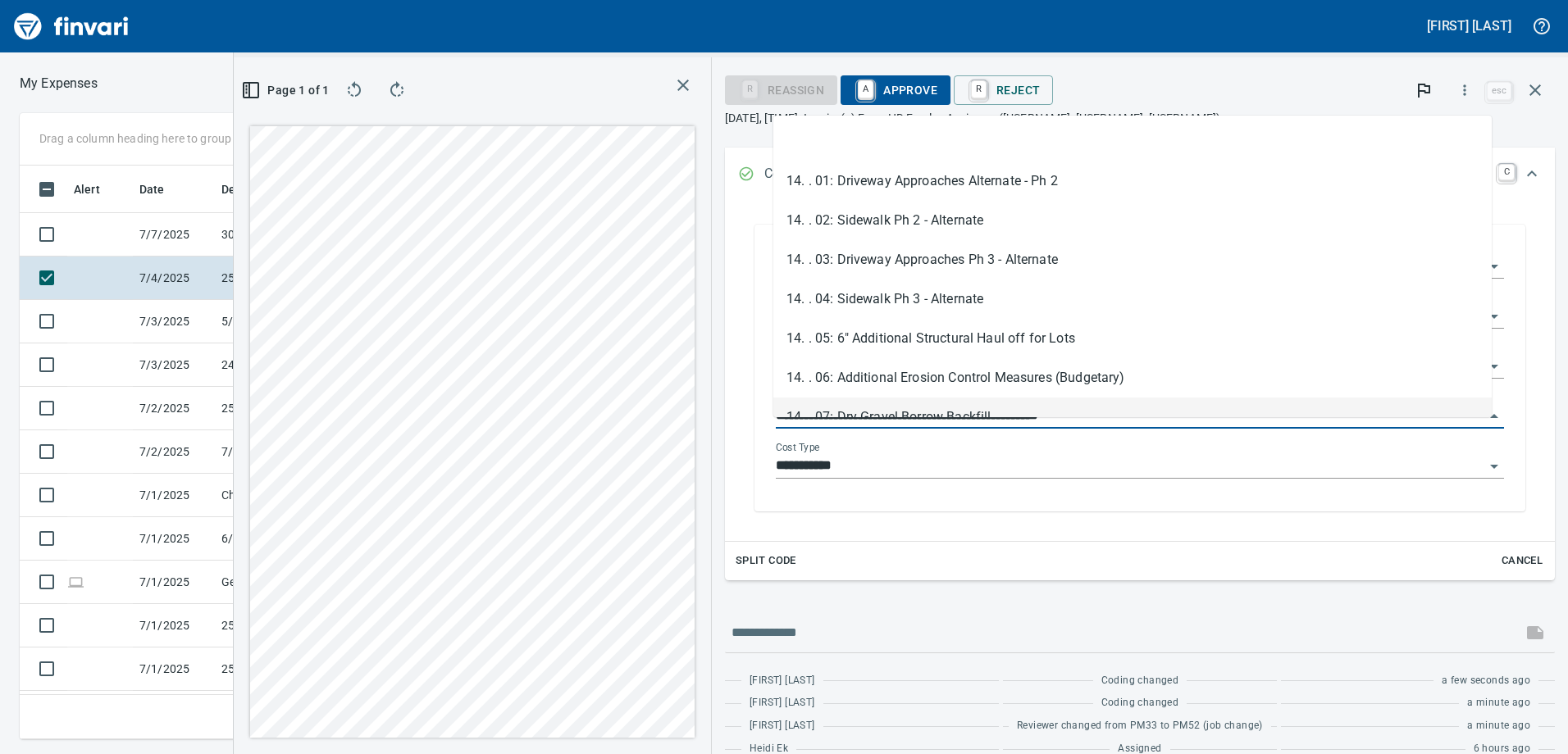 click on "**********" at bounding box center (1140, 460) 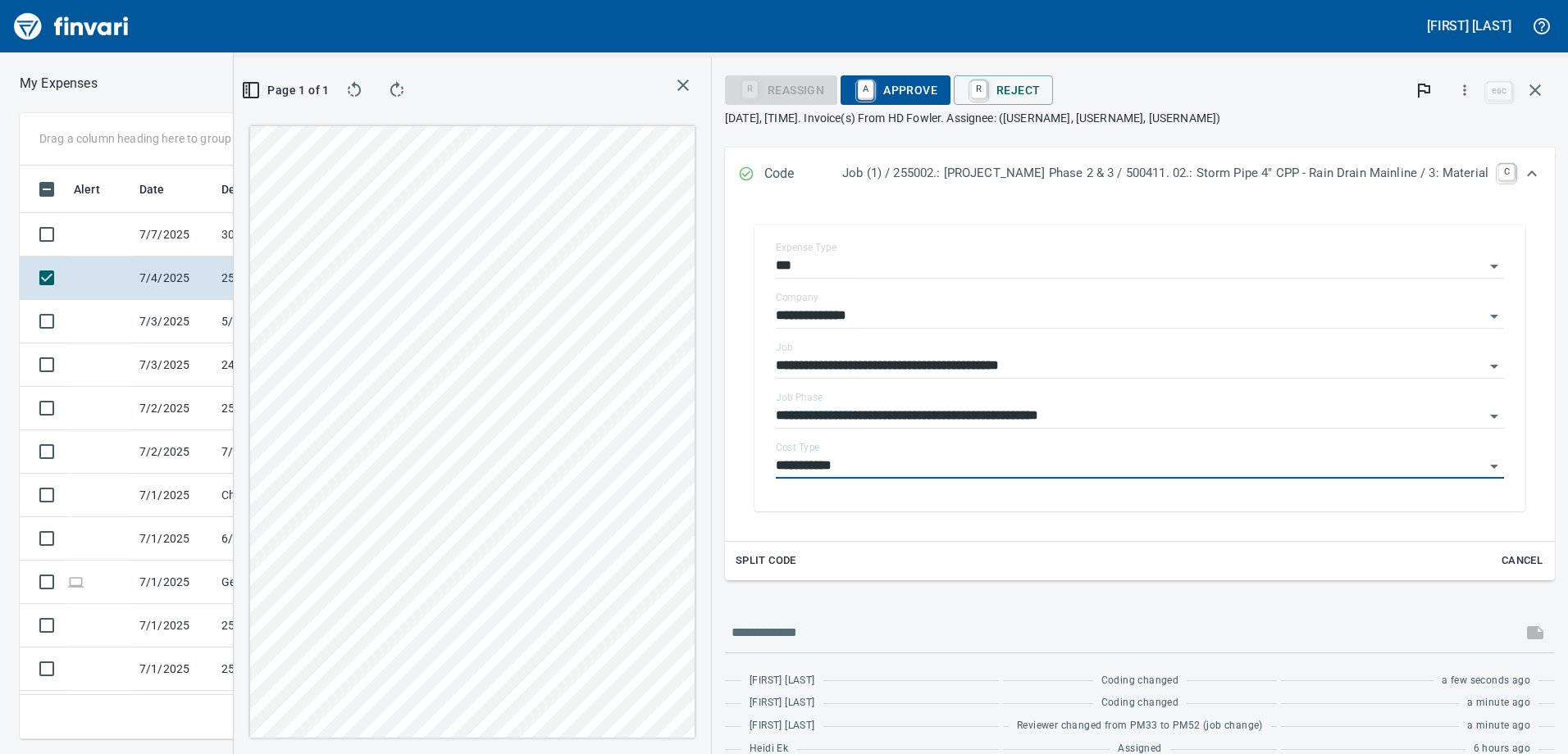 click on "**********" at bounding box center [1140, 371] 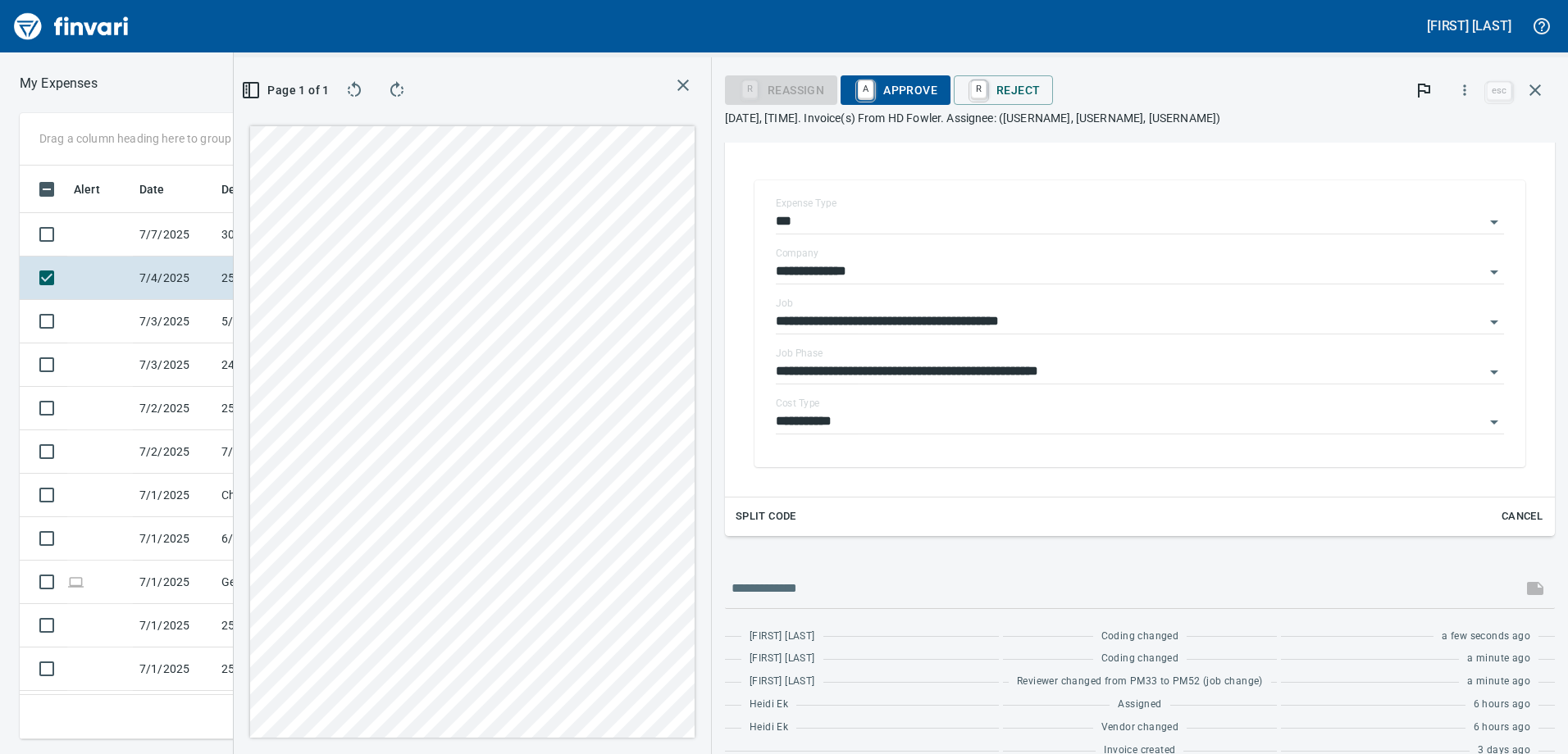 scroll, scrollTop: 326, scrollLeft: 0, axis: vertical 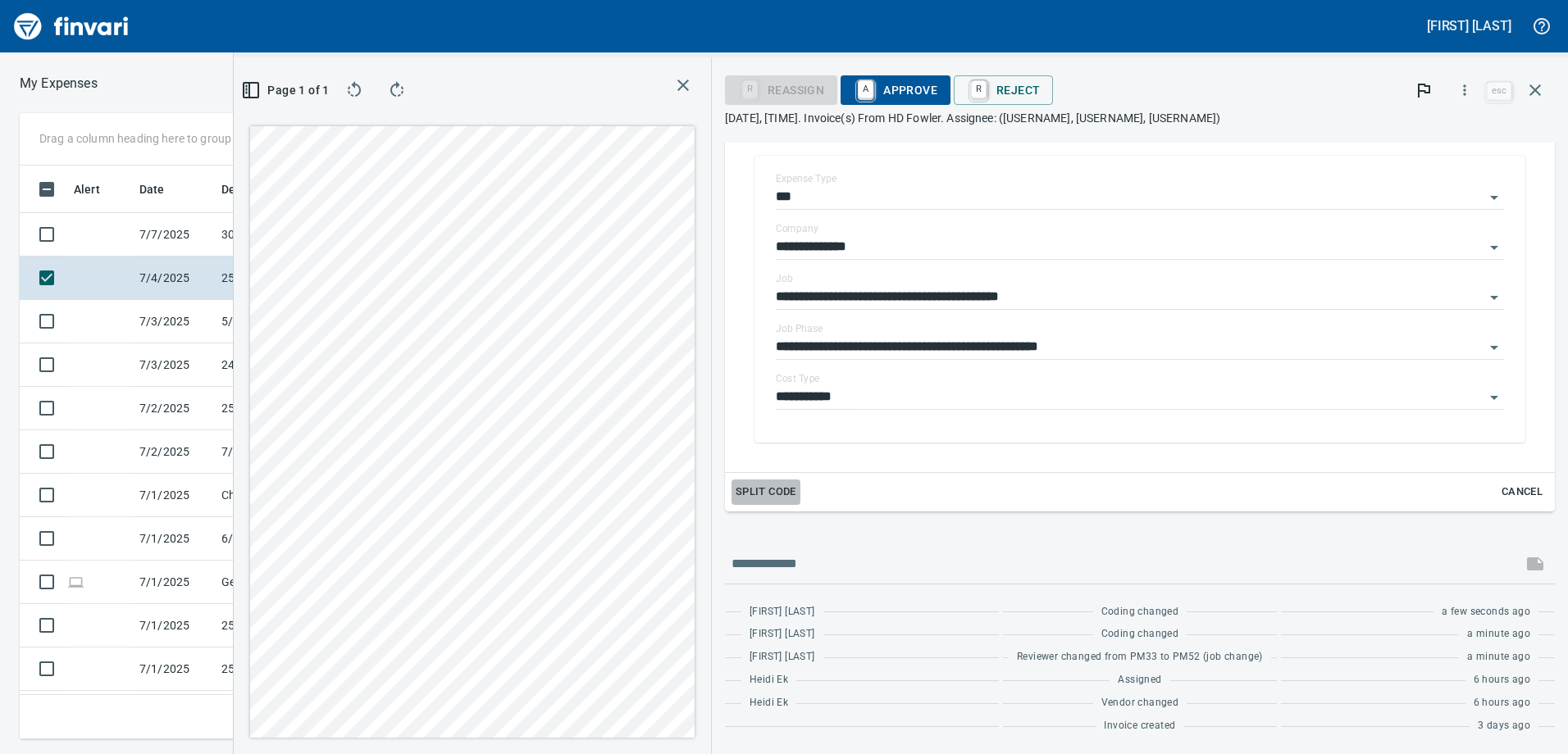 click on "Split Code" at bounding box center (766, 492) 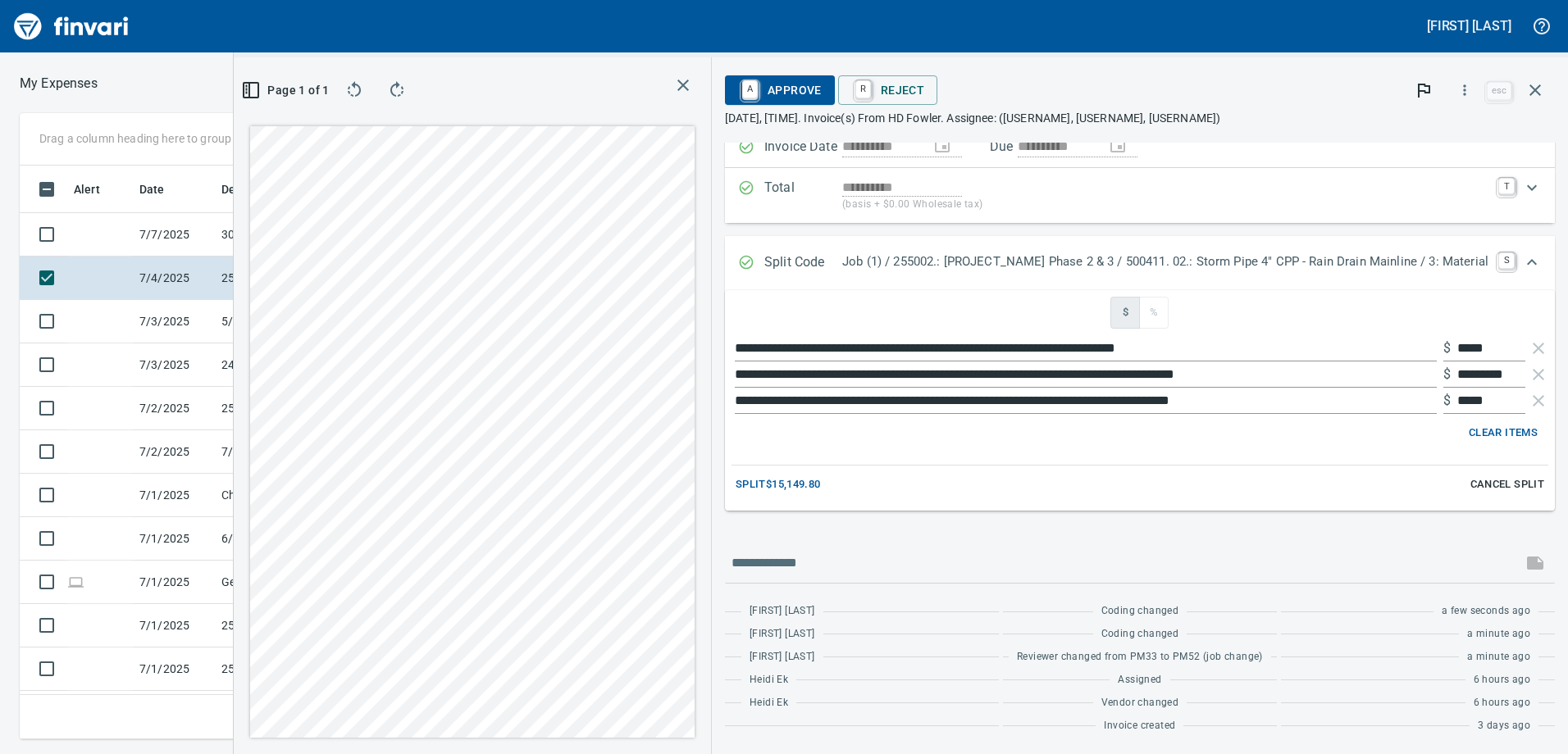 scroll, scrollTop: 169, scrollLeft: 0, axis: vertical 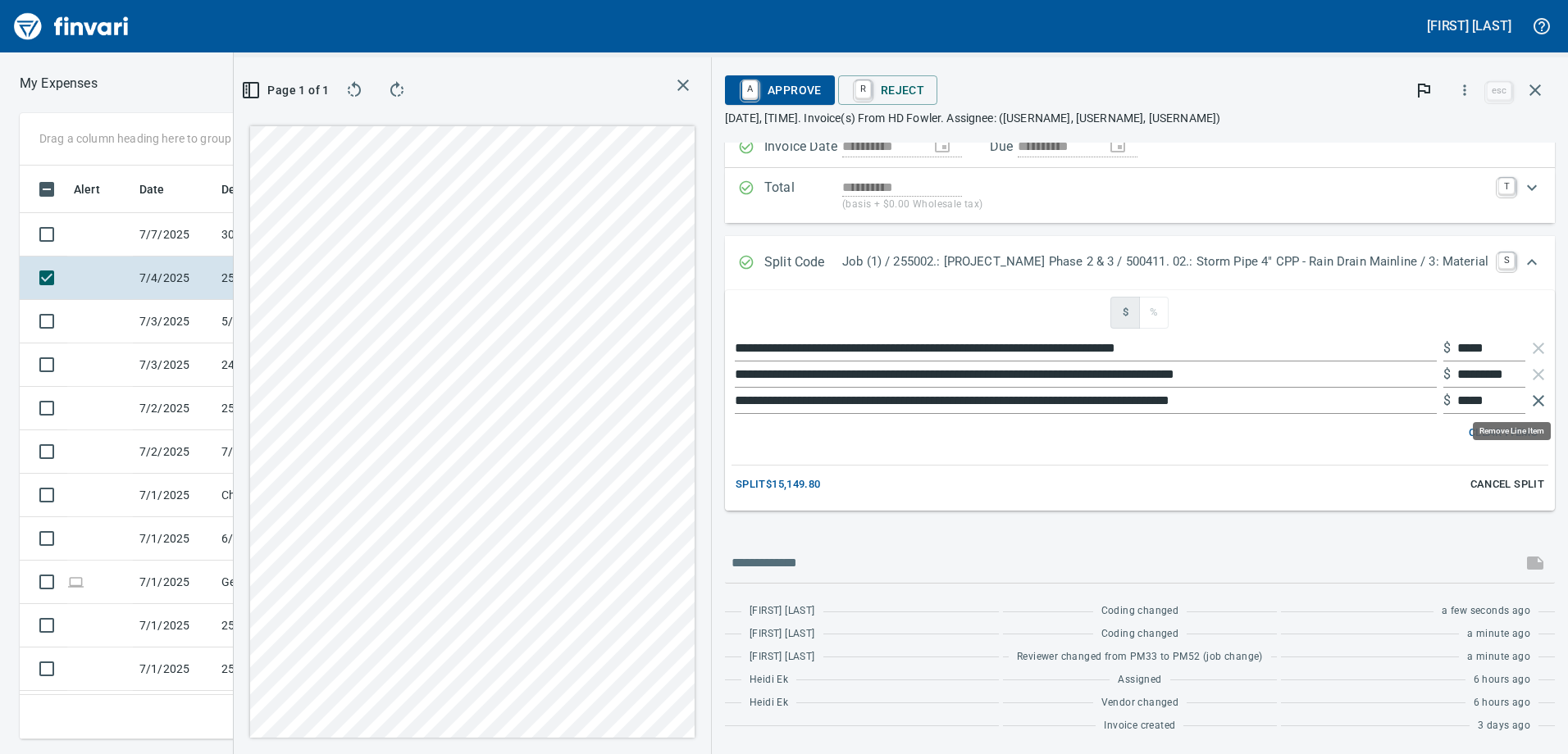 click at bounding box center (1538, 401) 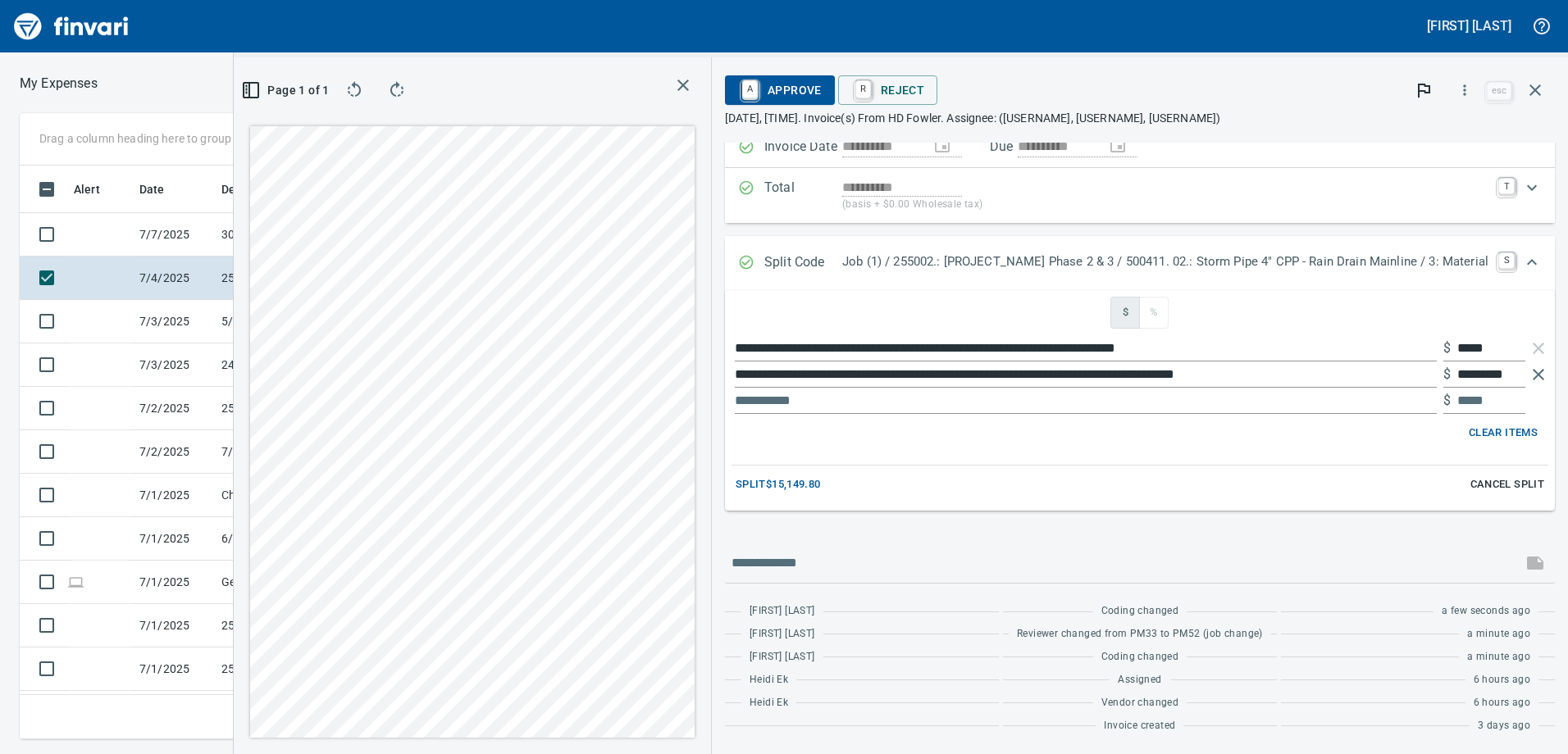 scroll, scrollTop: 561, scrollLeft: 1094, axis: both 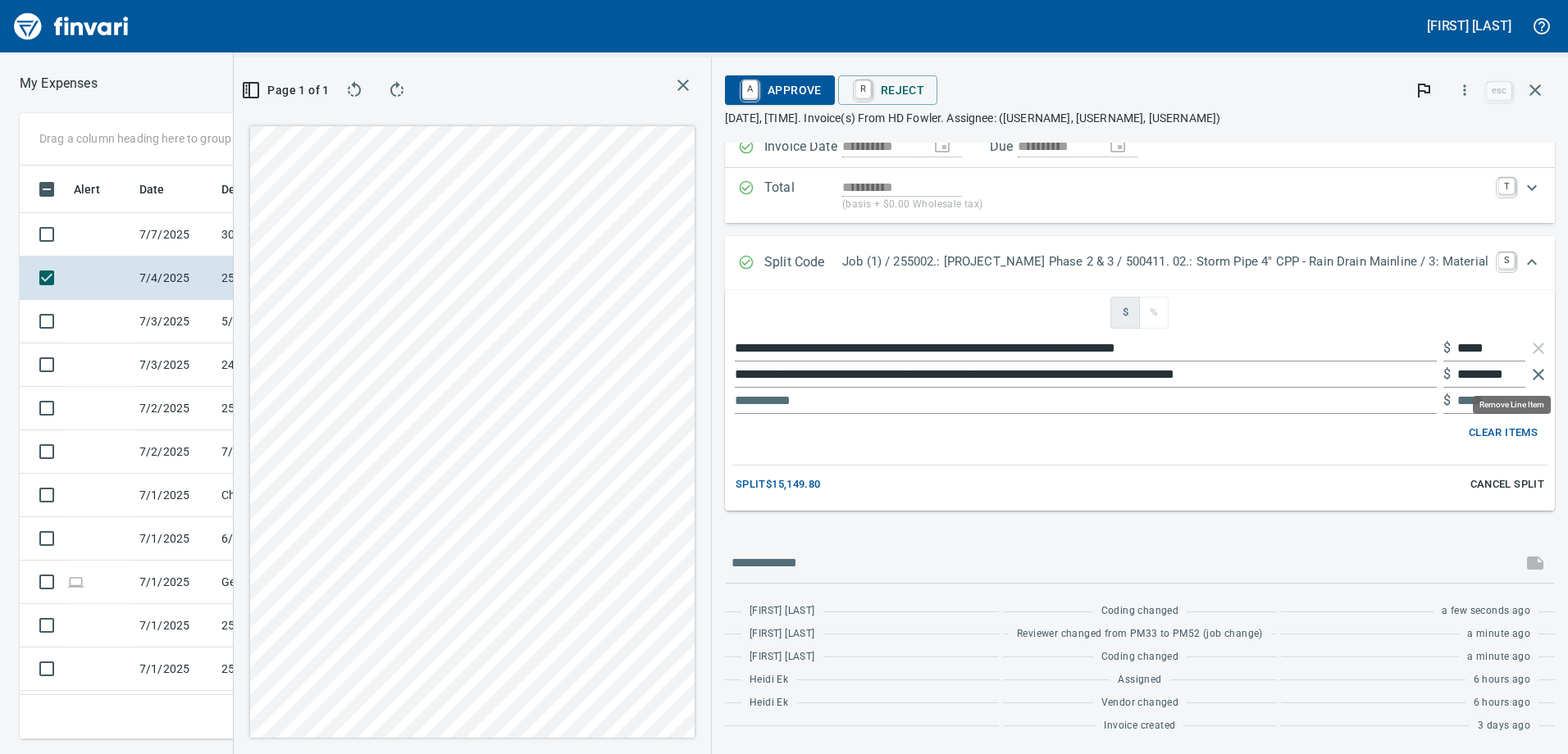 click at bounding box center [1538, 375] 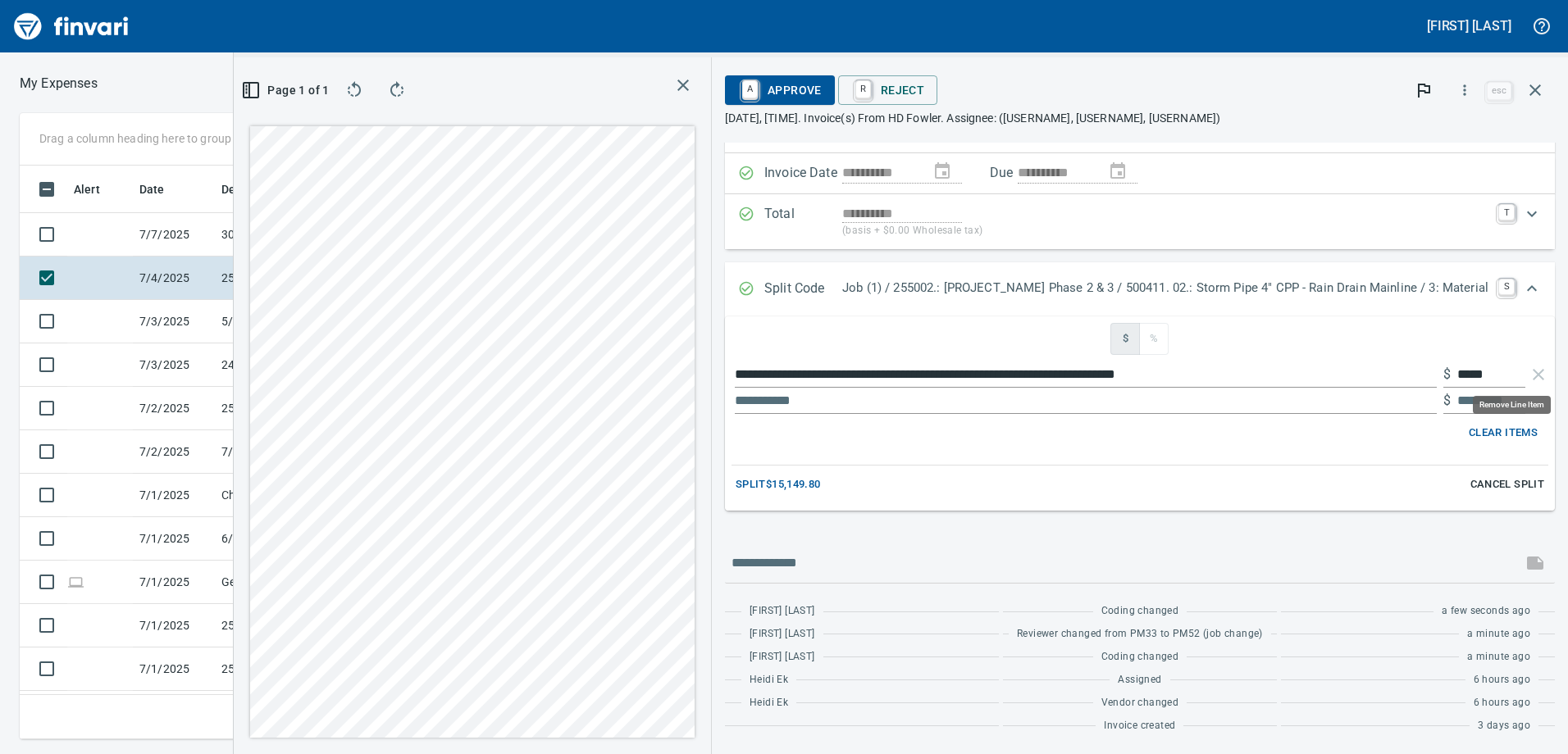 scroll, scrollTop: 143, scrollLeft: 0, axis: vertical 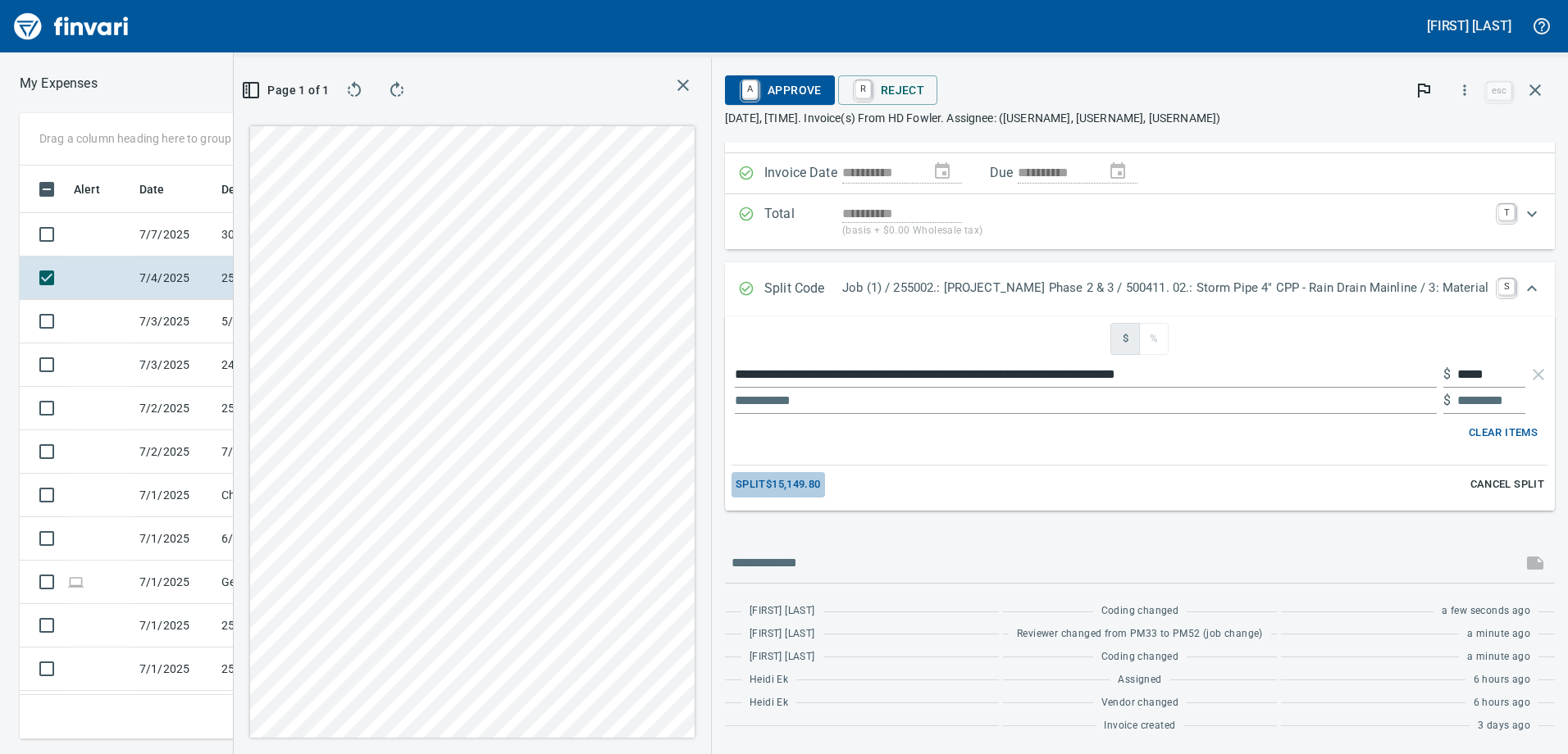 click on "Split  $15,149.80" at bounding box center (778, 484) 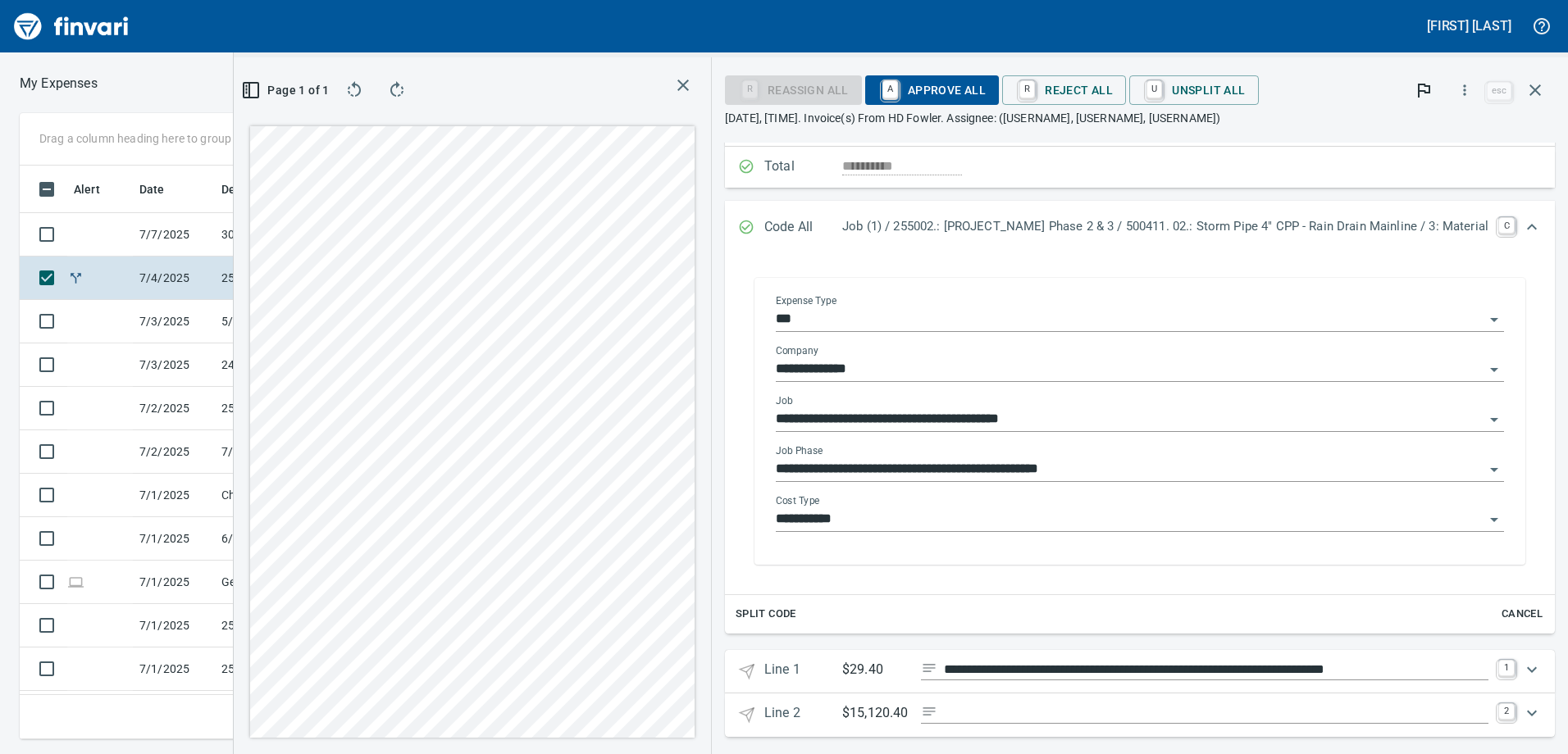 scroll, scrollTop: 202, scrollLeft: 0, axis: vertical 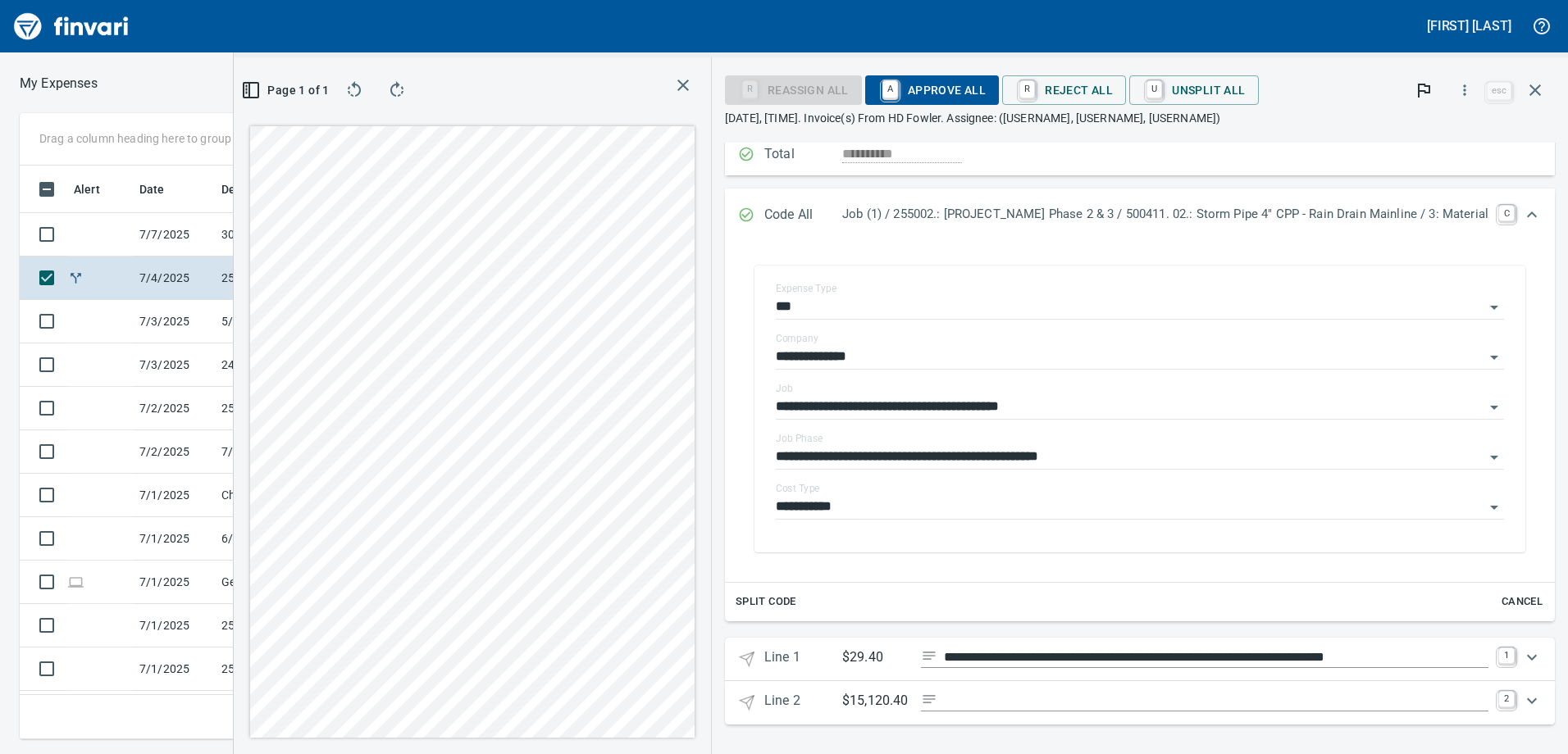 click on "Line 2 $15,120.40 2" at bounding box center (1140, 702) 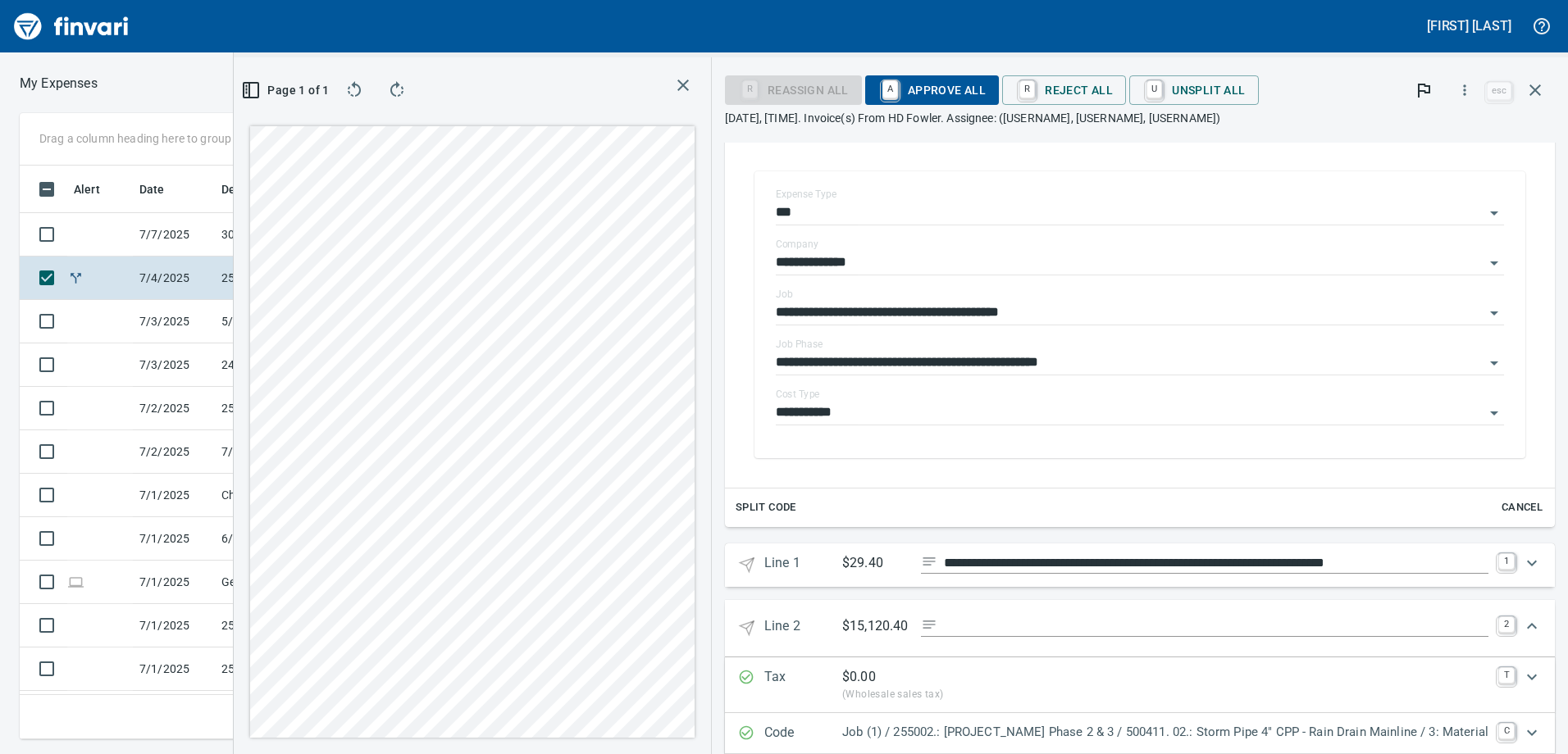 scroll, scrollTop: 366, scrollLeft: 0, axis: vertical 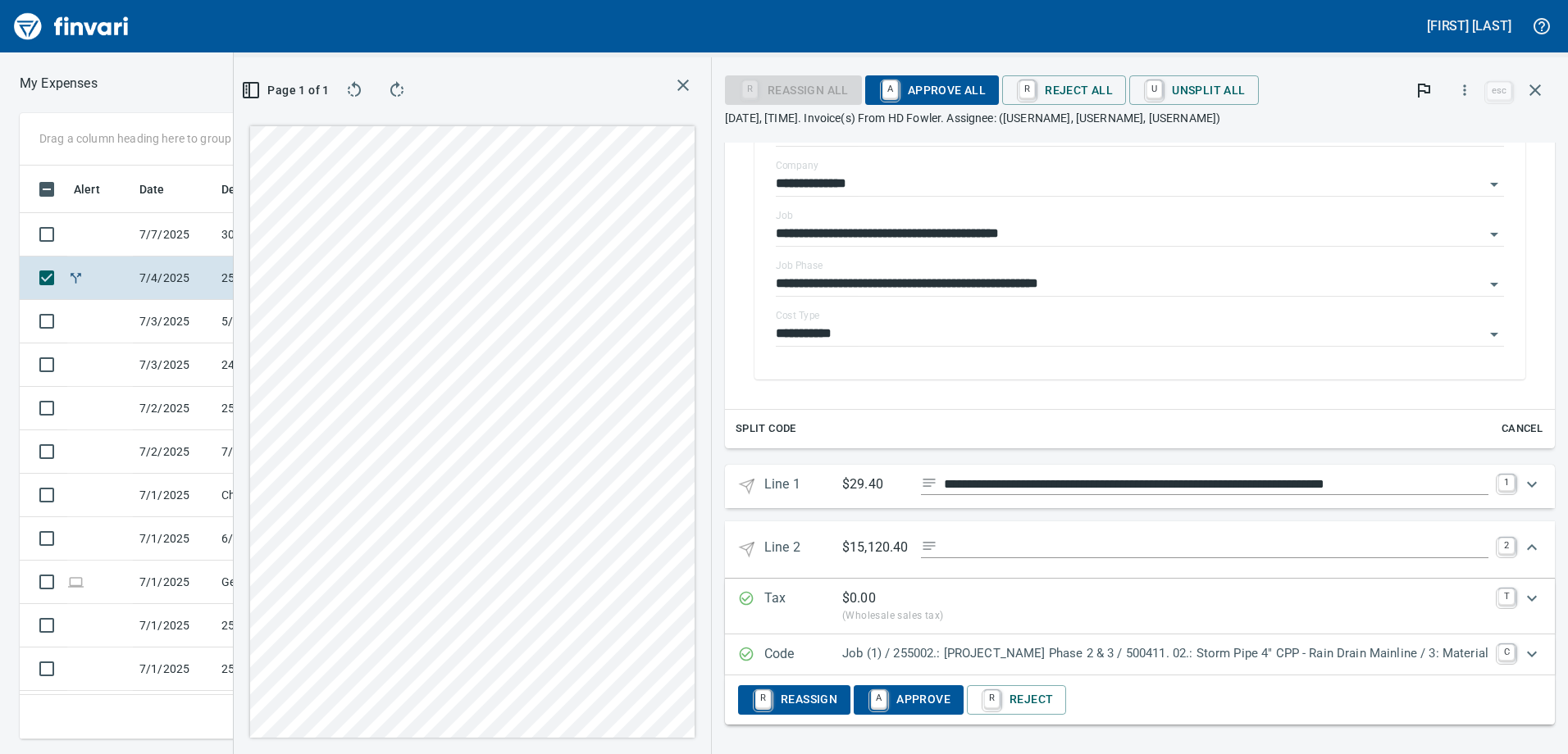 click on "$15,120.40" at bounding box center [1165, 547] 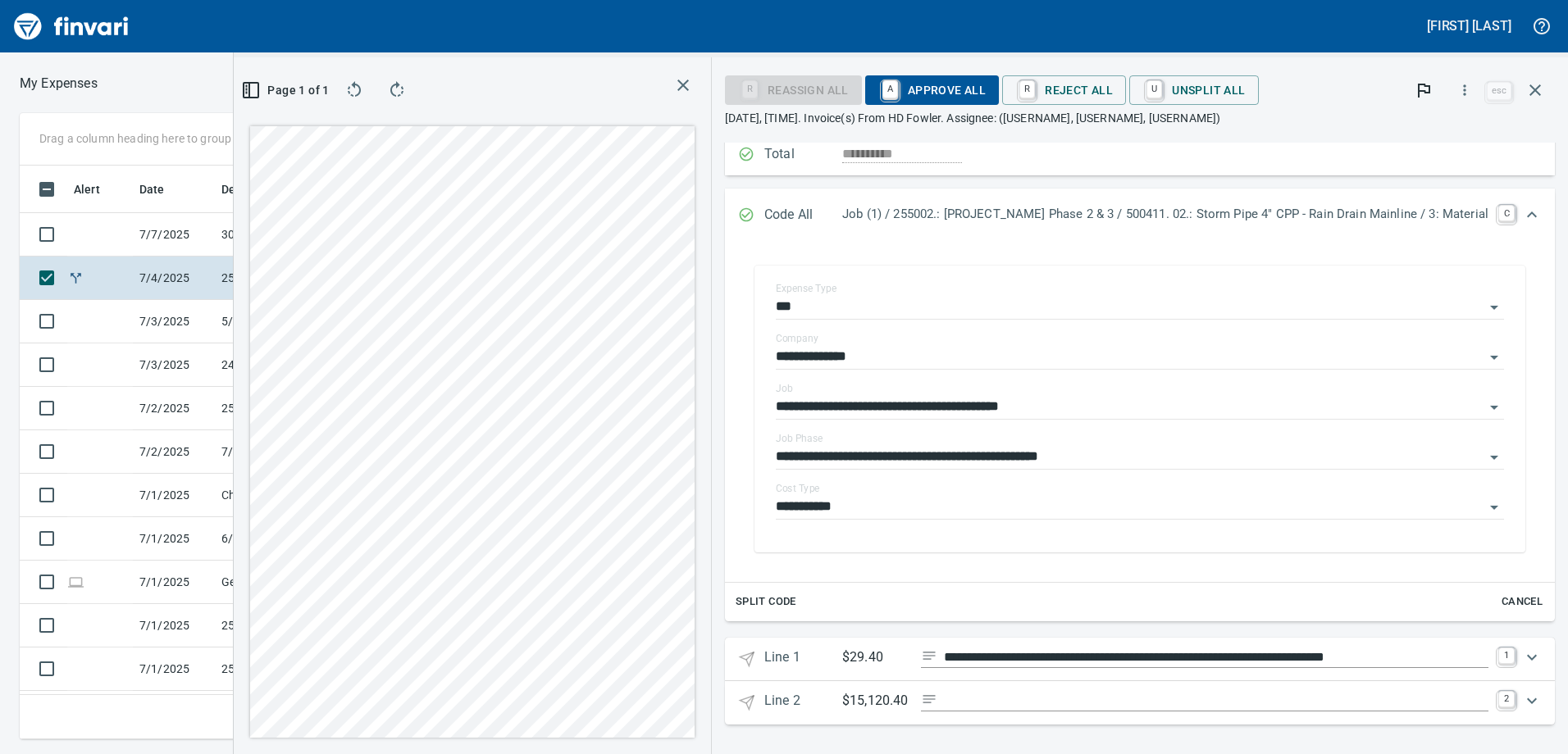 scroll, scrollTop: 202, scrollLeft: 0, axis: vertical 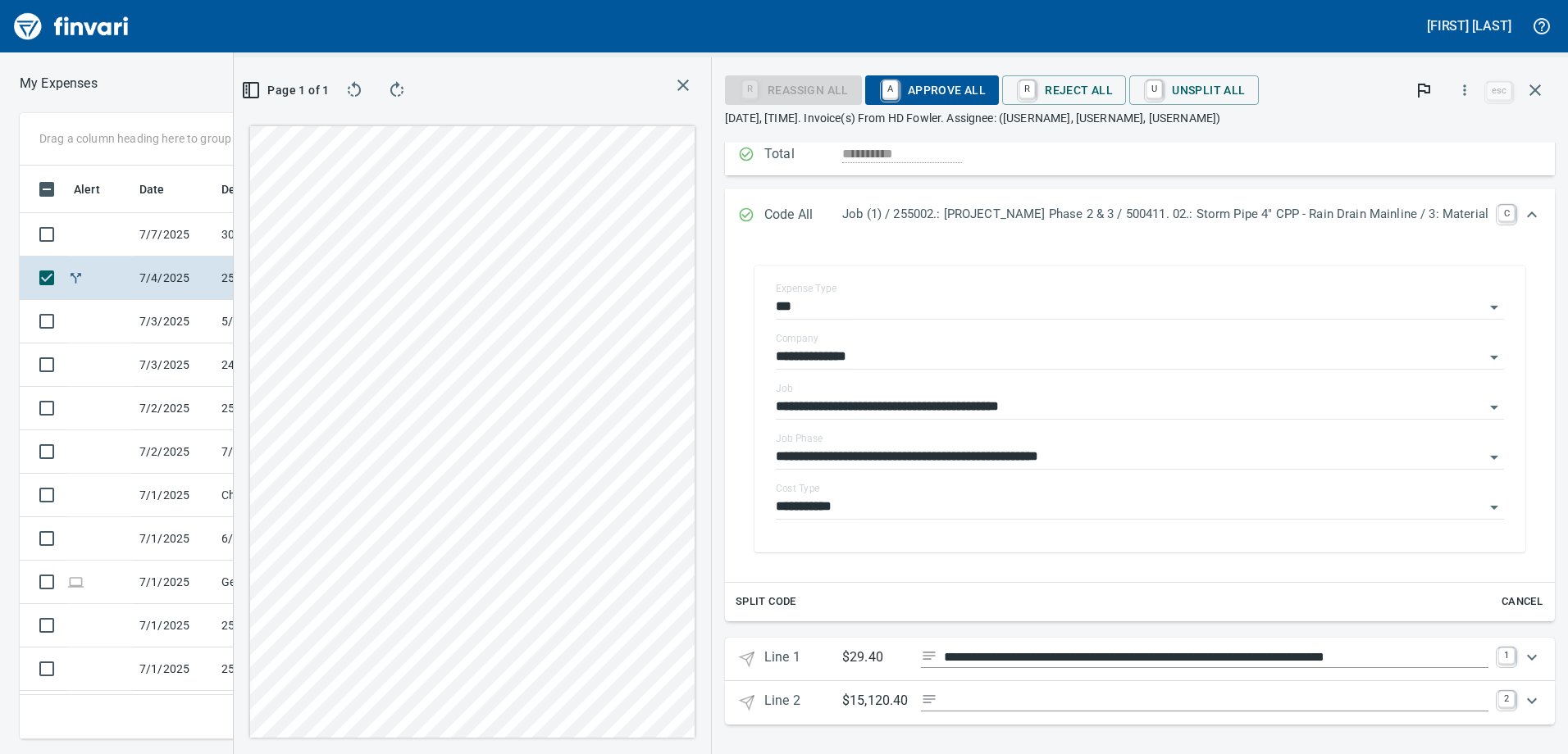 click at bounding box center (1532, 701) 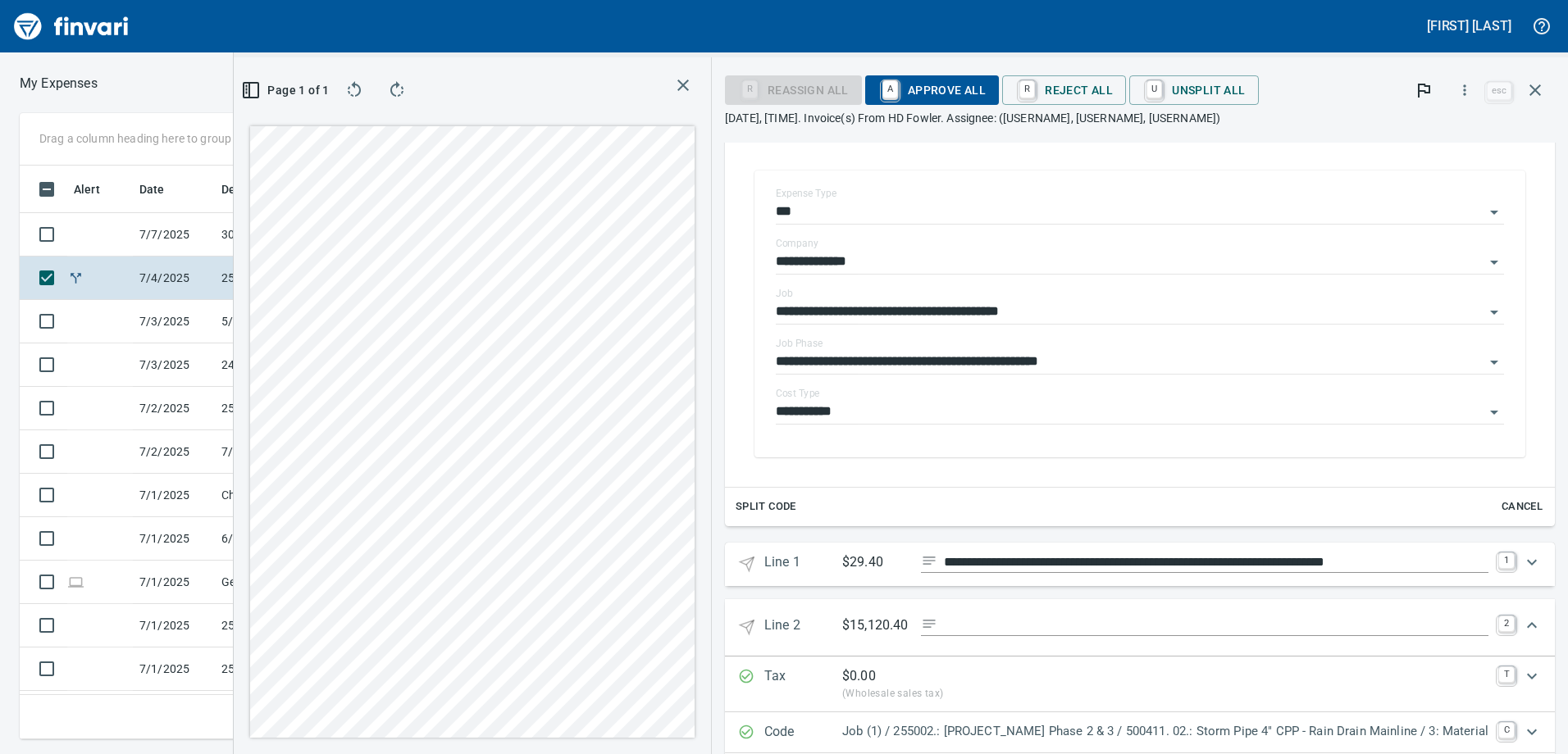scroll, scrollTop: 366, scrollLeft: 0, axis: vertical 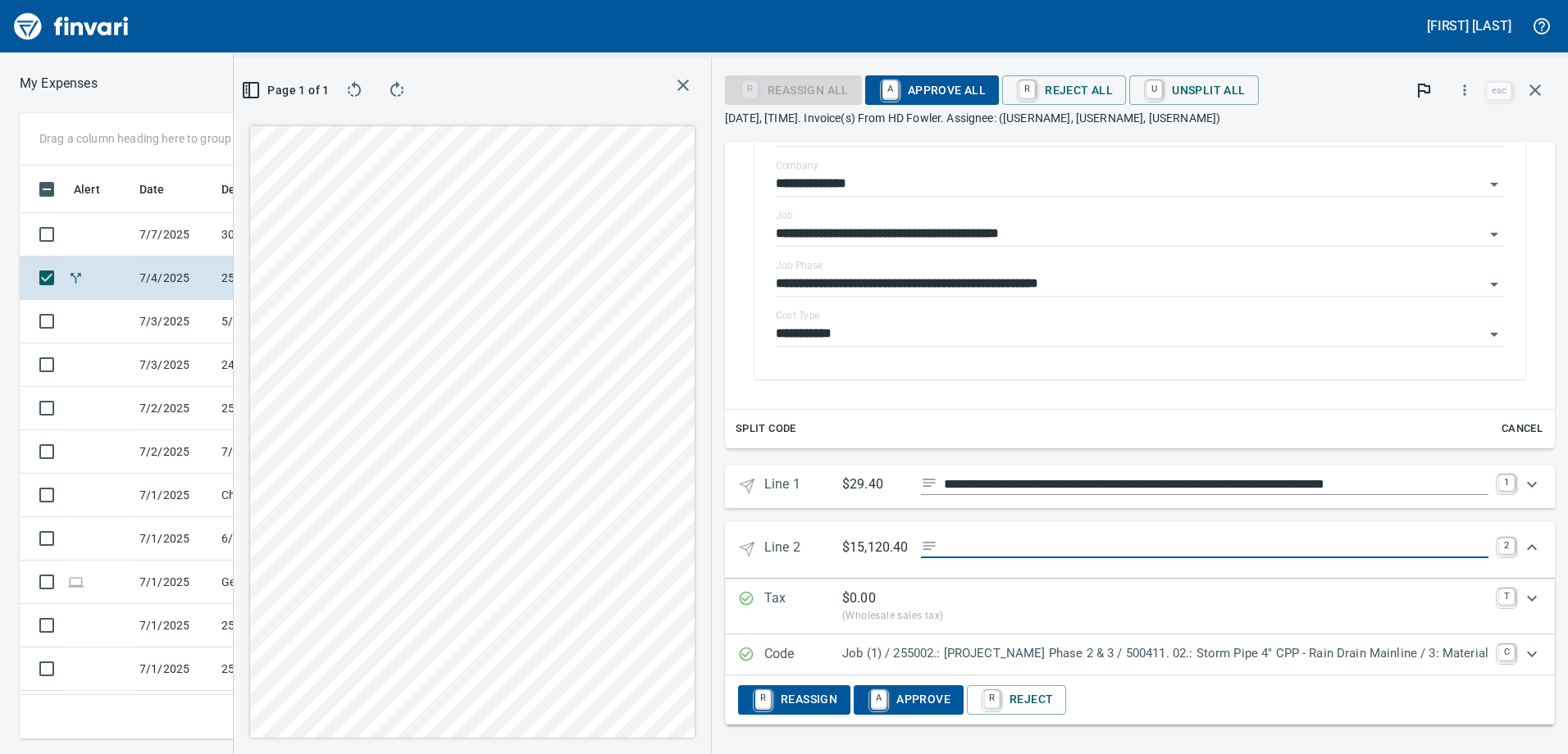click at bounding box center (1216, 547) 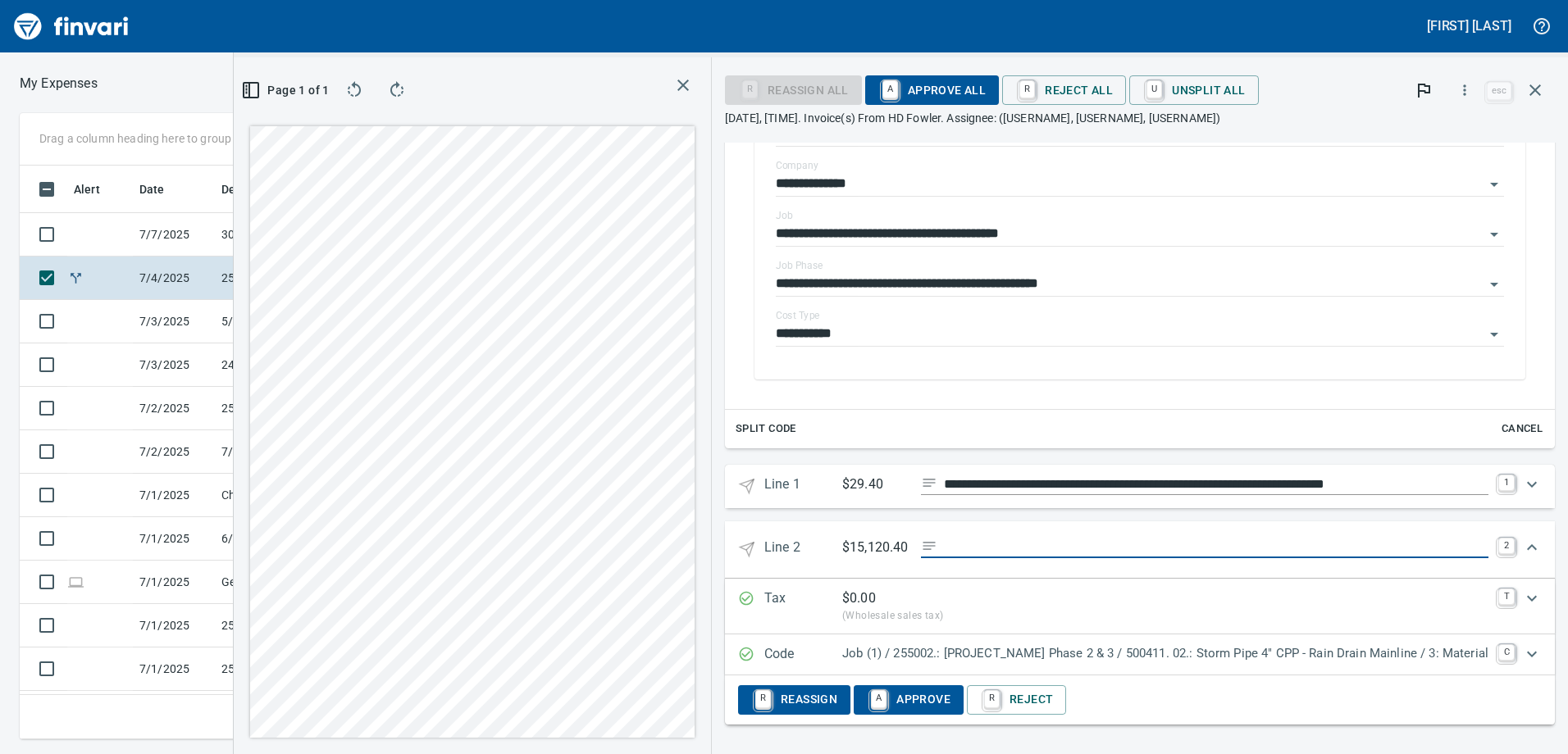 scroll, scrollTop: 391, scrollLeft: 0, axis: vertical 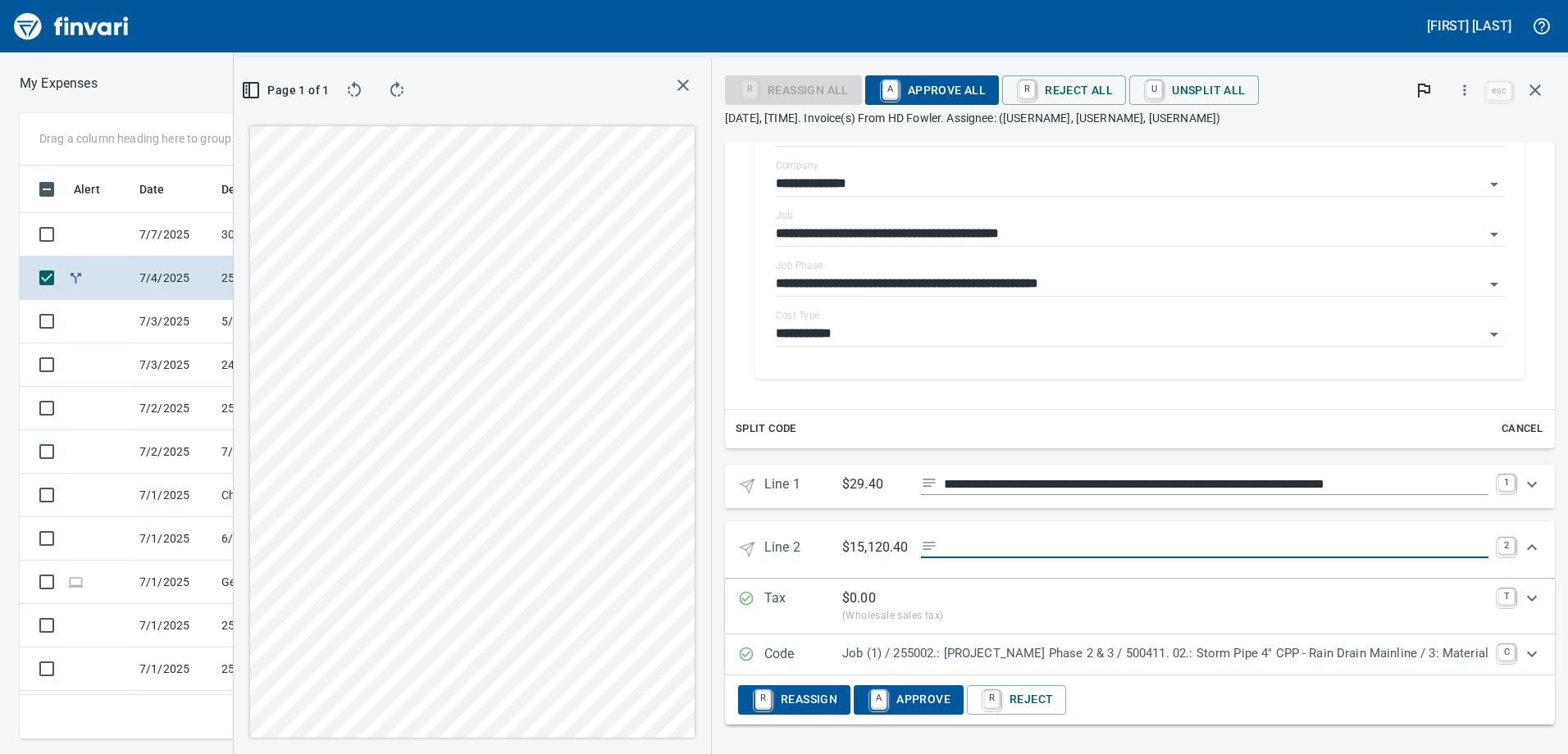 click at bounding box center (1216, 547) 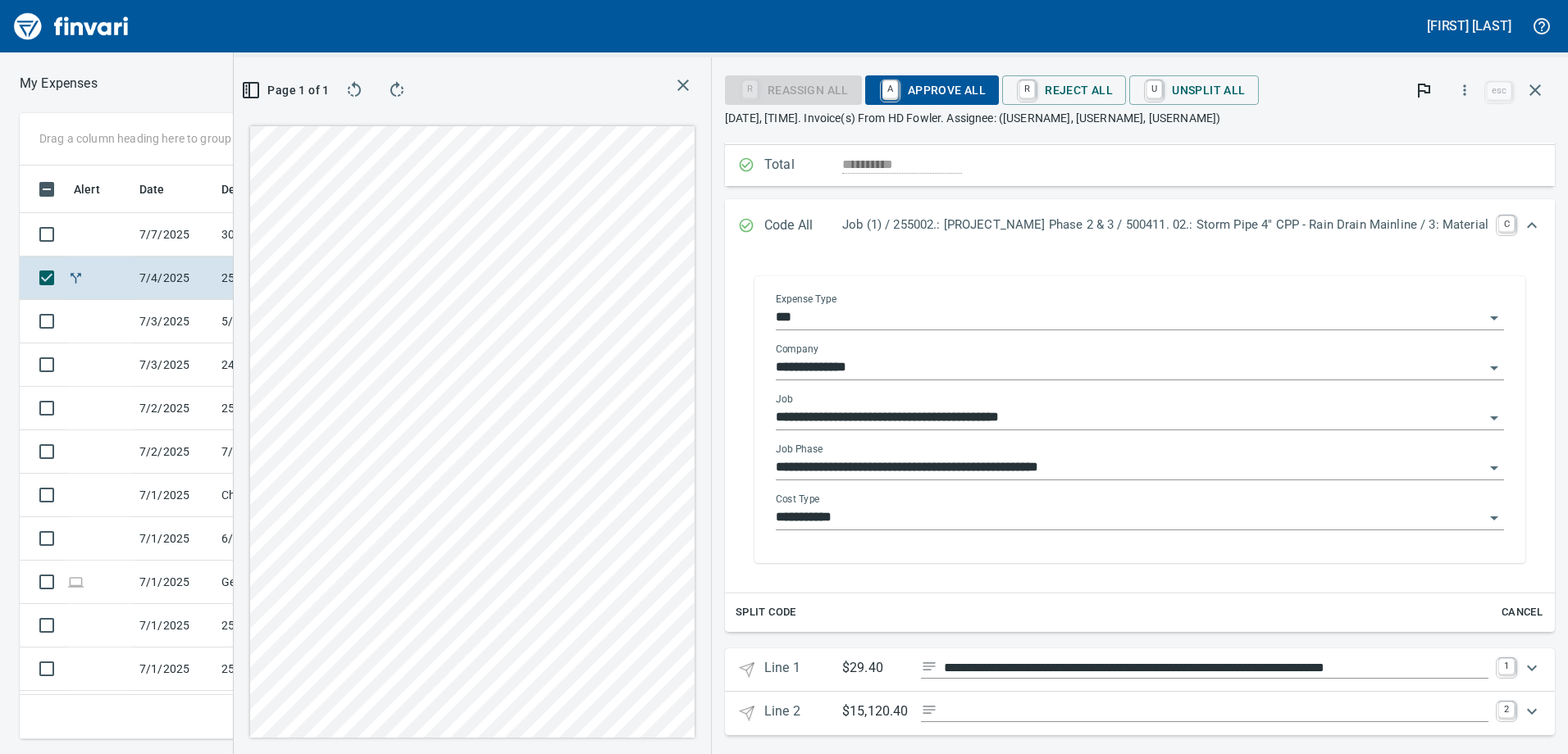 scroll, scrollTop: 202, scrollLeft: 0, axis: vertical 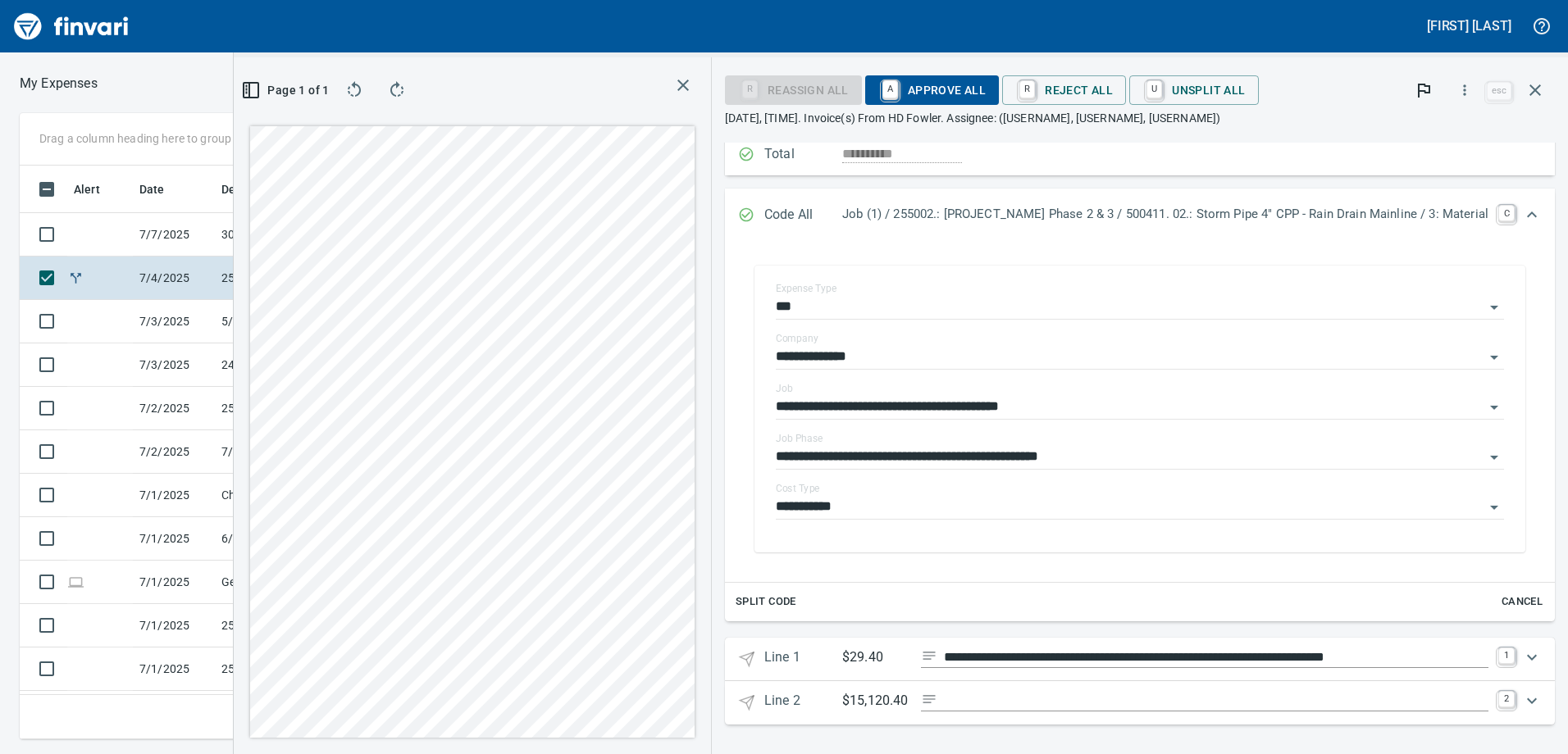click at bounding box center [1216, 701] 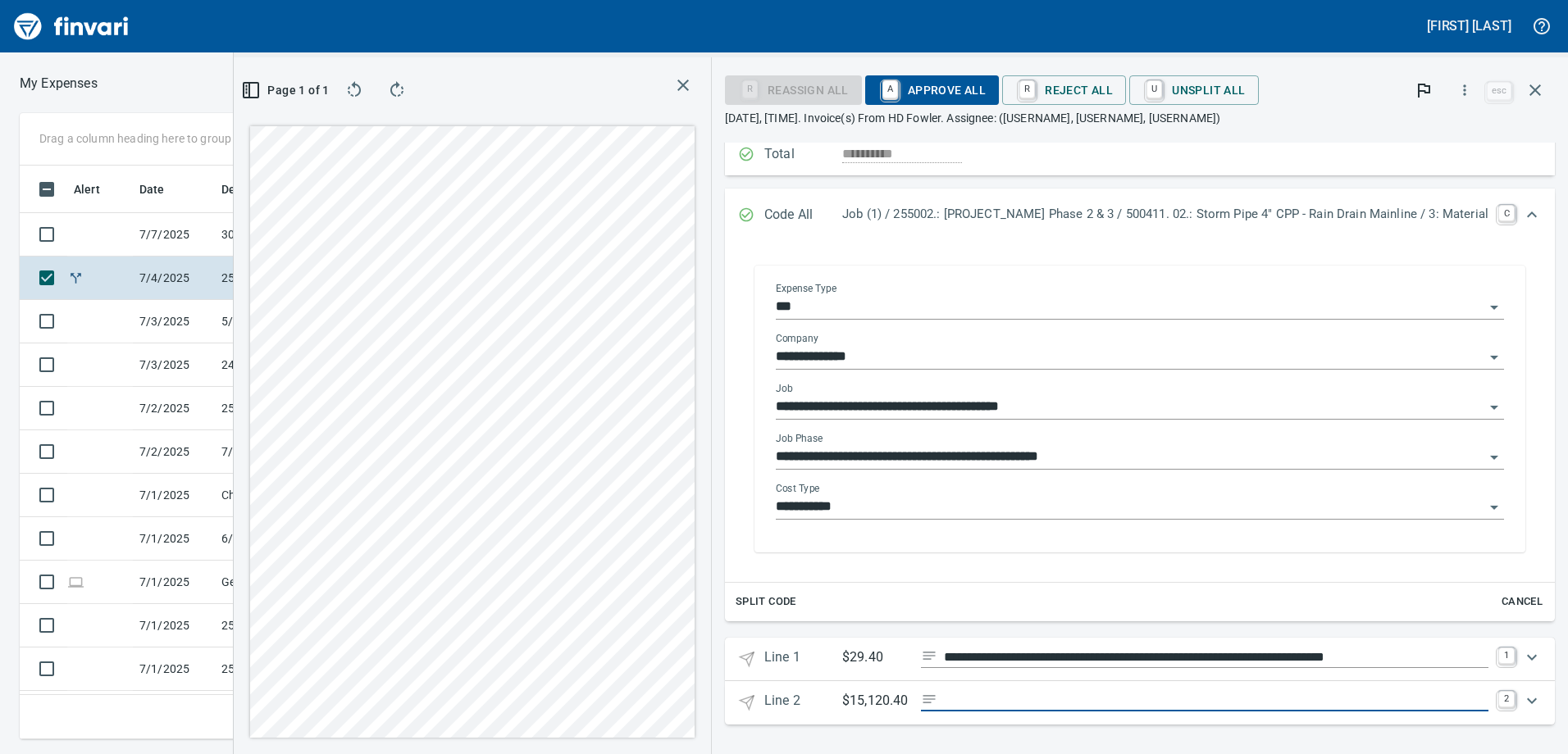 click on "**********" at bounding box center (1130, 457) 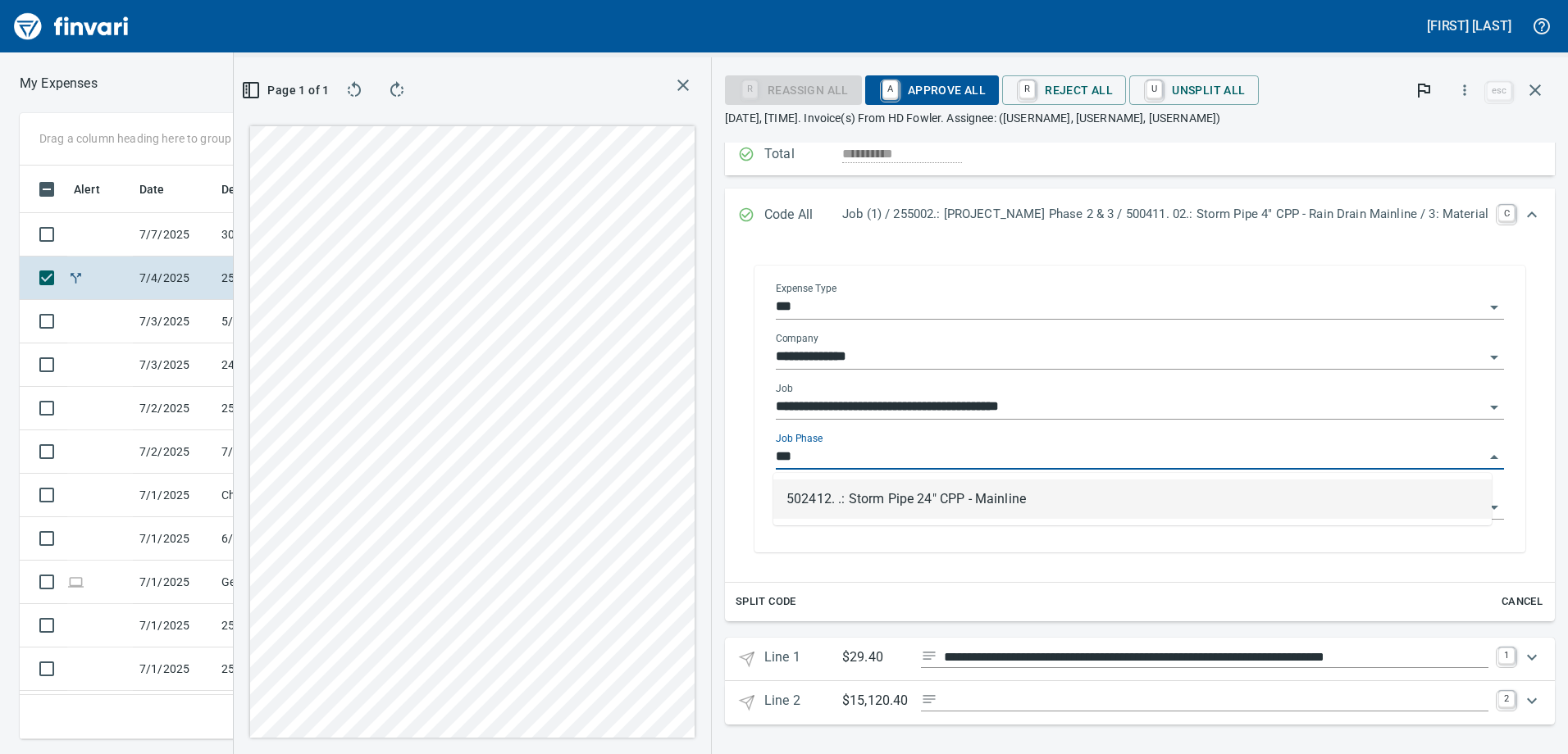 scroll, scrollTop: 561, scrollLeft: 1094, axis: both 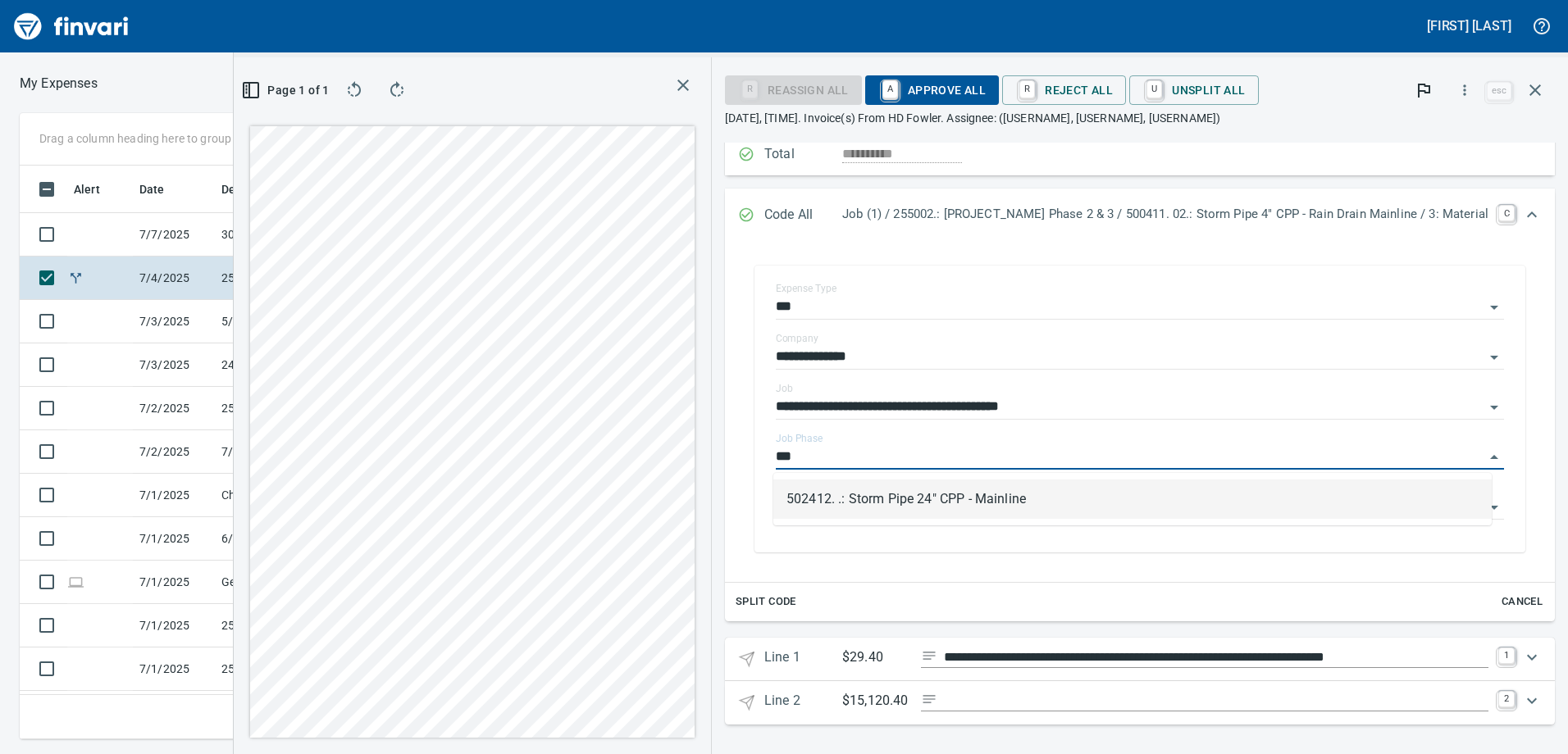 click on "502412.    .: Storm Pipe 24" CPP - Mainline" at bounding box center (1133, 499) 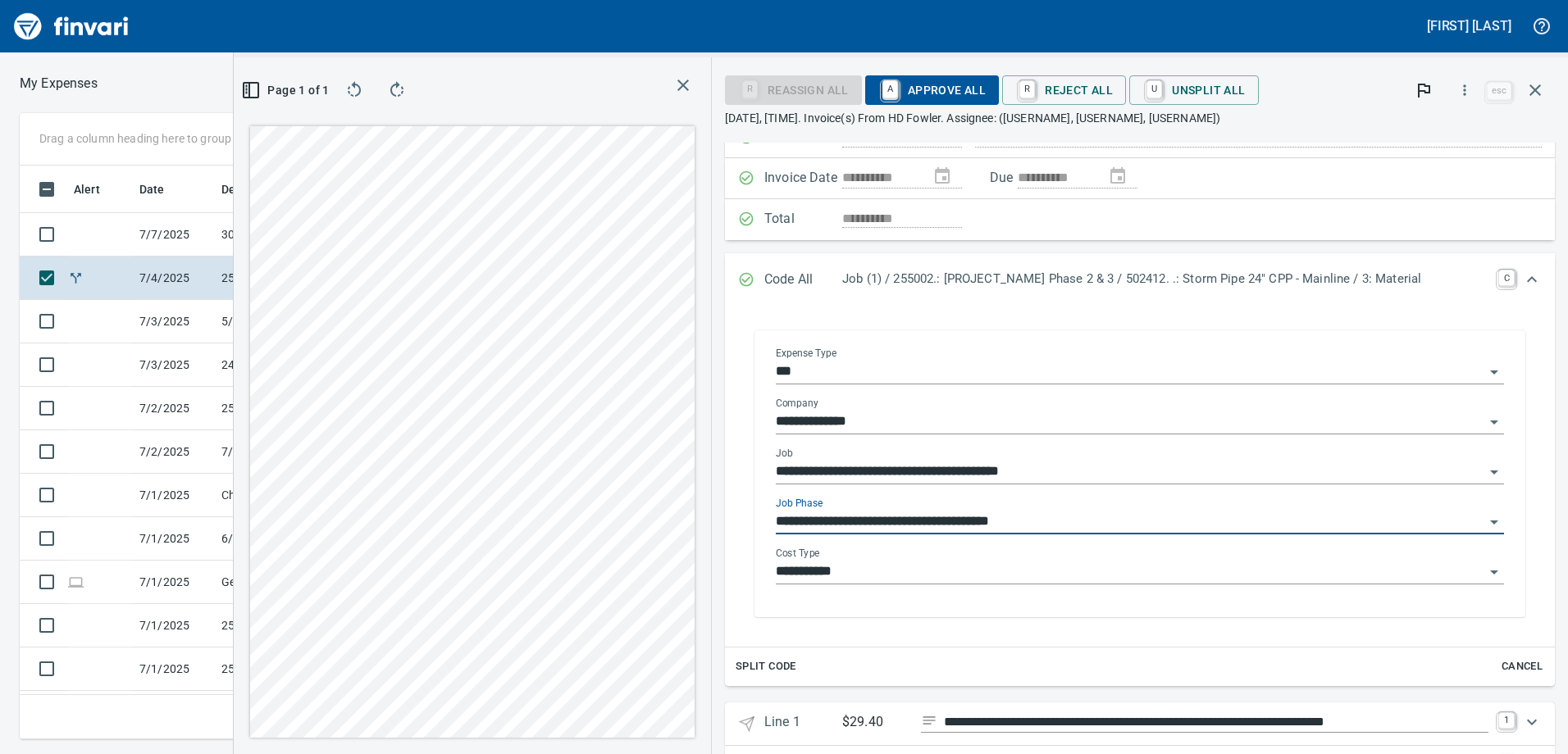 scroll, scrollTop: 187, scrollLeft: 0, axis: vertical 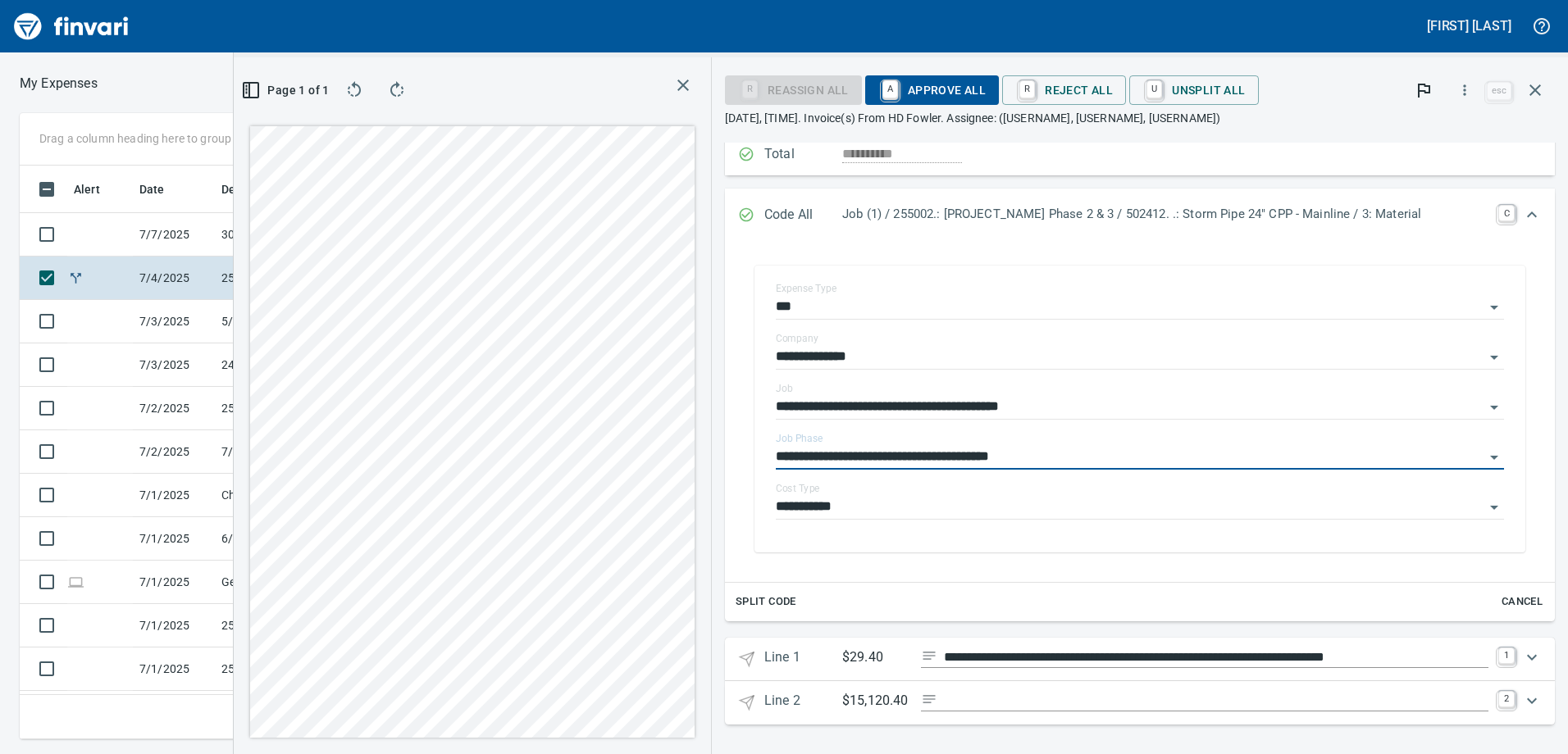 type on "**********" 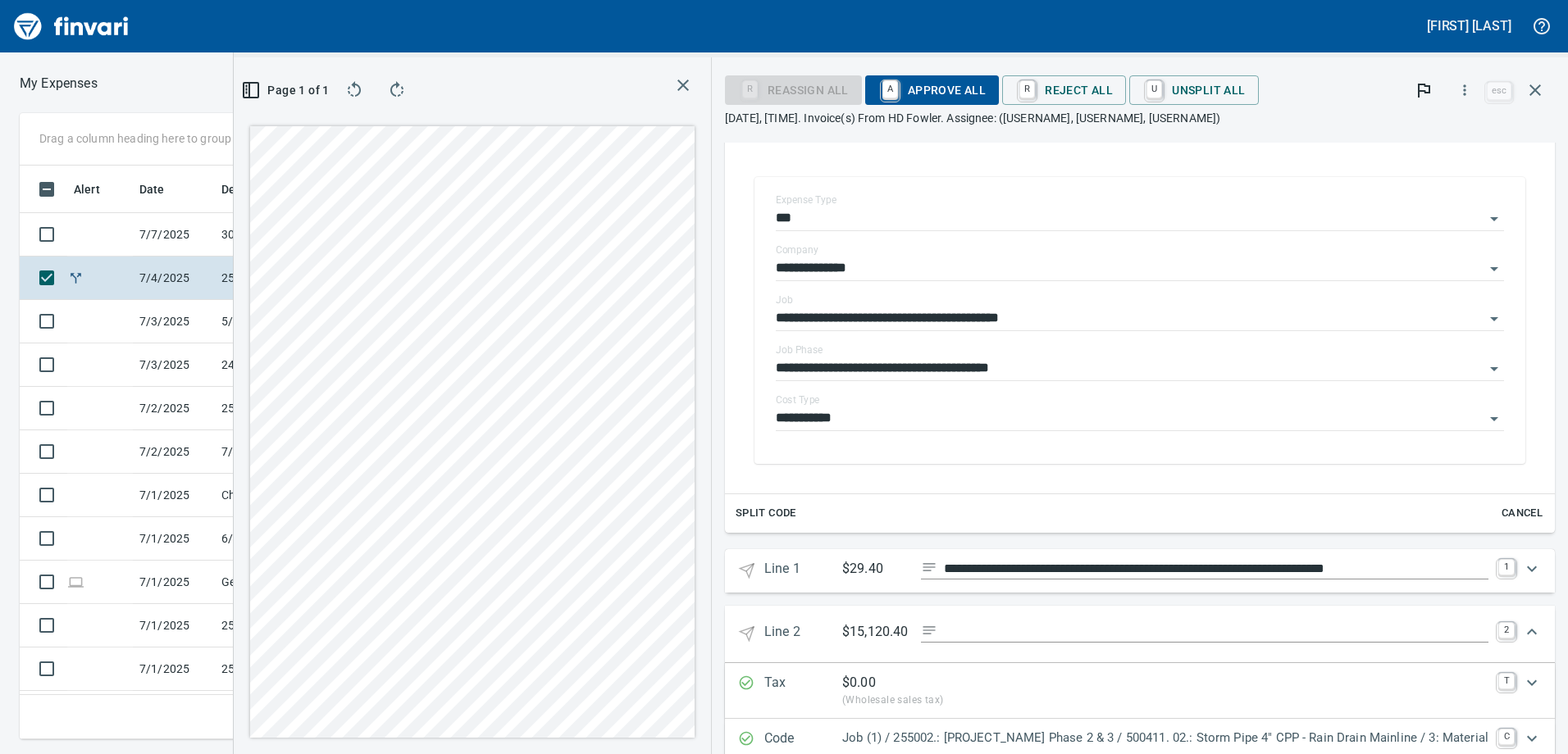 scroll, scrollTop: 375, scrollLeft: 0, axis: vertical 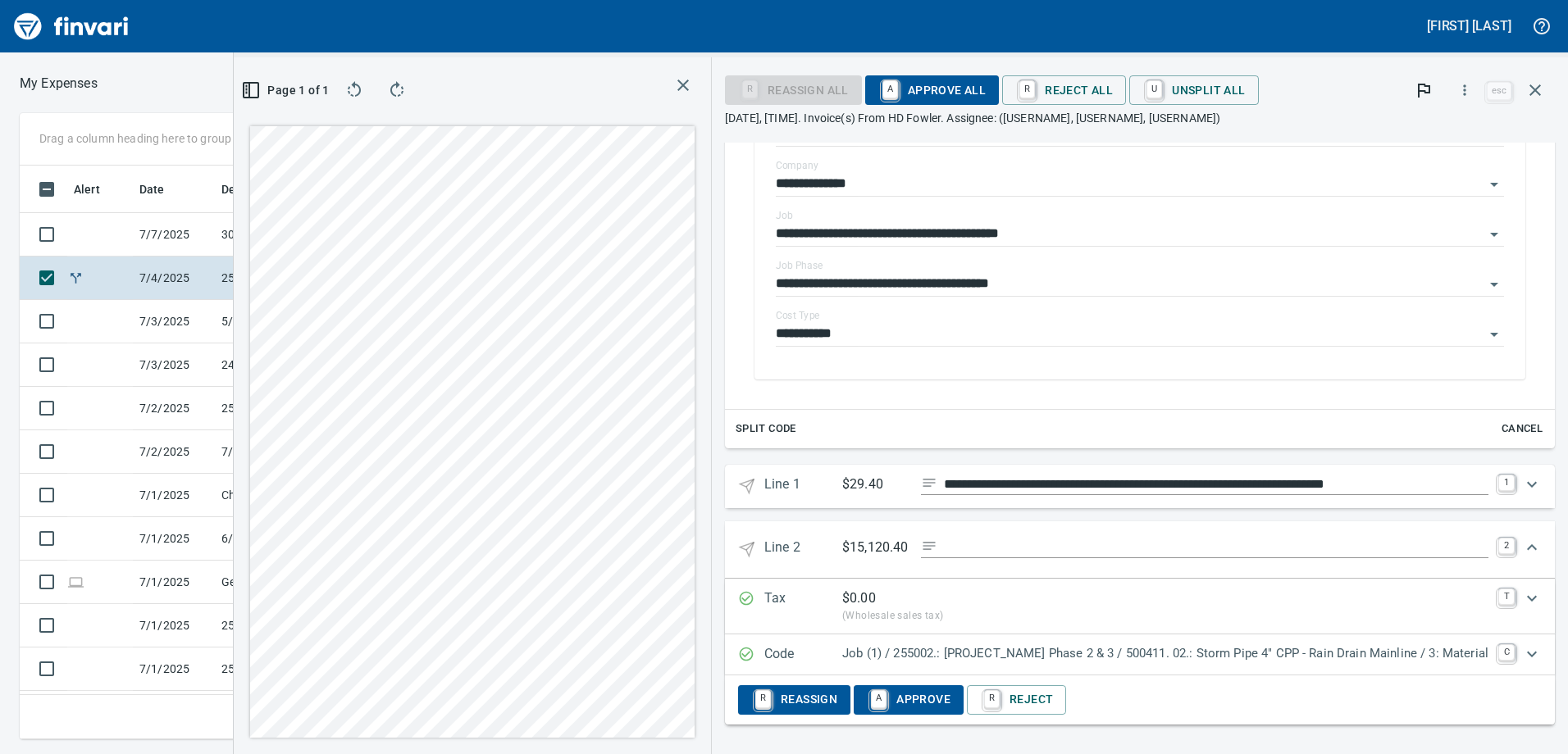 click on "Line 2 $15,120.40 2" at bounding box center (1140, 549) 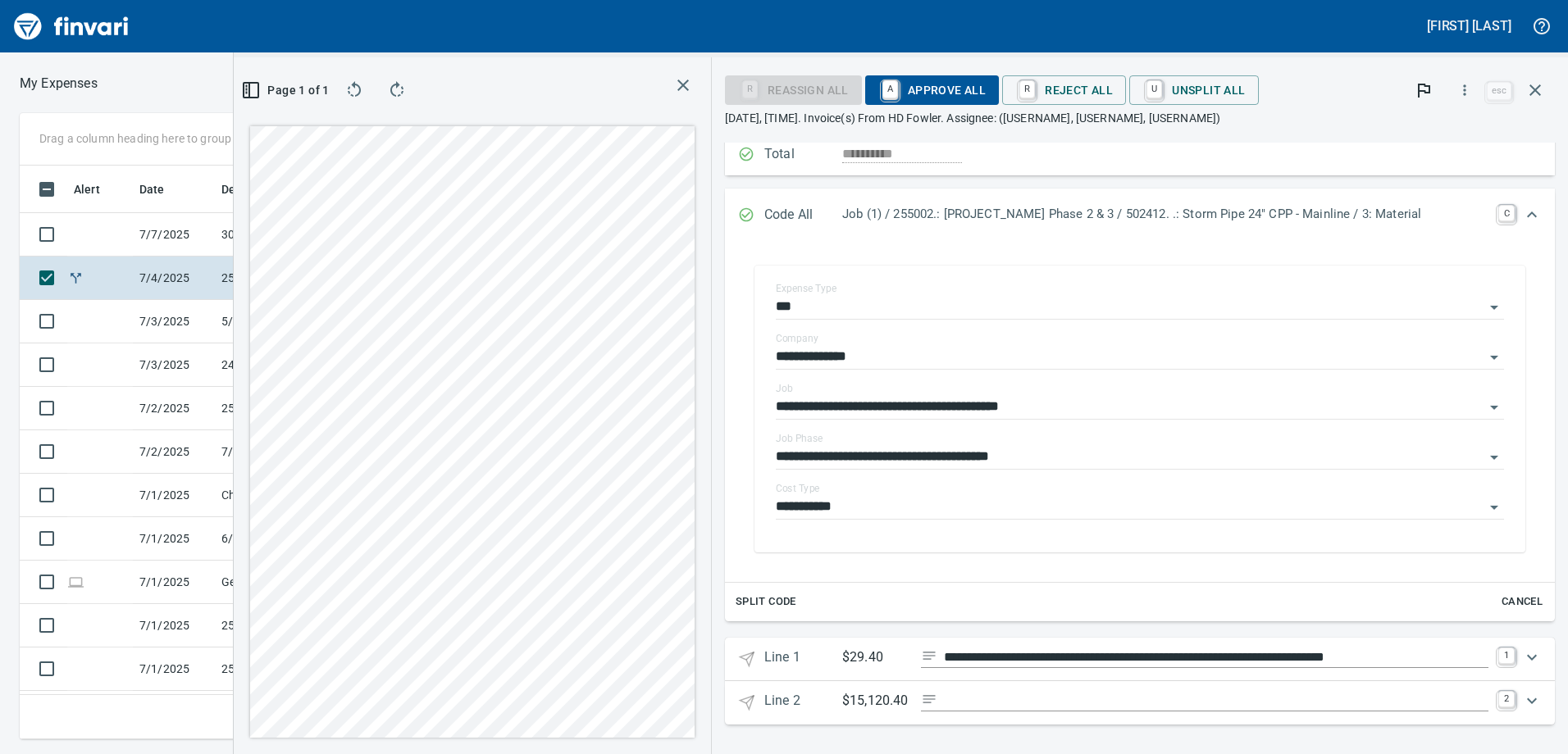 scroll, scrollTop: 187, scrollLeft: 0, axis: vertical 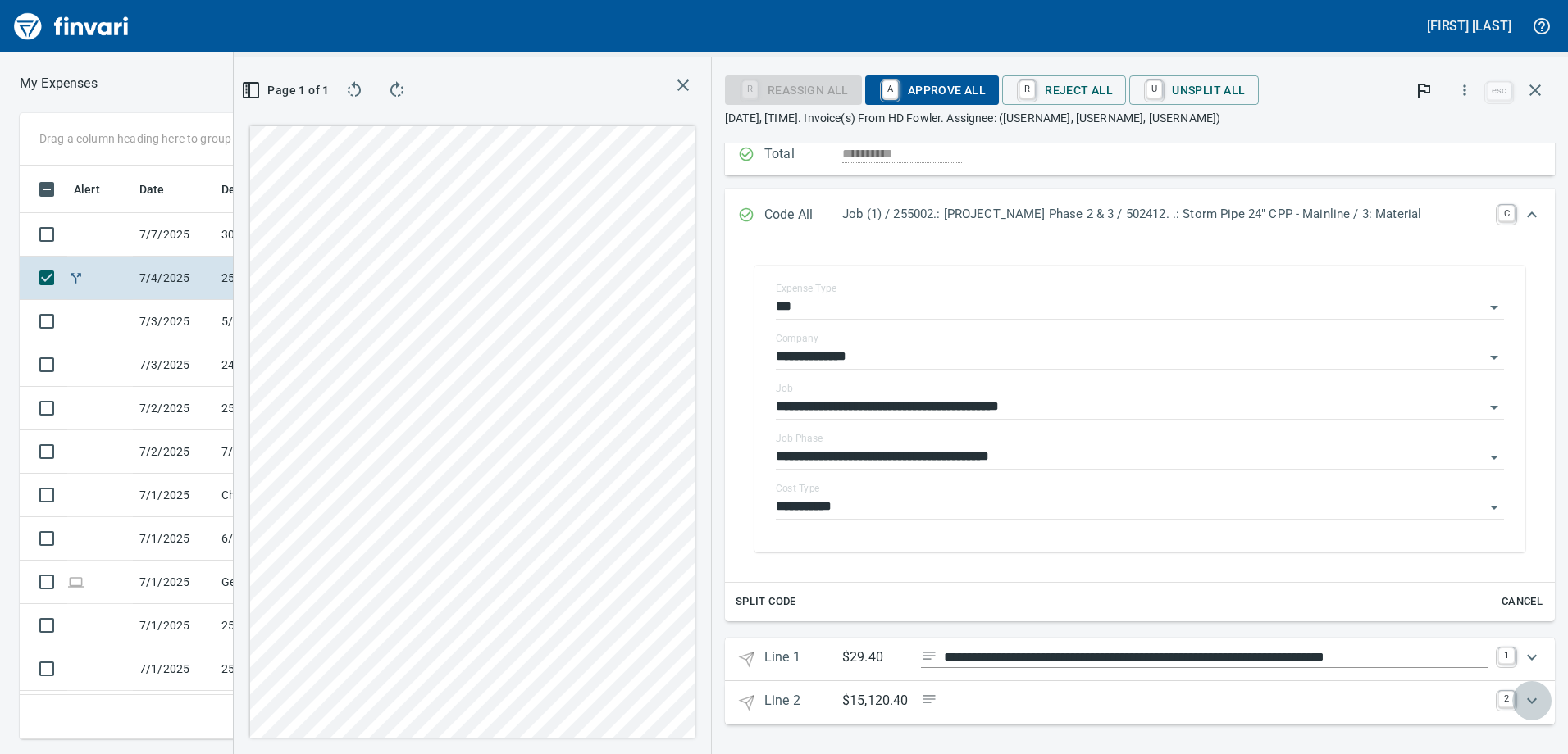 click at bounding box center [1532, 701] 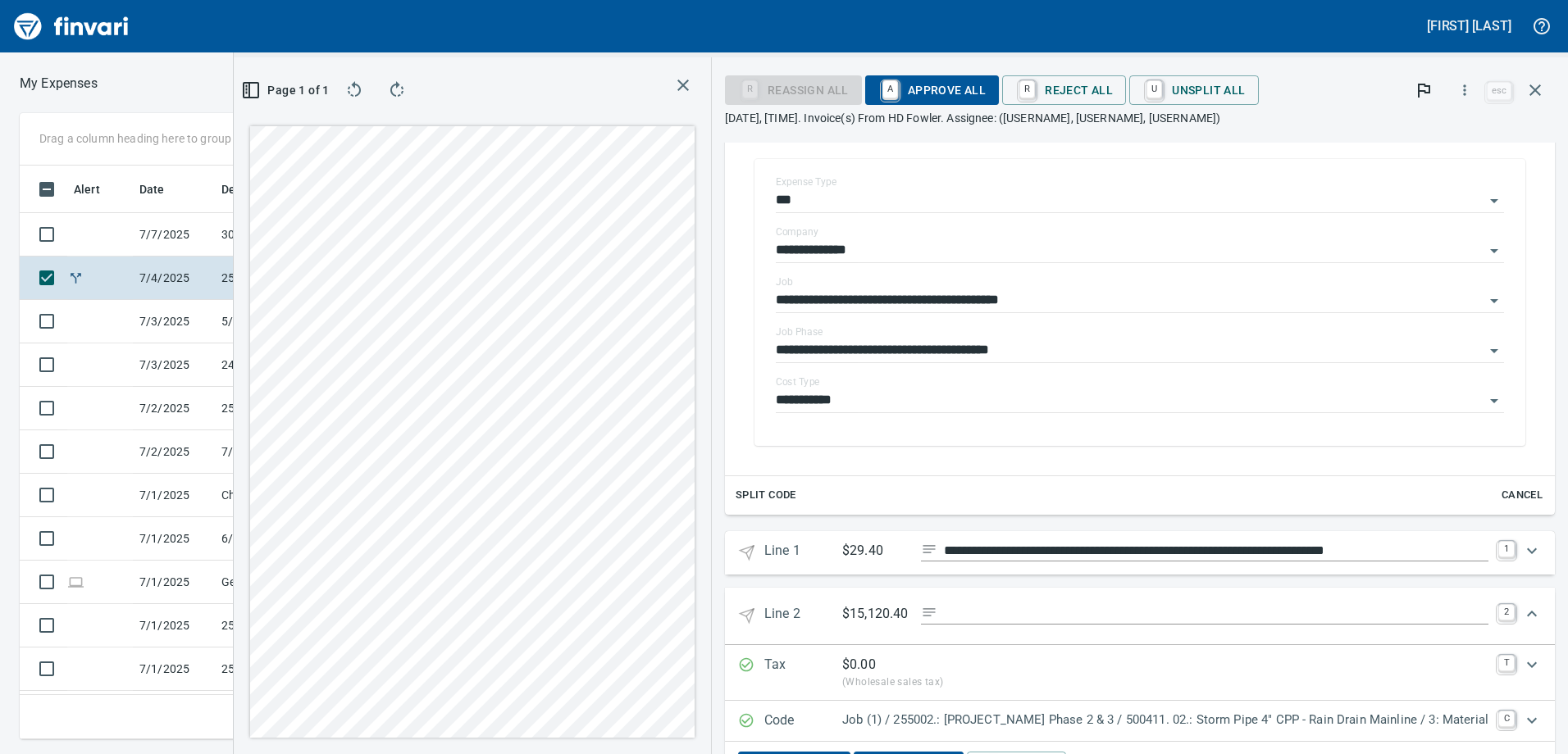 scroll, scrollTop: 375, scrollLeft: 0, axis: vertical 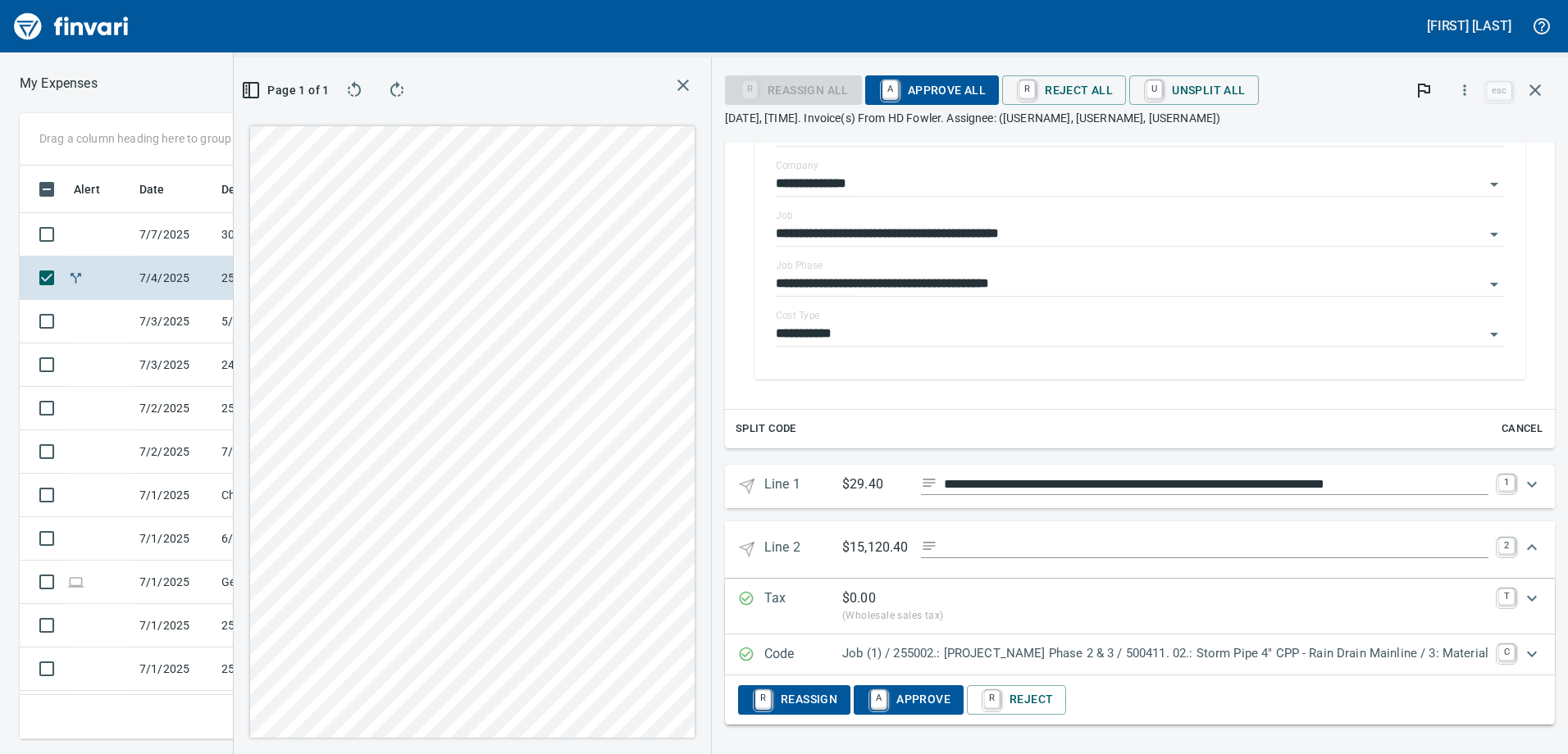 click on "$15,120.40" at bounding box center (875, 547) 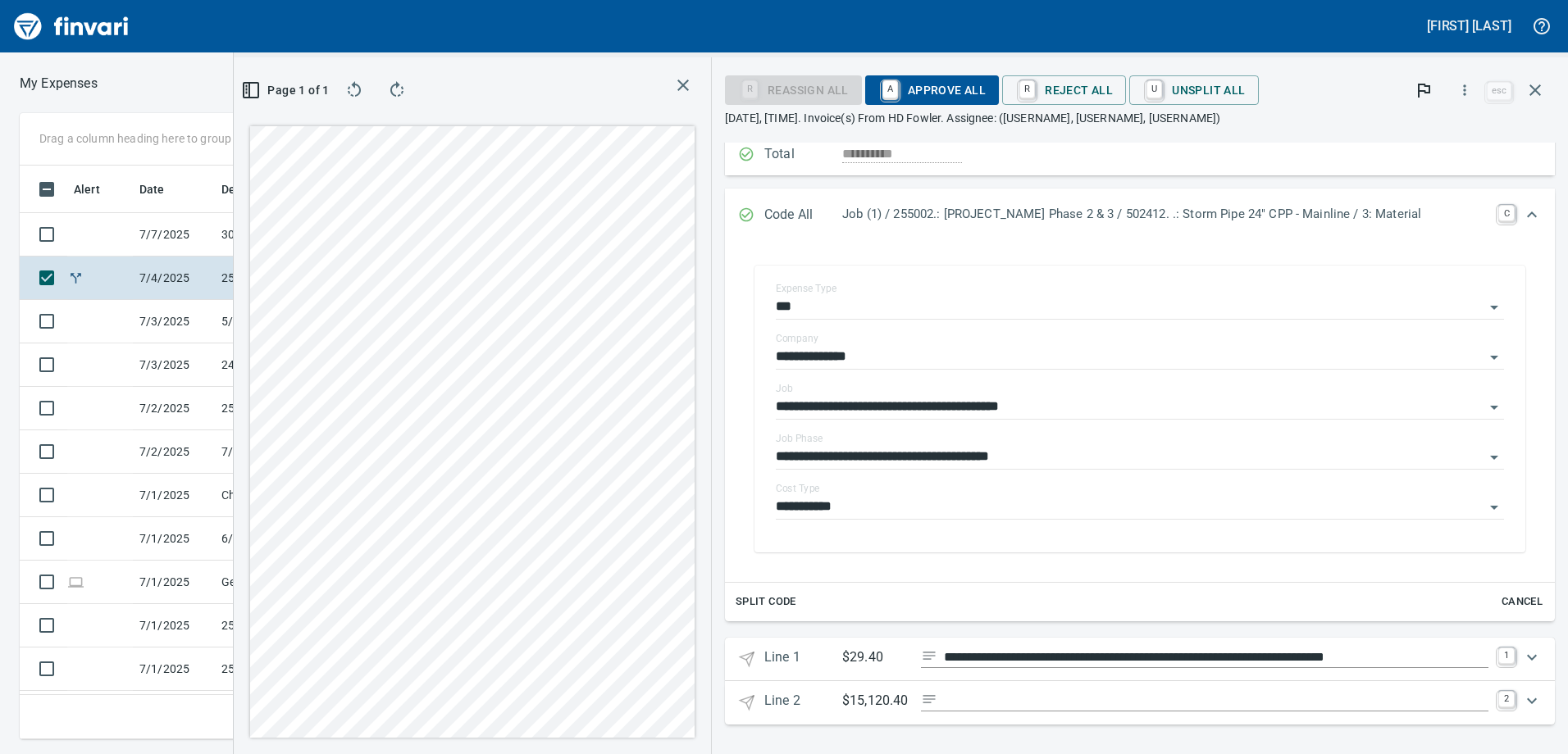 click on "**********" at bounding box center [1140, 340] 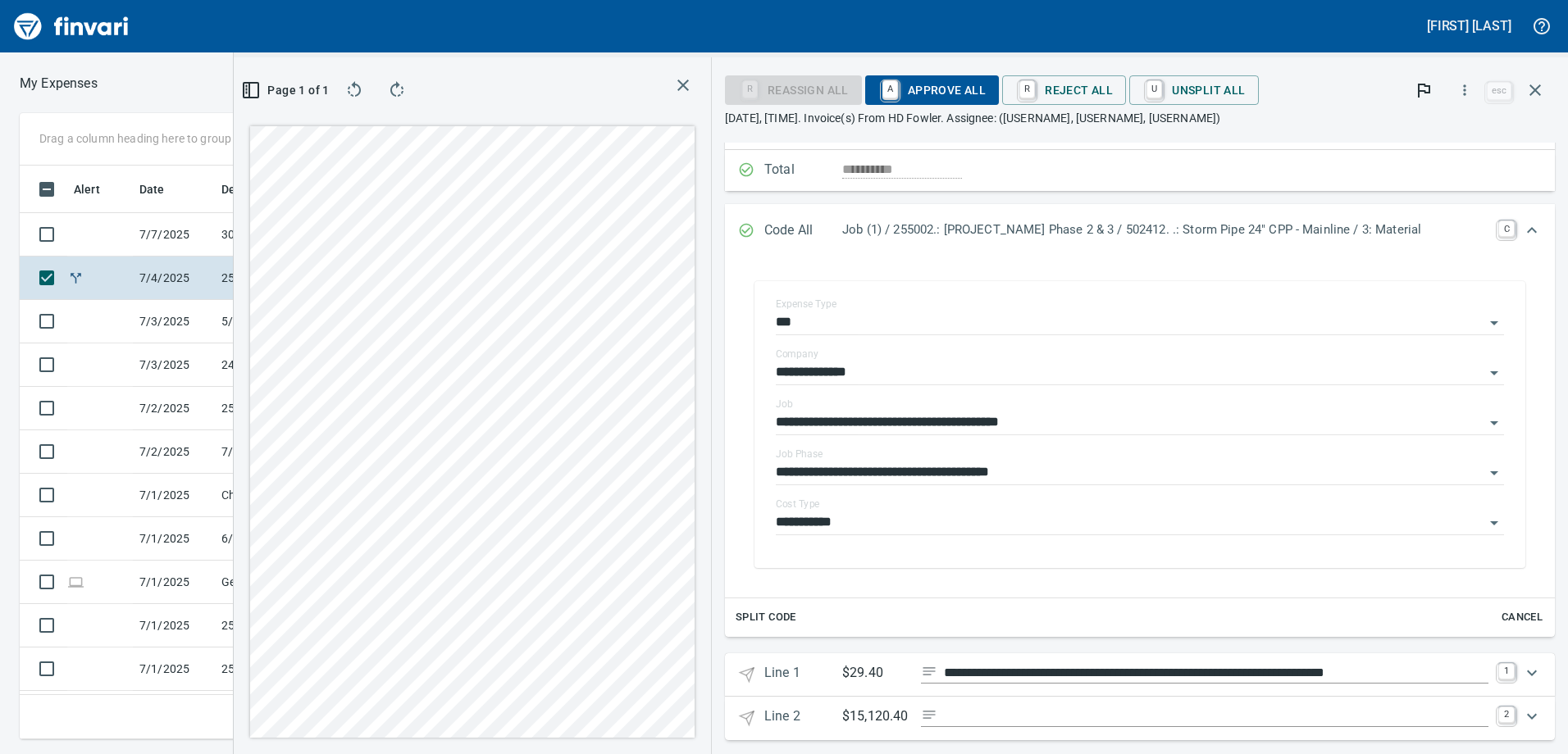 scroll, scrollTop: 187, scrollLeft: 0, axis: vertical 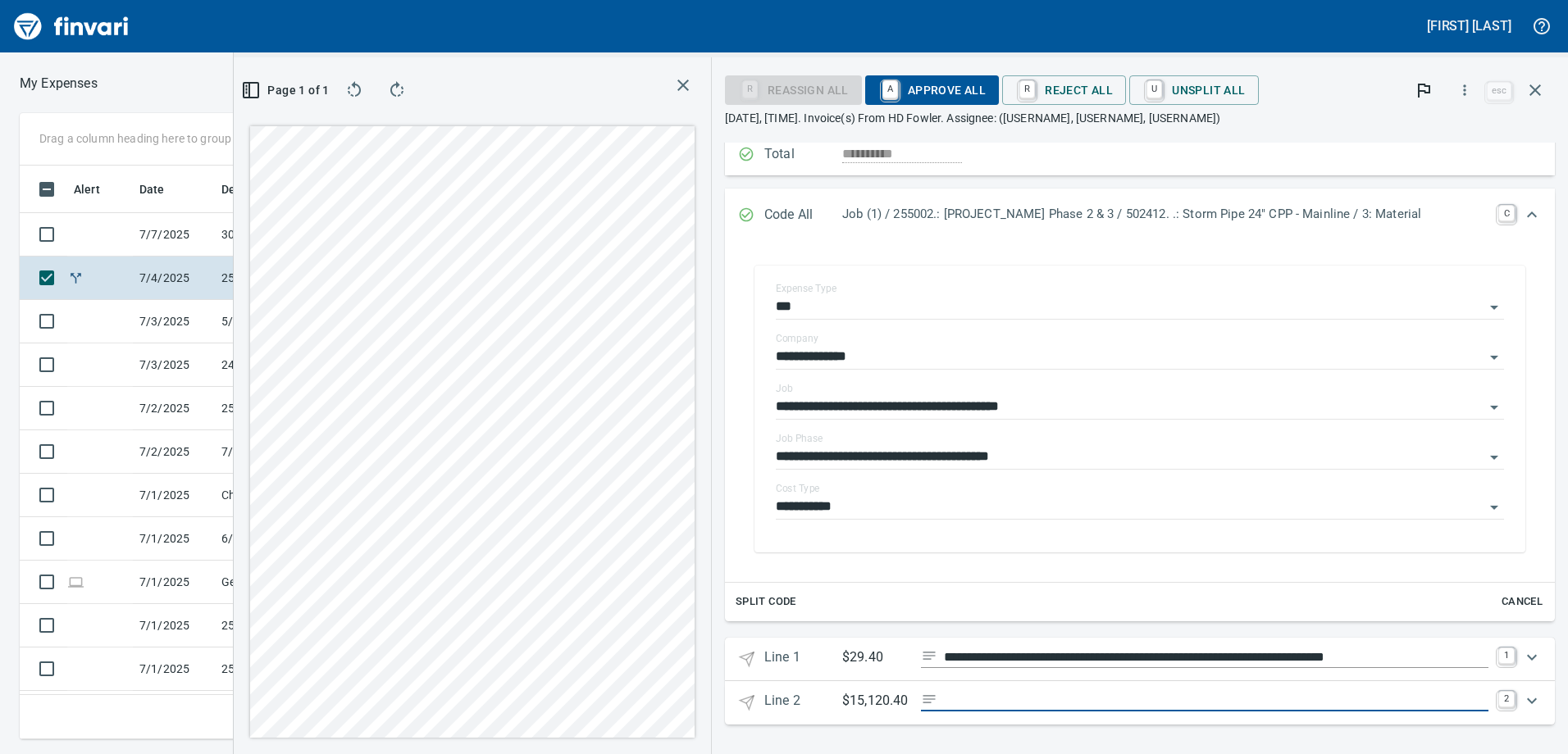click at bounding box center [1216, 701] 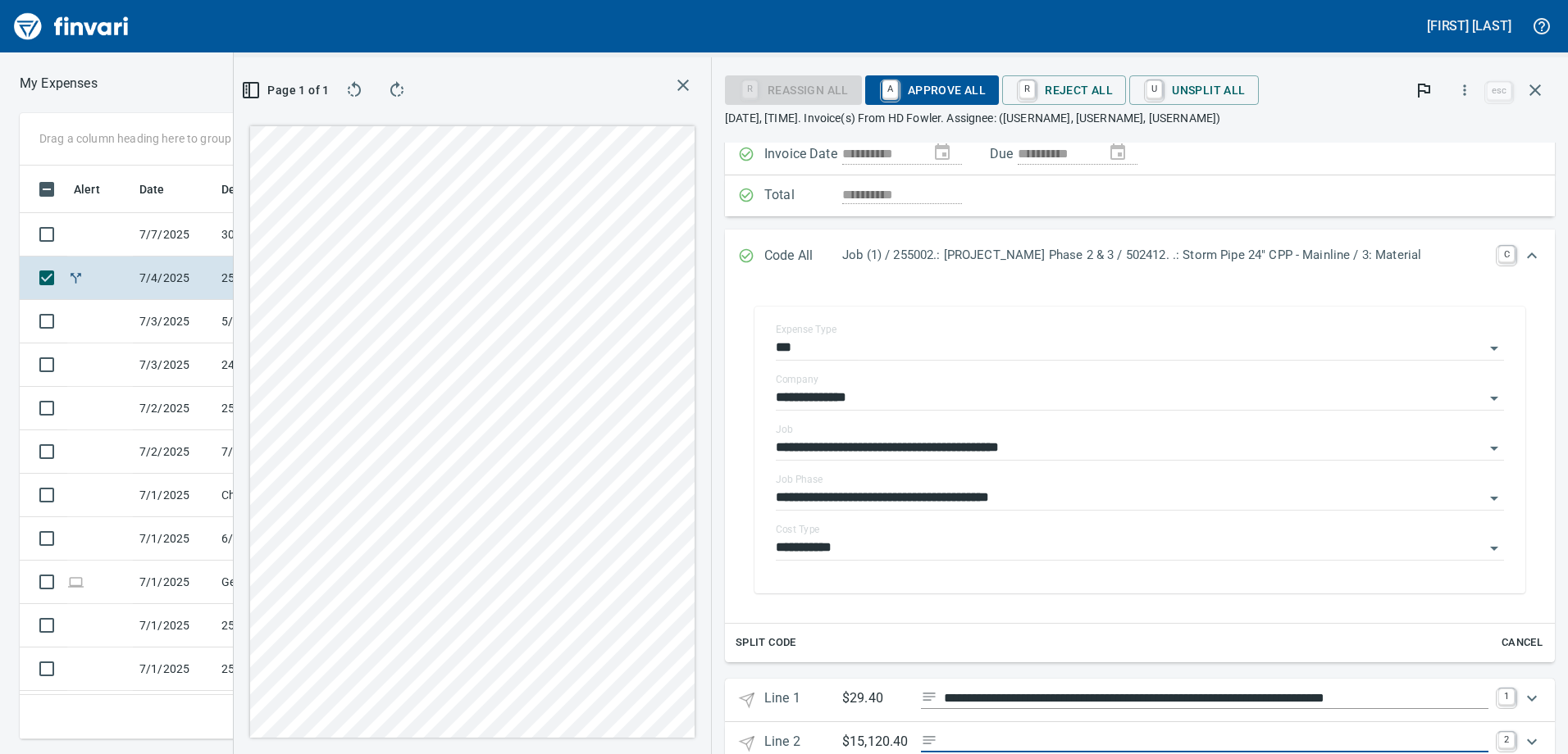 scroll, scrollTop: 187, scrollLeft: 0, axis: vertical 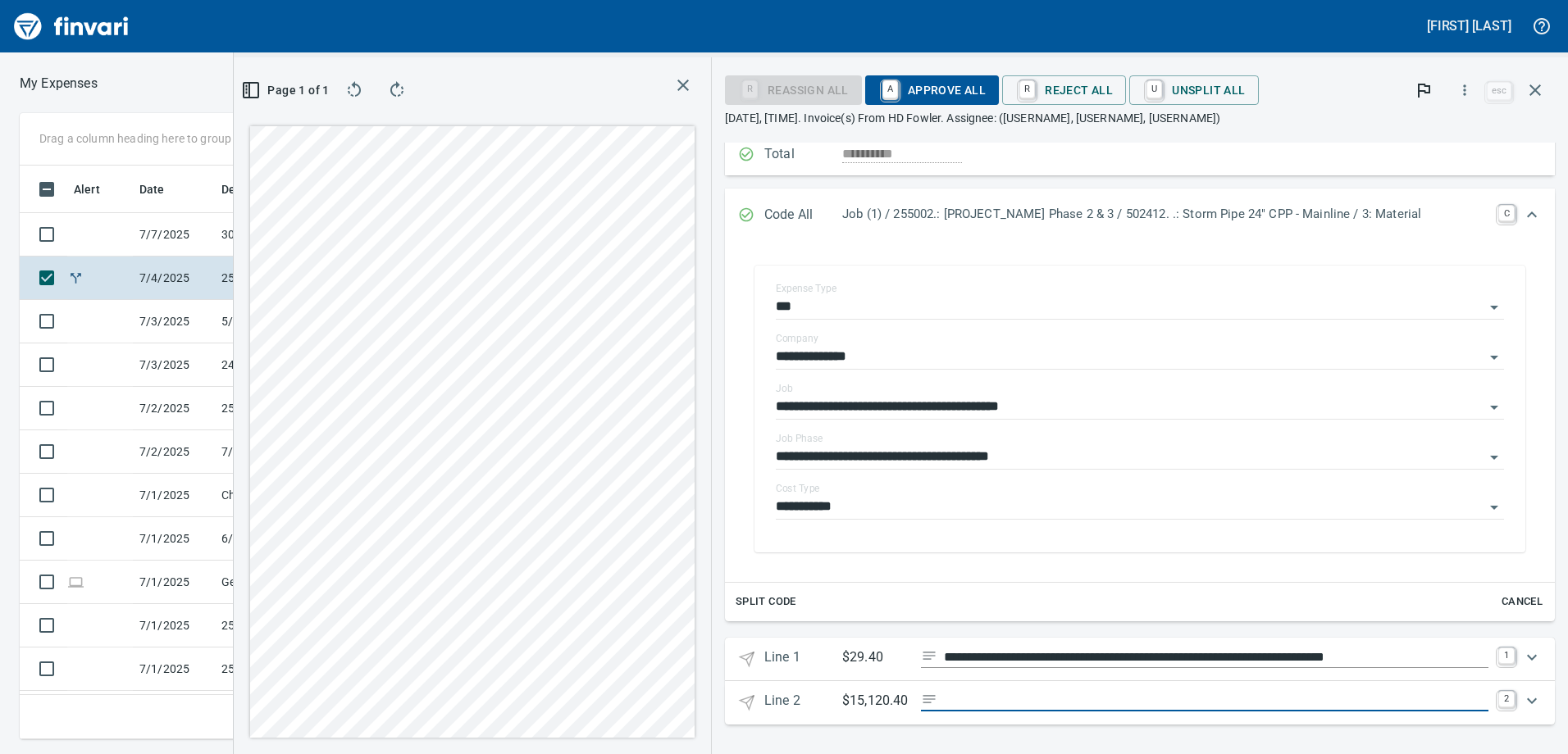 click on "**********" at bounding box center (1140, 355) 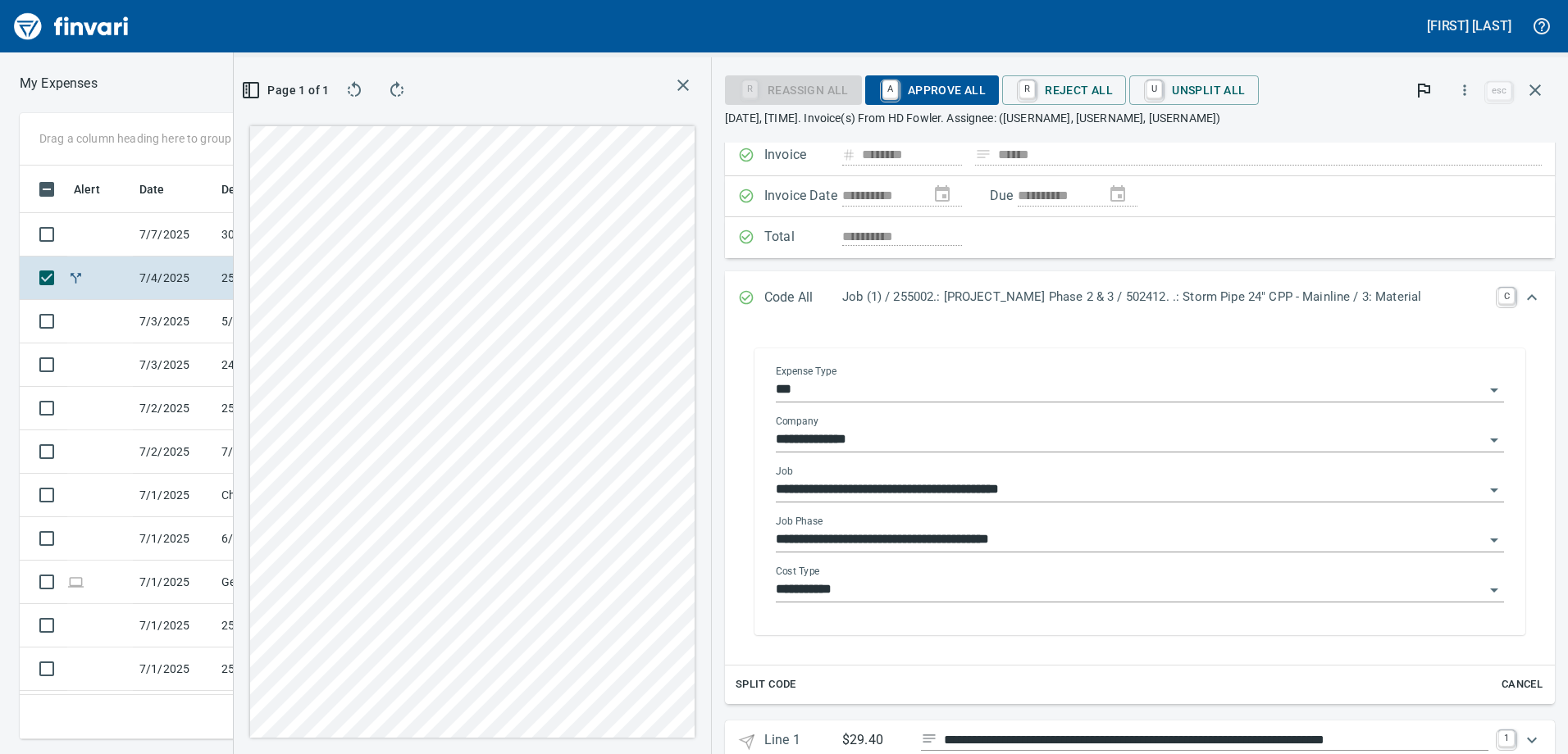 scroll, scrollTop: 0, scrollLeft: 0, axis: both 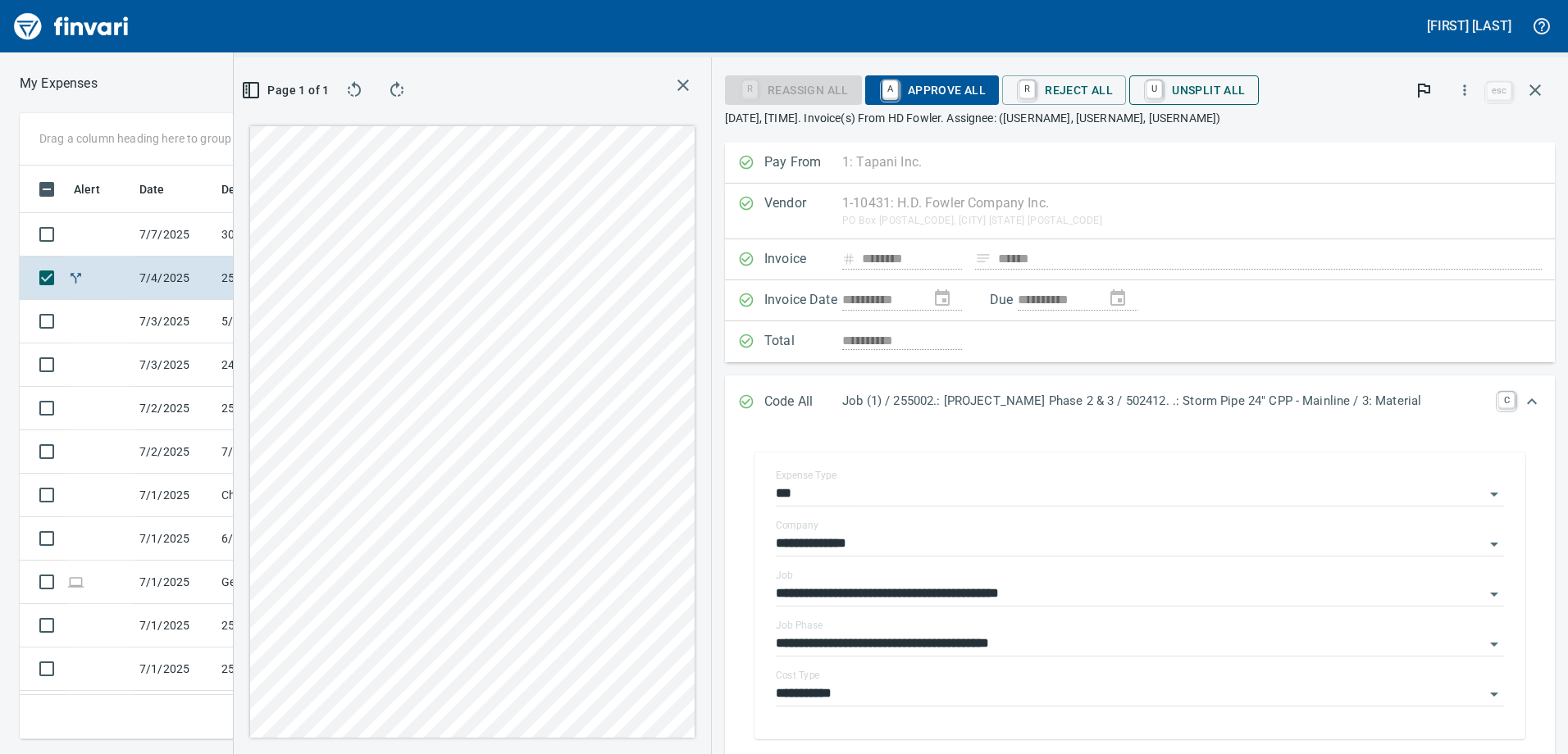 click on "U Unsplit All" at bounding box center [1064, 90] 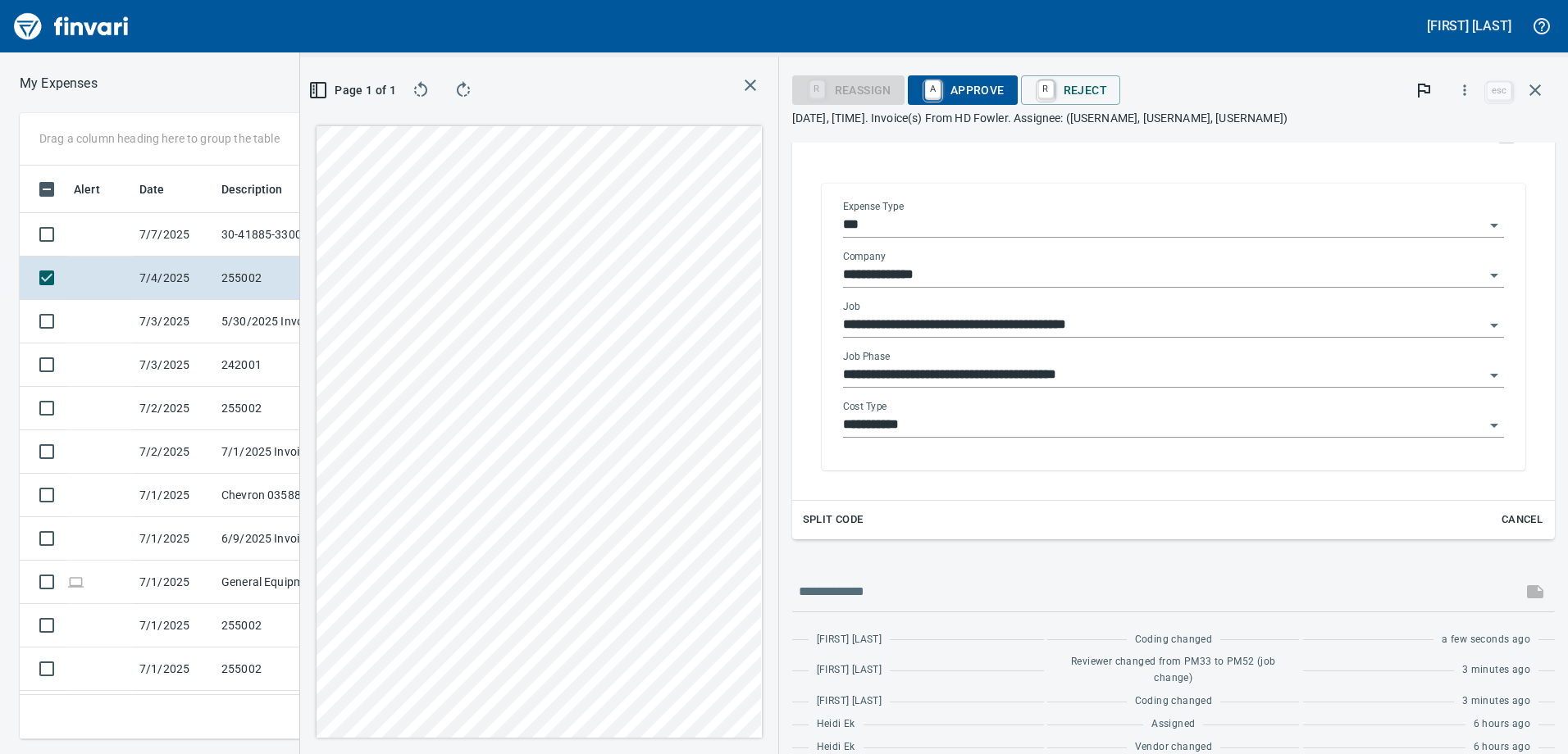 scroll, scrollTop: 311, scrollLeft: 0, axis: vertical 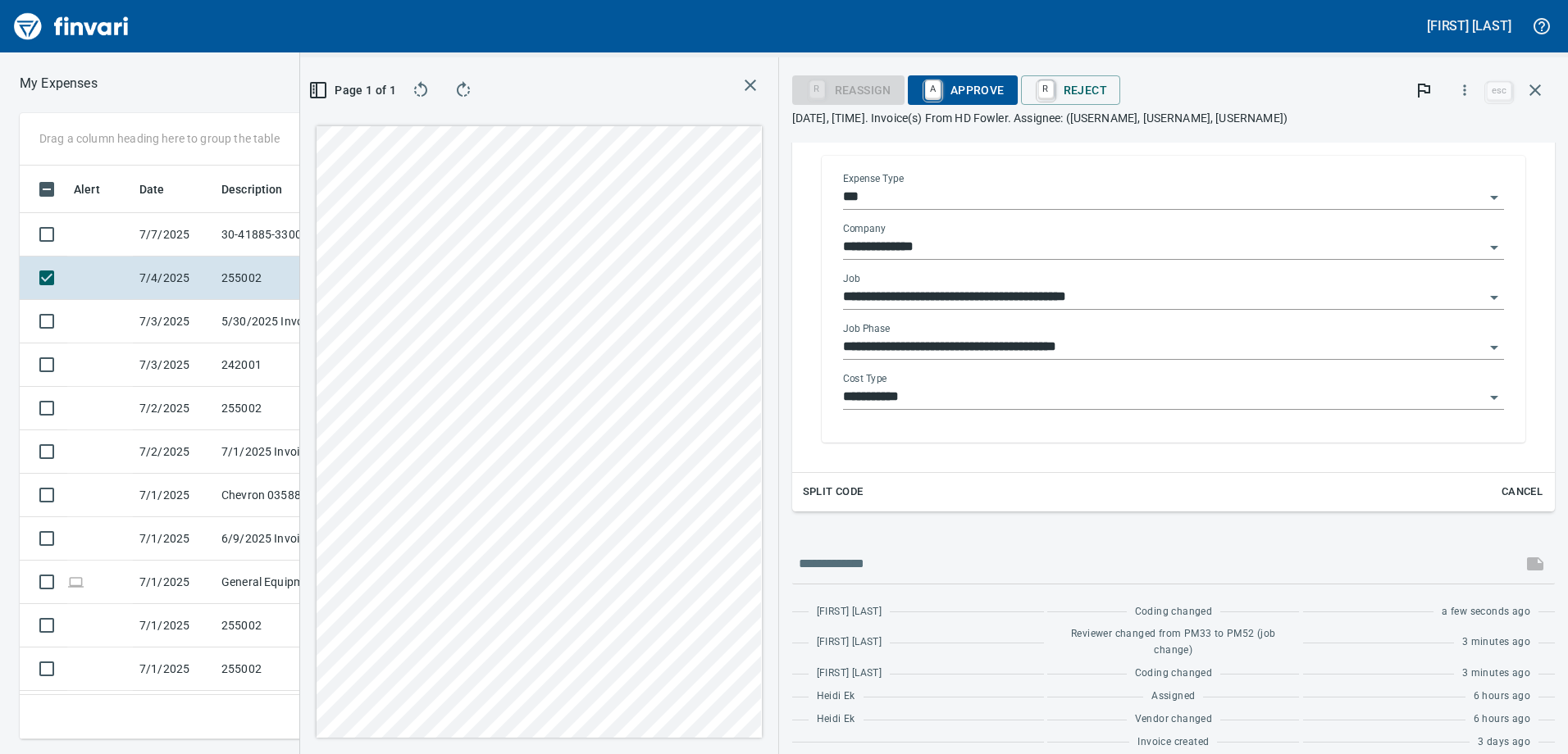 click at bounding box center [1493, 397] 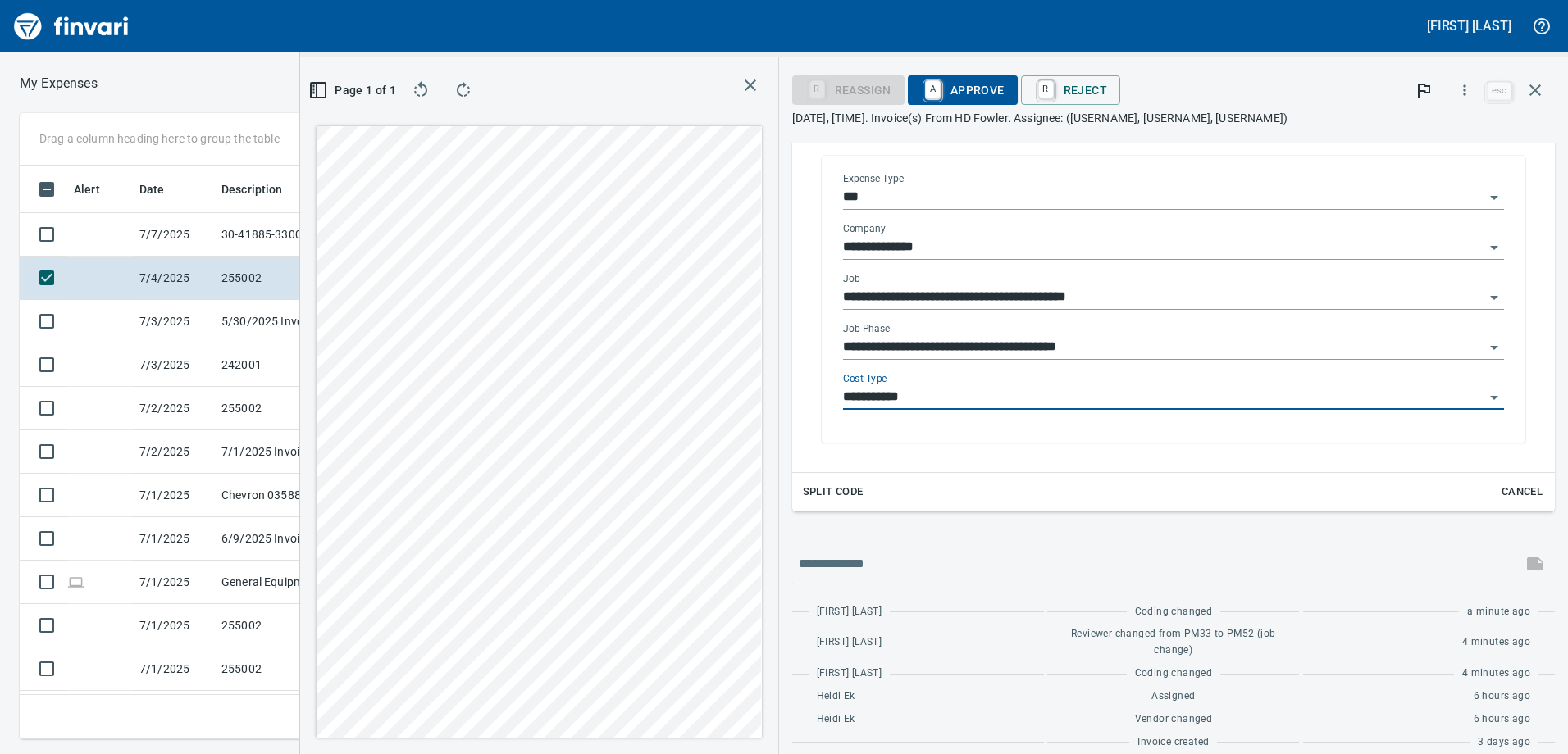 click on "**********" at bounding box center (1174, 301) 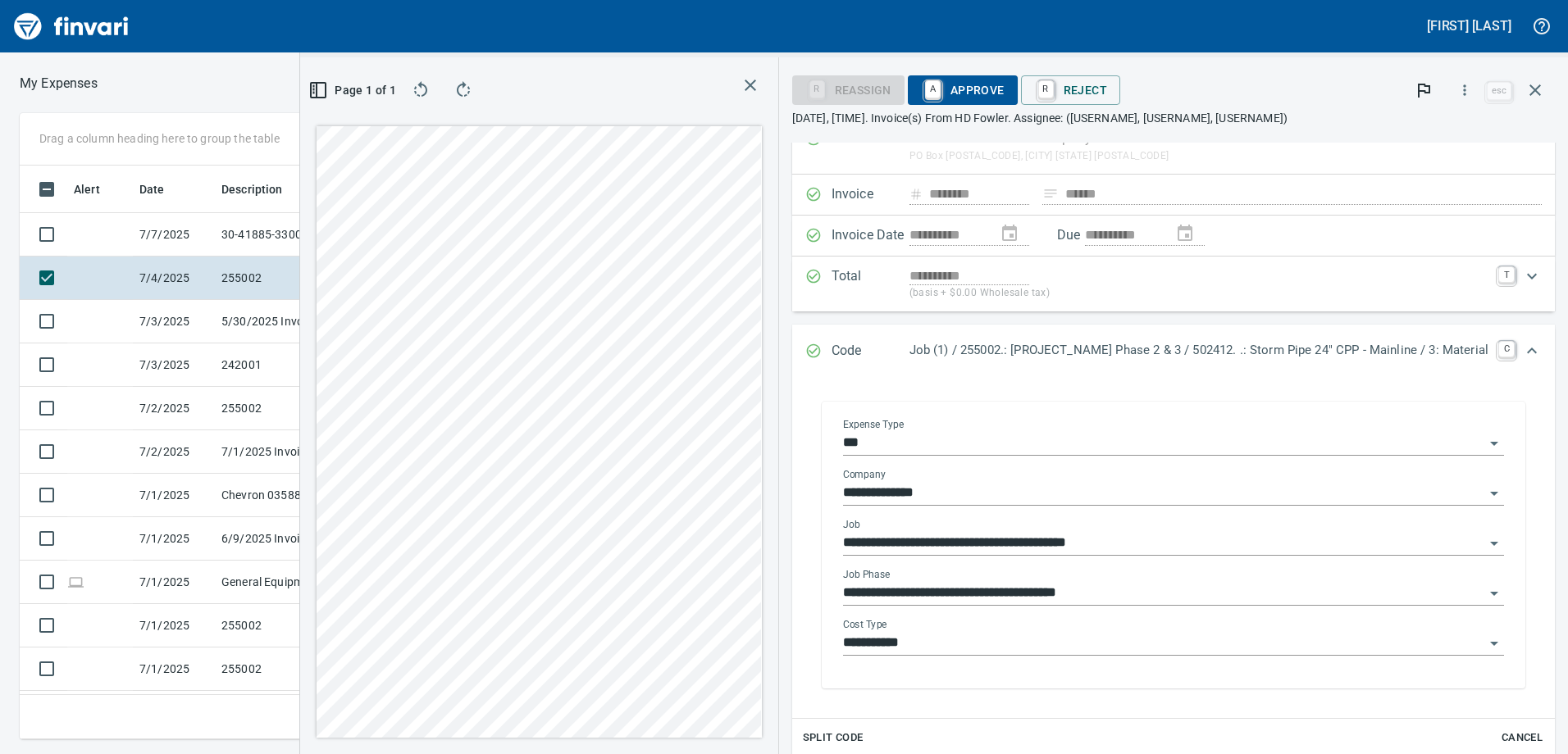 scroll, scrollTop: 311, scrollLeft: 0, axis: vertical 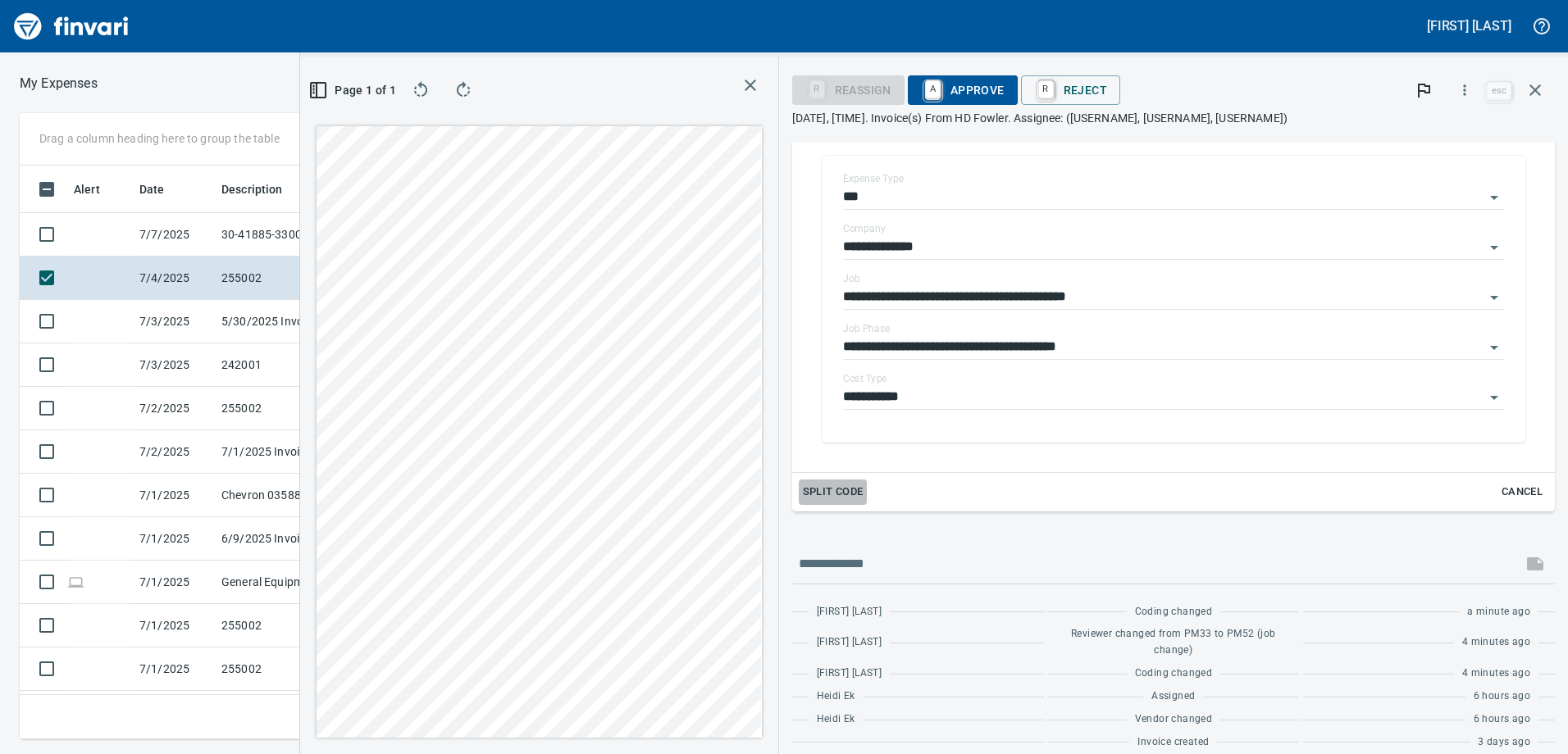 click on "Split Code" at bounding box center [833, 492] 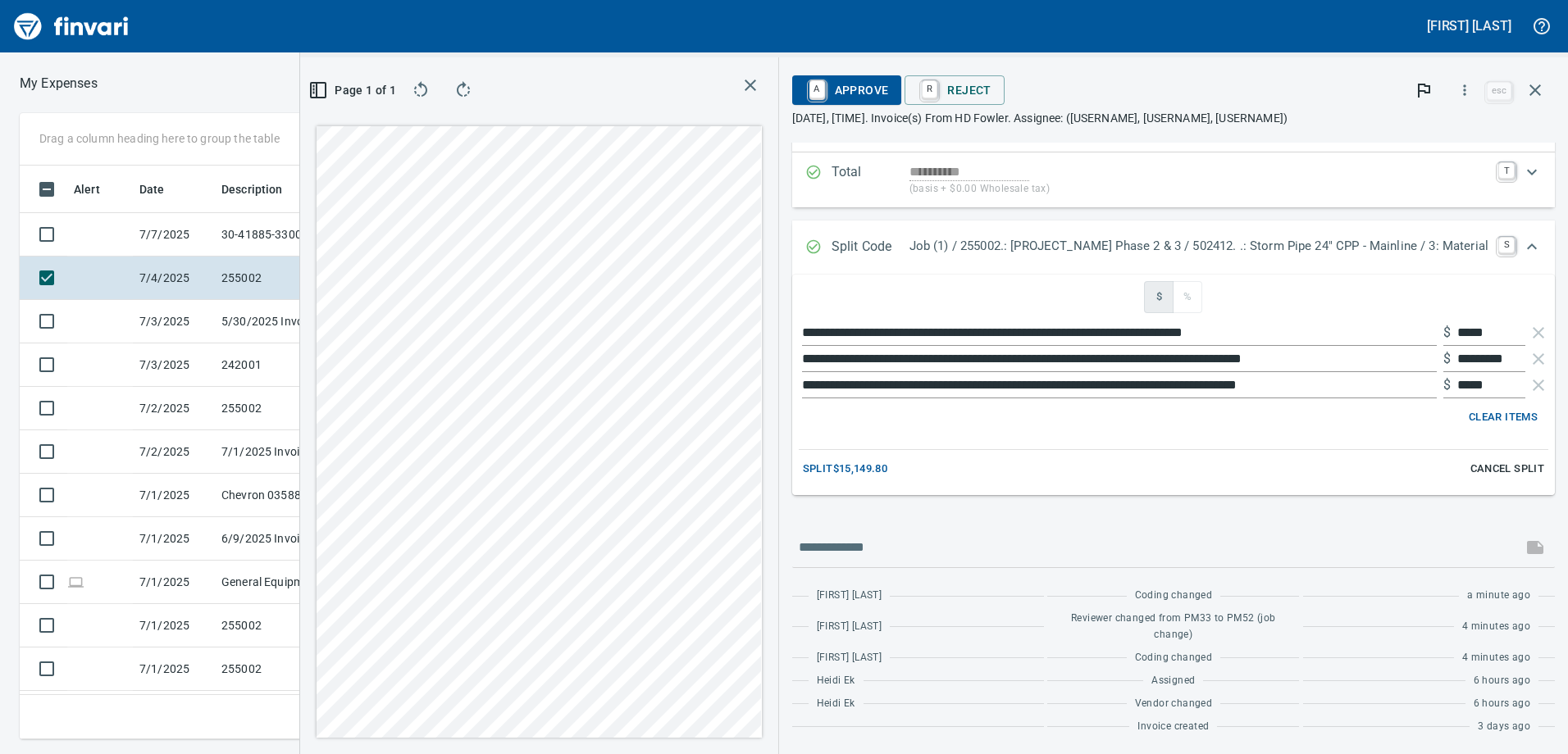 scroll, scrollTop: 153, scrollLeft: 0, axis: vertical 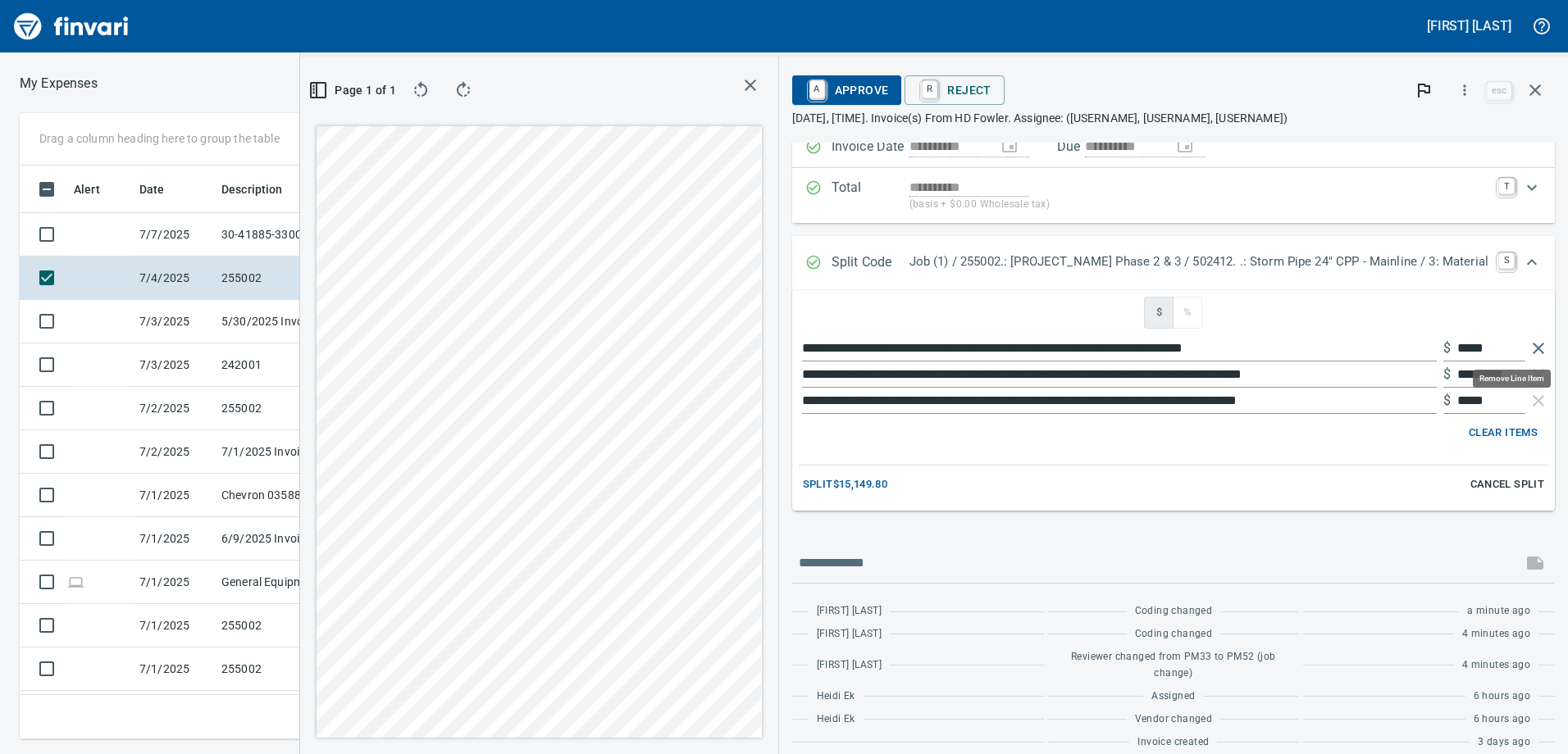 click at bounding box center [1538, 348] 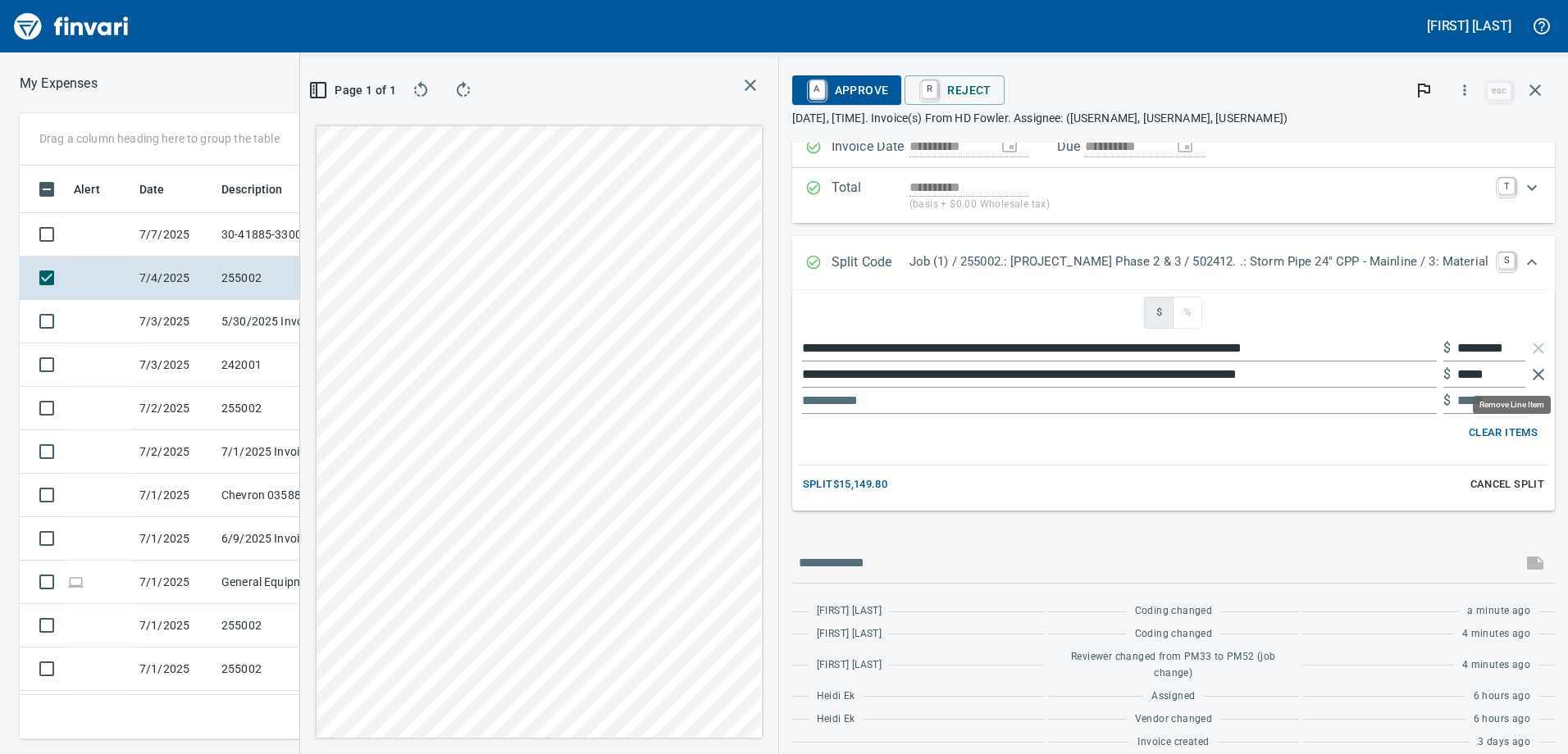 scroll, scrollTop: 561, scrollLeft: 1094, axis: both 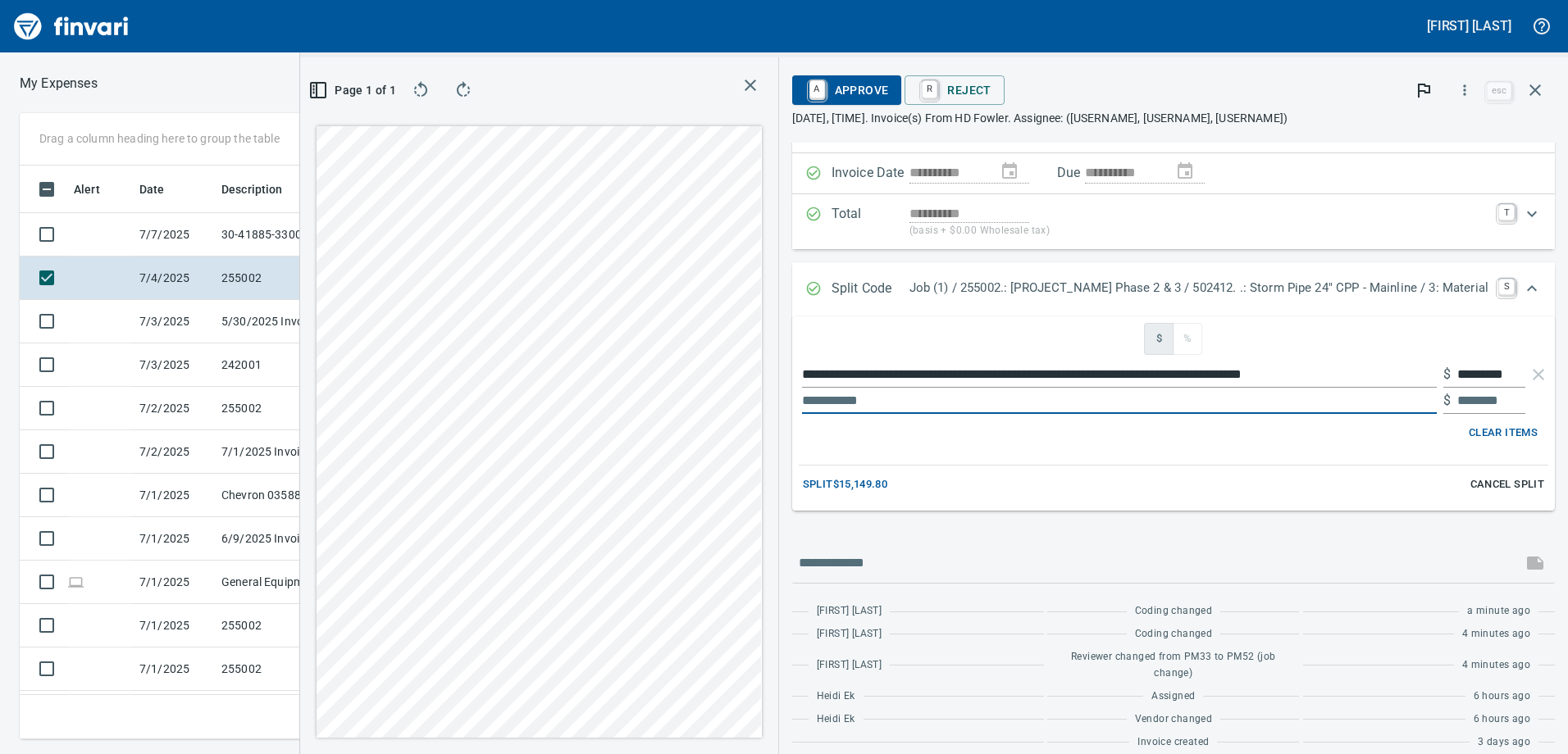 click at bounding box center (1119, 401) 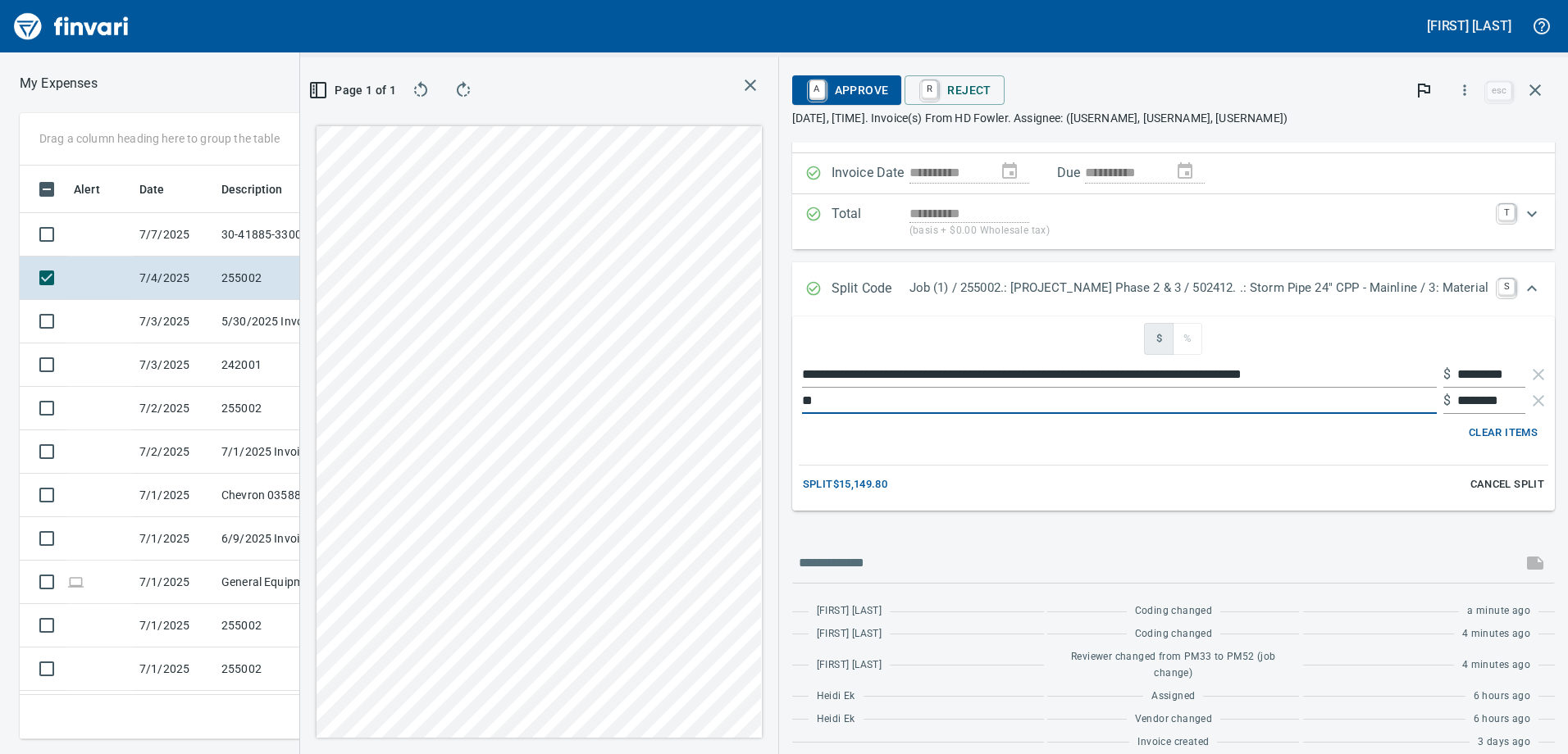 type on "*" 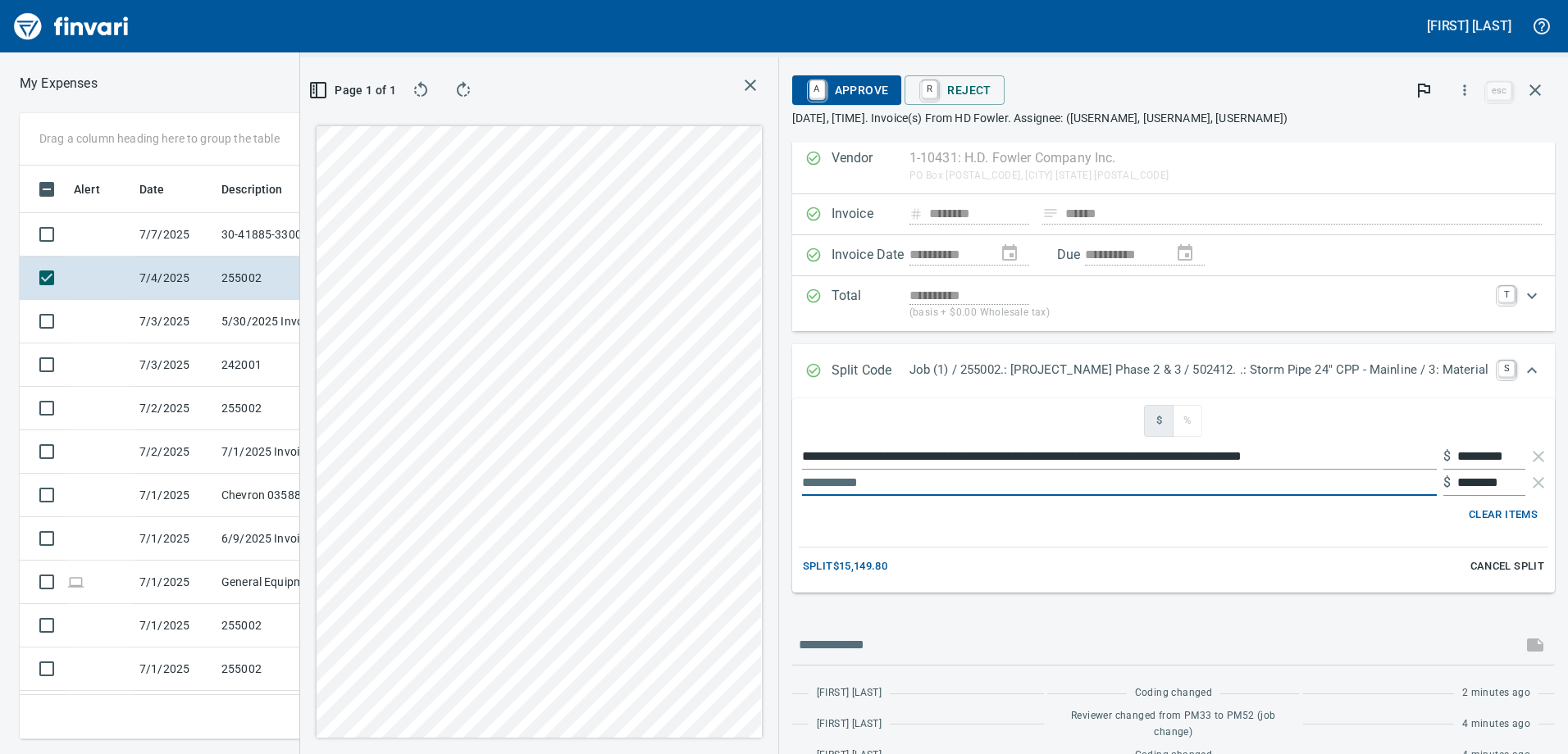 scroll, scrollTop: 0, scrollLeft: 0, axis: both 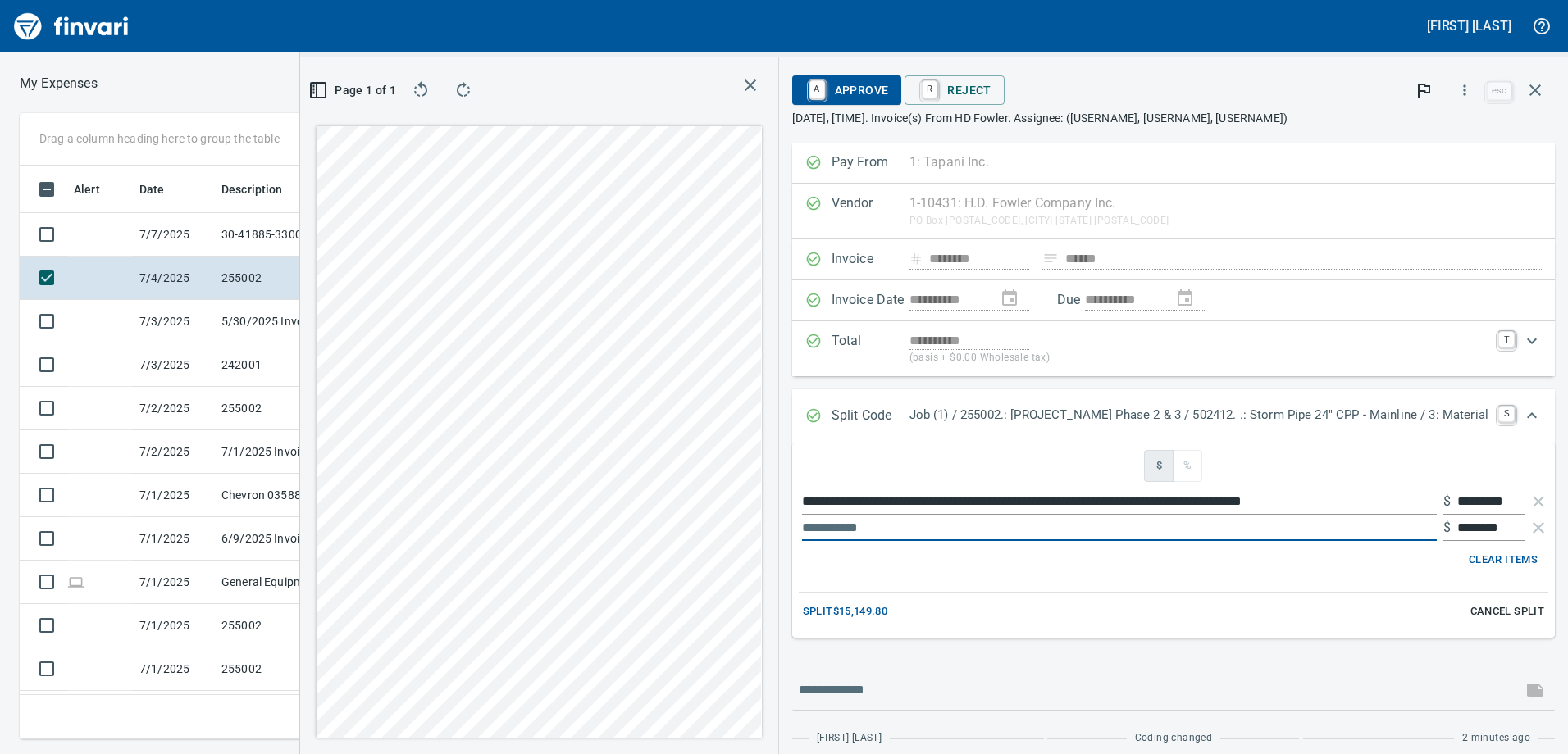 click on "A Approve" at bounding box center [847, 90] 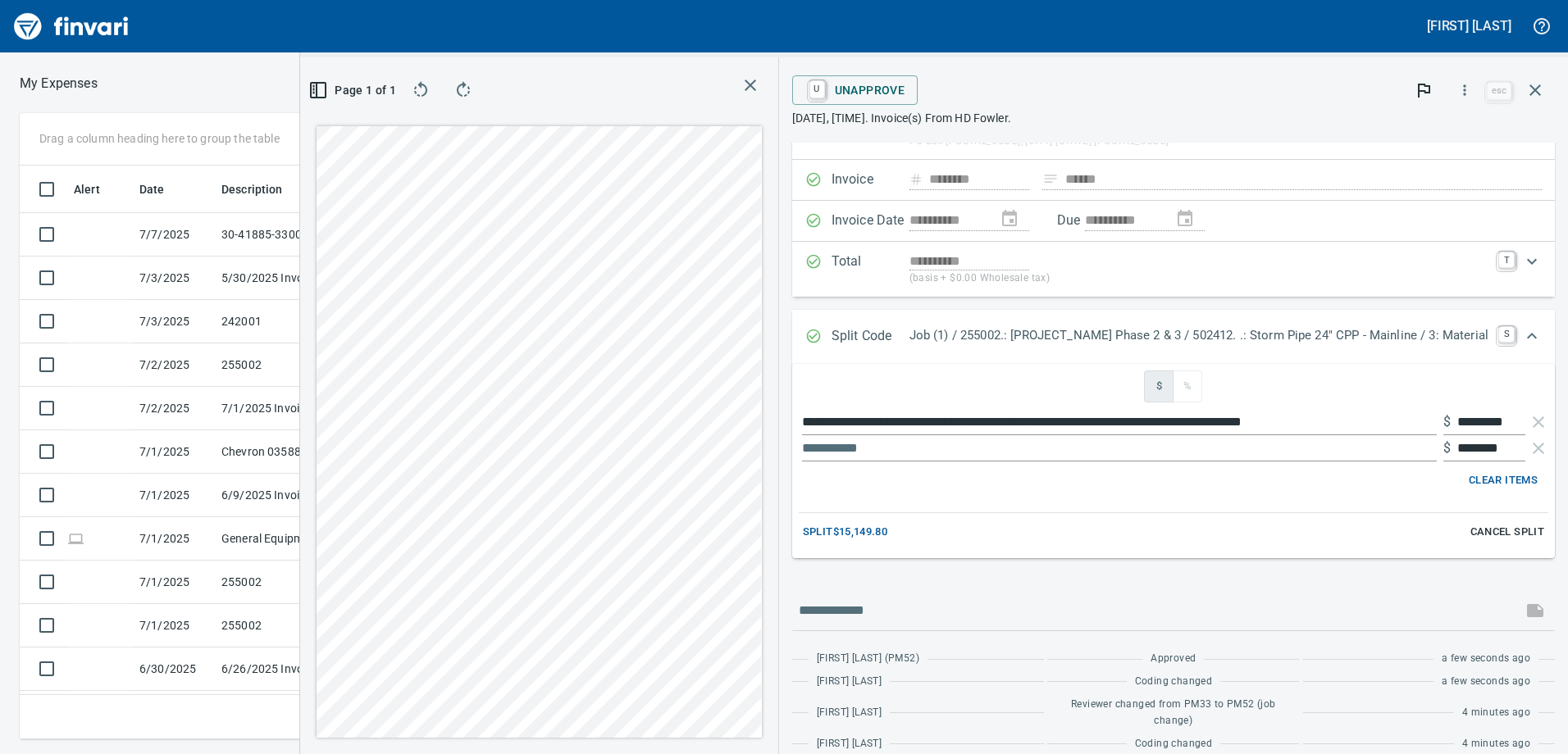 scroll, scrollTop: 0, scrollLeft: 0, axis: both 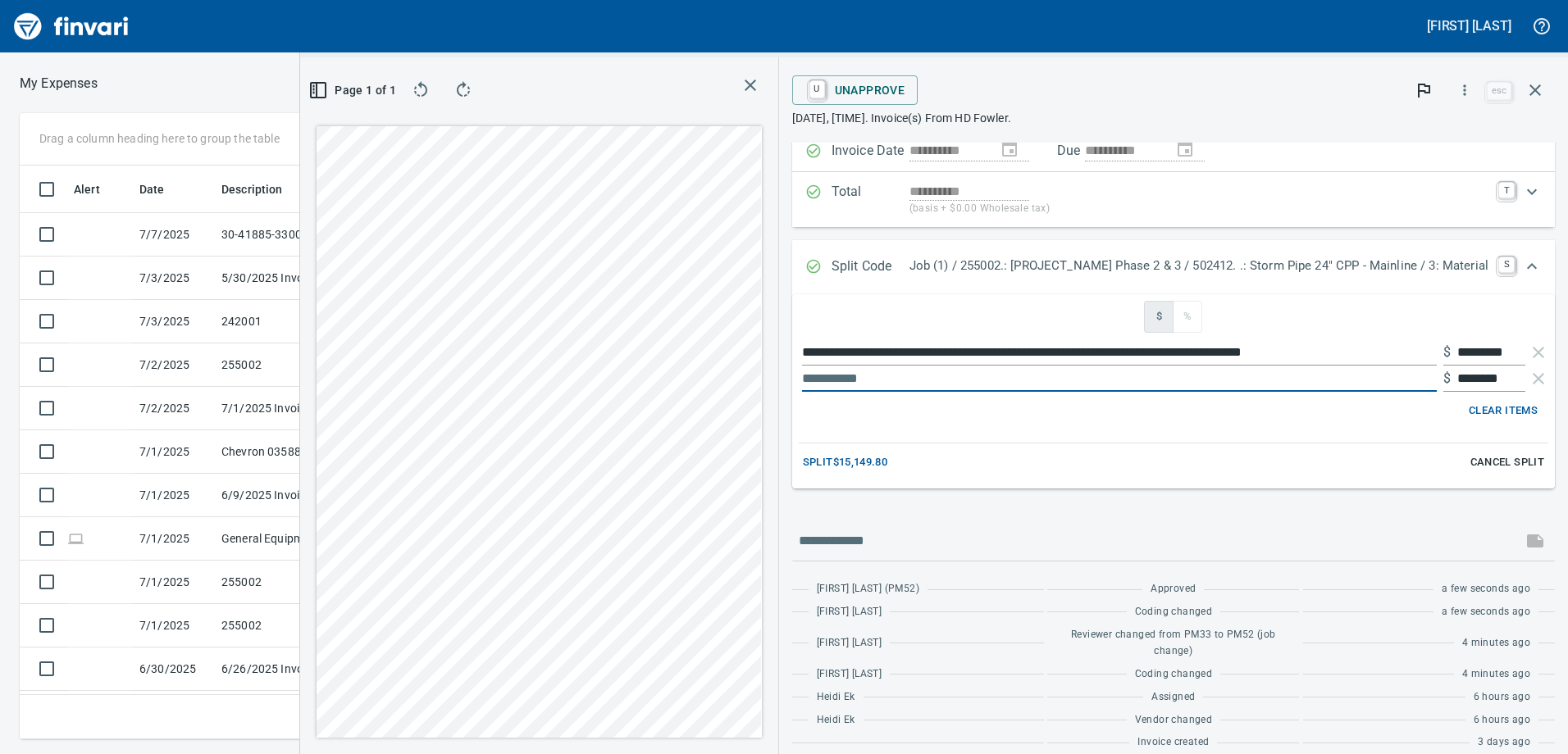 click at bounding box center (1119, 379) 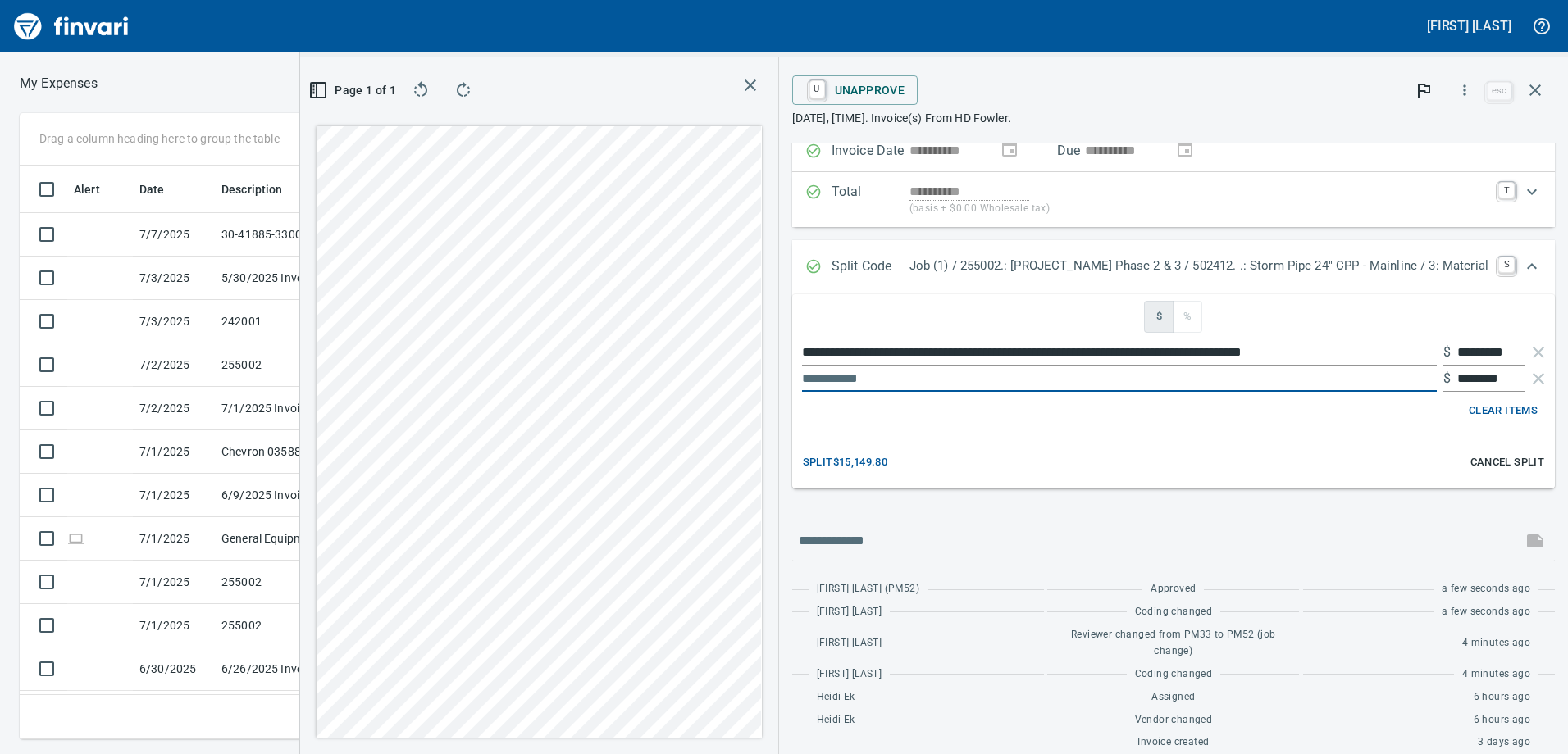 click on "Job (1) / 255002.: Woodin Creek Subdivision Phase 2 & 3 / 502412.    .: Storm Pipe 24" CPP - Mainline / 3: Material" at bounding box center [1199, 266] 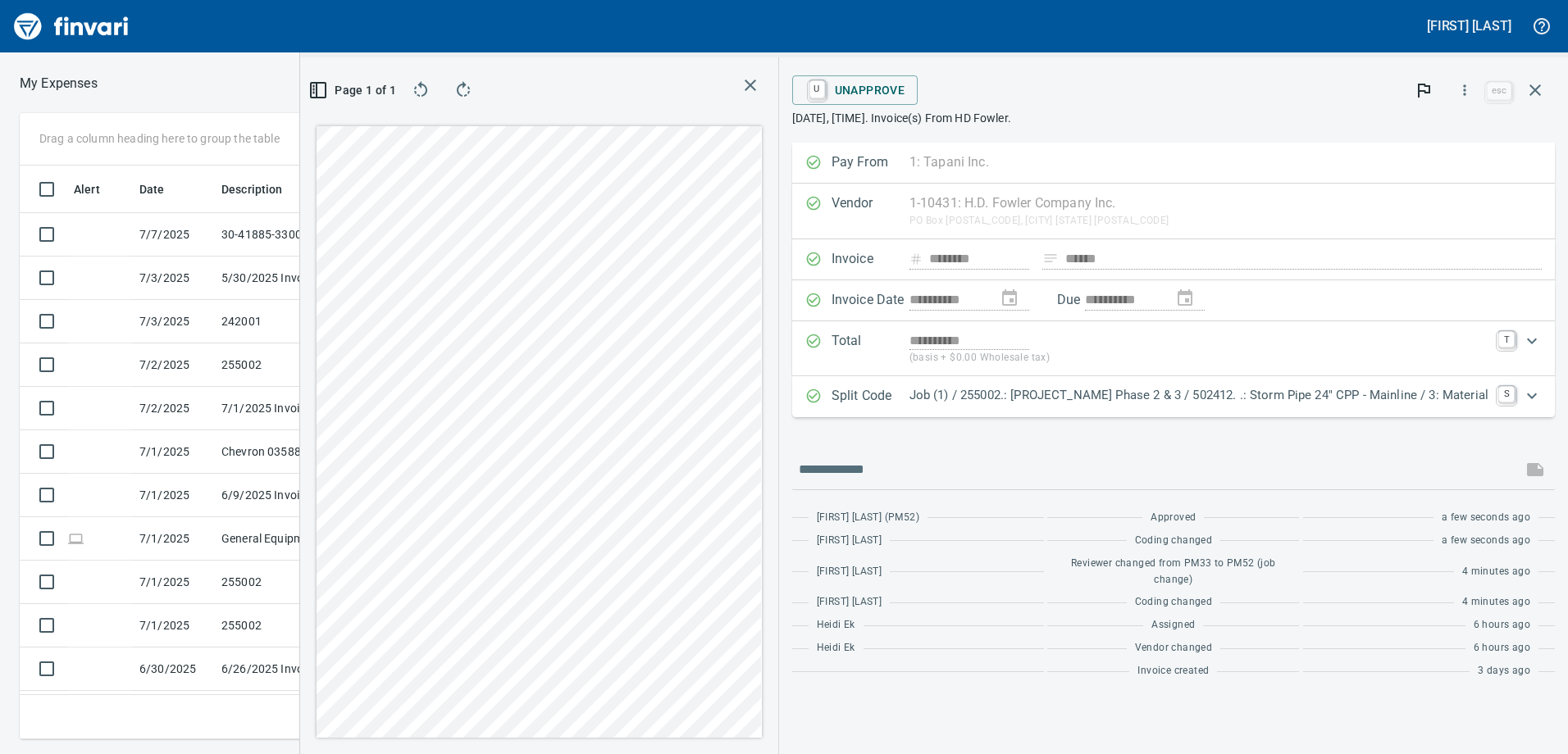 scroll, scrollTop: 0, scrollLeft: 0, axis: both 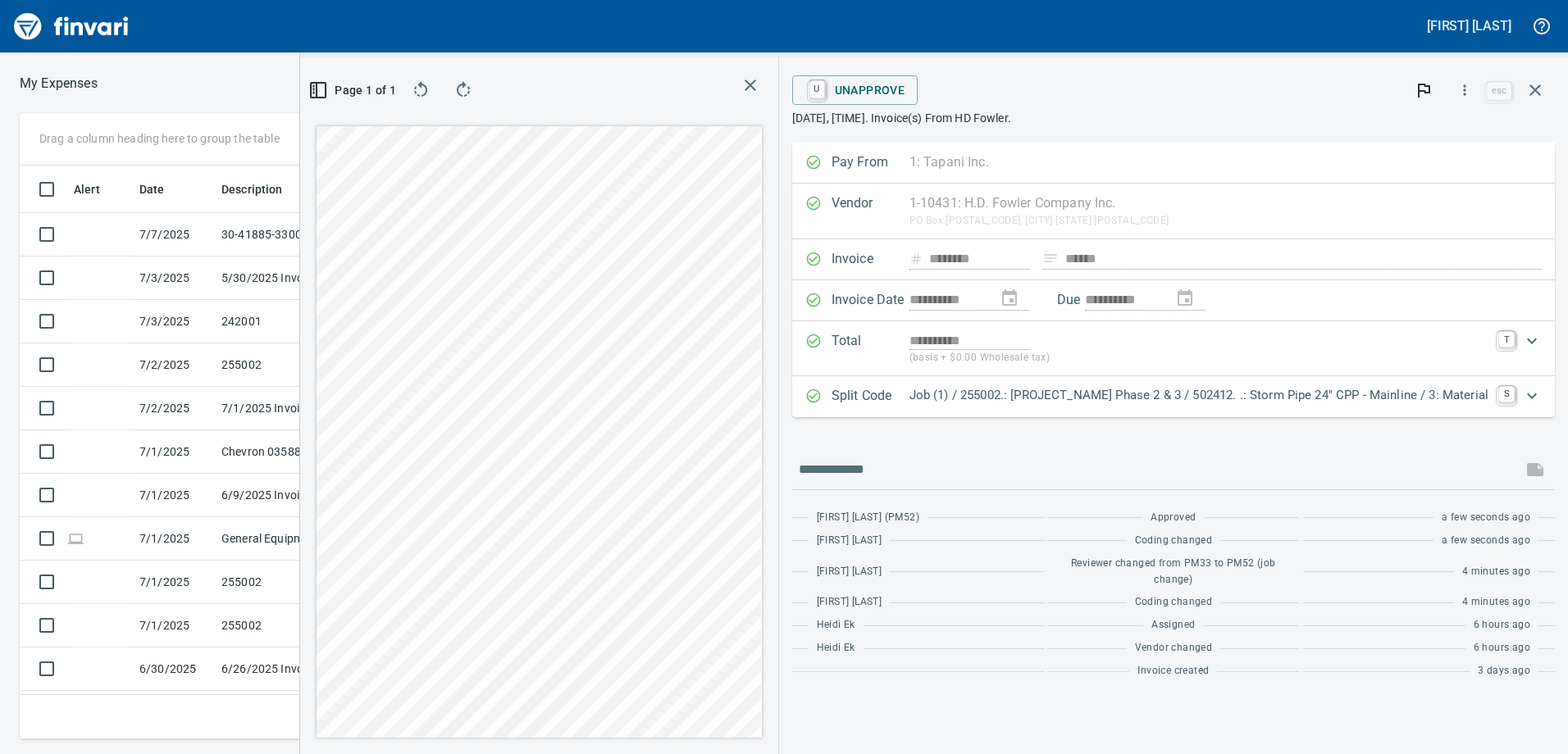 click on "Split Code Job (1) / 255002.: Woodin Creek Subdivision Phase 2 & 3 / 502412.    .: Storm Pipe 24" CPP - Mainline / 3: Material S" at bounding box center [1174, 397] 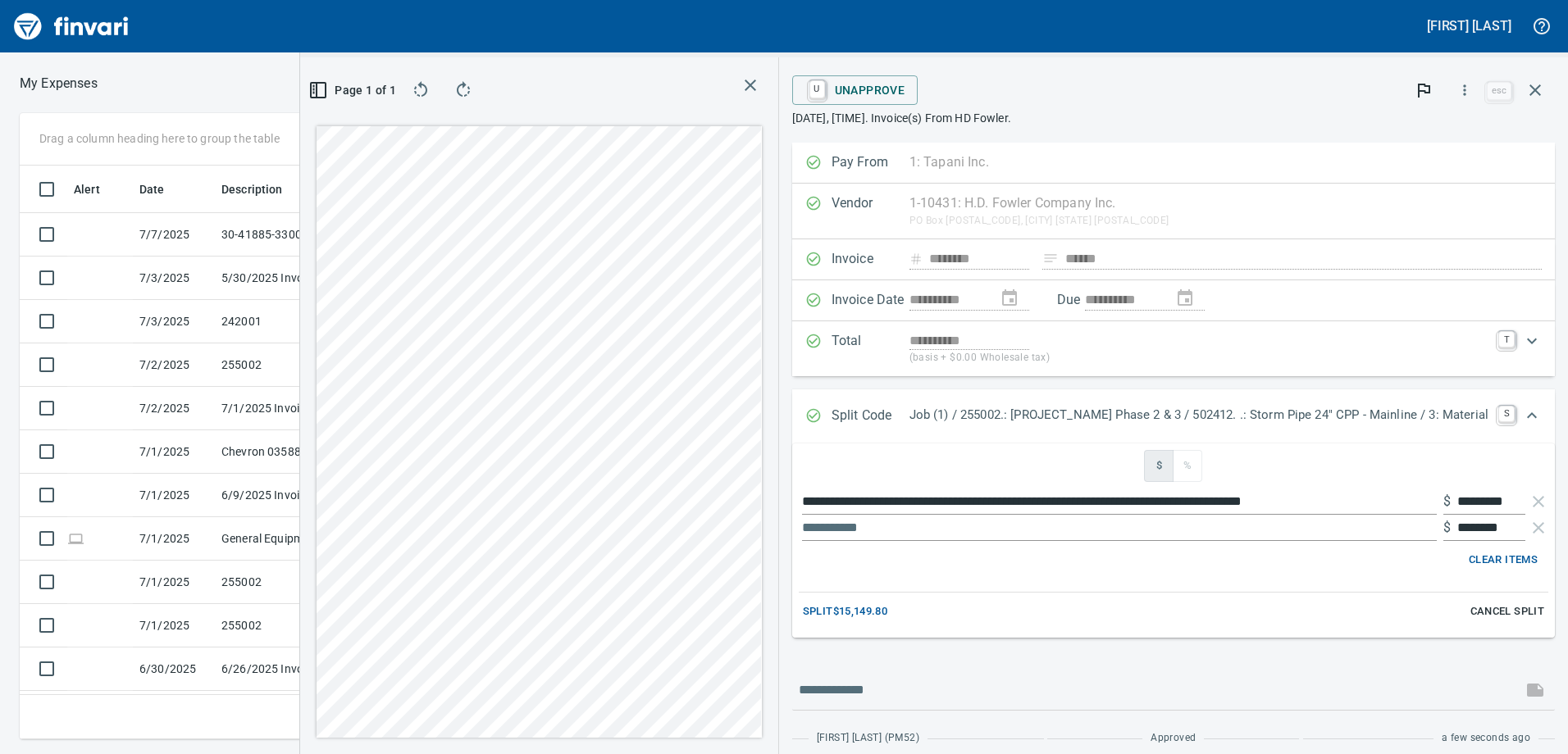 click on "Job (1) / 255002.: Woodin Creek Subdivision Phase 2 & 3 / 502412.    .: Storm Pipe 24" CPP - Mainline / 3: Material" at bounding box center [1199, 415] 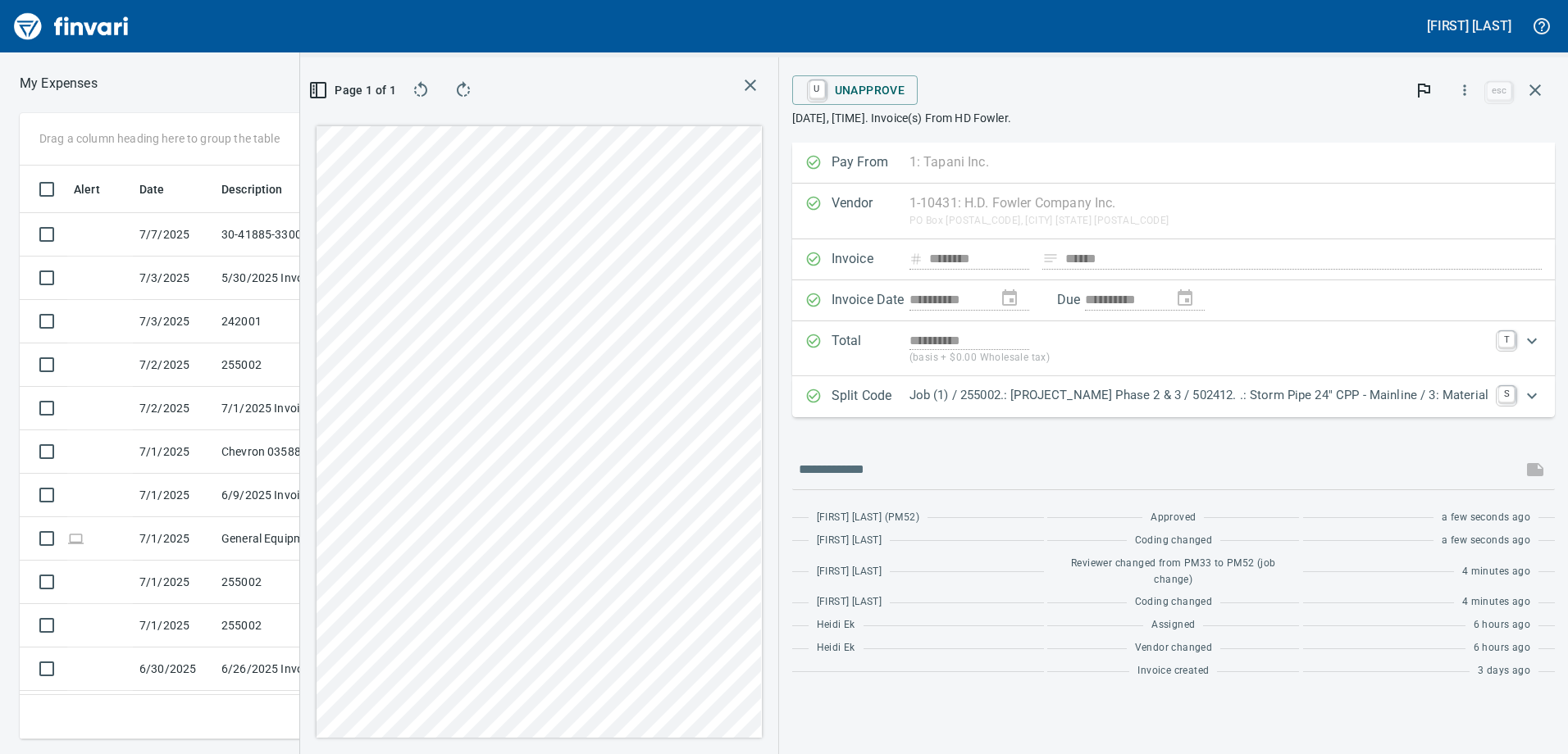 click on "Job (1) / 255002.: Woodin Creek Subdivision Phase 2 & 3 / 502412.    .: Storm Pipe 24" CPP - Mainline / 3: Material" at bounding box center (1199, 395) 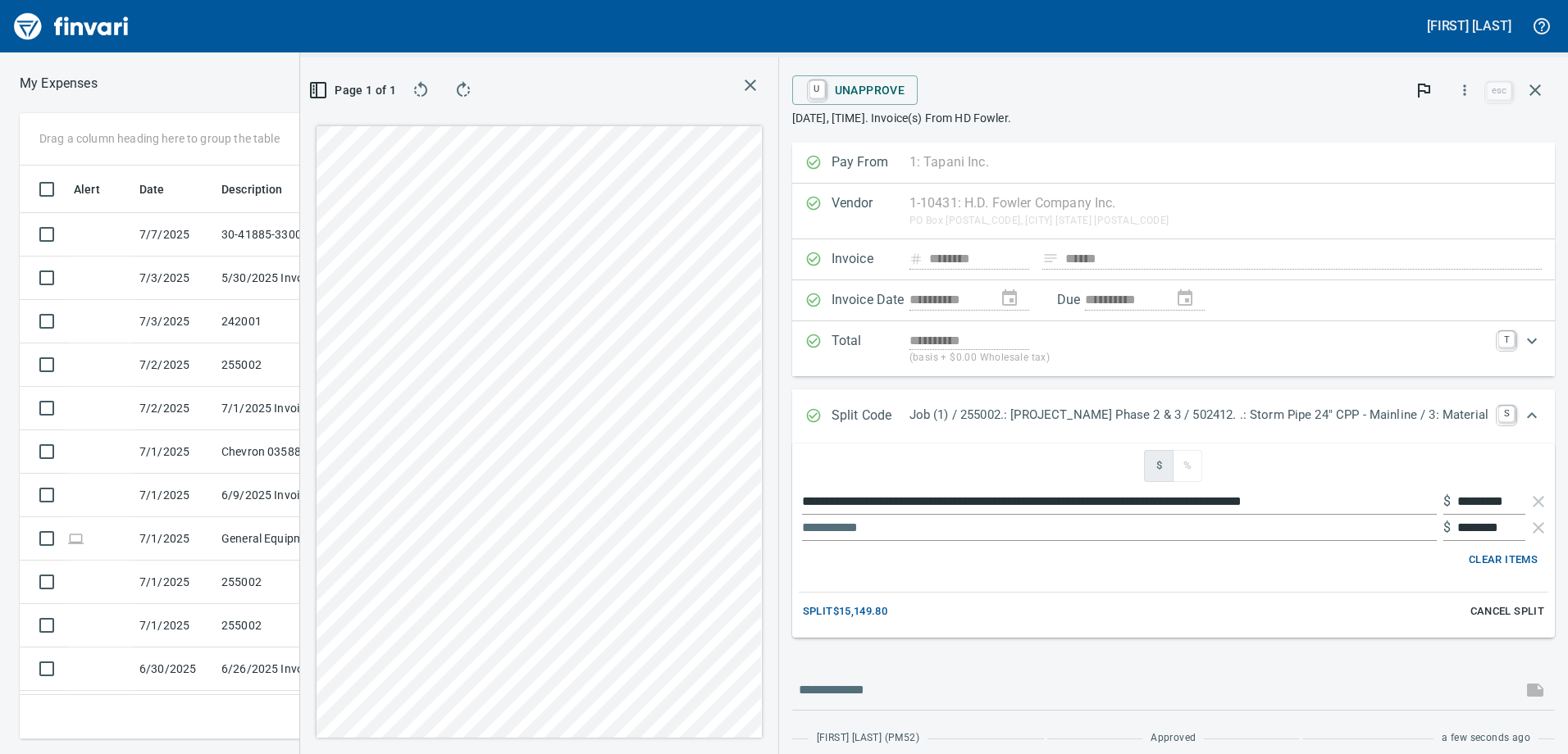 click at bounding box center [1119, 528] 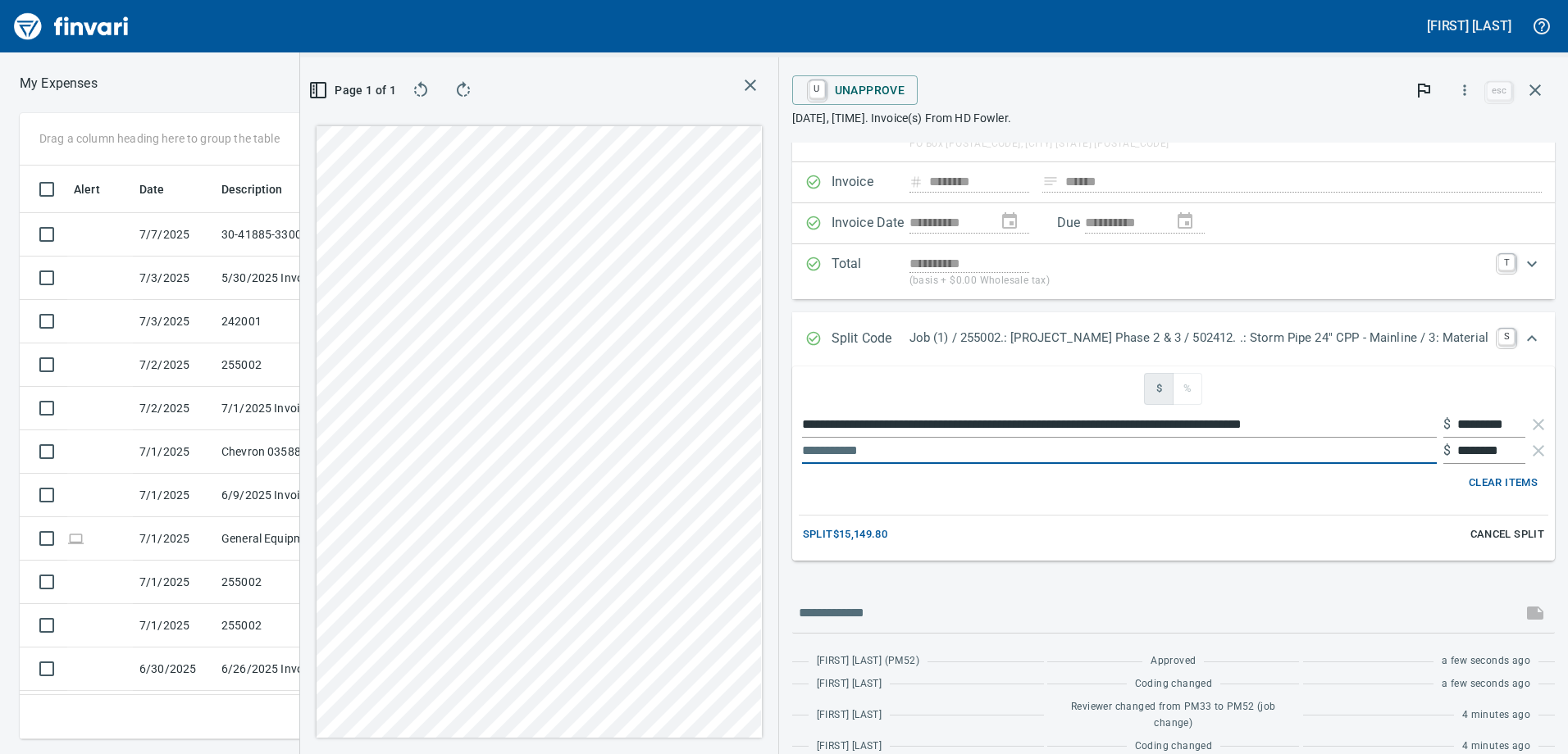 scroll, scrollTop: 149, scrollLeft: 0, axis: vertical 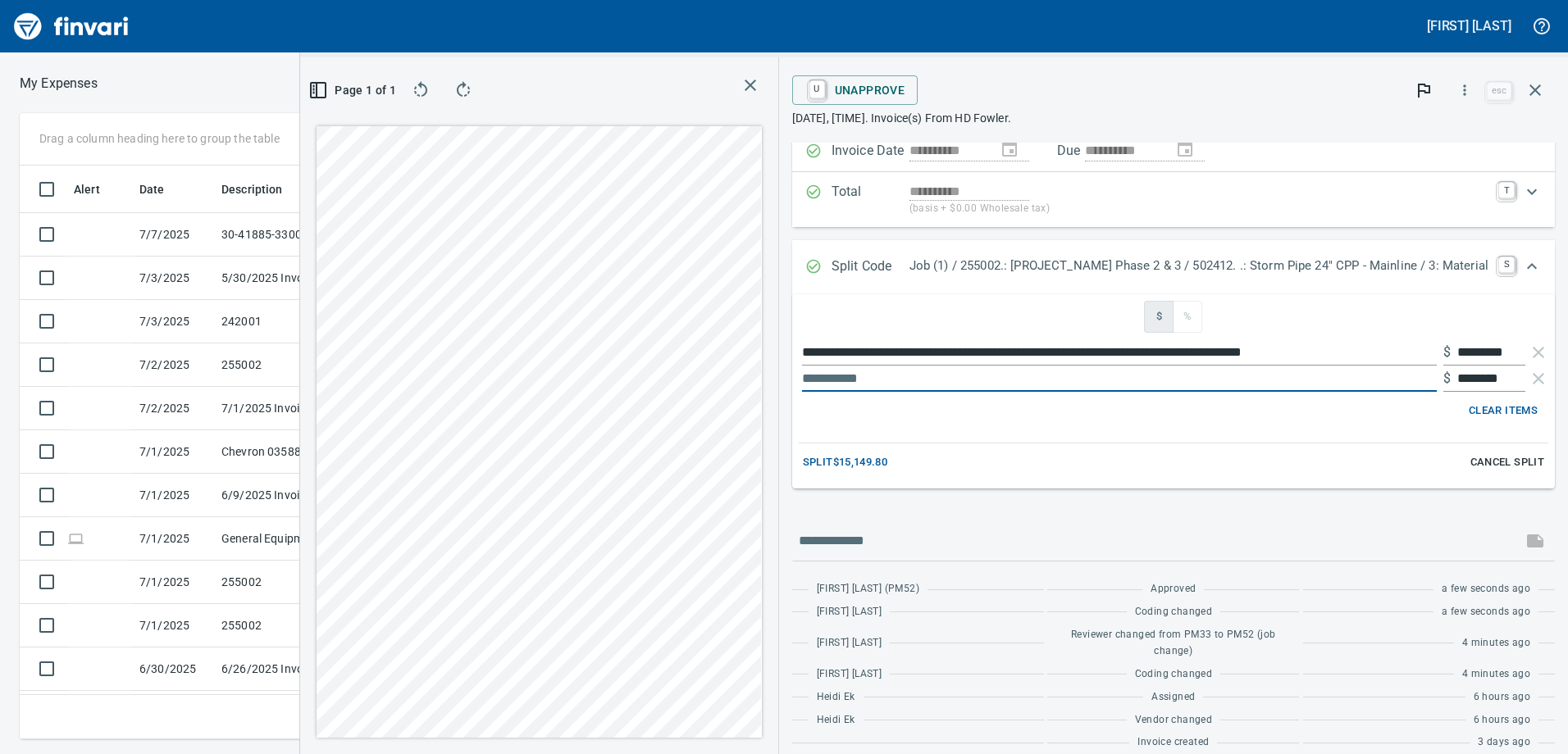 click at bounding box center [1119, 379] 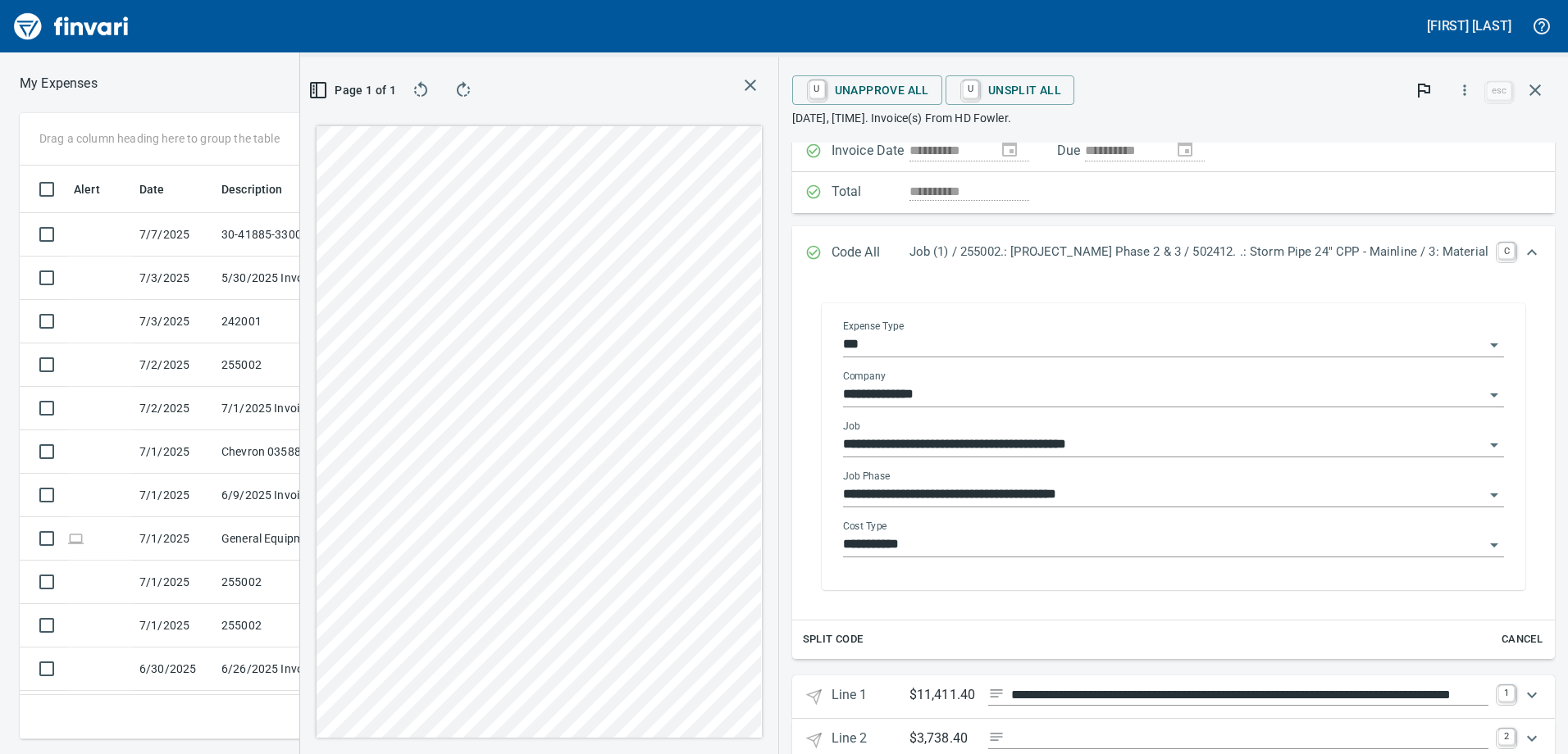 scroll, scrollTop: 187, scrollLeft: 0, axis: vertical 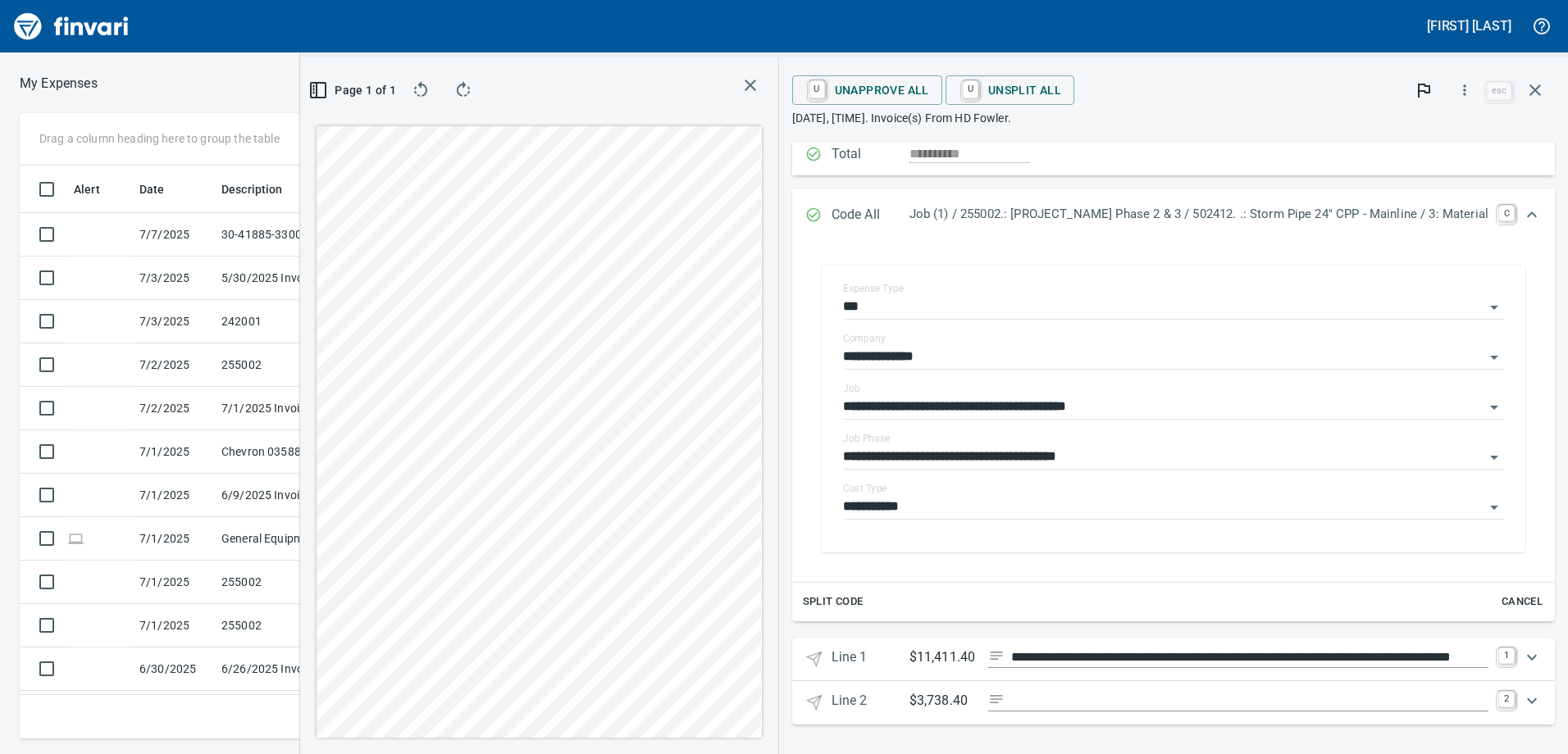 click on "Line 2 $3,738.40 2" at bounding box center [1174, 702] 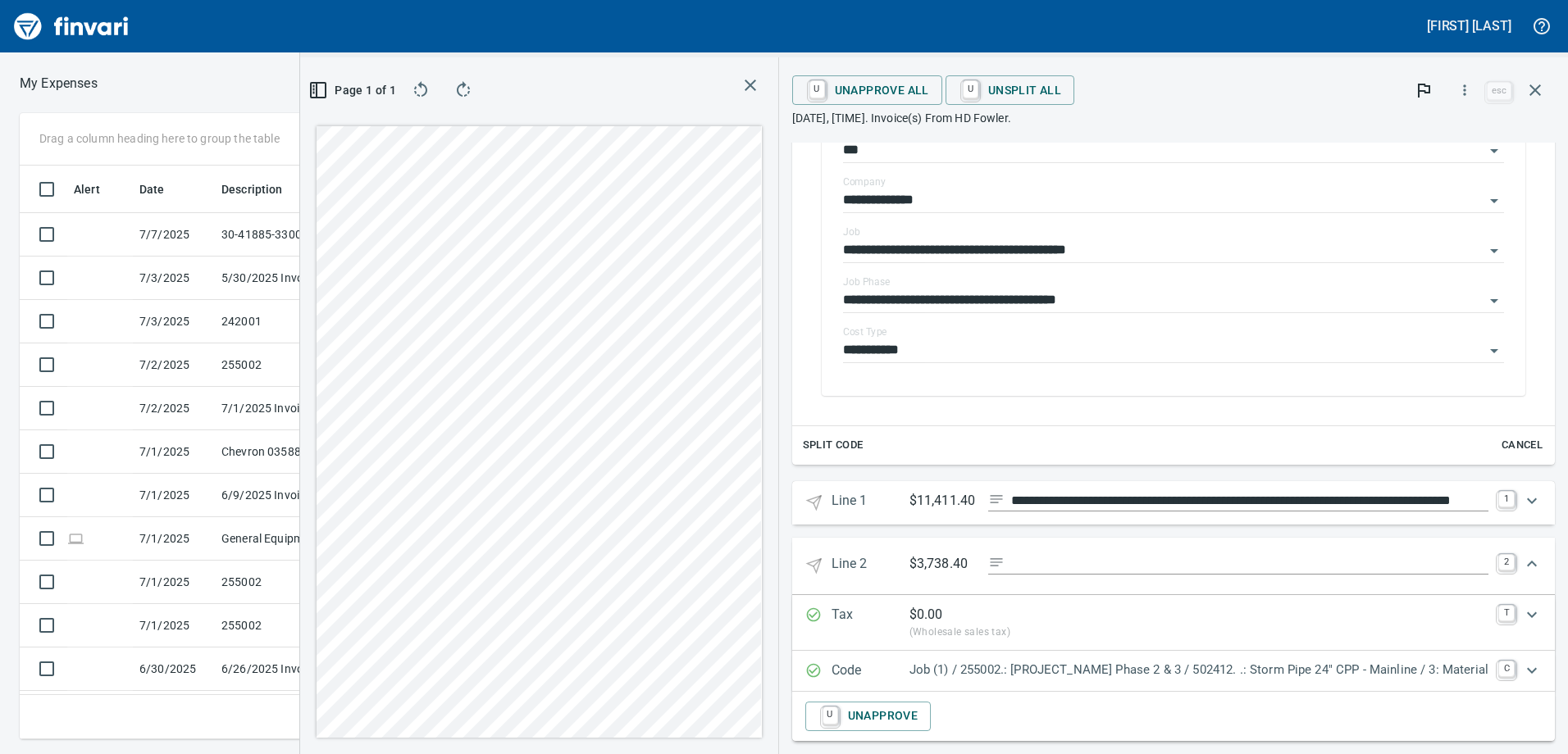 scroll, scrollTop: 360, scrollLeft: 0, axis: vertical 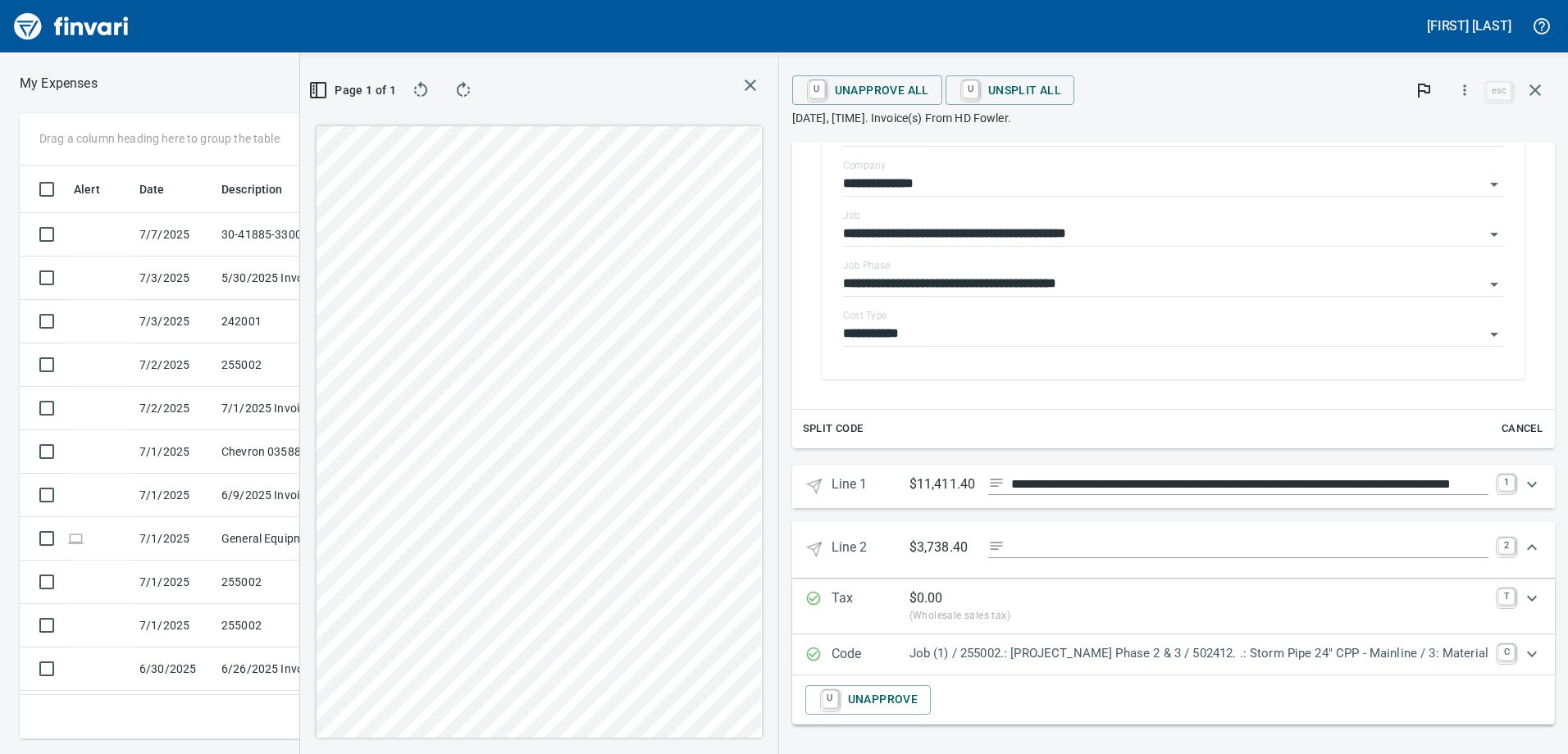 click on "Job (1) / 255002.: Woodin Creek Subdivision Phase 2 & 3 / 502412.    .: Storm Pipe 24" CPP - Mainline / 3: Material" at bounding box center (1199, 653) 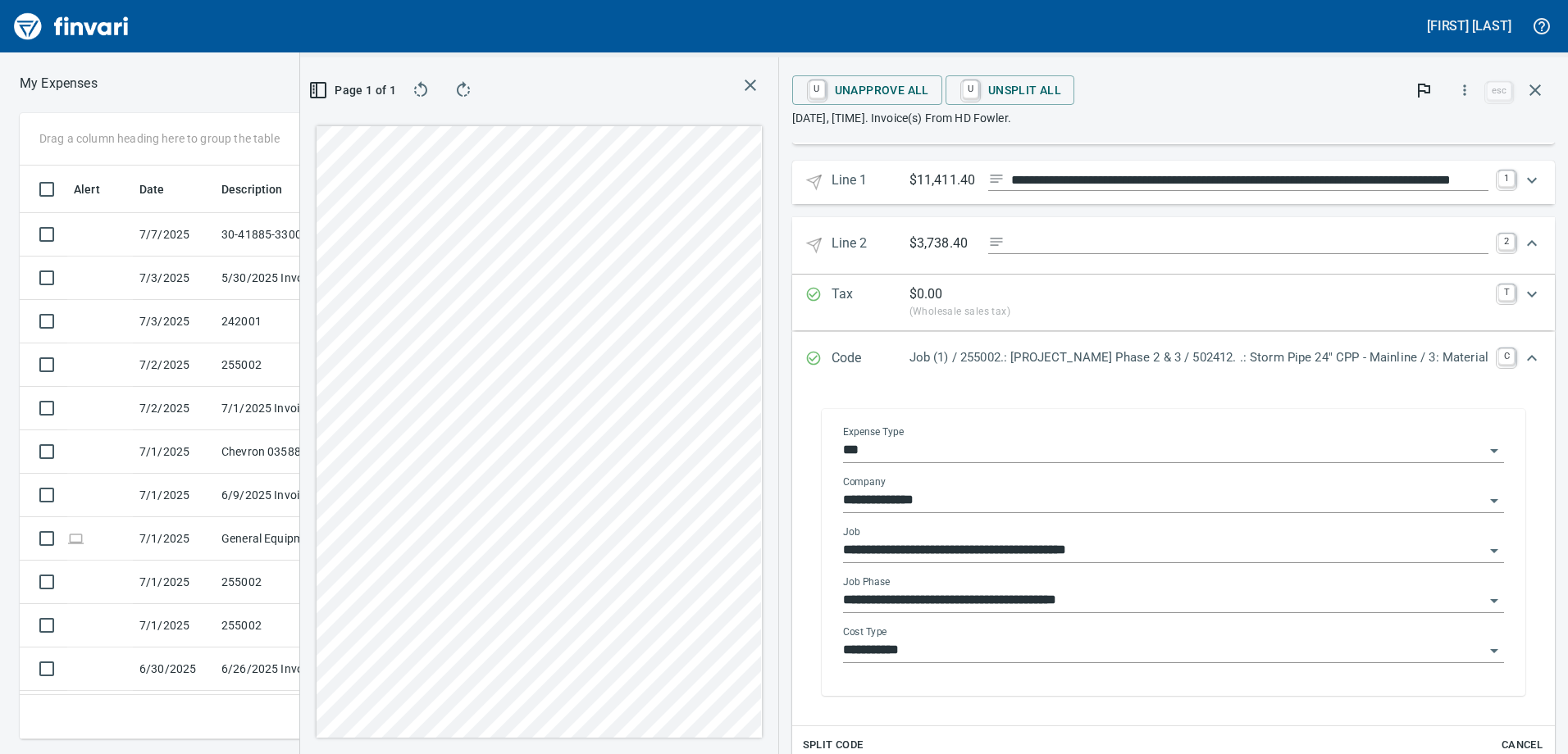 scroll, scrollTop: 688, scrollLeft: 0, axis: vertical 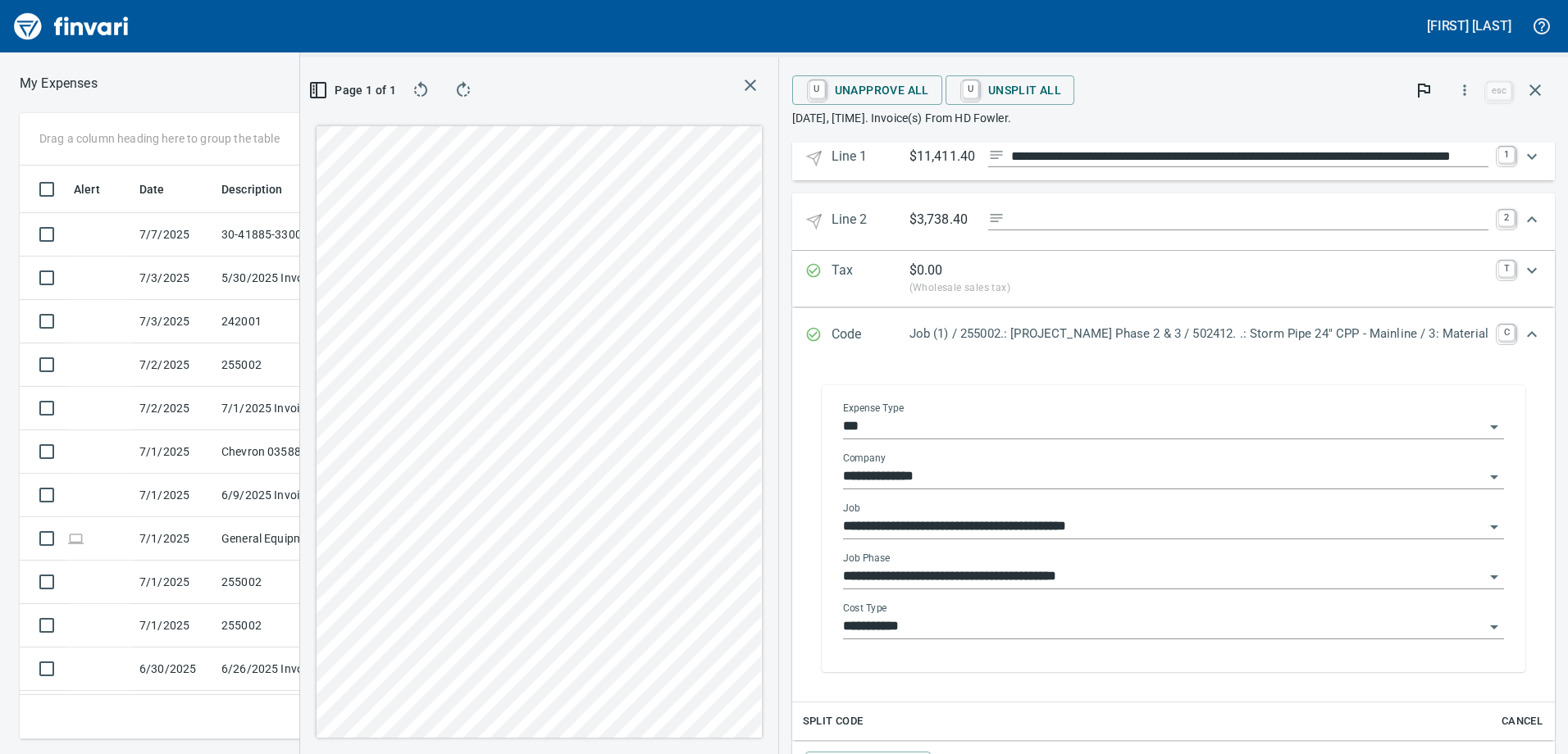 click on "**********" at bounding box center [1164, 577] 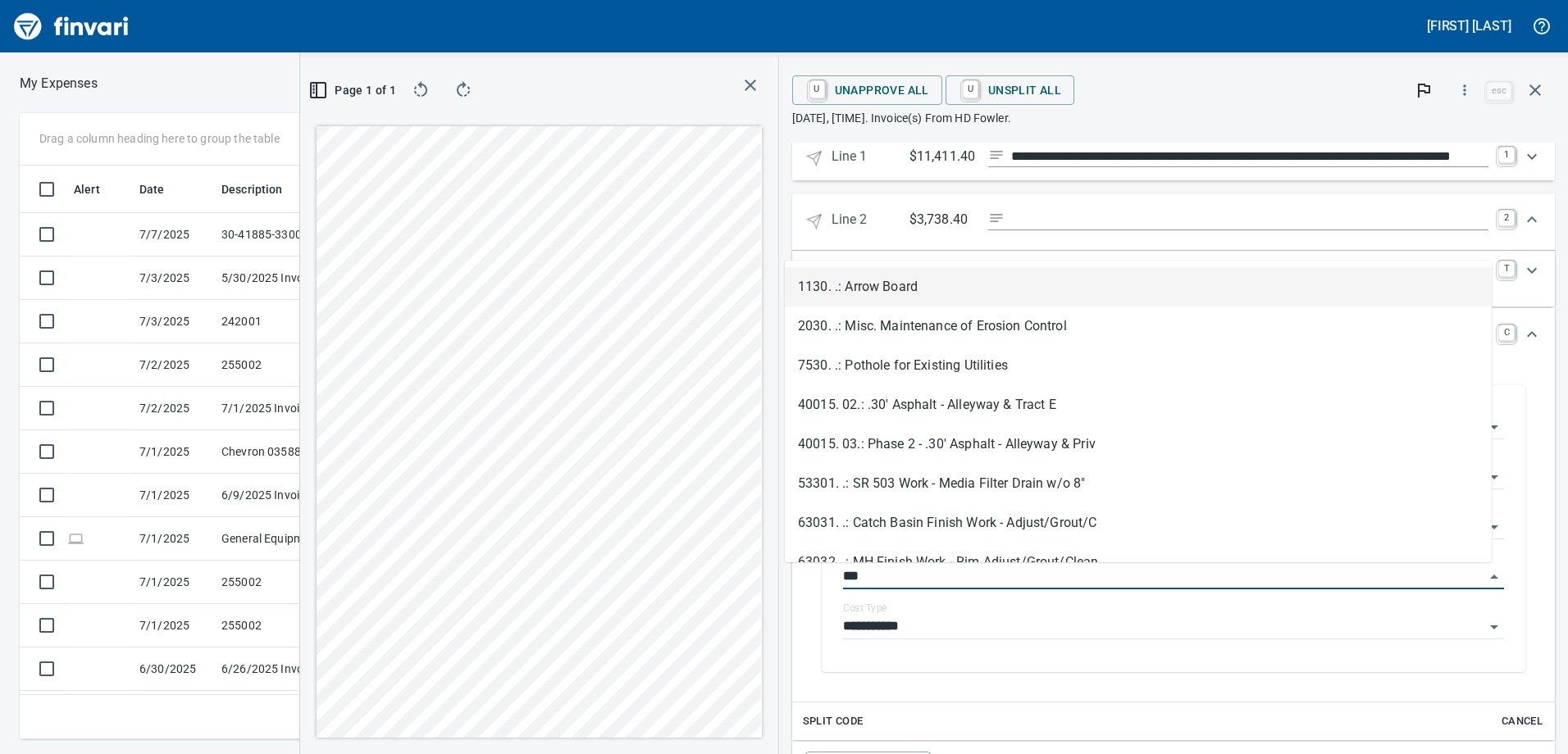 scroll, scrollTop: 561, scrollLeft: 1094, axis: both 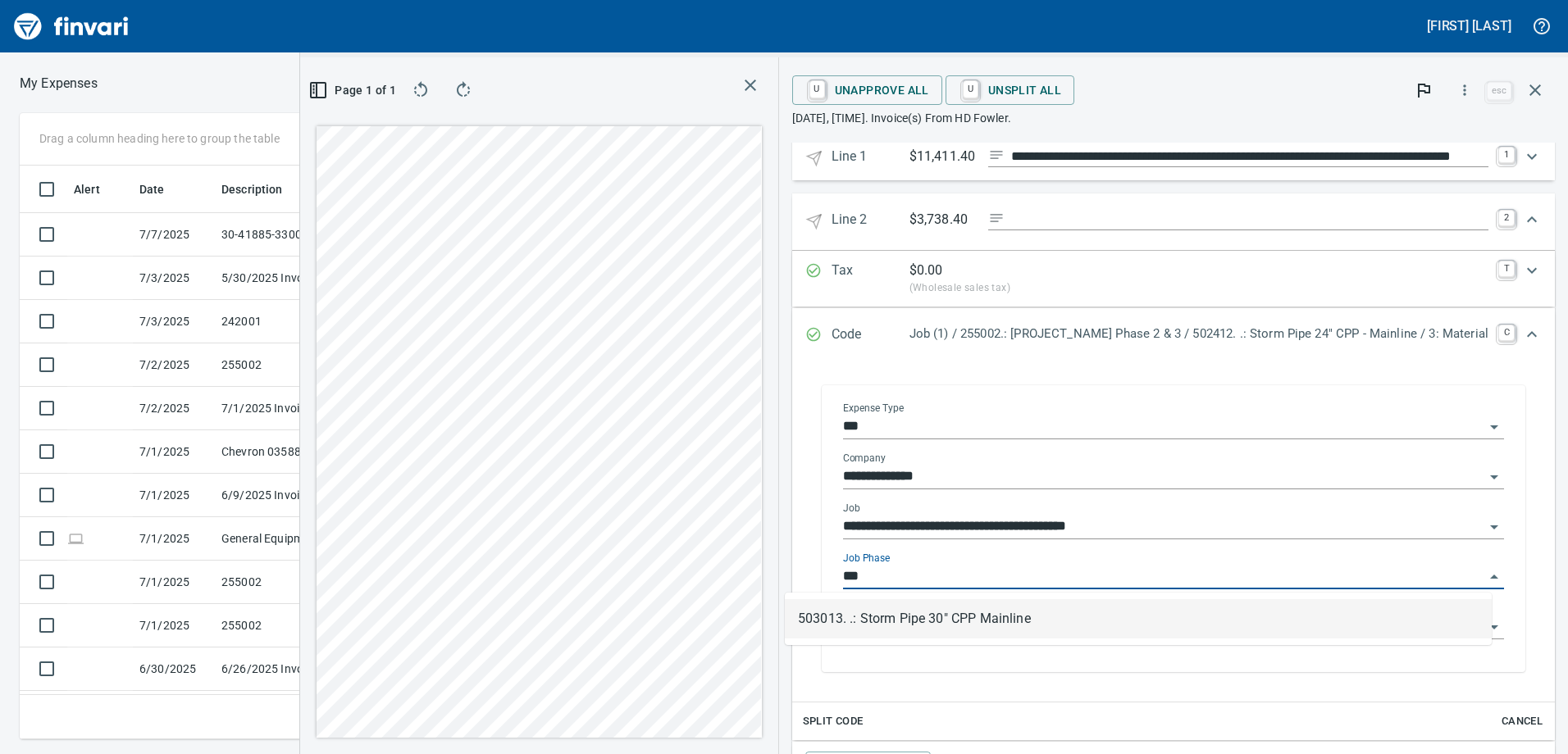 click on "503013.    .: Storm Pipe 30" CPP Mainline" at bounding box center [1138, 619] 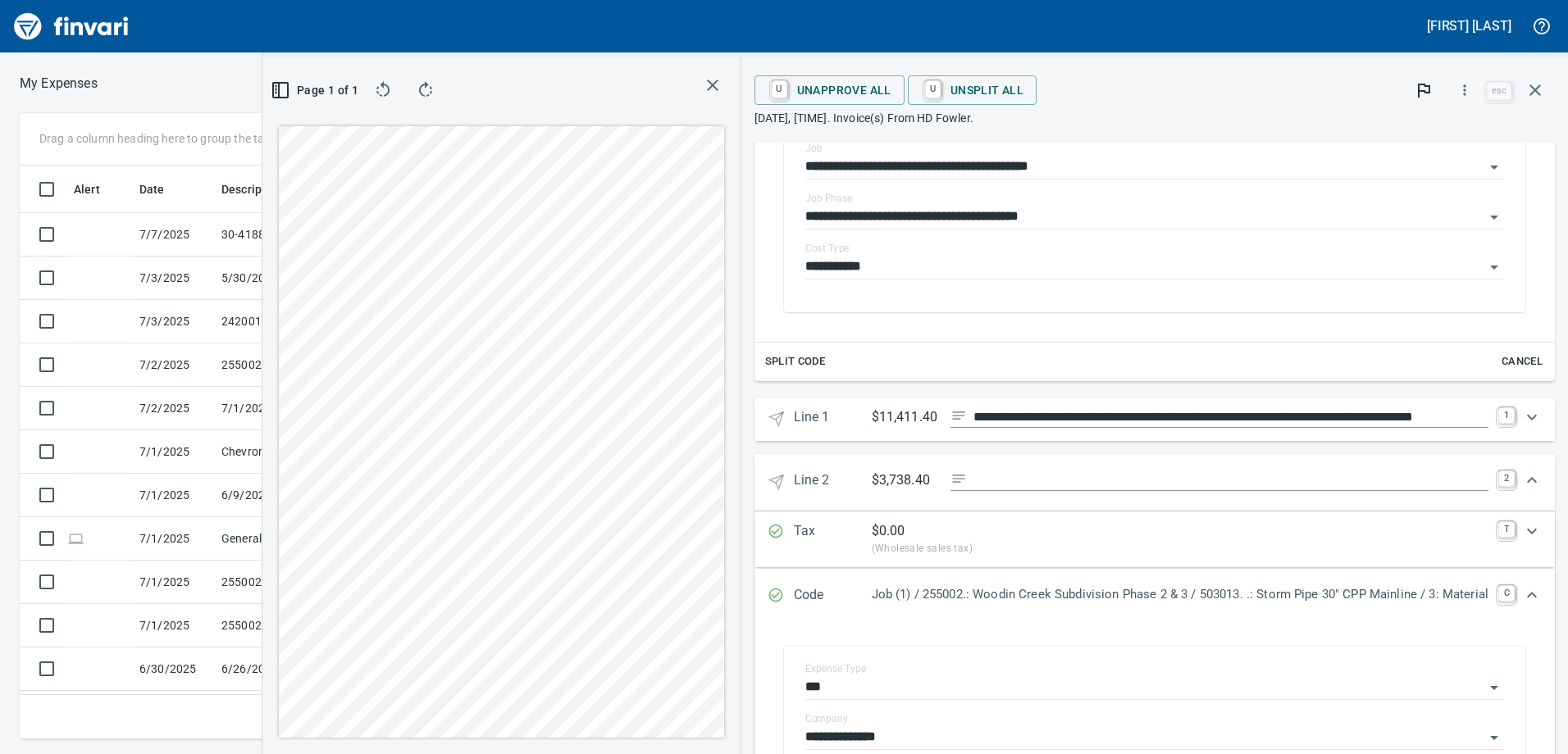scroll, scrollTop: 426, scrollLeft: 0, axis: vertical 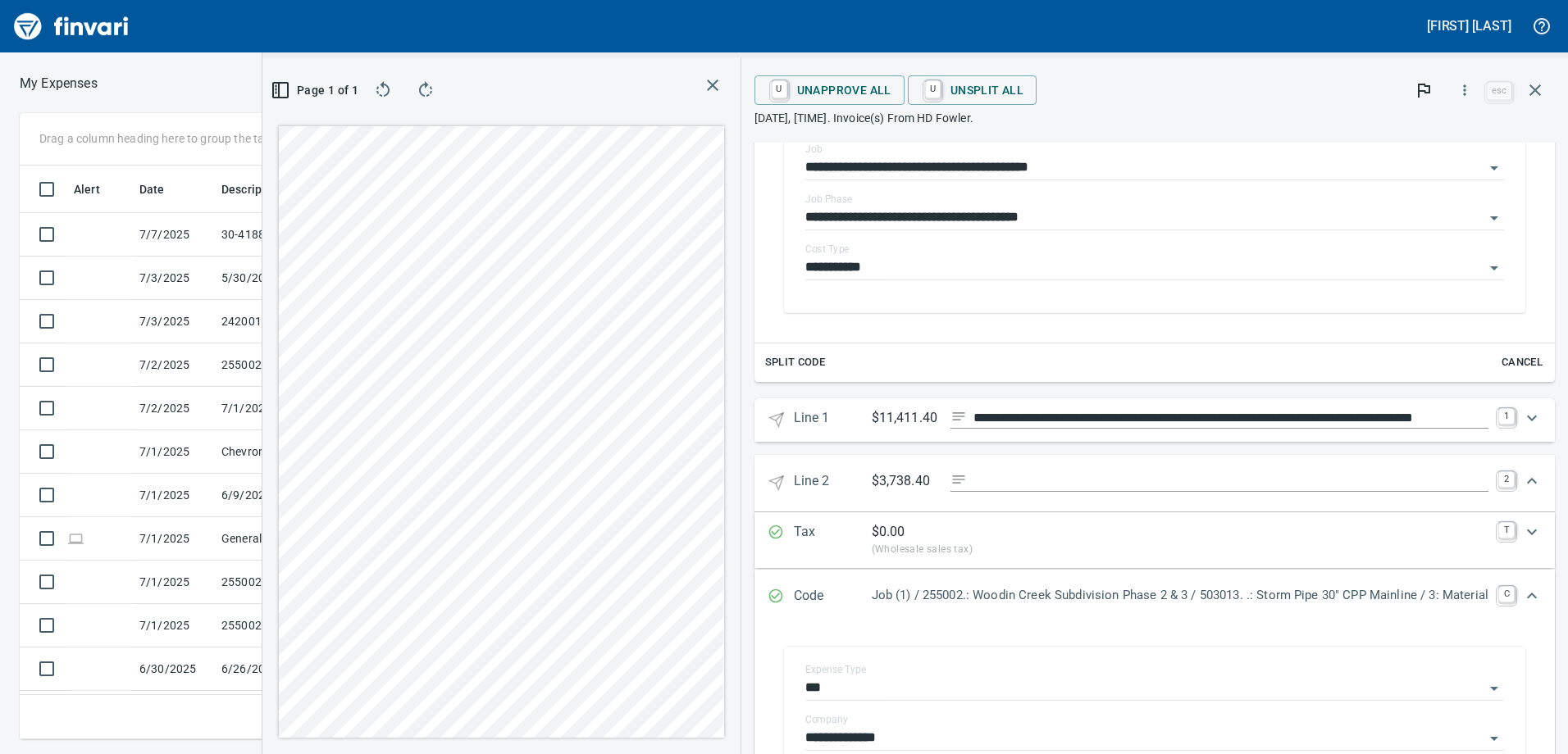 type on "**********" 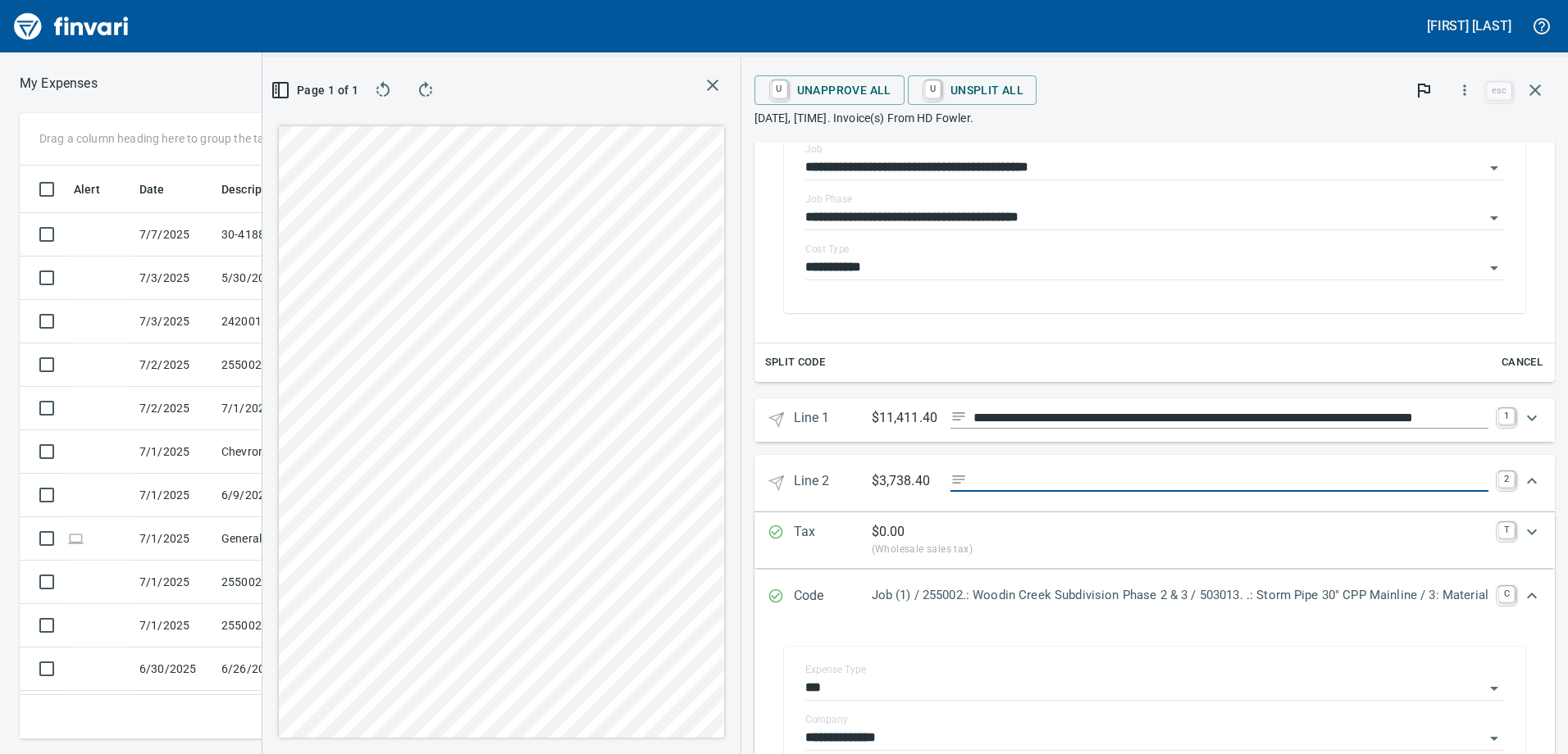 click at bounding box center [1231, 481] 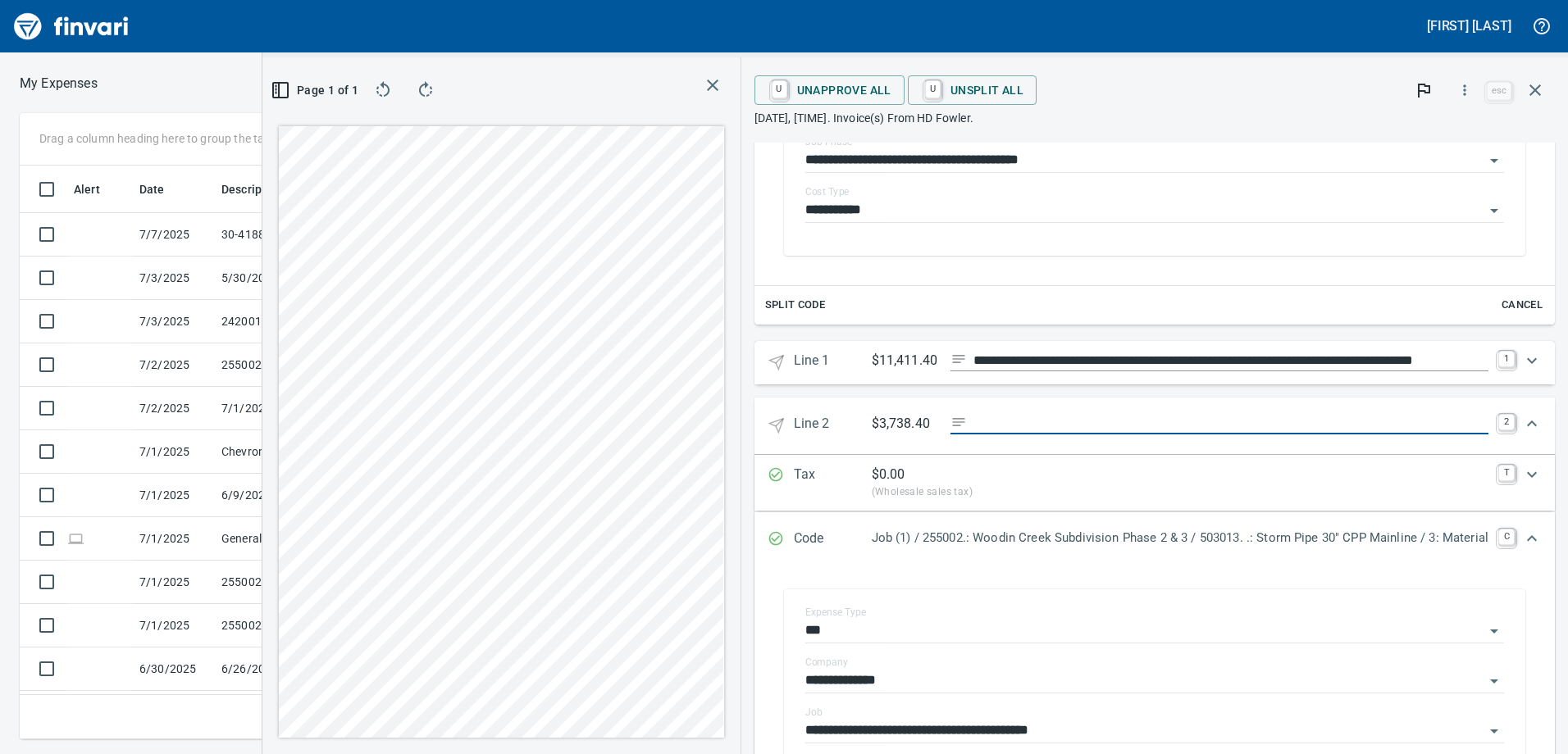 scroll, scrollTop: 508, scrollLeft: 0, axis: vertical 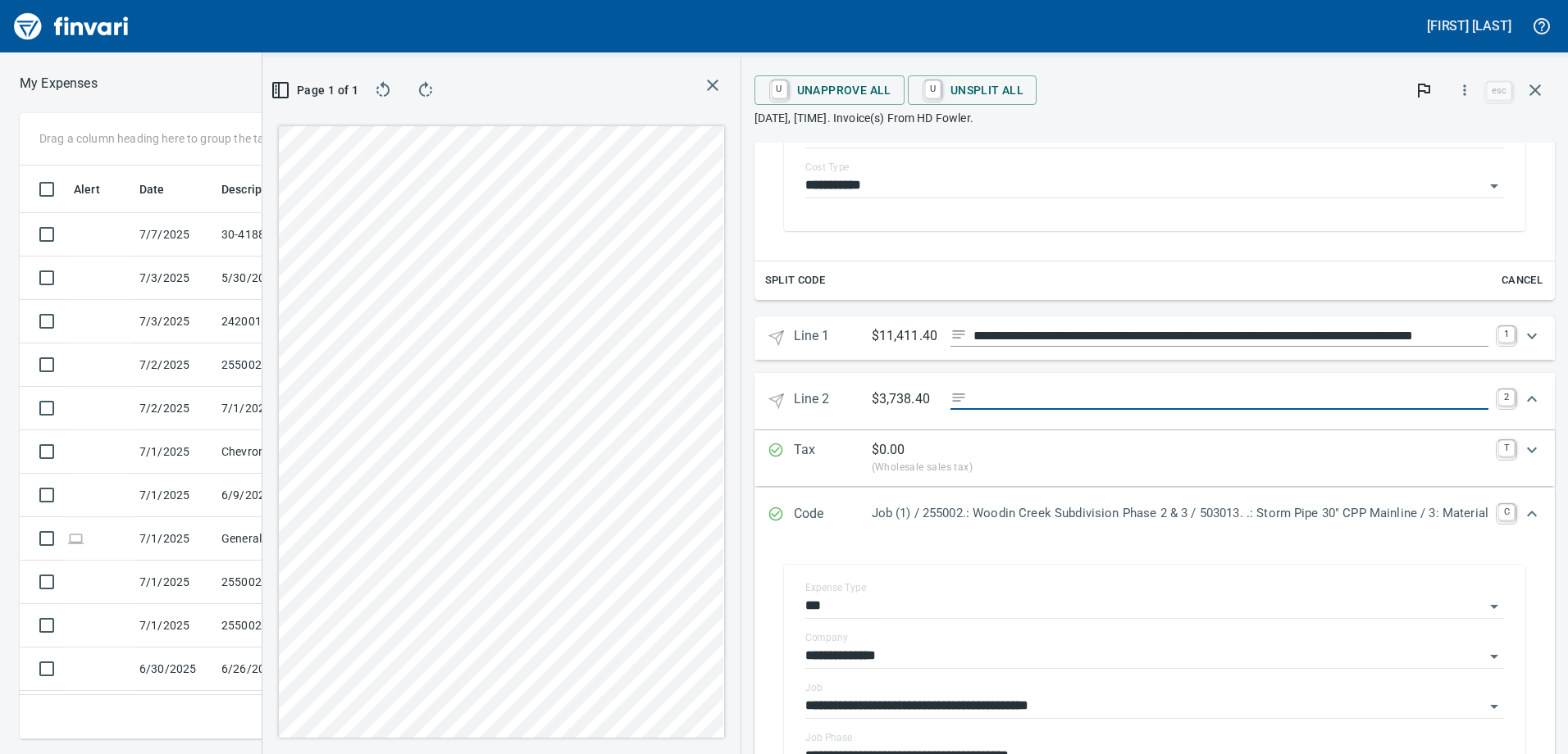 click at bounding box center [1231, 399] 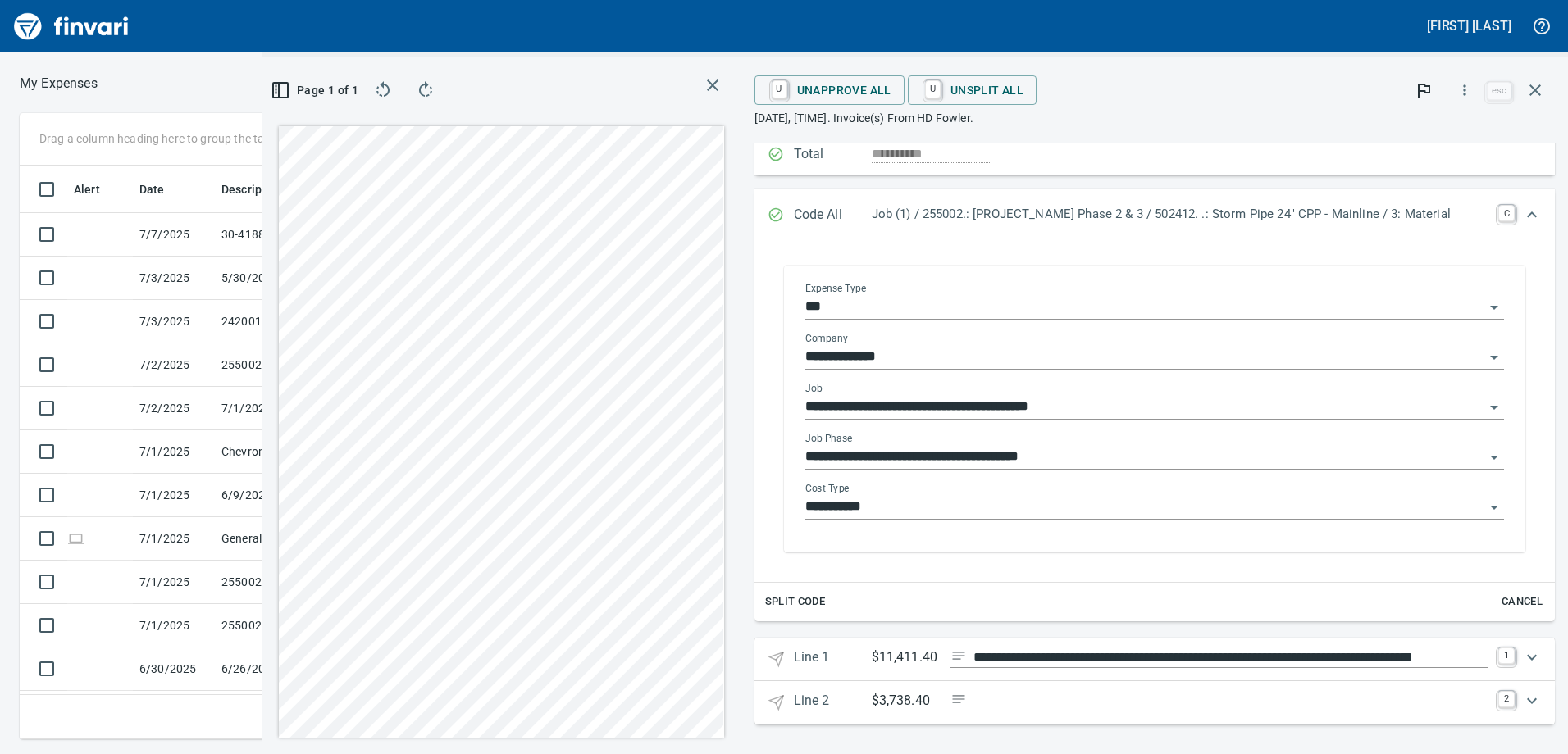 scroll, scrollTop: 187, scrollLeft: 0, axis: vertical 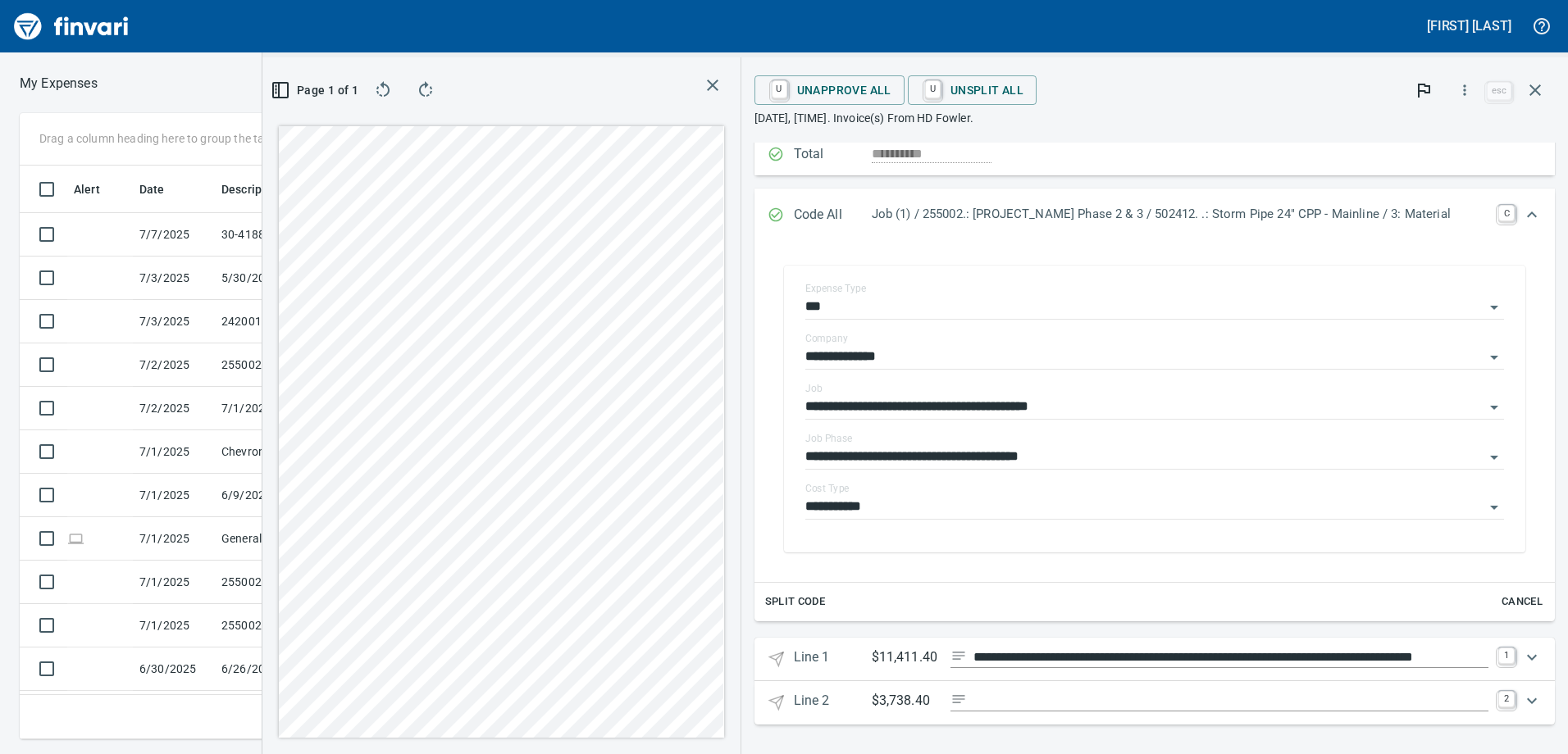 click at bounding box center [1231, 701] 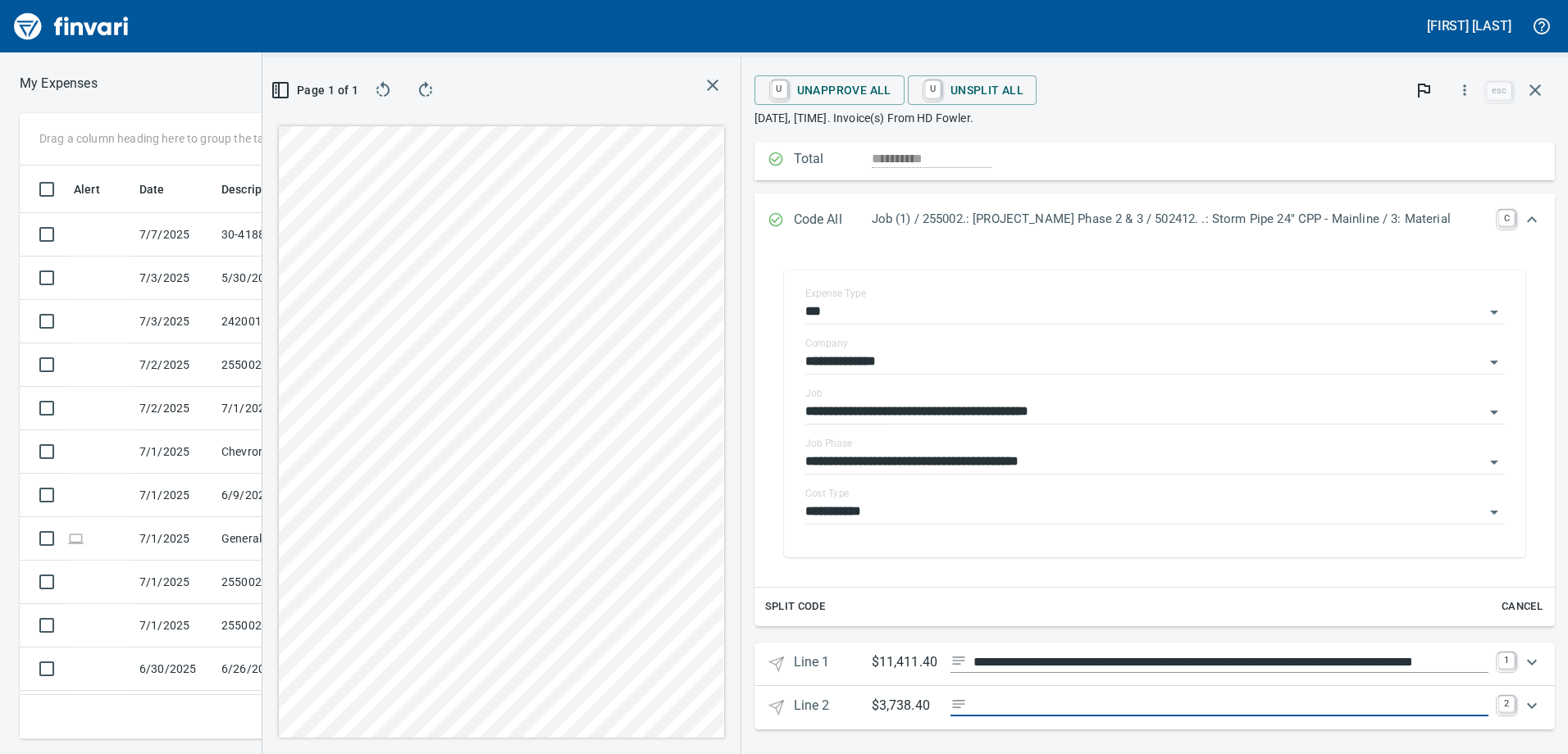 scroll, scrollTop: 187, scrollLeft: 0, axis: vertical 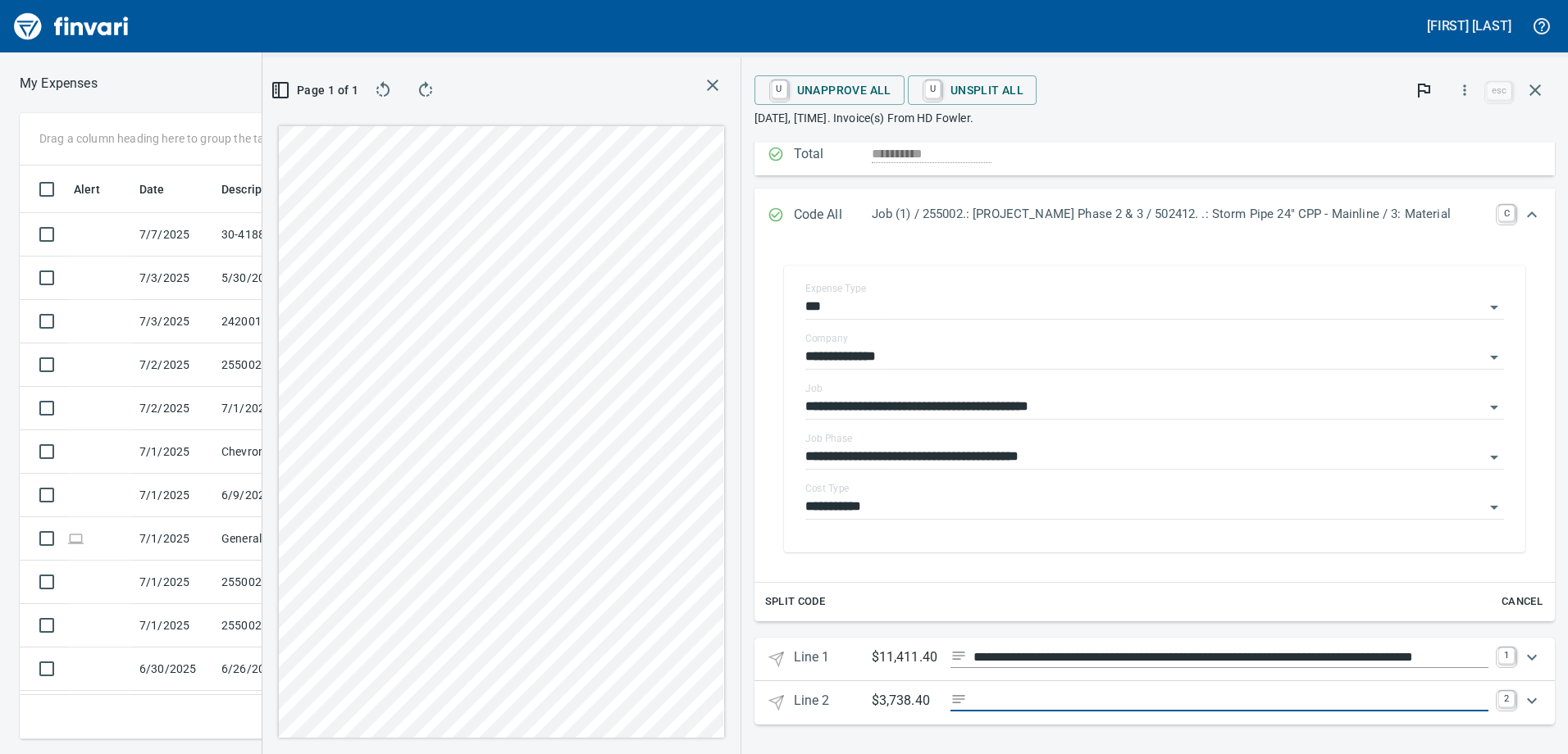 click on "**********" at bounding box center (1155, 355) 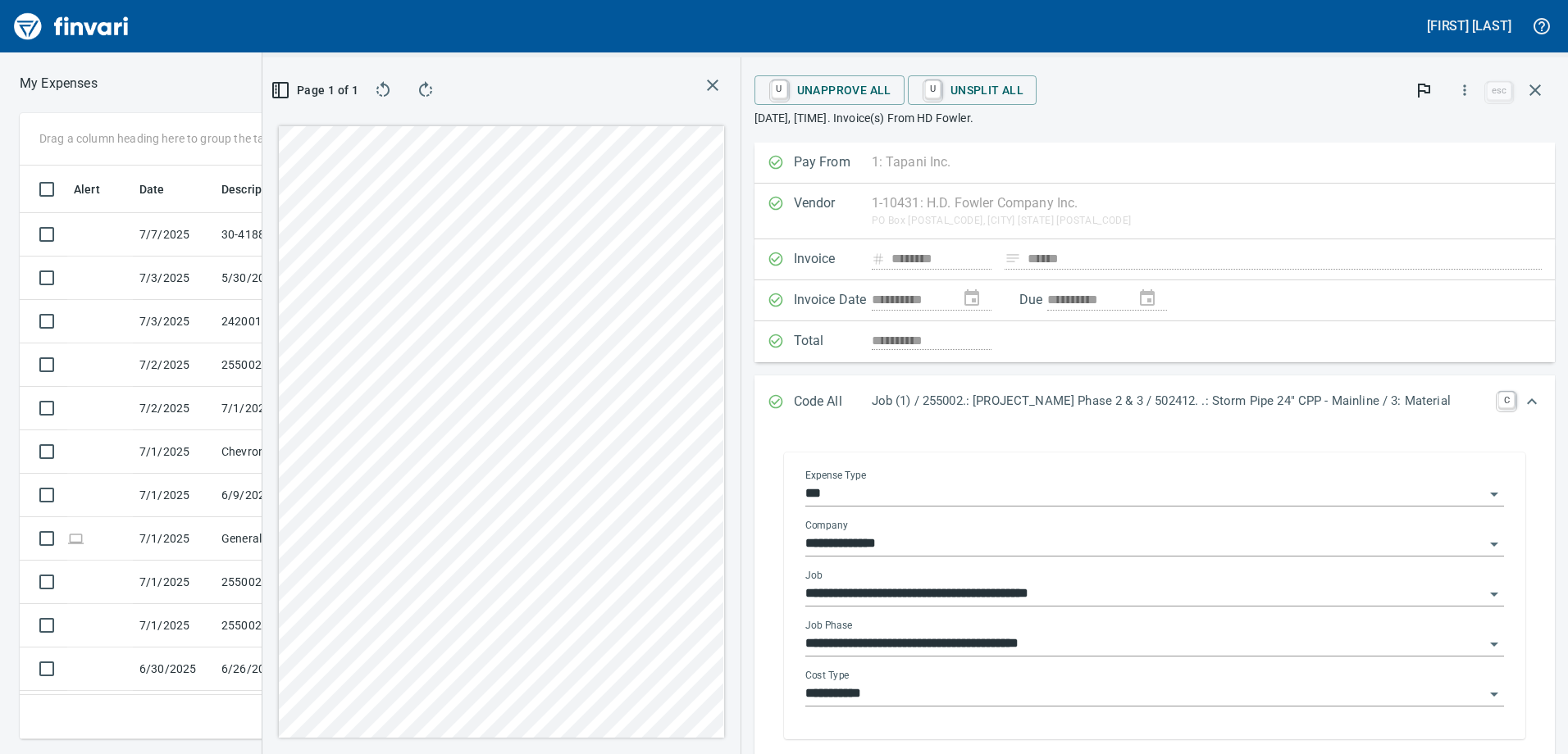 scroll, scrollTop: 187, scrollLeft: 0, axis: vertical 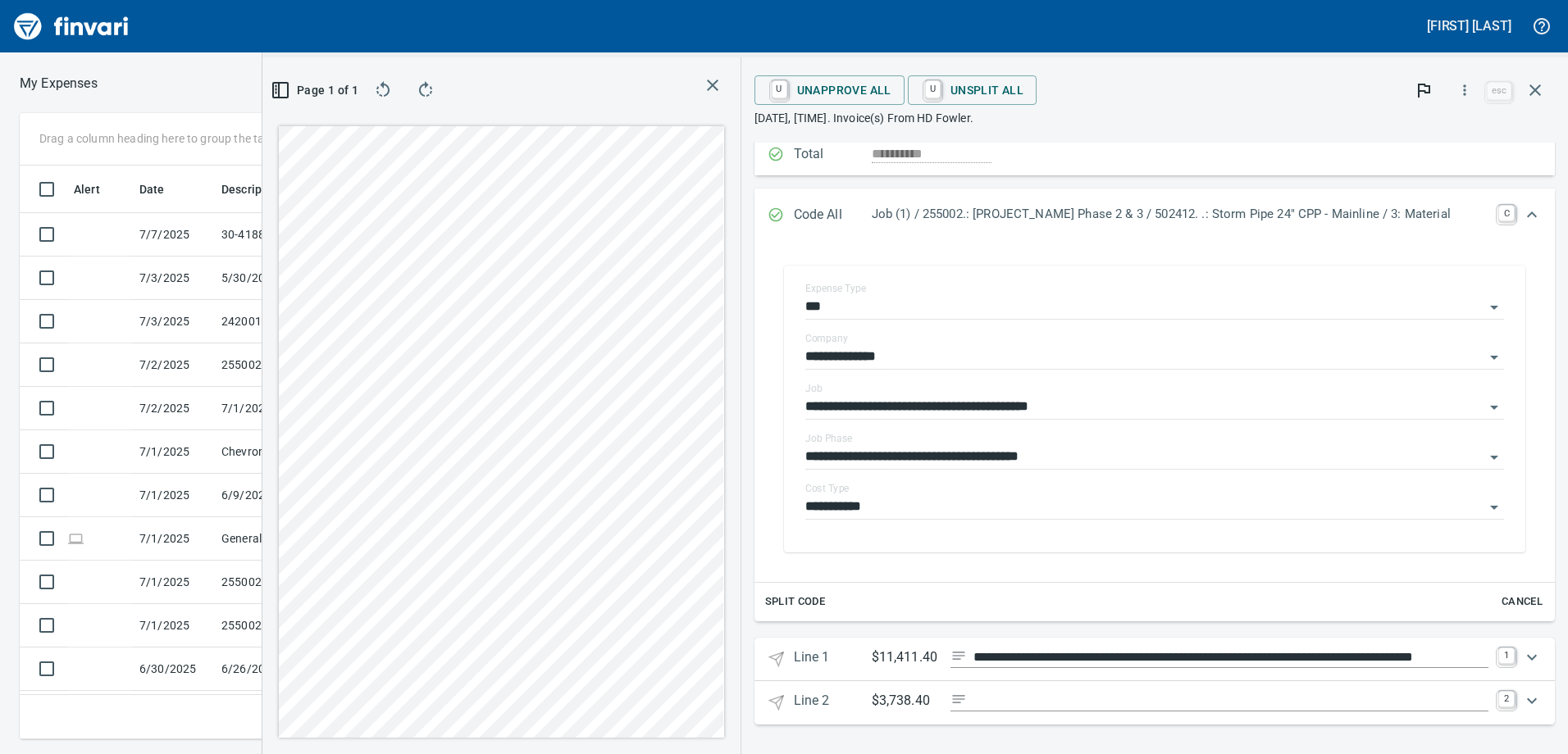 click on "**********" at bounding box center [1155, 355] 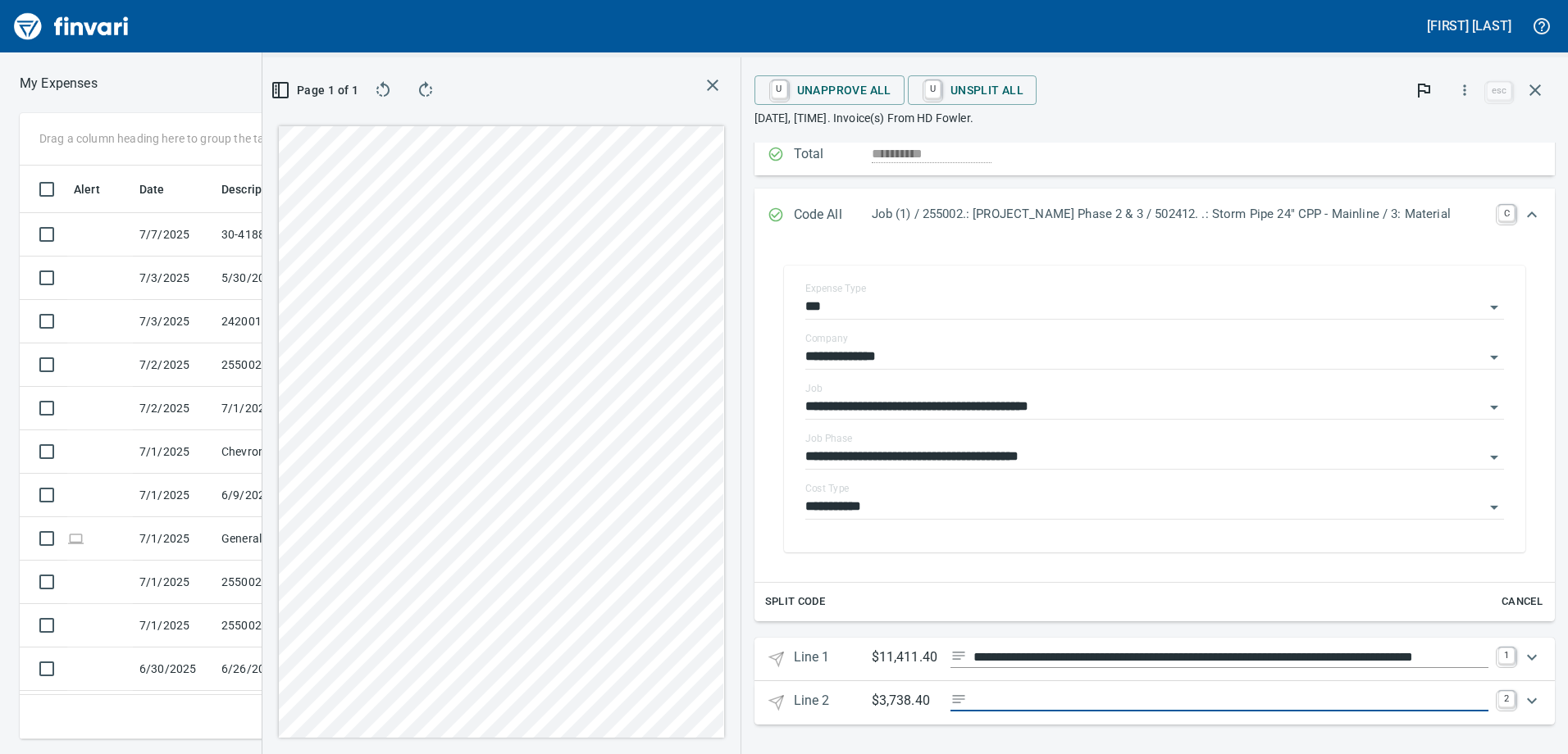 click at bounding box center [1231, 701] 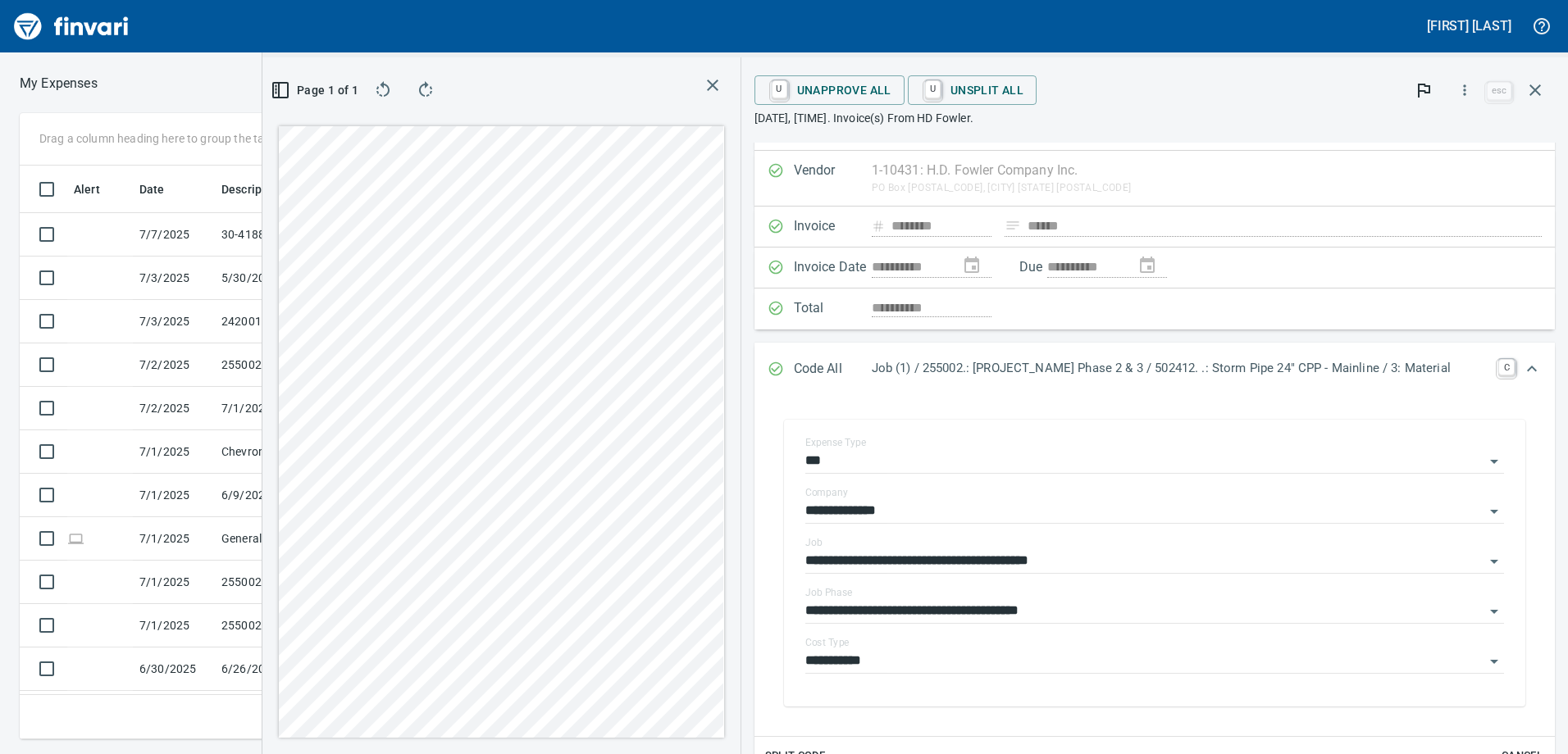 scroll, scrollTop: 0, scrollLeft: 0, axis: both 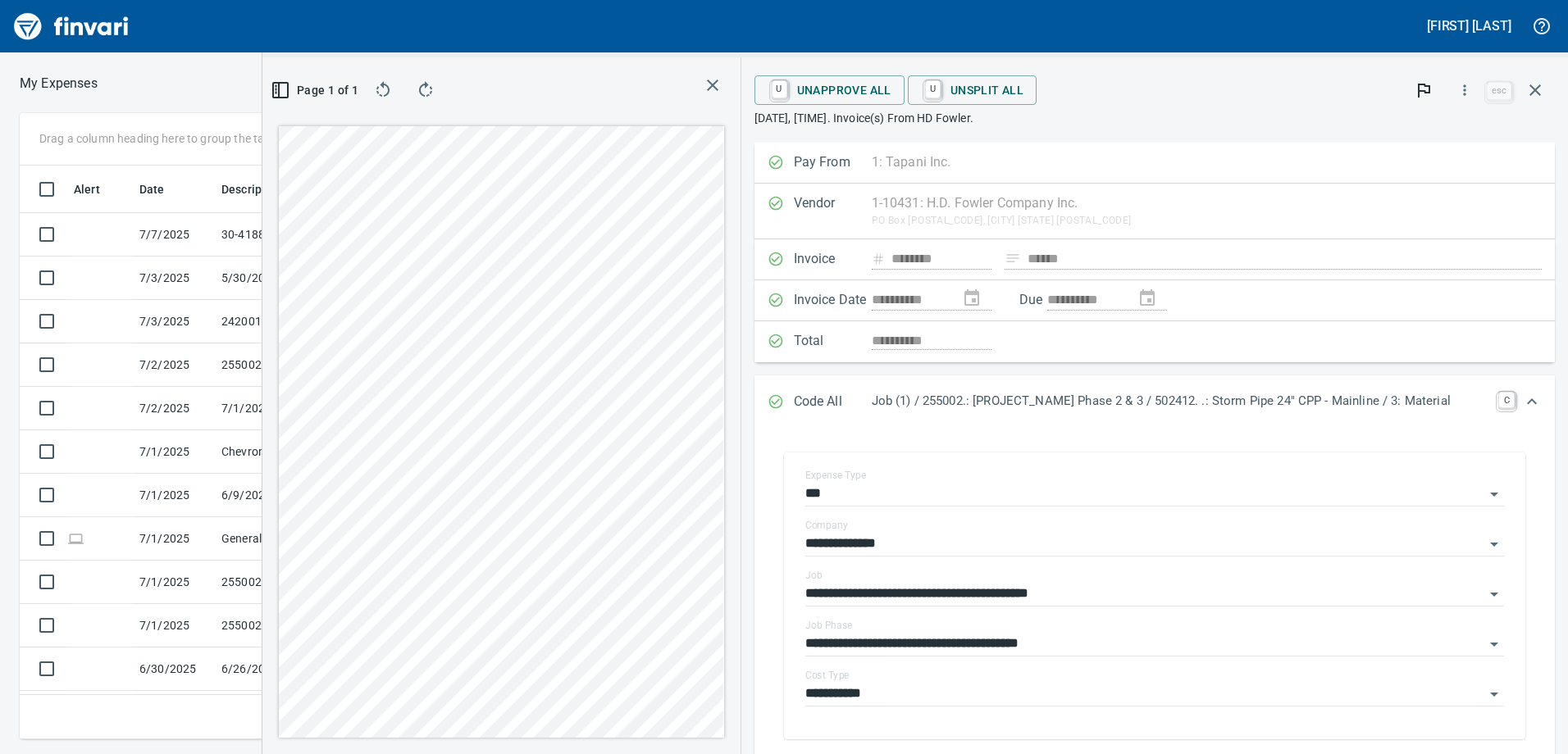 click on "Code All Job (1) / 255002.: Woodin Creek Subdivision Phase 2 & 3 / 502412.    .: Storm Pipe 24" CPP - Mainline / 3: Material C" at bounding box center (1155, 402) 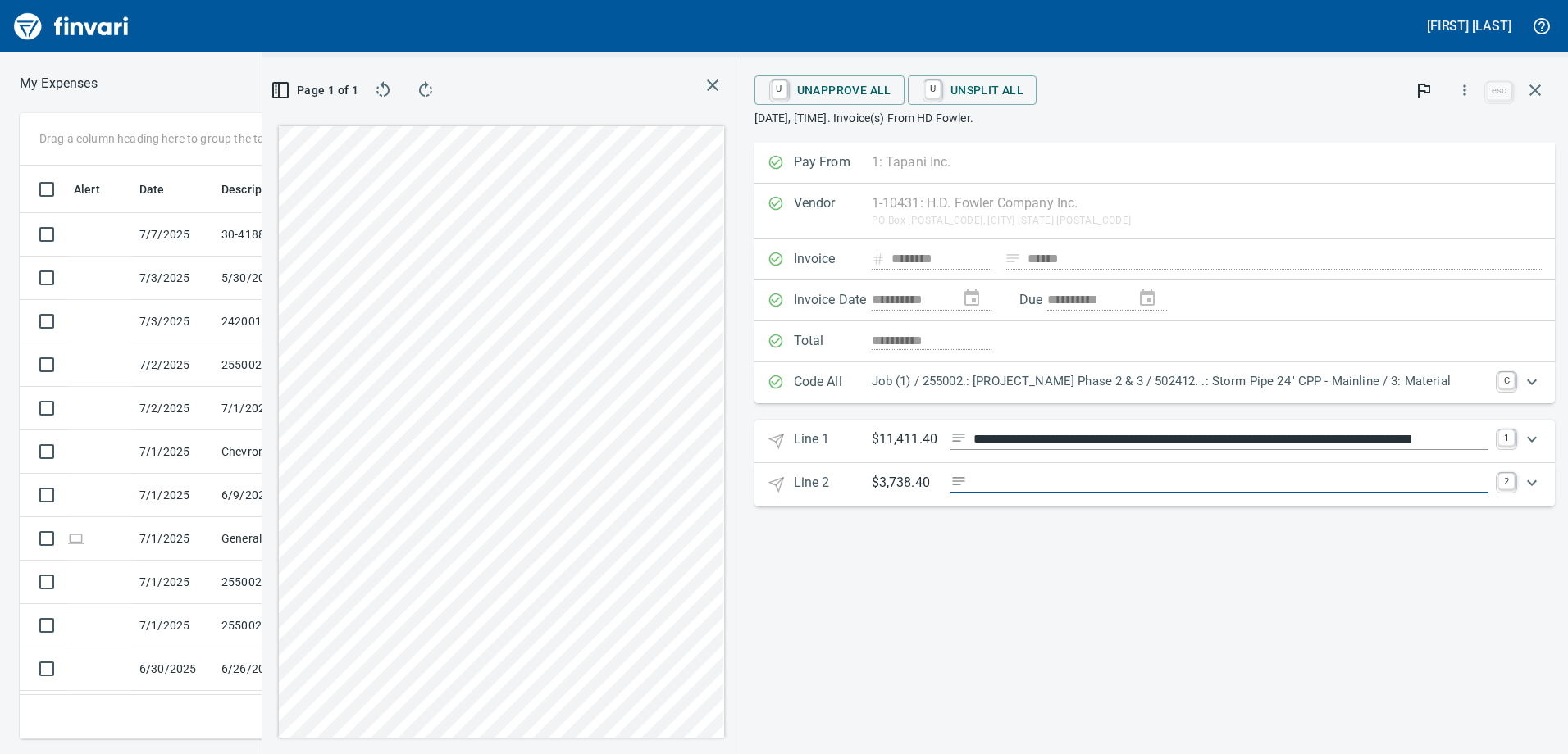 click at bounding box center [1231, 483] 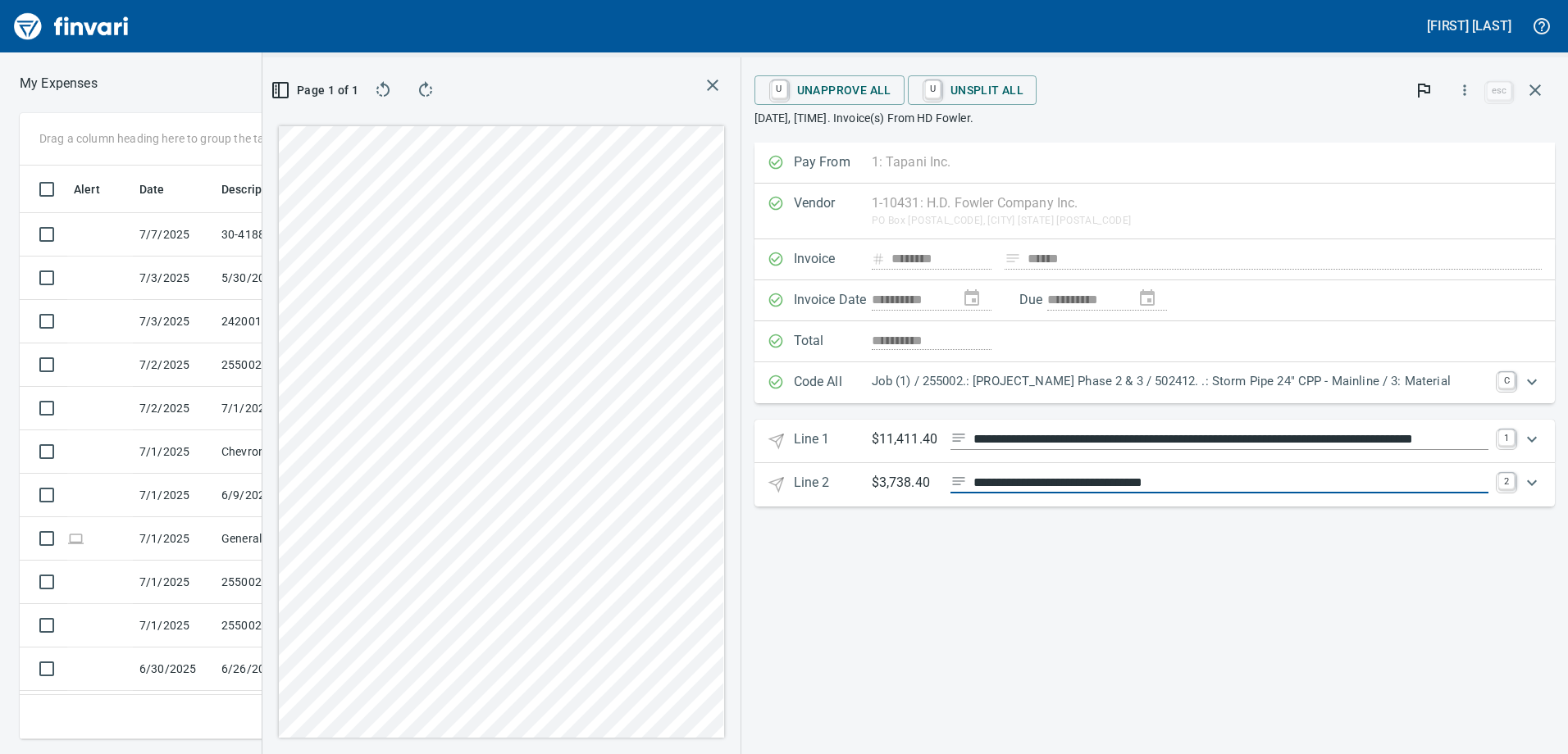 type on "**********" 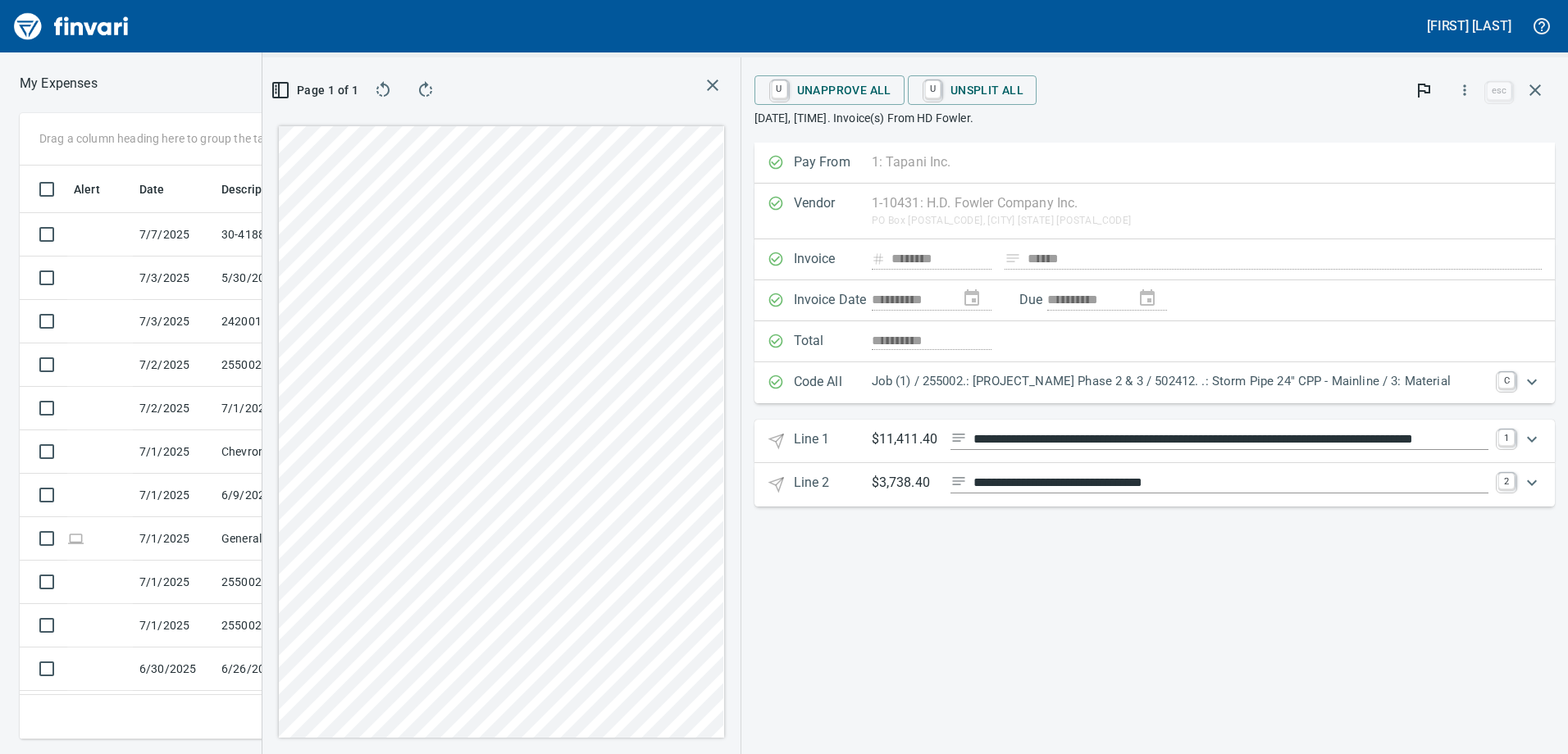 click at bounding box center [383, 90] 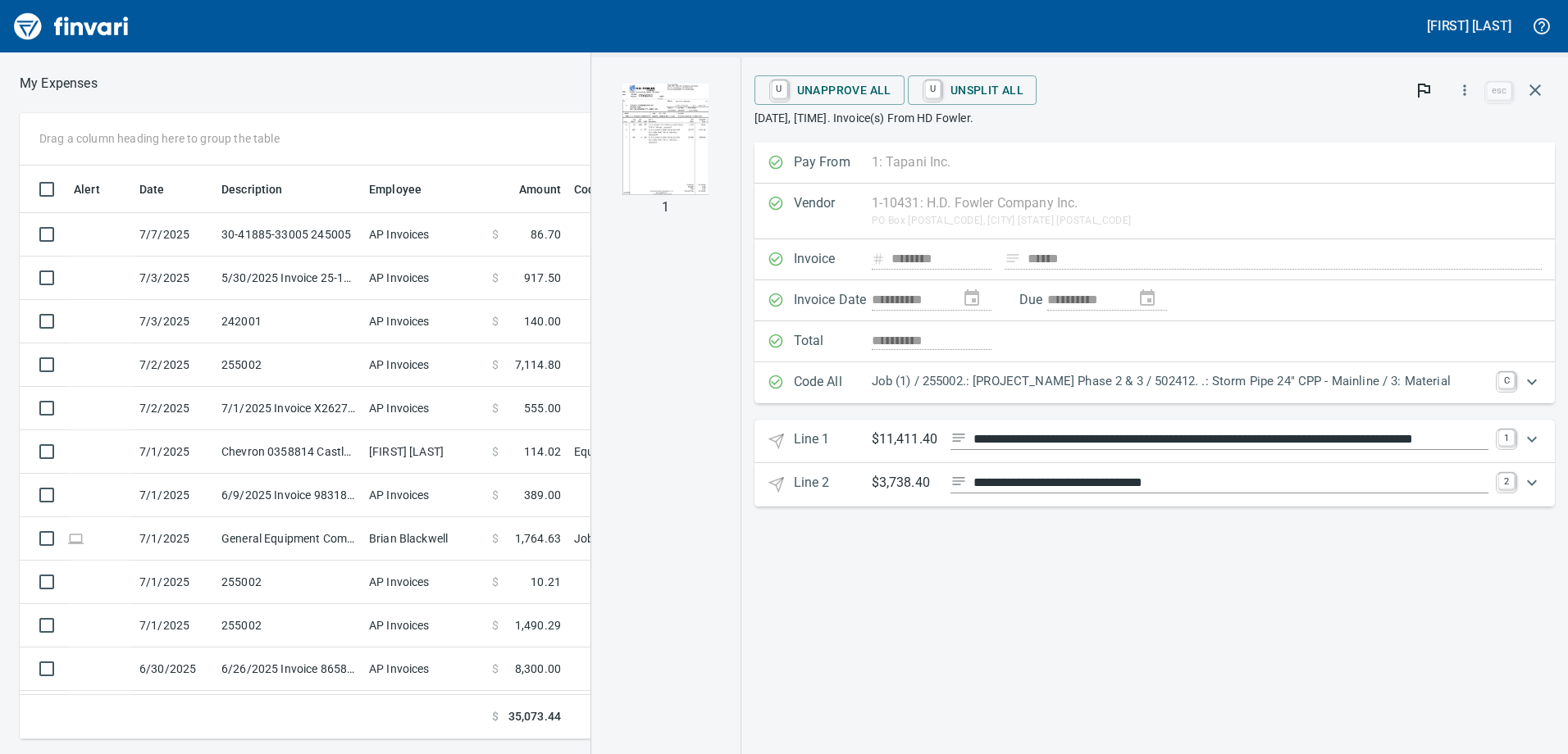 click on "**********" at bounding box center (1155, 448) 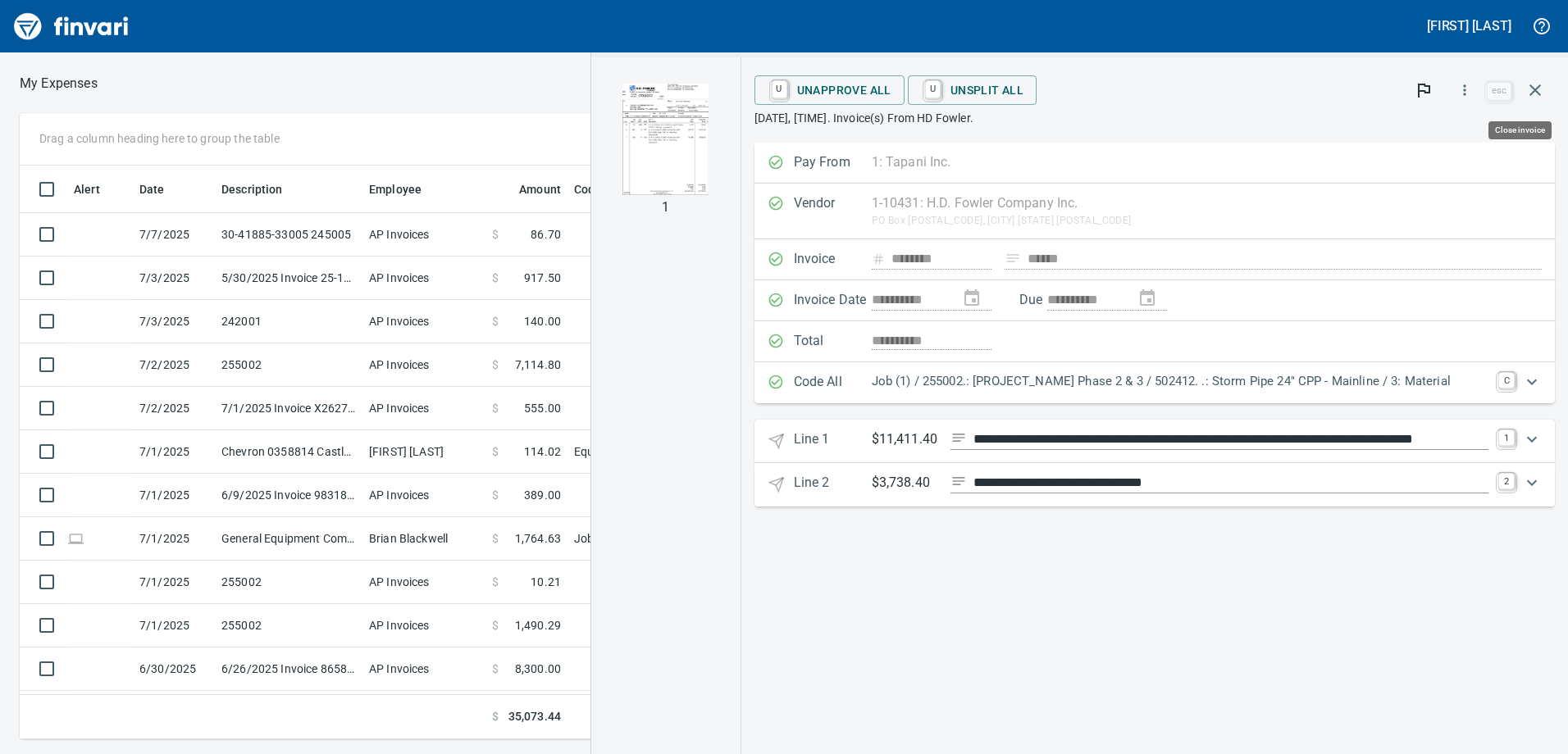 scroll, scrollTop: 561, scrollLeft: 1094, axis: both 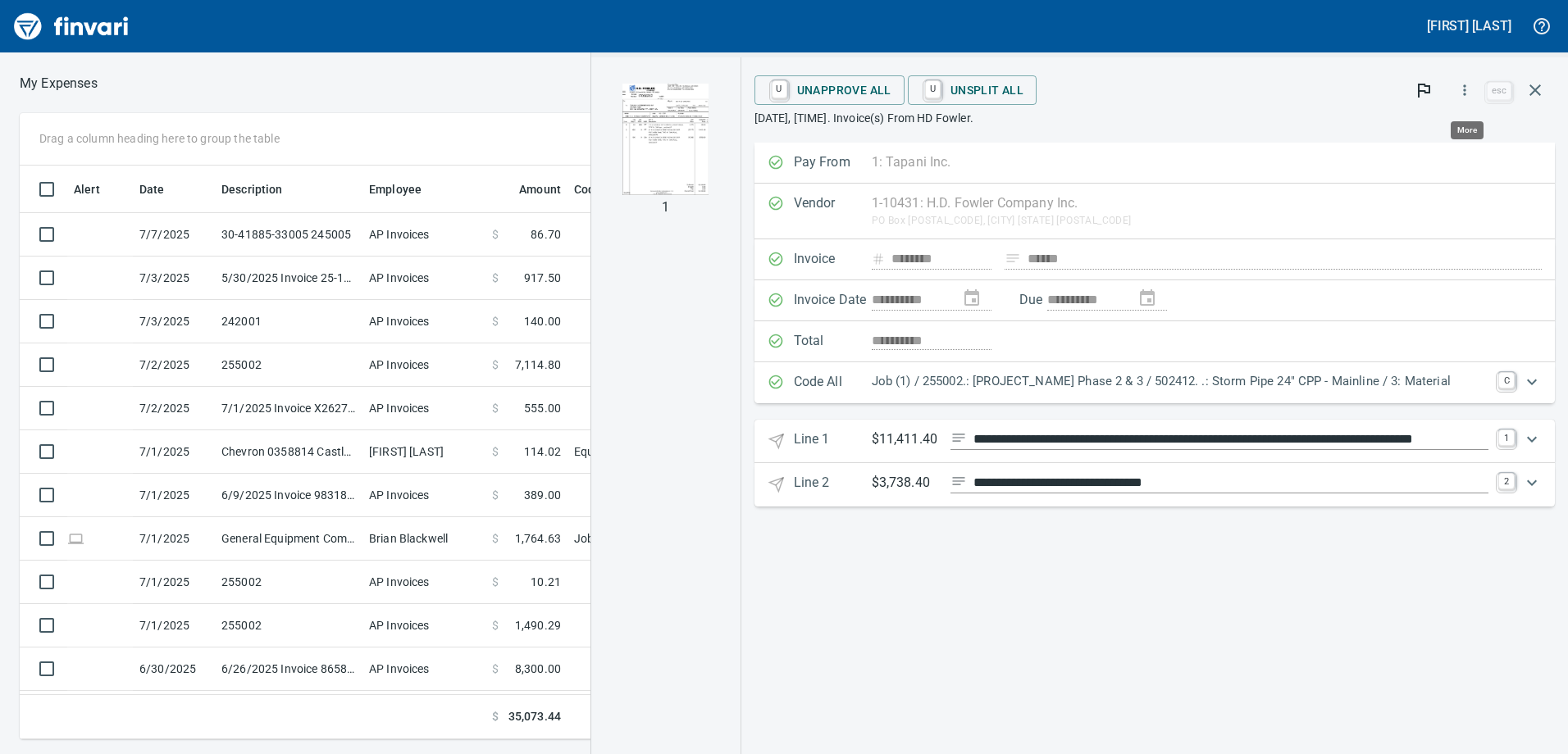 click at bounding box center [1465, 89] 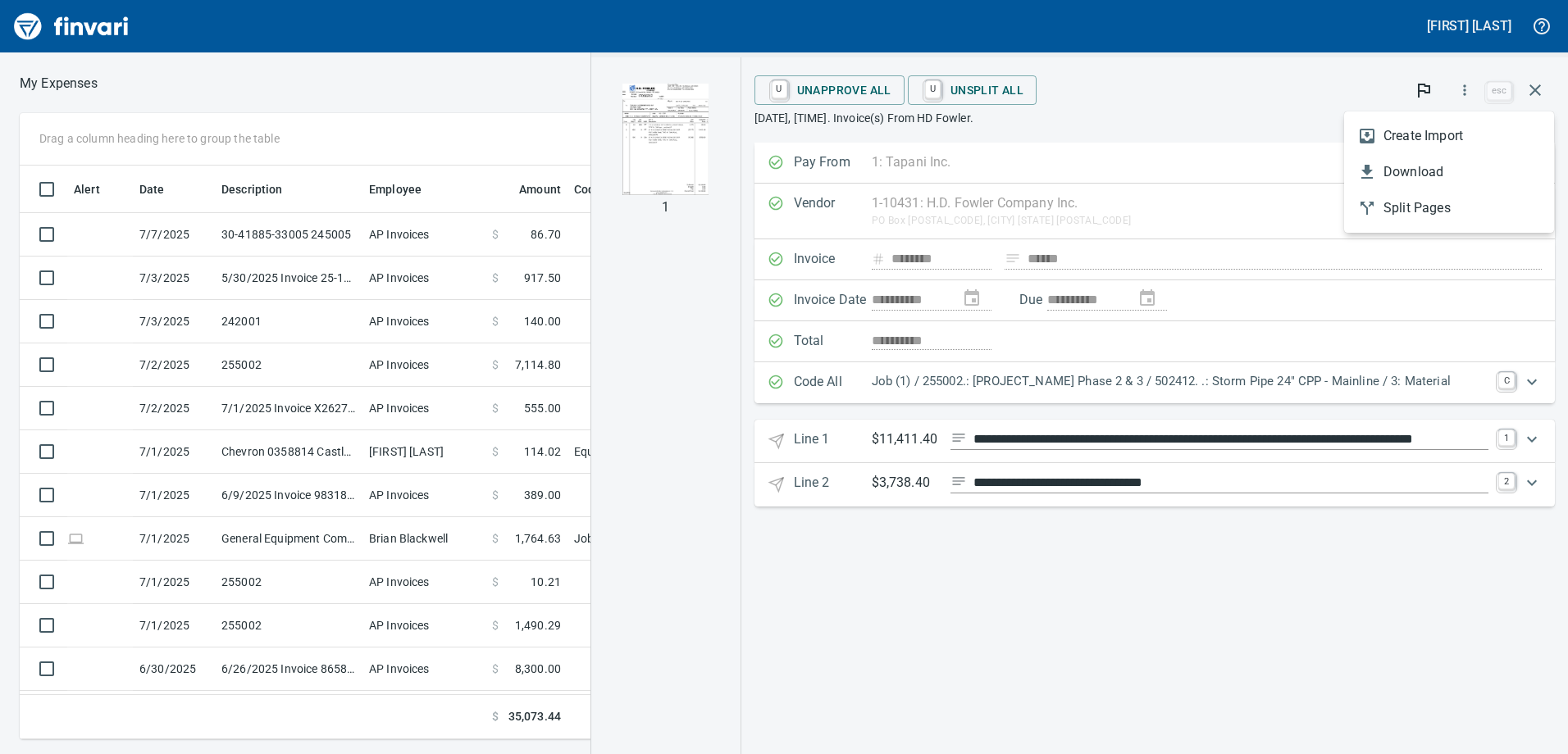 click at bounding box center (784, 377) 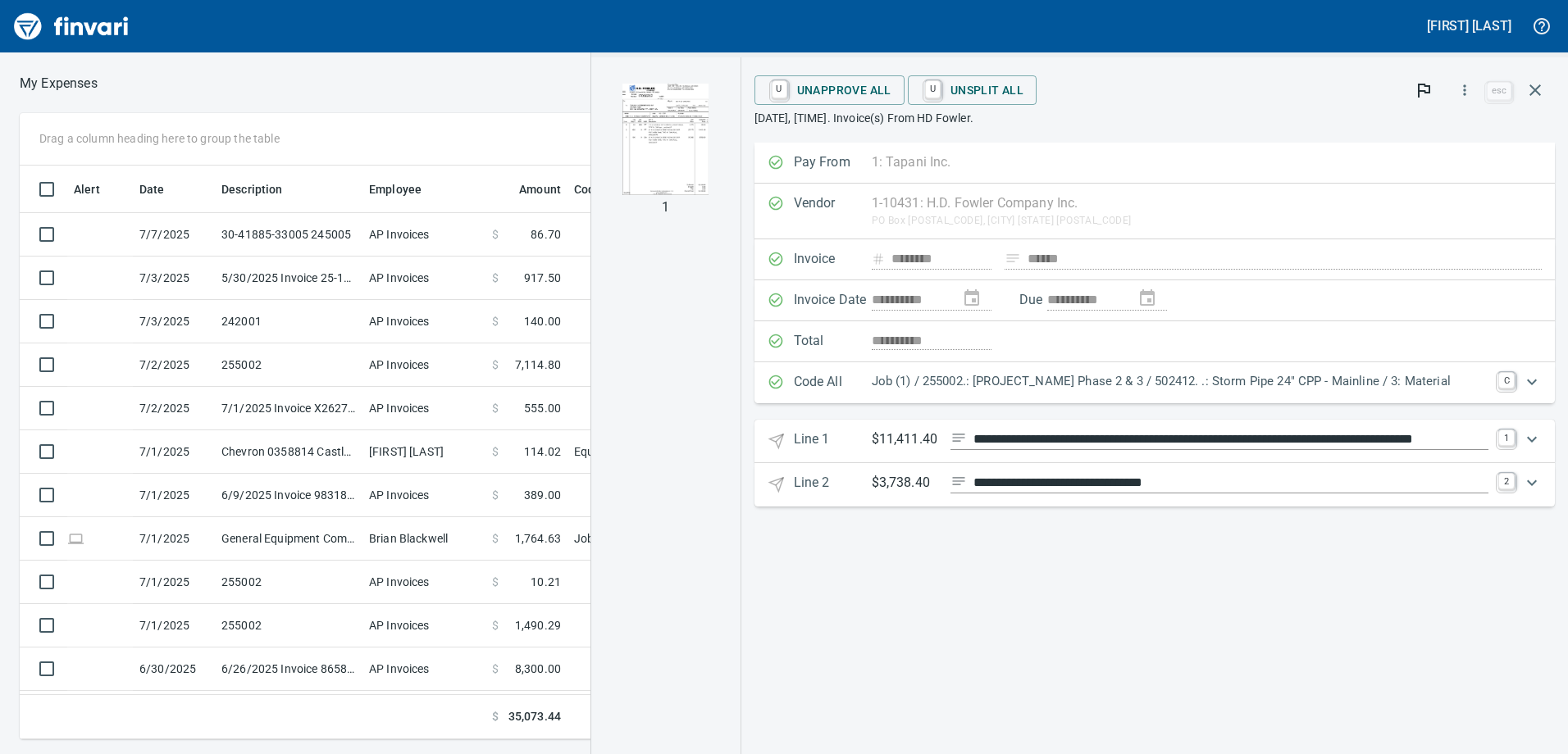 click on "U Unapprove All U Unsplit All esc July 4th 2025, 10:51:03 am. Invoice(s) From HD Fowler." at bounding box center [1155, 100] 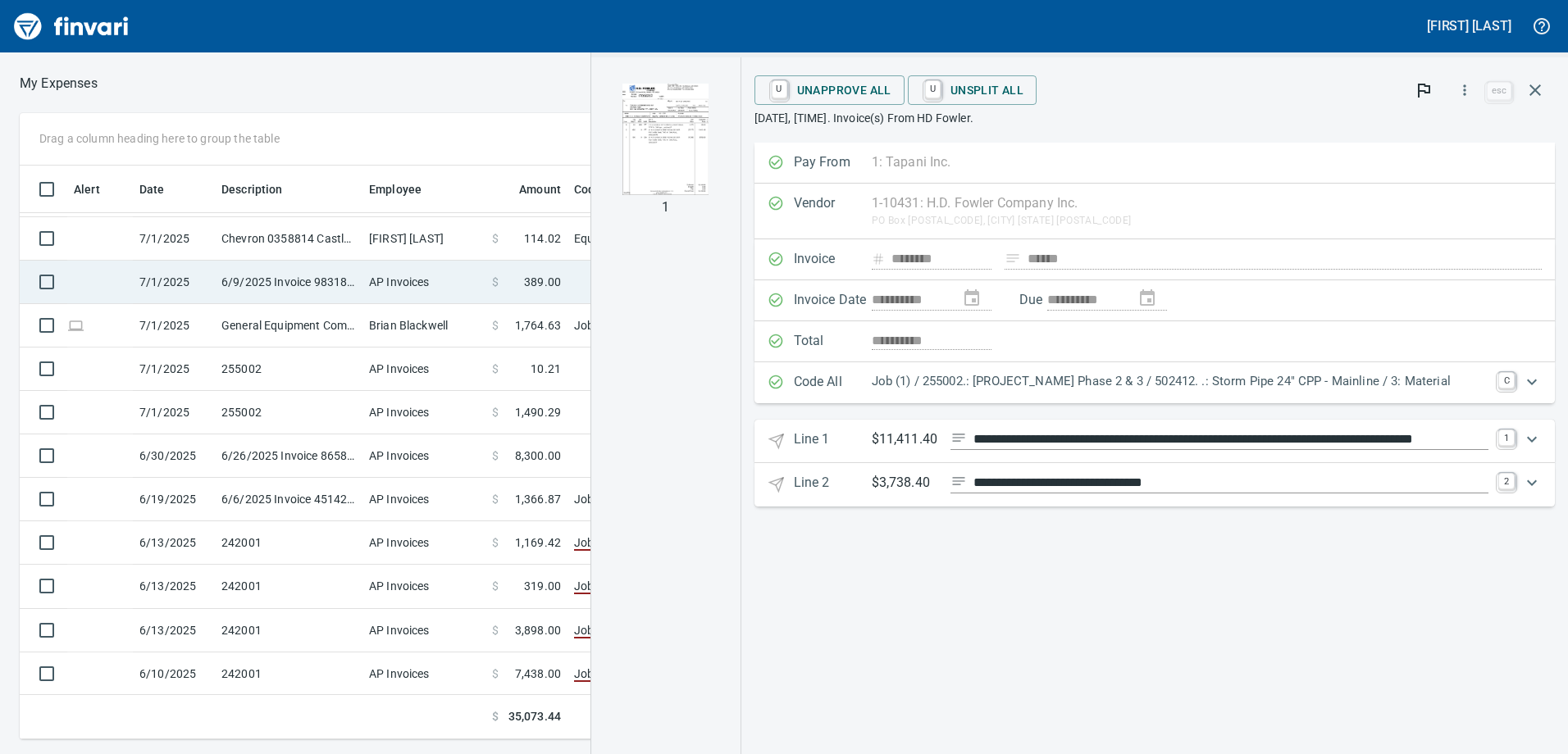 scroll, scrollTop: 214, scrollLeft: 0, axis: vertical 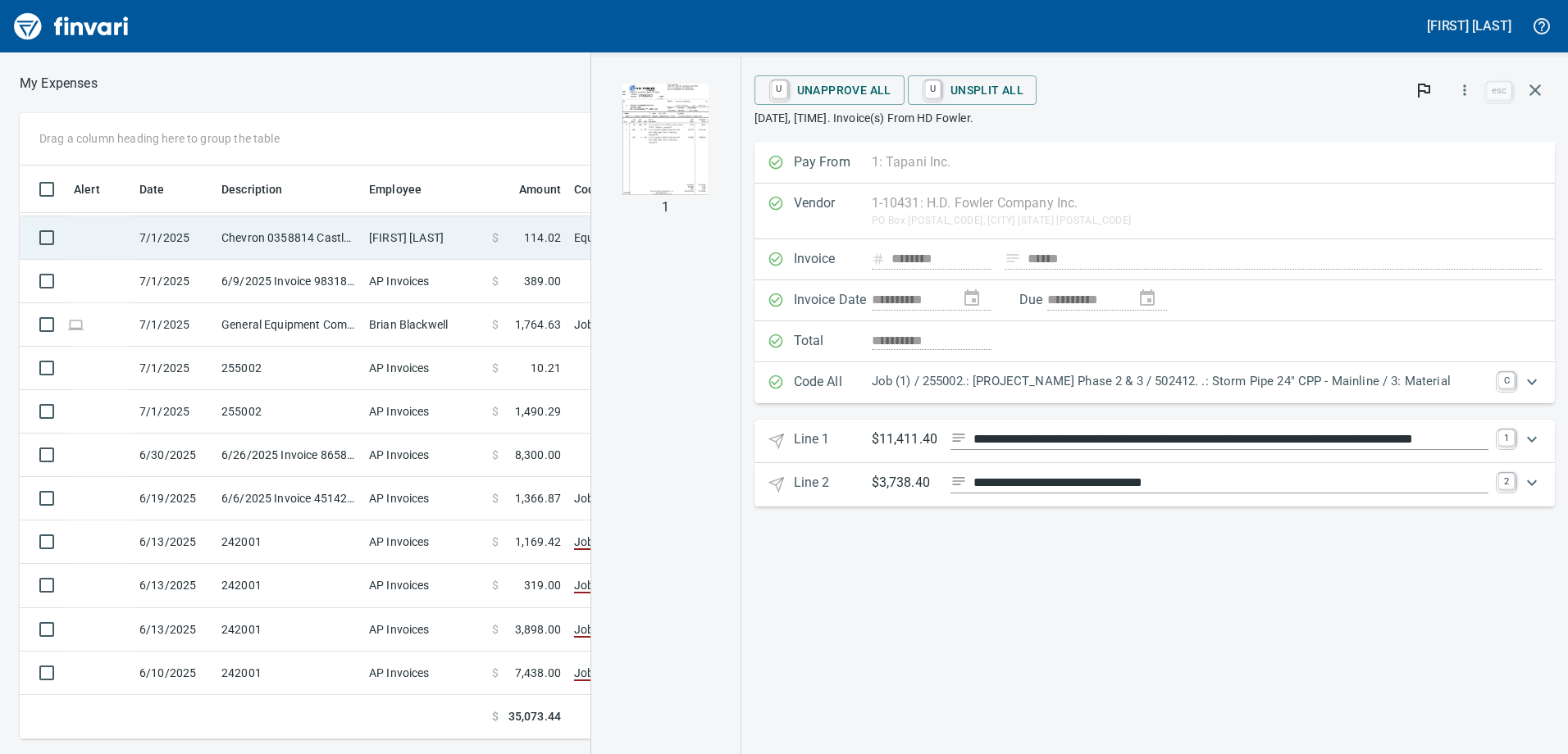 click on "Chevron 0358814 [CITY] [STATE]" at bounding box center (289, 64) 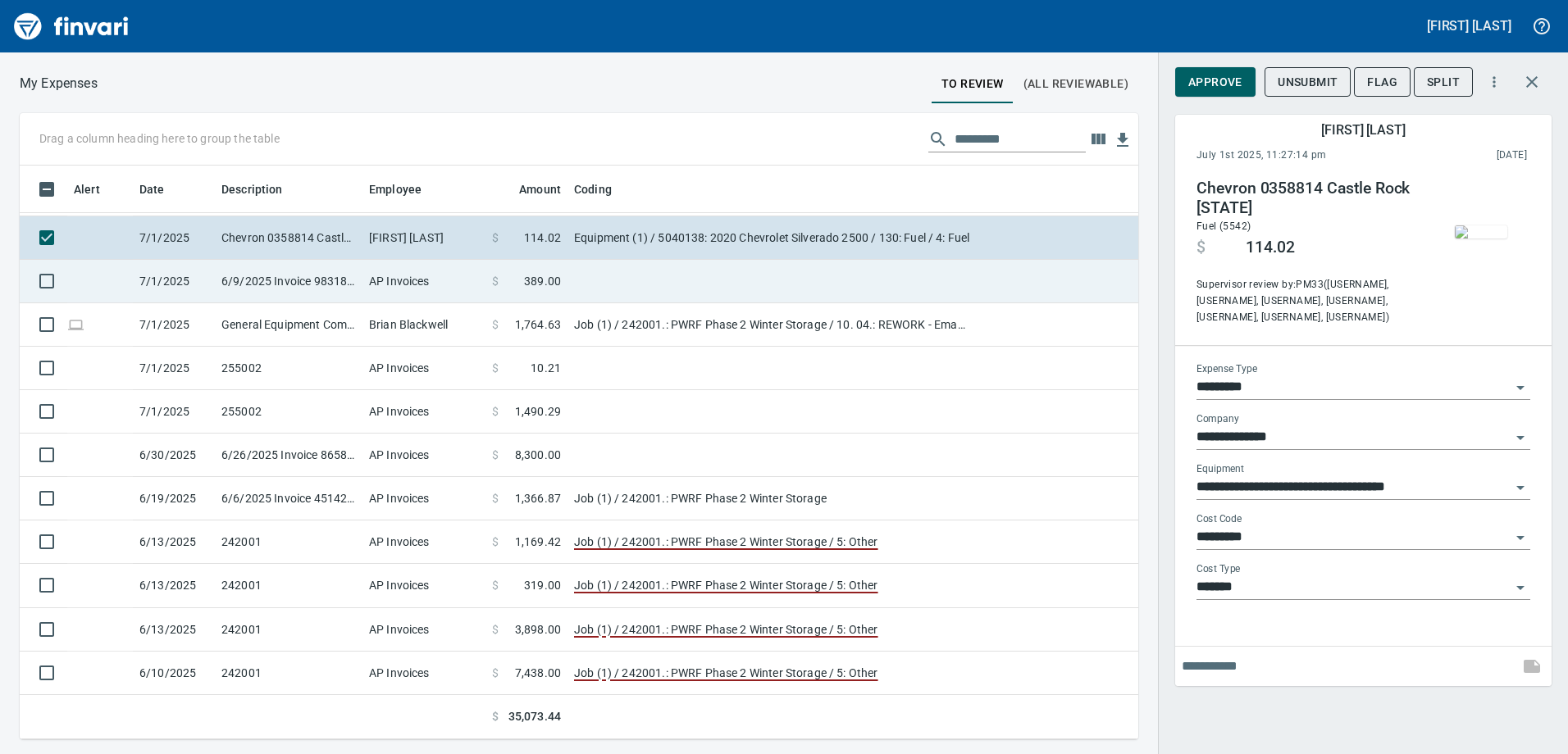 click at bounding box center (773, 64) 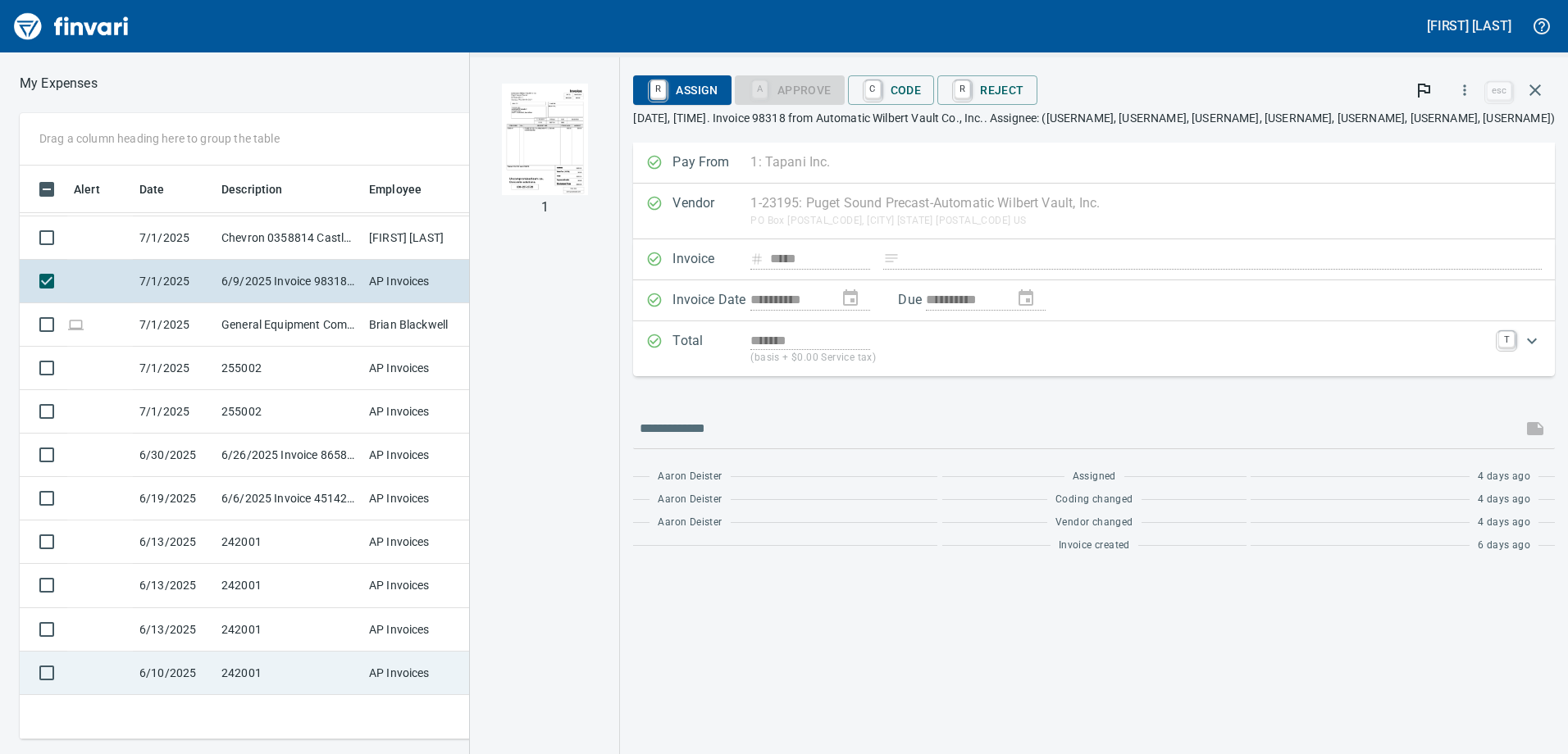 click at bounding box center (511, 64) 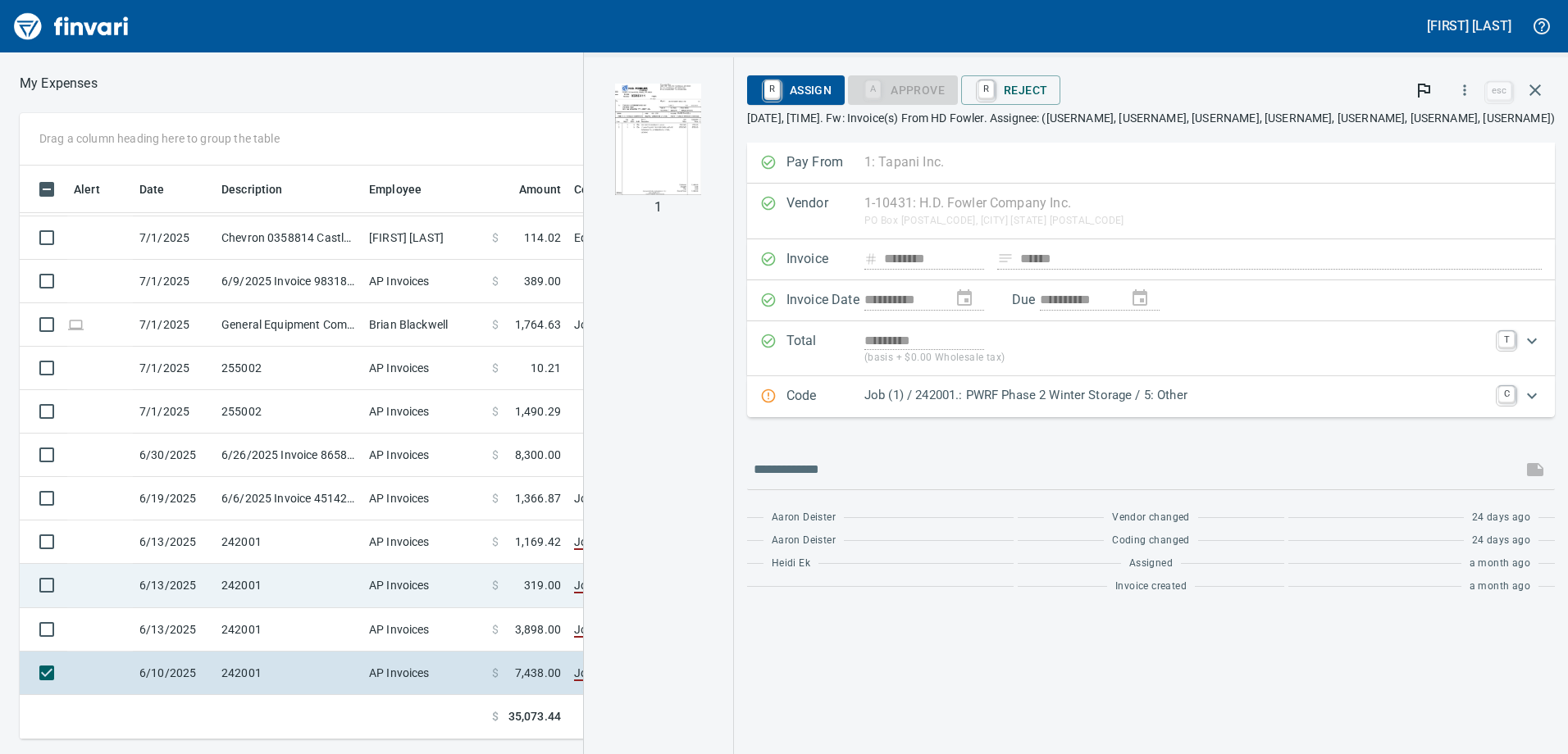 scroll, scrollTop: 0, scrollLeft: 0, axis: both 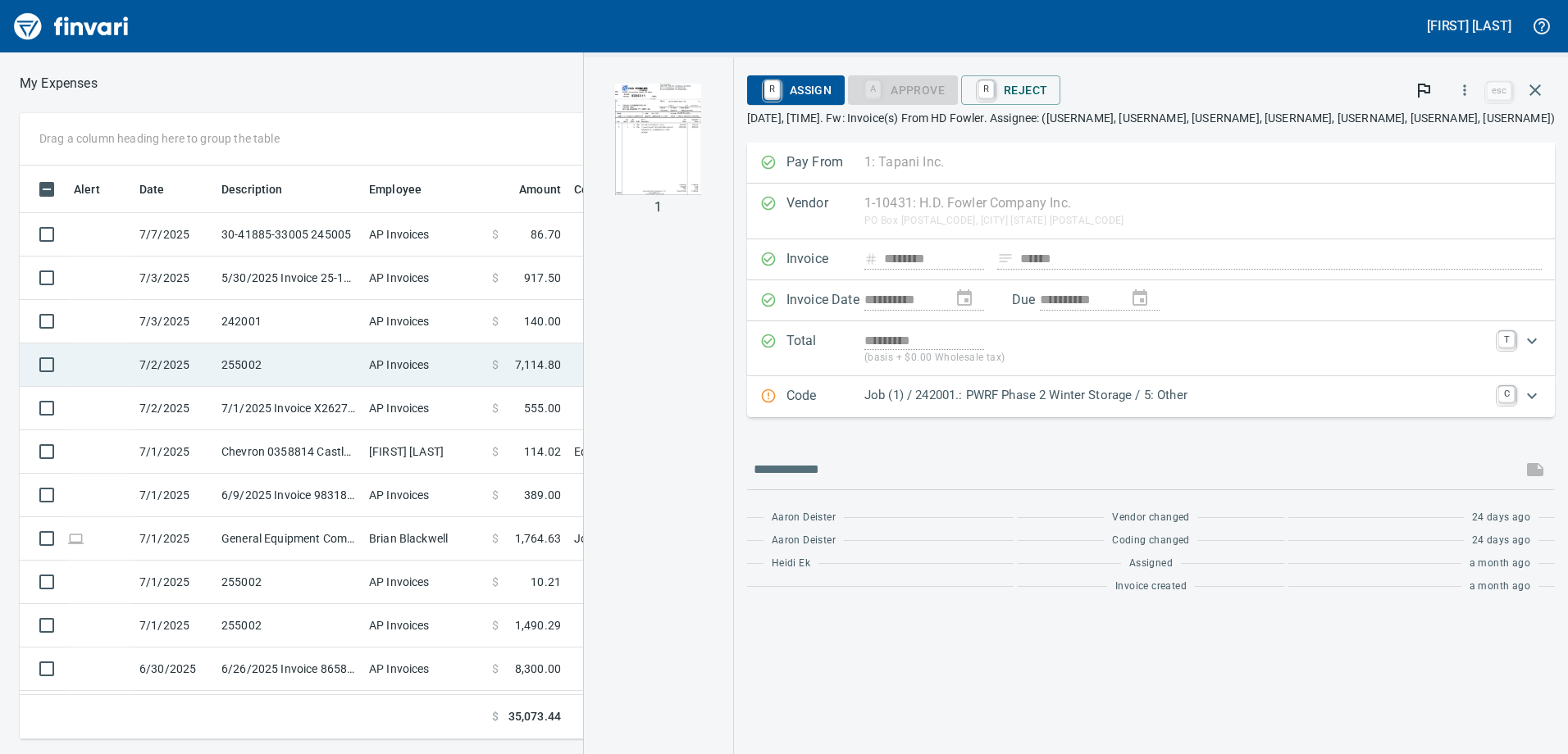 click on "$ 7,114.80" at bounding box center [526, 234] 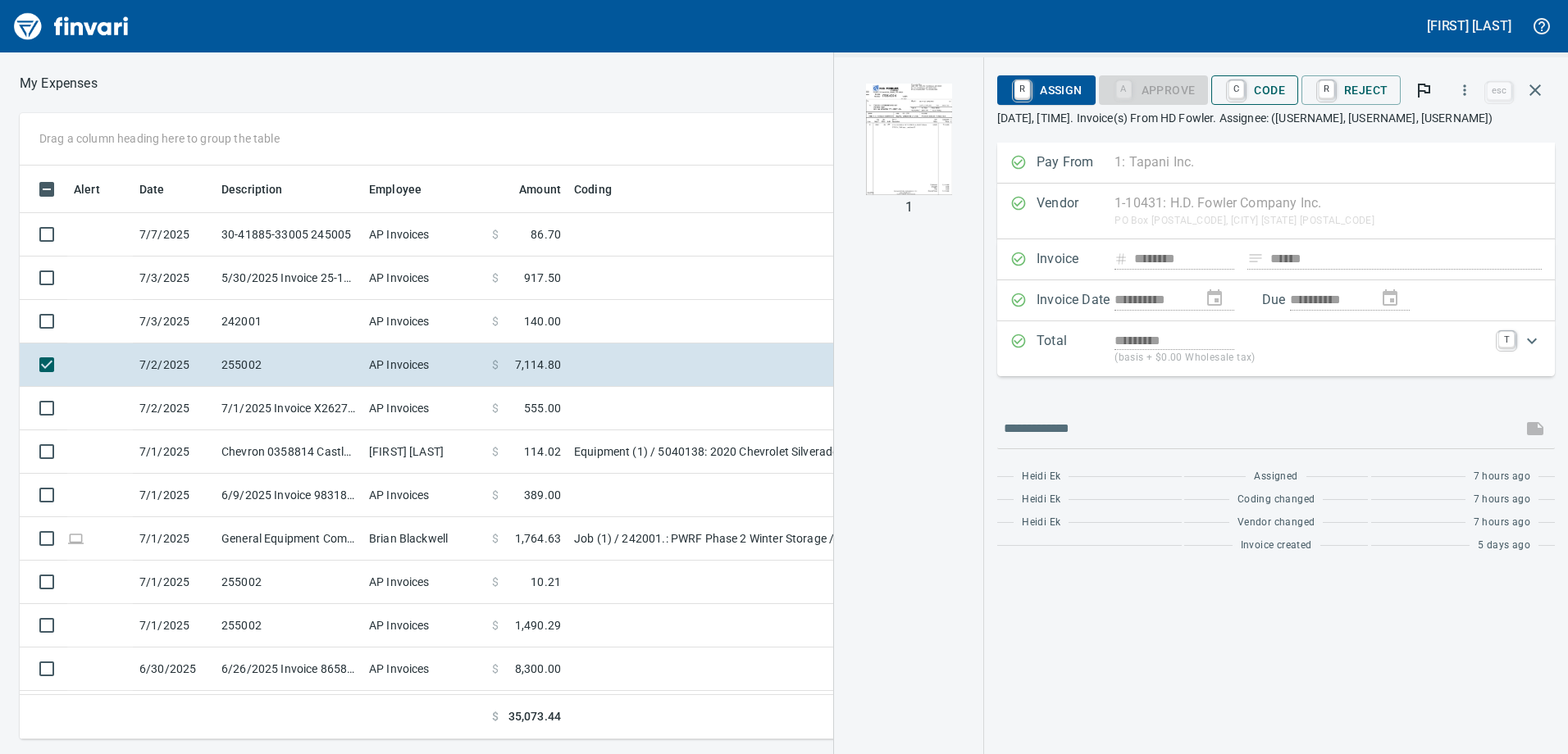 click on "C Code" at bounding box center (1255, 90) 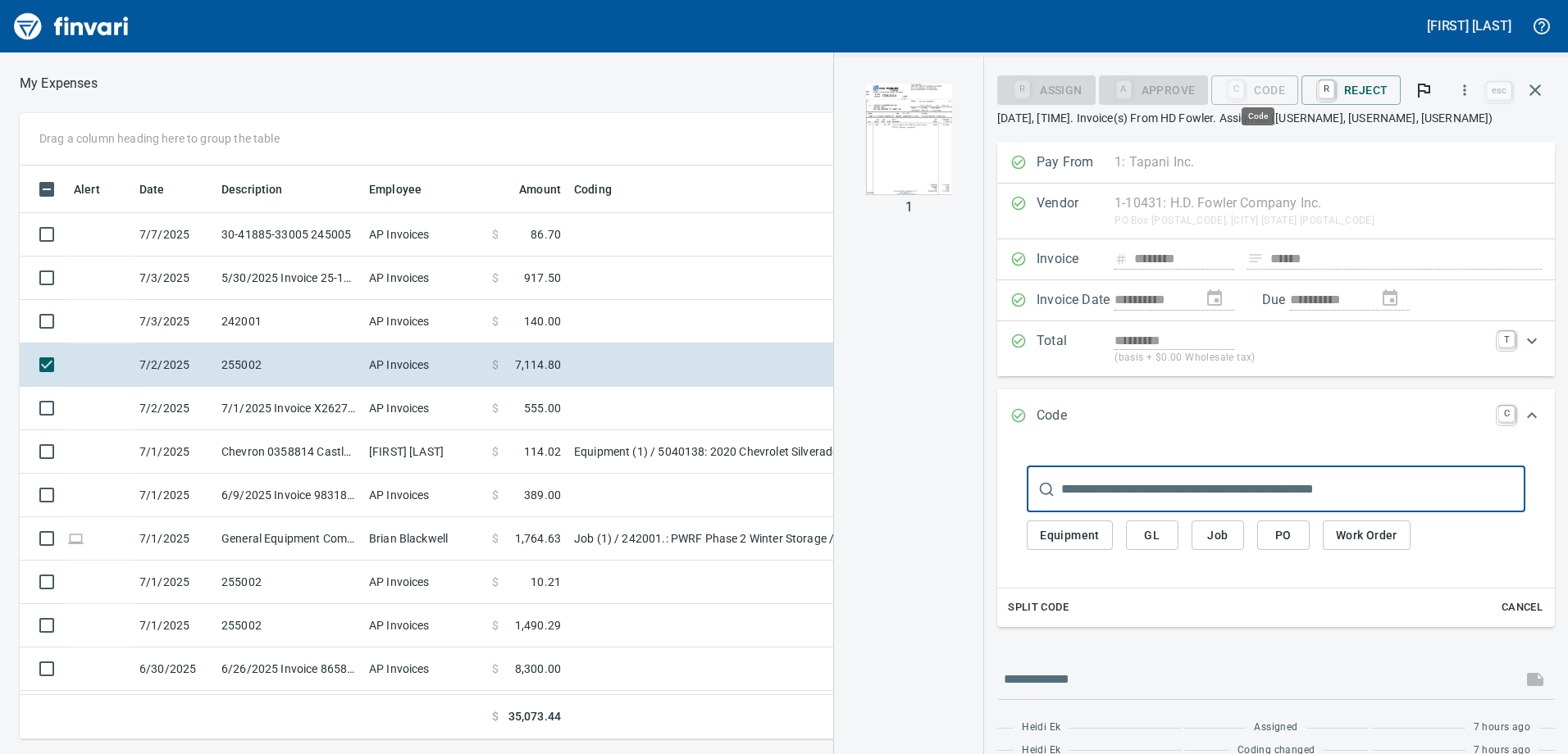 scroll, scrollTop: 561, scrollLeft: 1094, axis: both 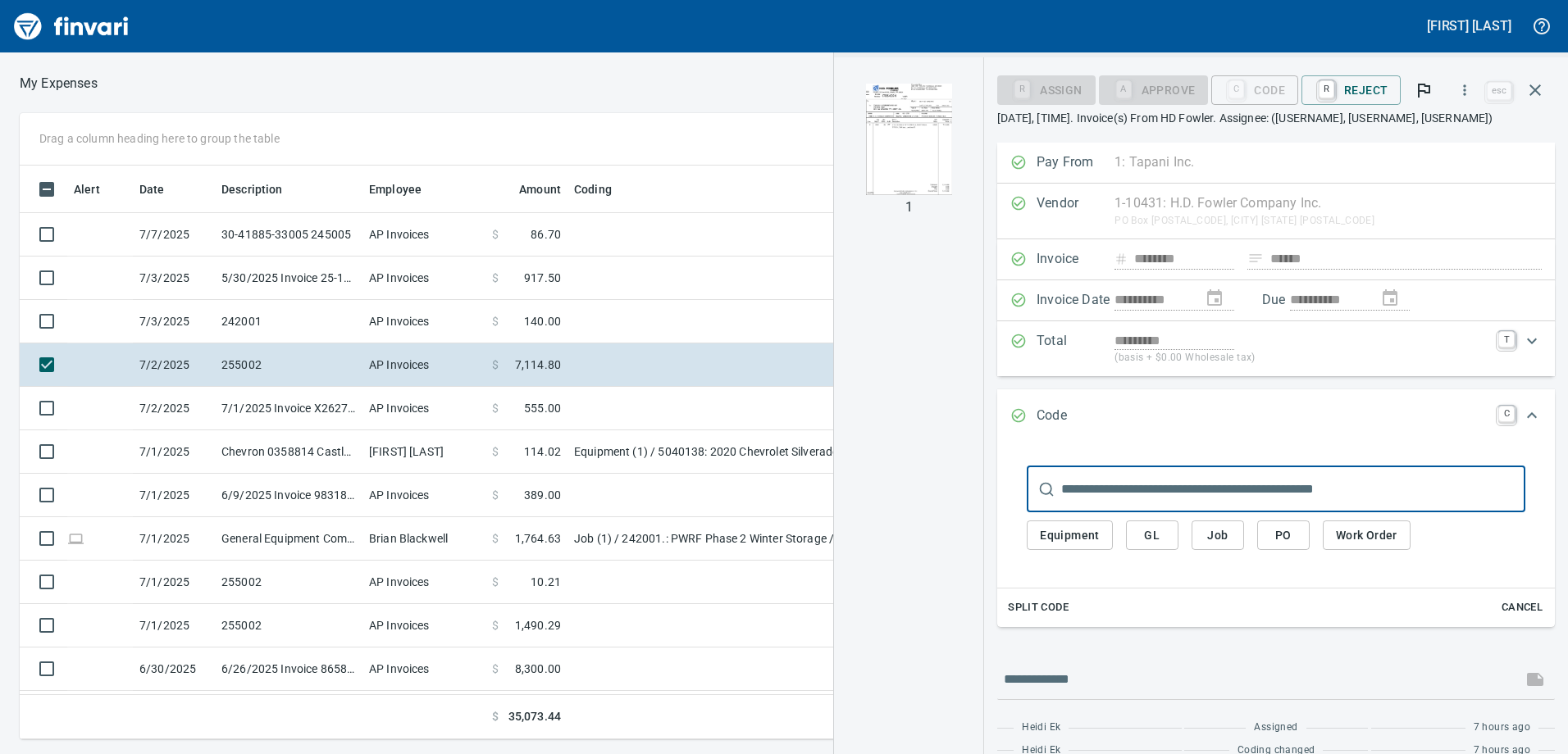 click at bounding box center [1293, 489] 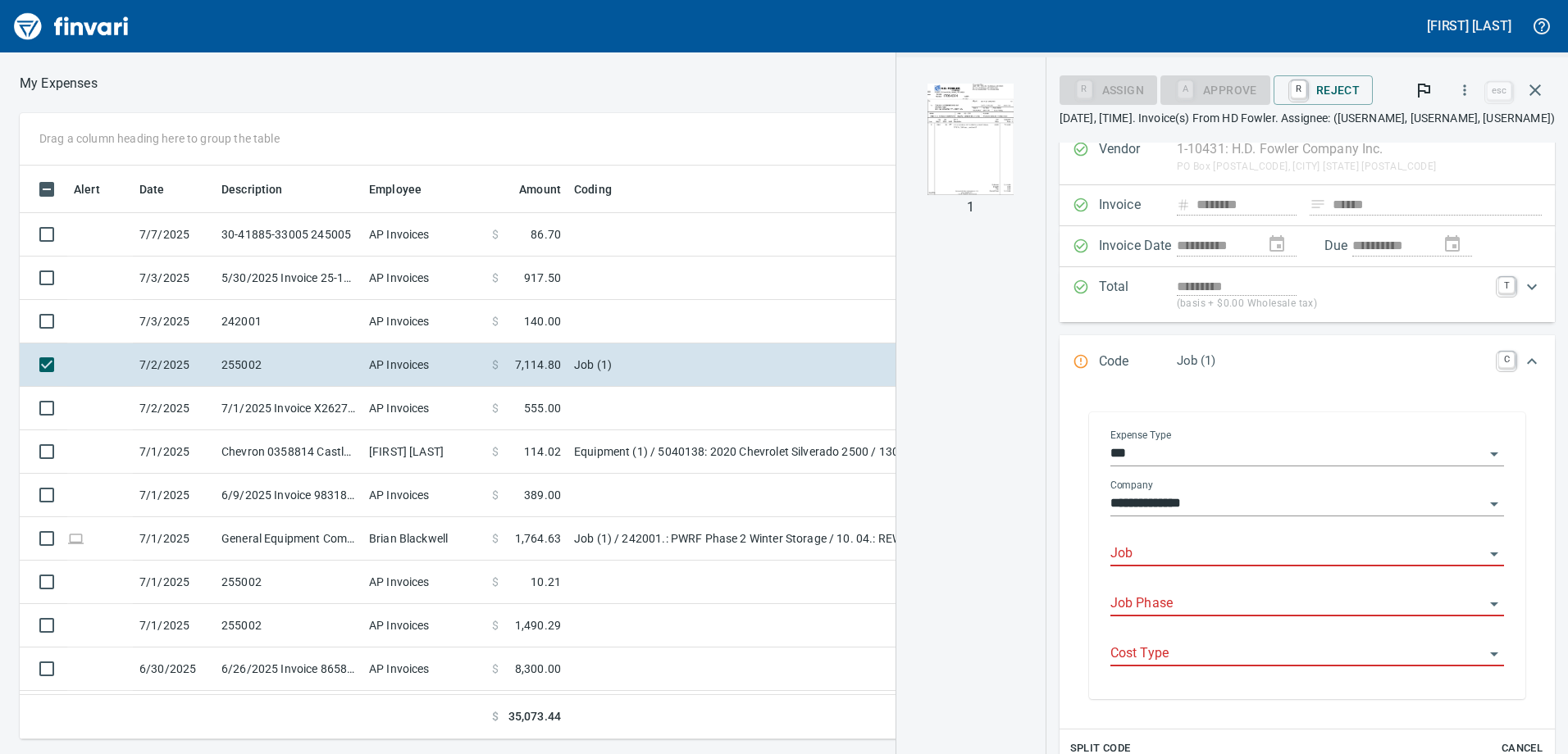 scroll, scrollTop: 82, scrollLeft: 0, axis: vertical 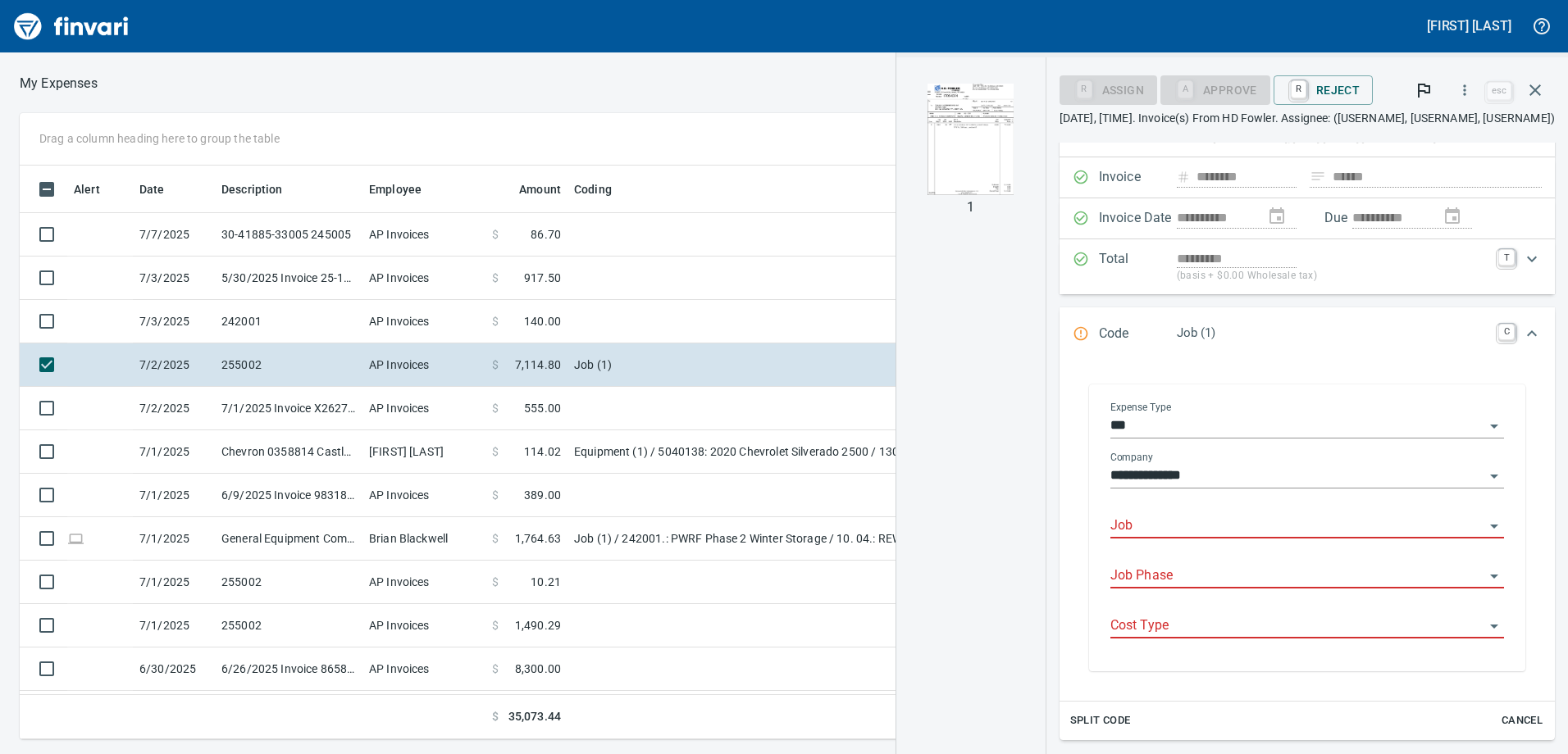 click on "Job" at bounding box center (1297, 526) 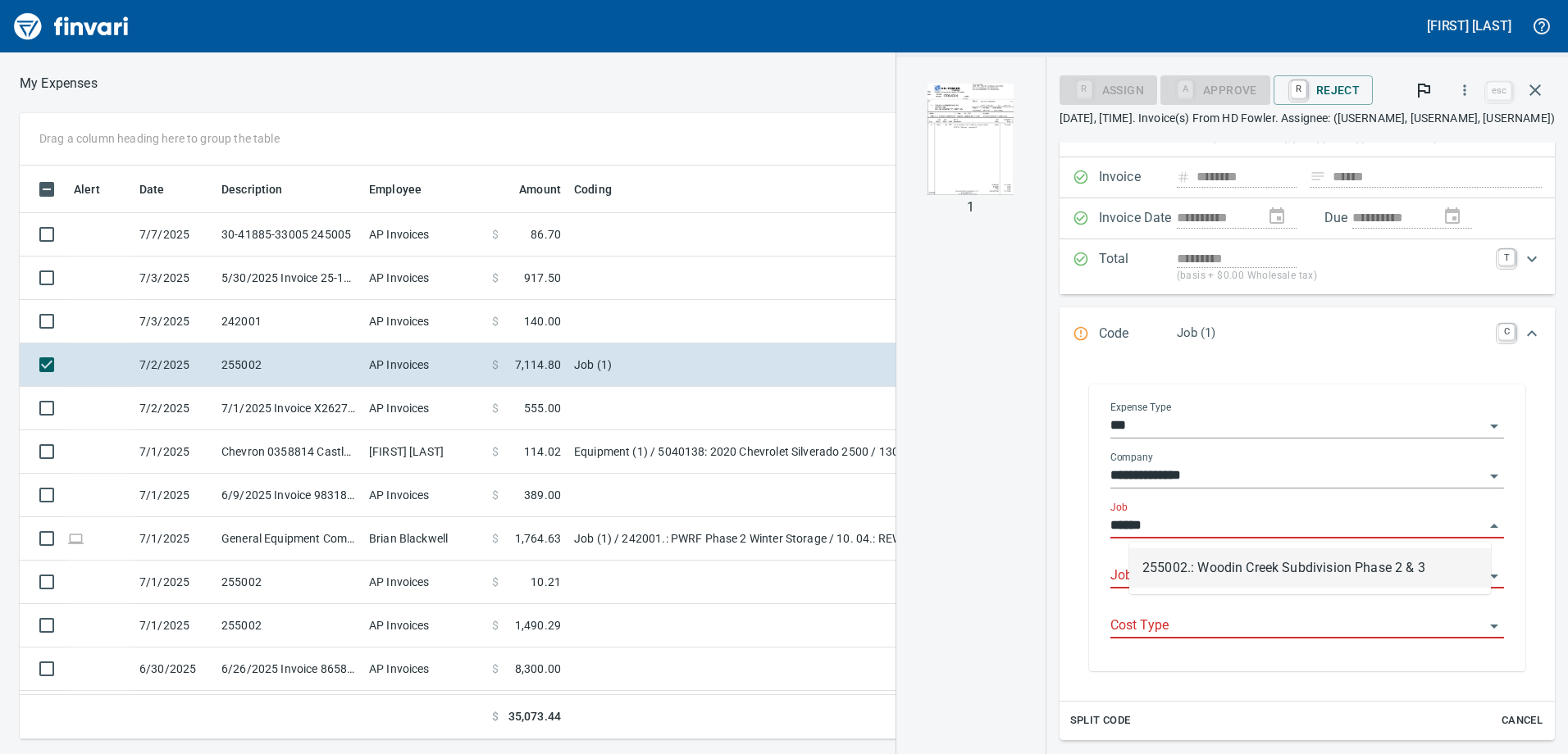 scroll, scrollTop: 561, scrollLeft: 1094, axis: both 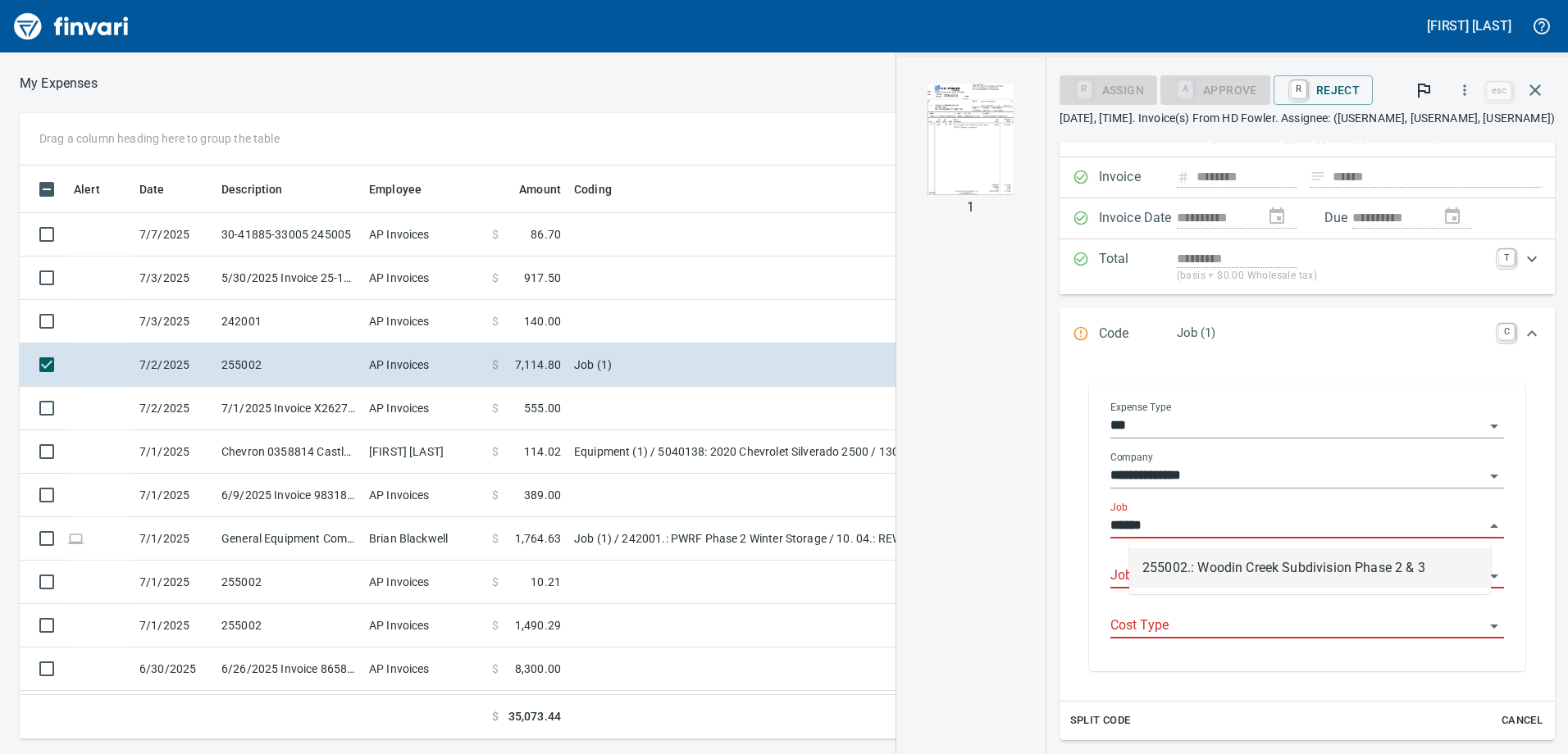 drag, startPoint x: 1191, startPoint y: 570, endPoint x: 1180, endPoint y: 618, distance: 49.244289 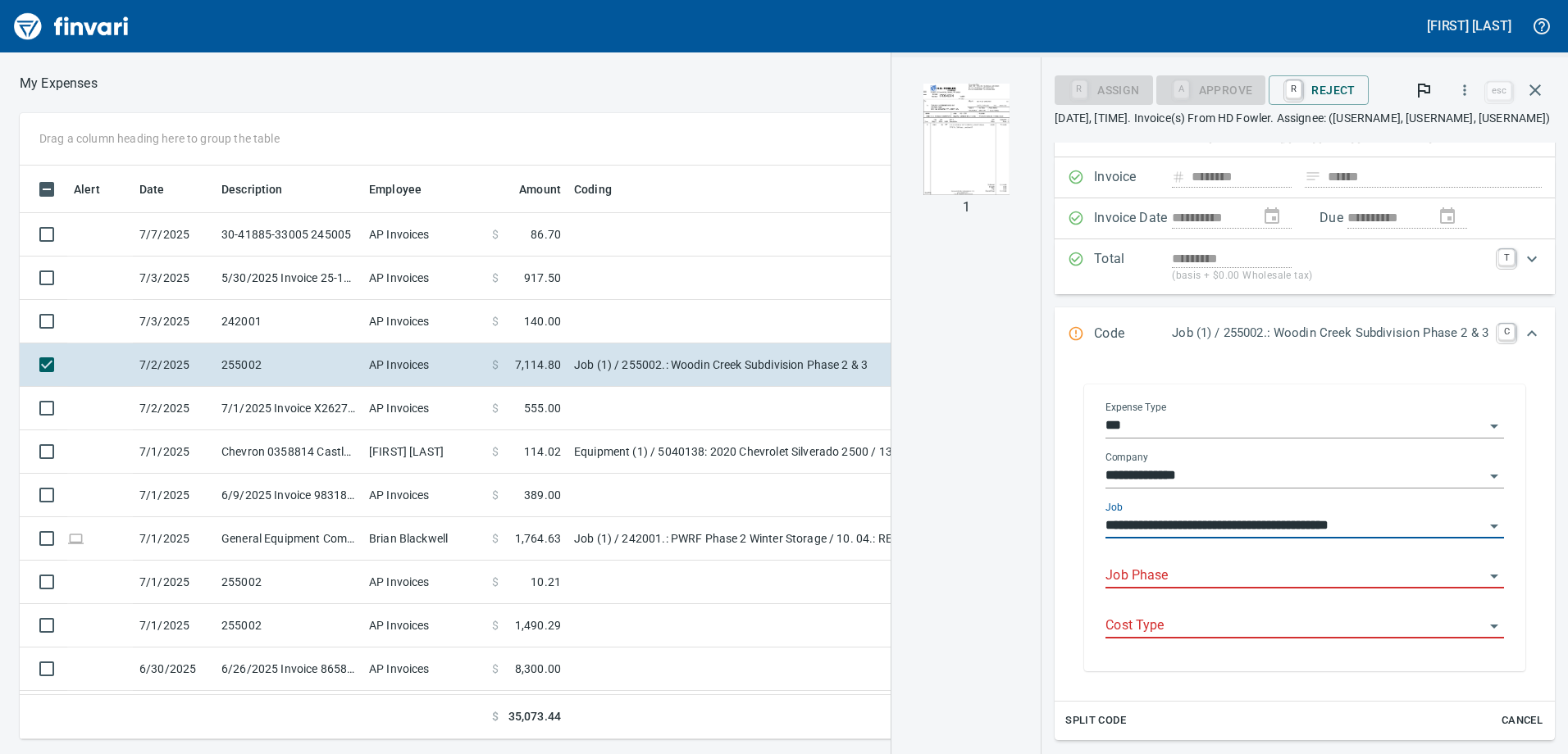 type on "**********" 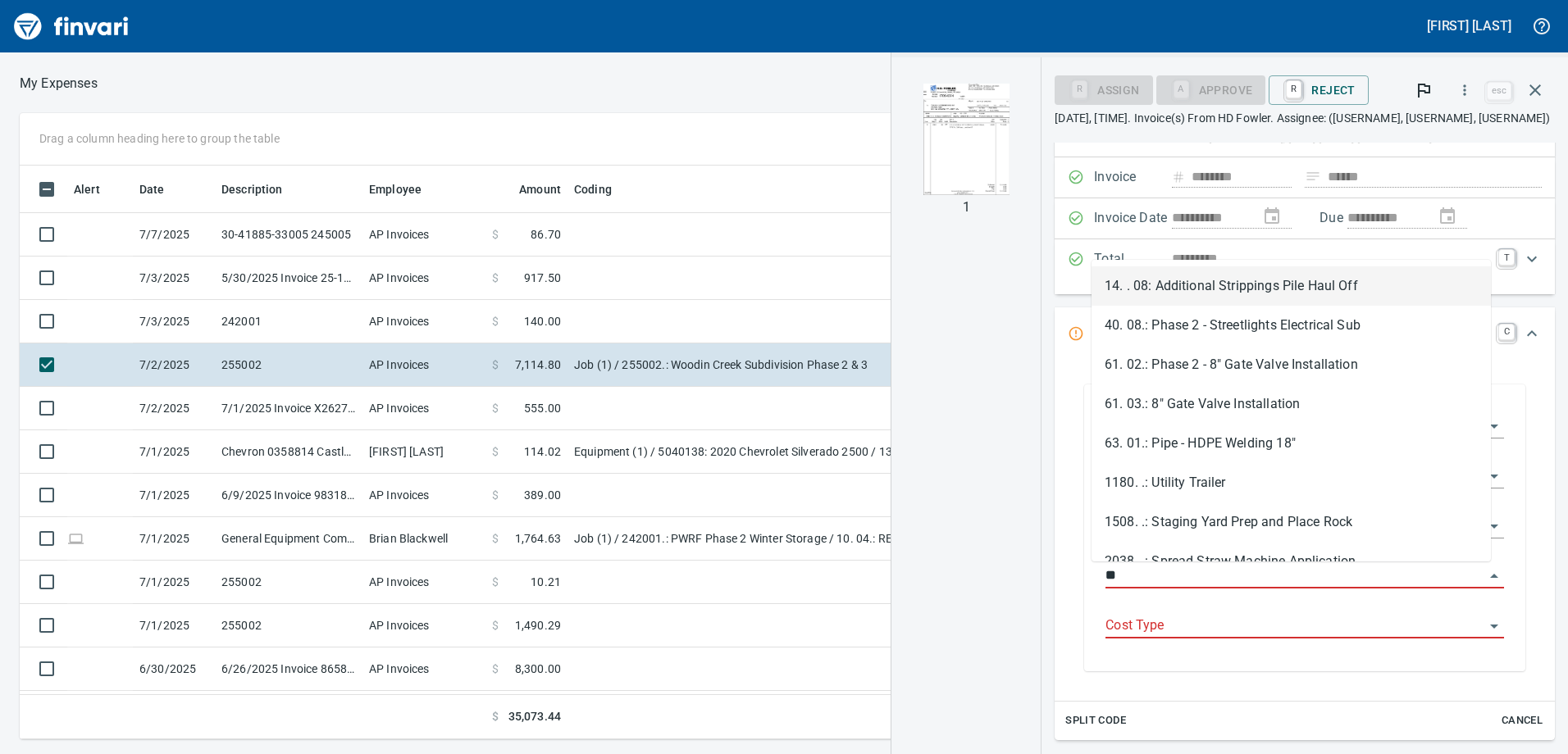 scroll, scrollTop: 561, scrollLeft: 1094, axis: both 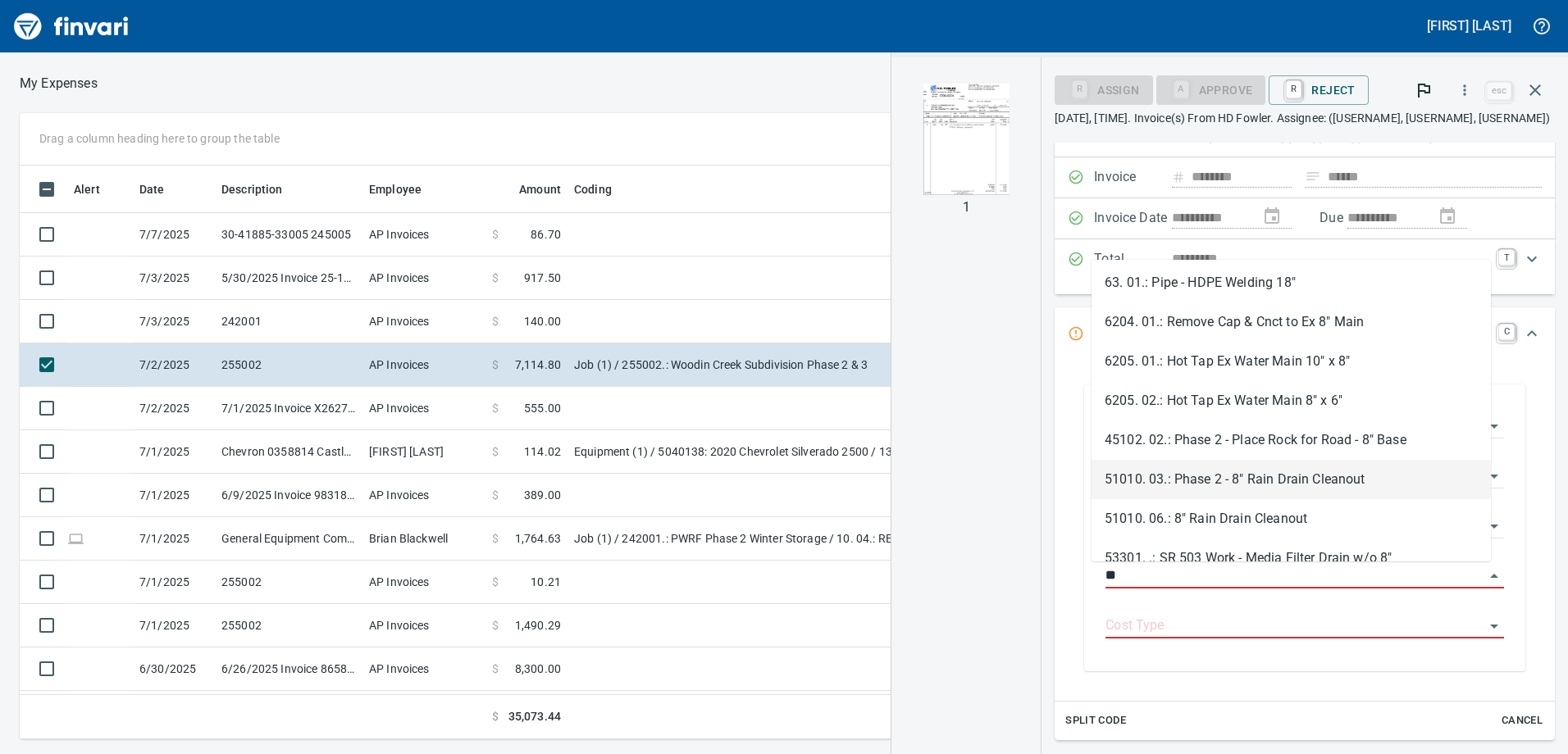 click on "51010.  03.: Phase 2 - 8" Rain Drain Cleanout" at bounding box center (1291, 479) 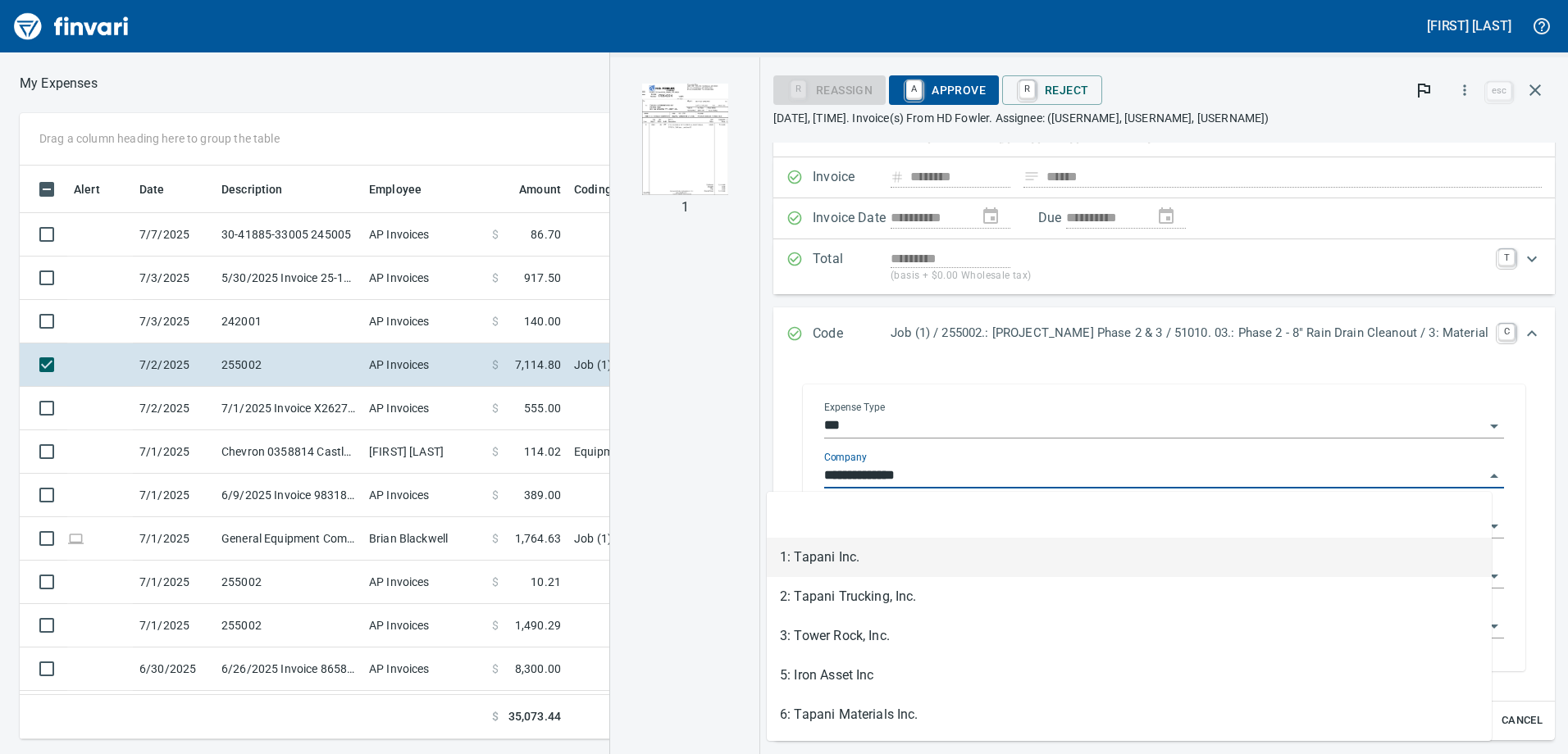 click on "***" at bounding box center (1154, 426) 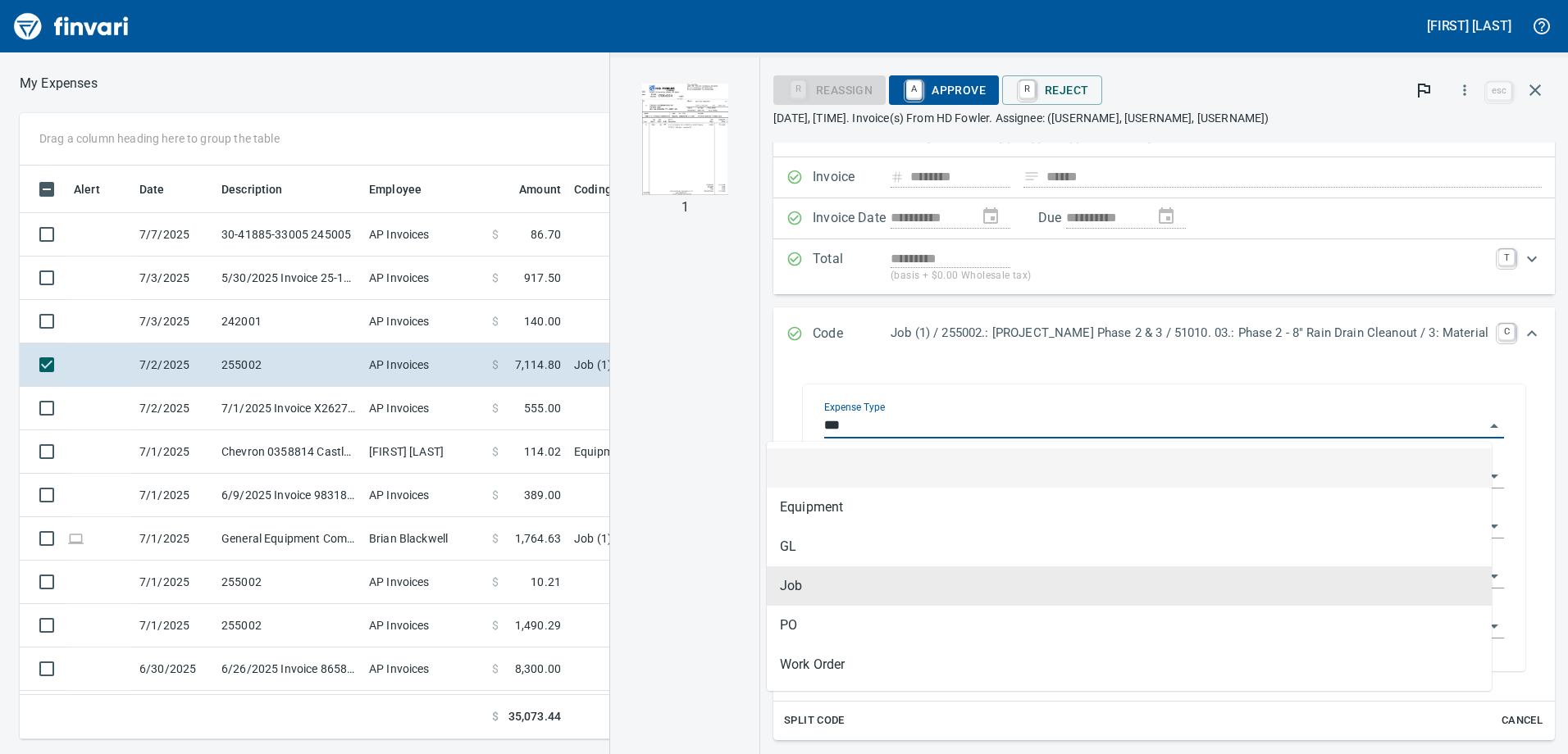 click on "**********" at bounding box center (1164, 529) 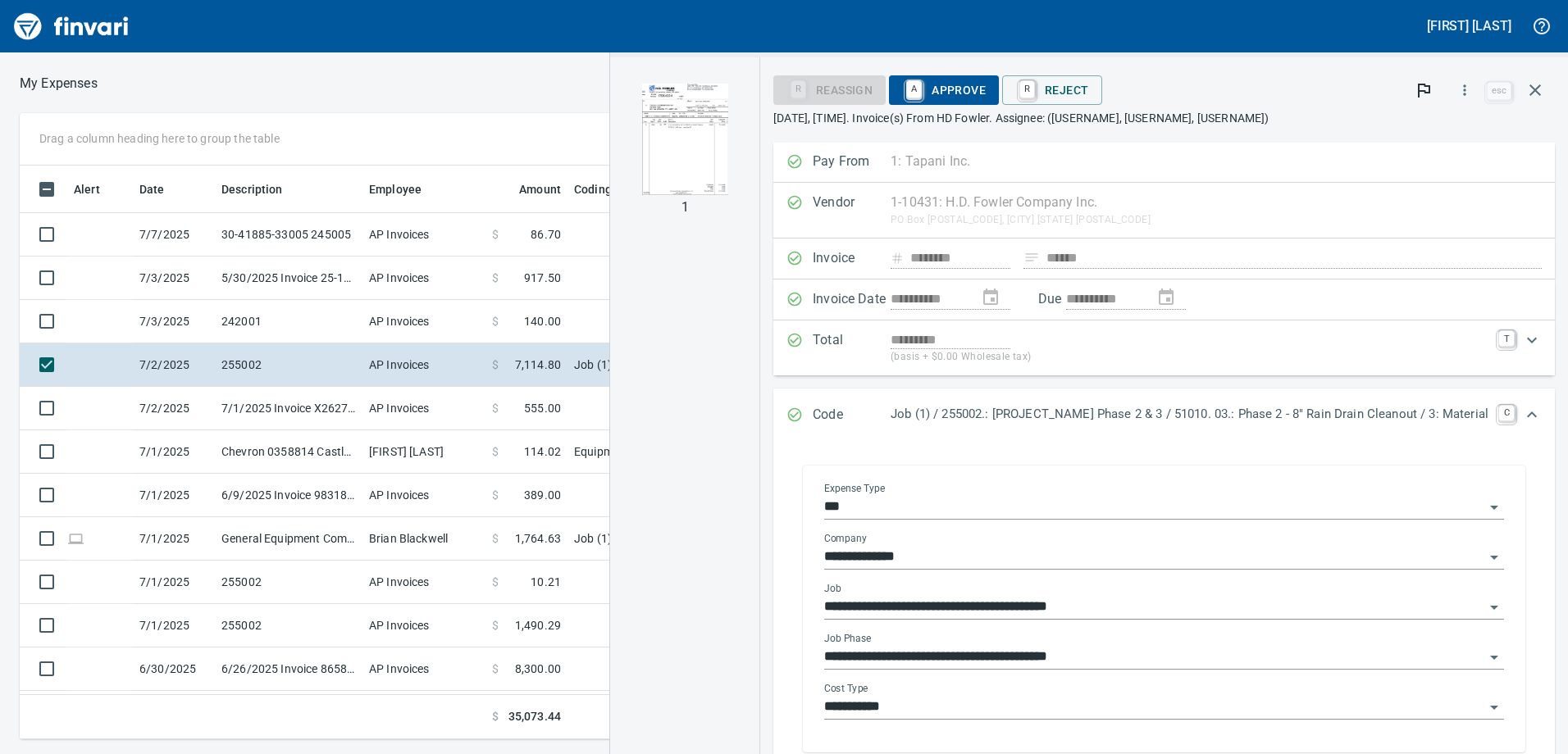 scroll, scrollTop: 0, scrollLeft: 0, axis: both 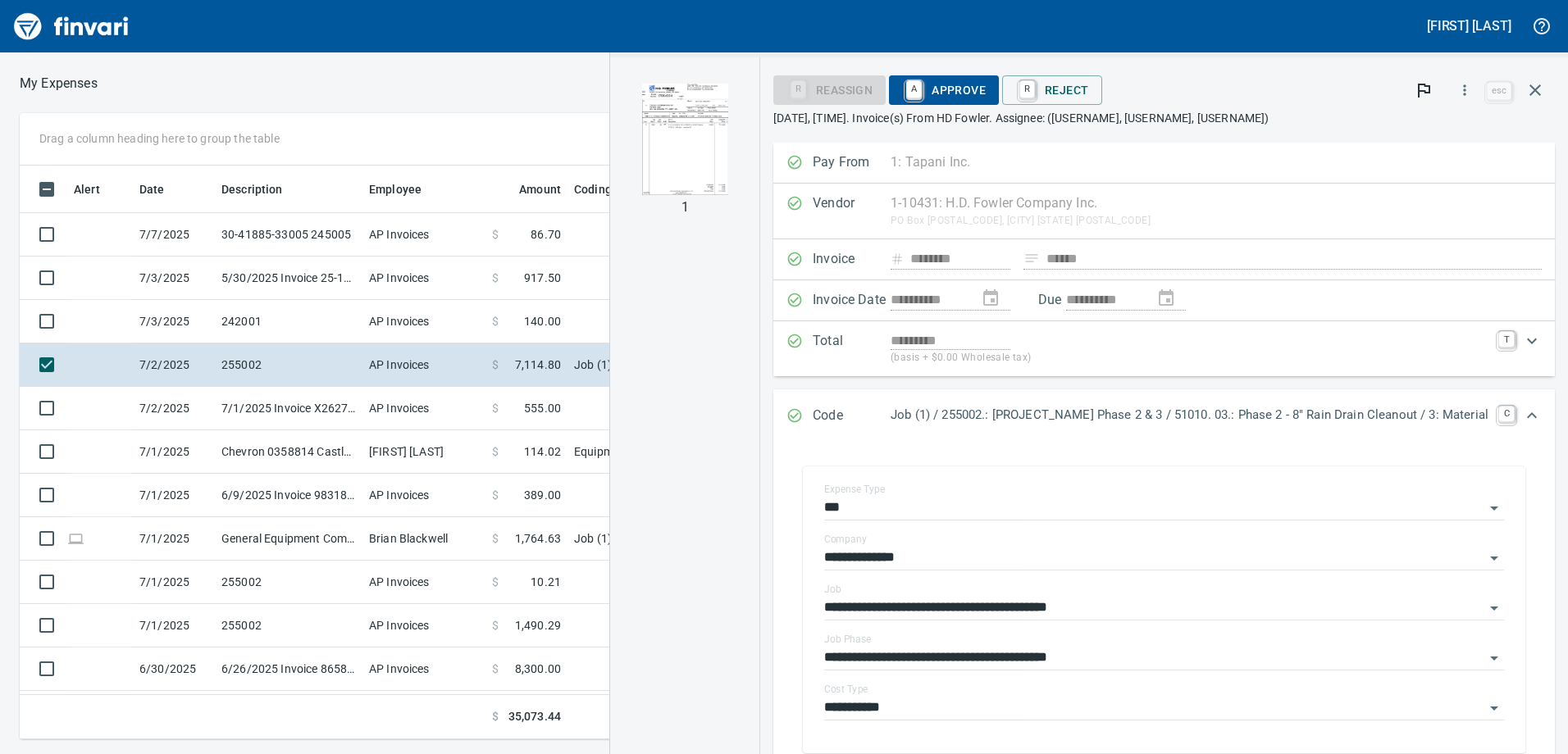 click on "A Approve" at bounding box center (829, 90) 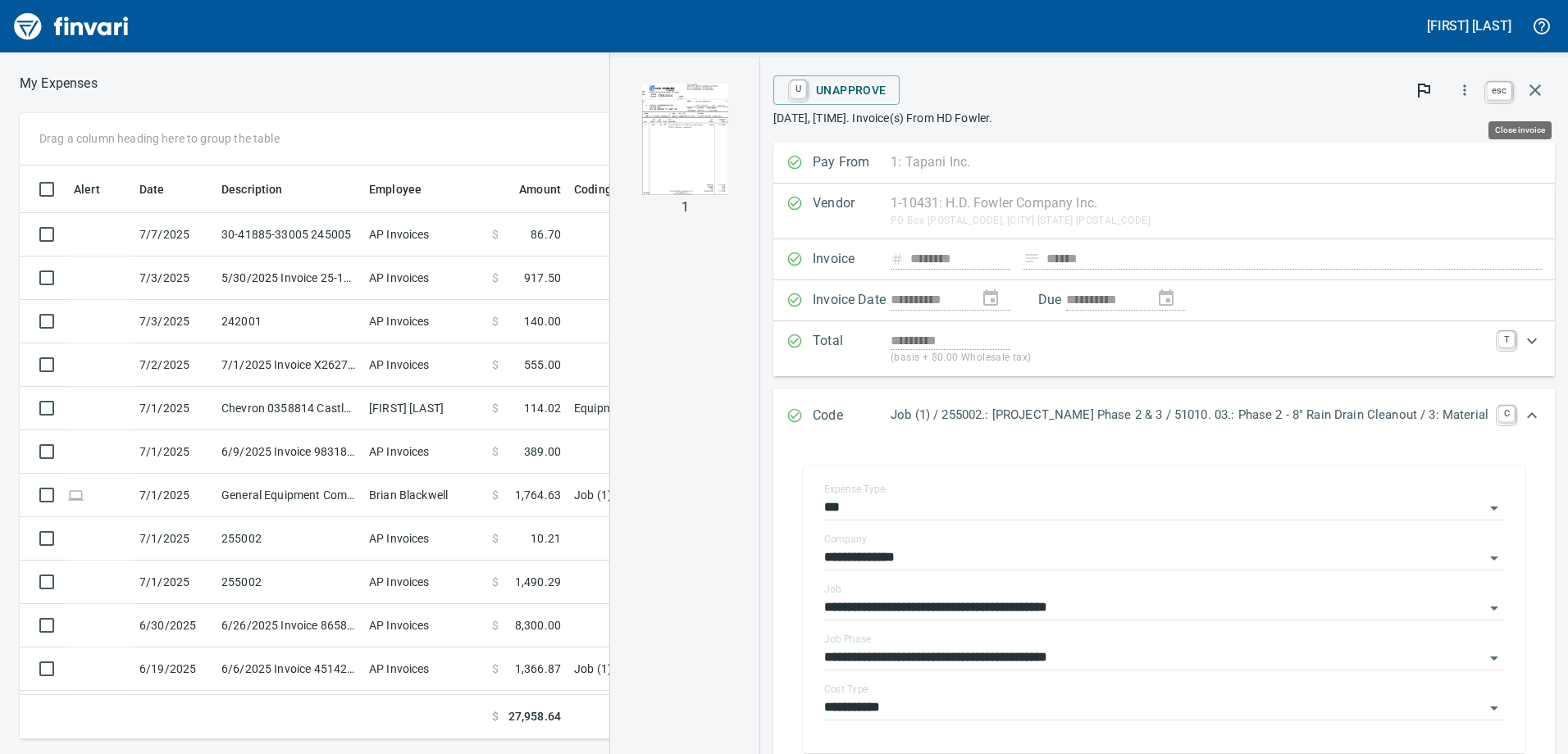 click at bounding box center [1535, 90] 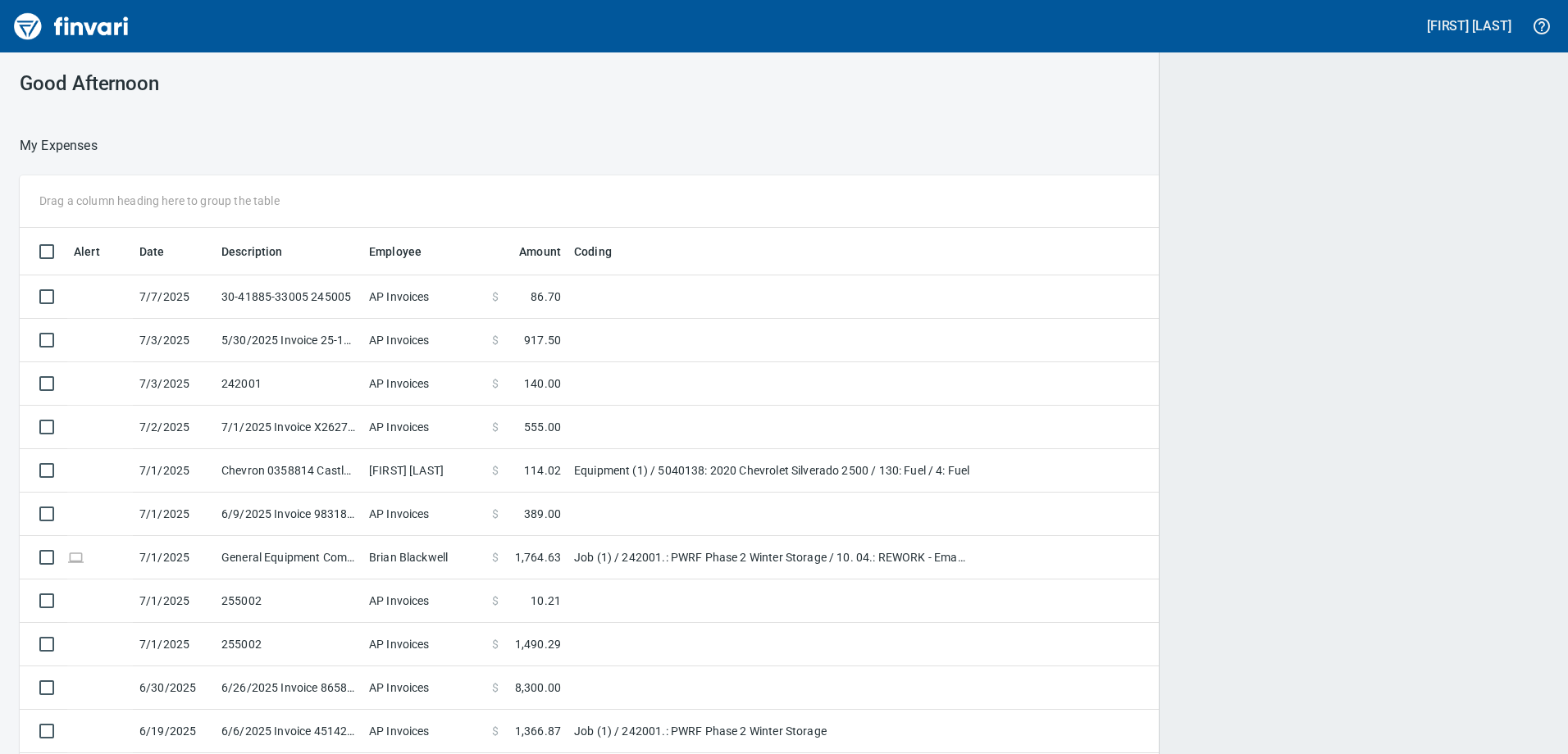 scroll, scrollTop: 561, scrollLeft: 1488, axis: both 